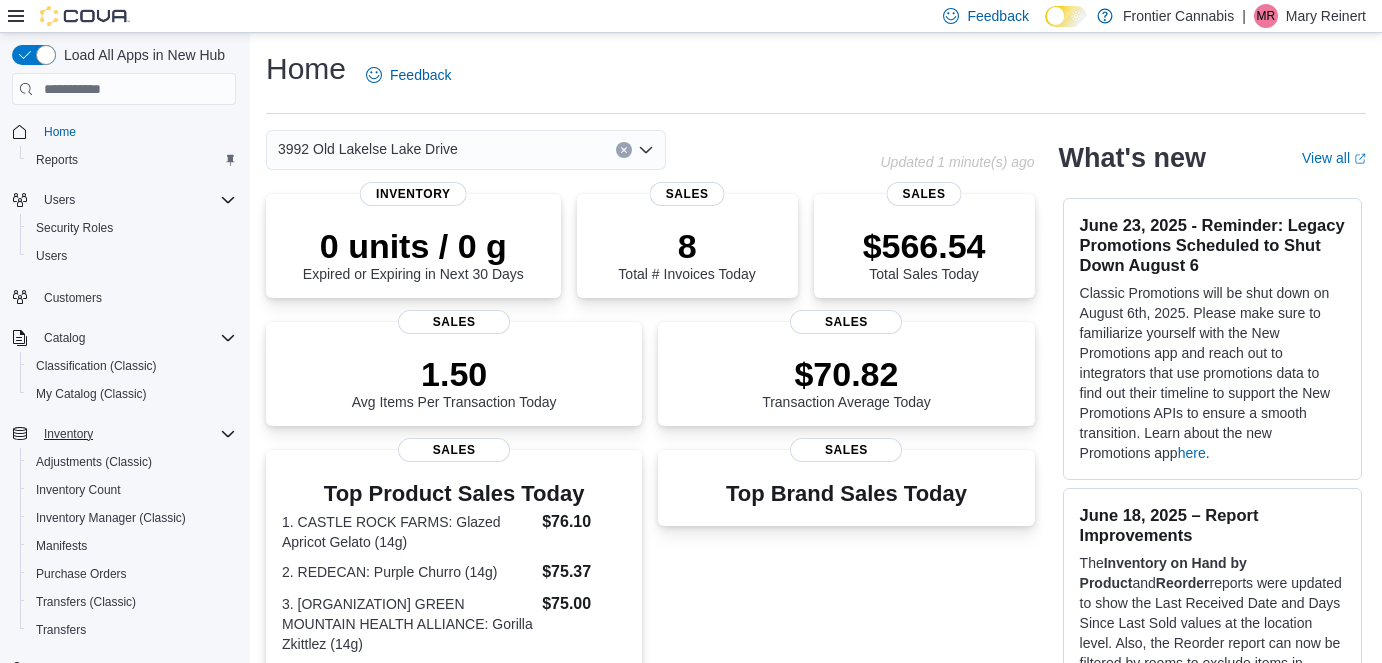scroll, scrollTop: 0, scrollLeft: 0, axis: both 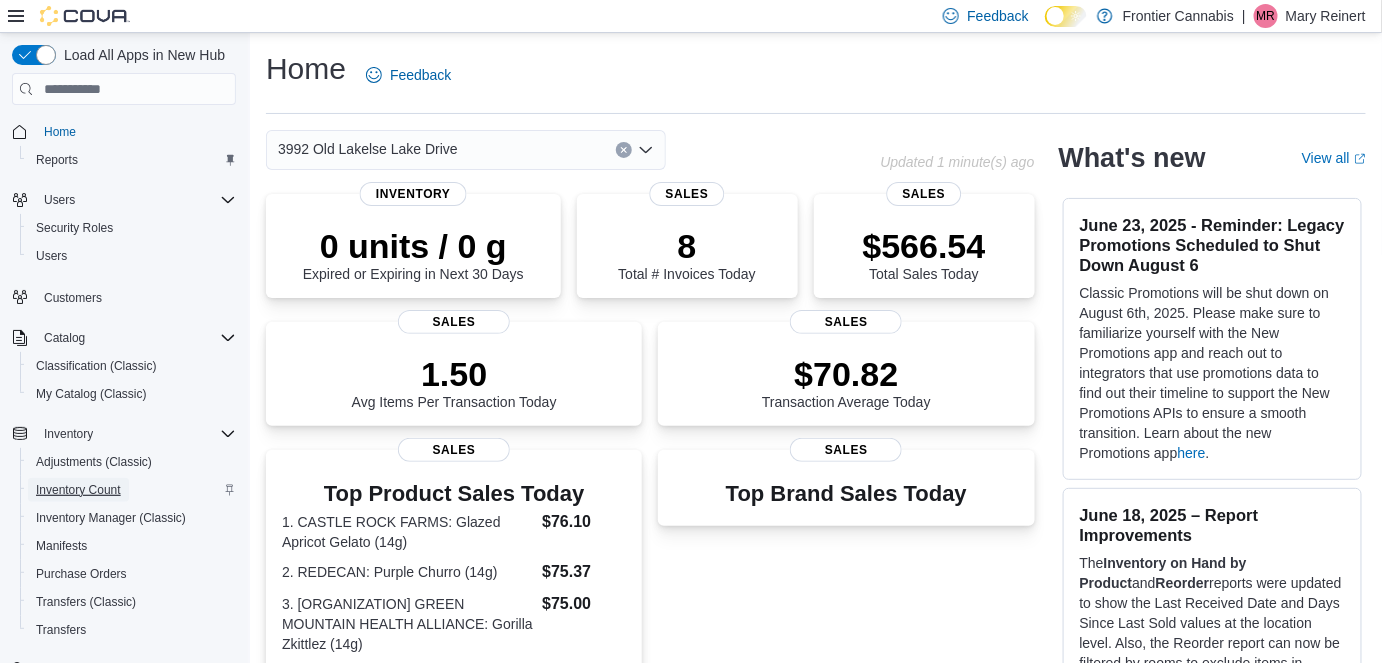 click on "Inventory Count" at bounding box center (78, 490) 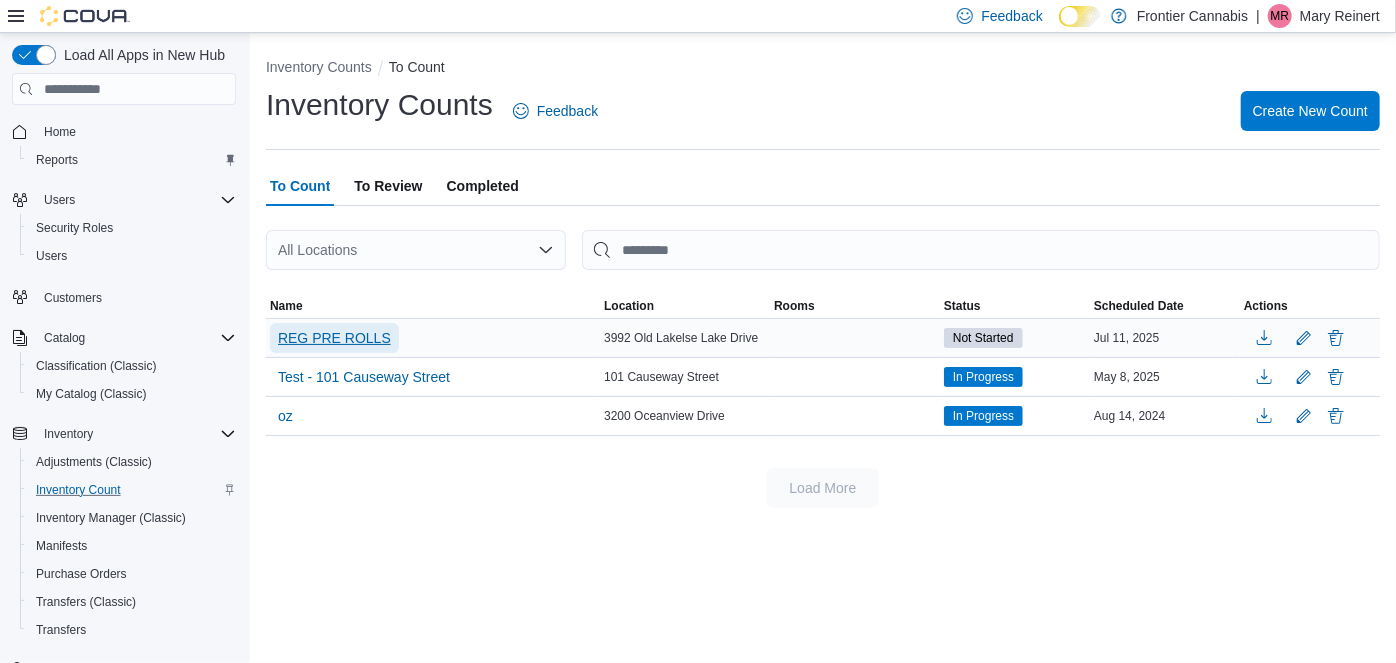 click on "REG PRE ROLLS" at bounding box center (334, 338) 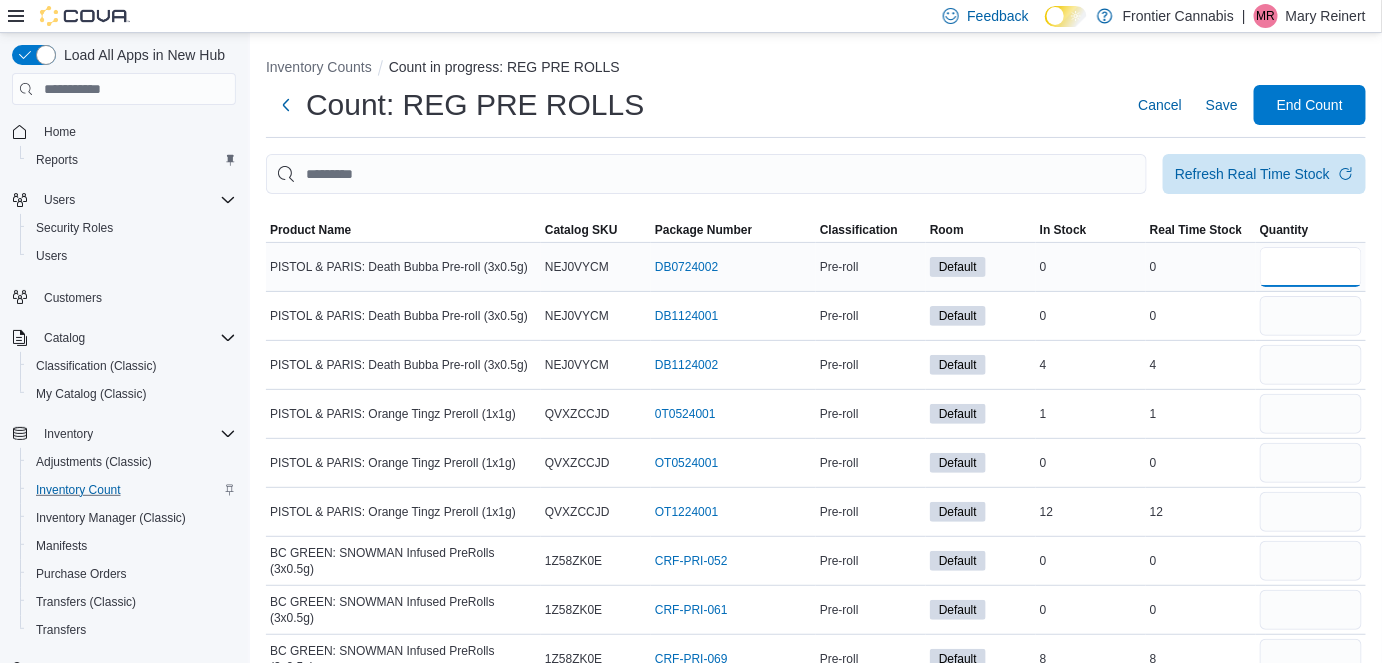 click at bounding box center [1311, 267] 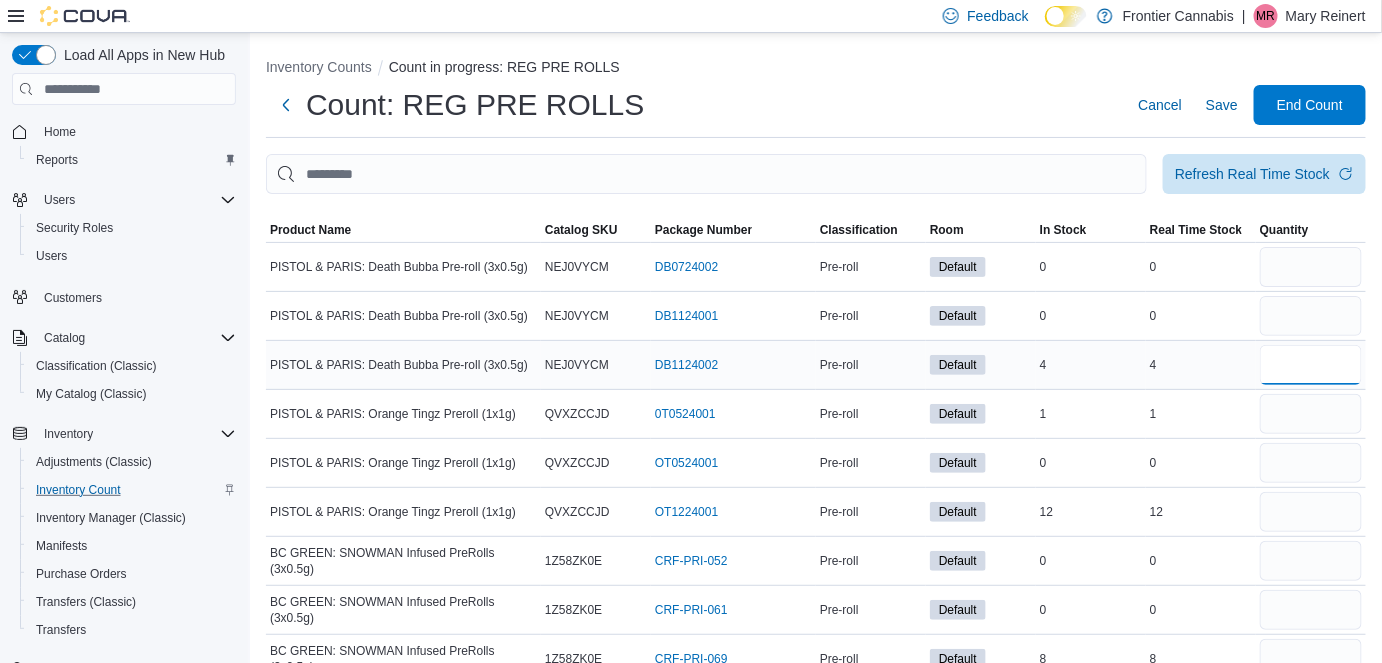 click at bounding box center [1311, 365] 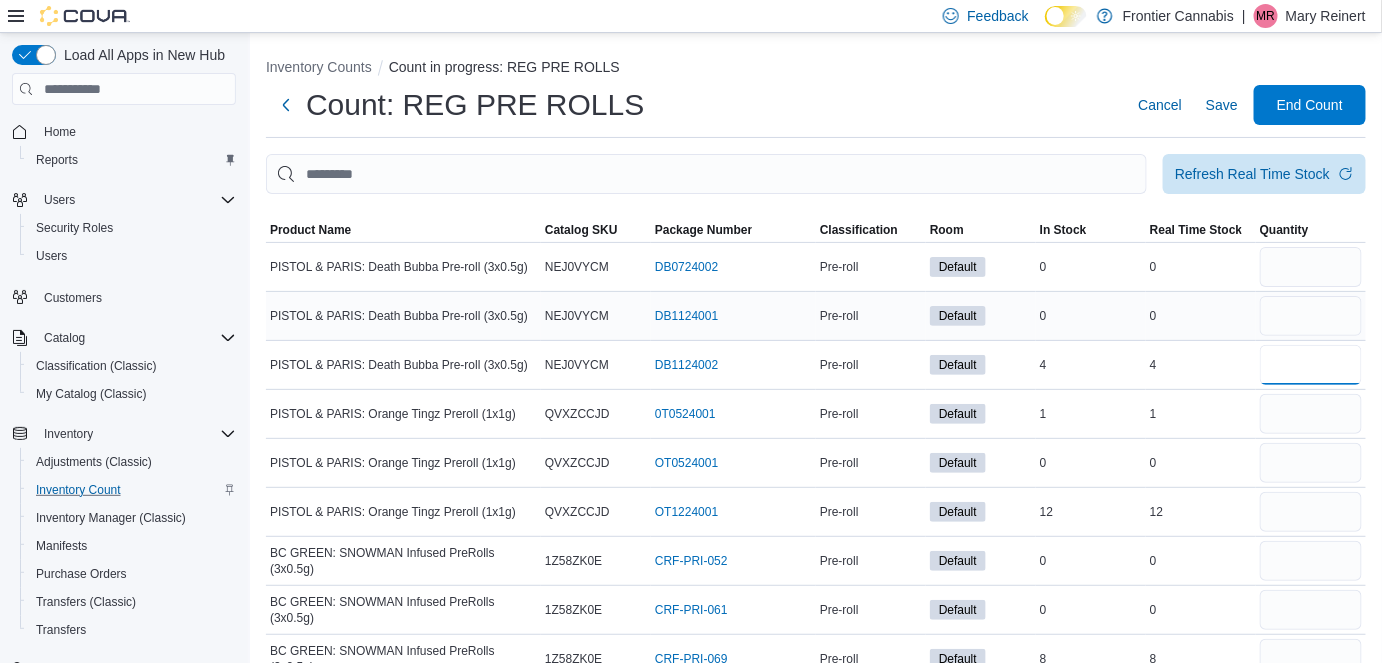 type on "*" 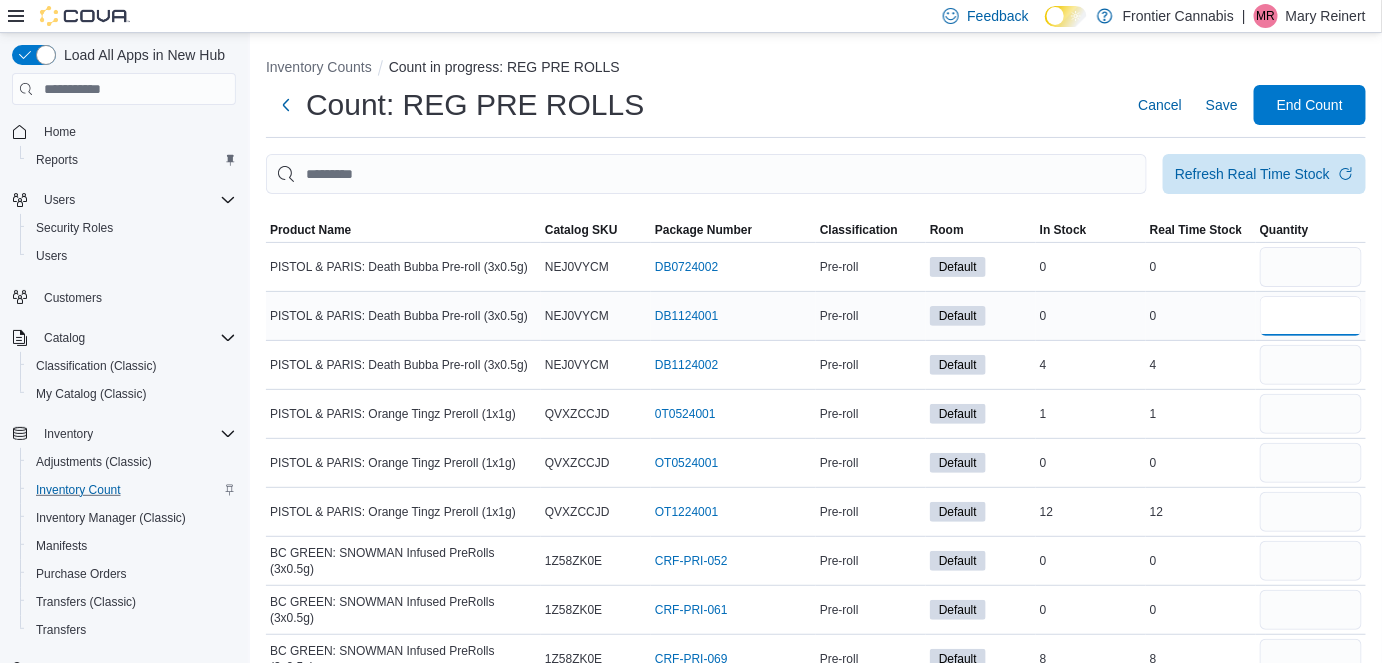 click at bounding box center (1311, 316) 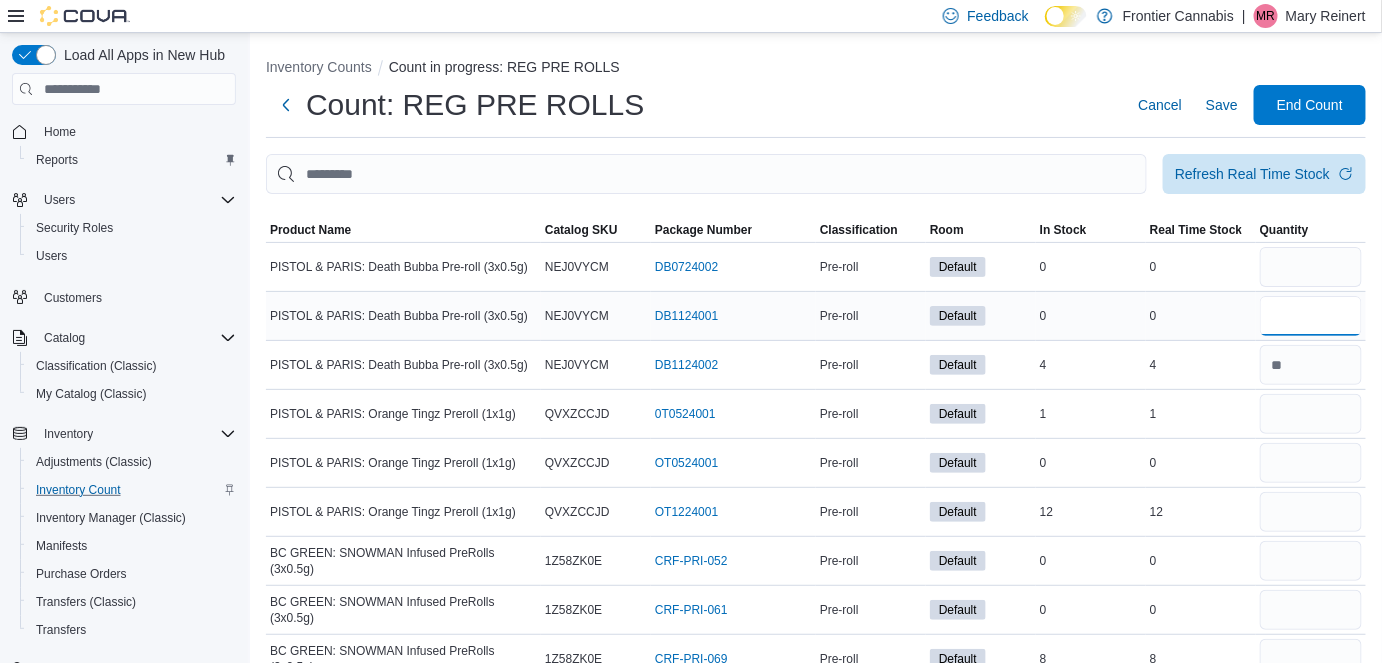 click at bounding box center (1311, 316) 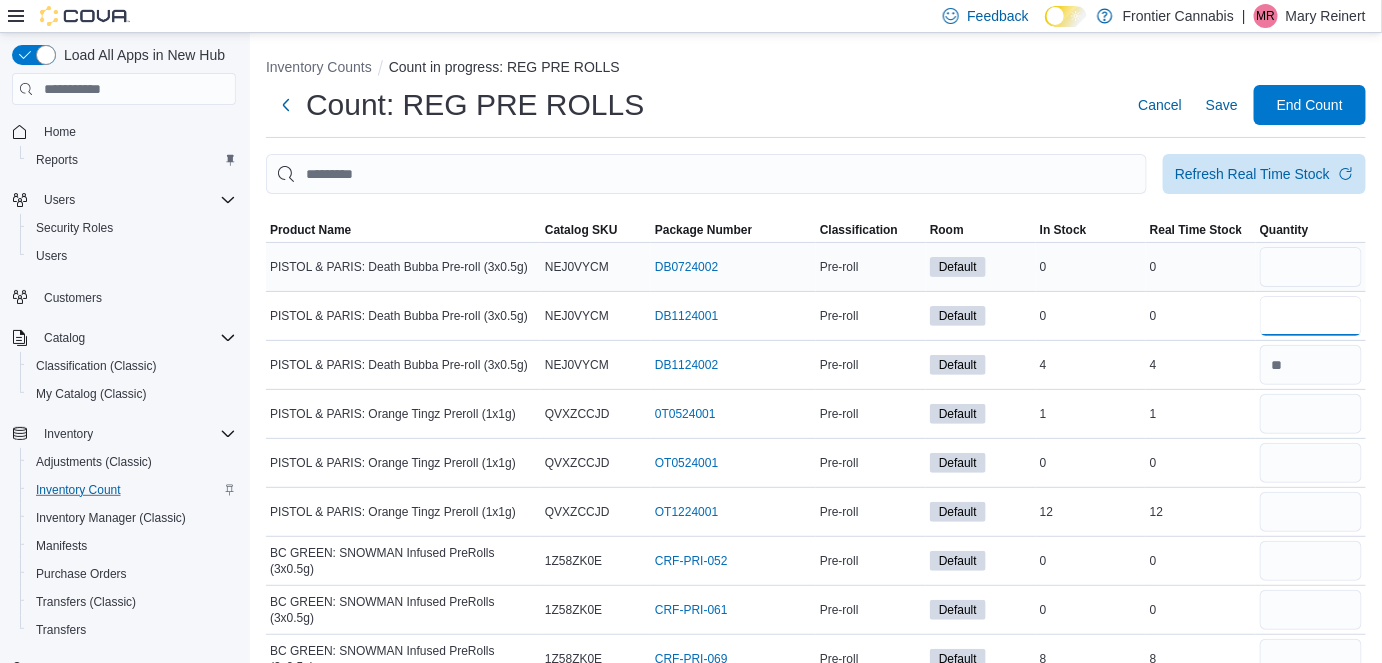 type on "*" 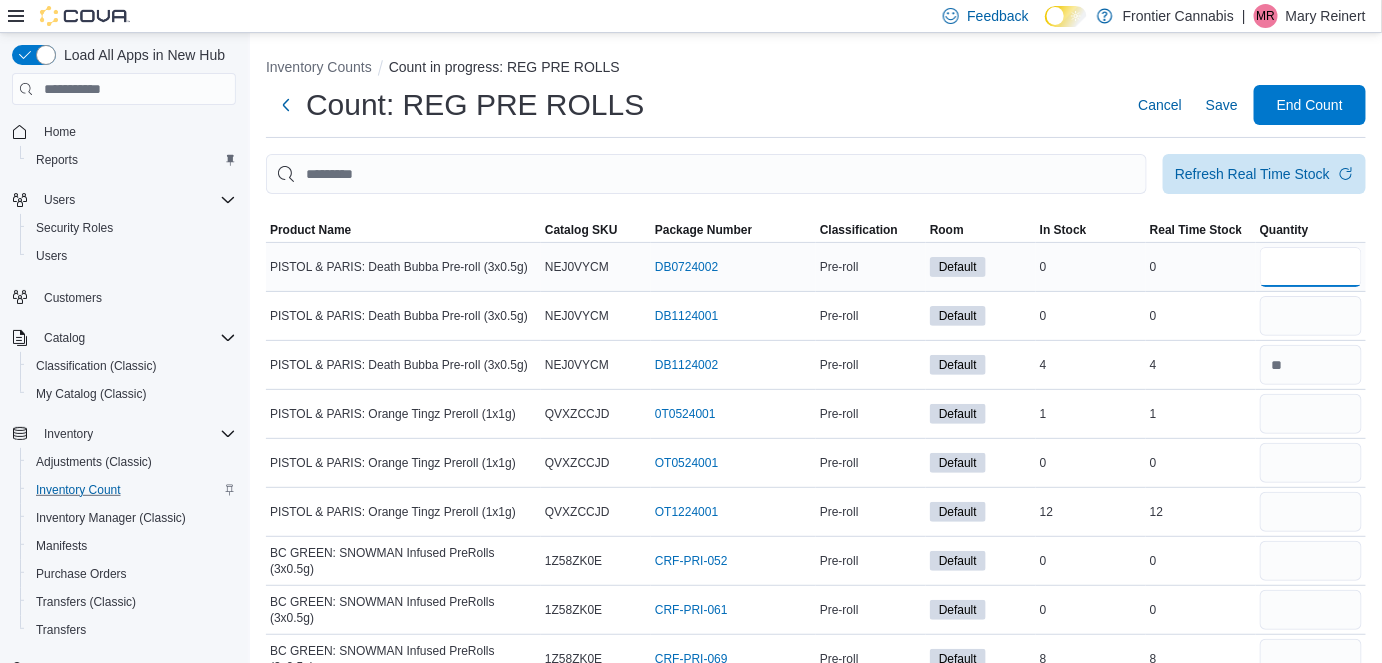 click at bounding box center [1311, 267] 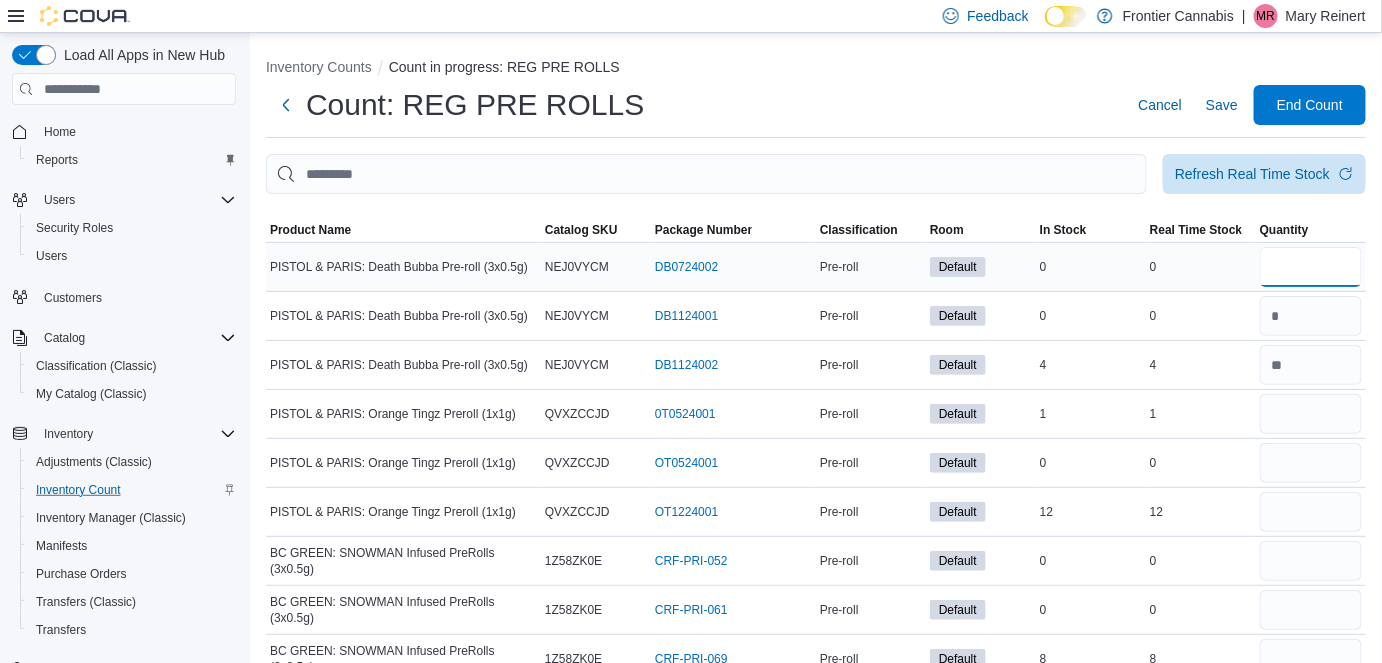 type 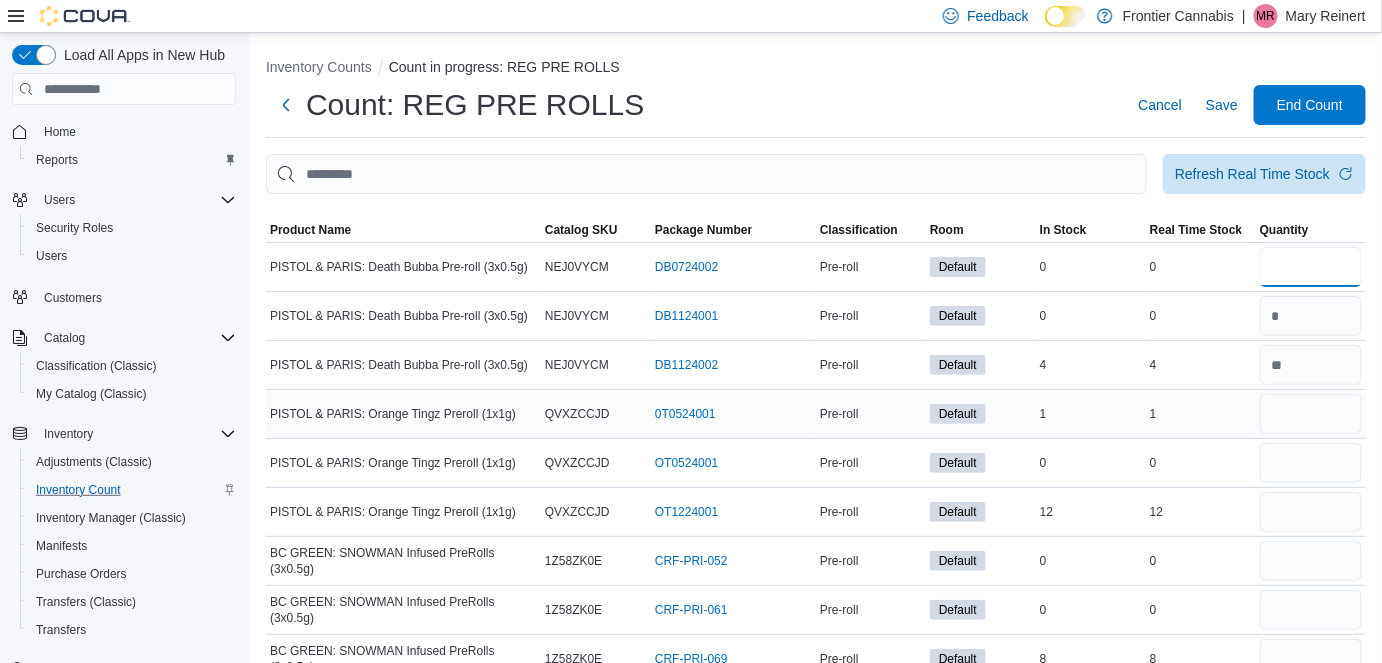 type on "*" 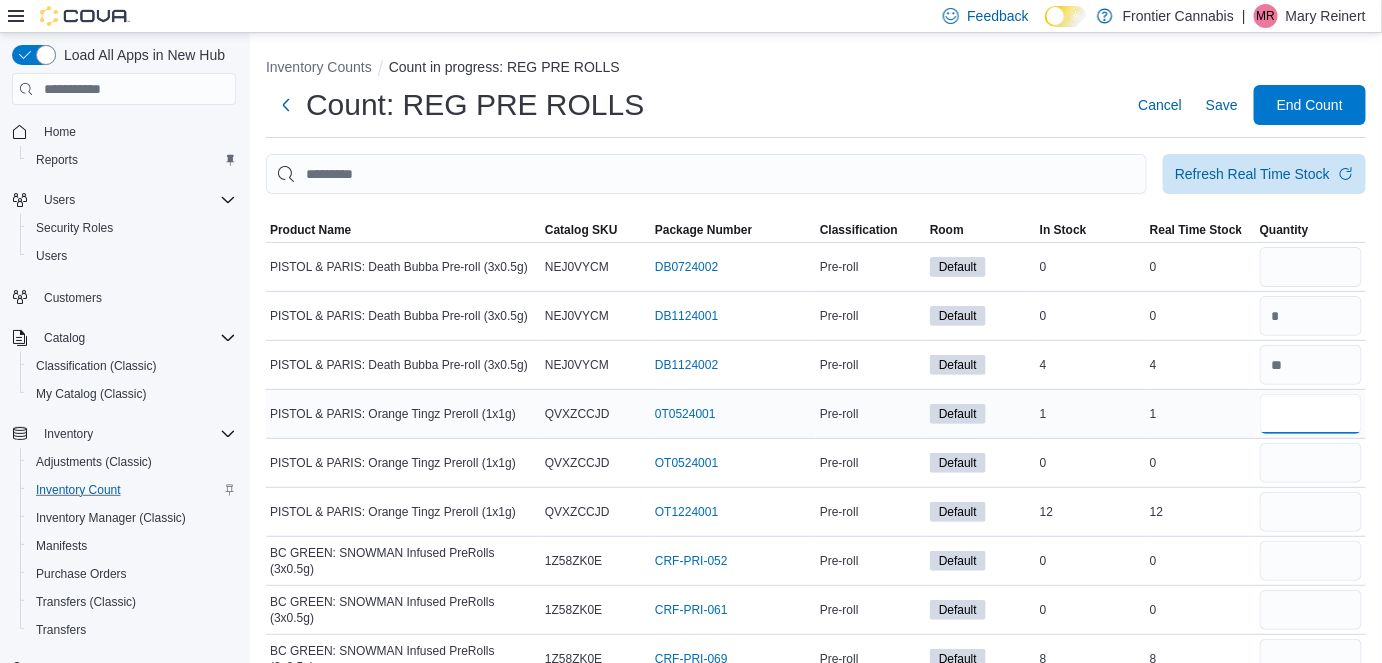 click at bounding box center (1311, 414) 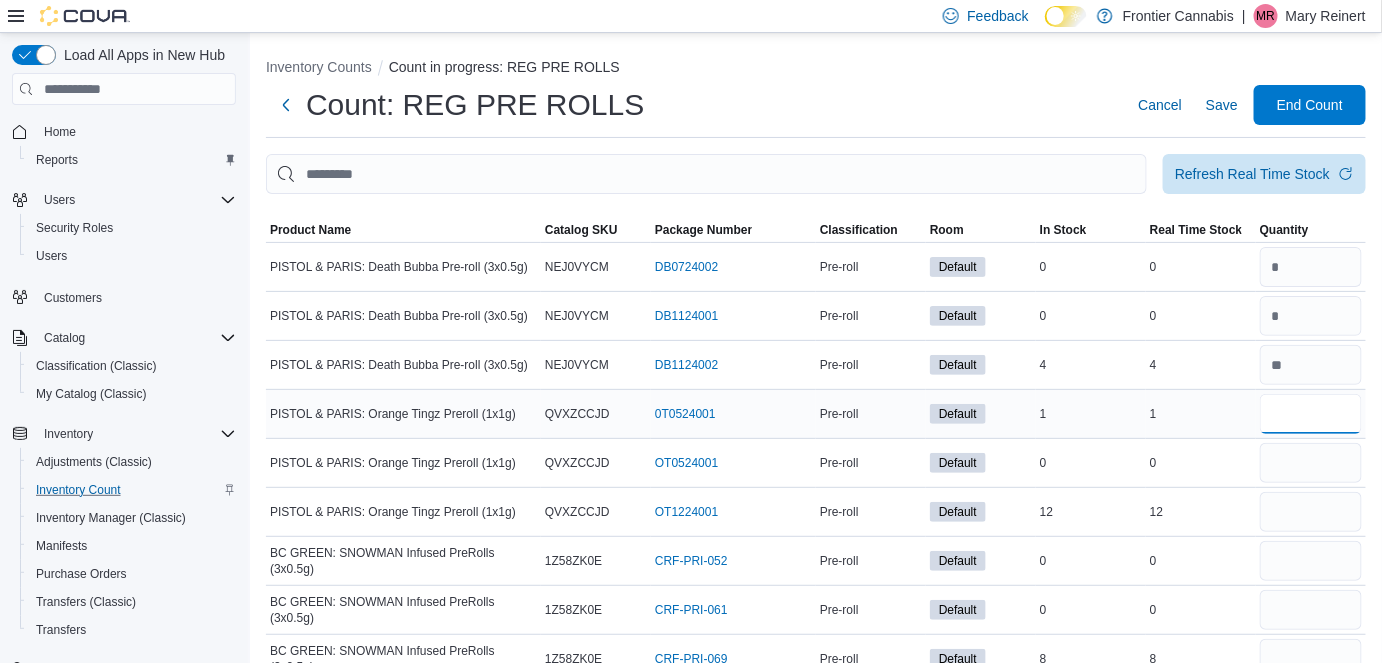 click at bounding box center [1311, 414] 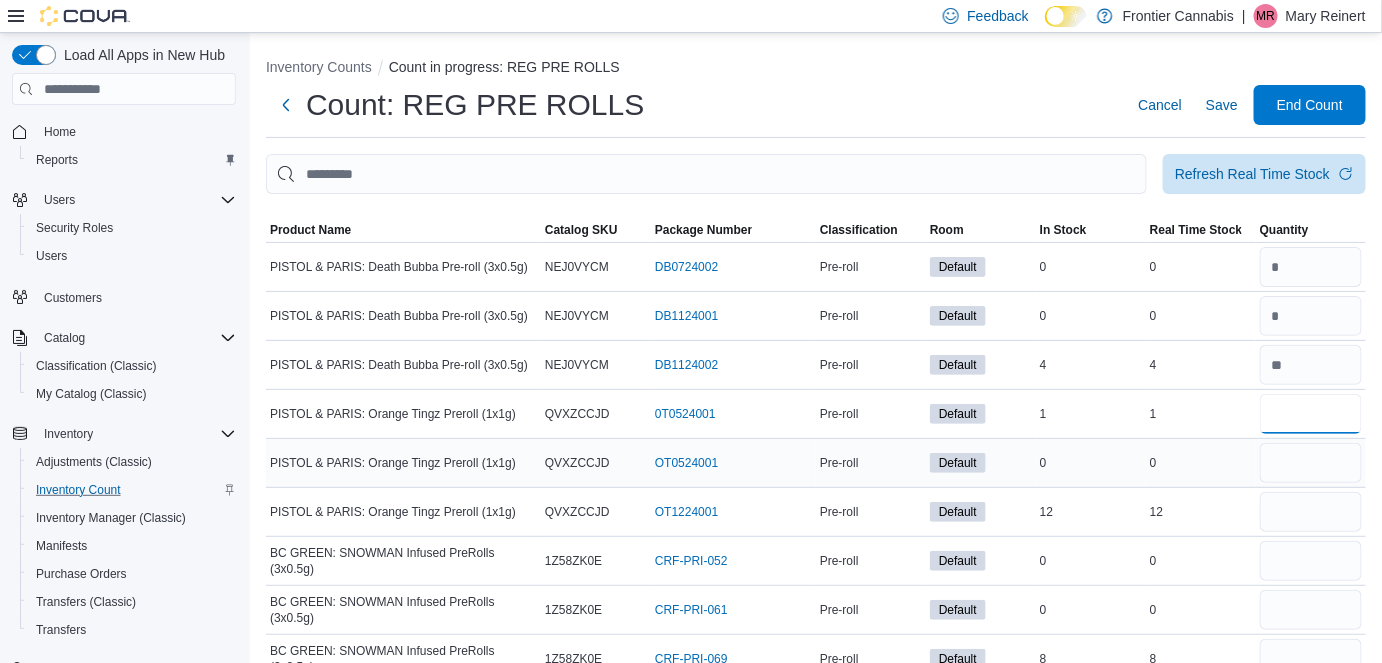 type on "*" 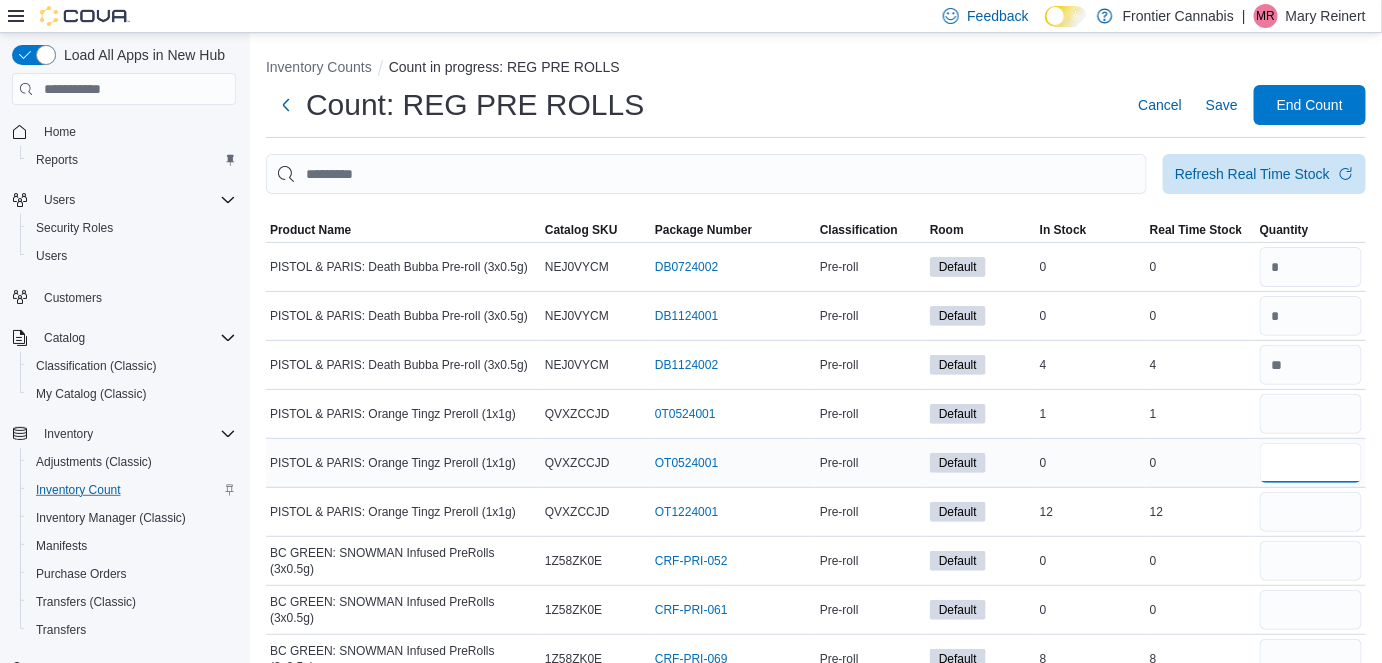 click at bounding box center [1311, 463] 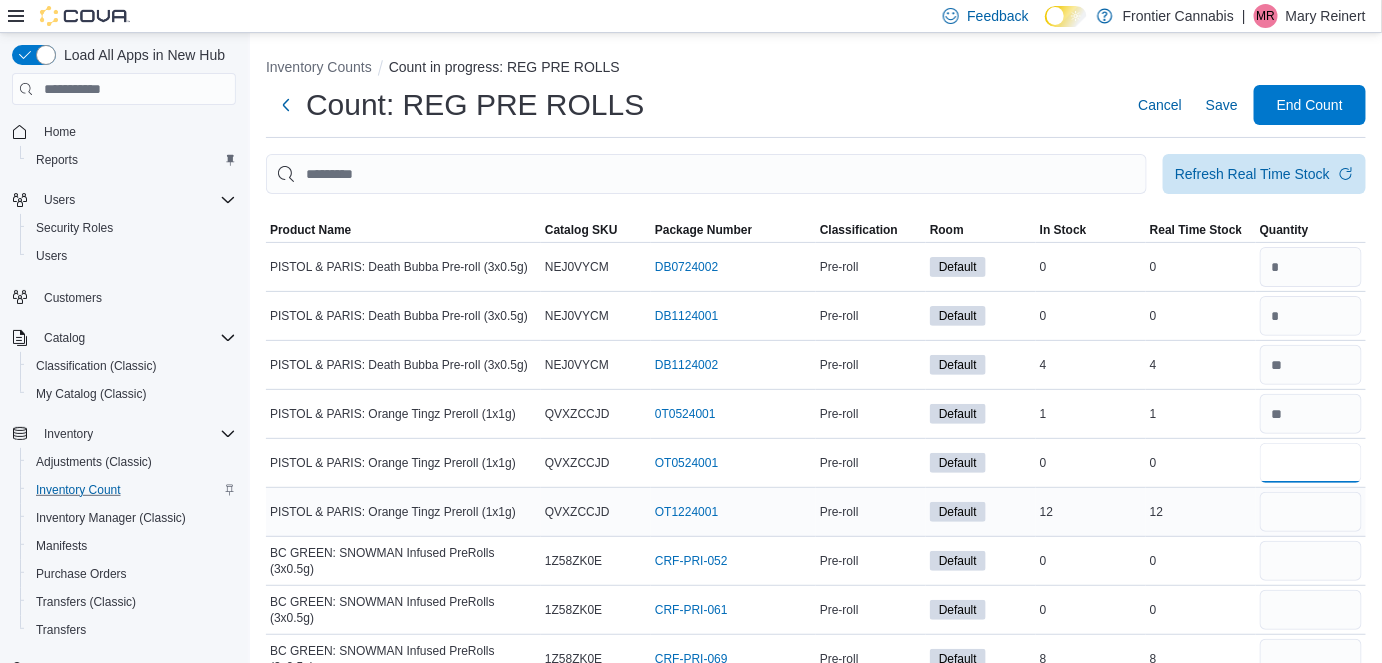 type on "*" 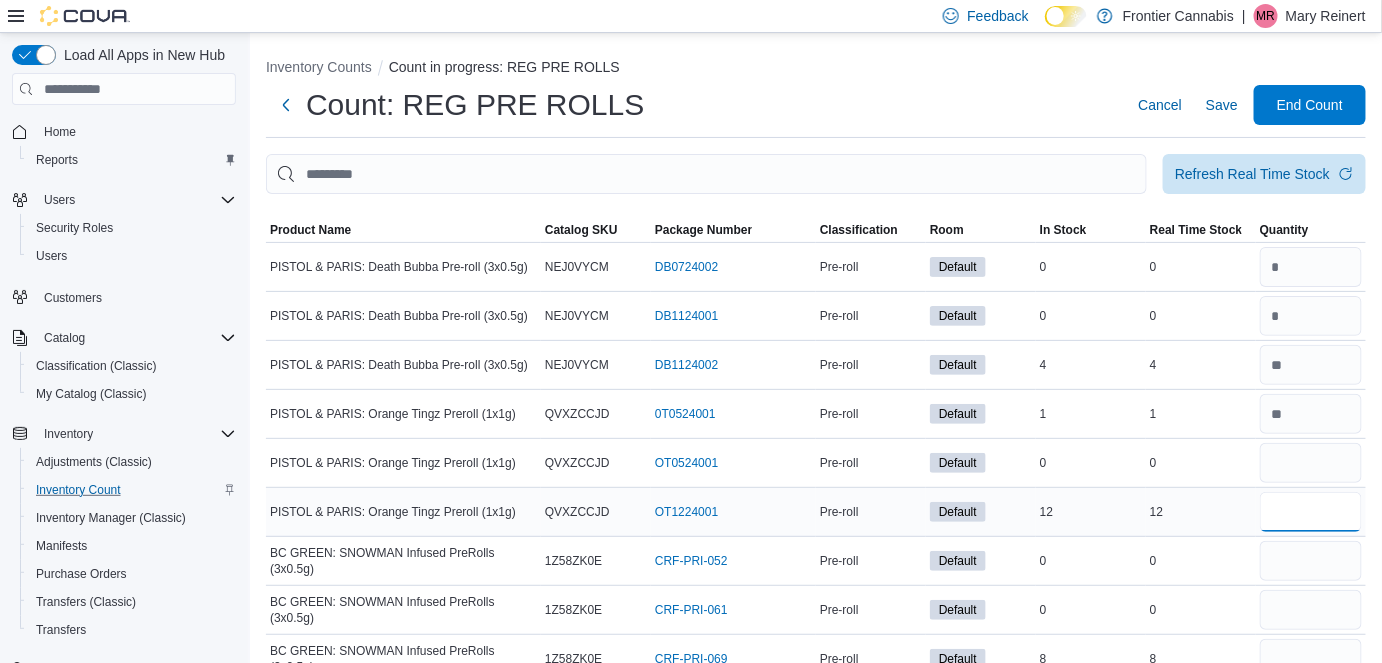 click at bounding box center [1311, 512] 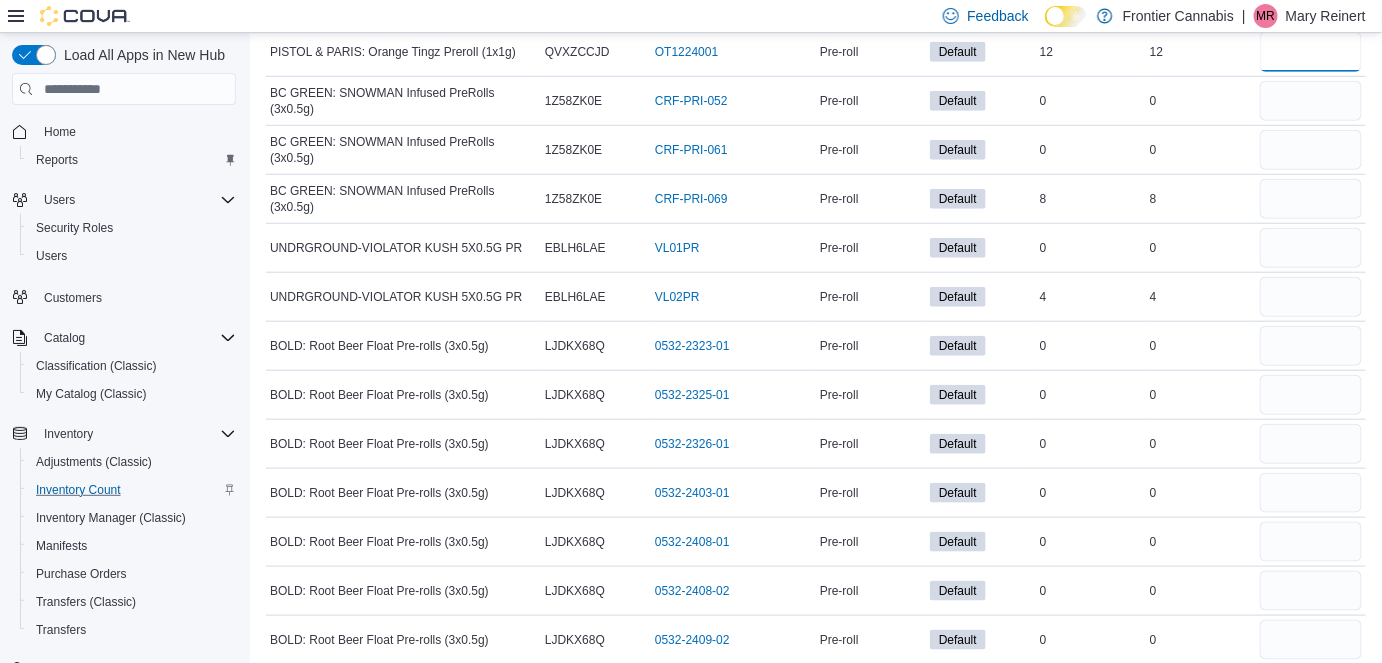 scroll, scrollTop: 496, scrollLeft: 0, axis: vertical 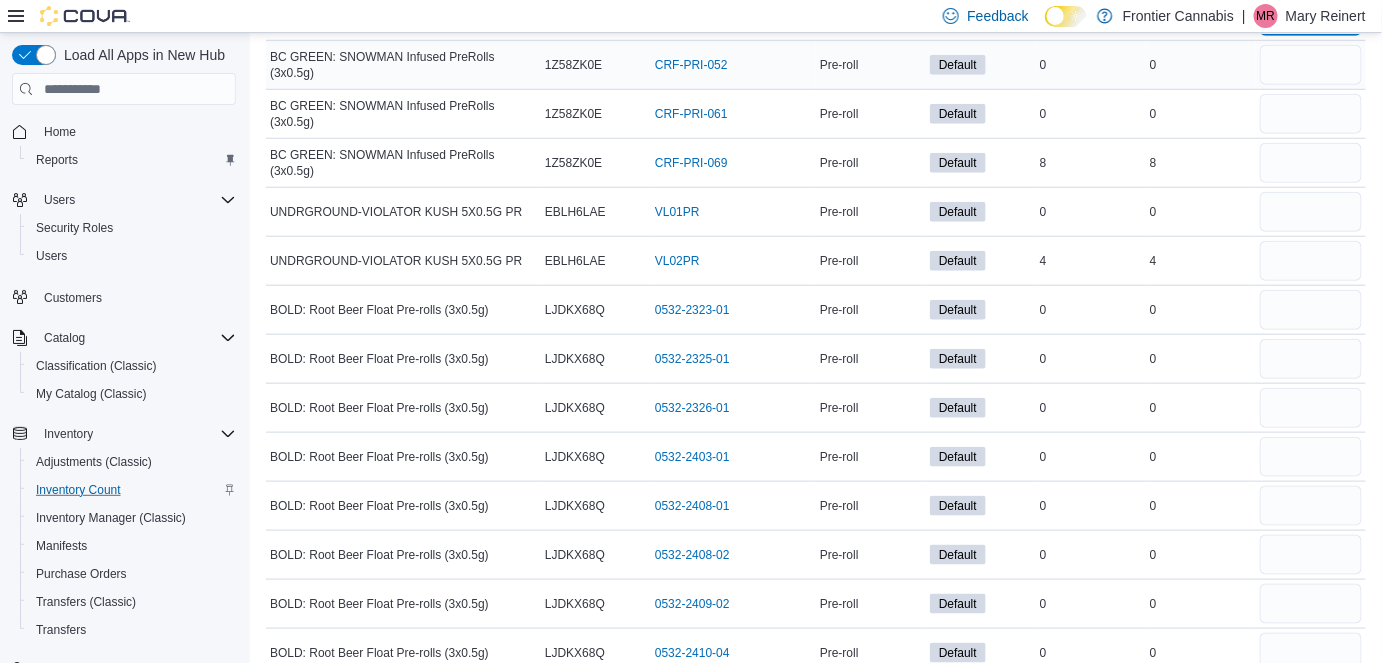 type on "**" 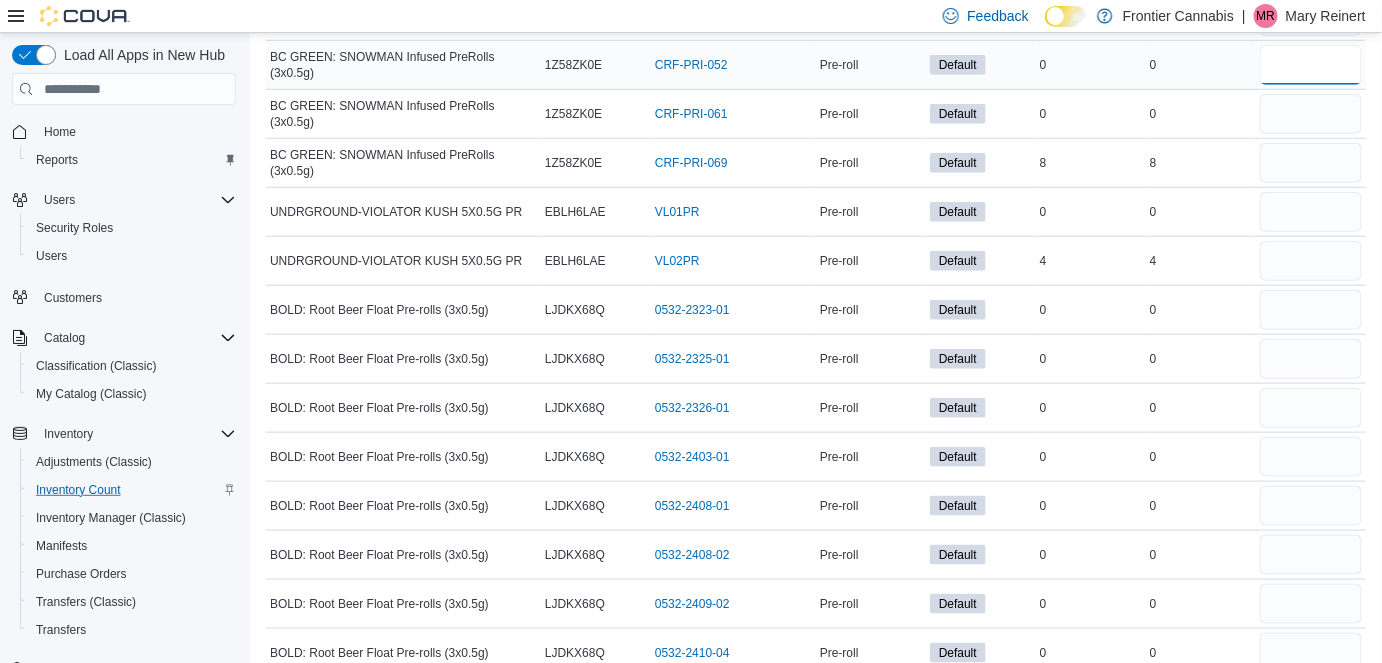 click at bounding box center (1311, 65) 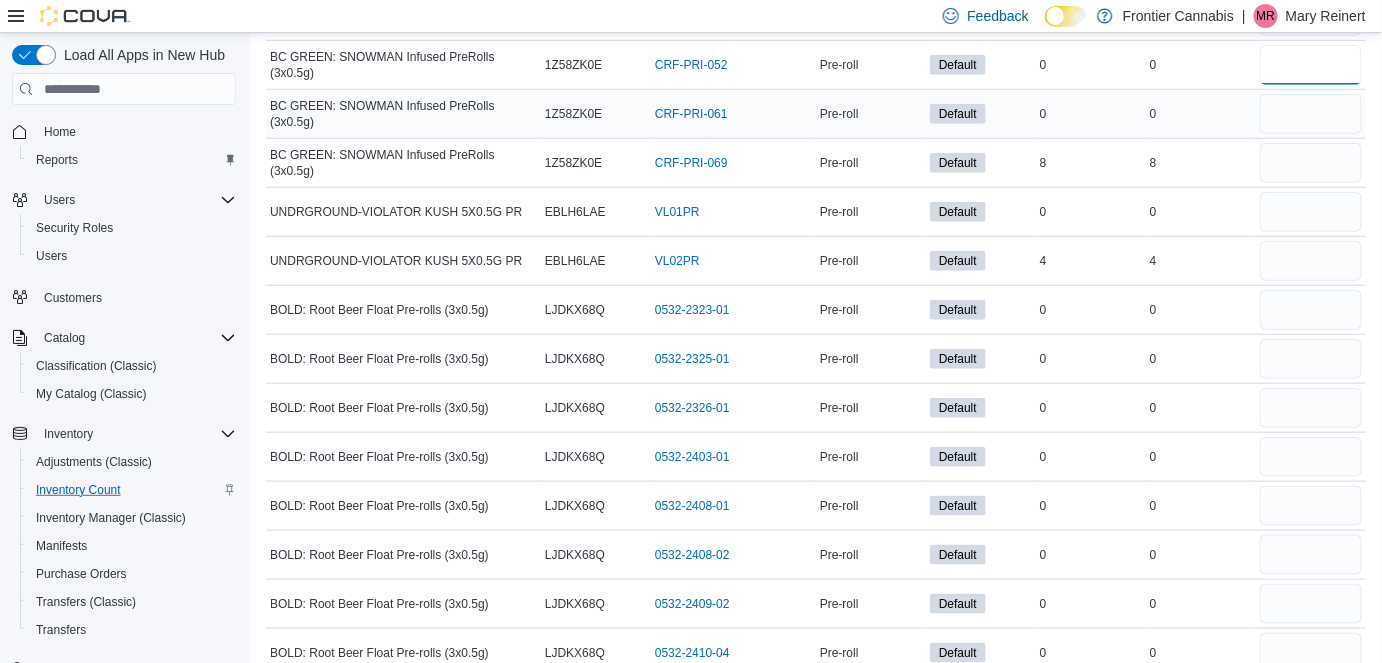 type on "*" 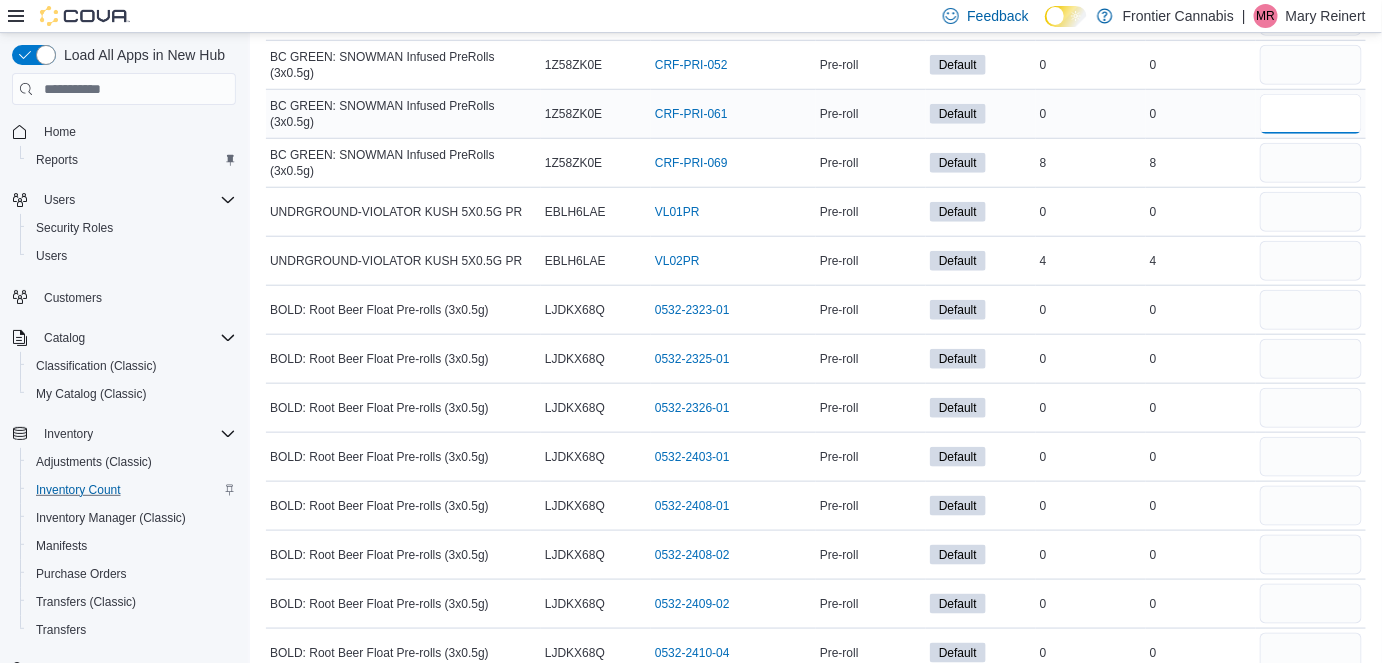 click at bounding box center (1311, 114) 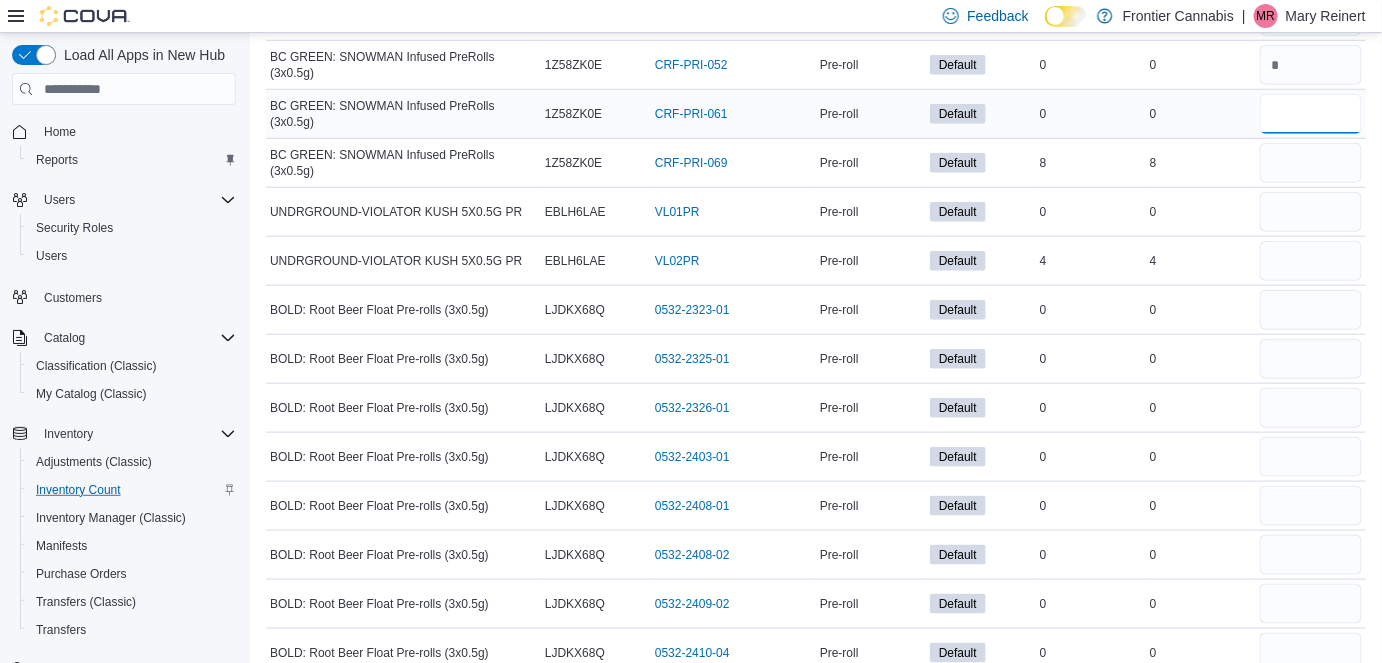 type 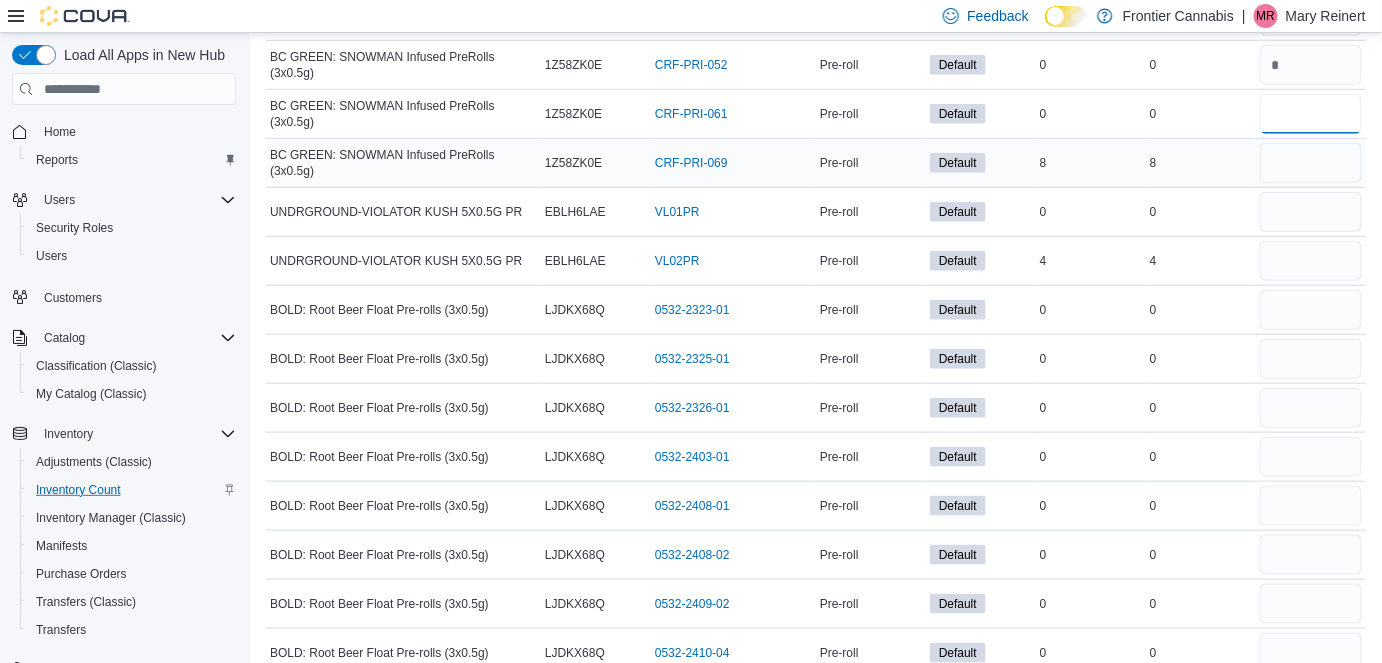 type on "*" 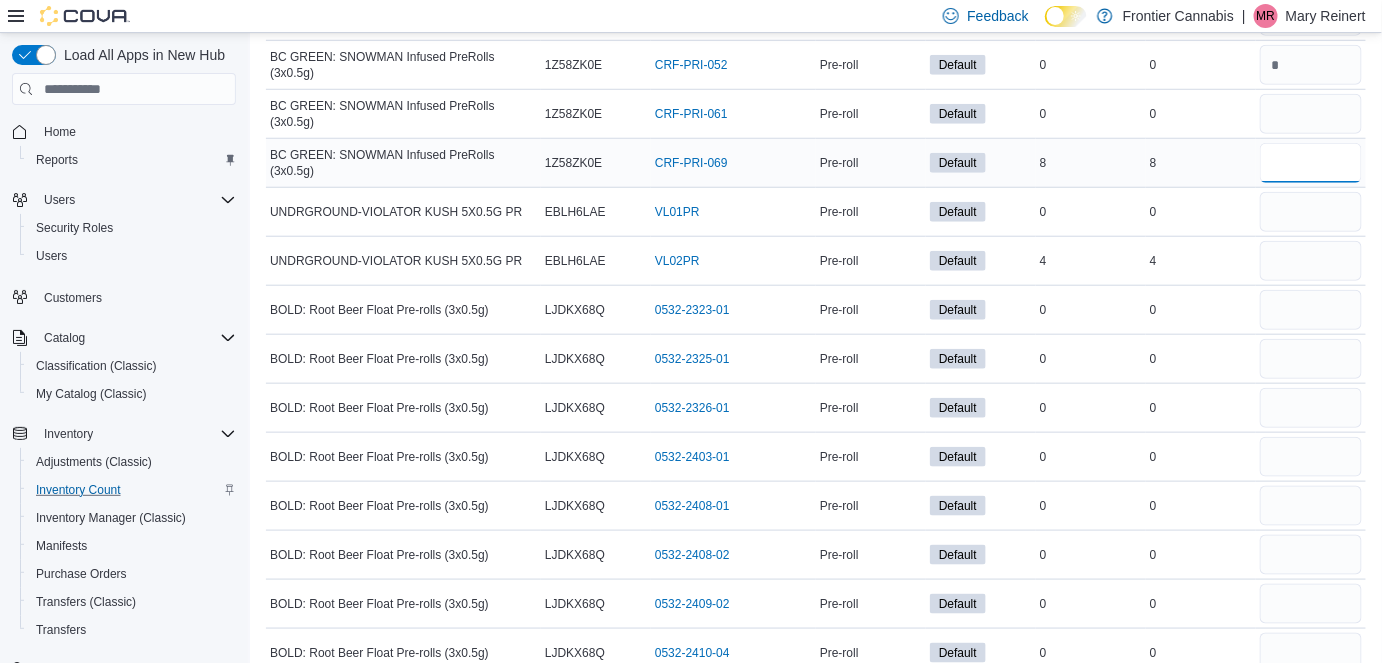 click at bounding box center [1311, 163] 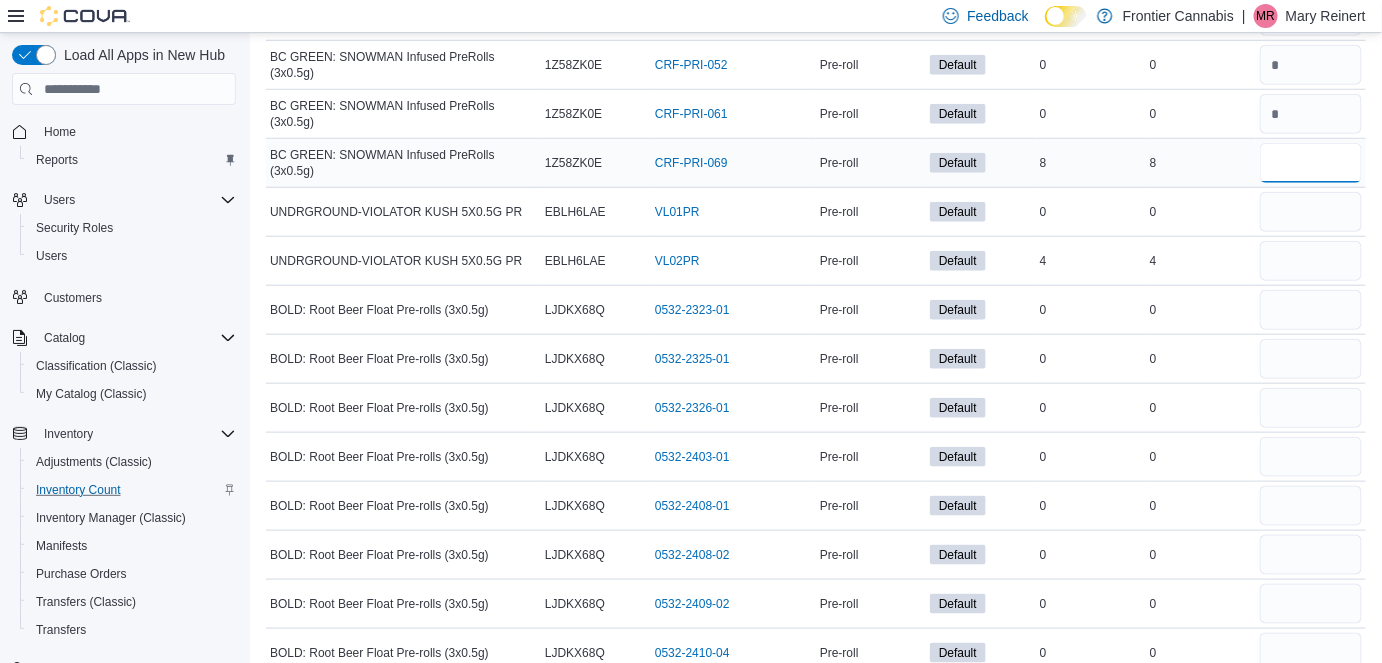 type 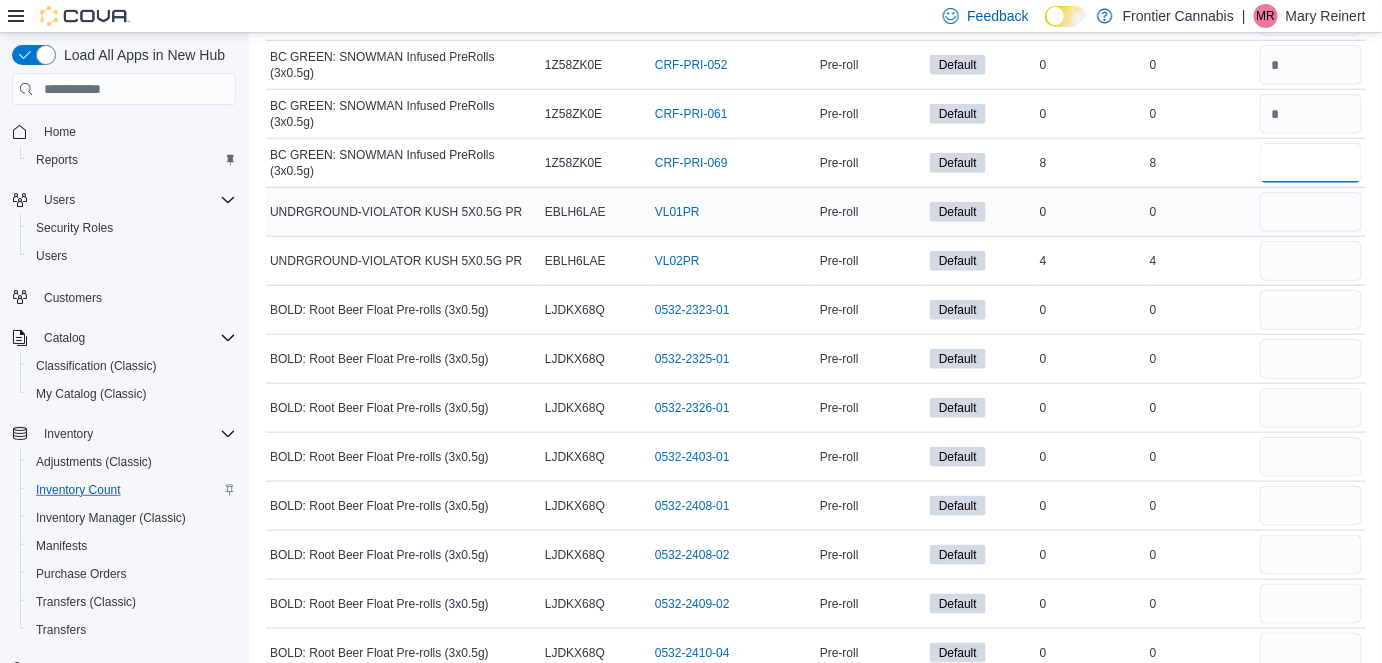 type on "*" 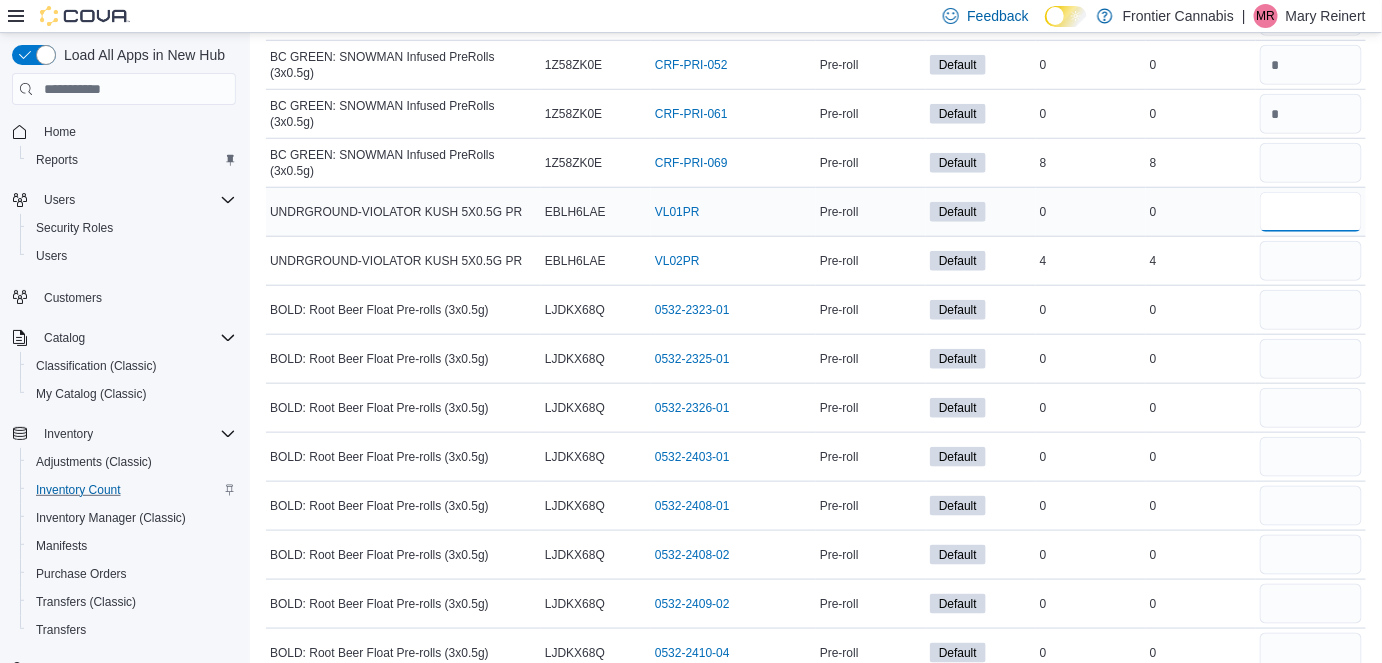 click at bounding box center [1311, 212] 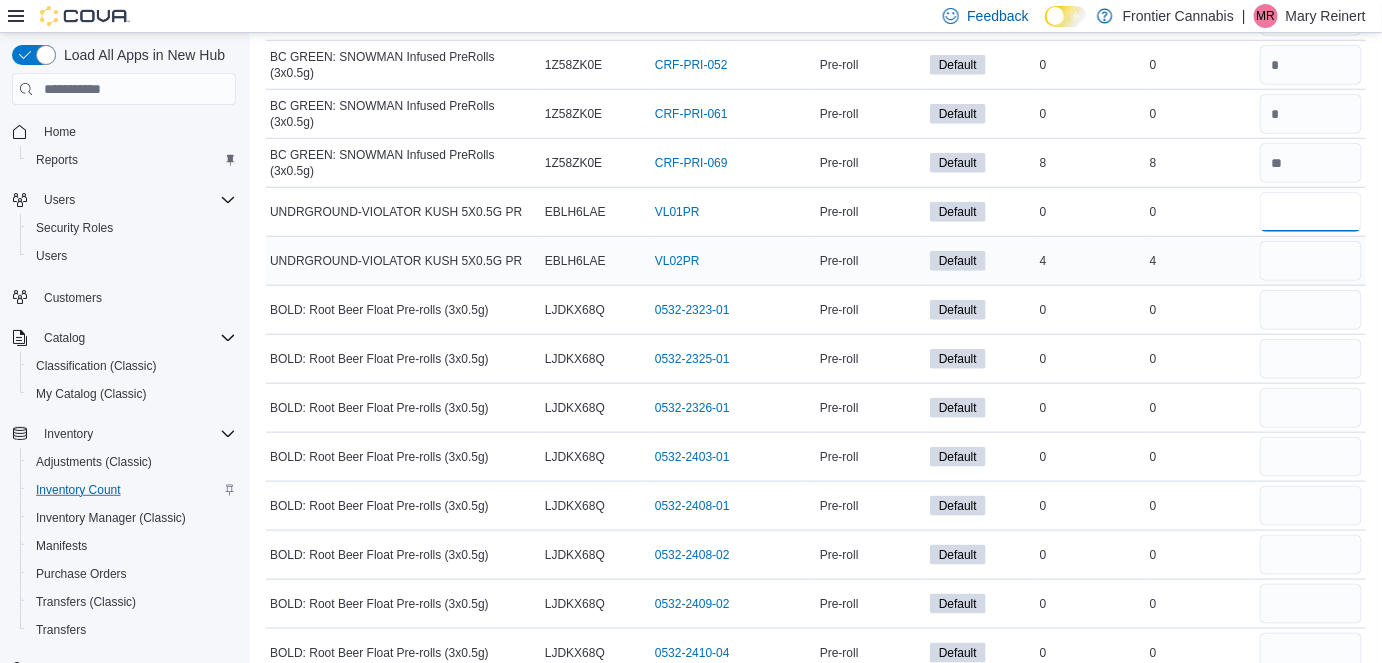 type on "*" 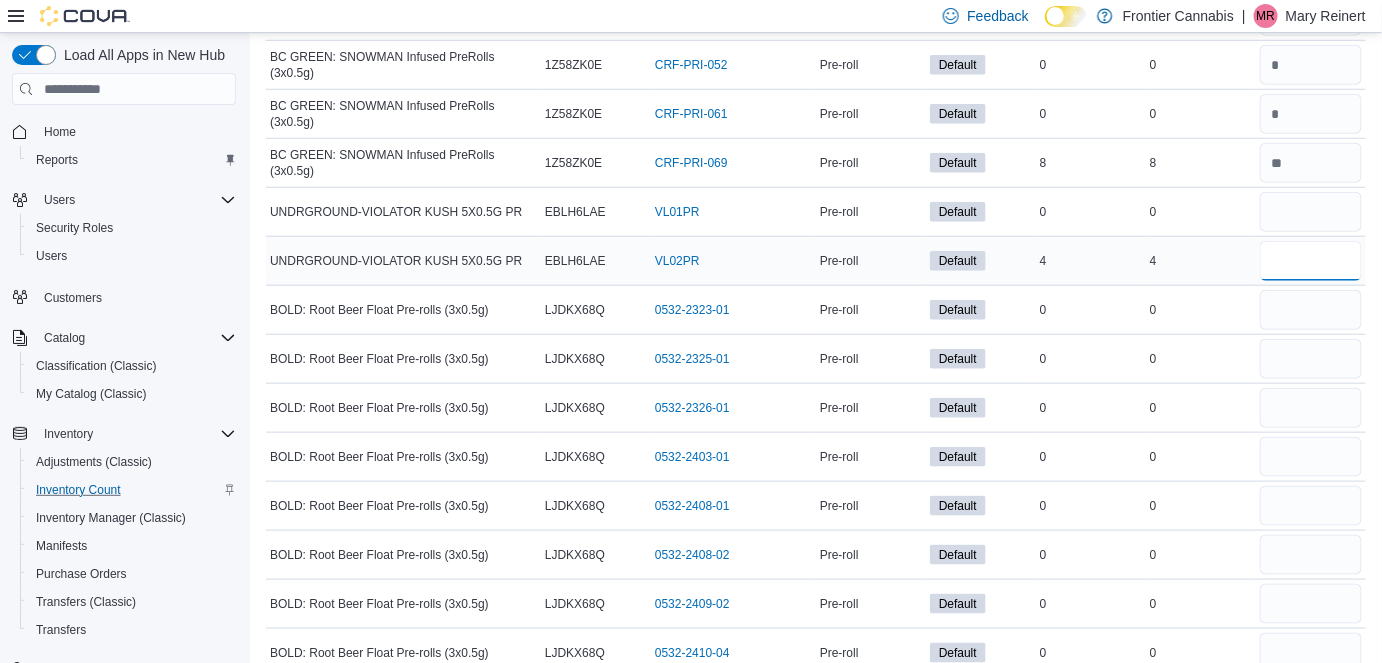 click at bounding box center (1311, 261) 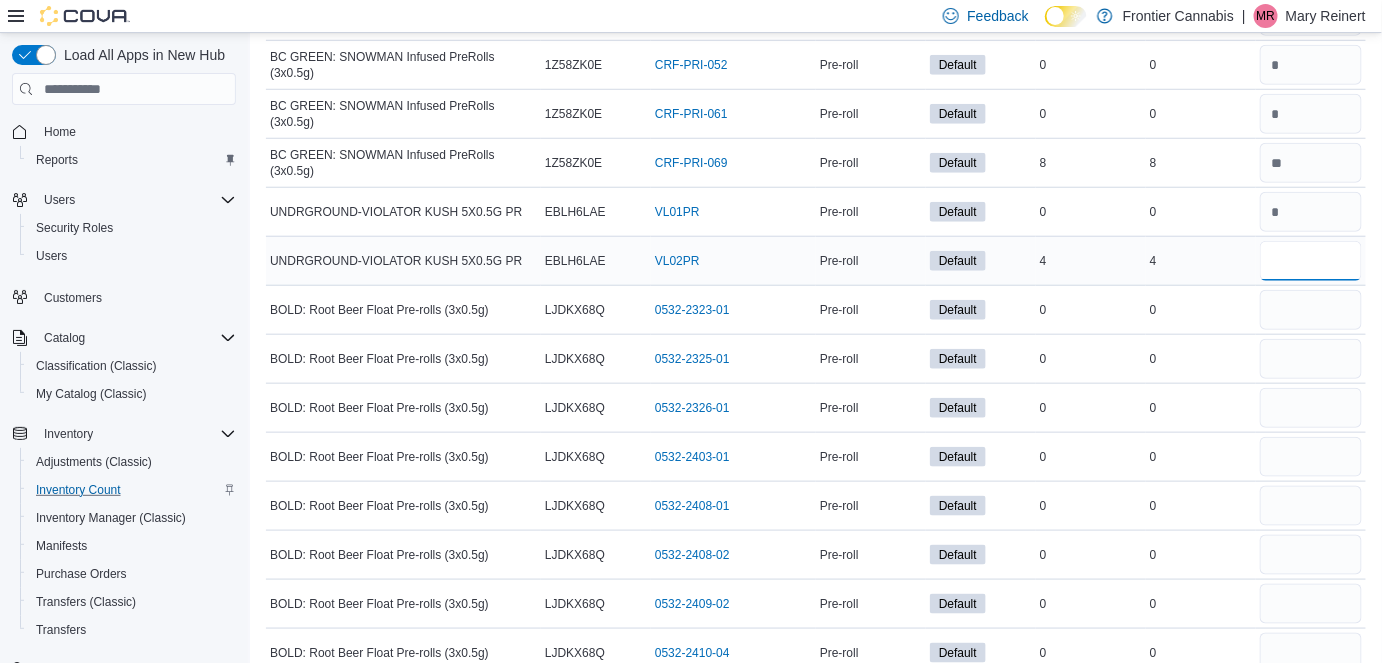 type 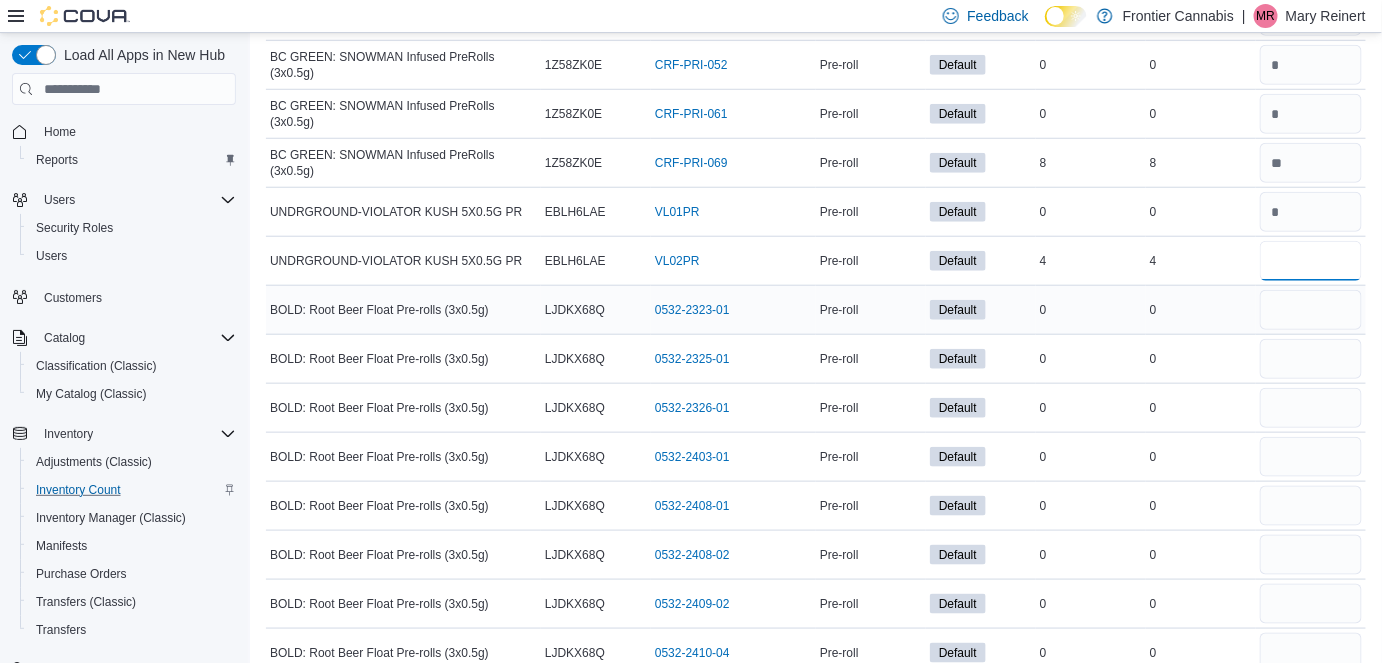 type on "*" 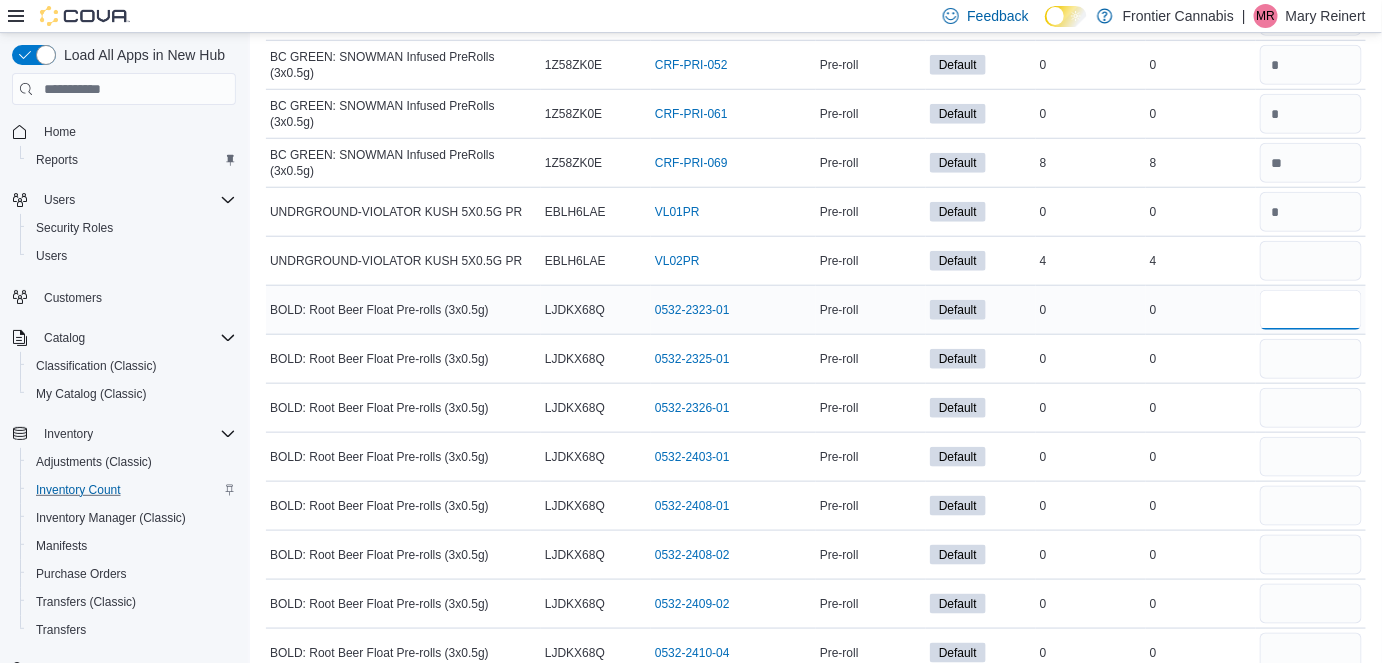 click at bounding box center [1311, 310] 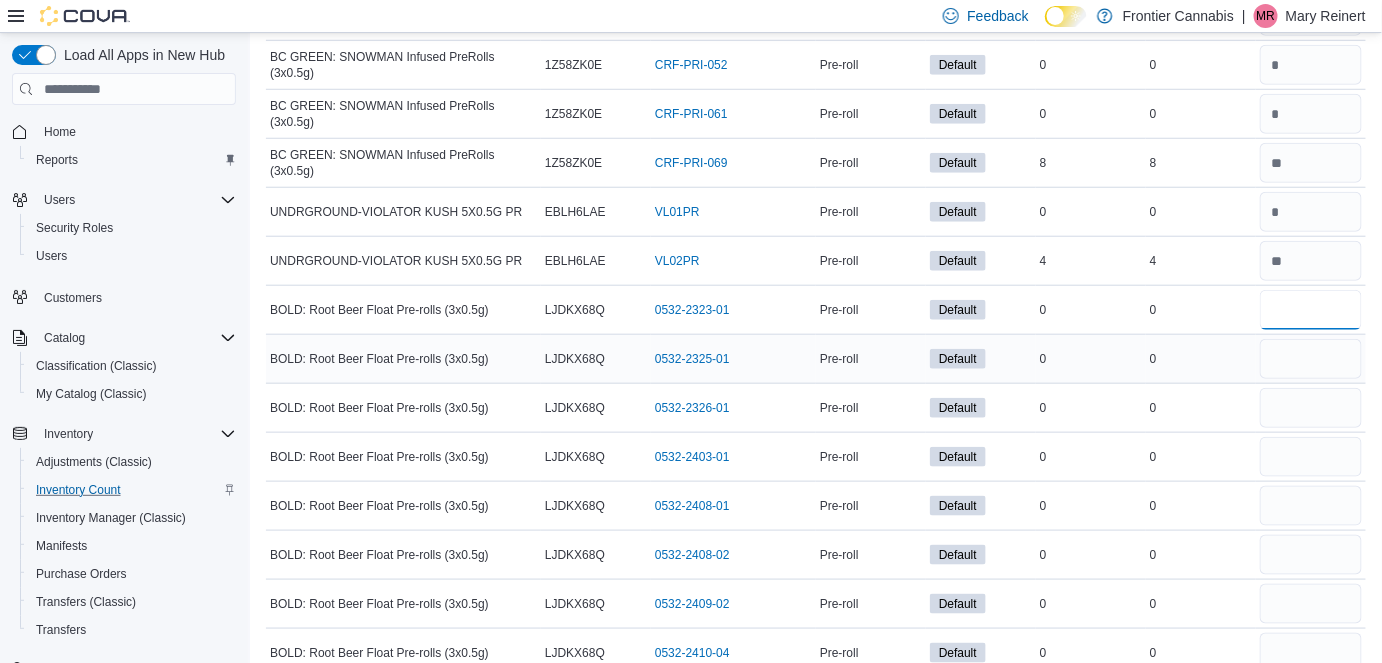 type on "*" 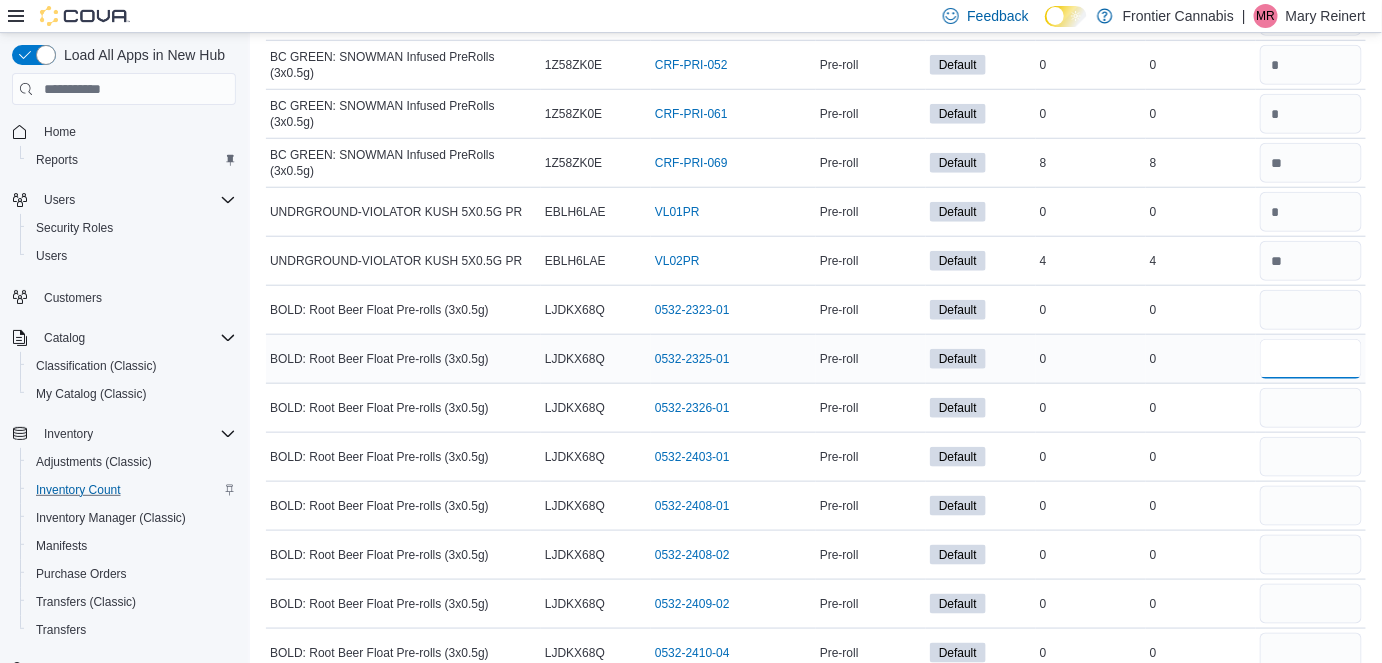 click at bounding box center (1311, 359) 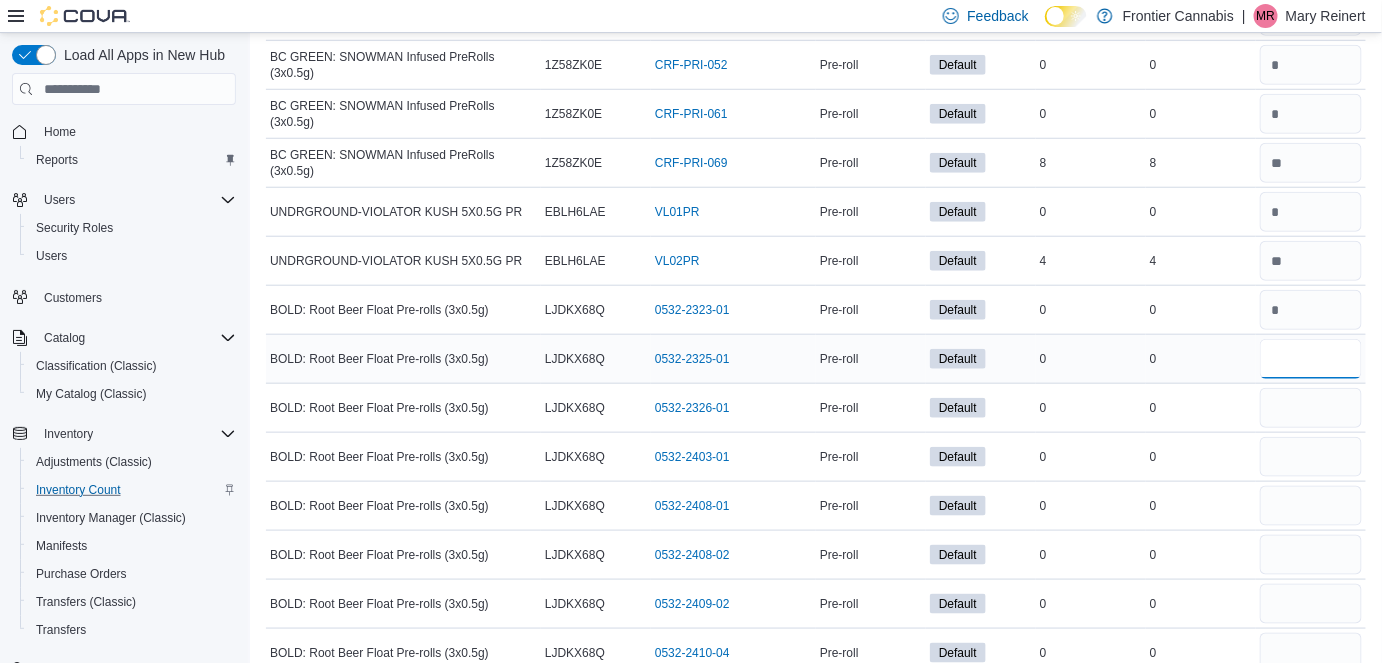 type 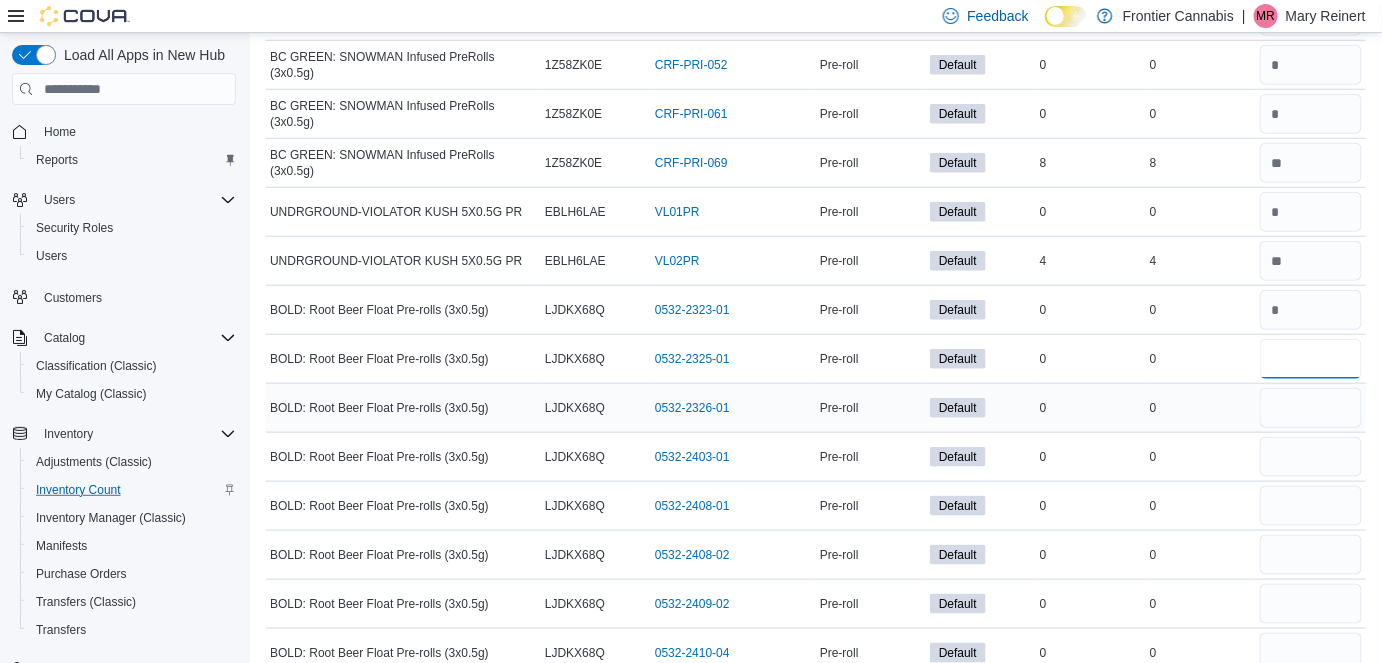 type on "*" 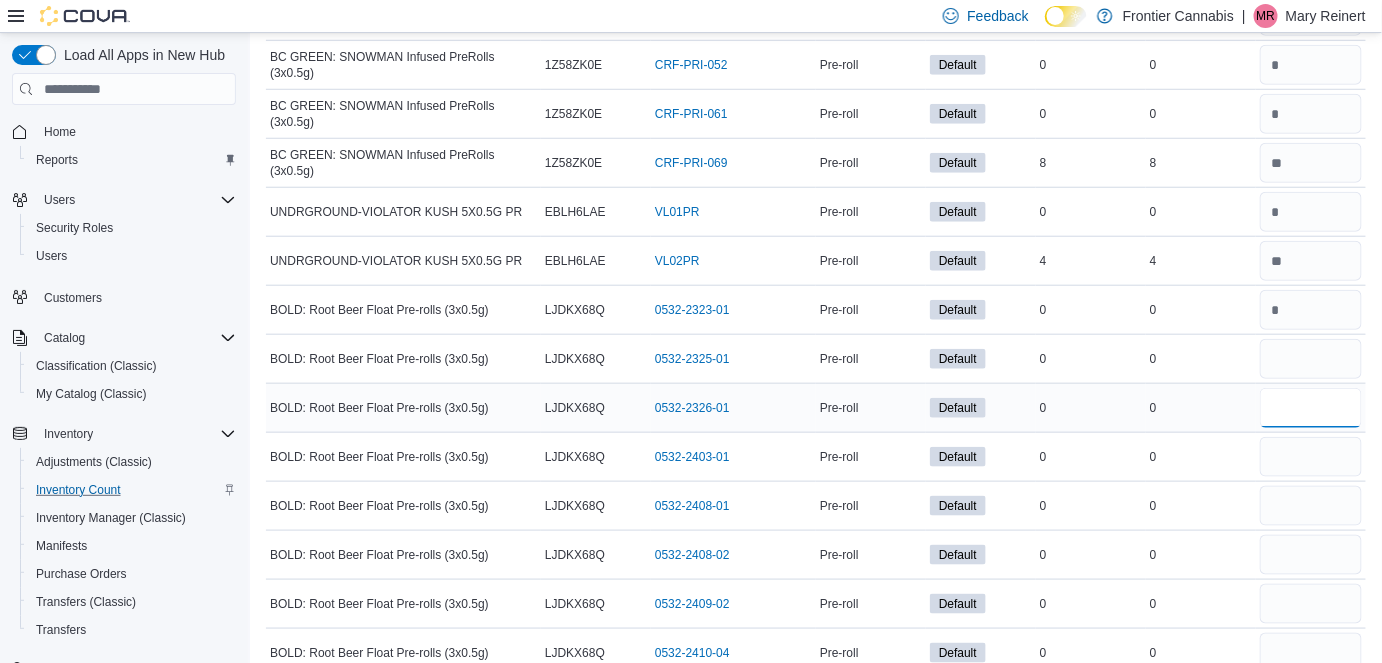 click at bounding box center (1311, 408) 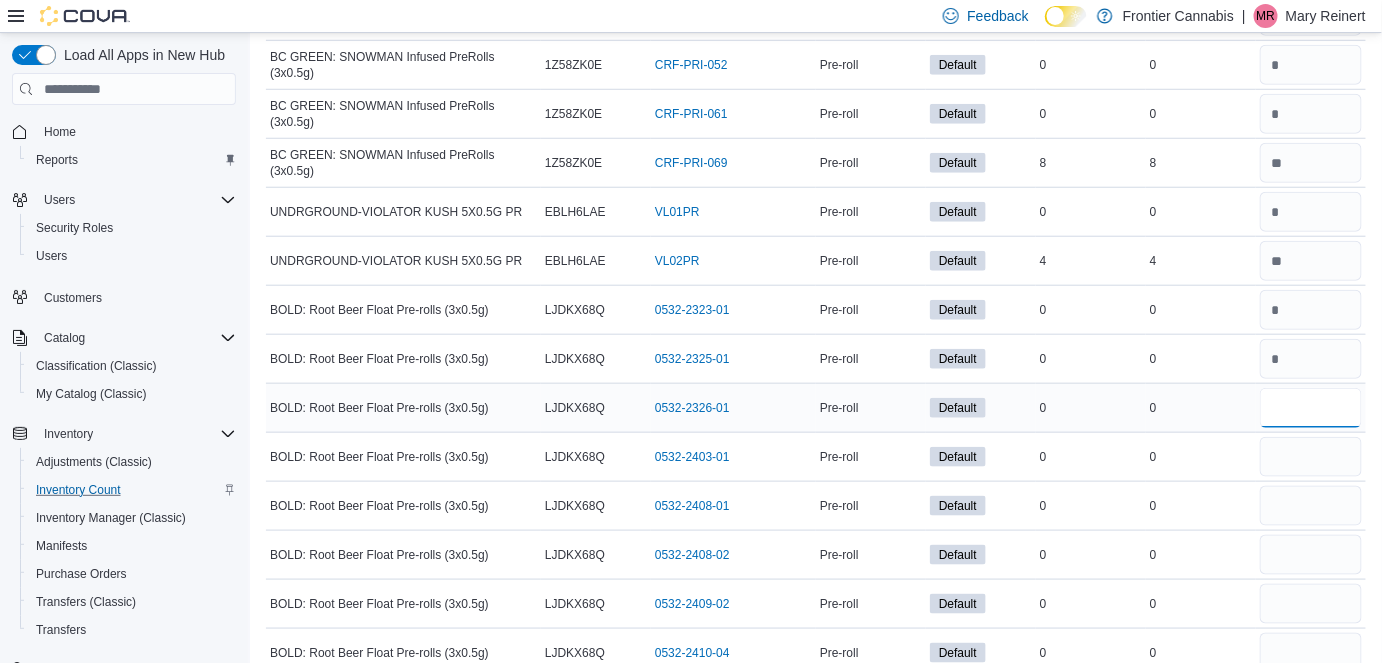 type 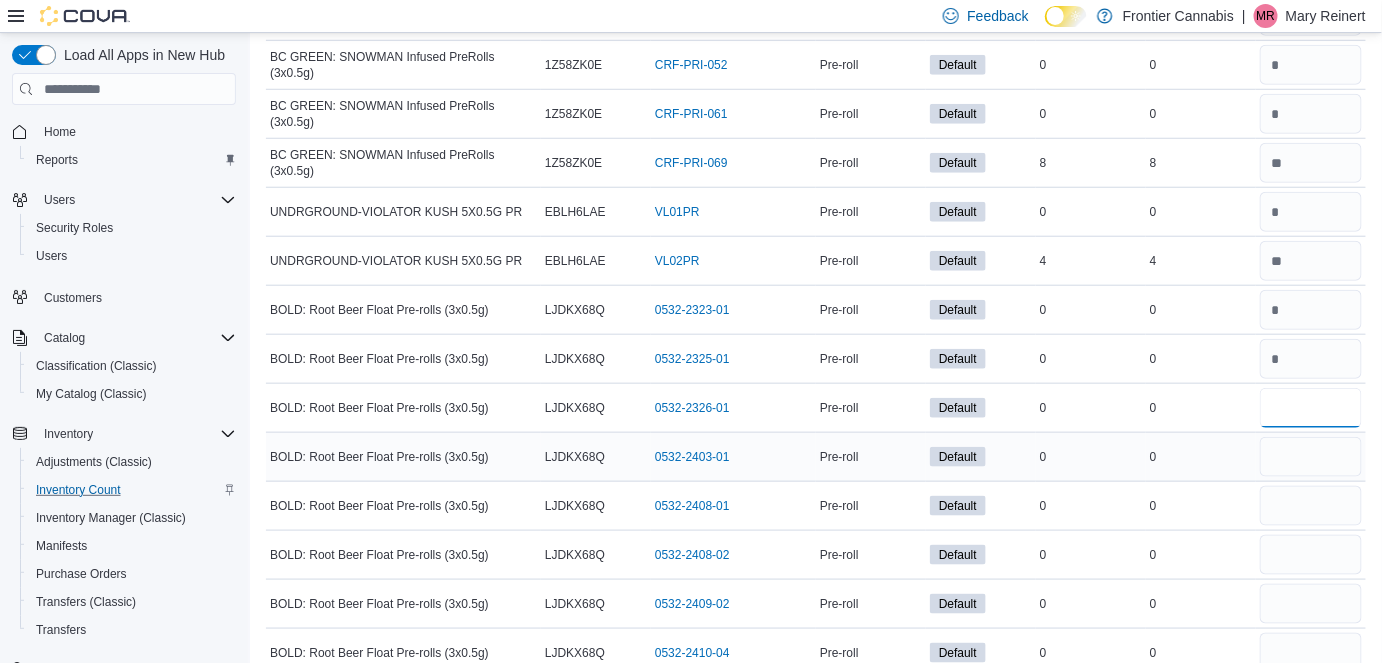 type on "*" 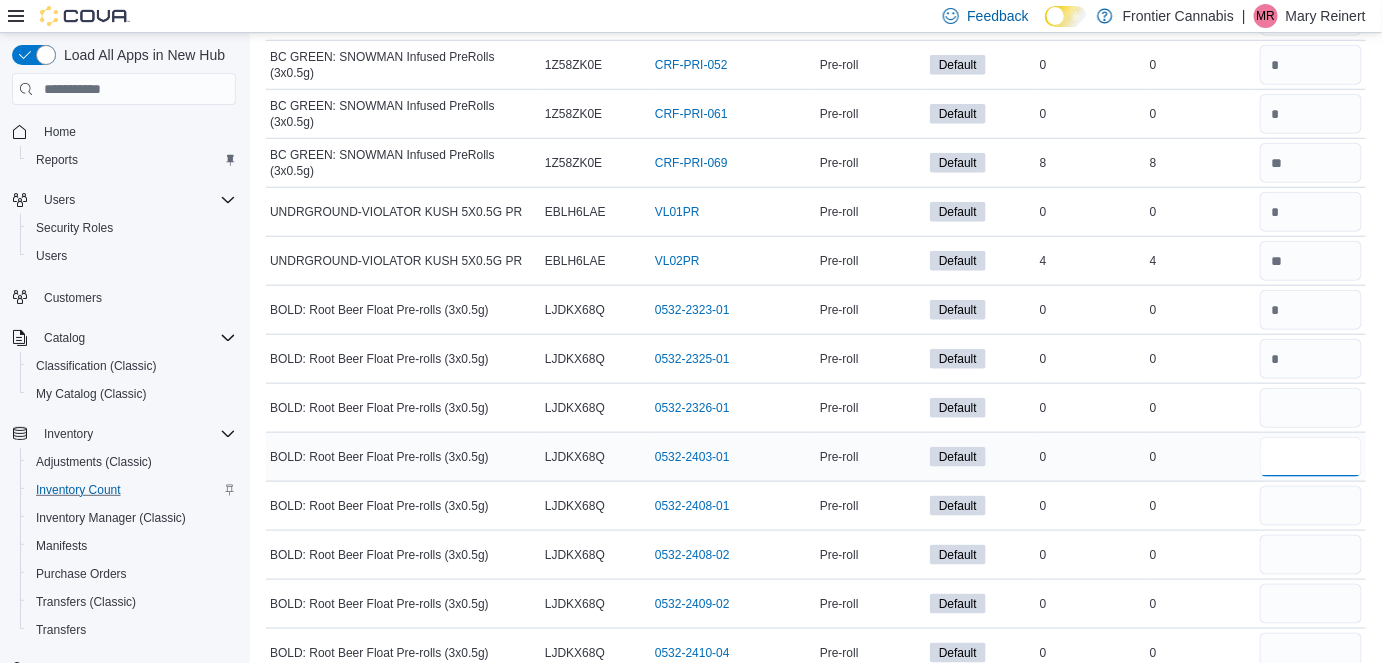 click at bounding box center [1311, 457] 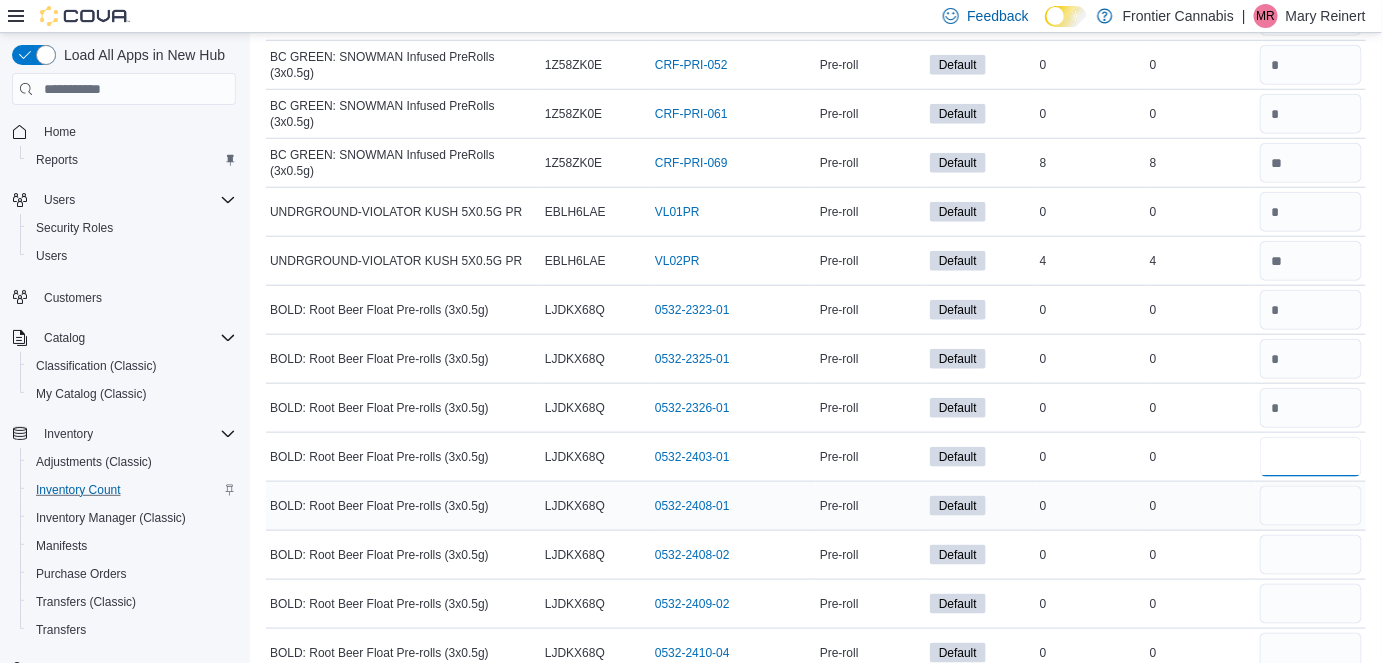 type on "*" 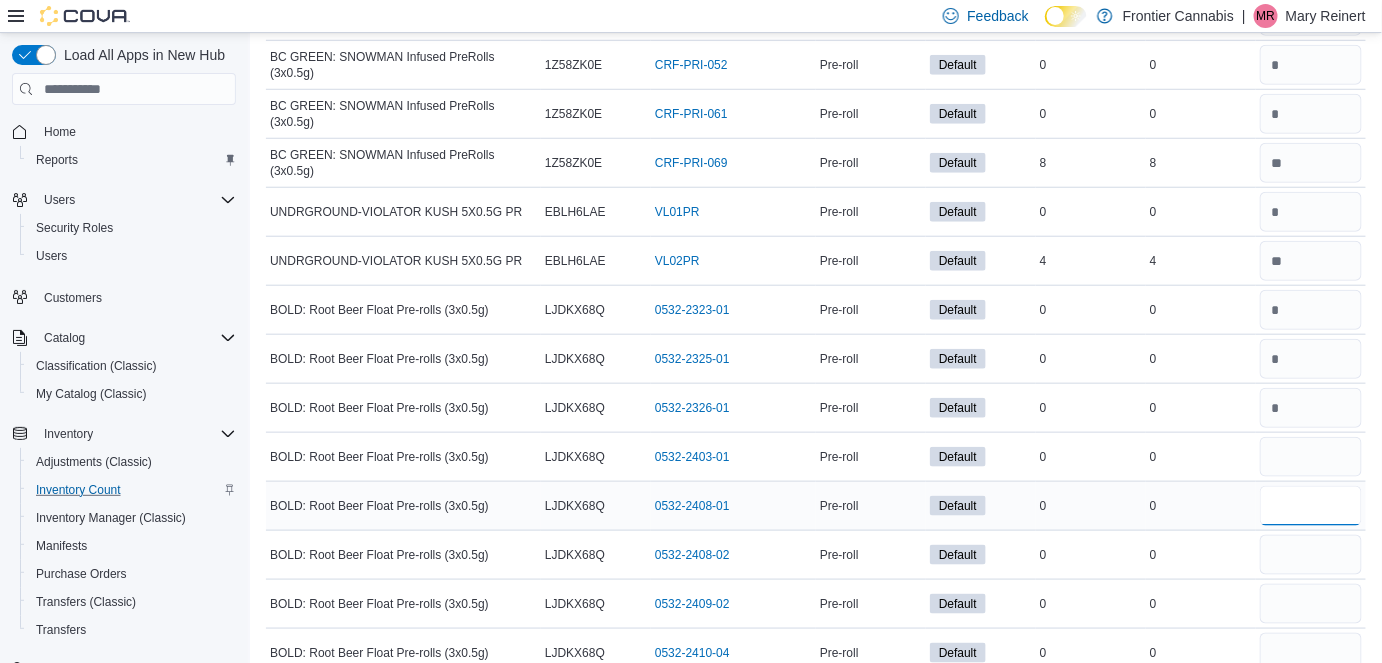 click at bounding box center [1311, 506] 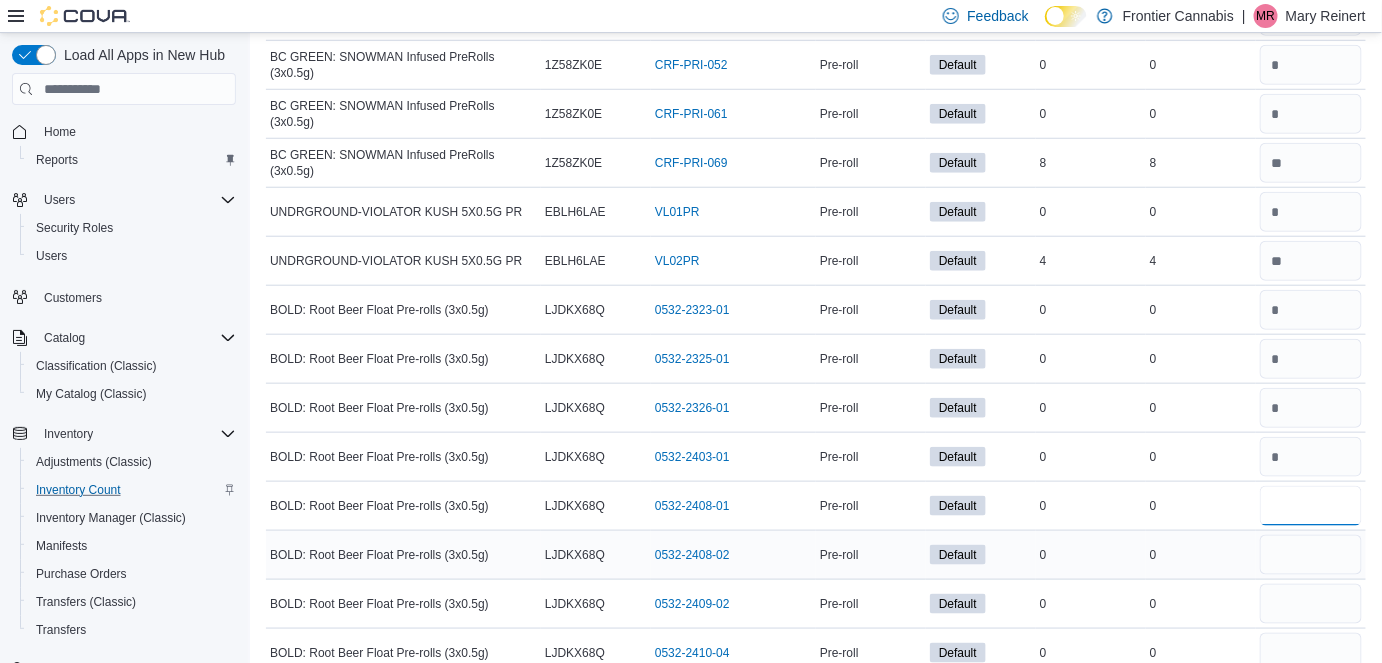 type on "*" 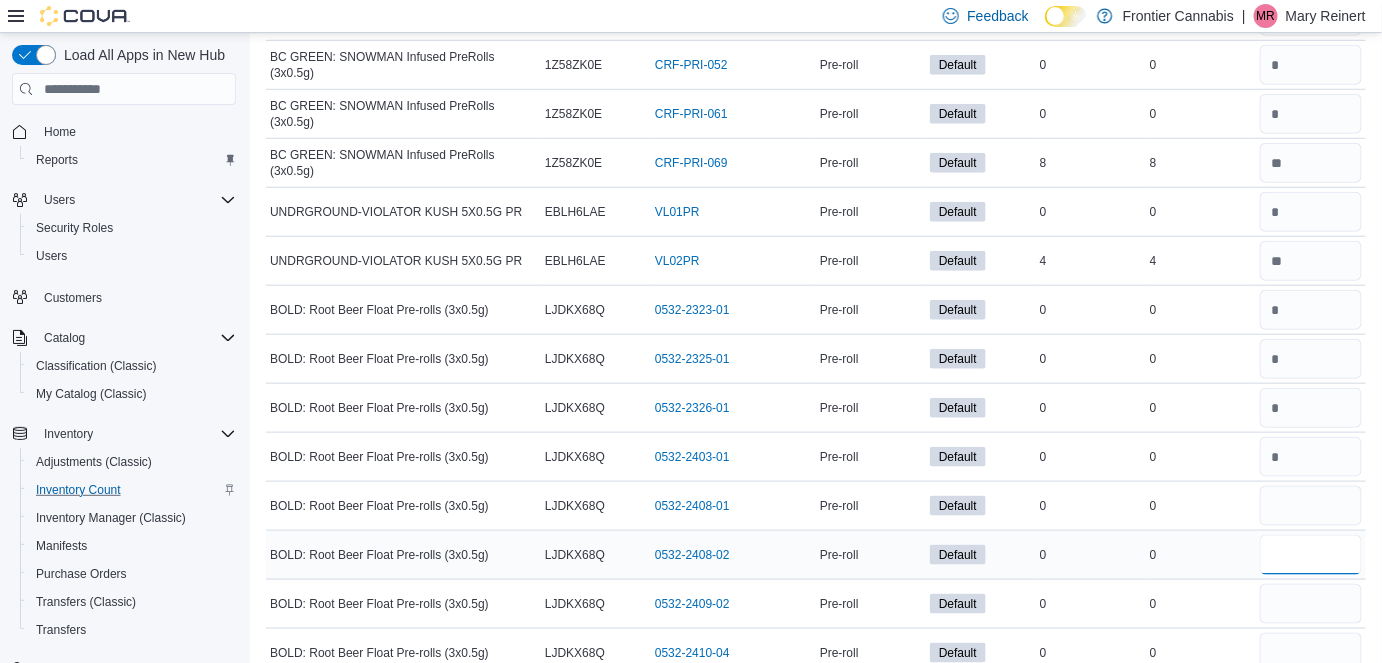 click at bounding box center (1311, 555) 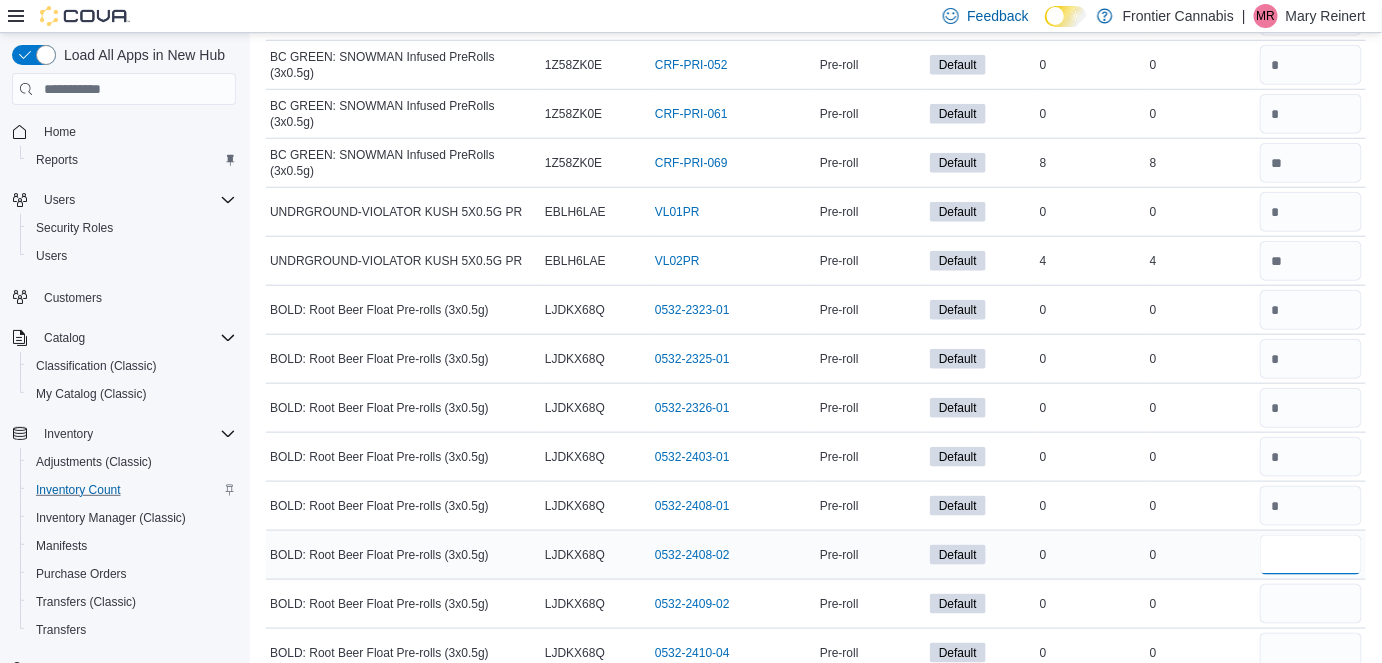 type 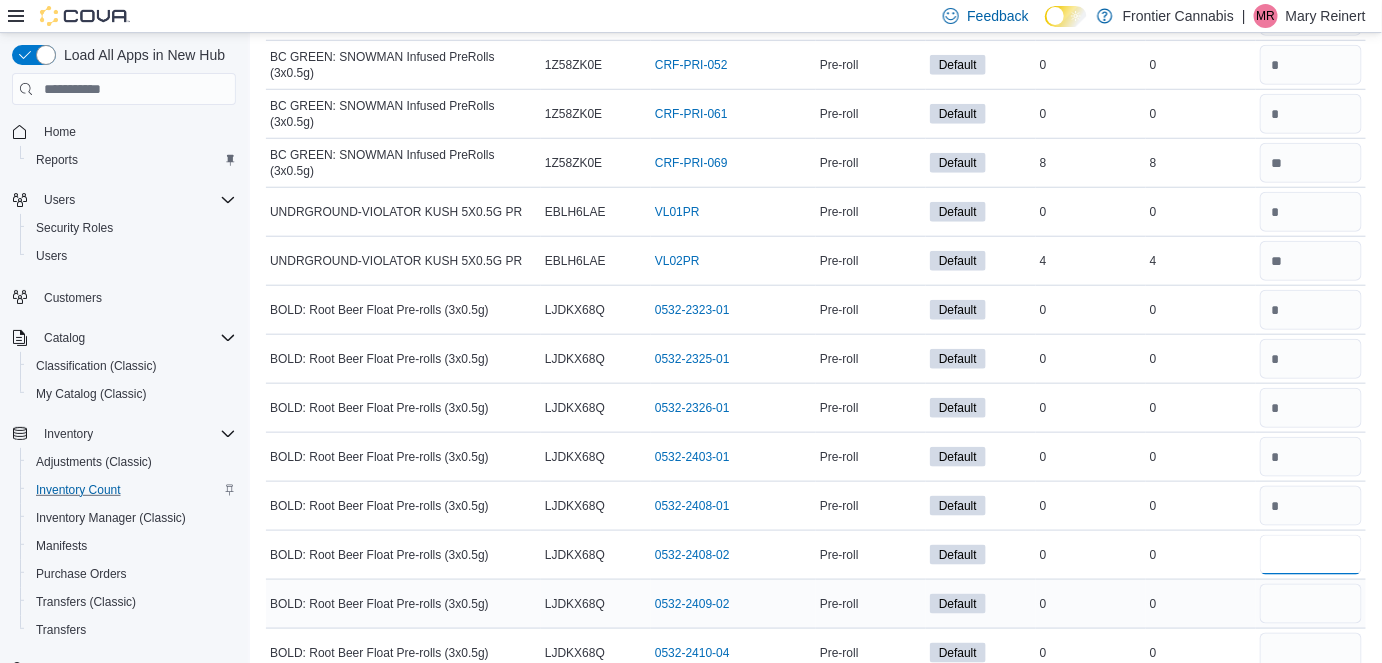 type on "*" 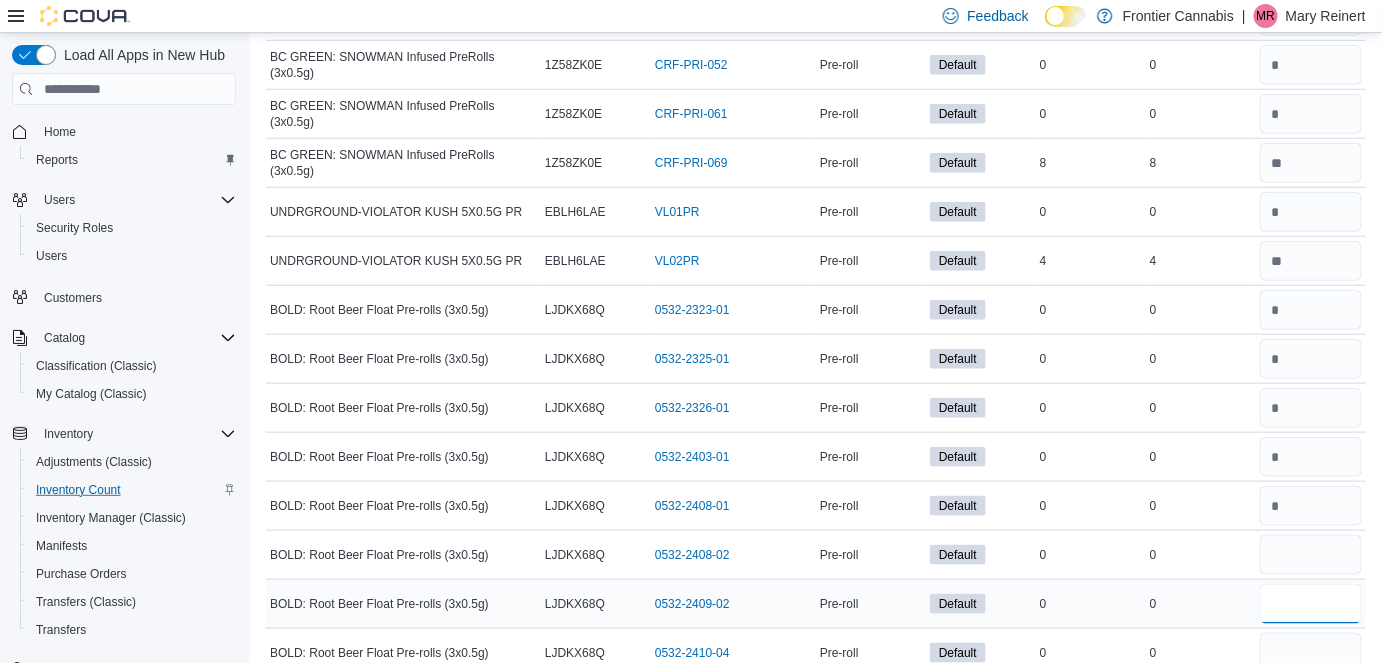 click at bounding box center (1311, 604) 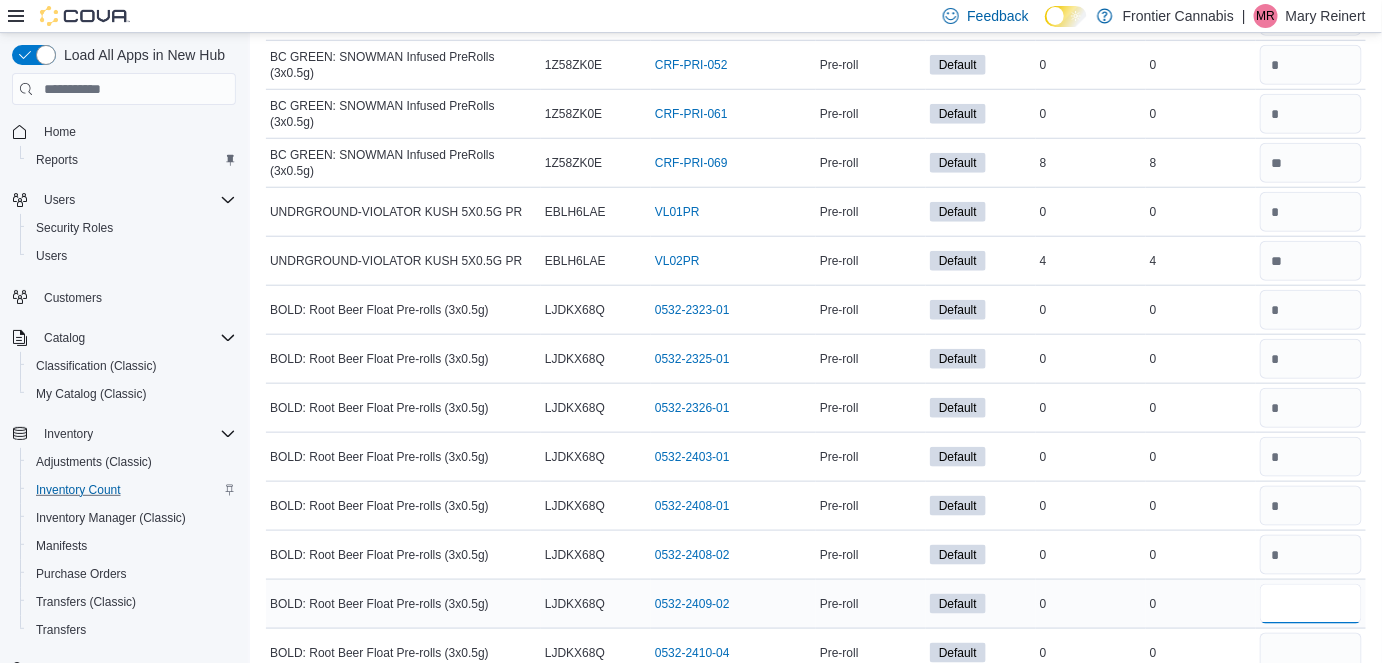 click at bounding box center (1311, 604) 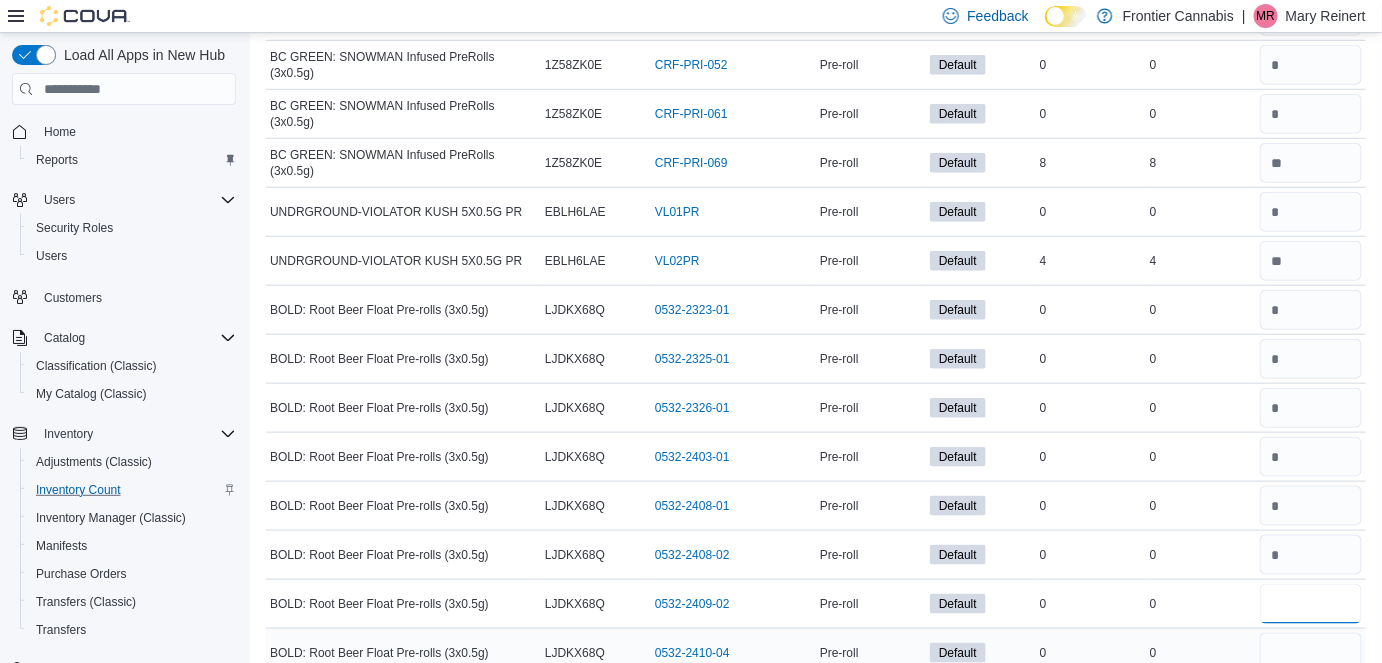 type on "*" 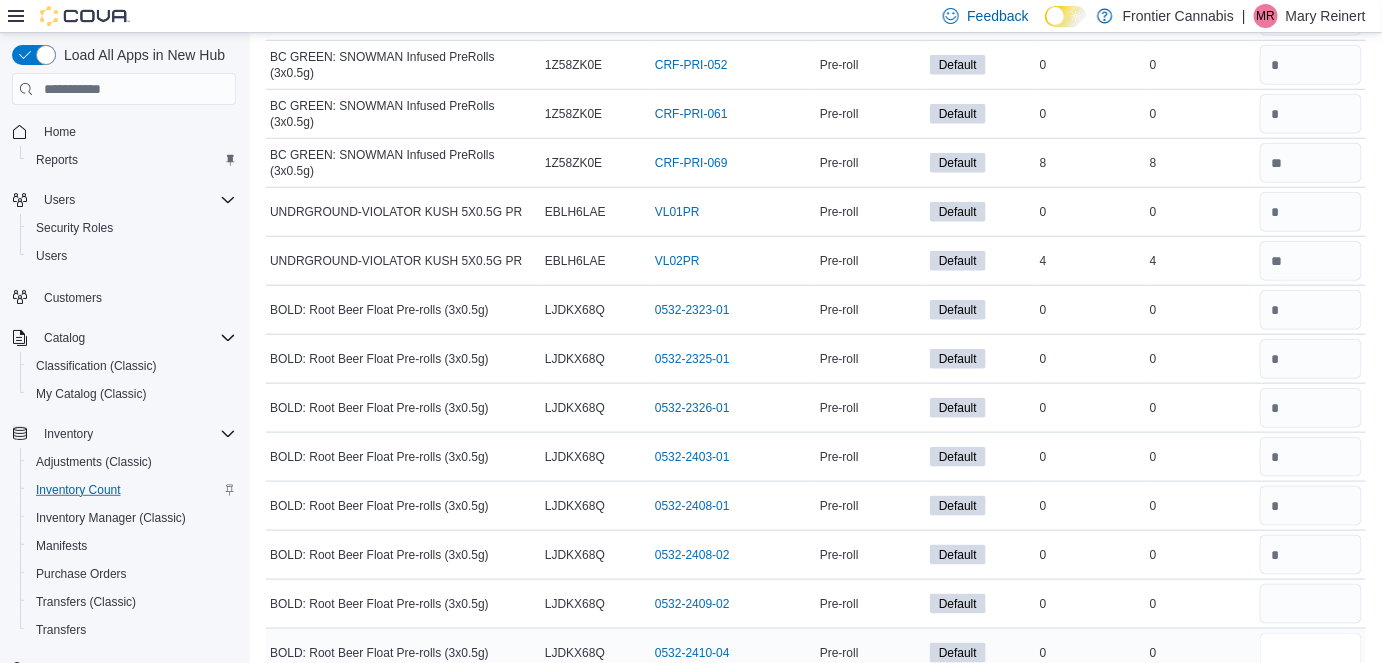 click at bounding box center (1311, 653) 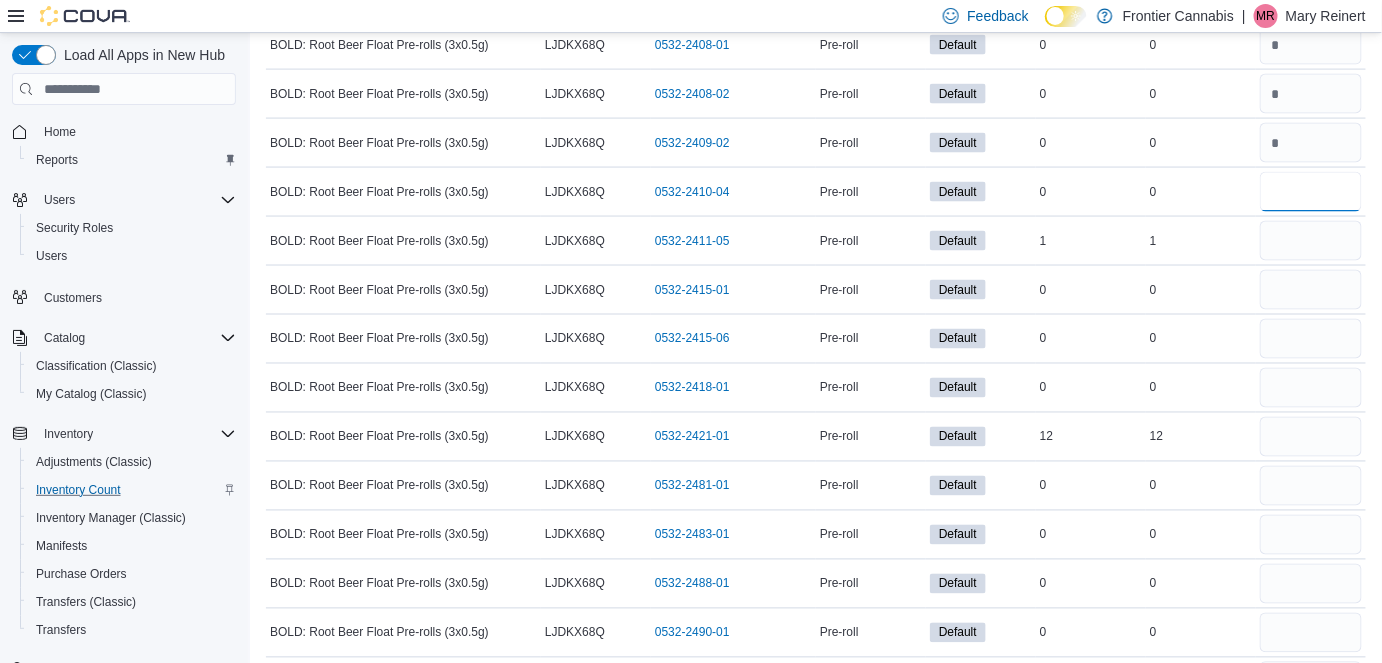 scroll, scrollTop: 993, scrollLeft: 0, axis: vertical 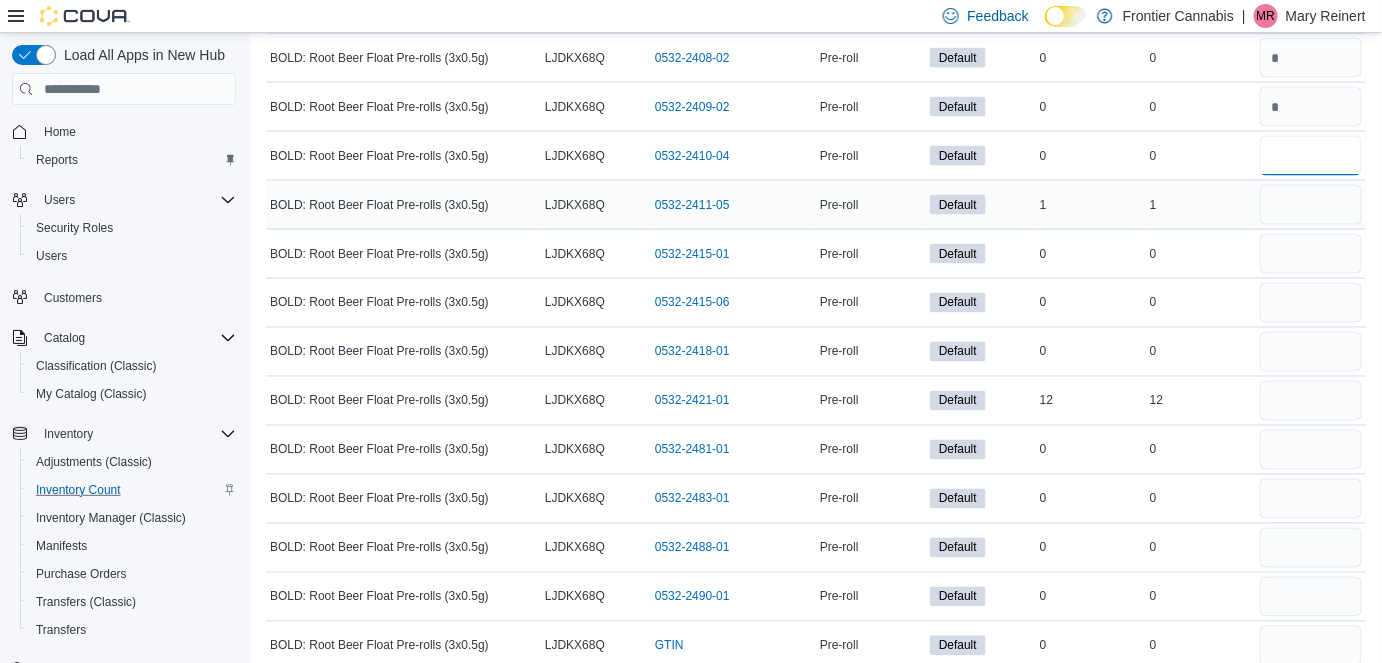 type on "*" 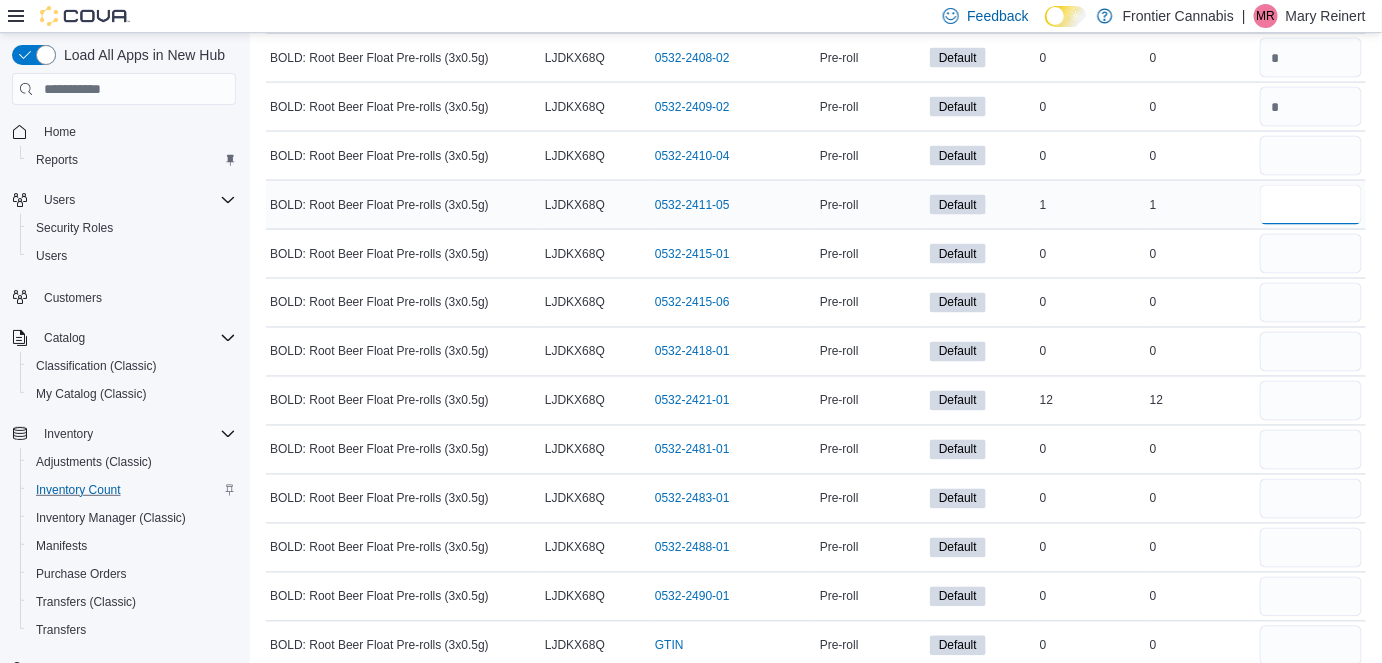 click at bounding box center [1311, 205] 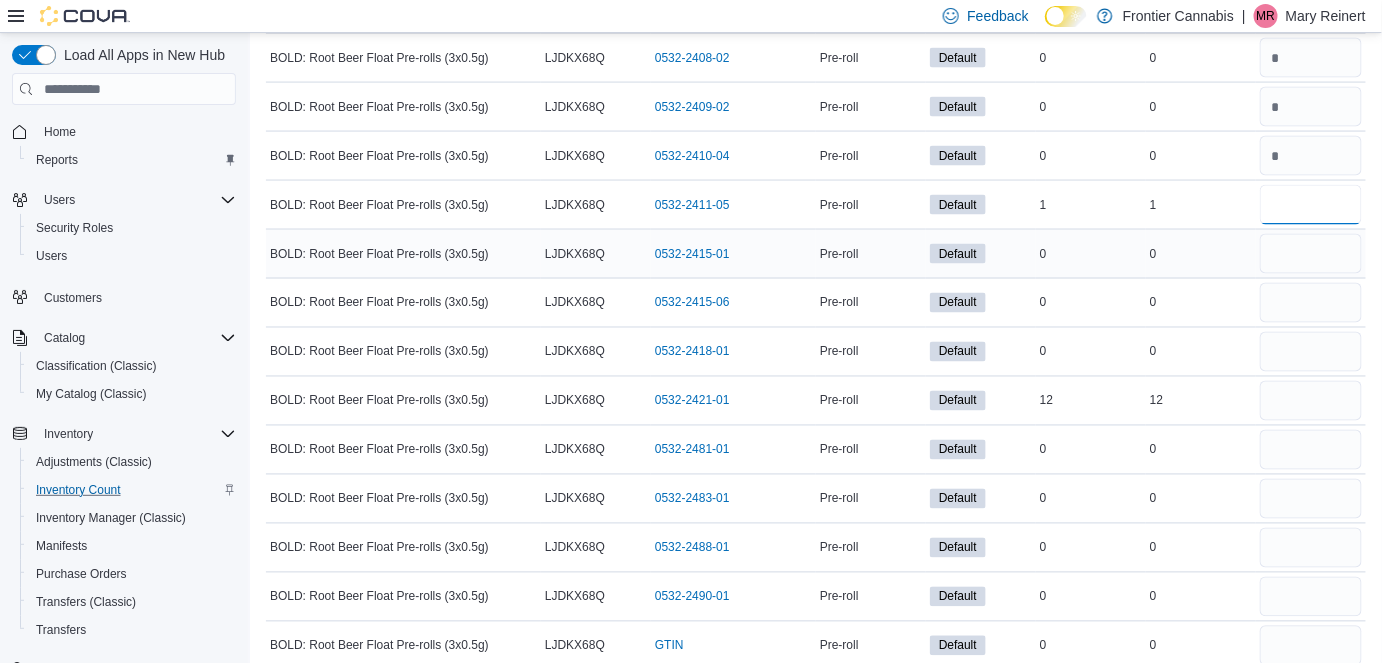 type on "*" 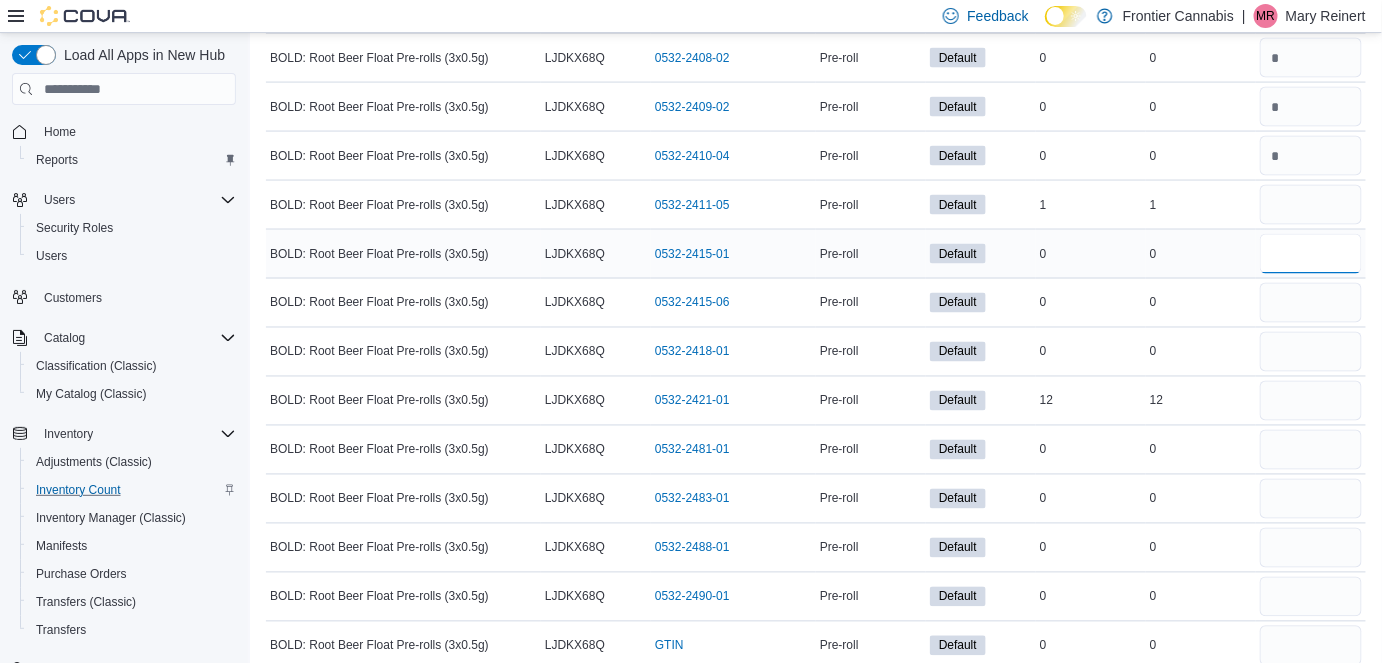 click at bounding box center [1311, 254] 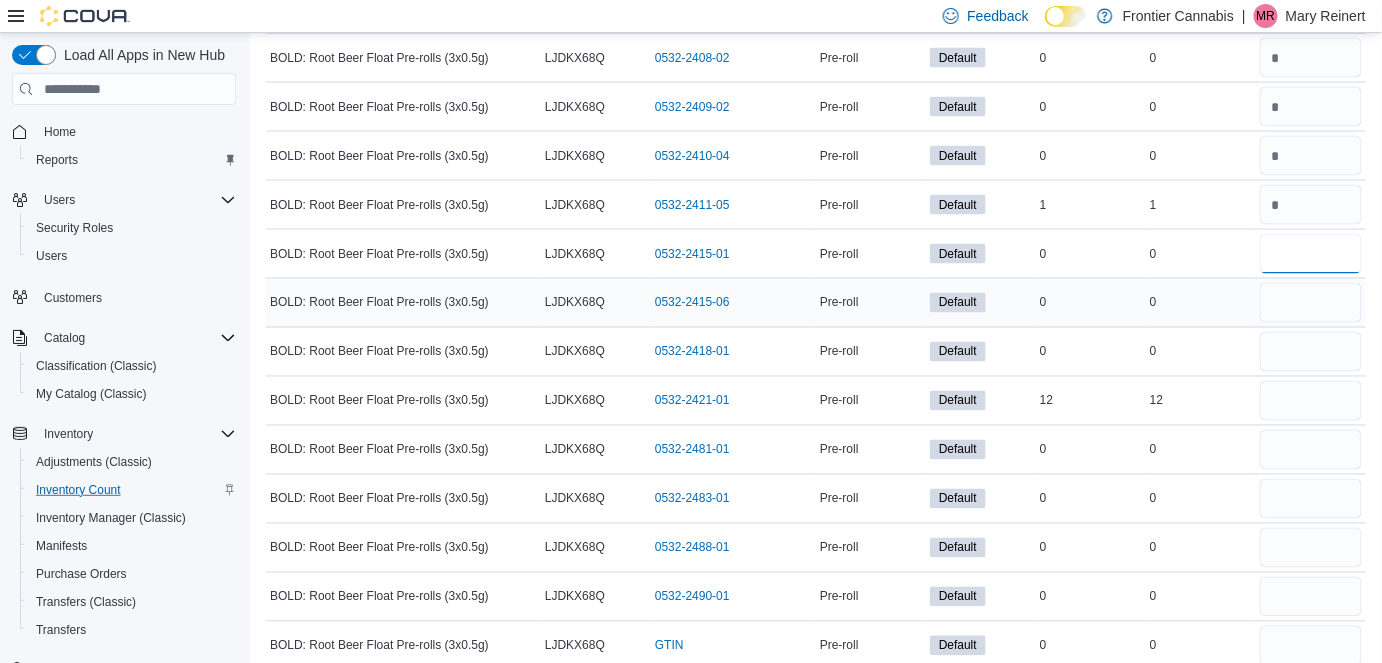 type on "*" 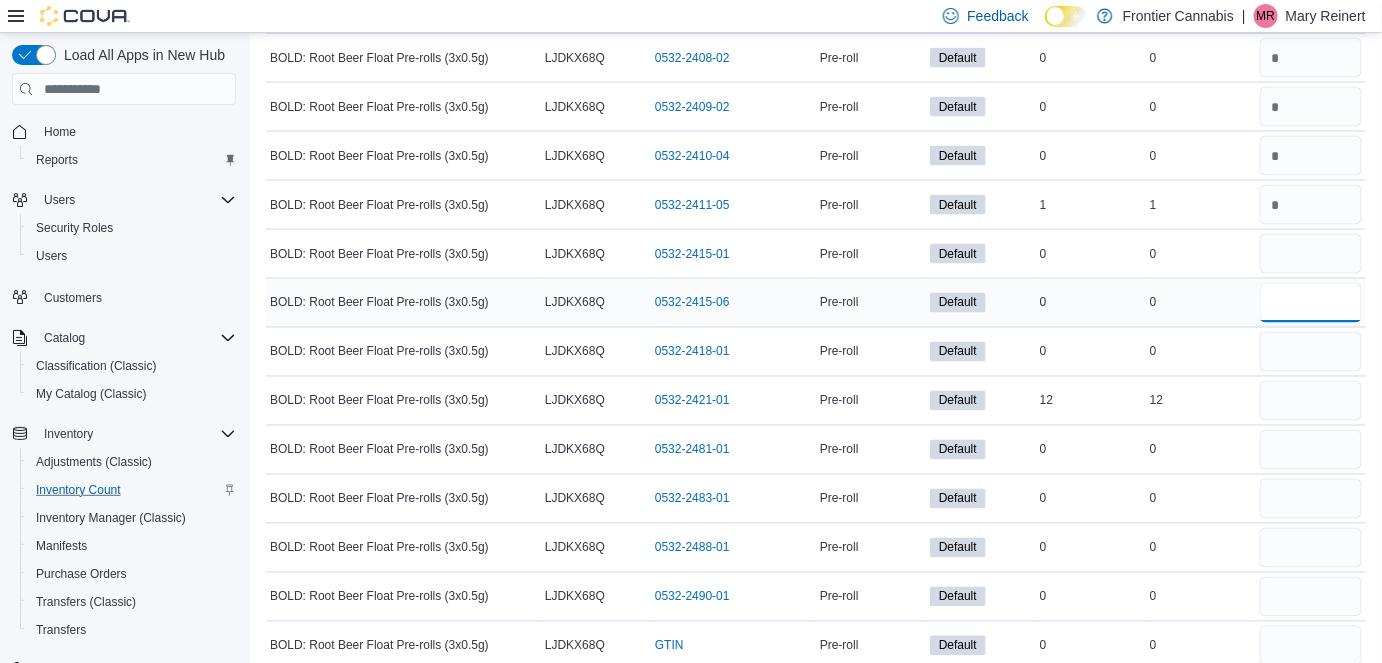 click at bounding box center [1311, 303] 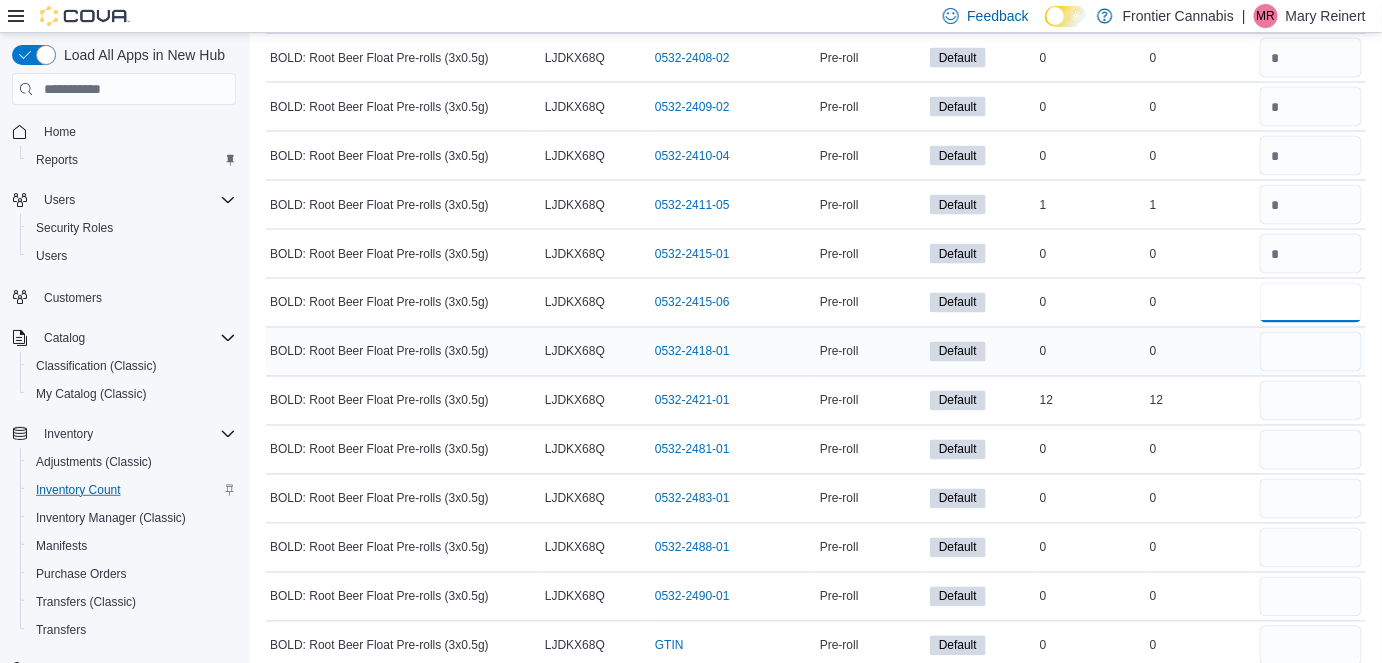 type on "*" 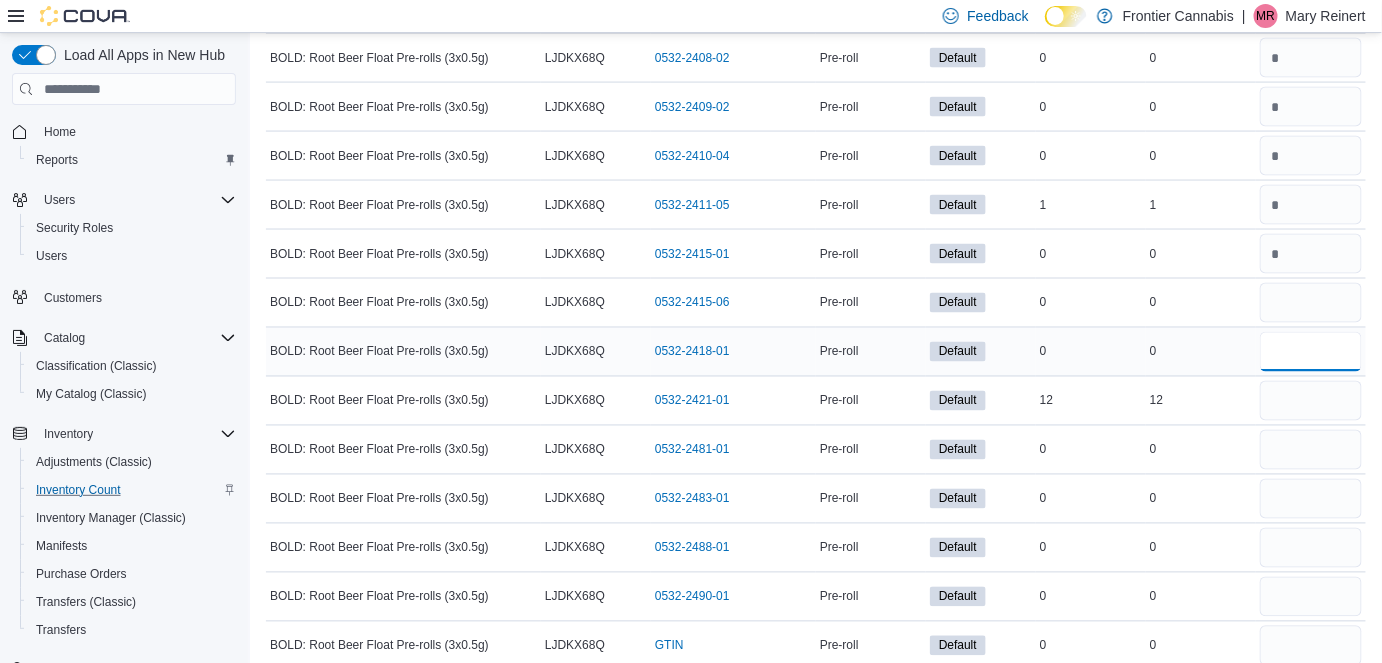 click at bounding box center (1311, 352) 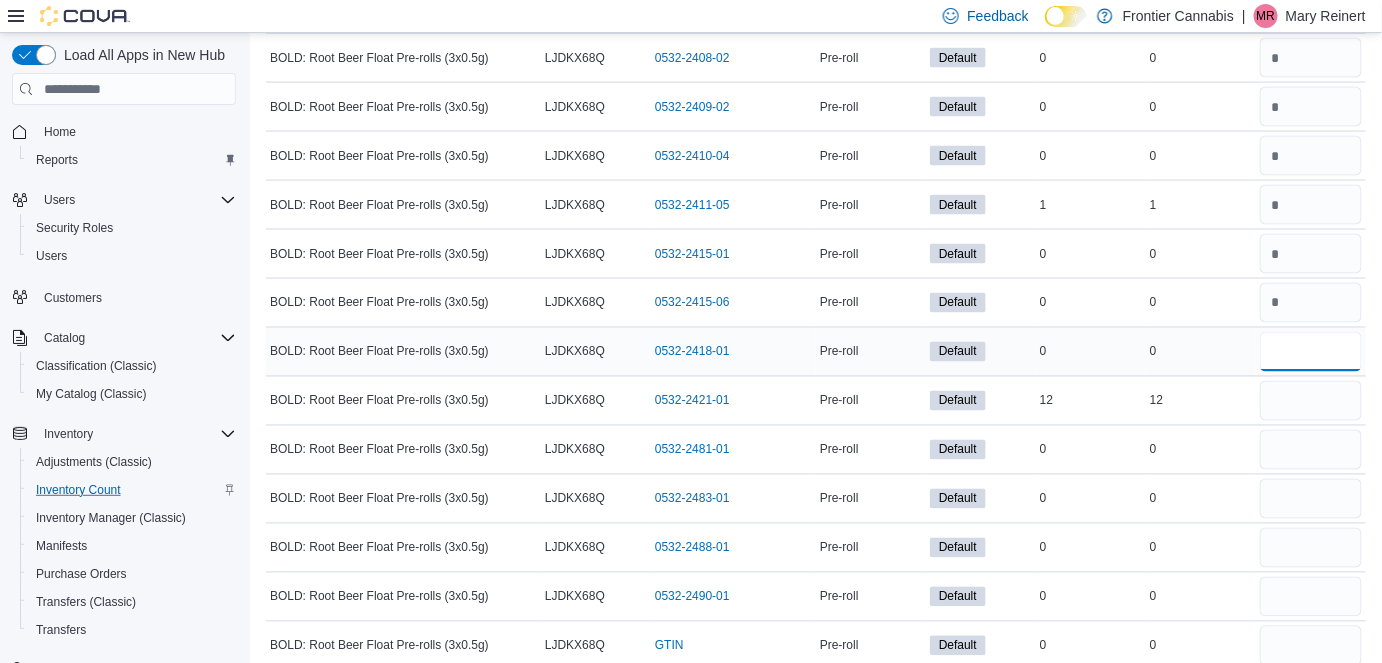 type 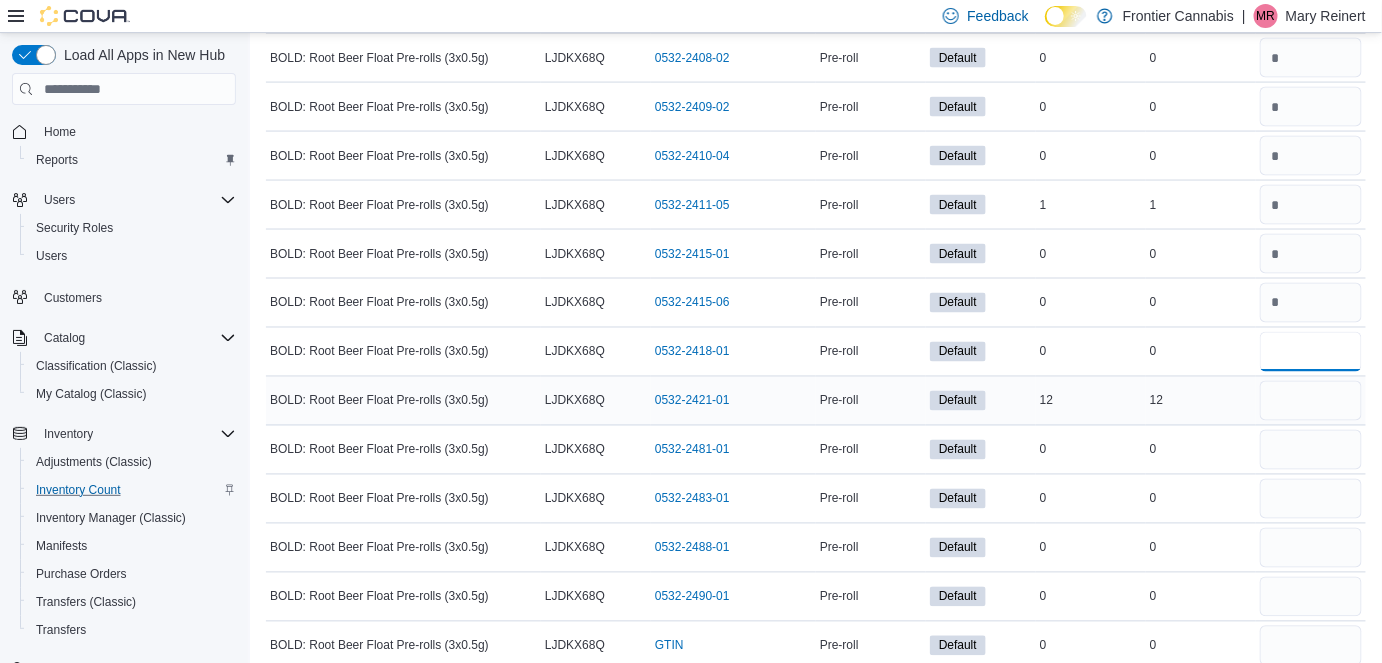 type on "*" 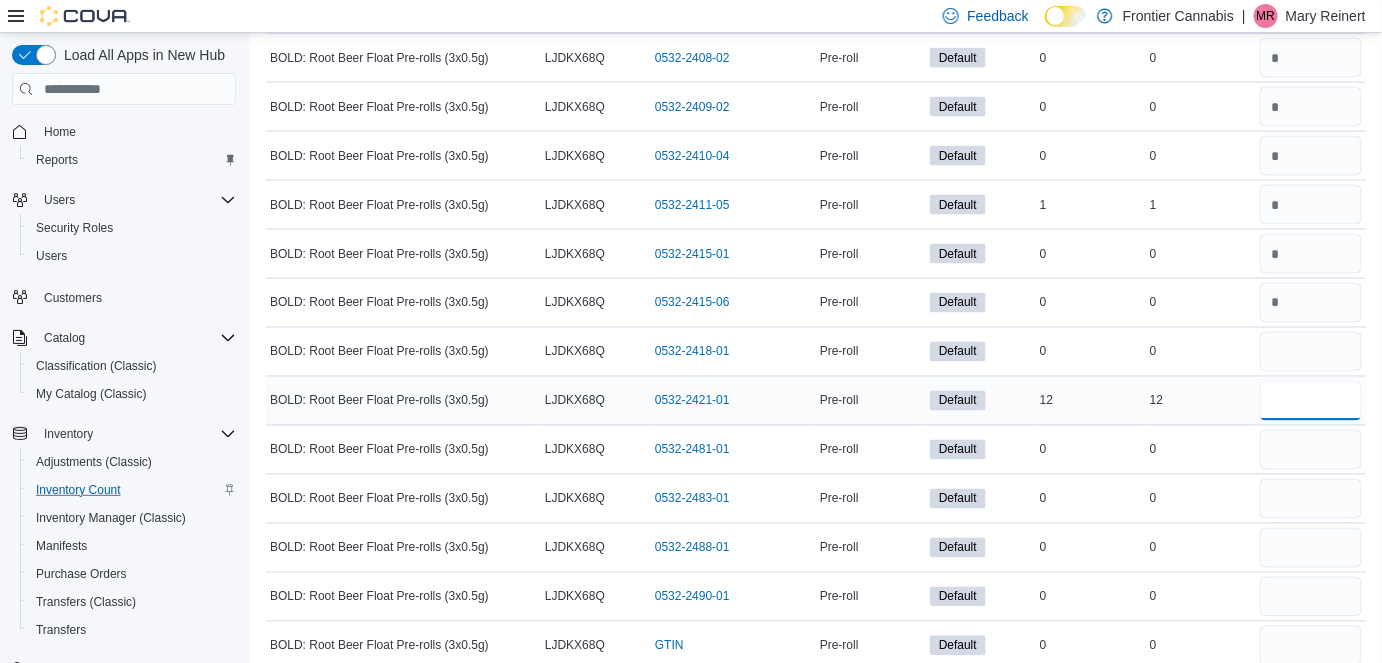 click at bounding box center (1311, 401) 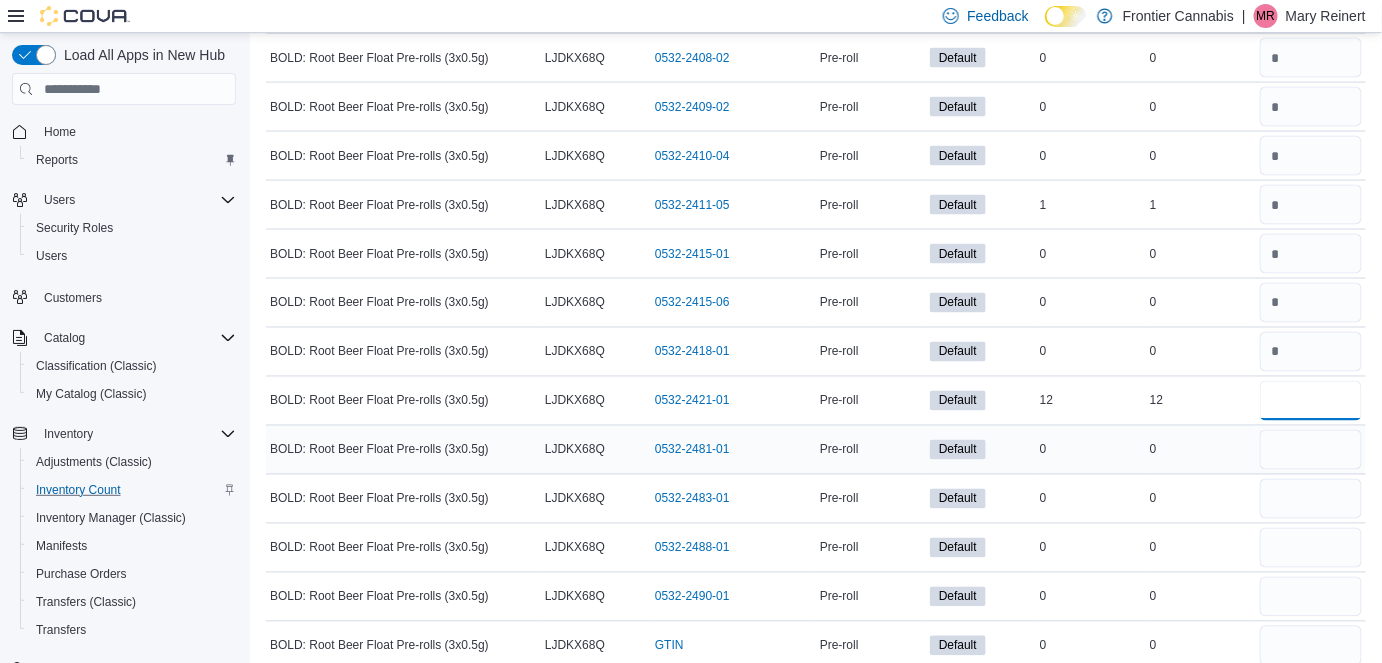 type on "**" 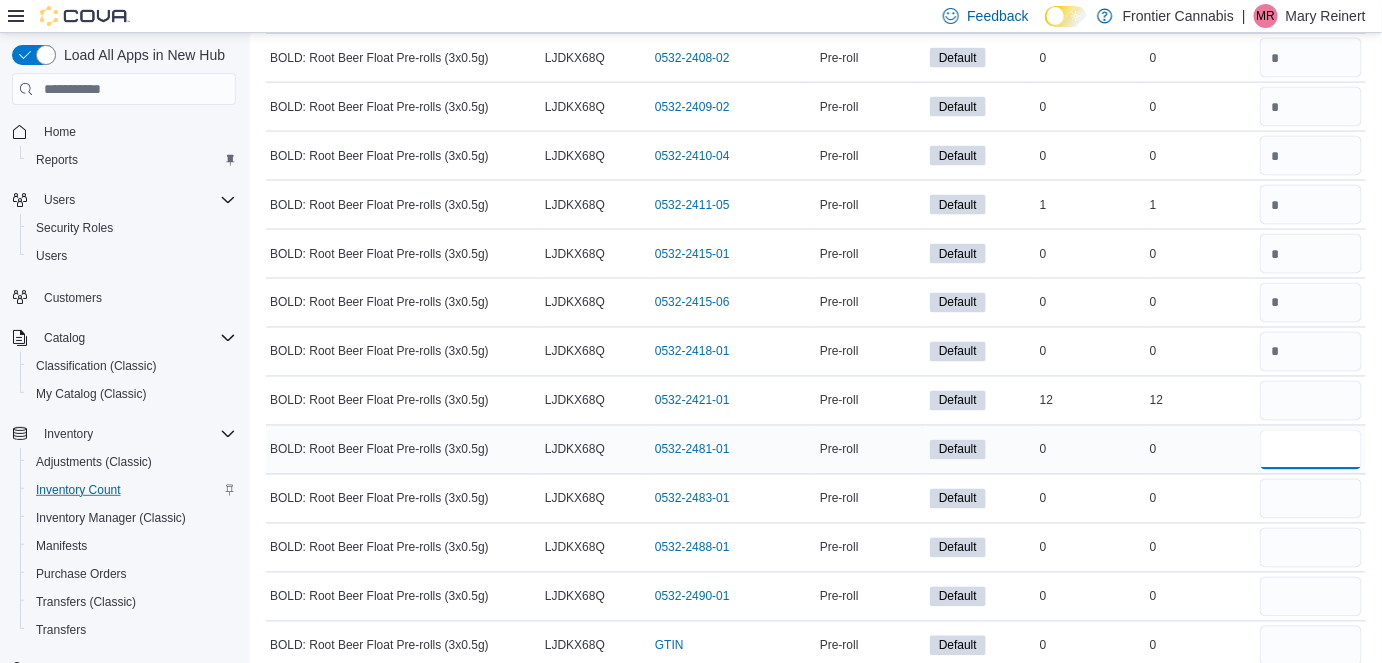 click at bounding box center [1311, 450] 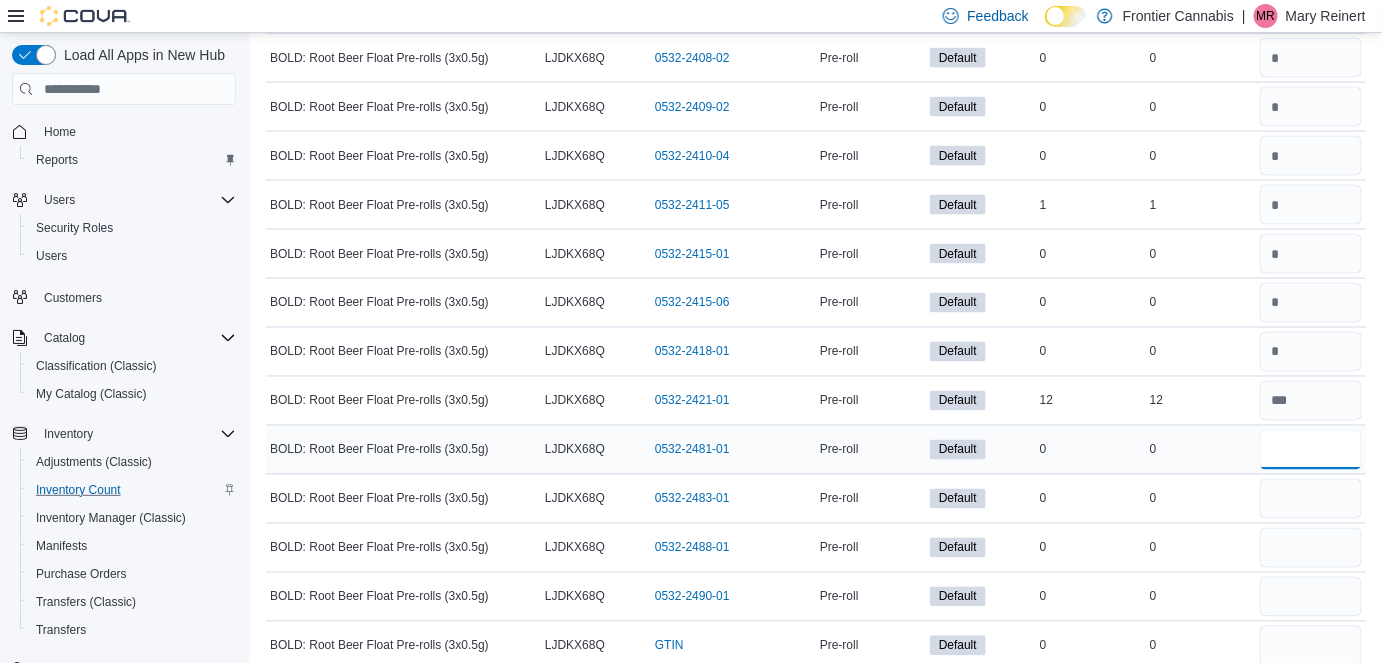 type 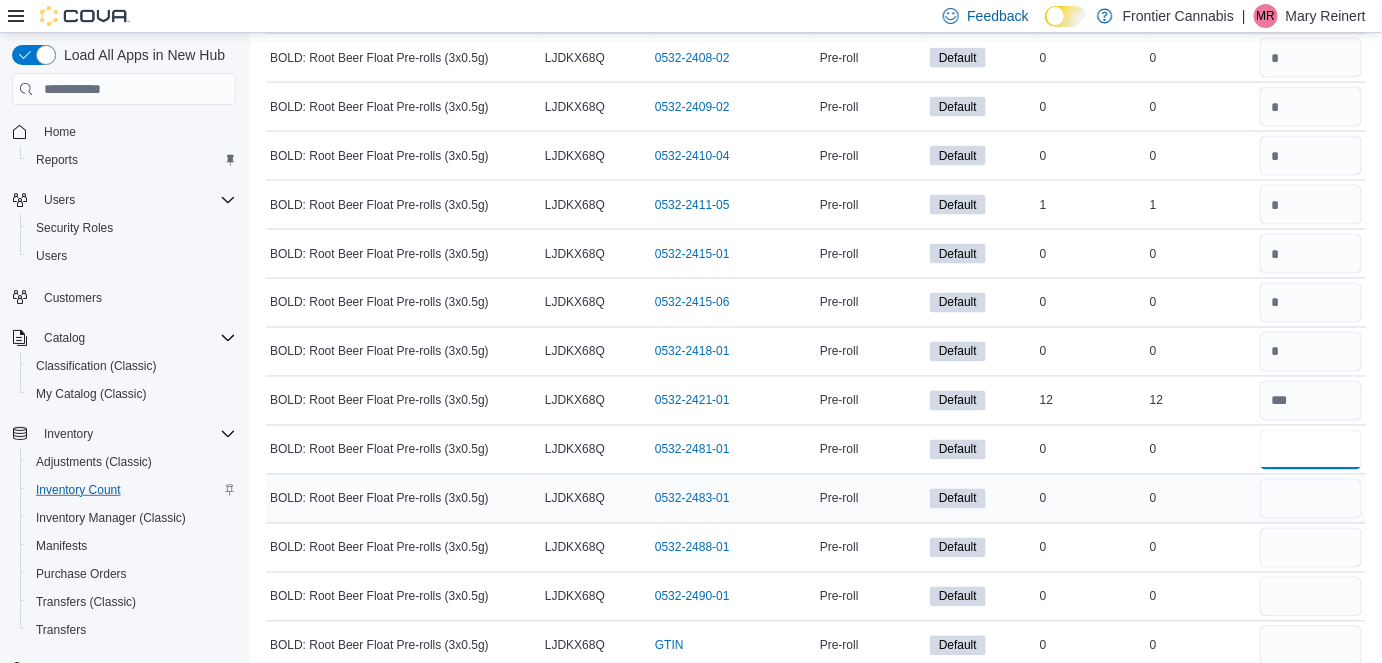type on "*" 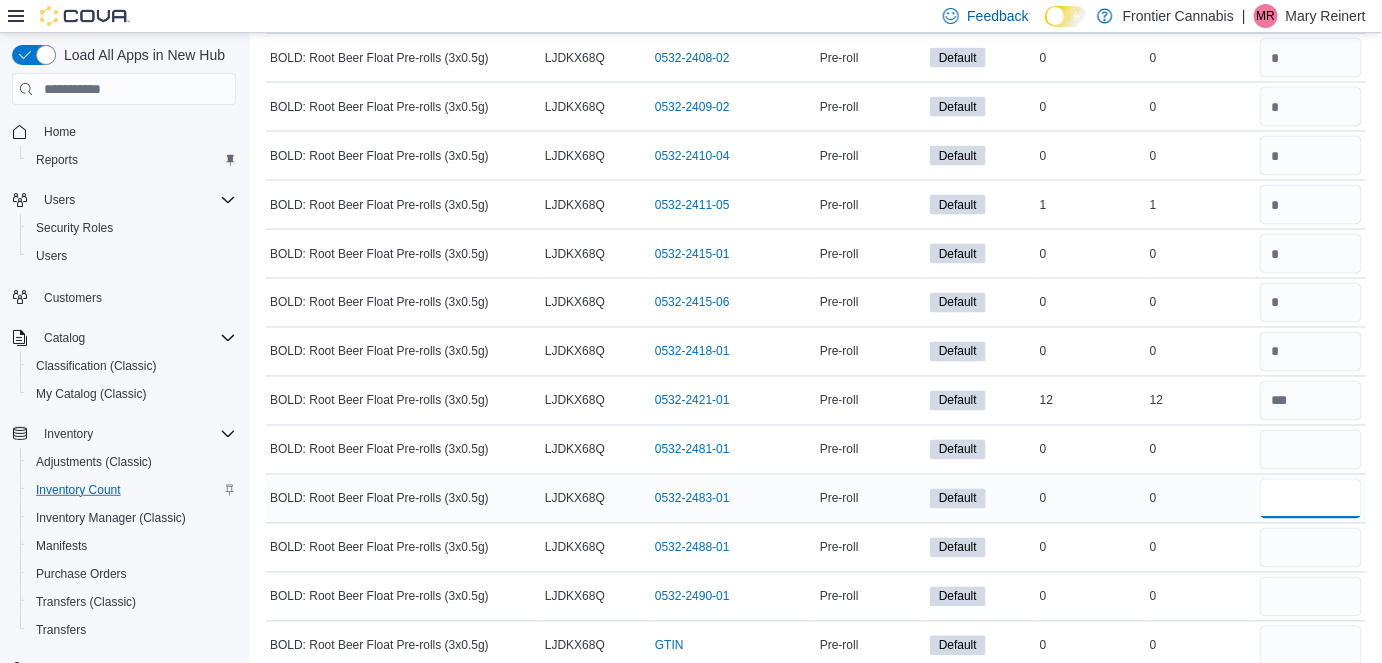 click at bounding box center (1311, 499) 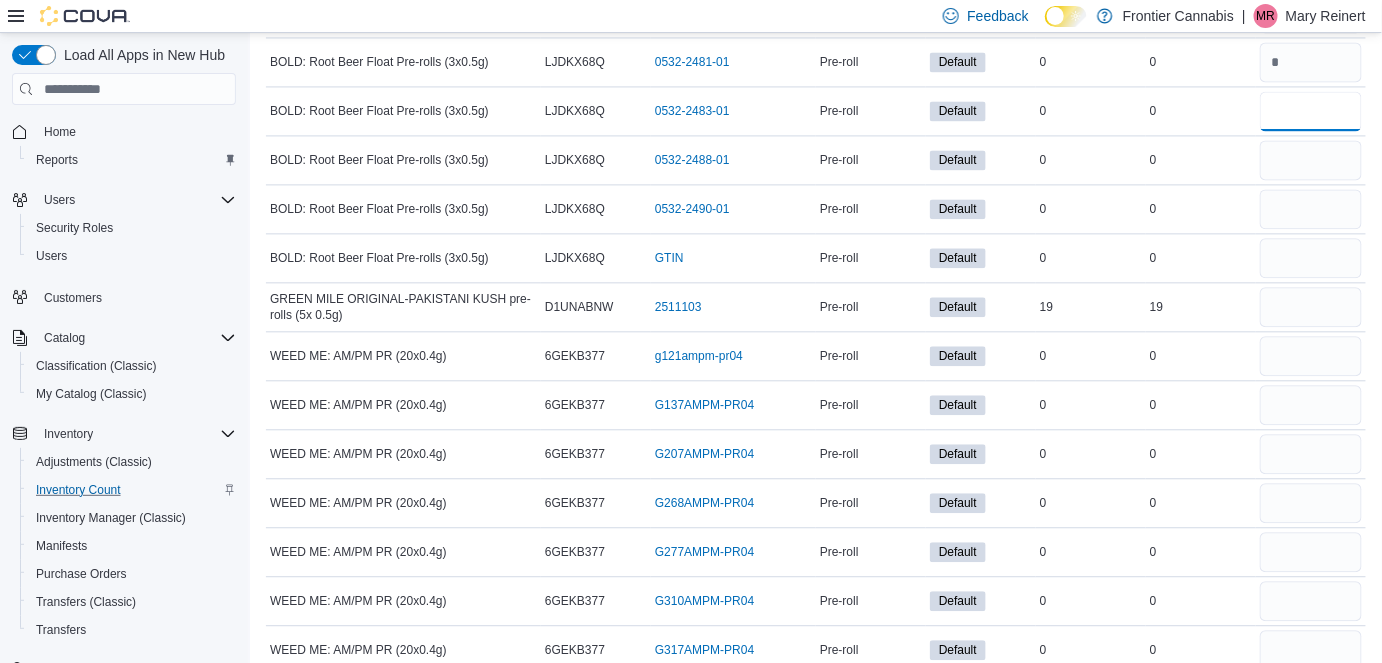 scroll, scrollTop: 1418, scrollLeft: 0, axis: vertical 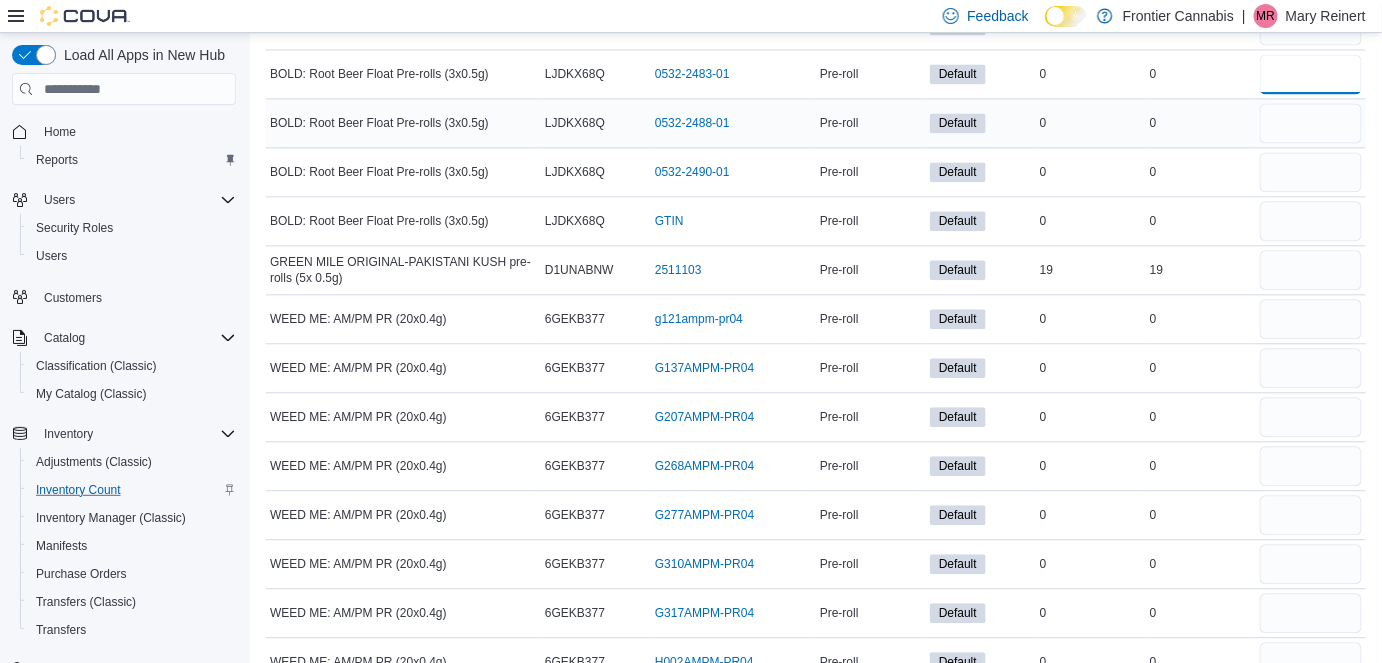 type on "*" 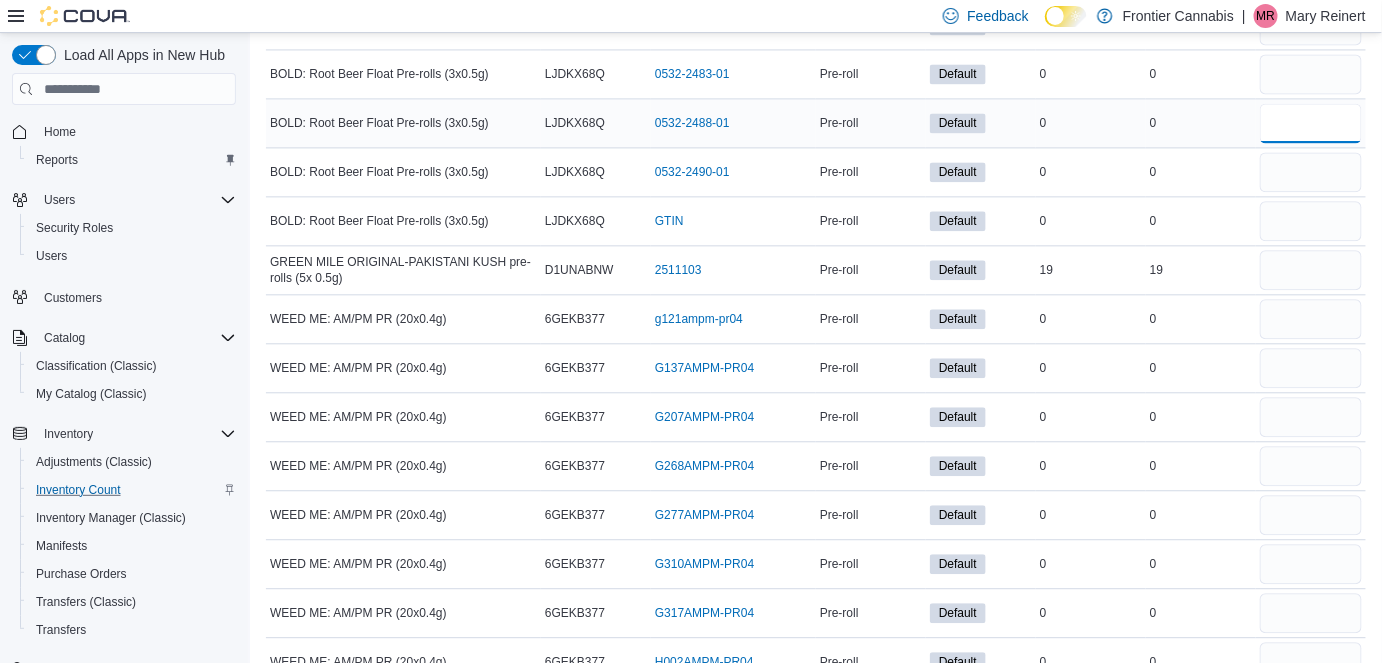 click at bounding box center (1311, 123) 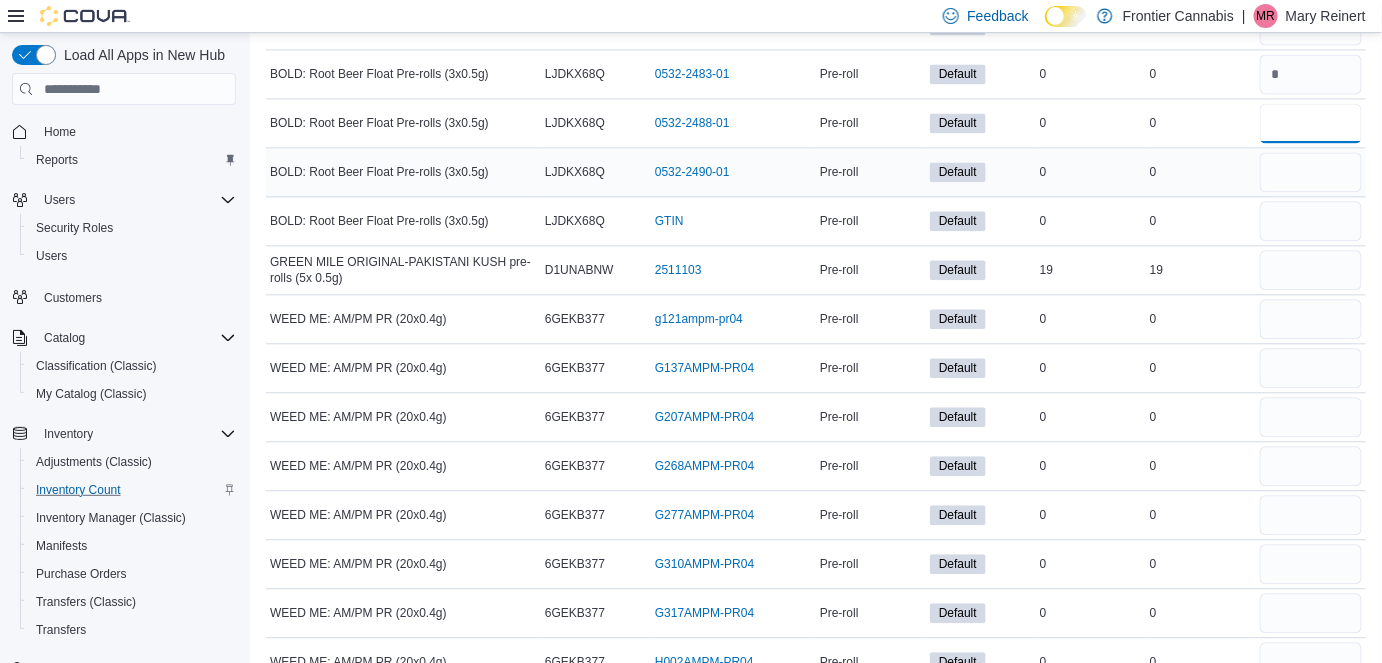 type on "*" 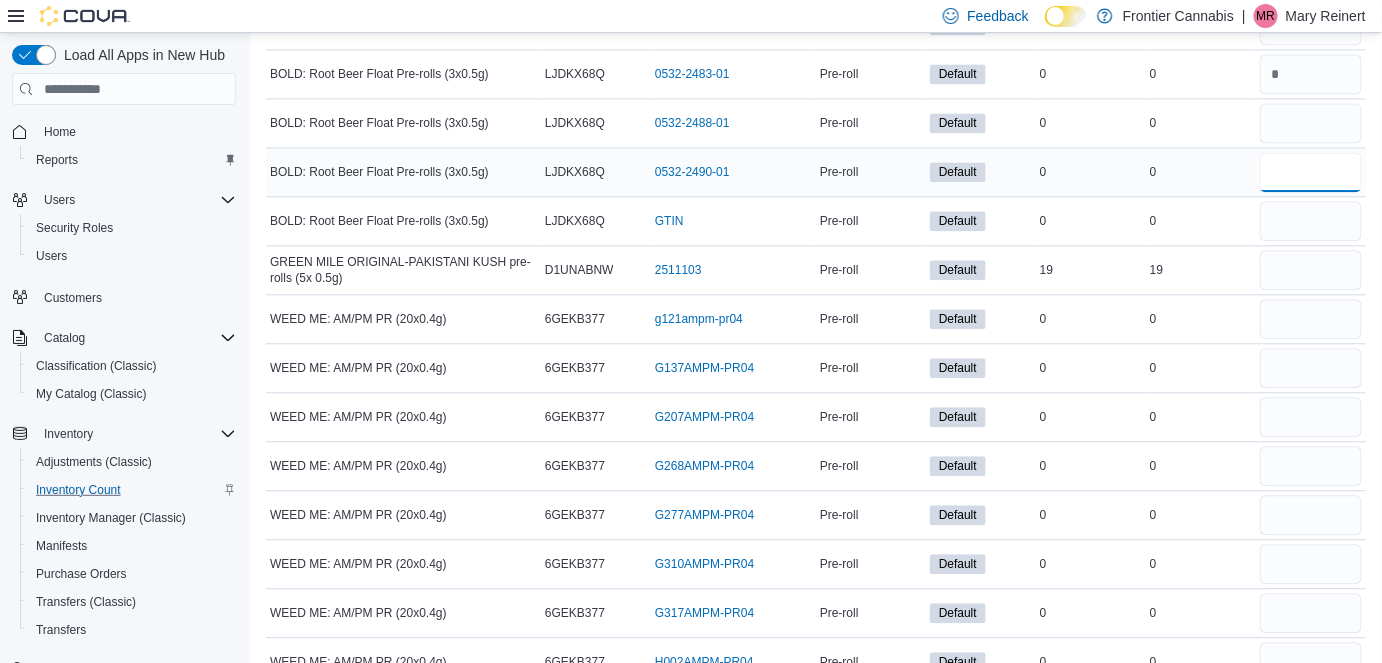 click at bounding box center (1311, 172) 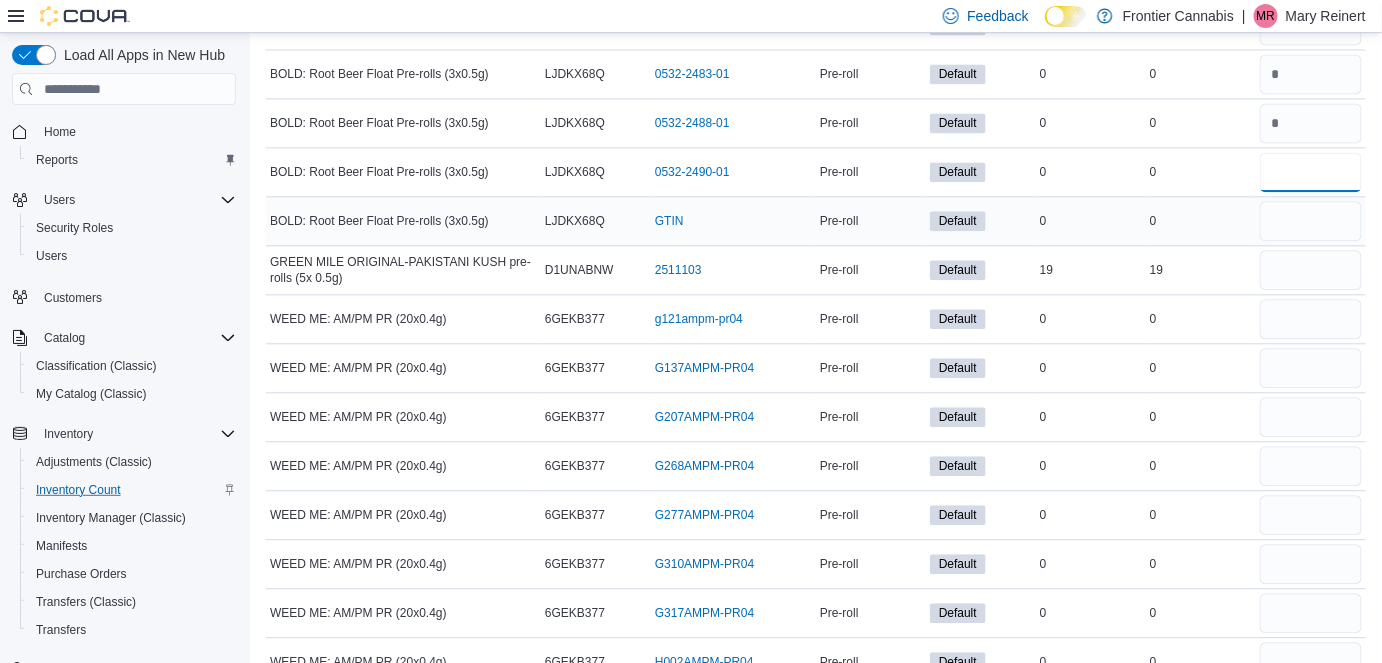 type on "*" 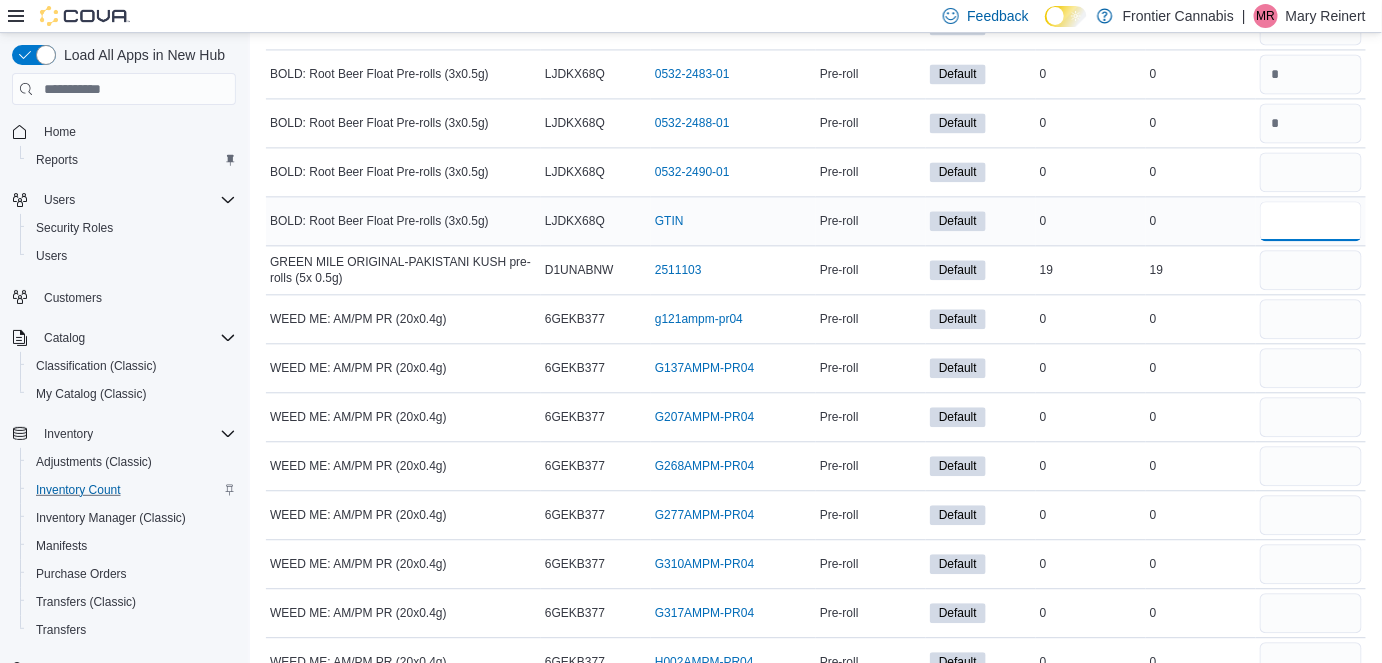 click at bounding box center [1311, 221] 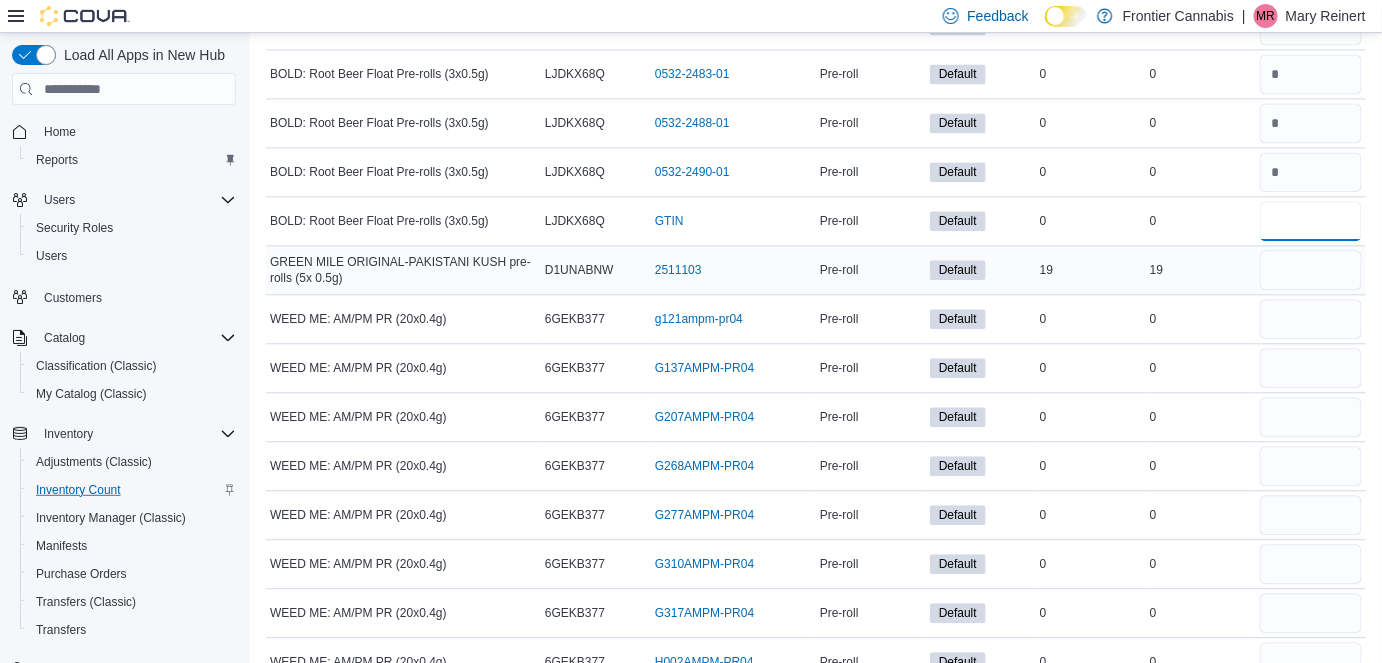 type on "*" 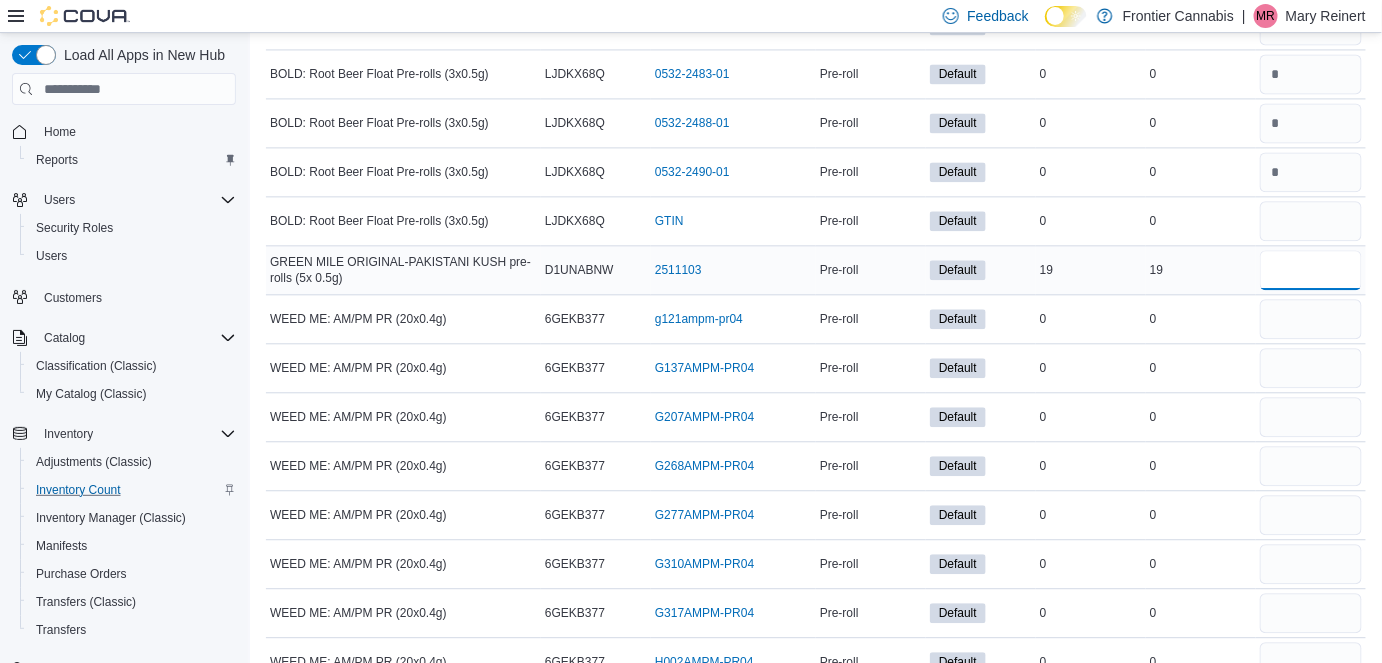 click at bounding box center [1311, 270] 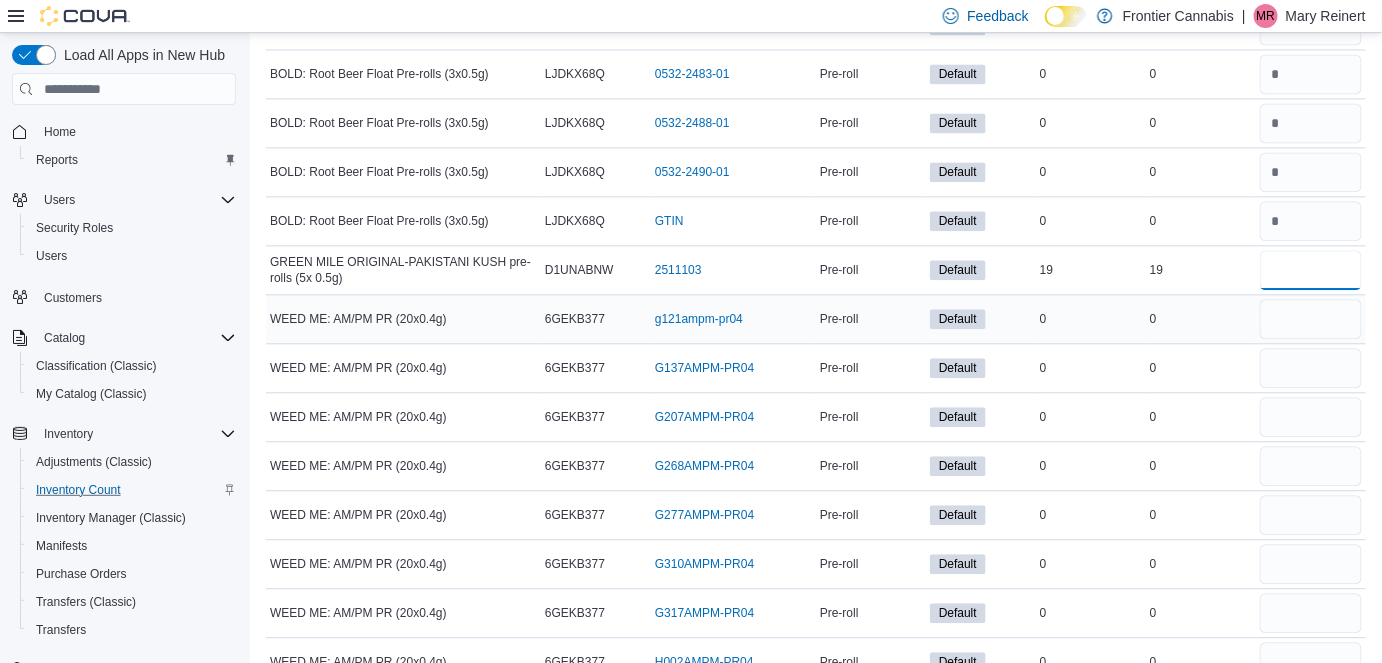 type on "**" 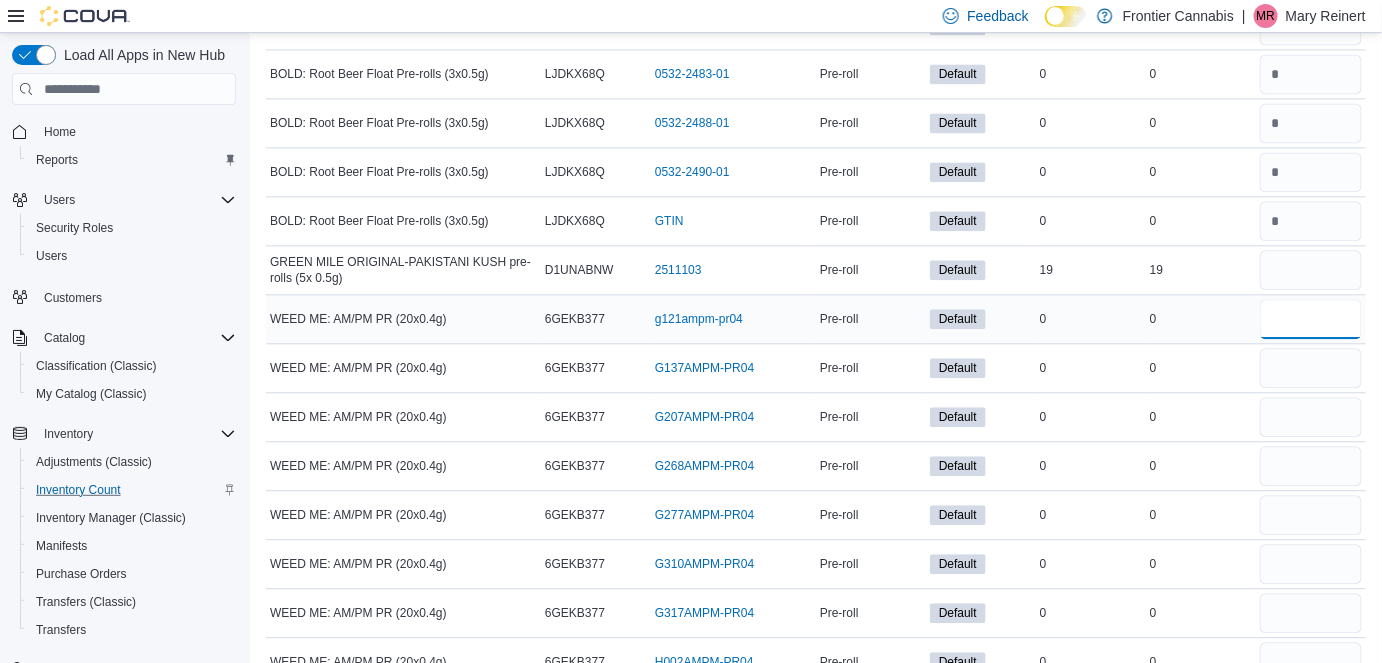click at bounding box center [1311, 319] 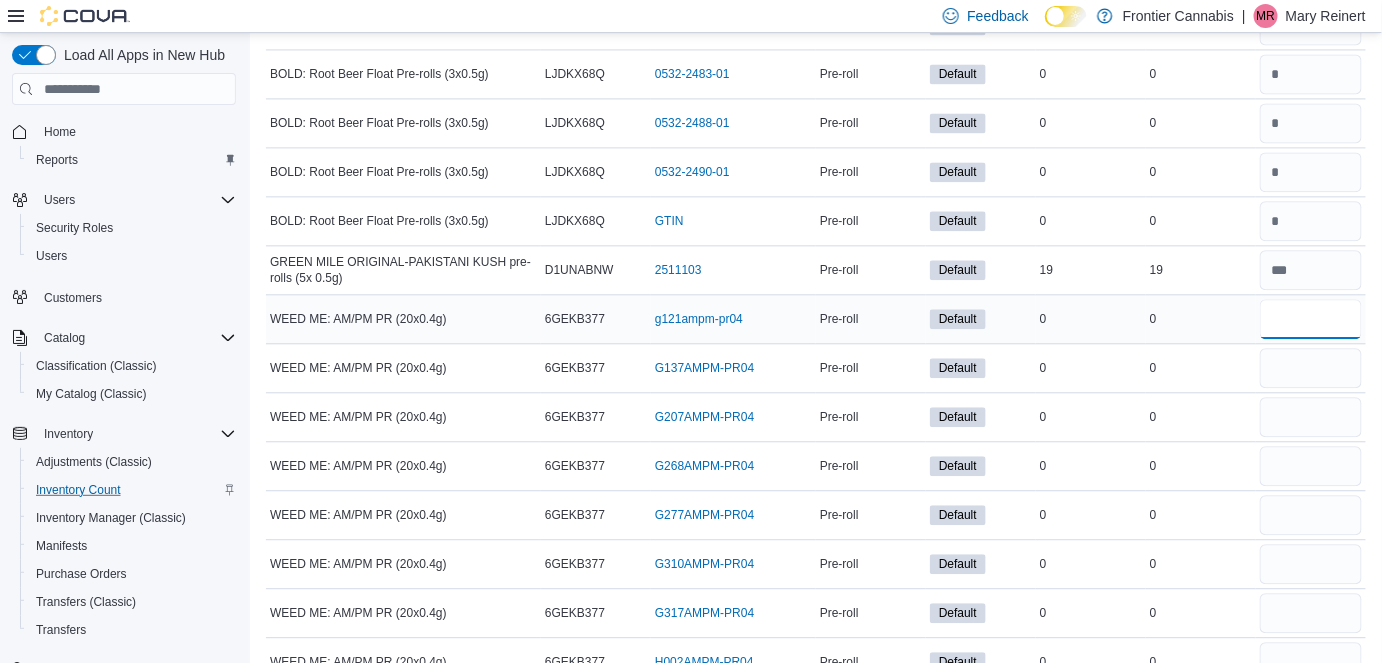 type 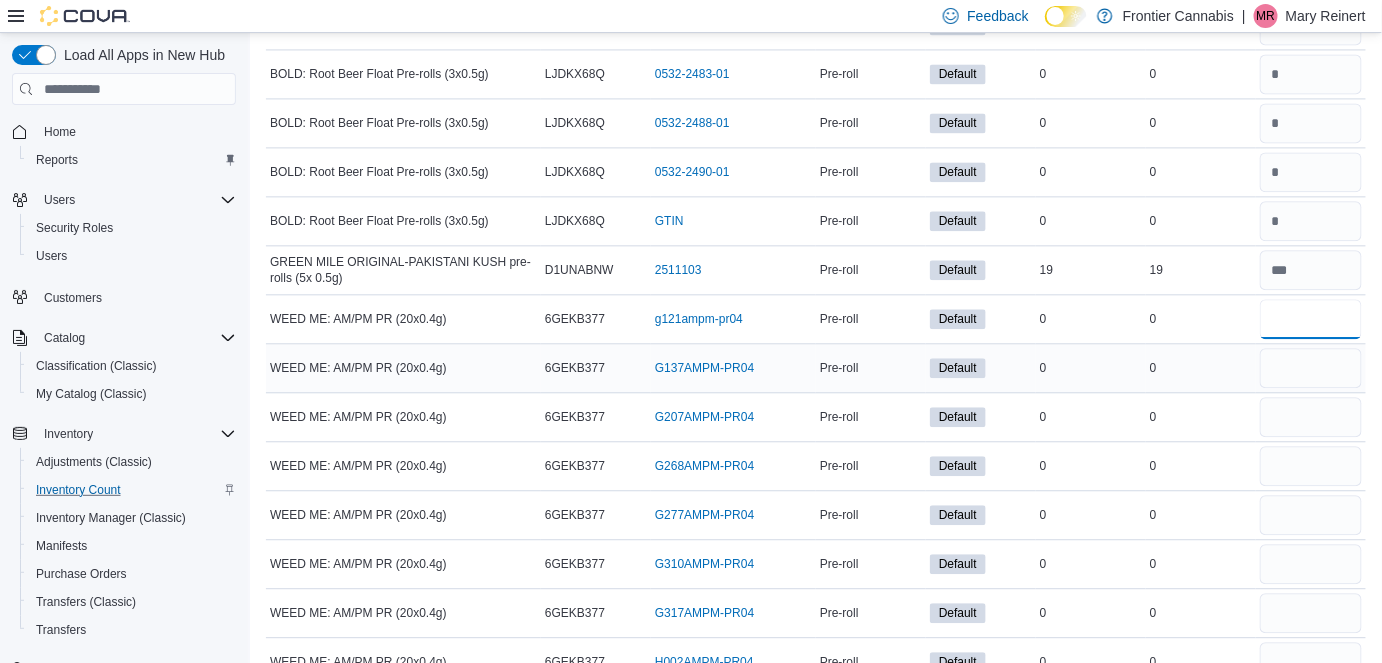 type on "*" 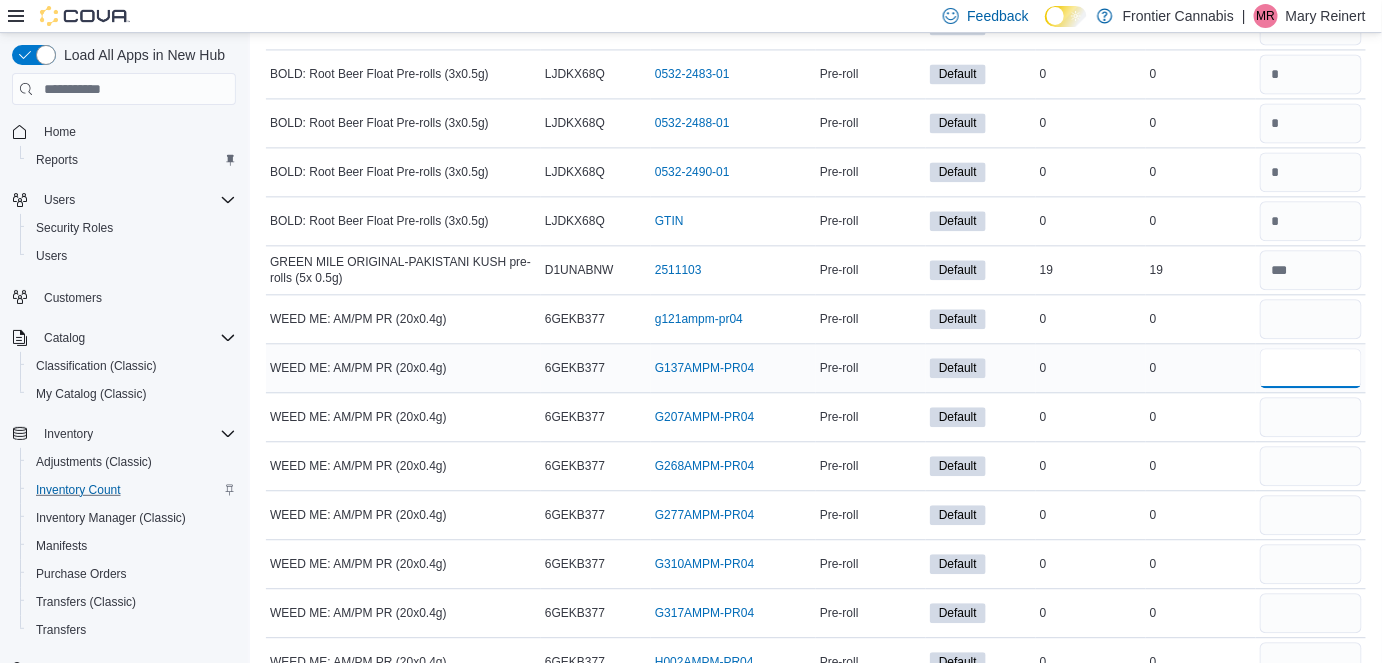 click at bounding box center [1311, 368] 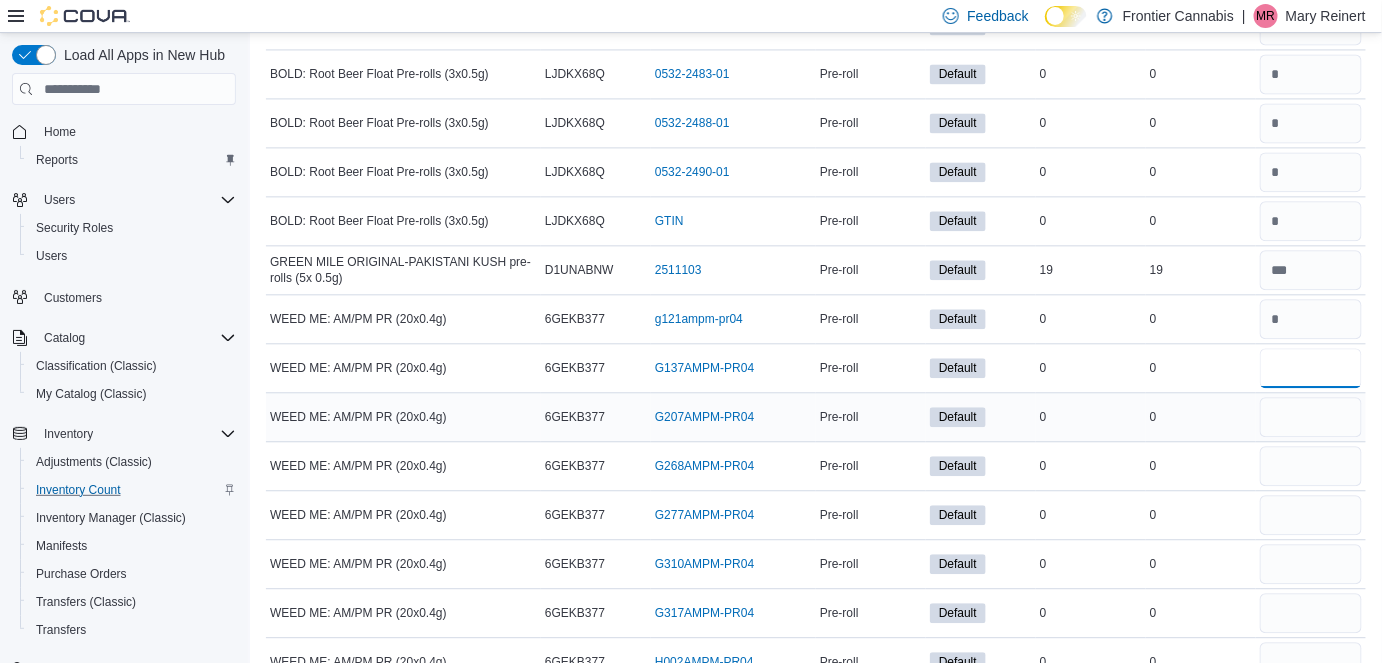 type on "*" 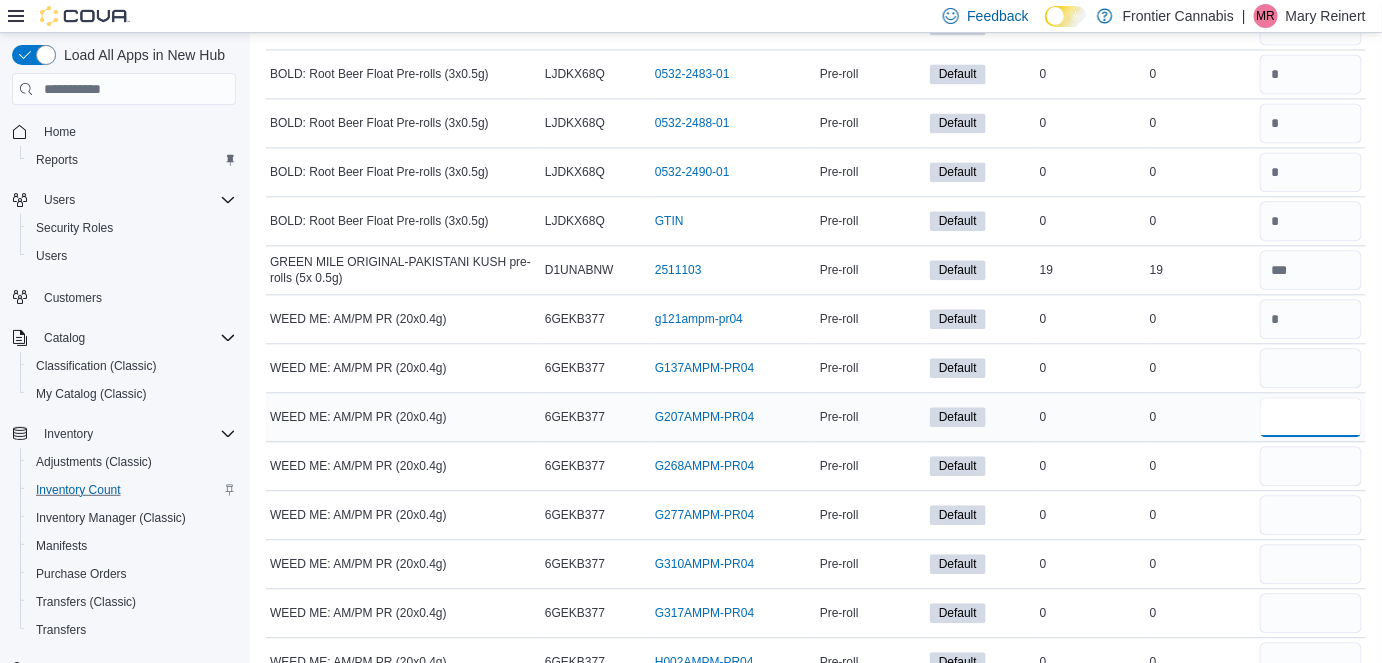 click at bounding box center [1311, 417] 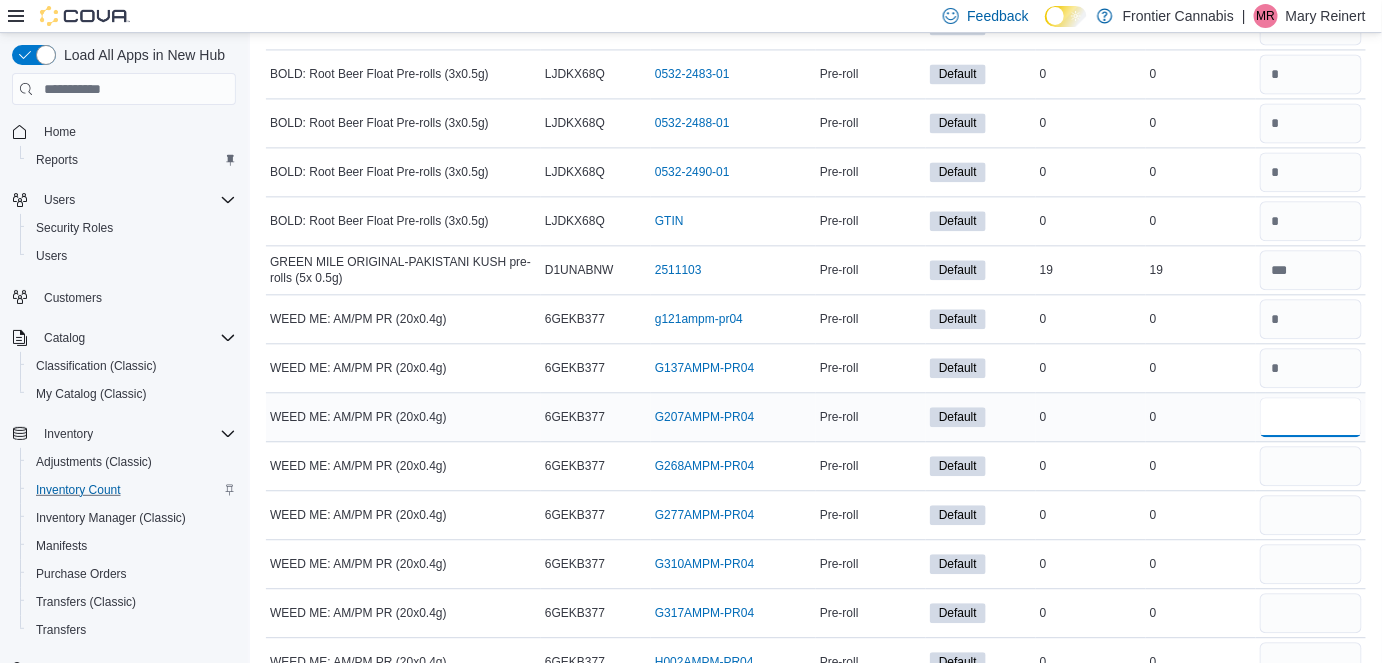 type 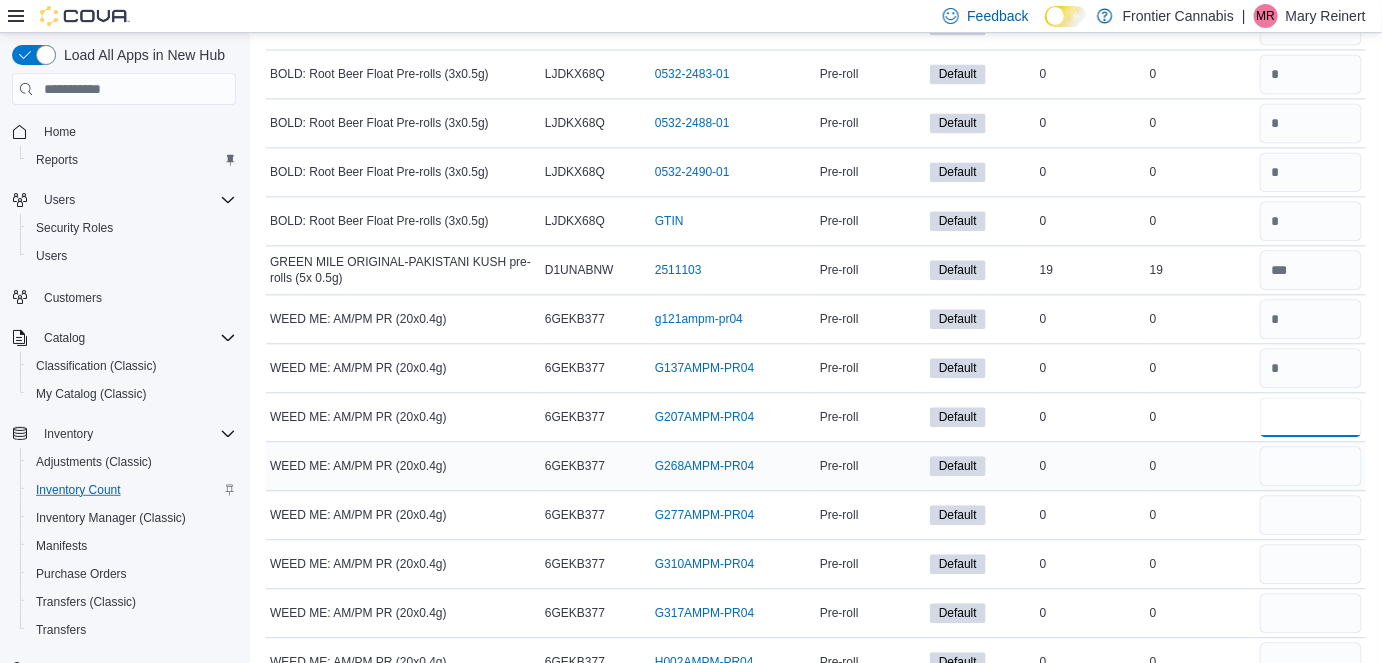 type on "*" 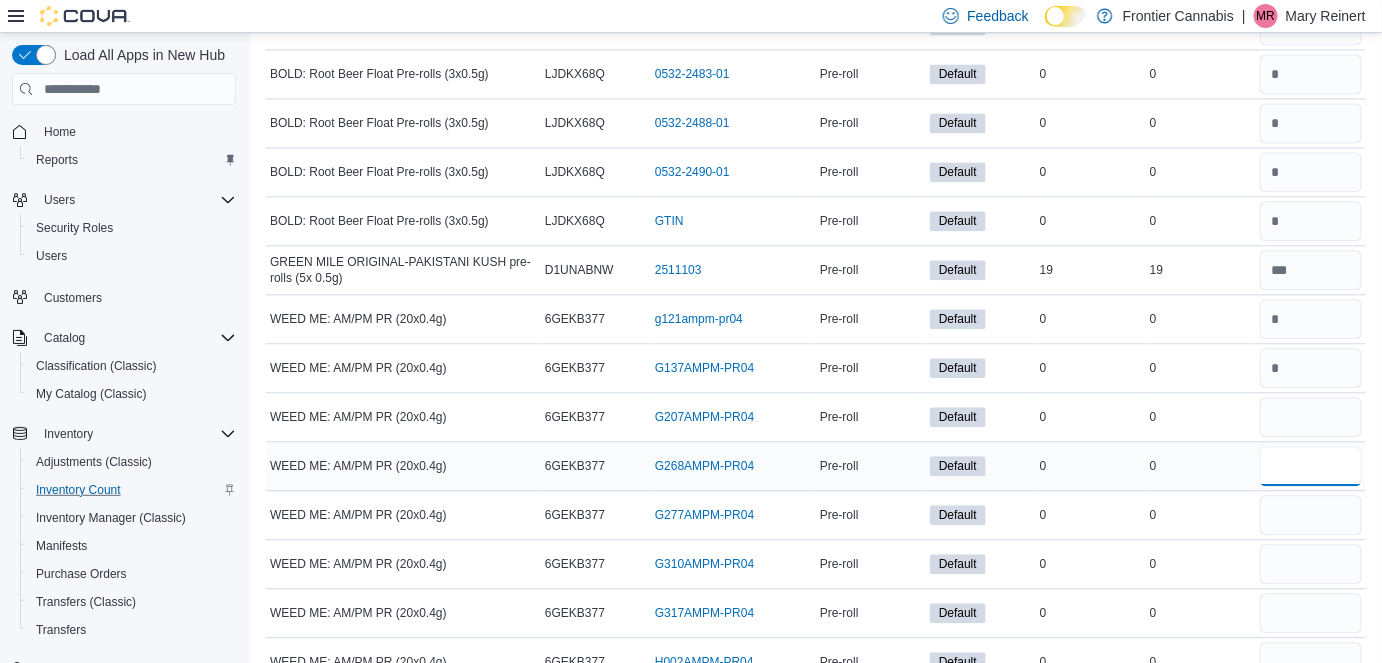 click at bounding box center (1311, 466) 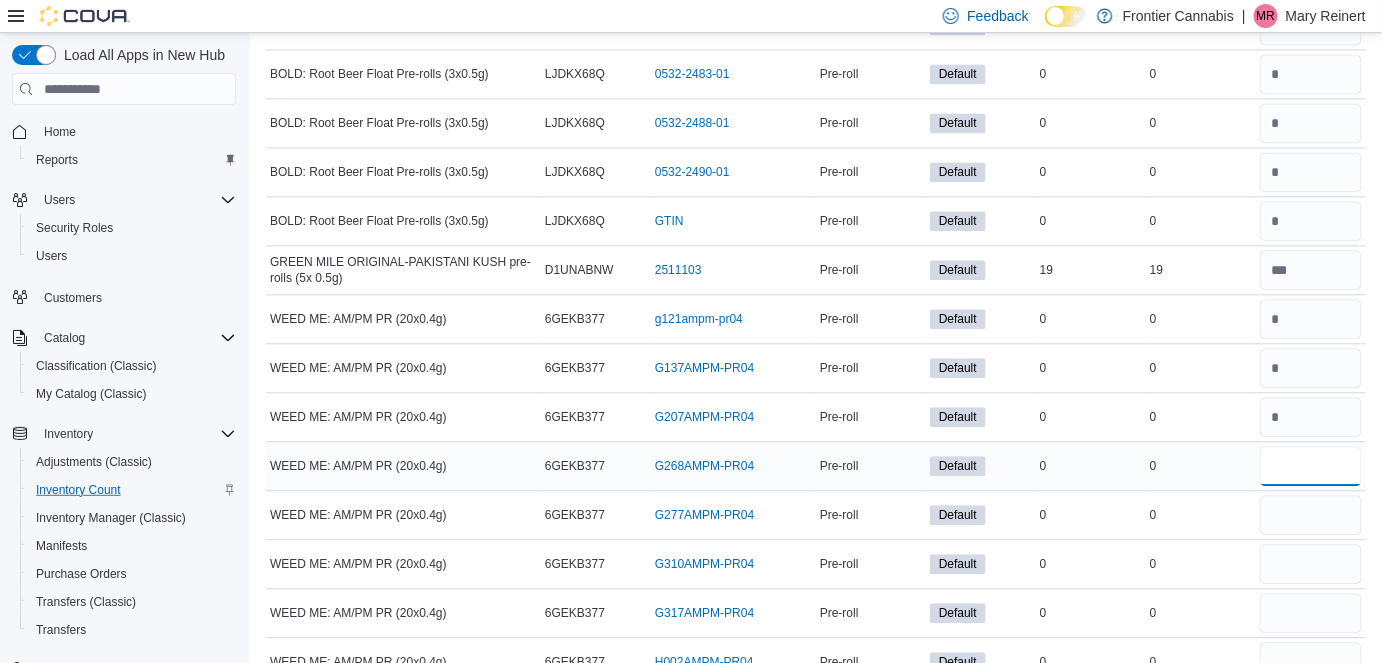 type 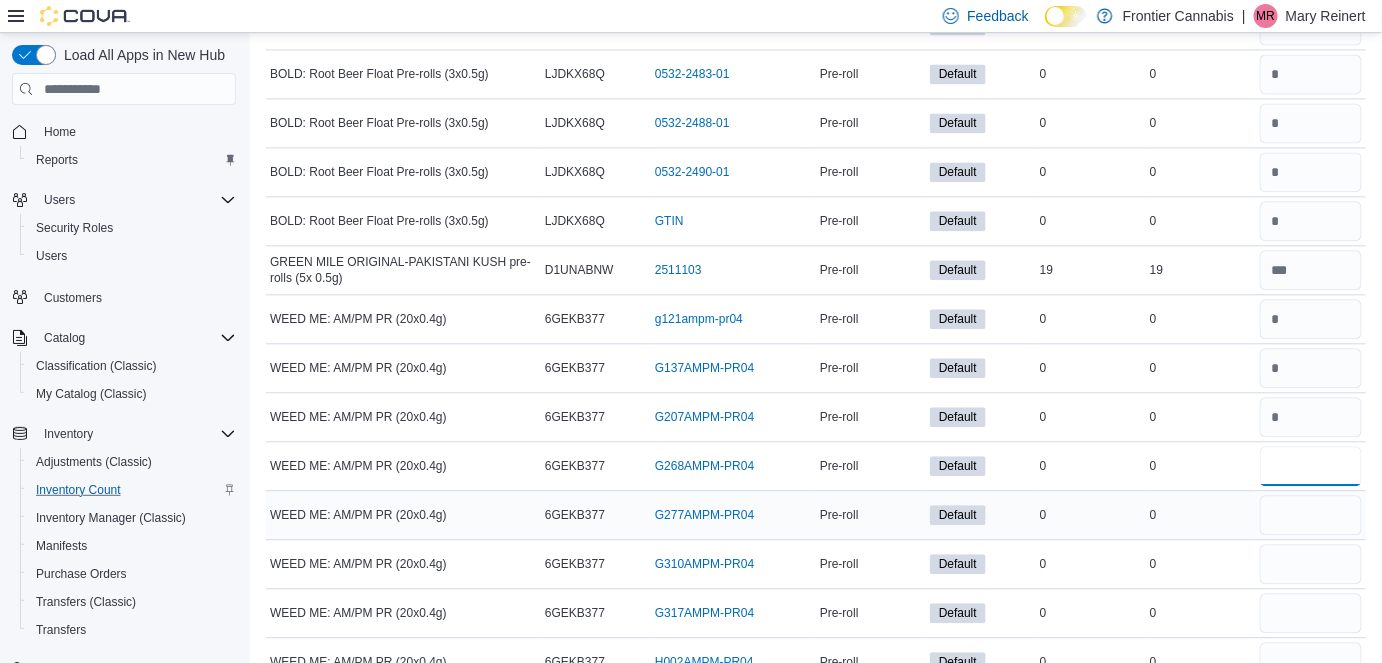 type on "*" 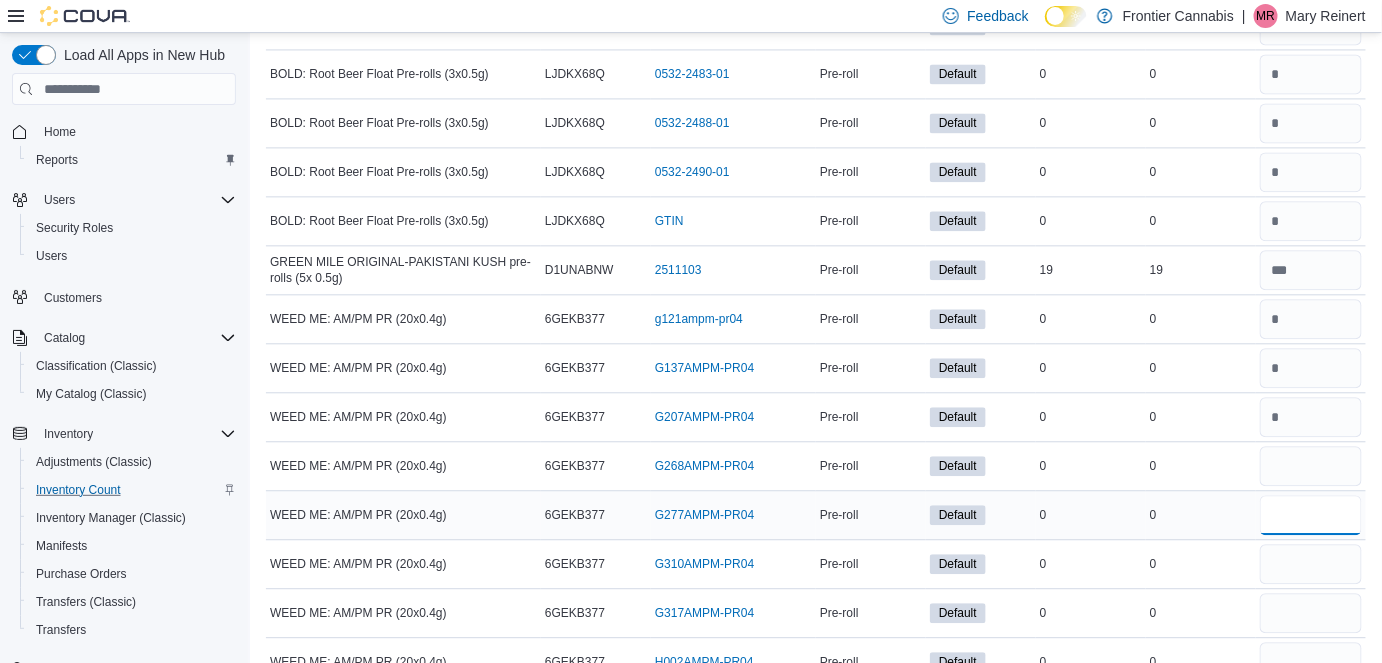click at bounding box center (1311, 515) 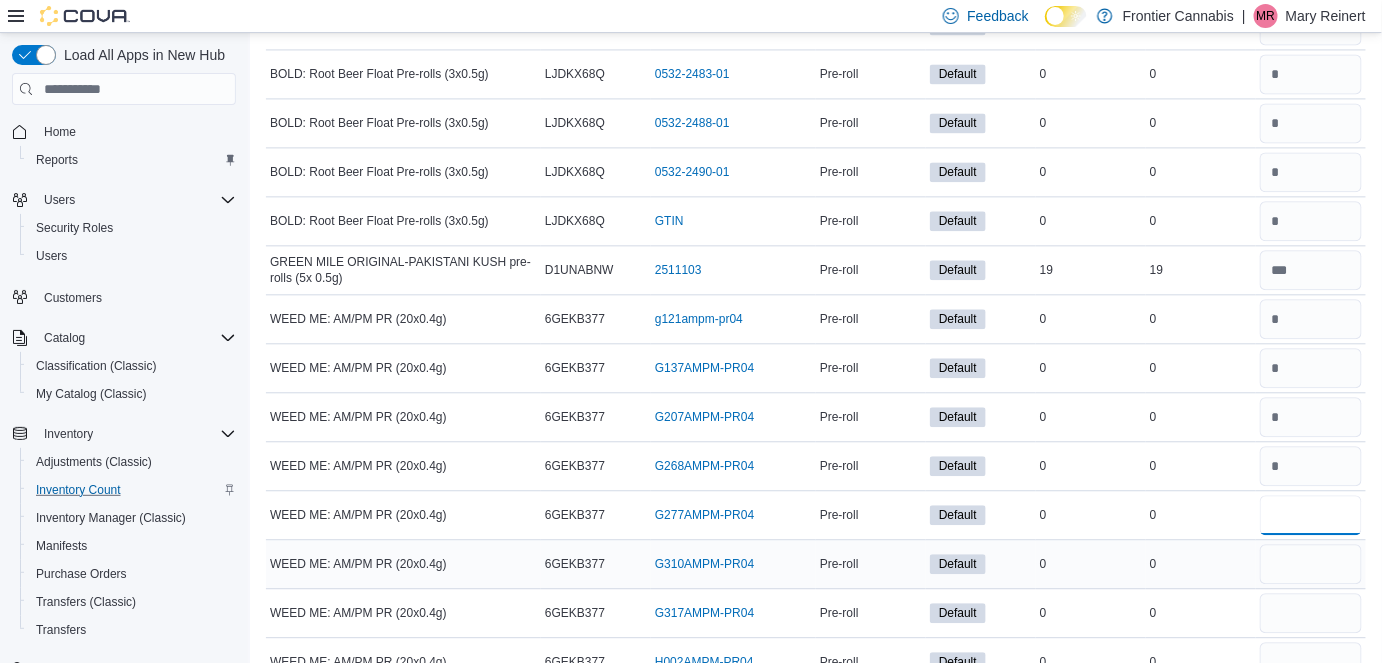 type on "*" 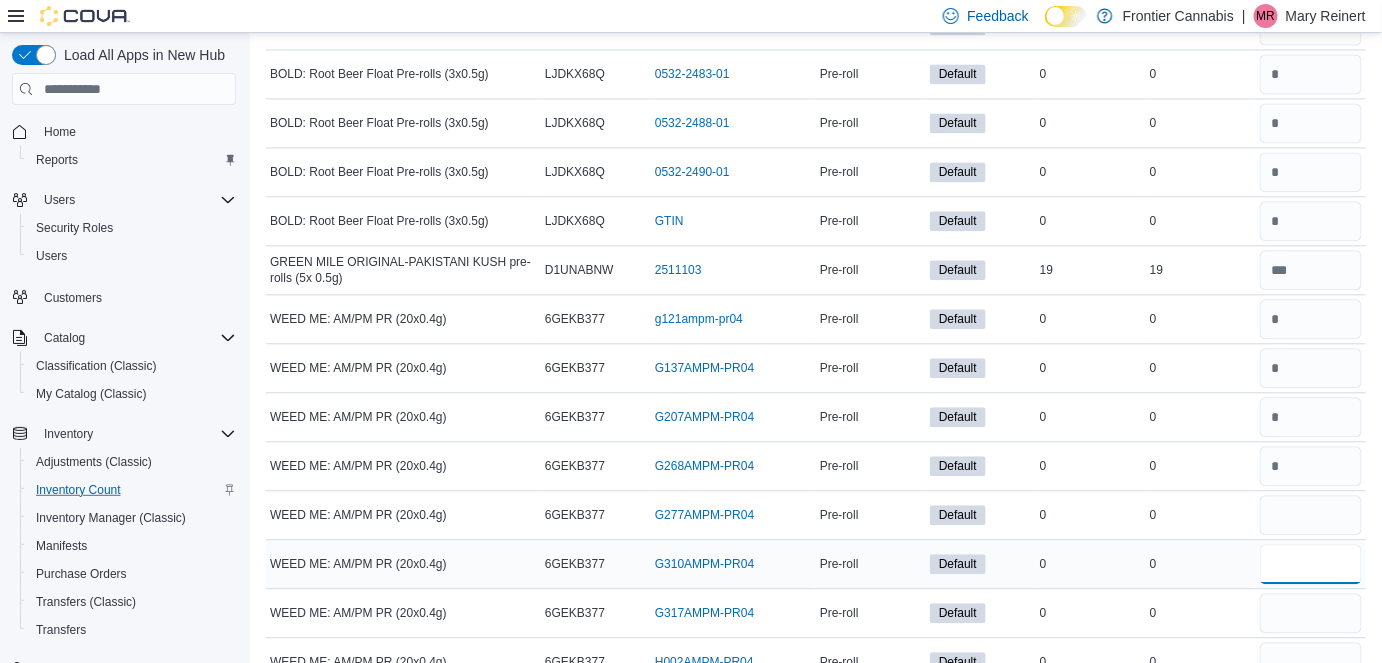 click at bounding box center (1311, 564) 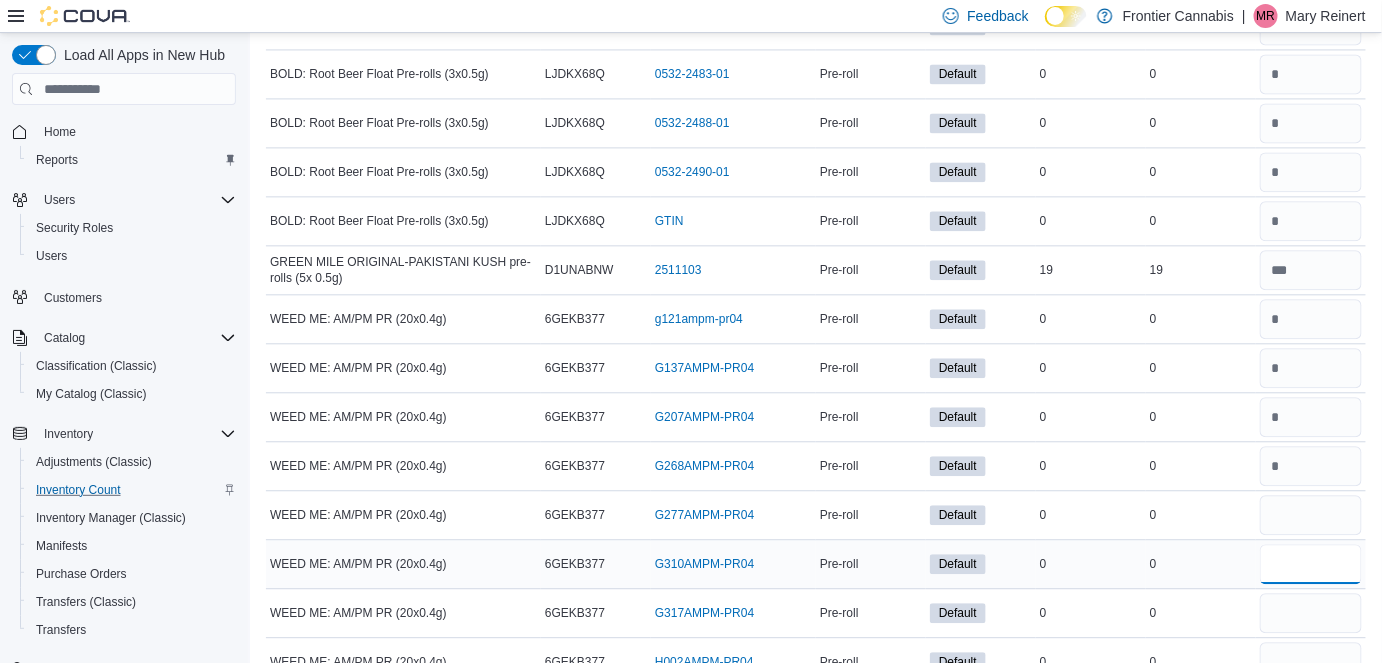 type 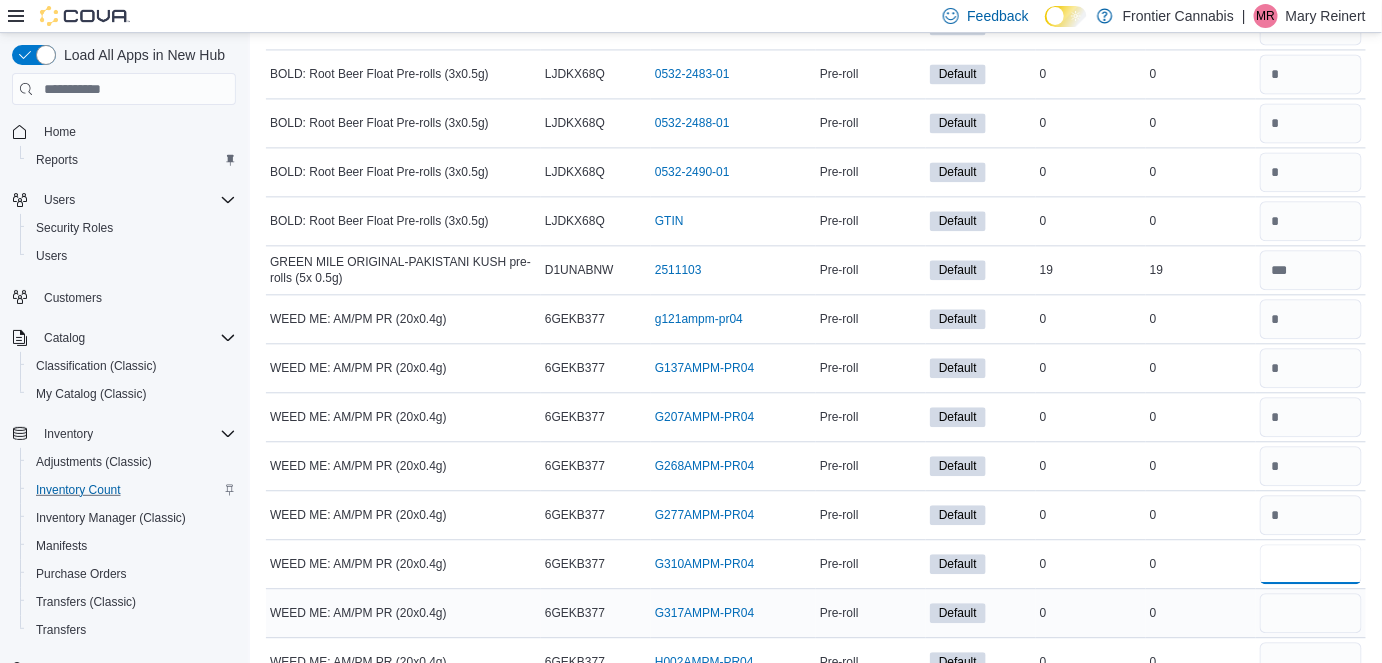 type on "*" 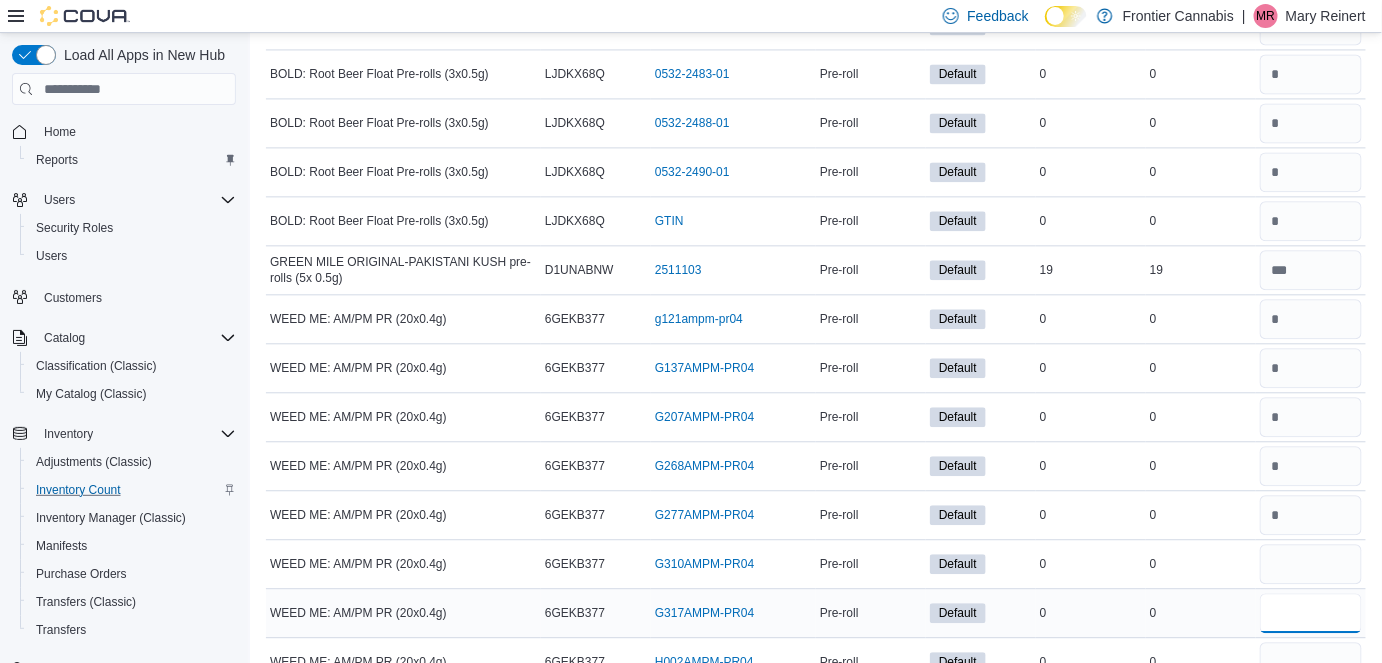 click at bounding box center (1311, 613) 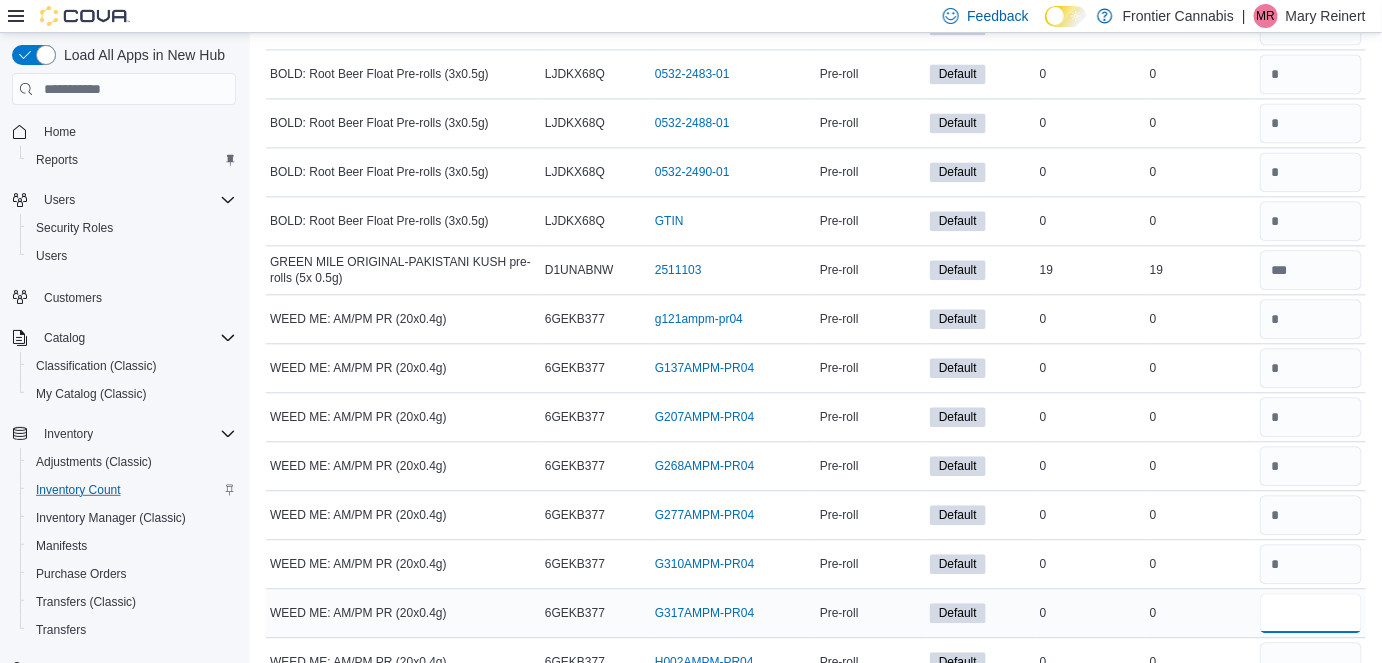 type 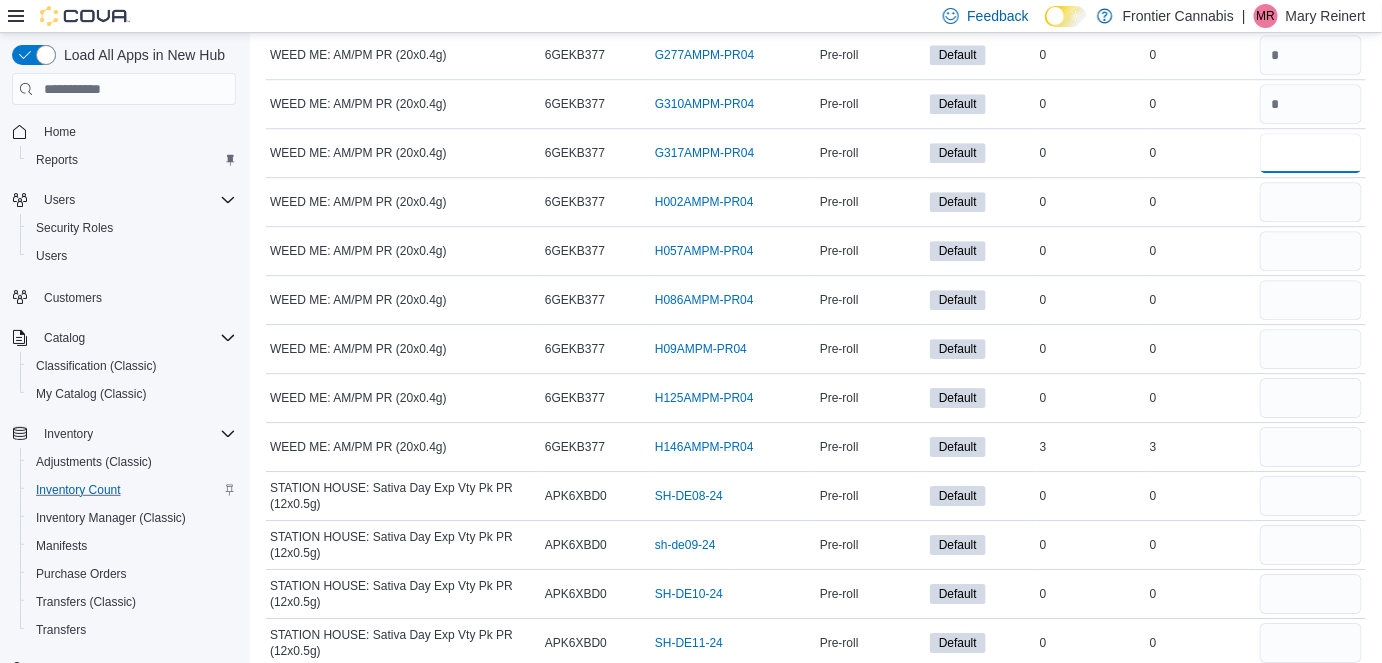 scroll, scrollTop: 1926, scrollLeft: 0, axis: vertical 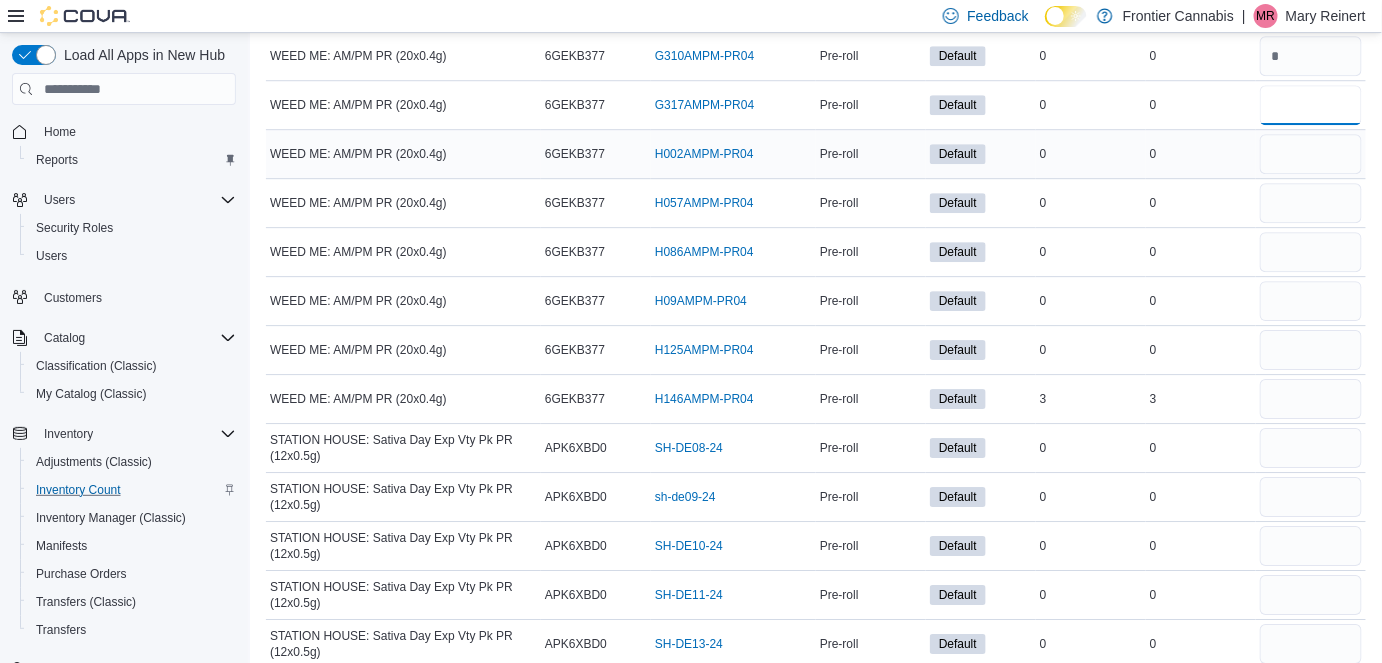 type on "*" 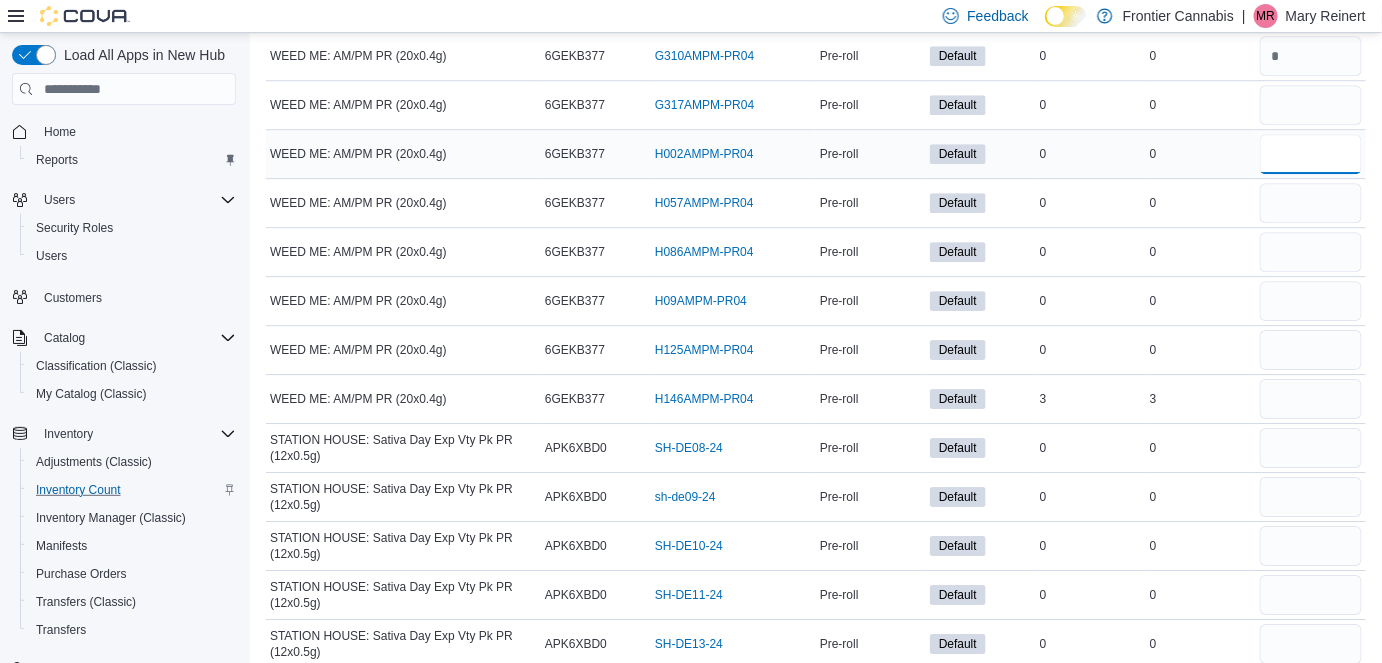 click at bounding box center [1311, 154] 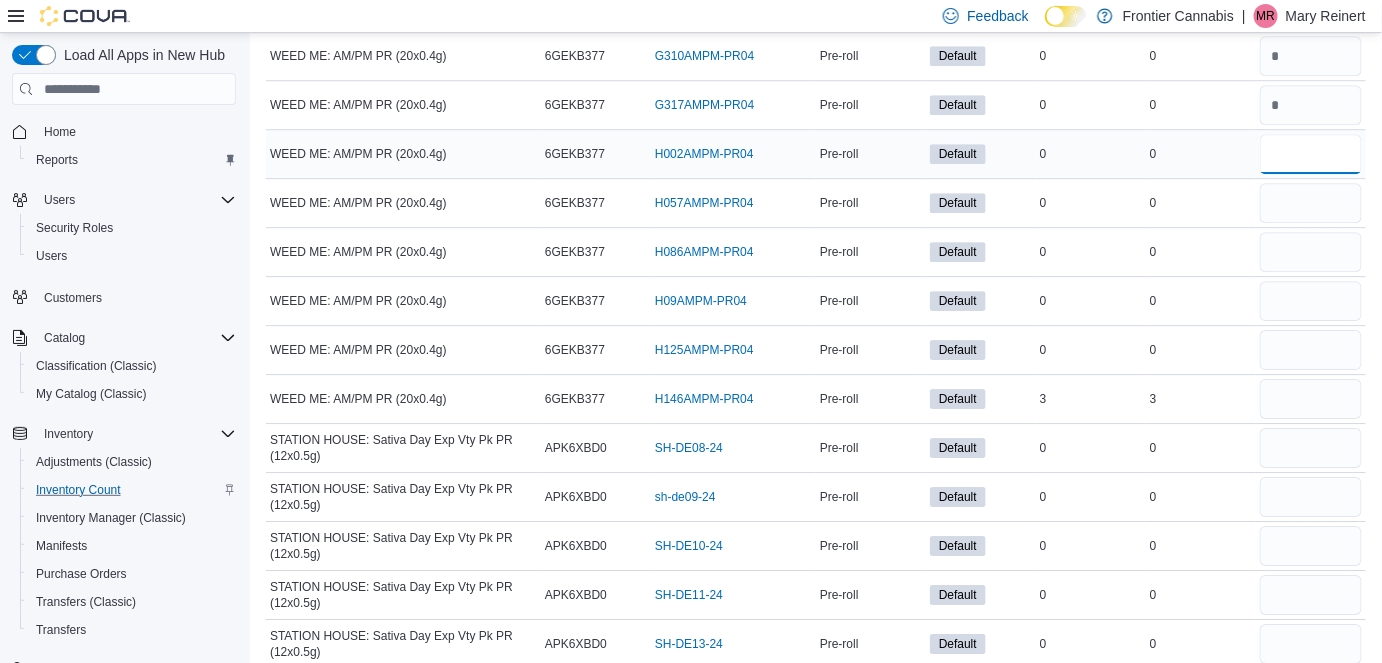 type 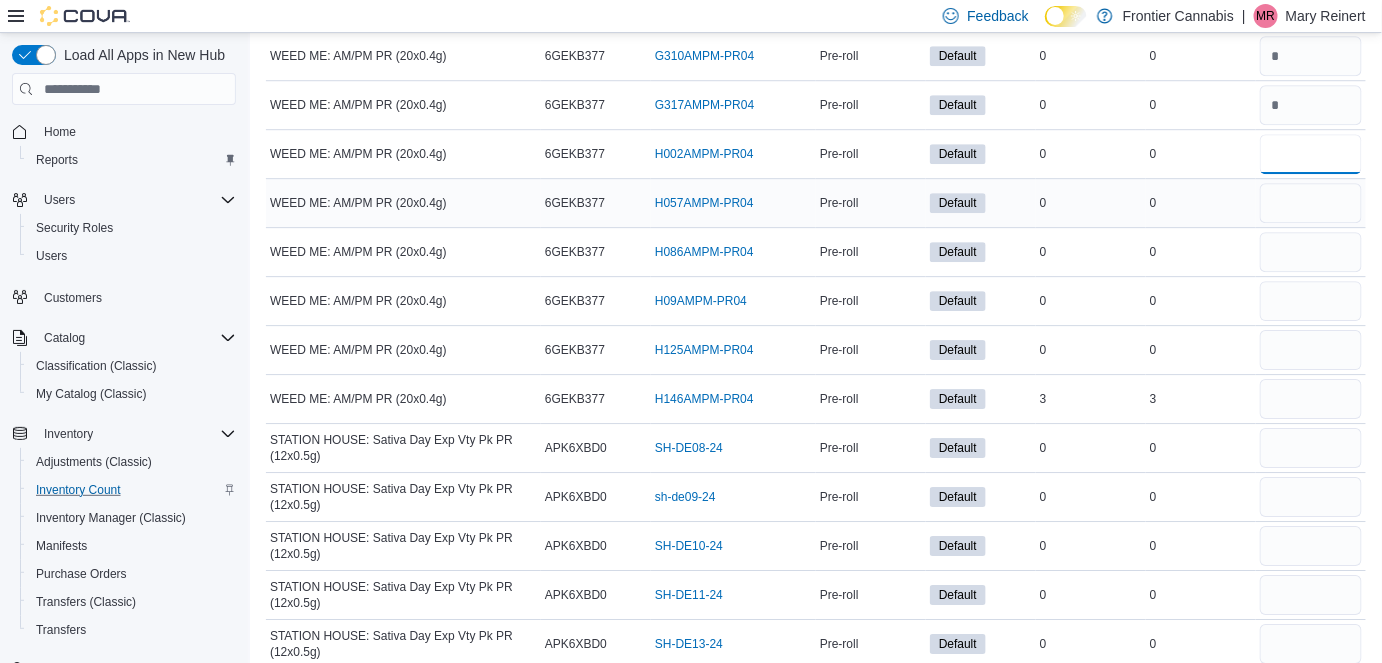 type on "*" 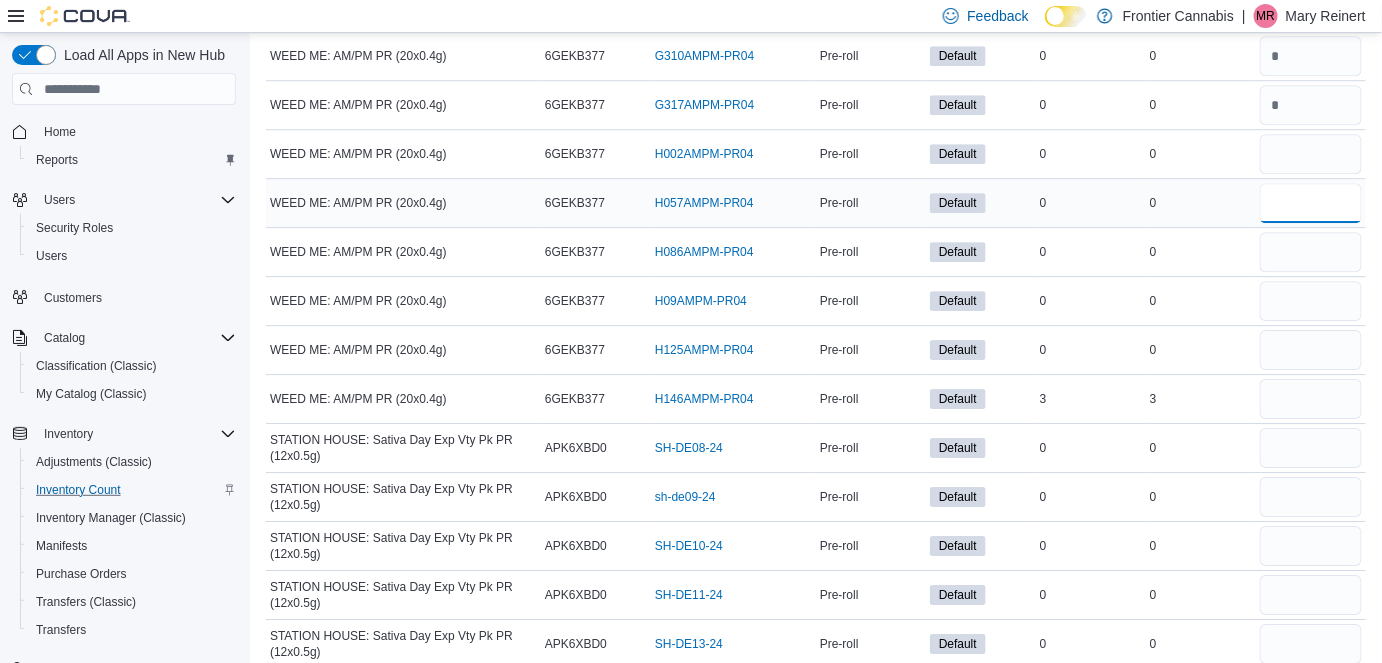 click at bounding box center [1311, 203] 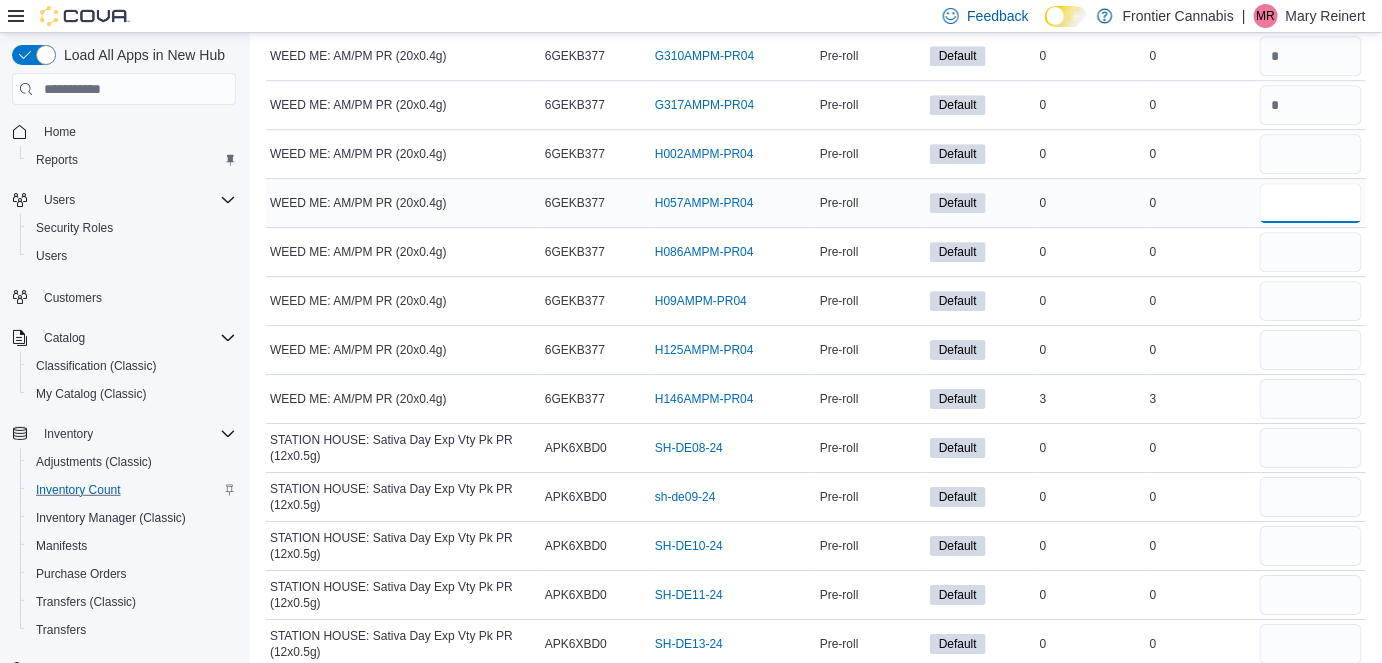 type 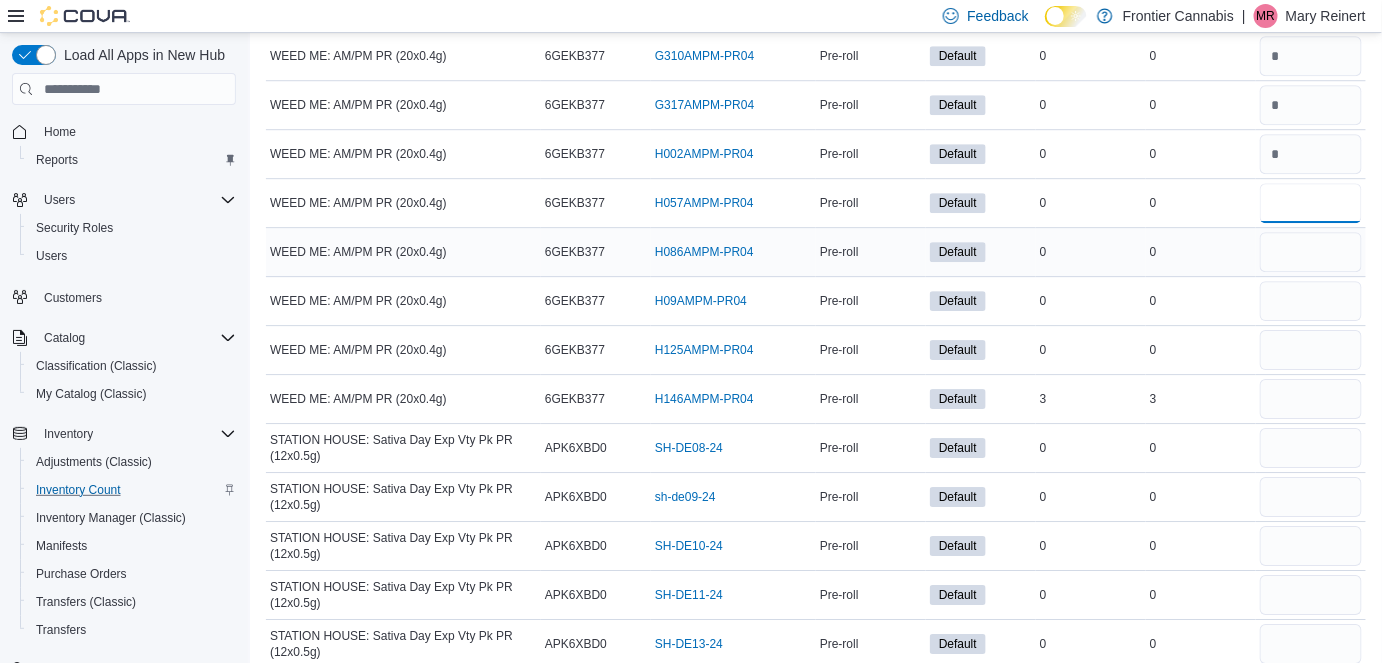 type on "*" 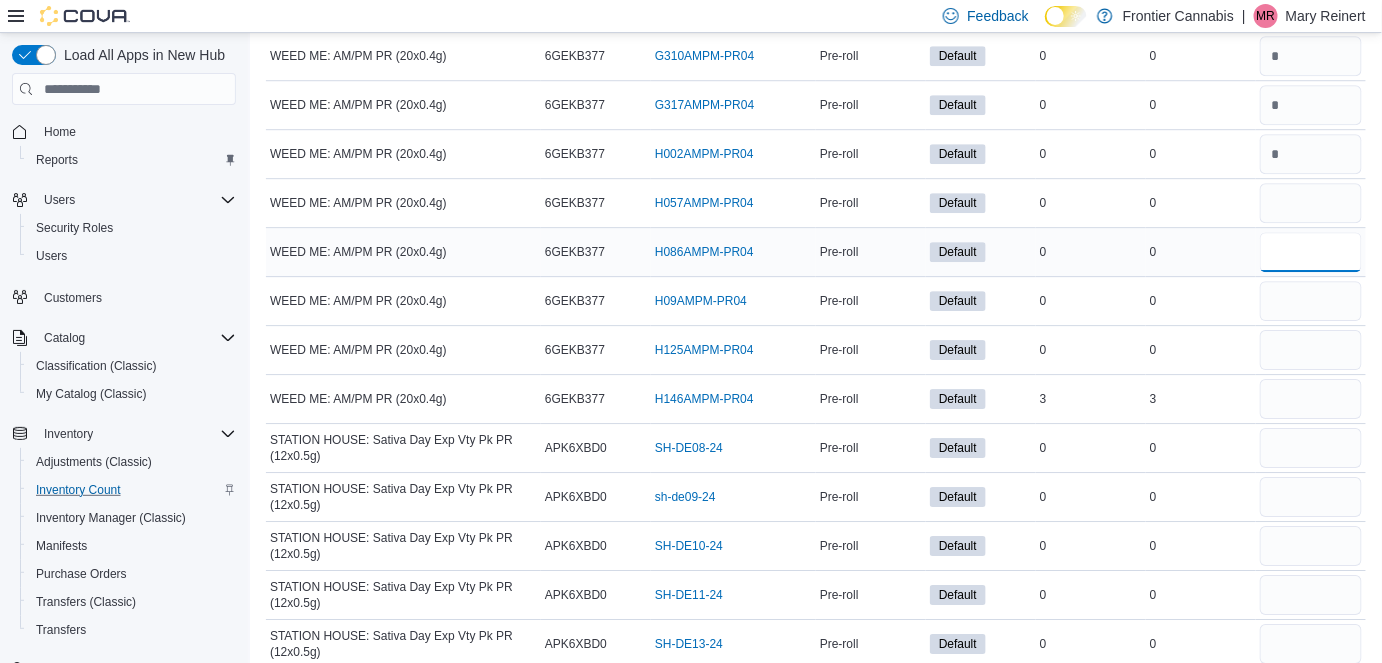 click at bounding box center [1311, 252] 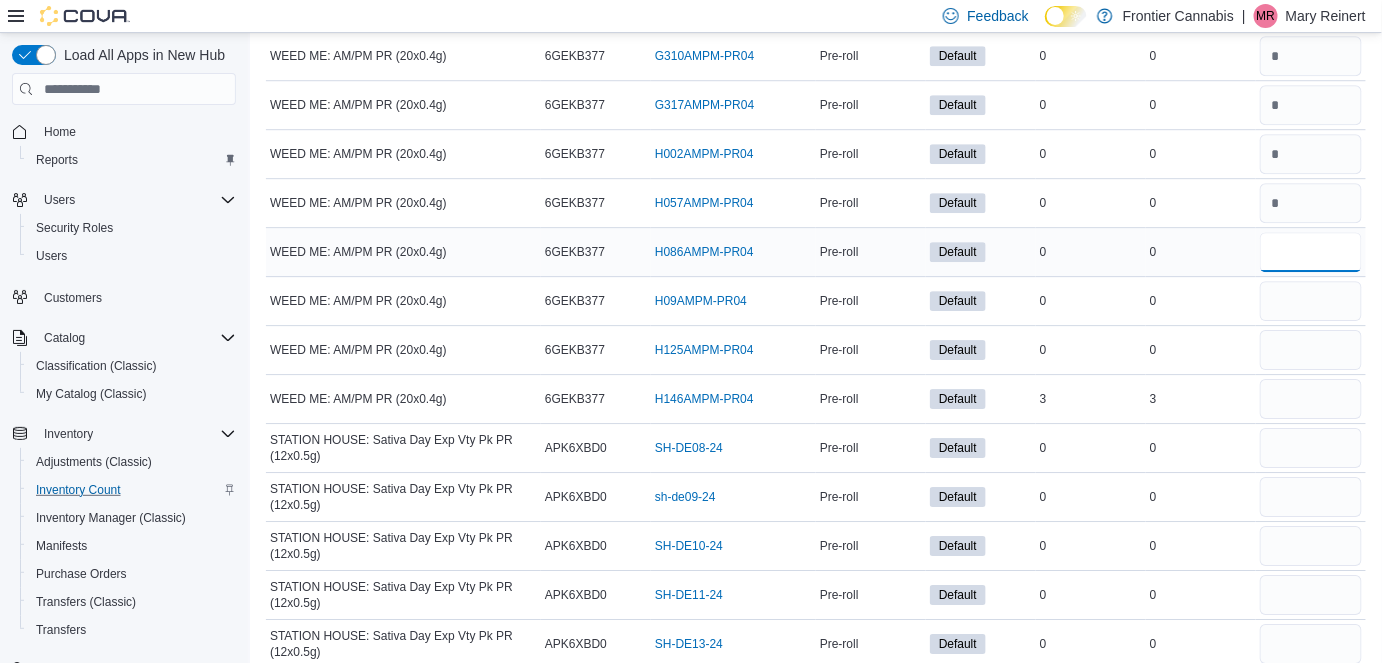 type 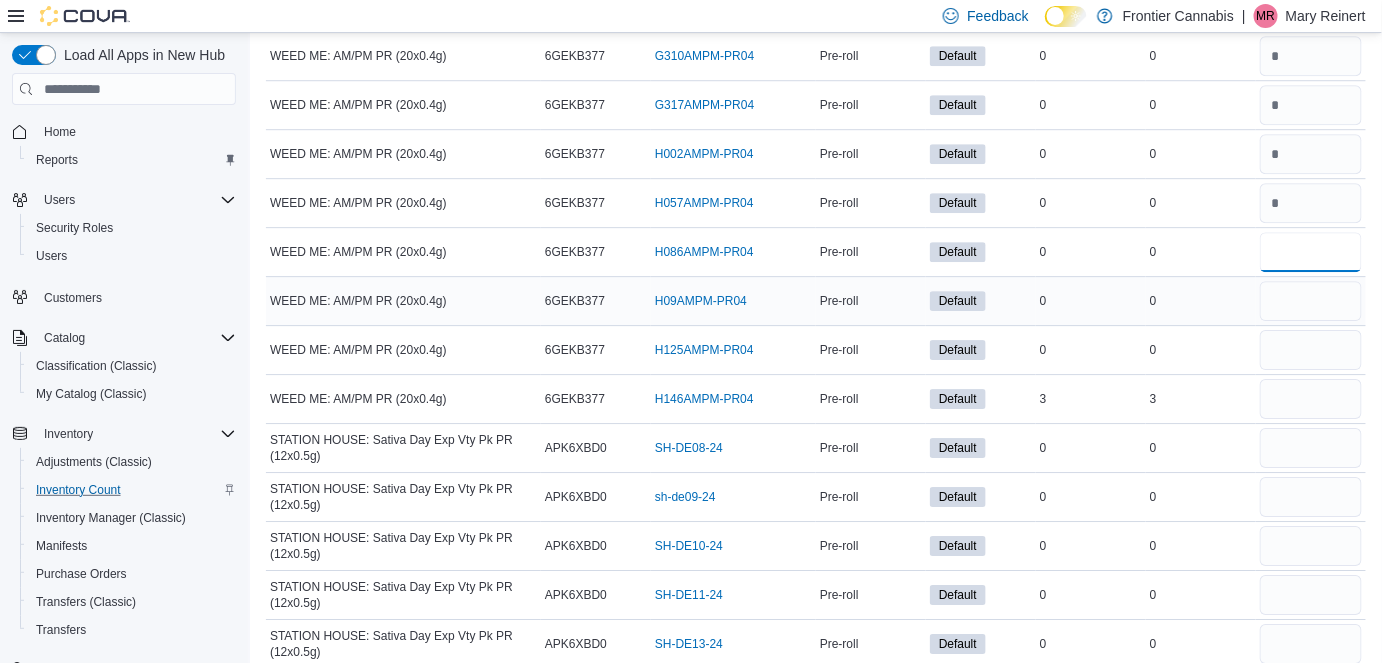 type on "*" 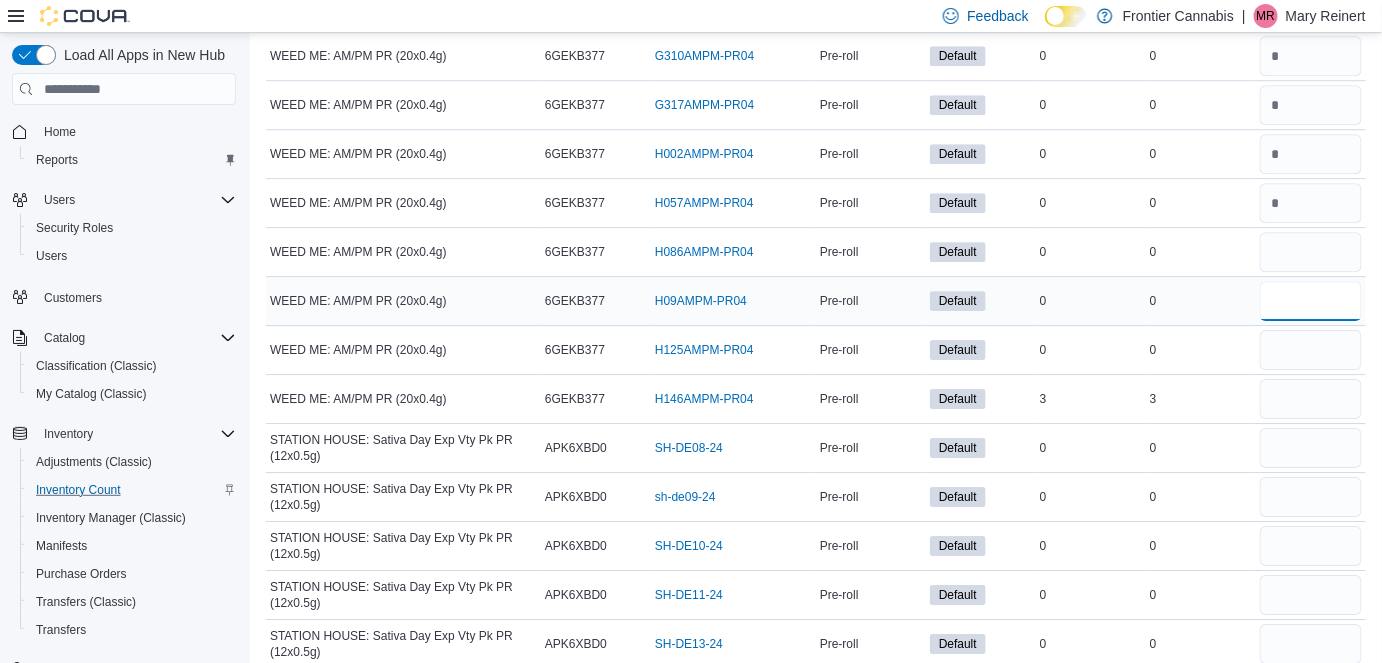 click at bounding box center (1311, 301) 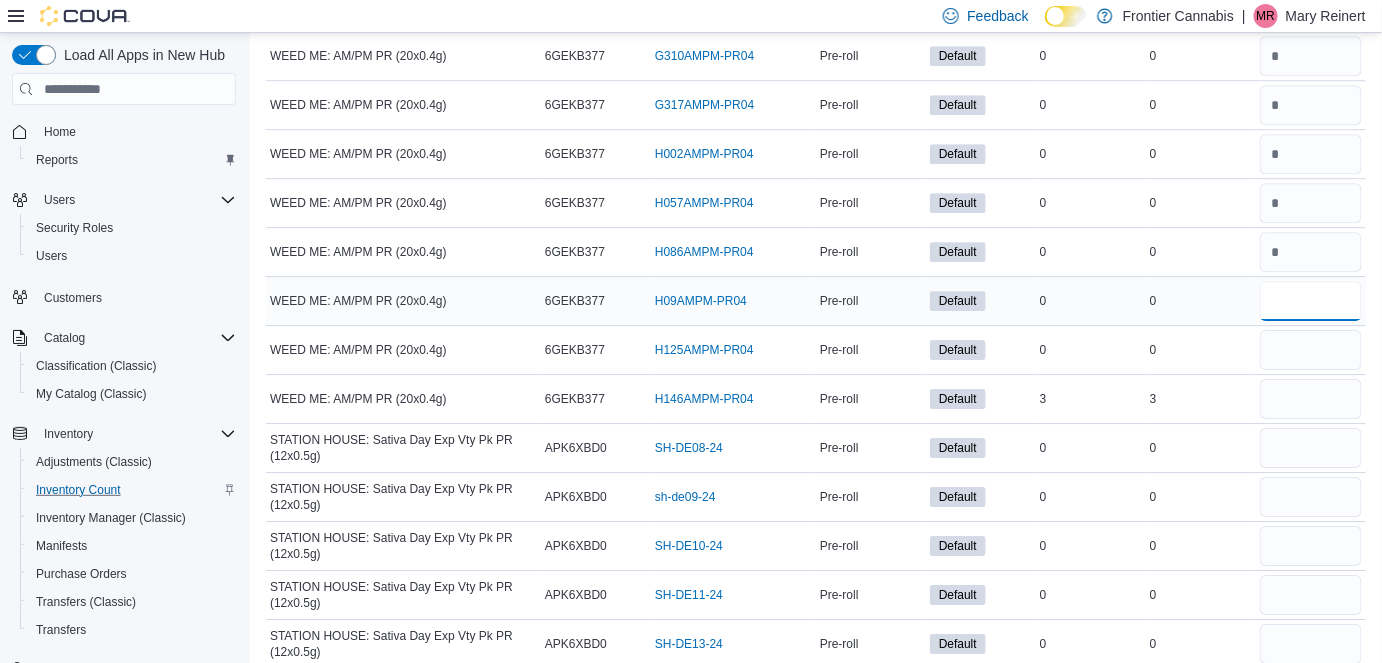 type 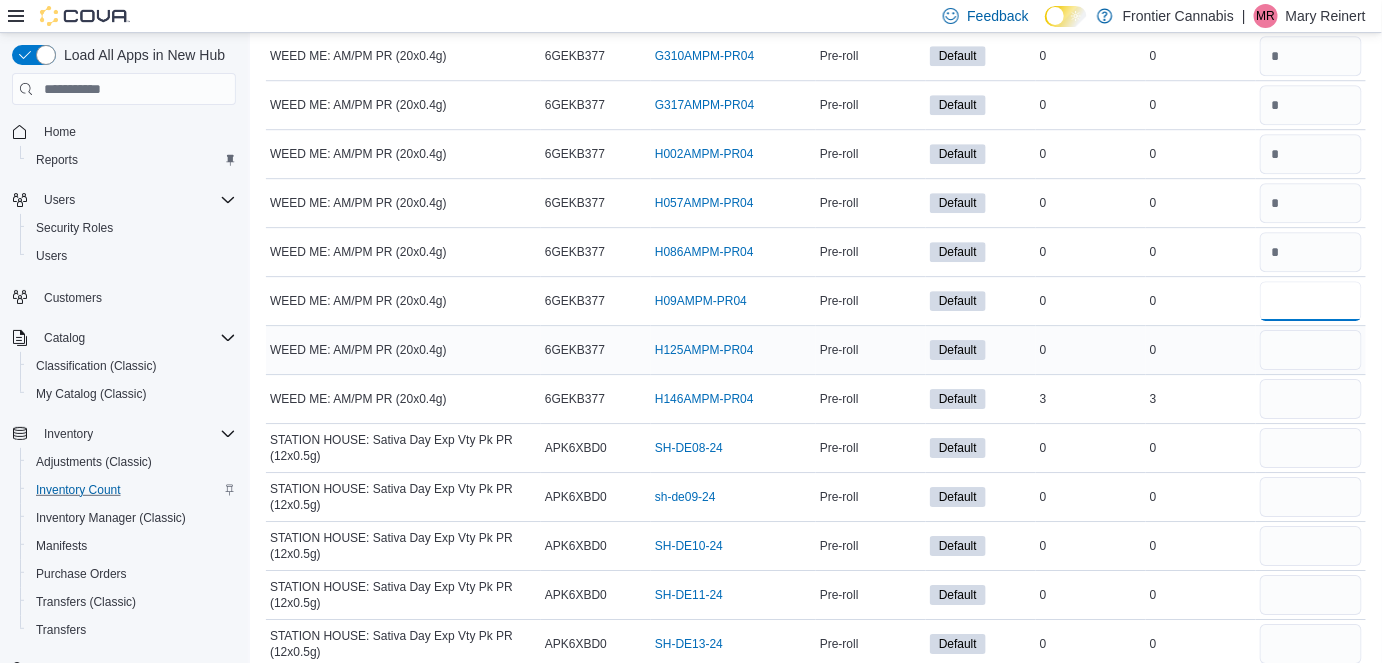 type on "*" 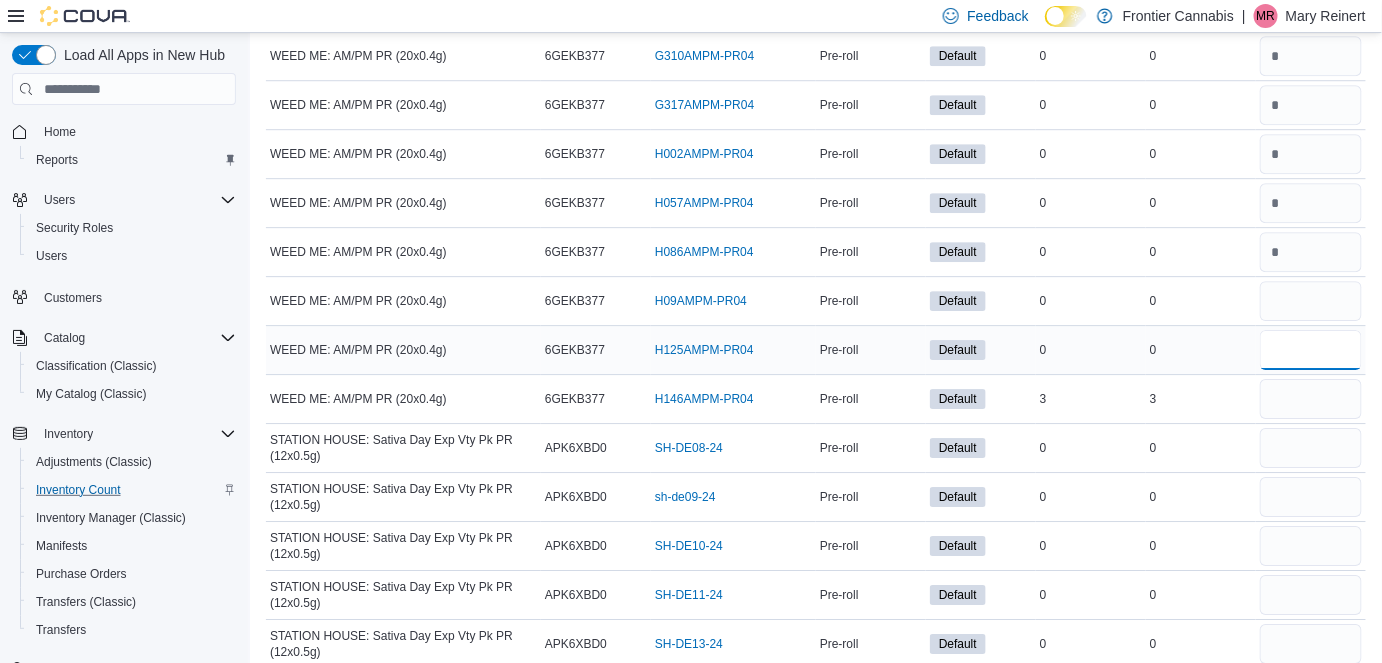 click at bounding box center (1311, 350) 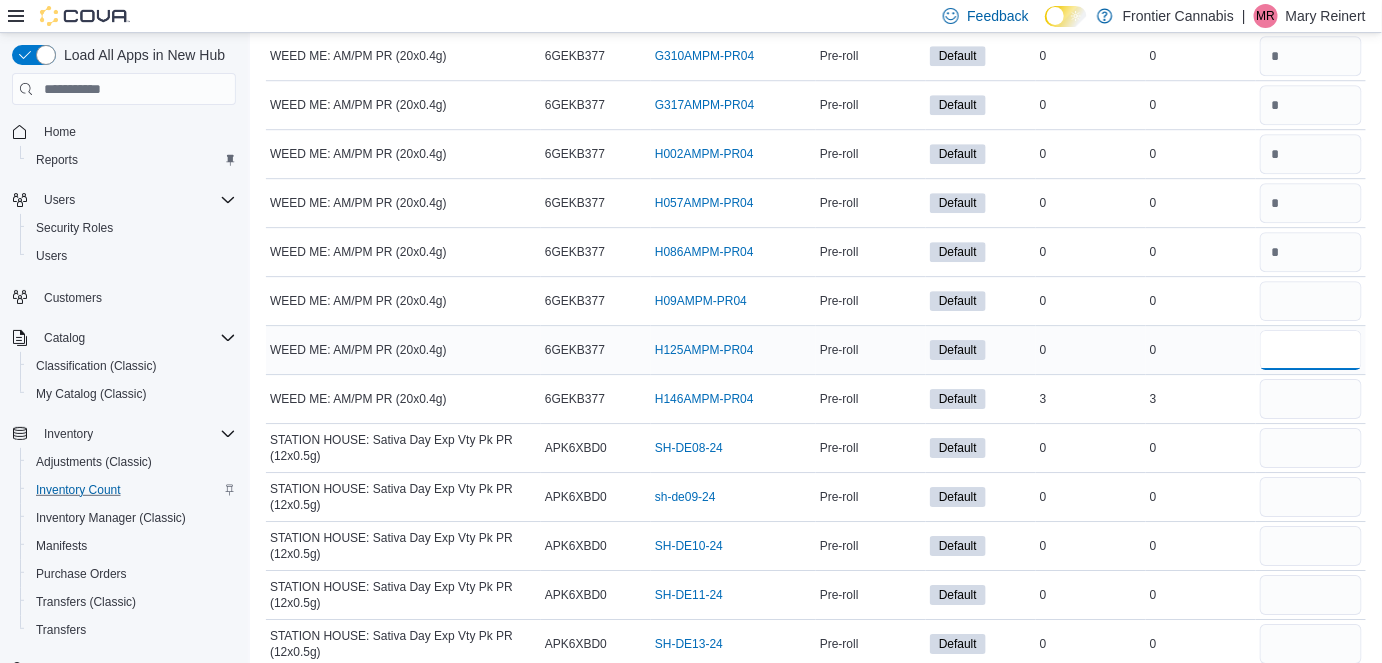 type 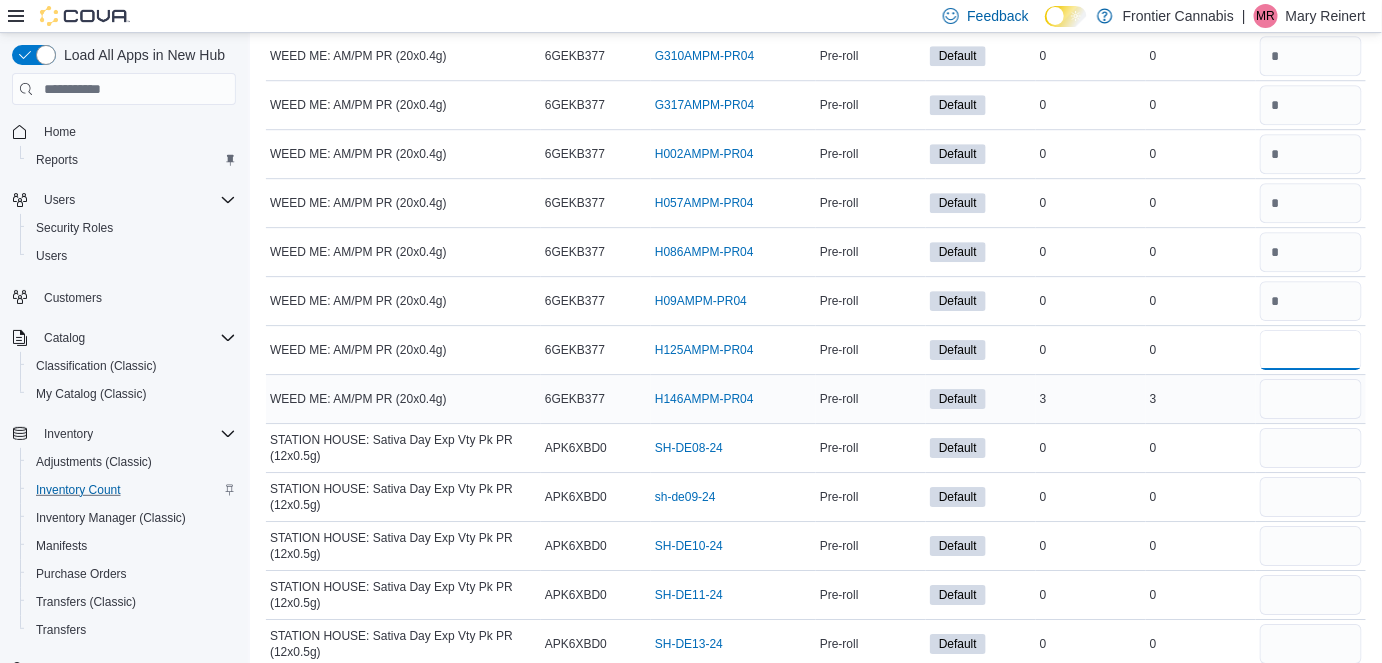 type on "*" 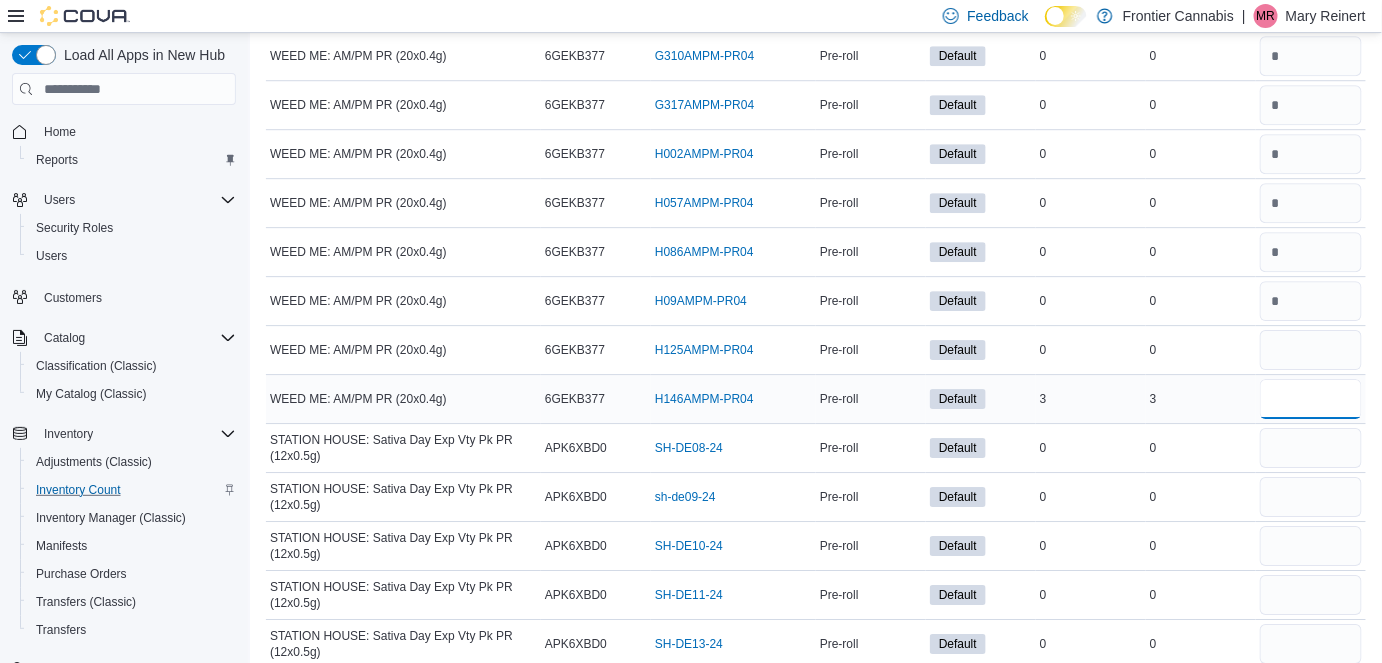 click at bounding box center (1311, 399) 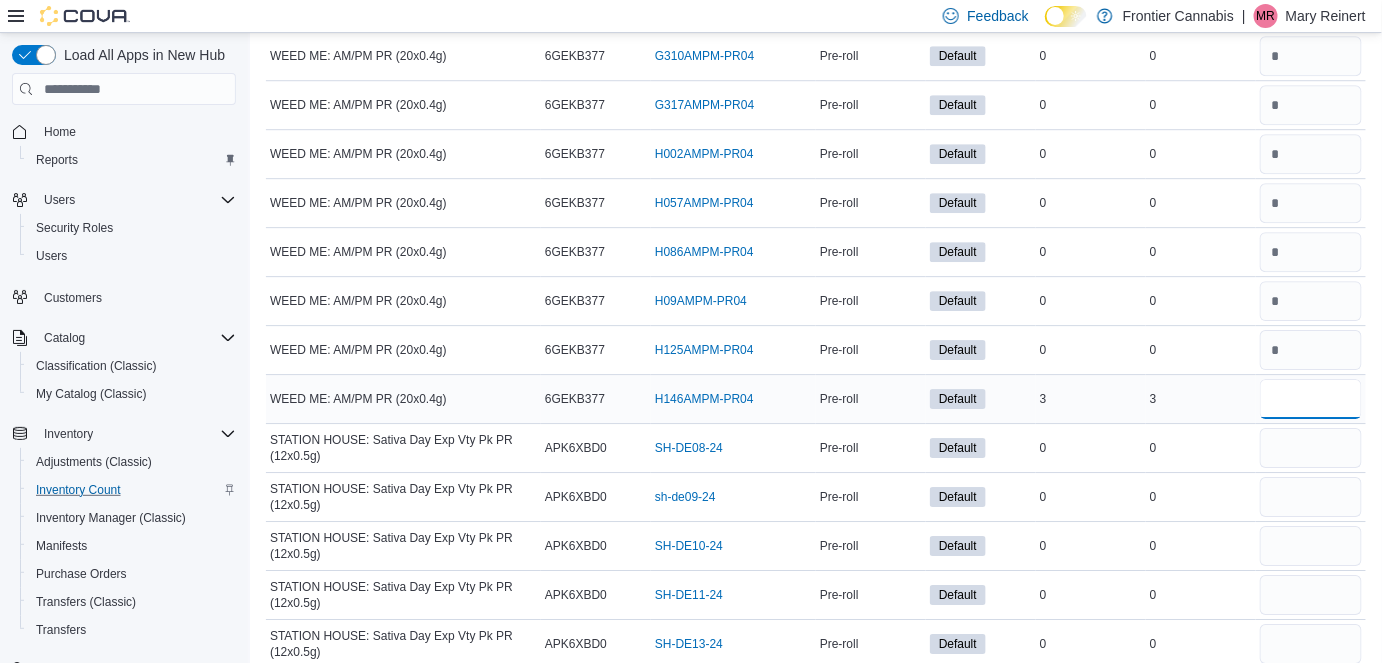 type 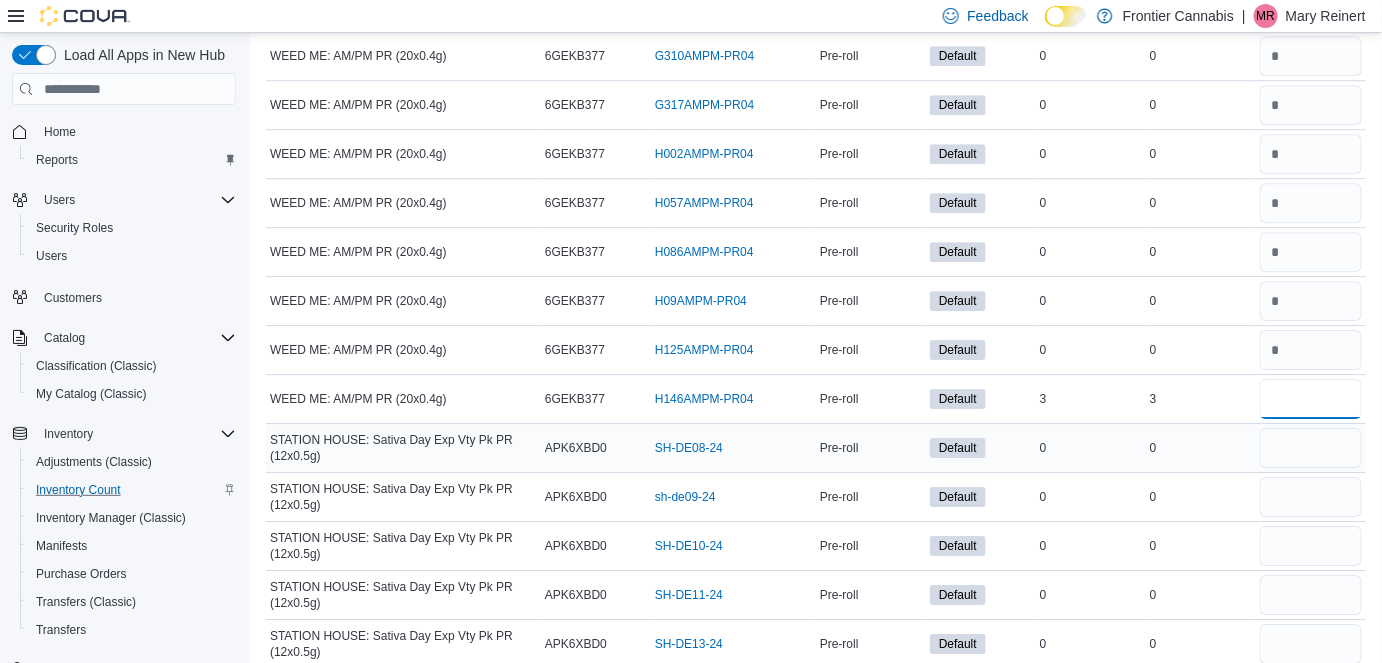 type on "*" 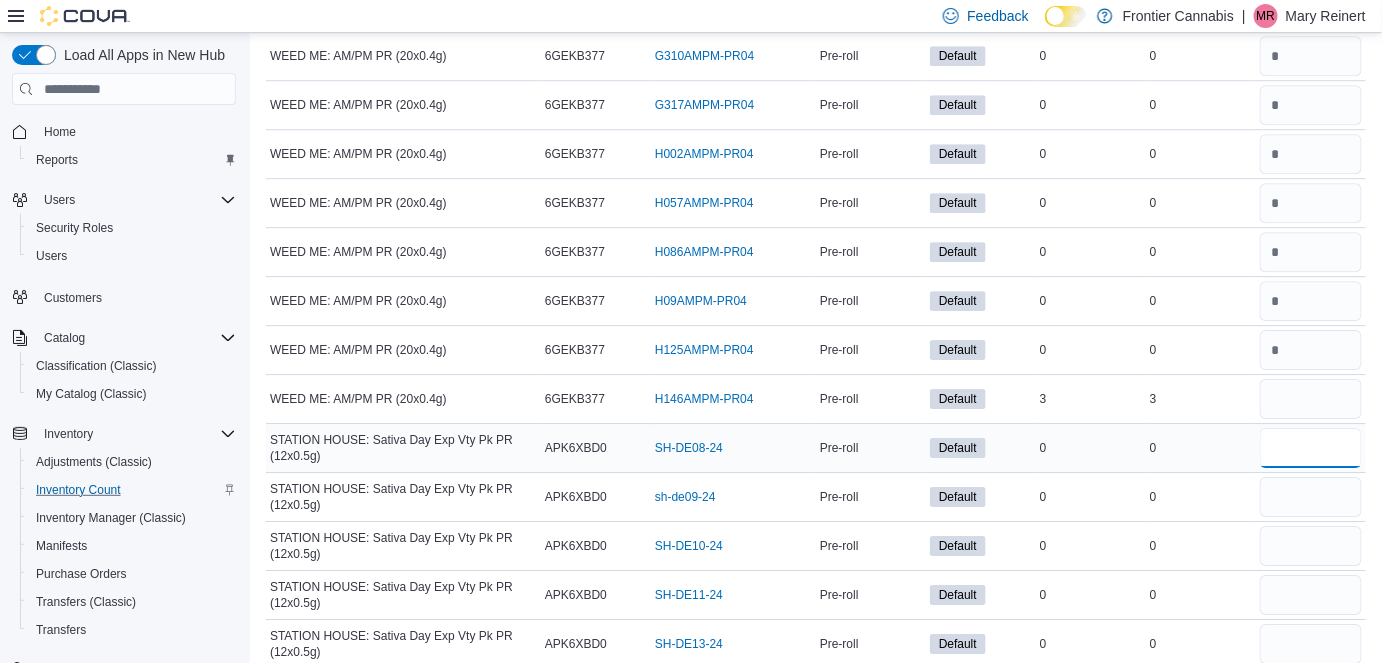 click at bounding box center (1311, 448) 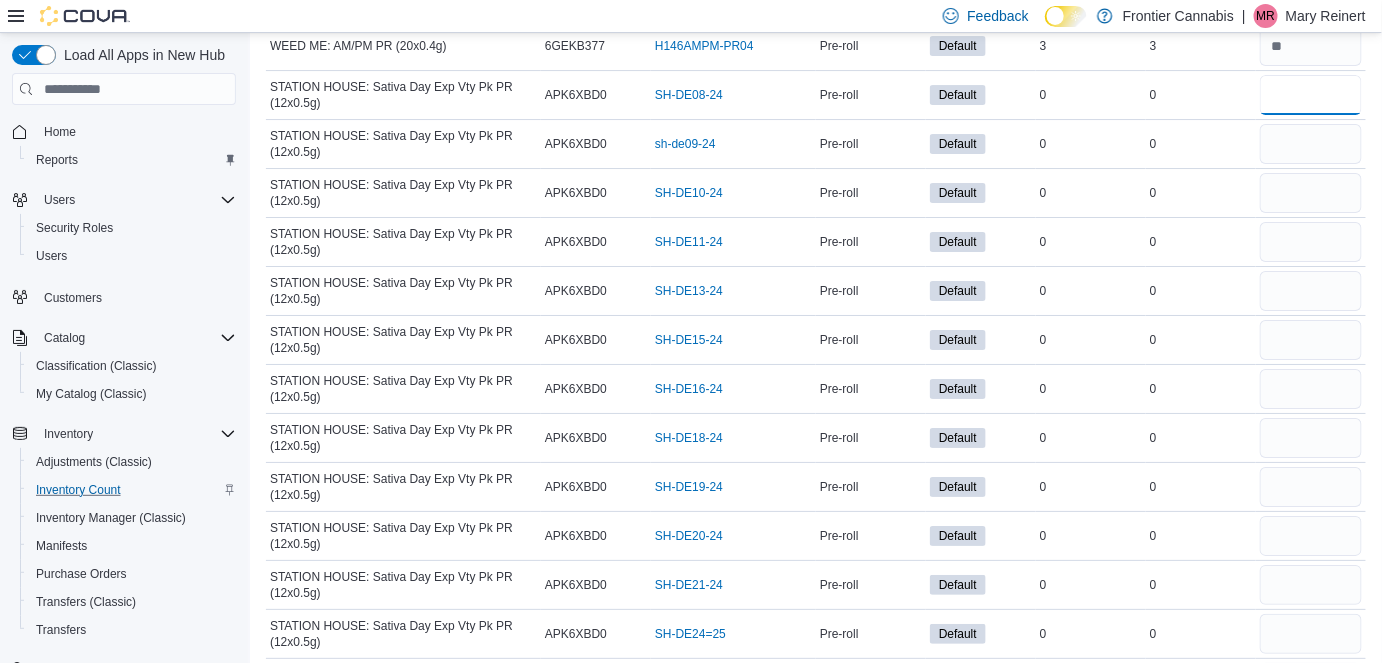 scroll, scrollTop: 2290, scrollLeft: 0, axis: vertical 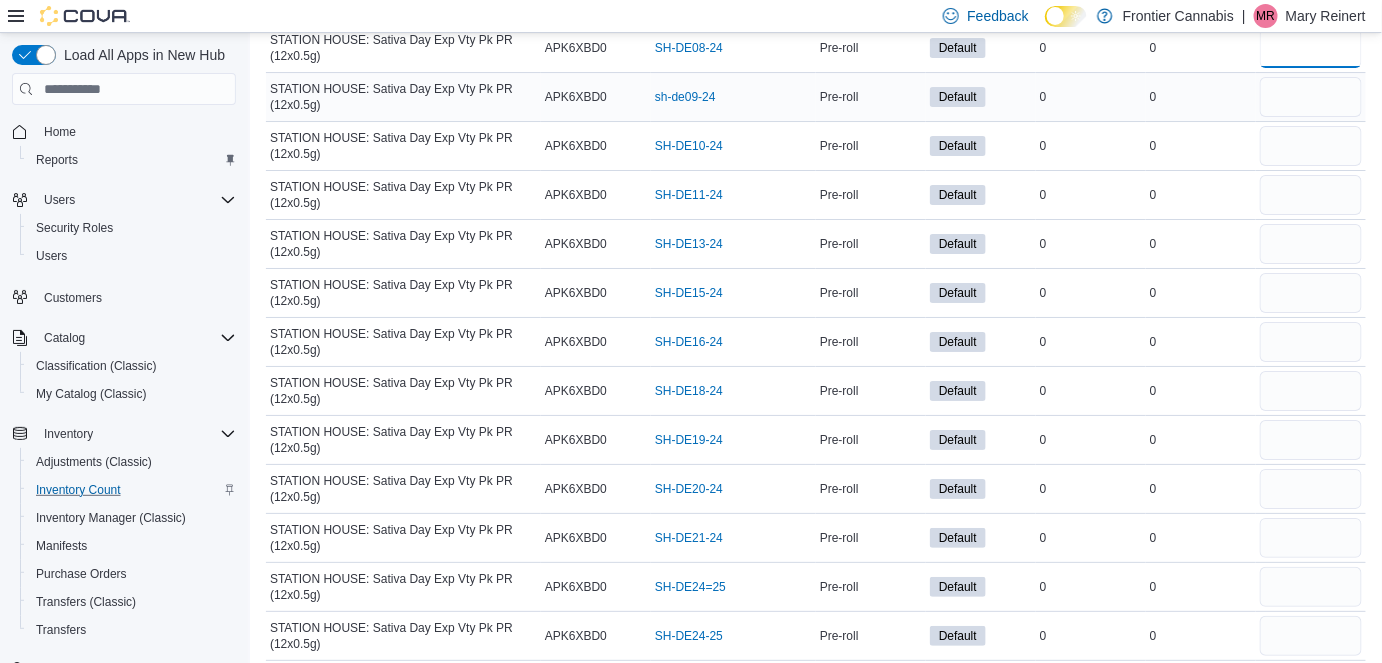 type on "*" 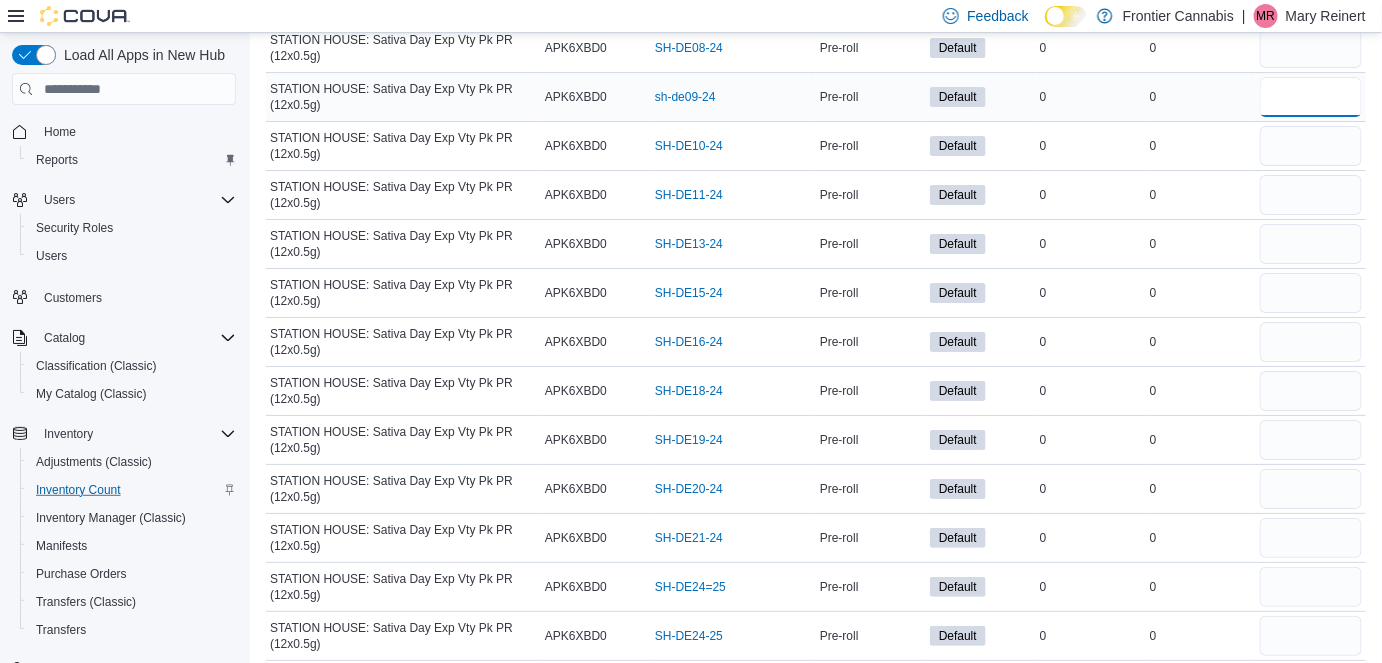 click at bounding box center [1311, 97] 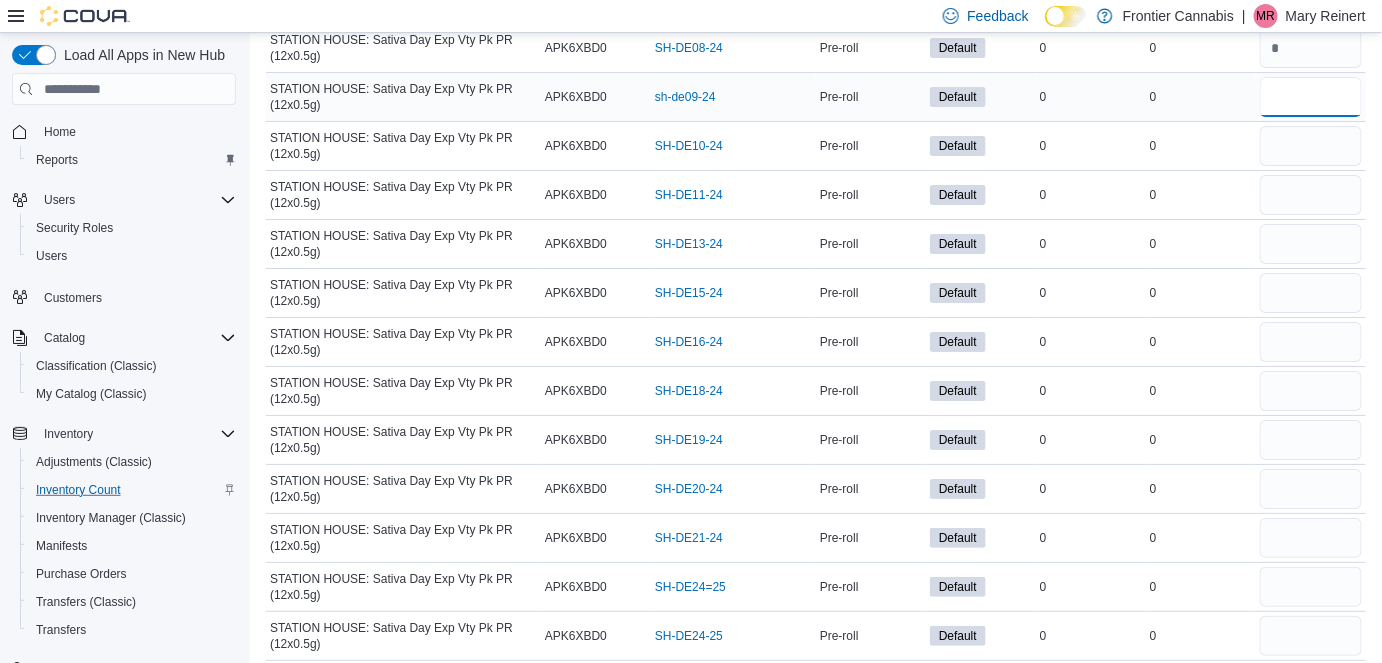 type 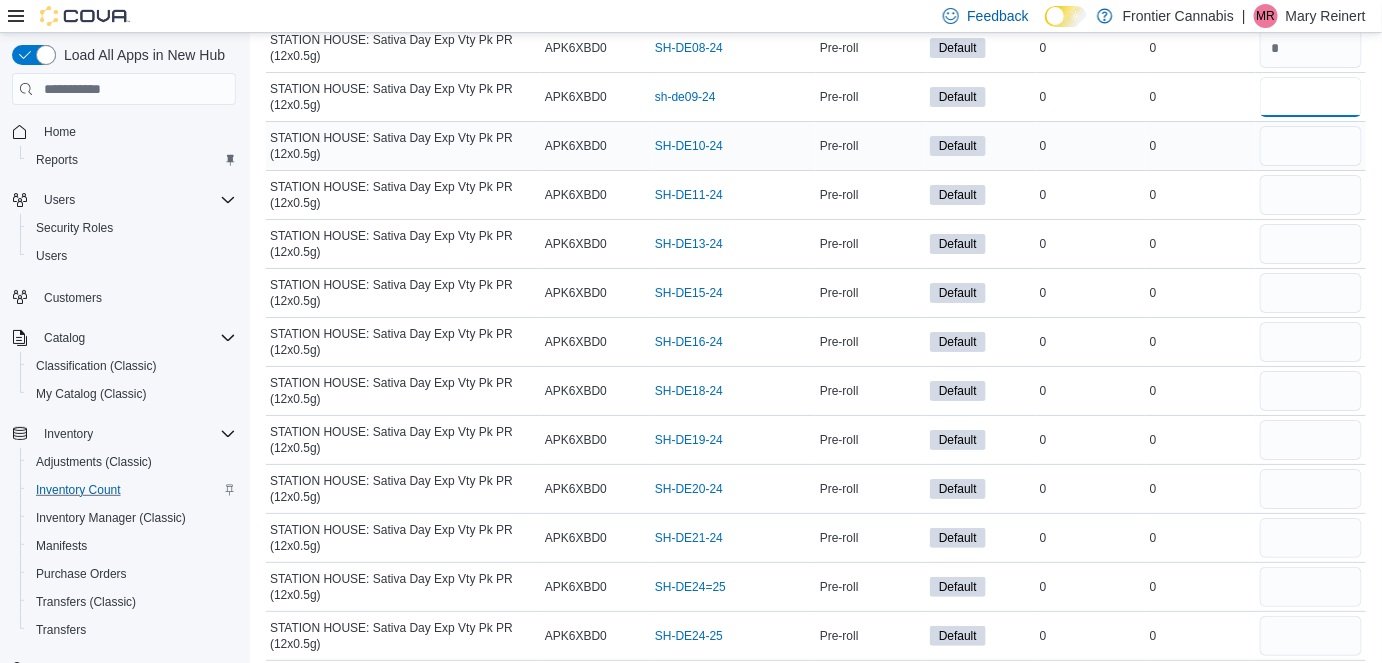 type on "*" 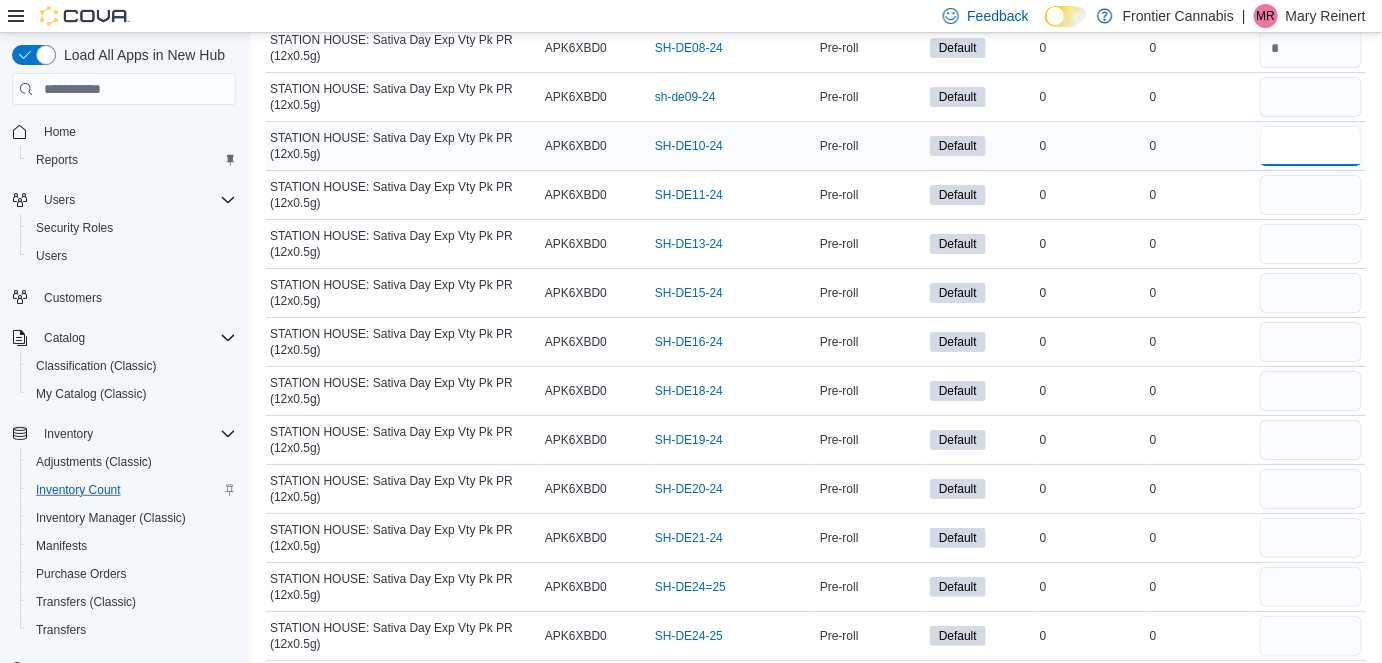click at bounding box center (1311, 146) 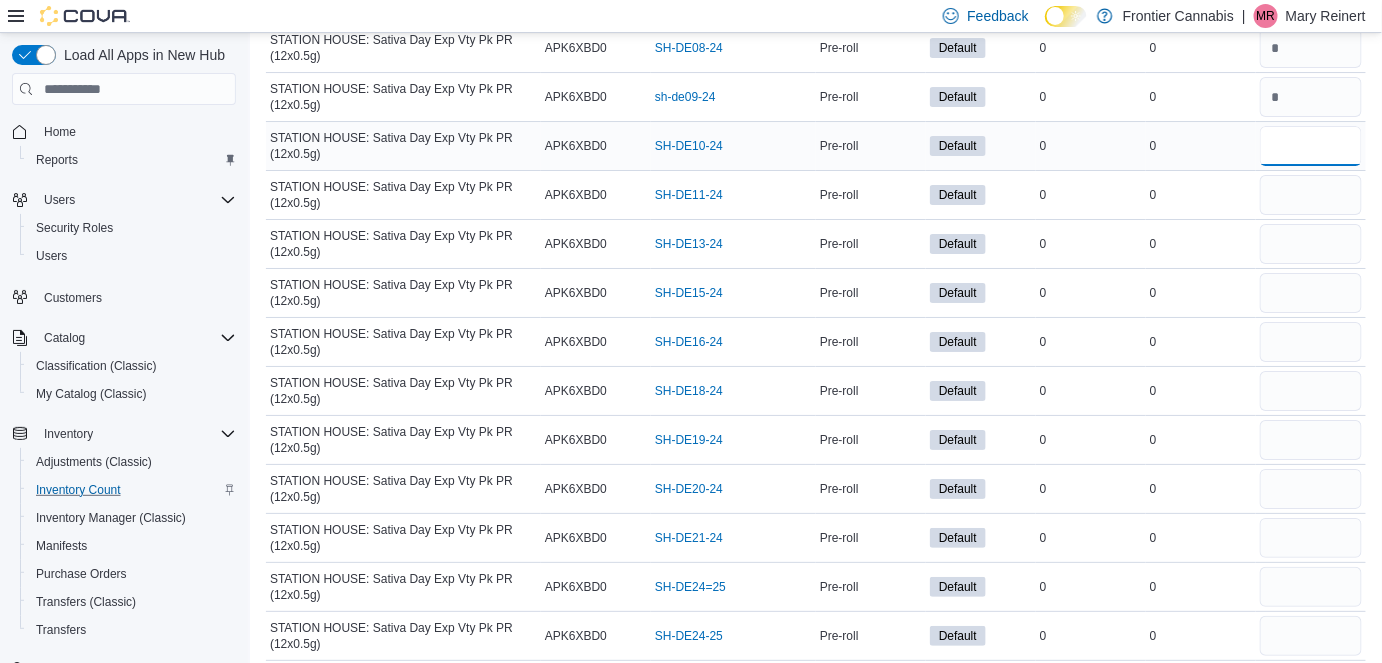 type 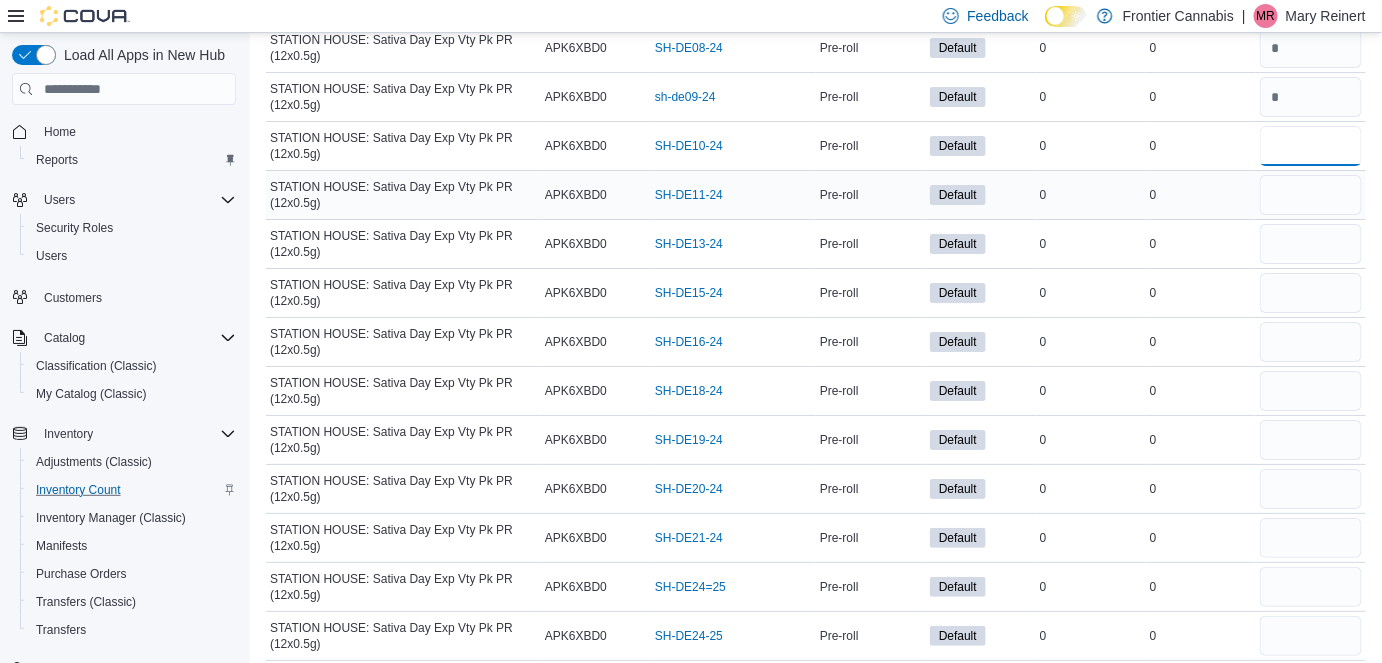 type on "*" 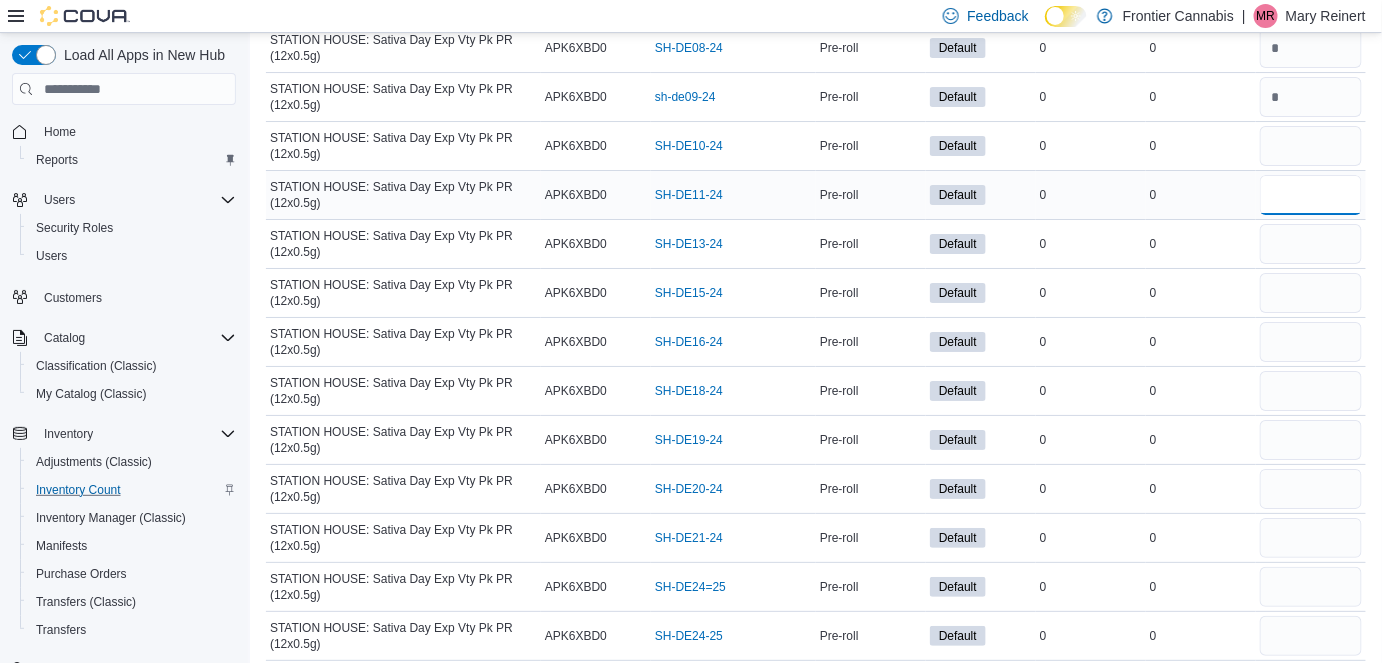 click at bounding box center [1311, 195] 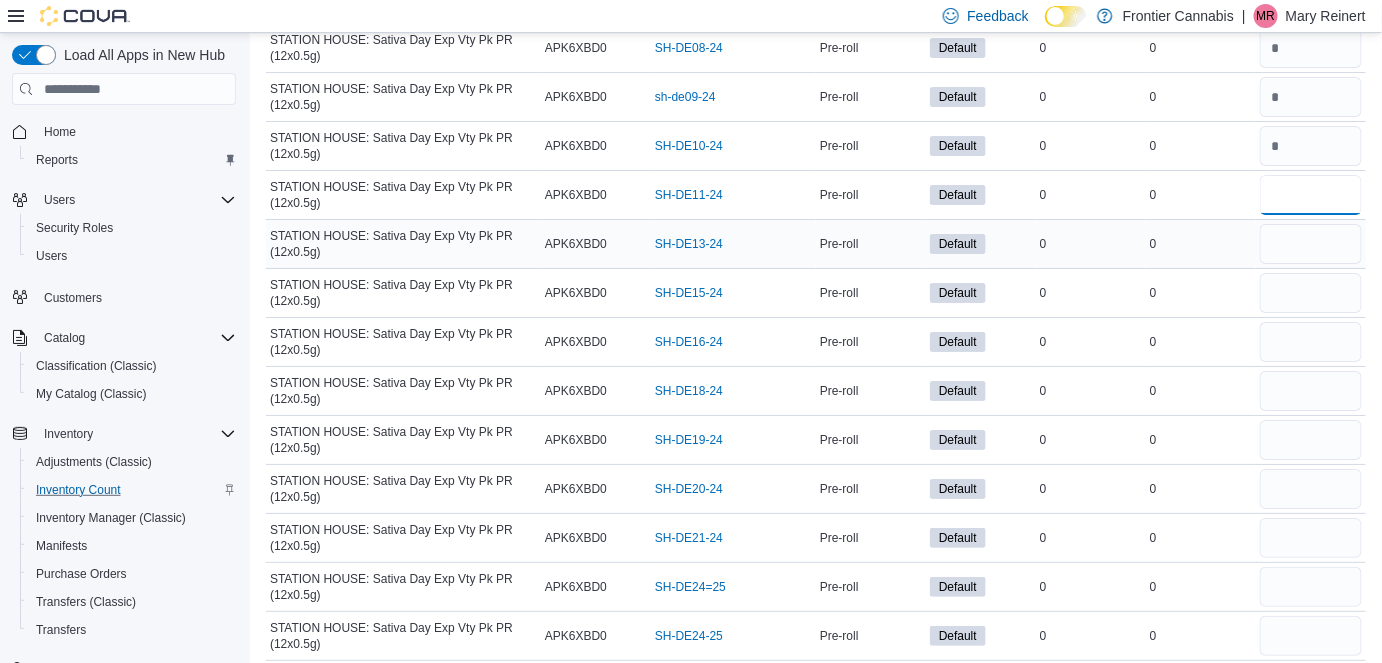 type on "*" 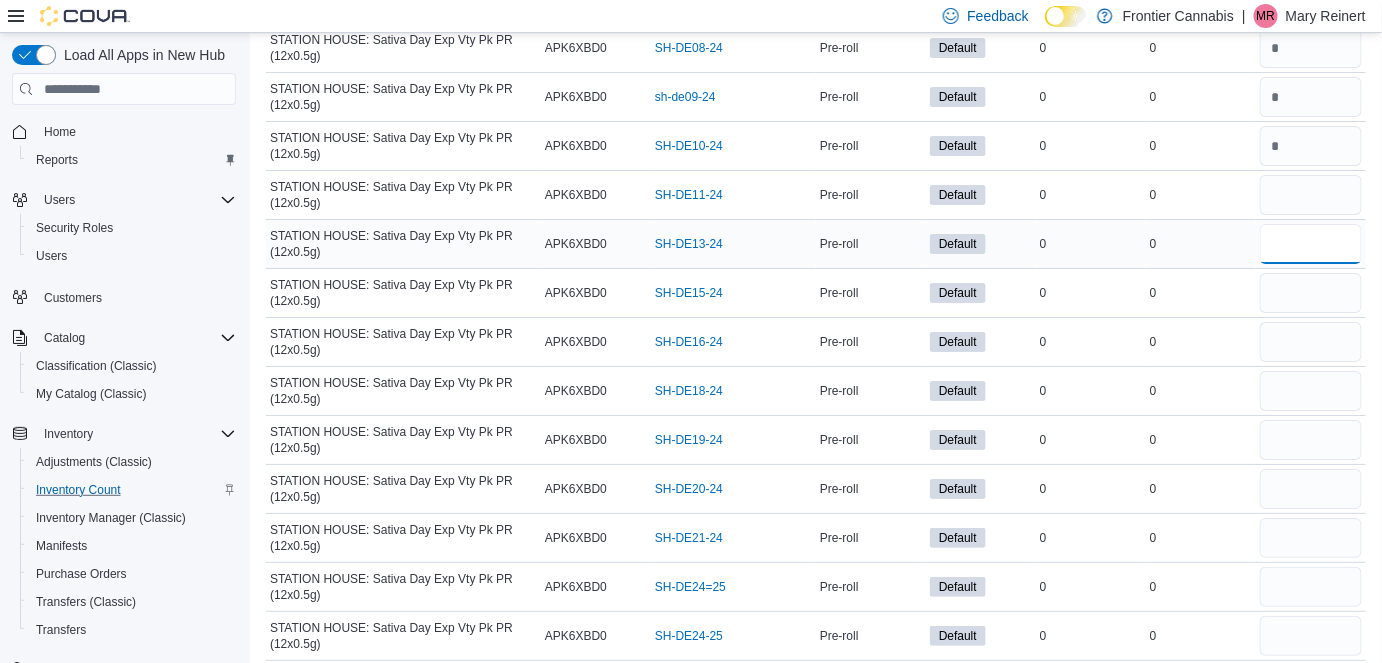 click at bounding box center (1311, 244) 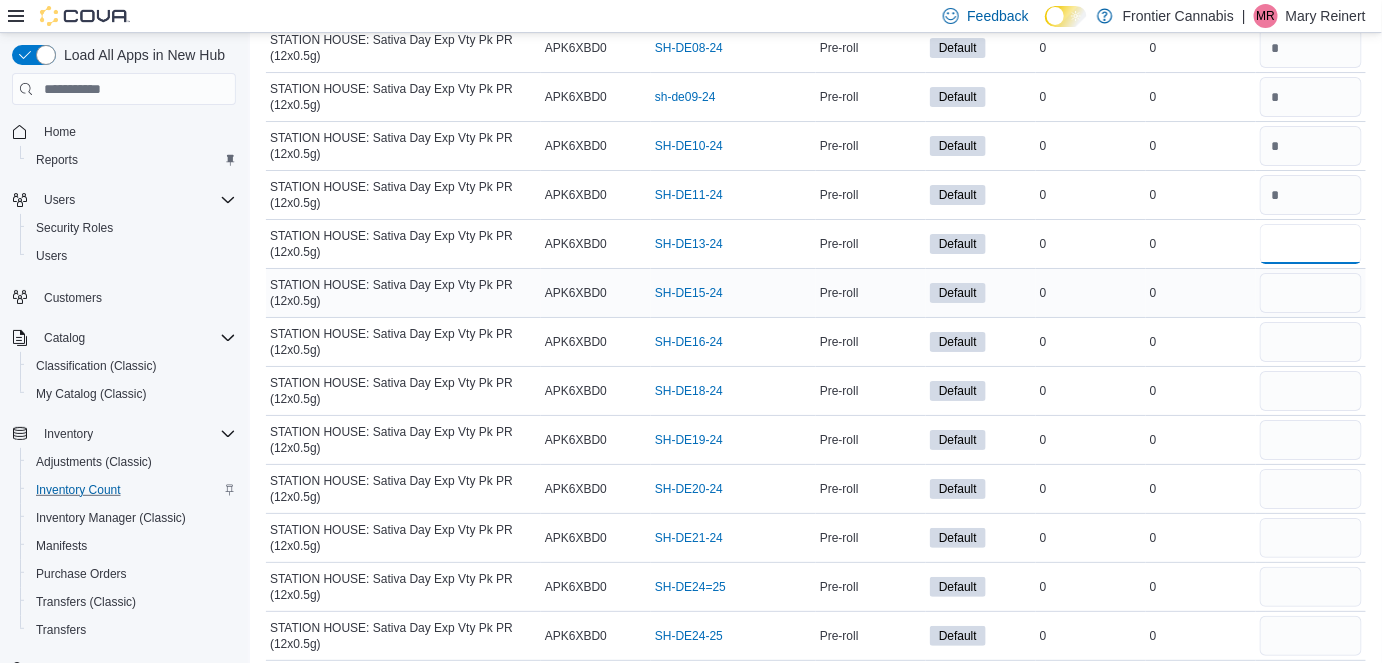 type on "*" 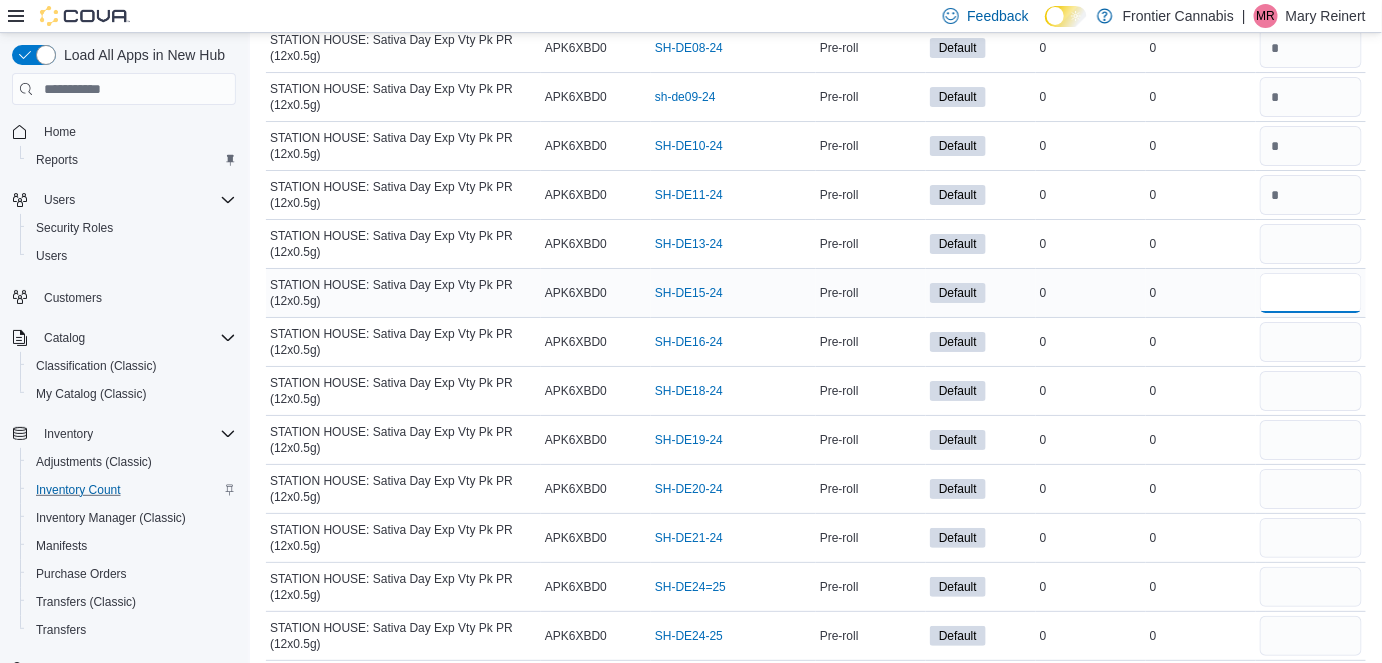 click at bounding box center [1311, 293] 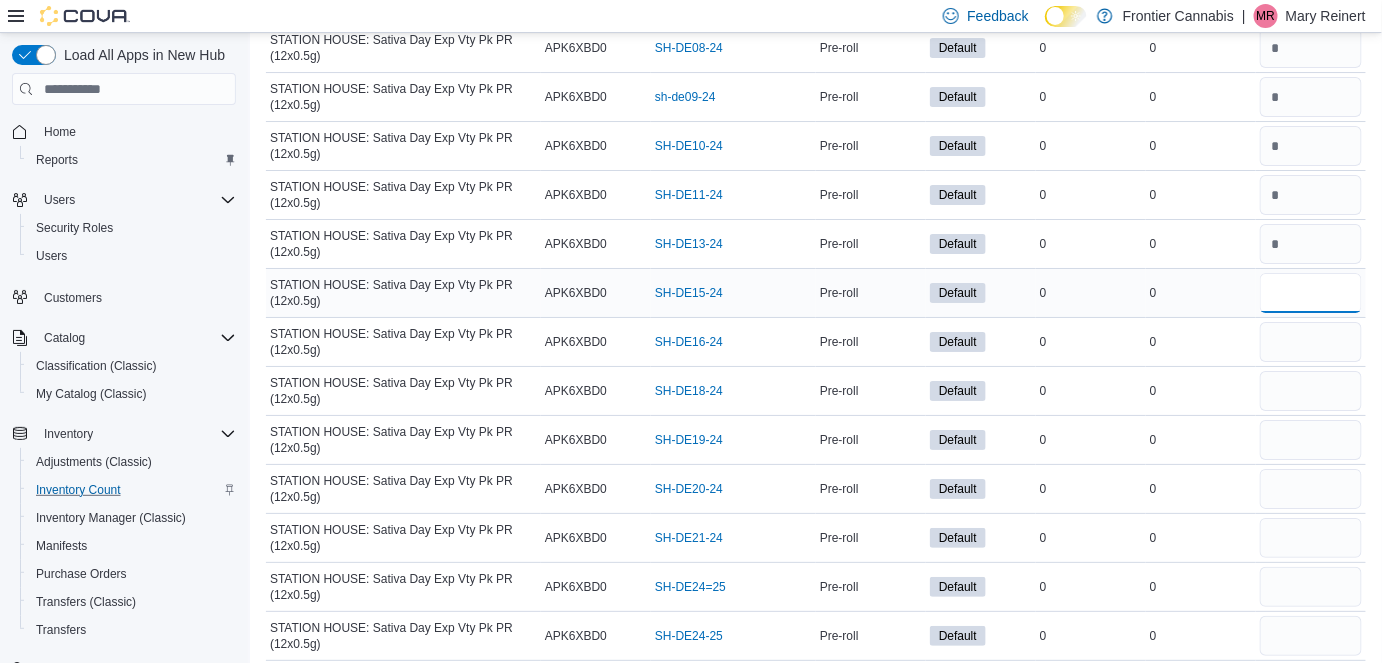 type 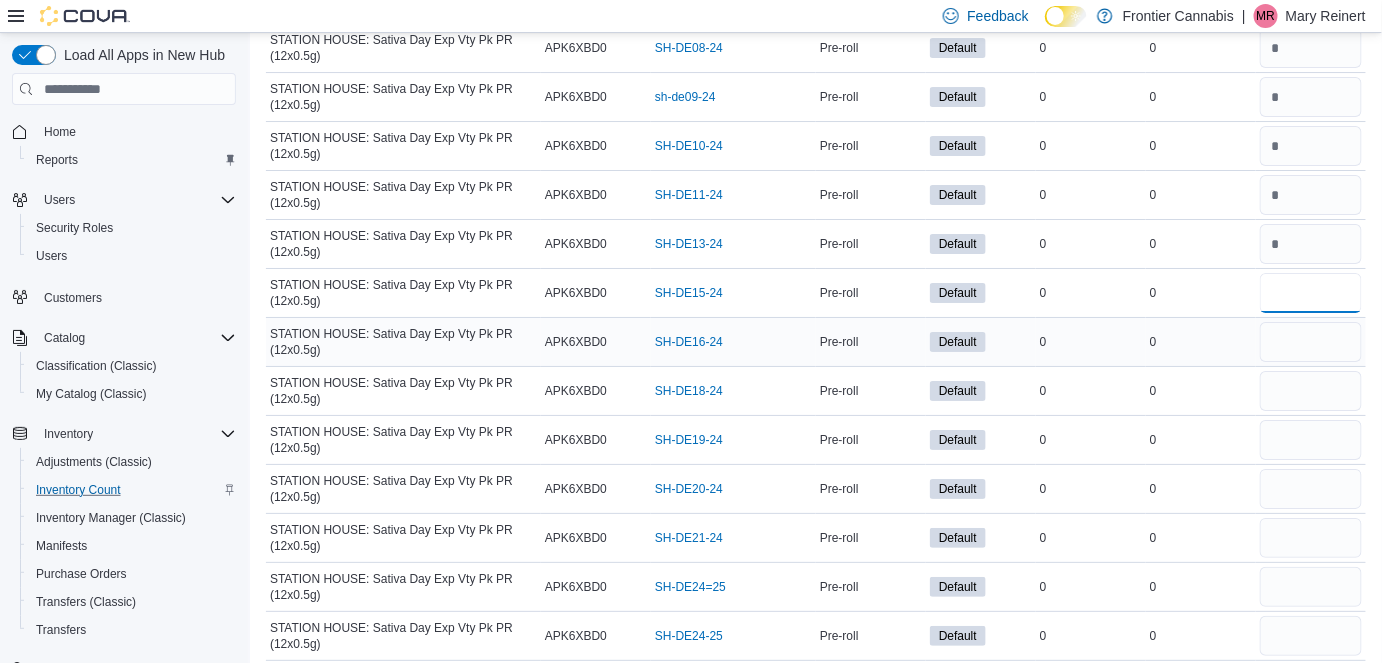 type on "*" 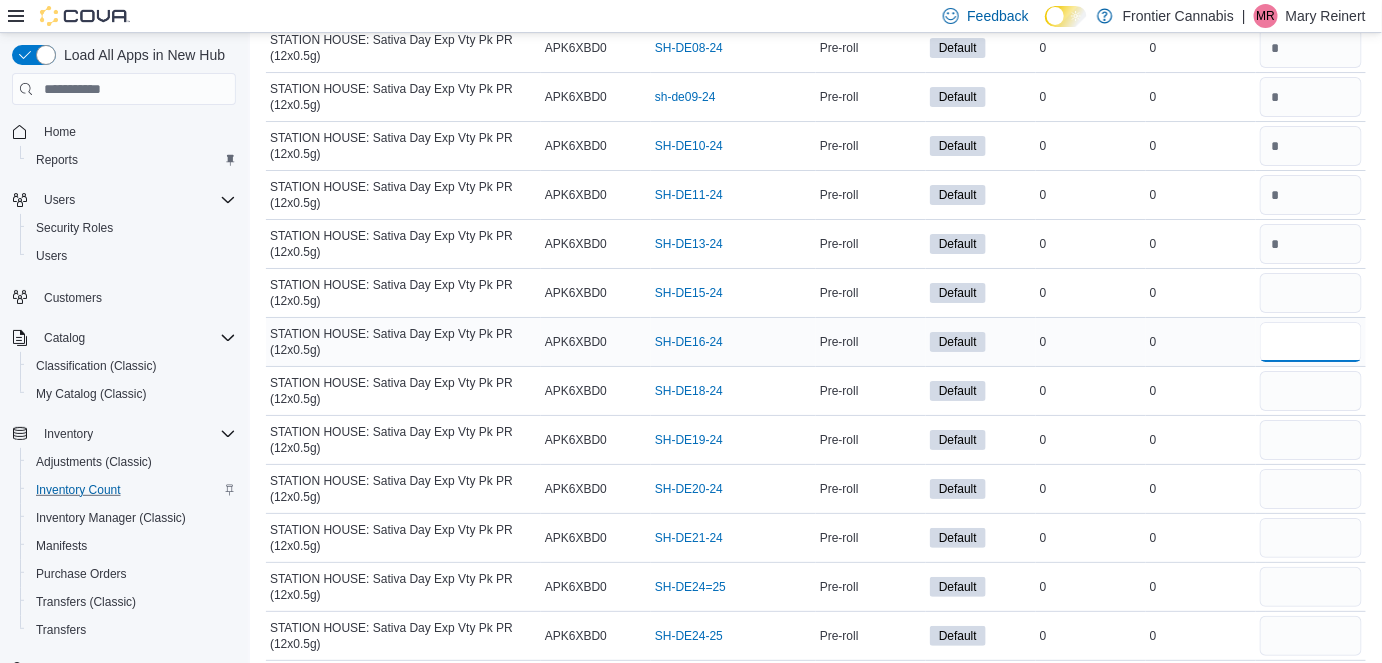 click at bounding box center (1311, 342) 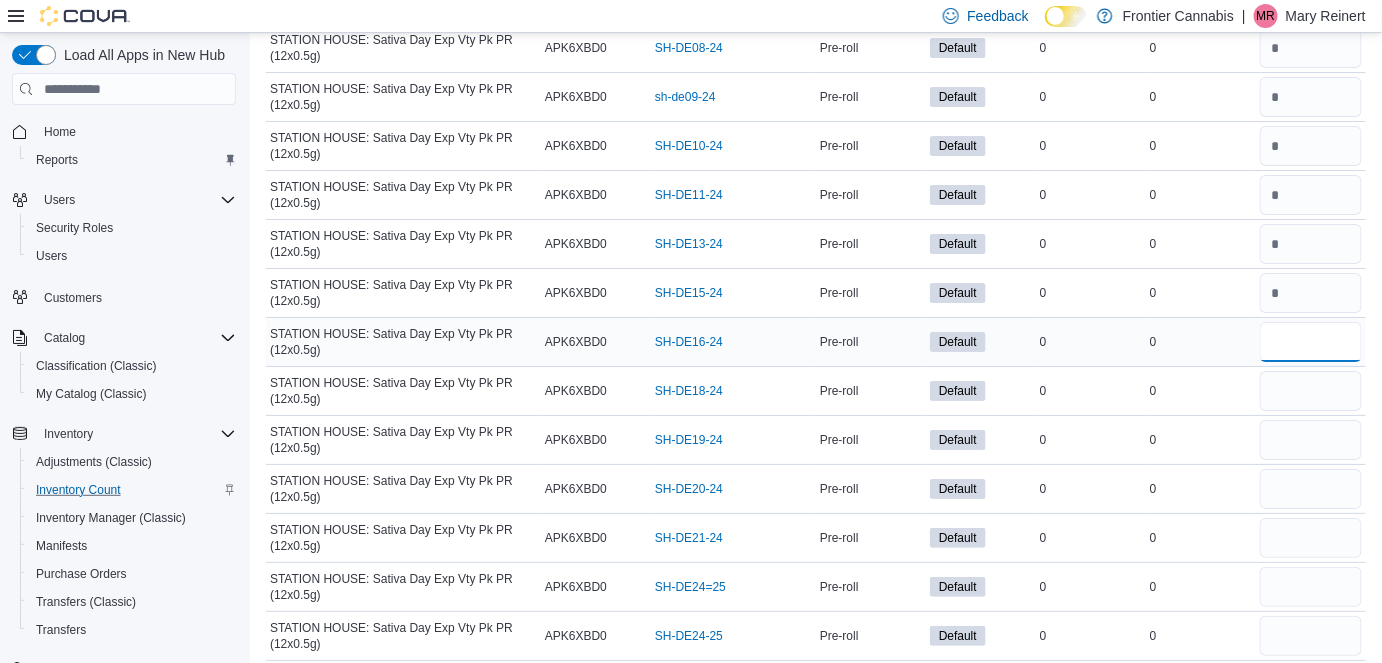 type 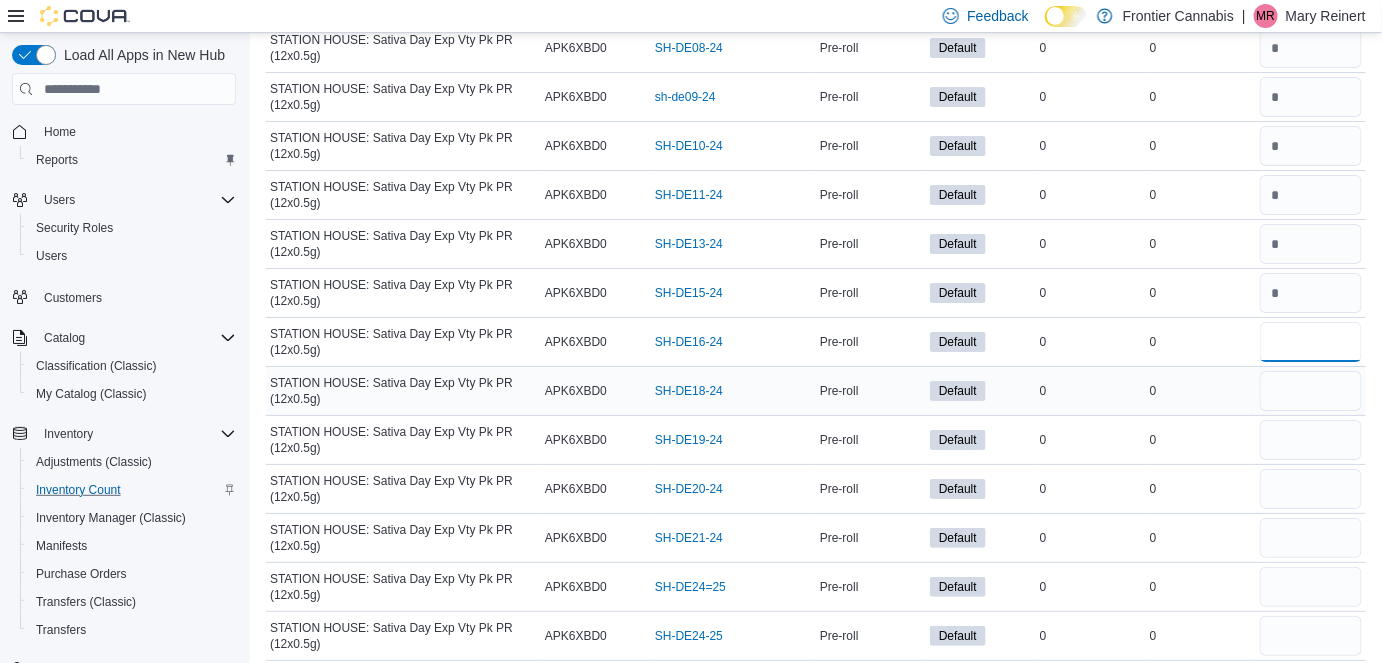 type on "*" 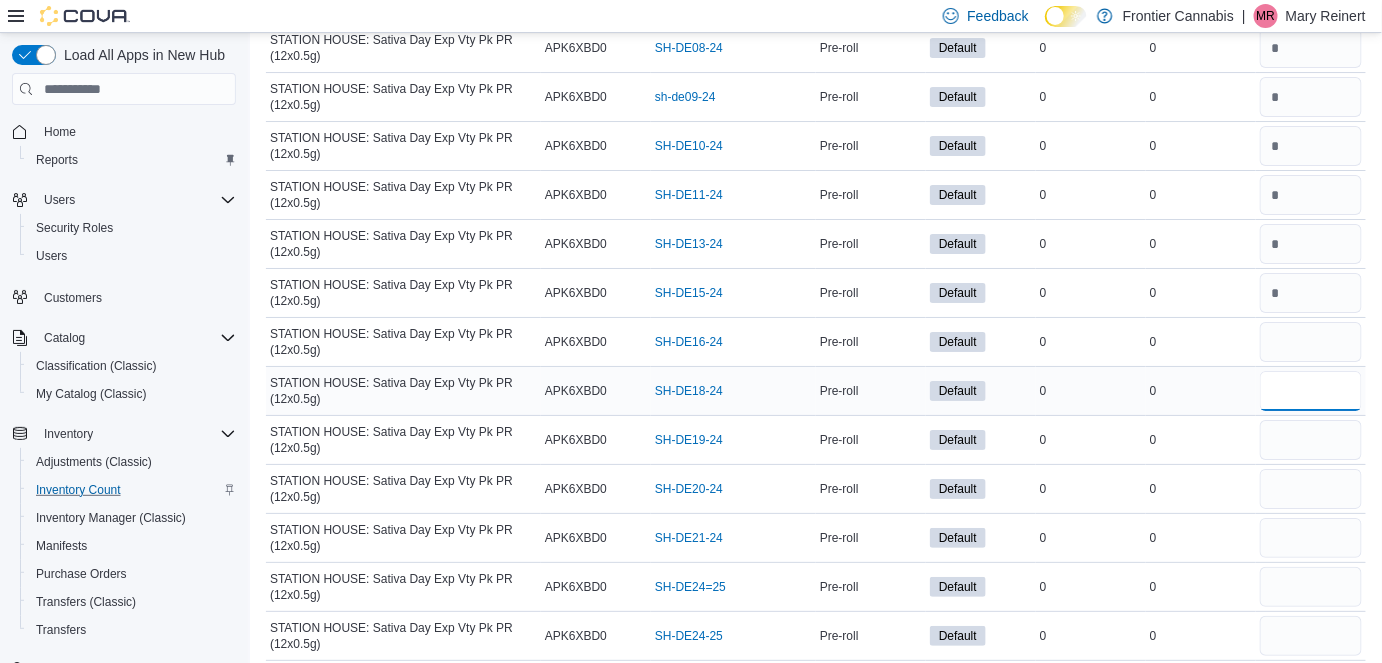 click at bounding box center [1311, 391] 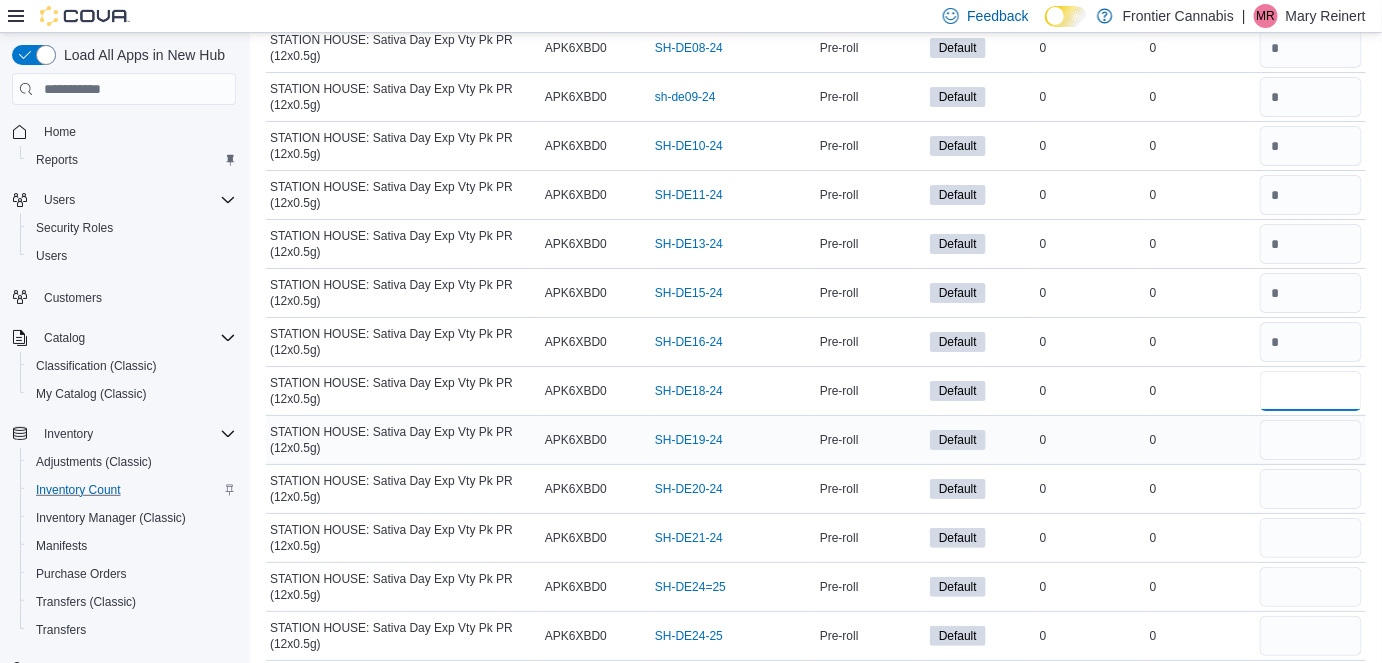 type on "*" 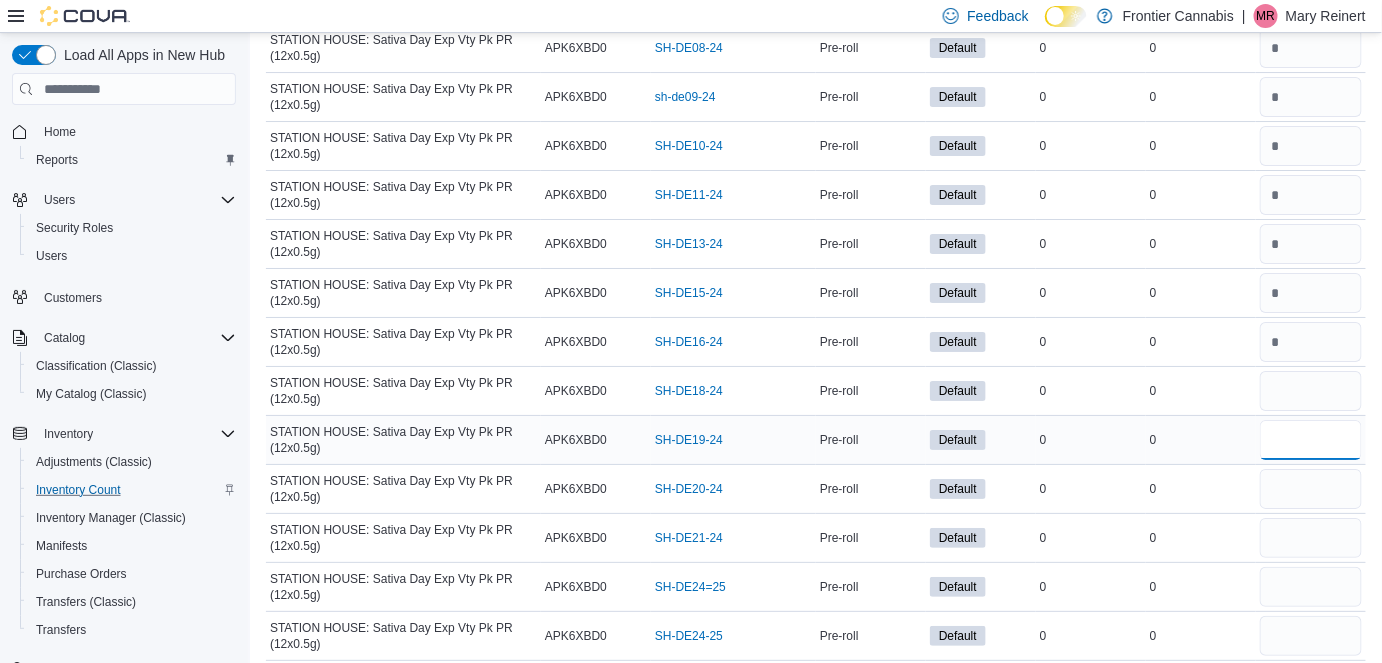 click at bounding box center (1311, 440) 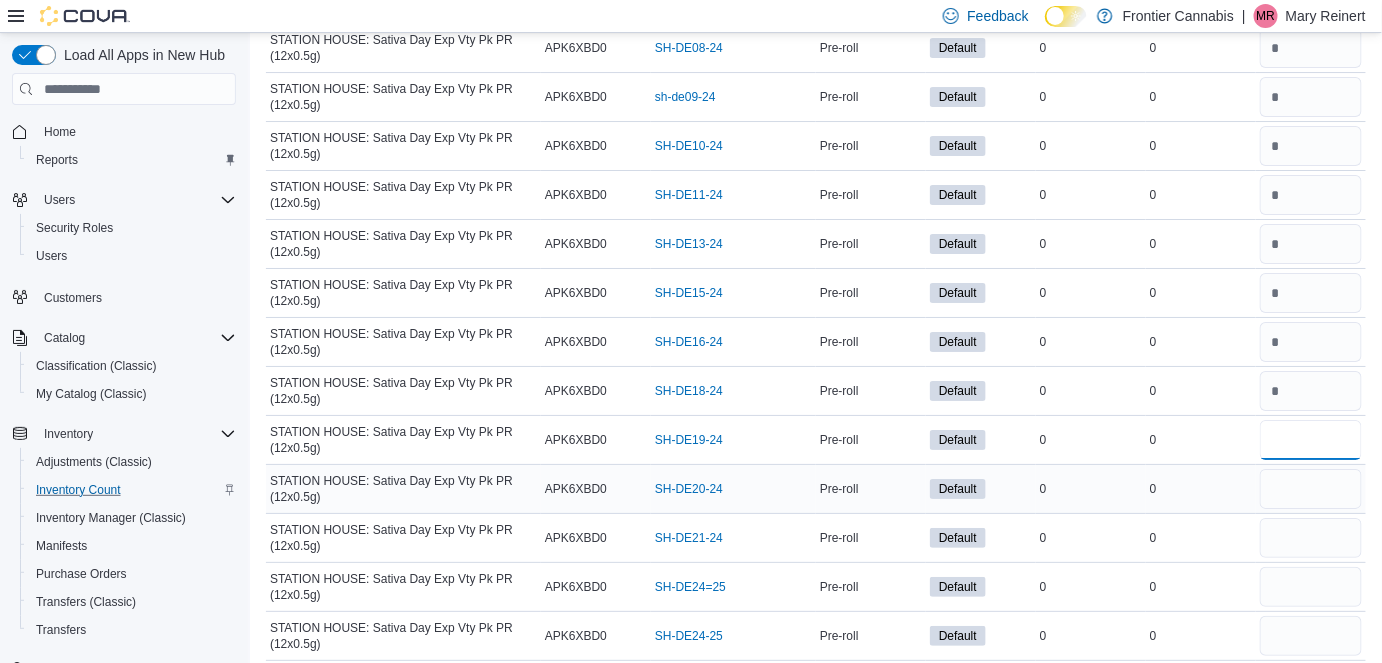 type on "*" 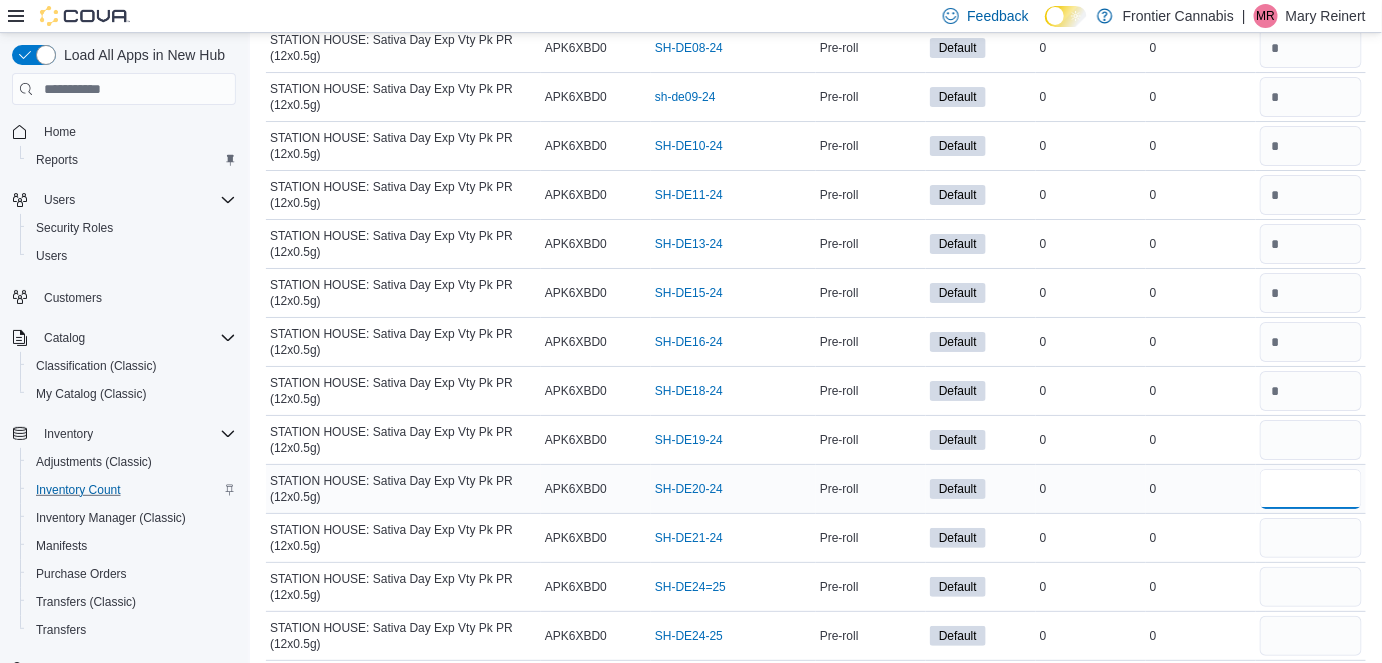 click at bounding box center (1311, 489) 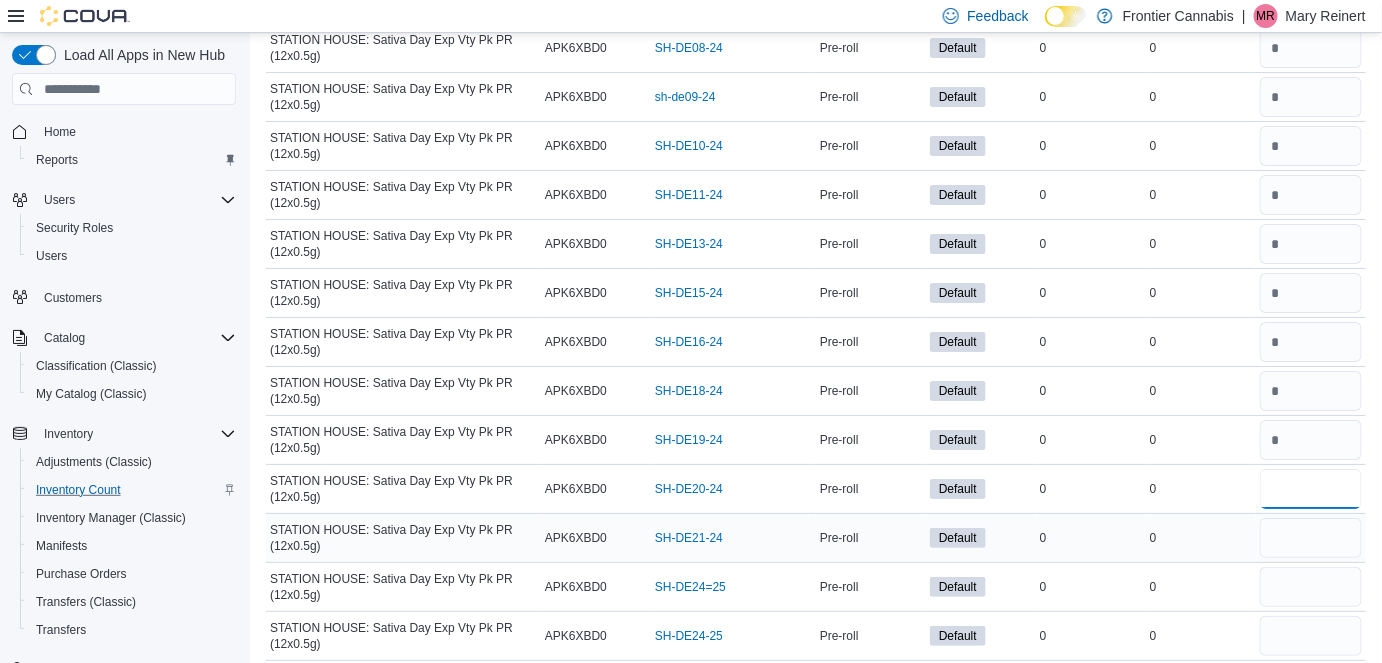 type on "*" 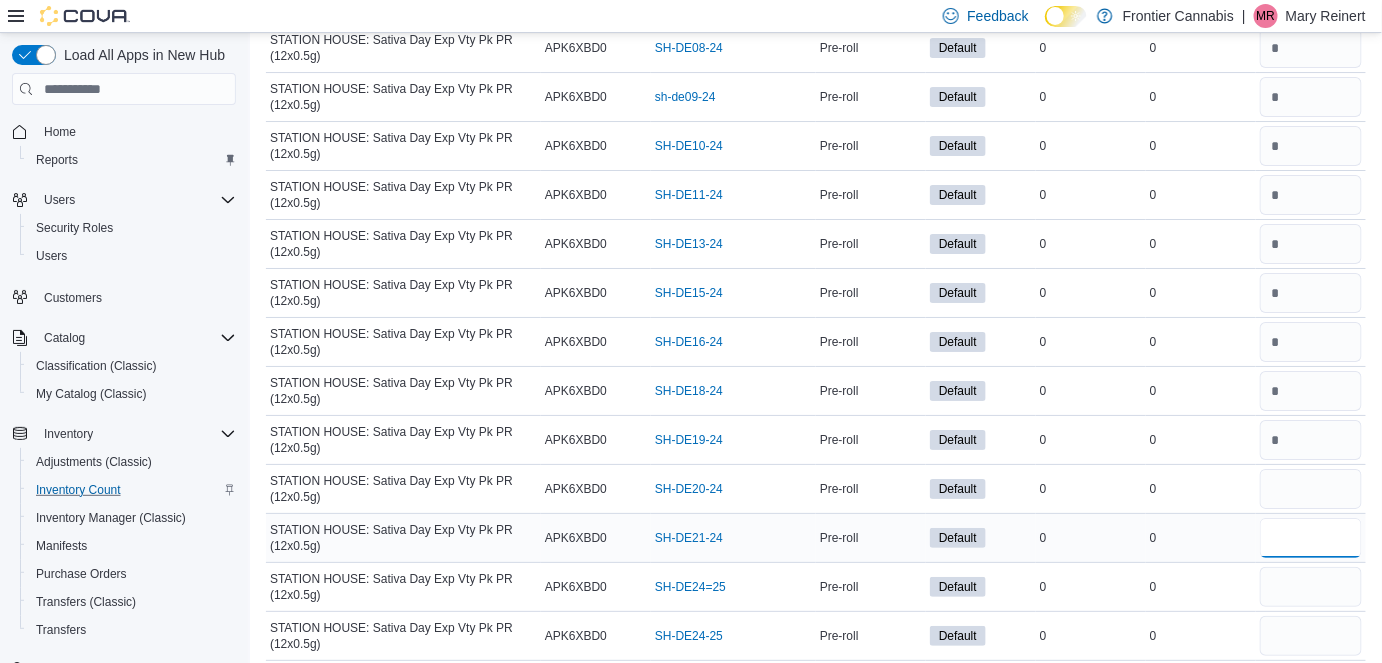 click at bounding box center [1311, 538] 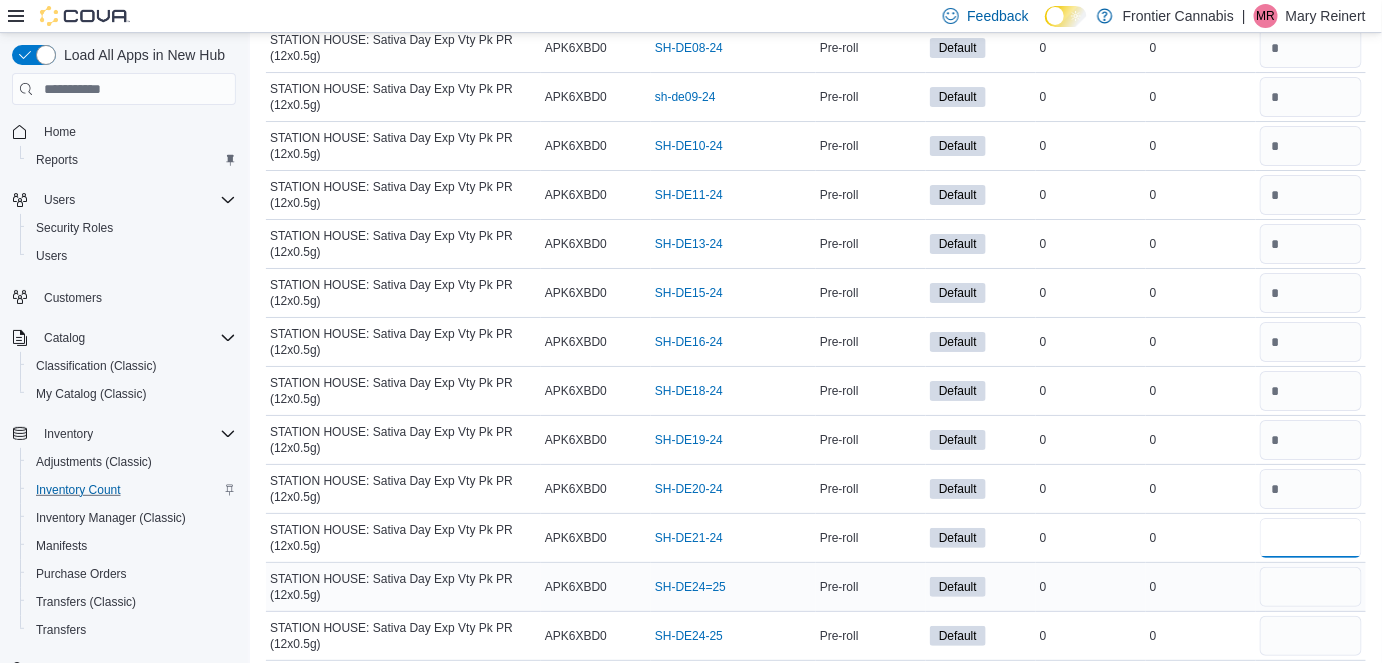 type on "*" 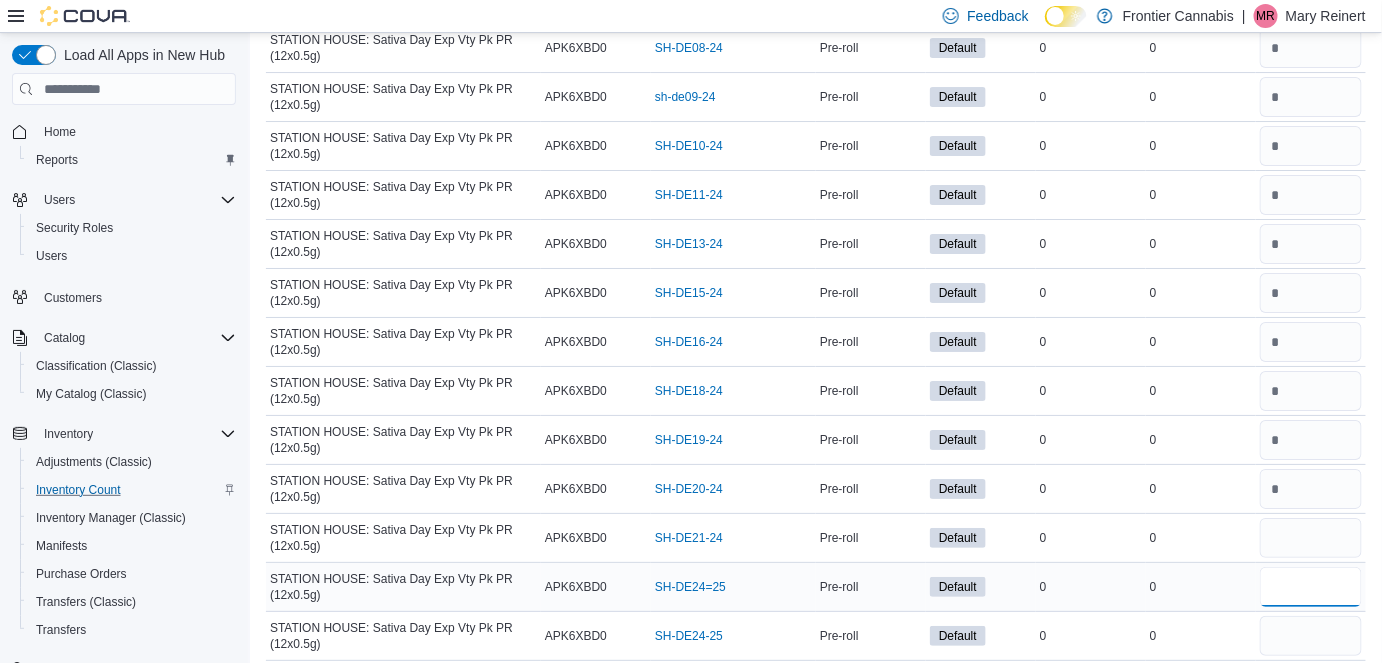 click at bounding box center [1311, 587] 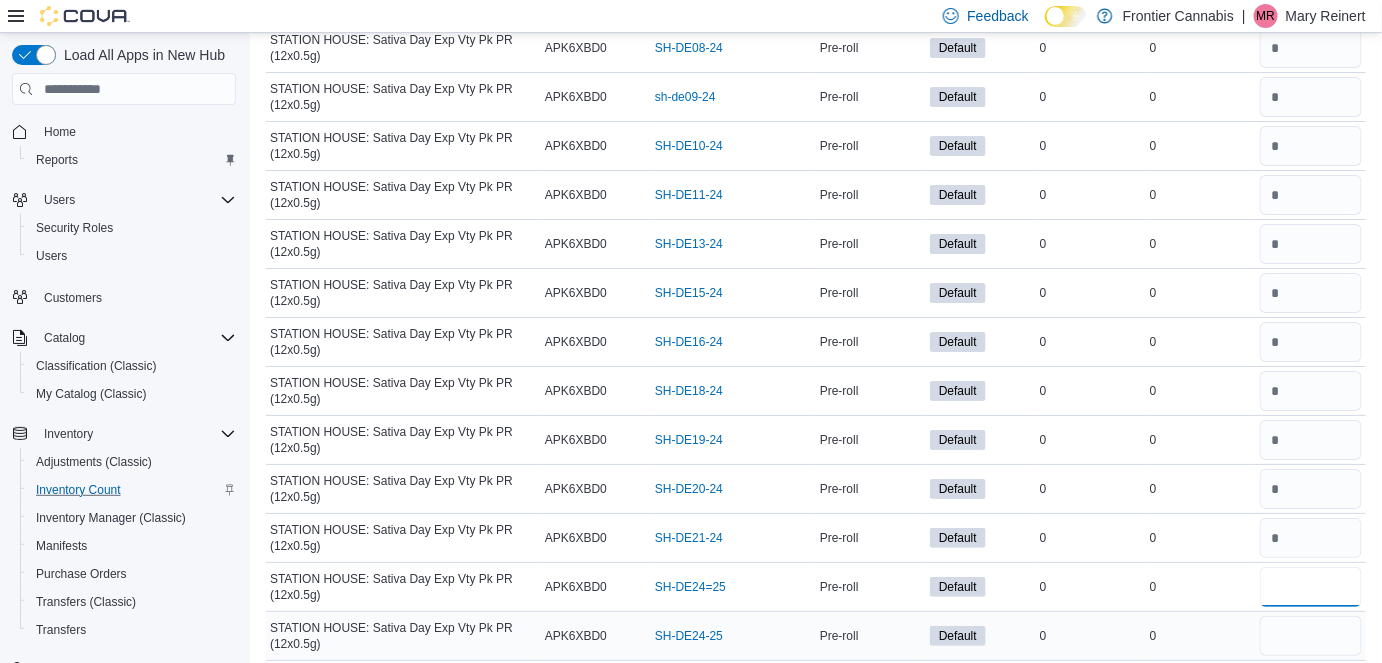 type on "*" 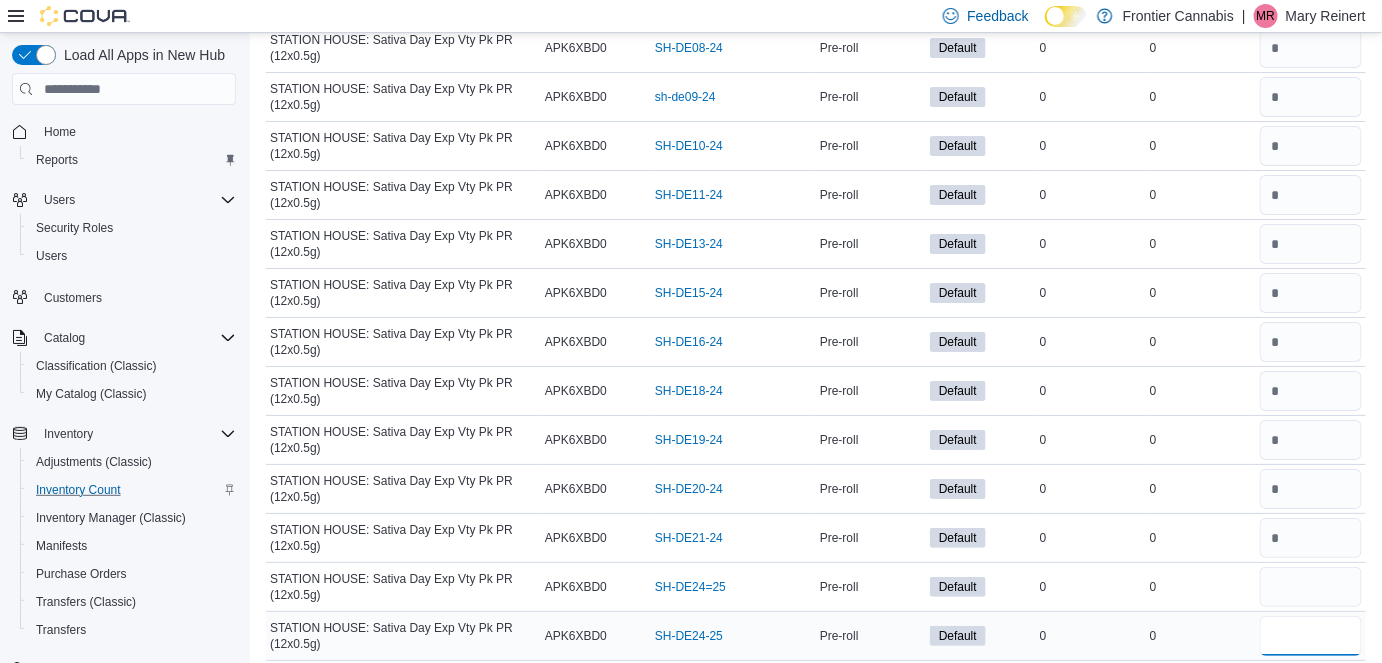 click at bounding box center (1311, 636) 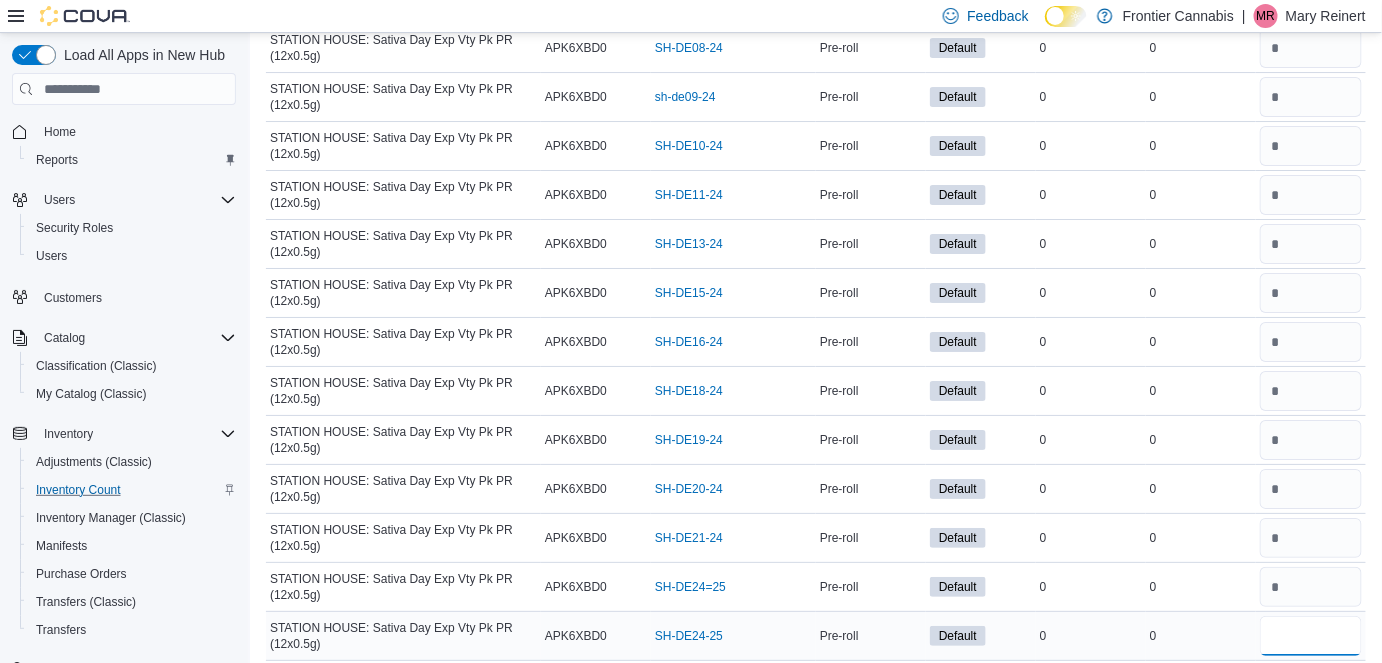 type 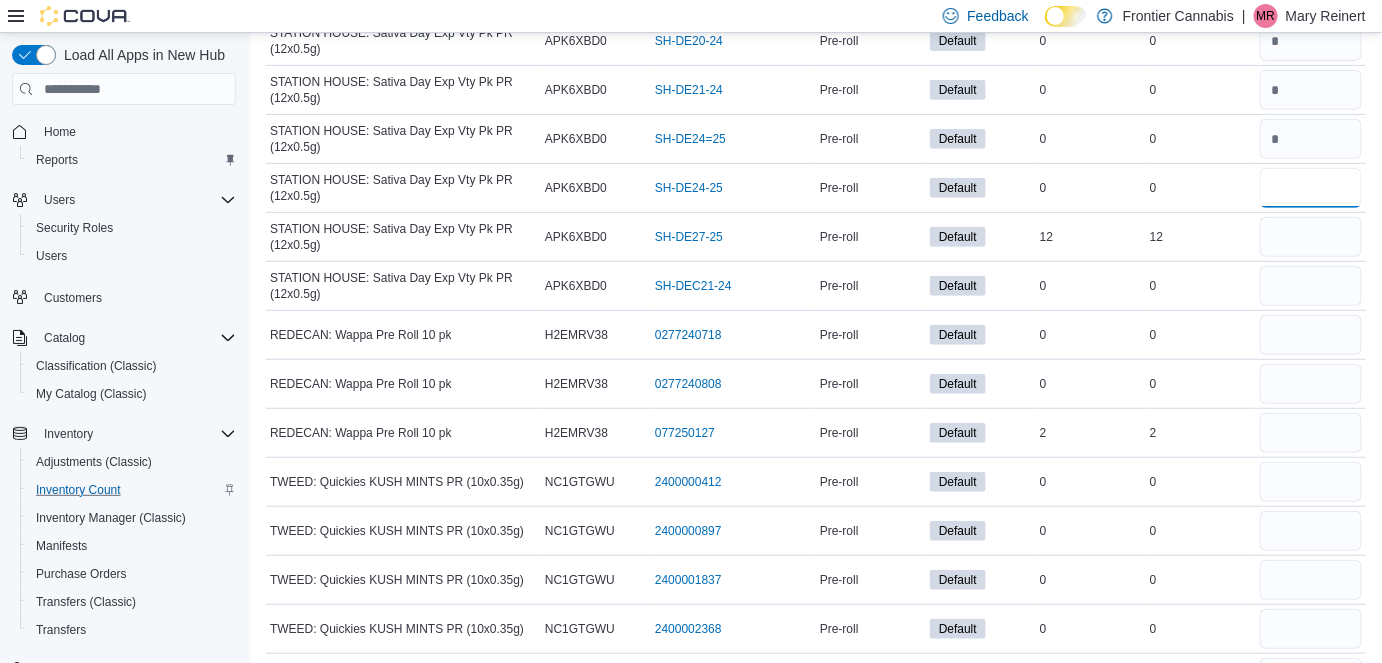scroll, scrollTop: 2823, scrollLeft: 0, axis: vertical 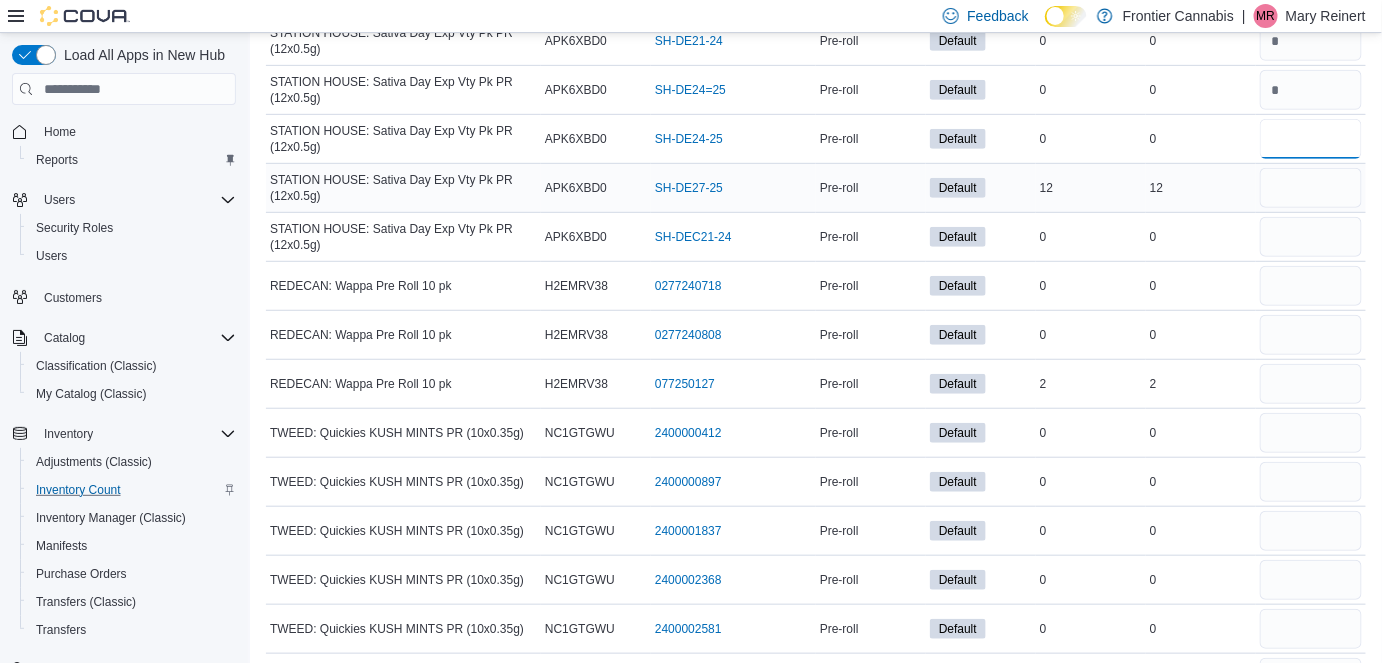 type on "*" 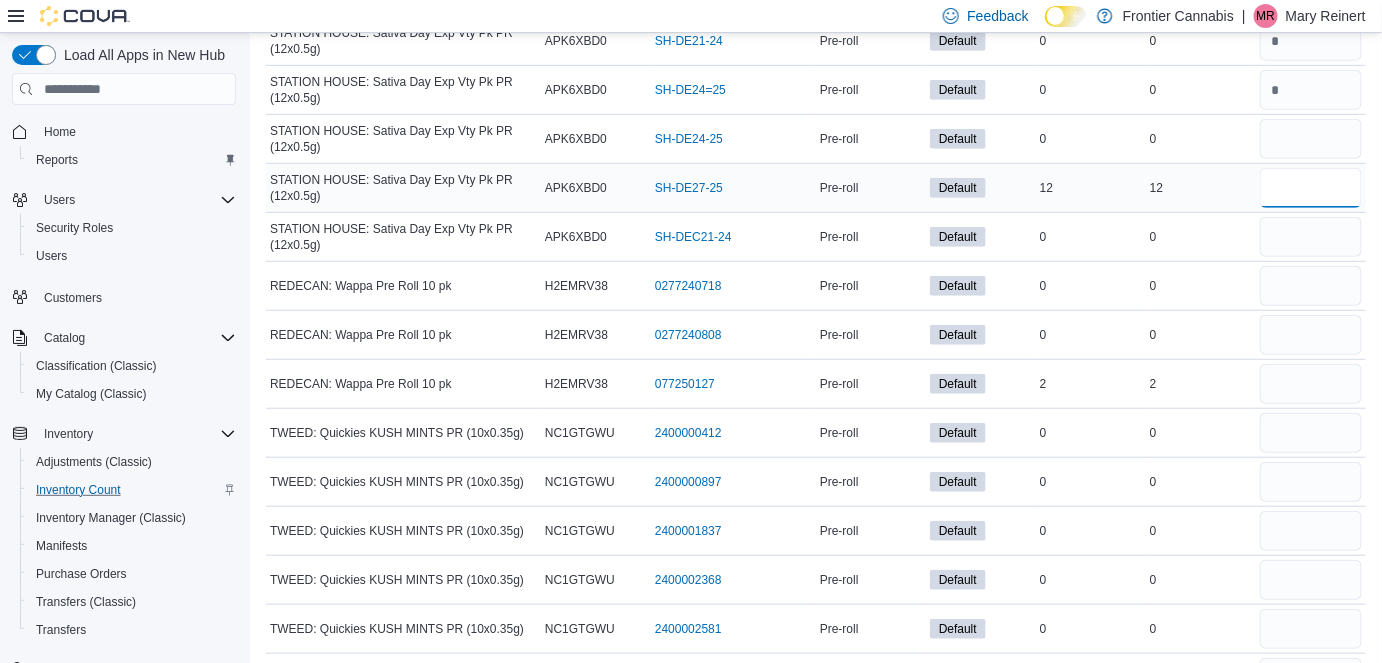 click at bounding box center (1311, 188) 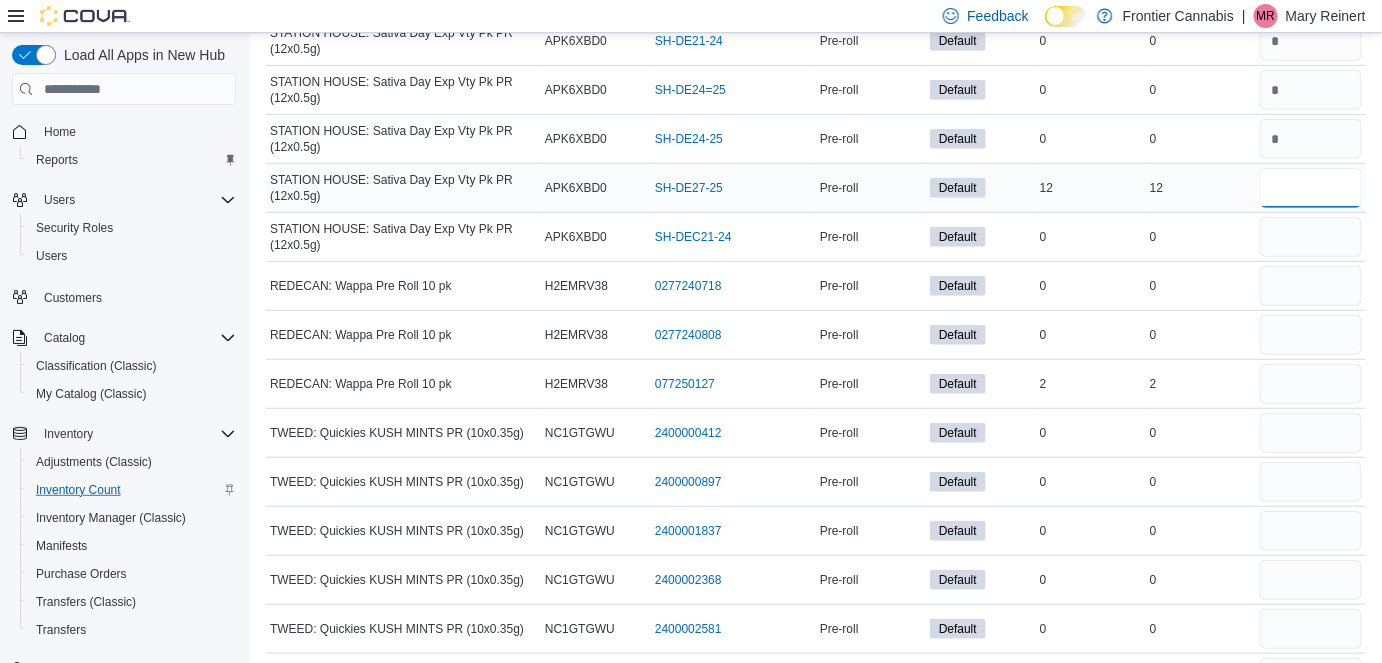 type 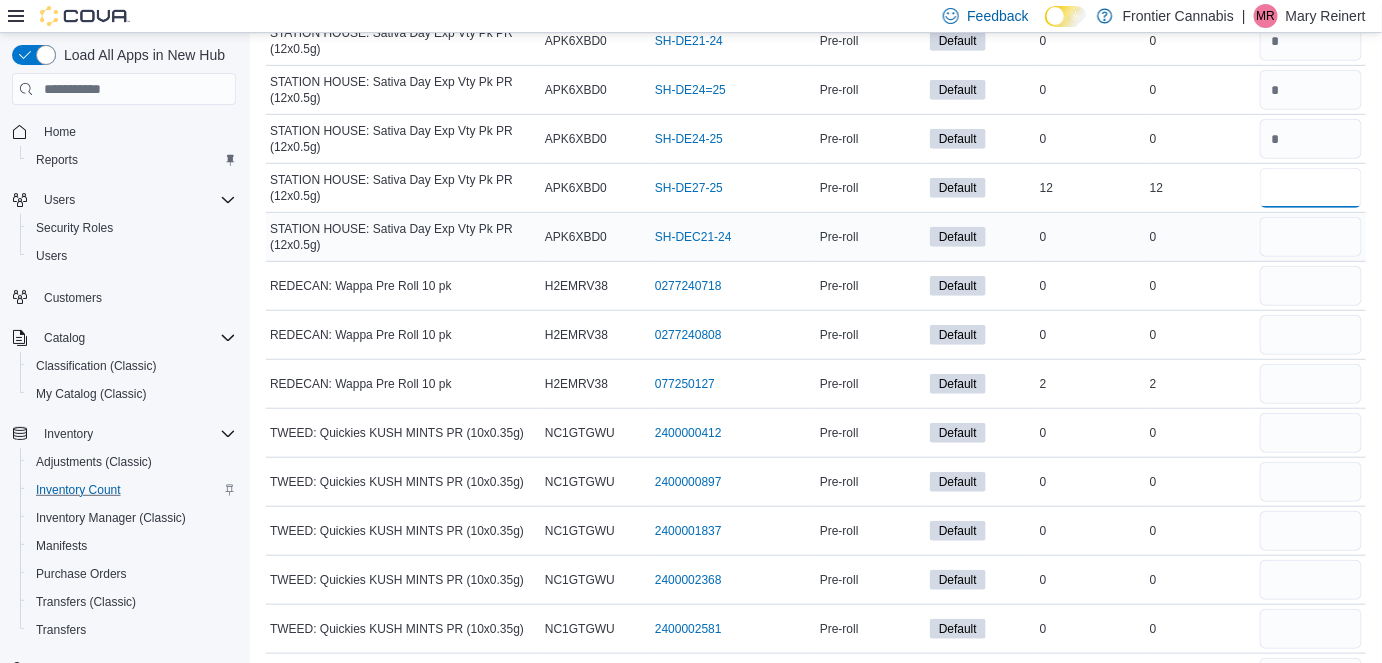 type on "**" 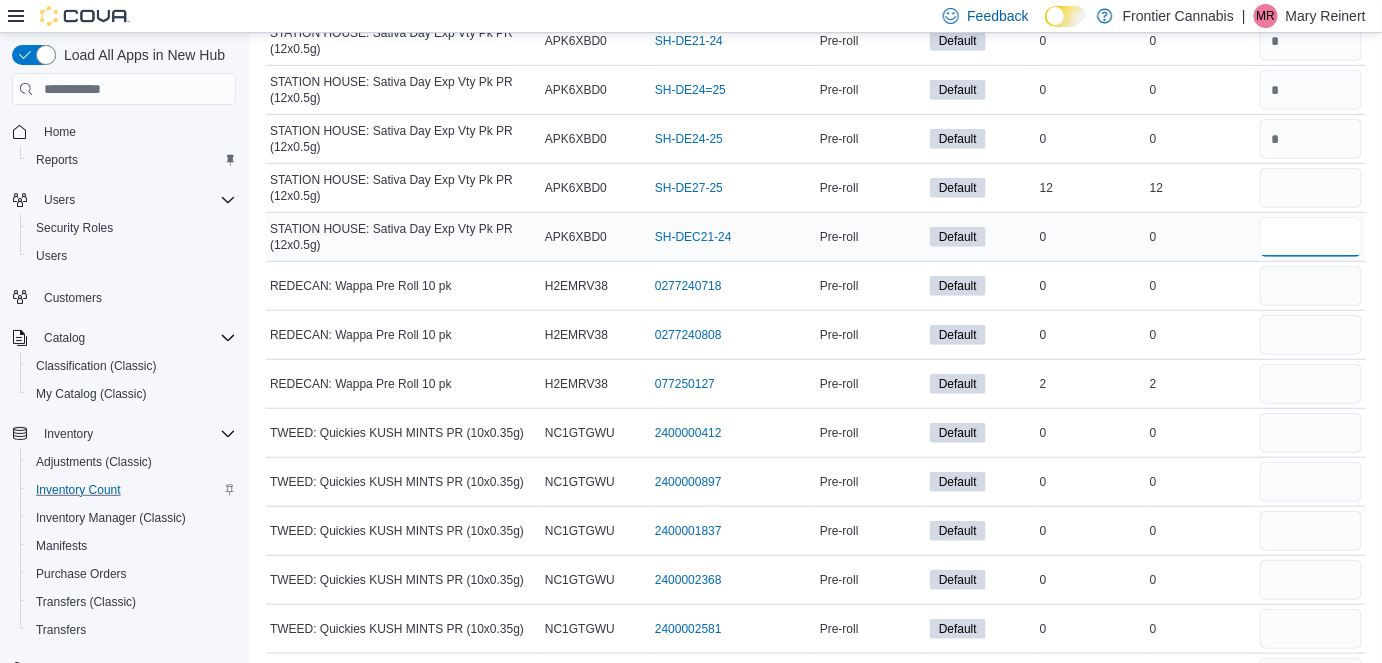 click at bounding box center (1311, 237) 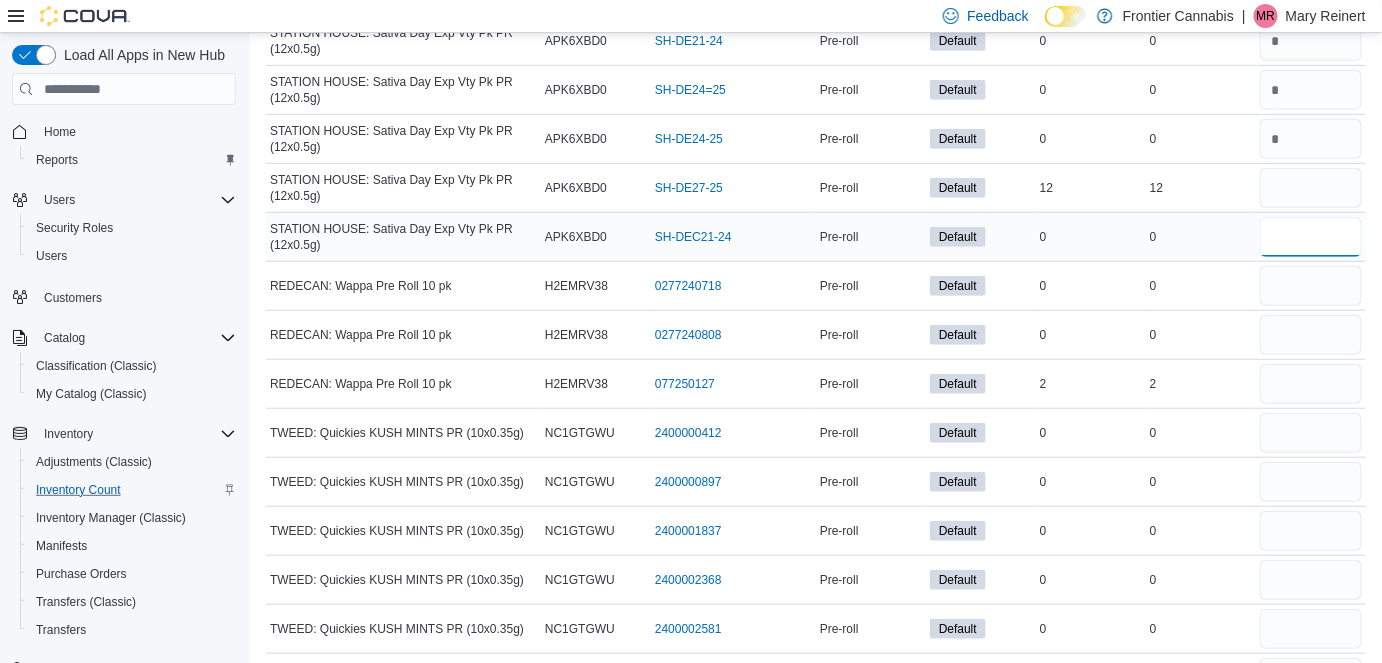 type 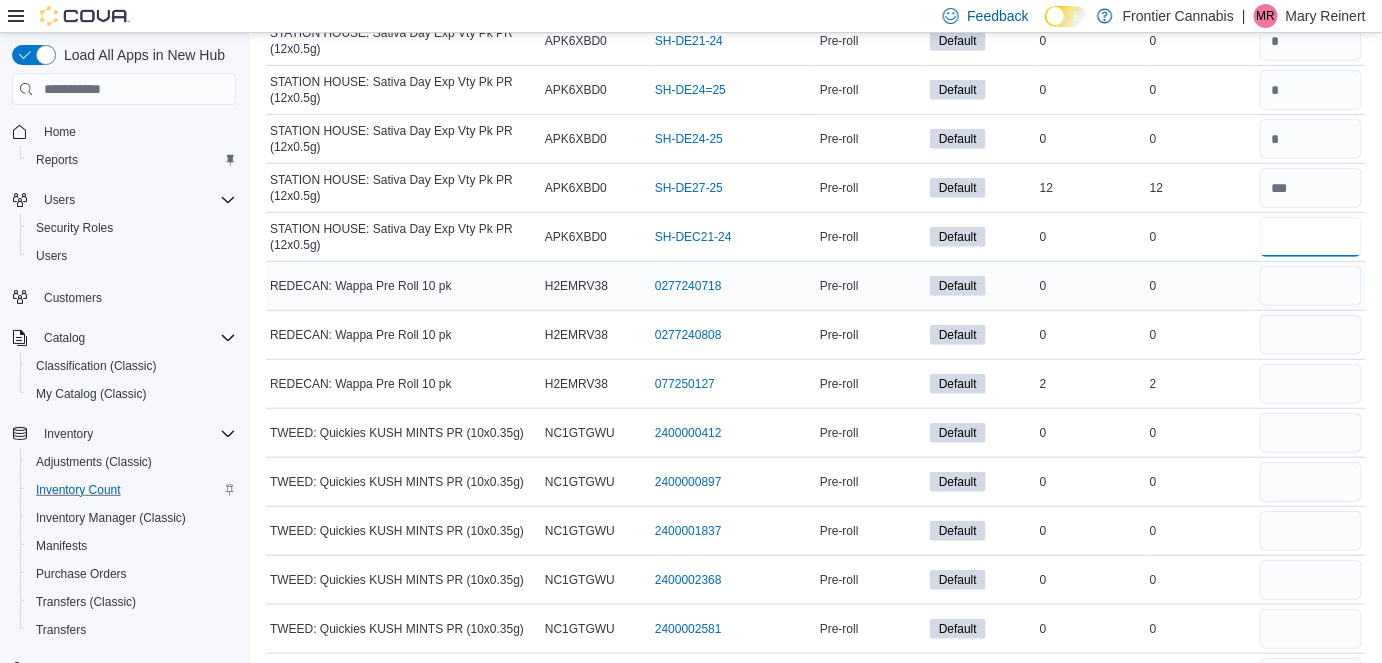 type on "*" 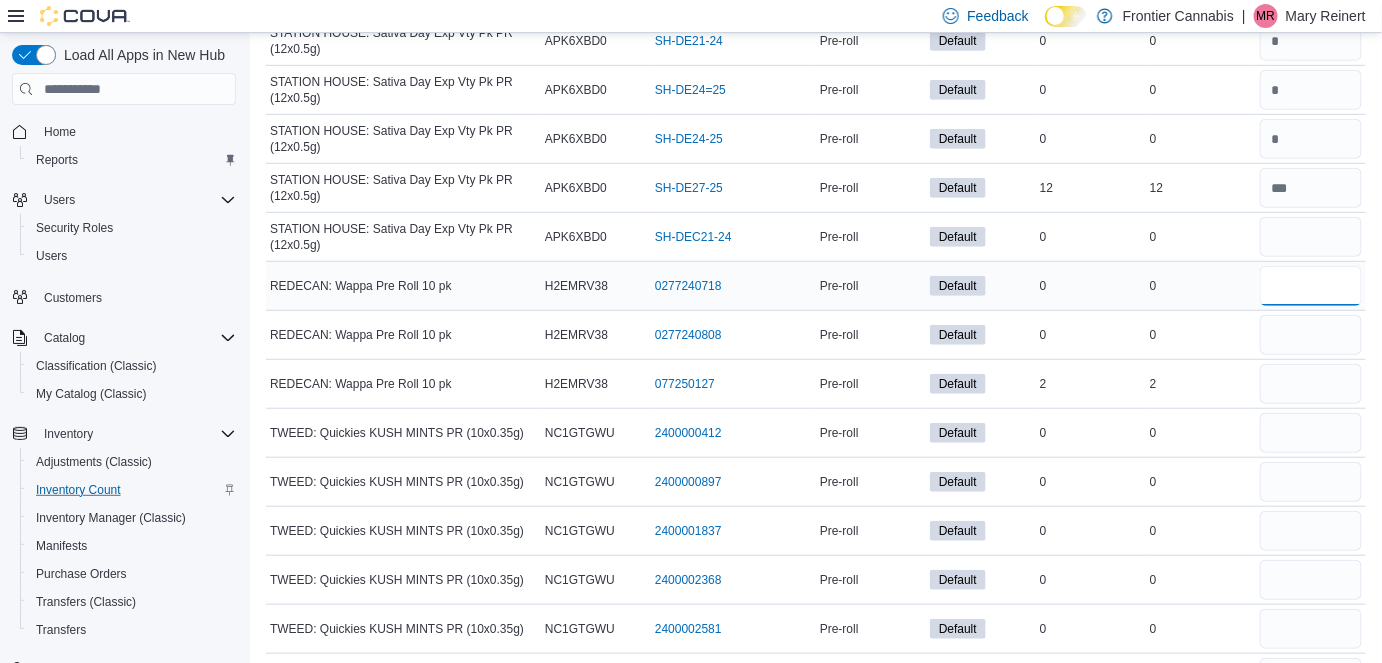 click at bounding box center (1311, 286) 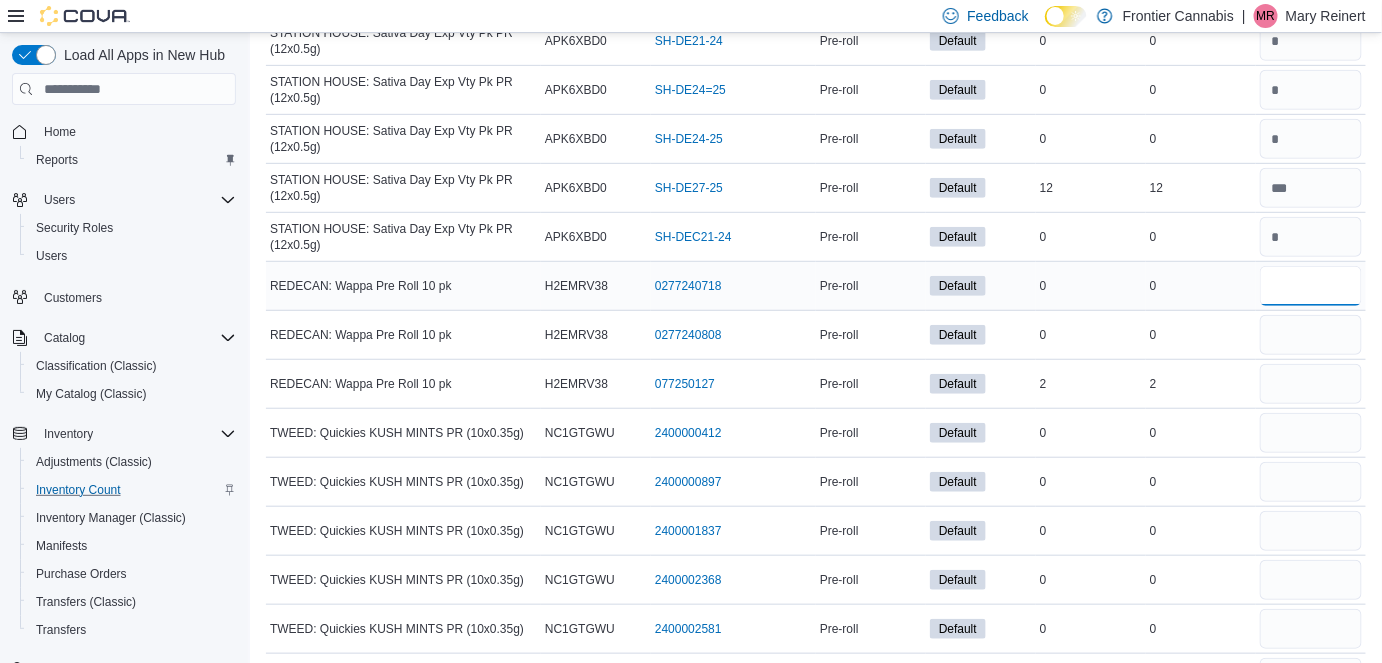 type 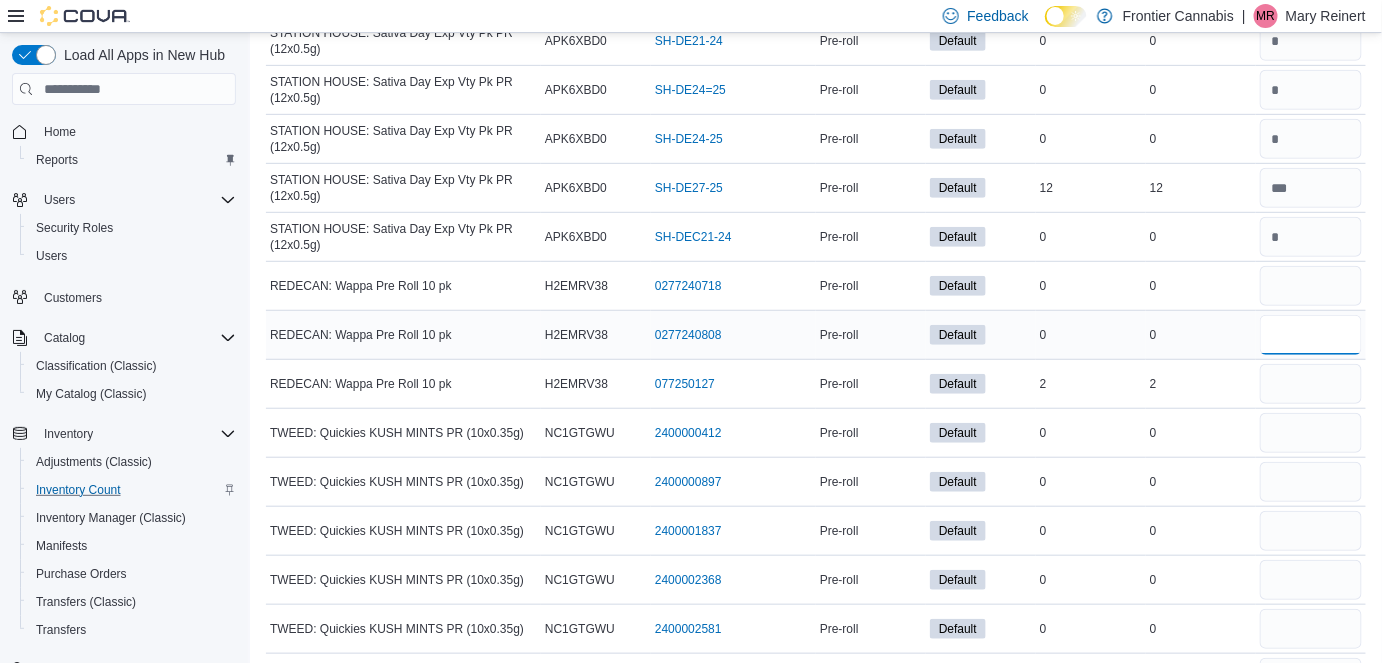 click at bounding box center (1311, 335) 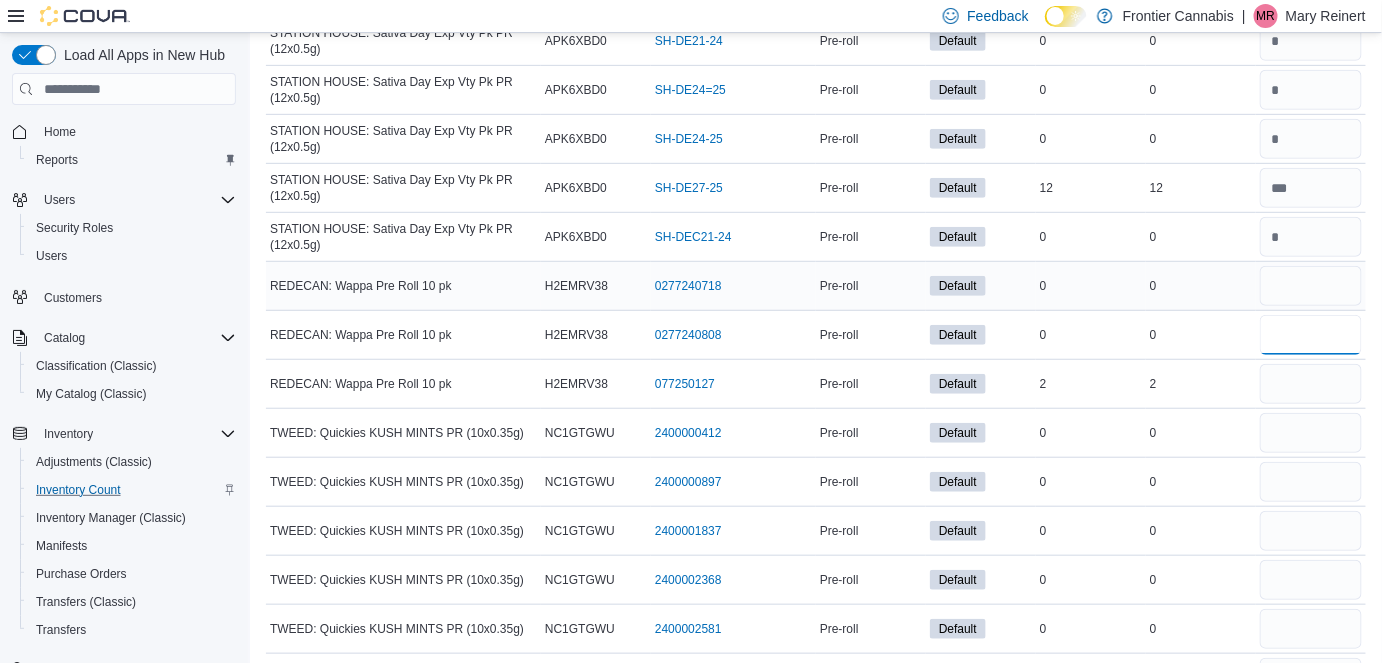 type on "*" 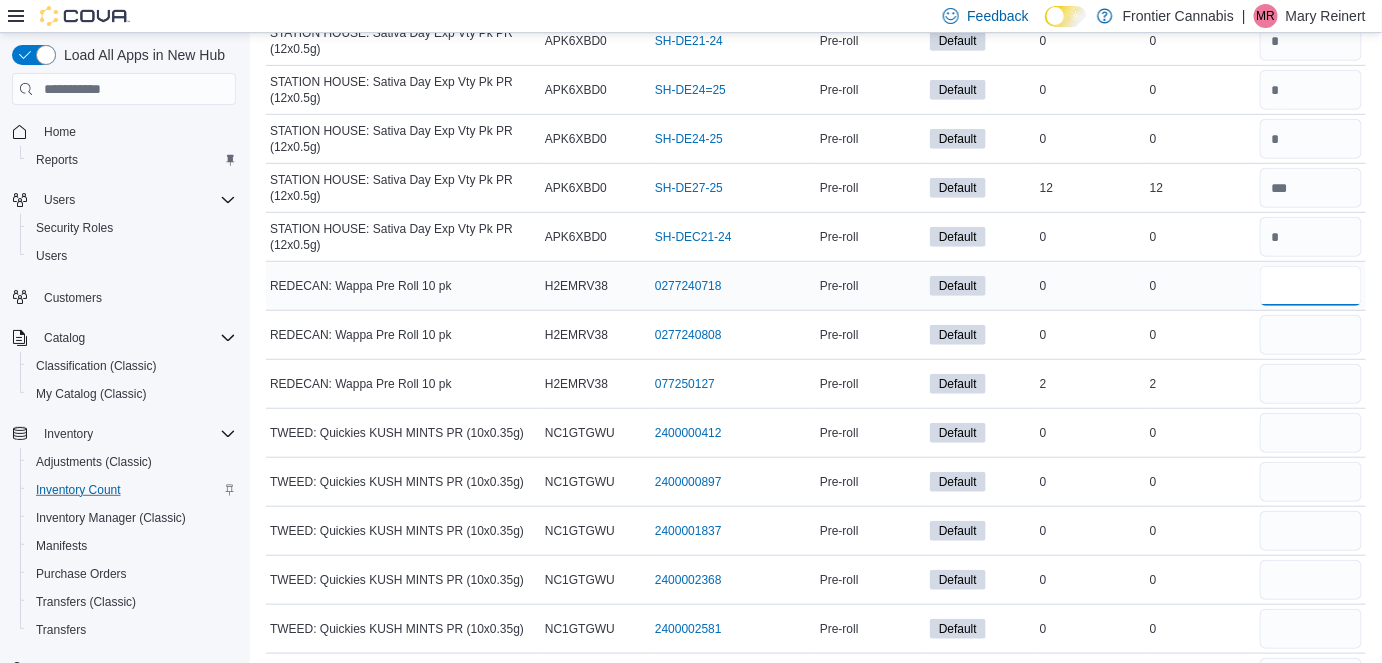 click at bounding box center (1311, 286) 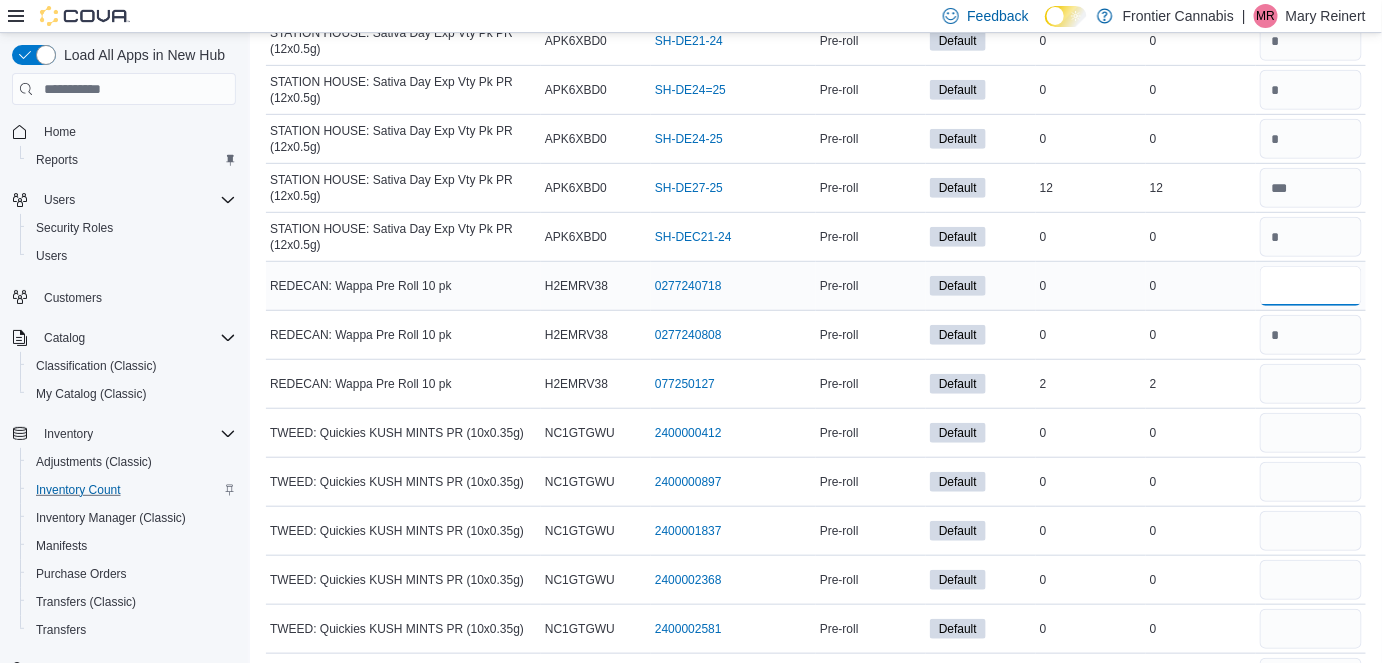 type 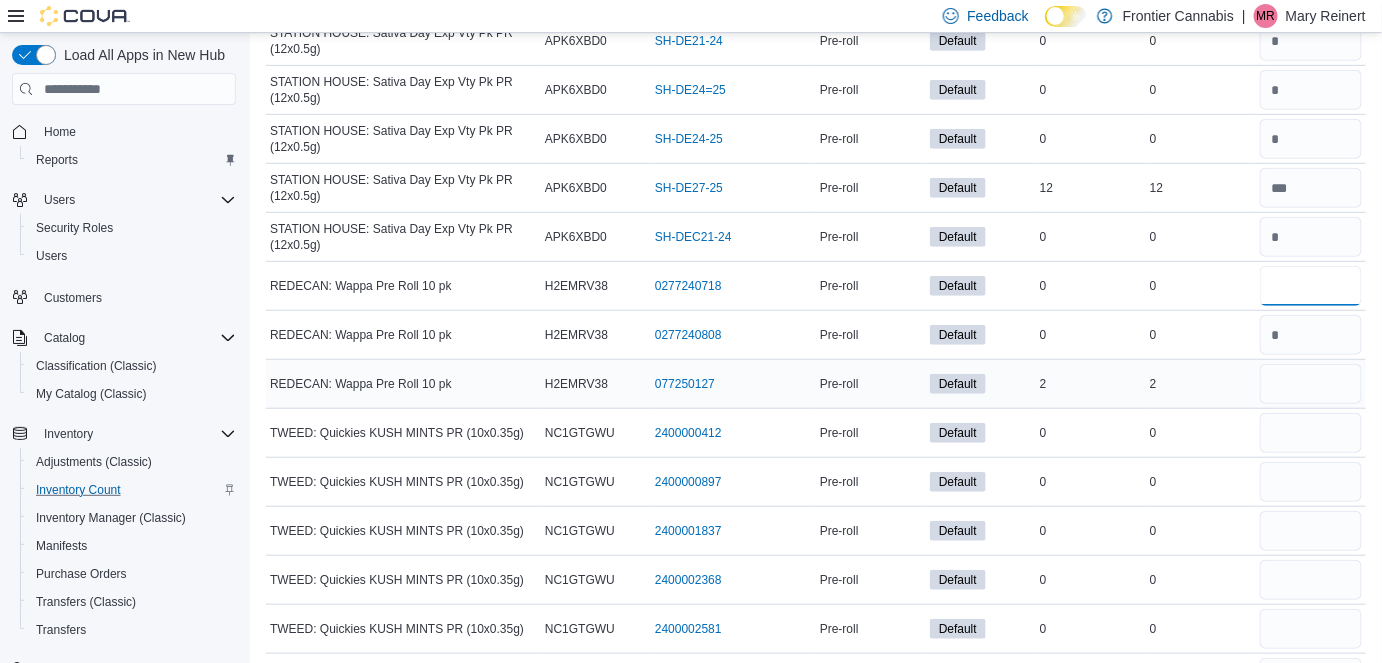 type on "*" 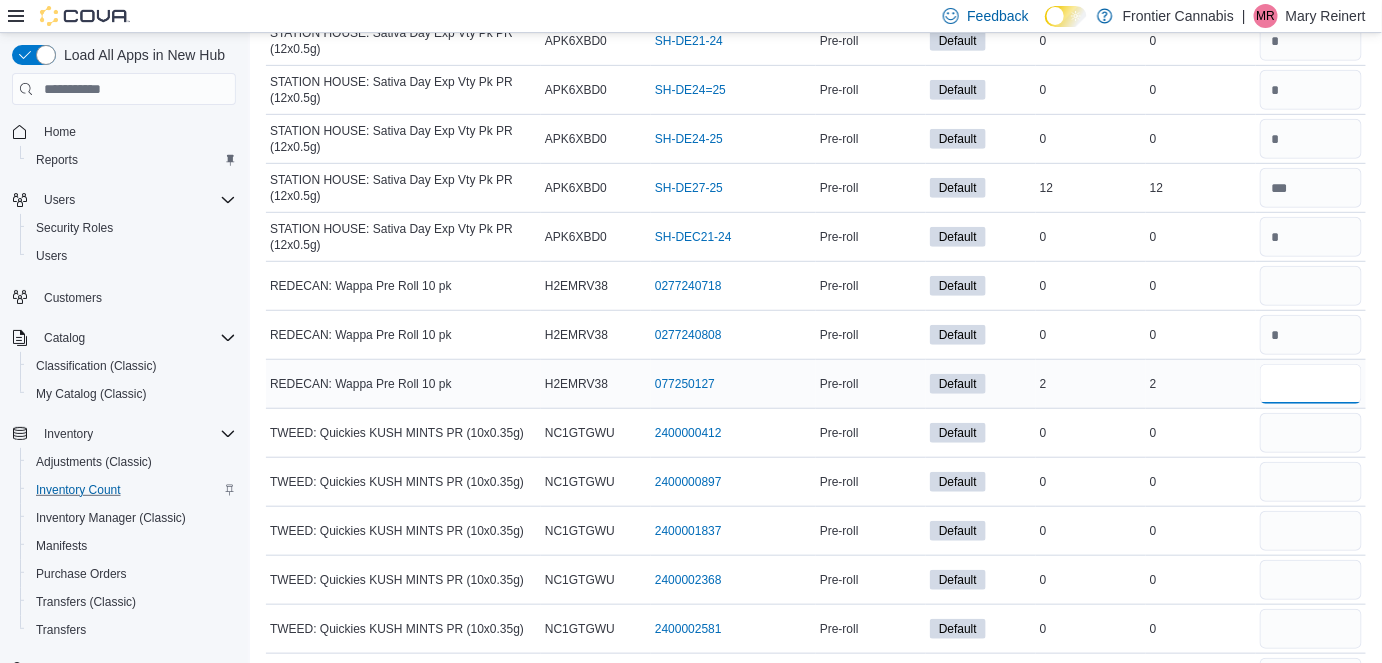 click at bounding box center (1311, 384) 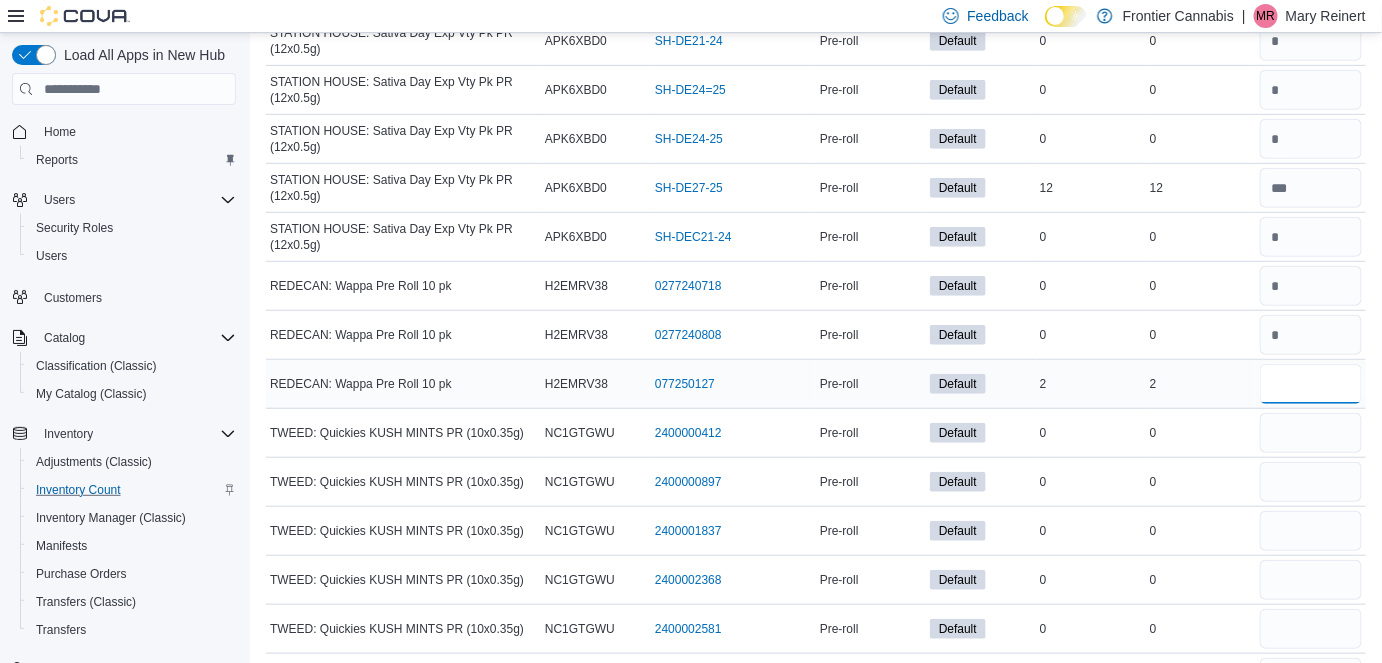 type 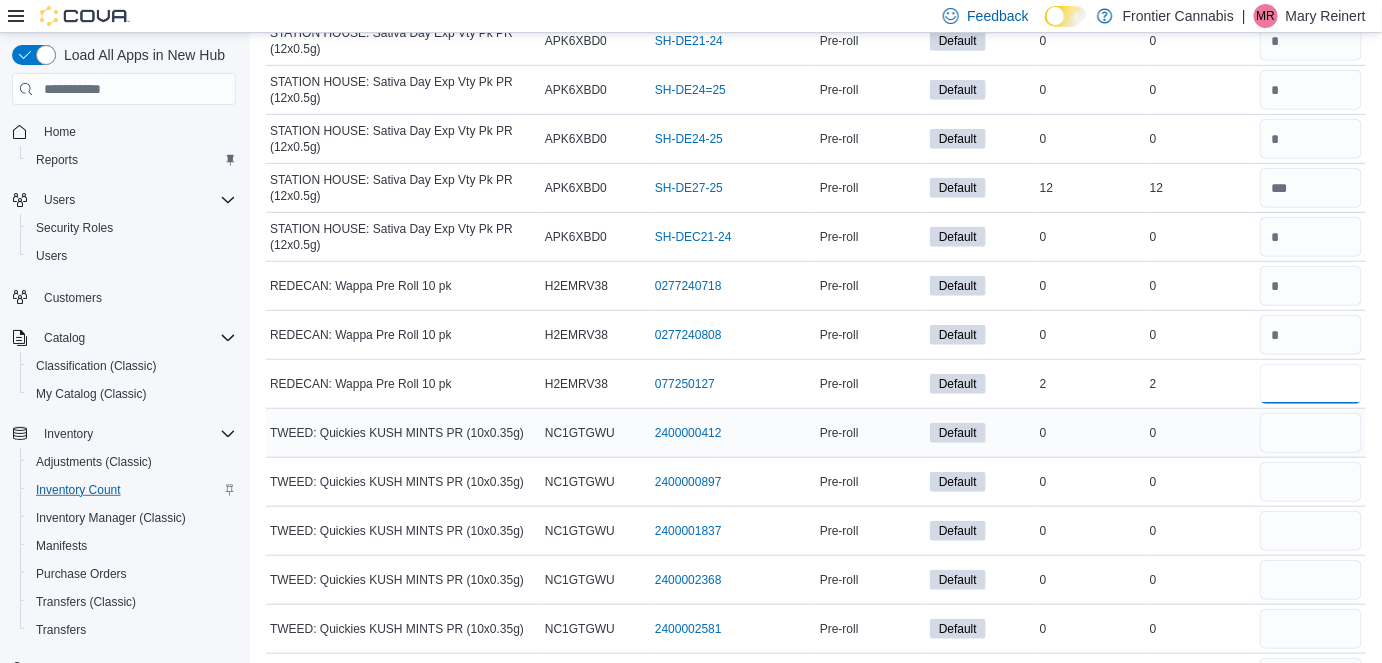 type on "*" 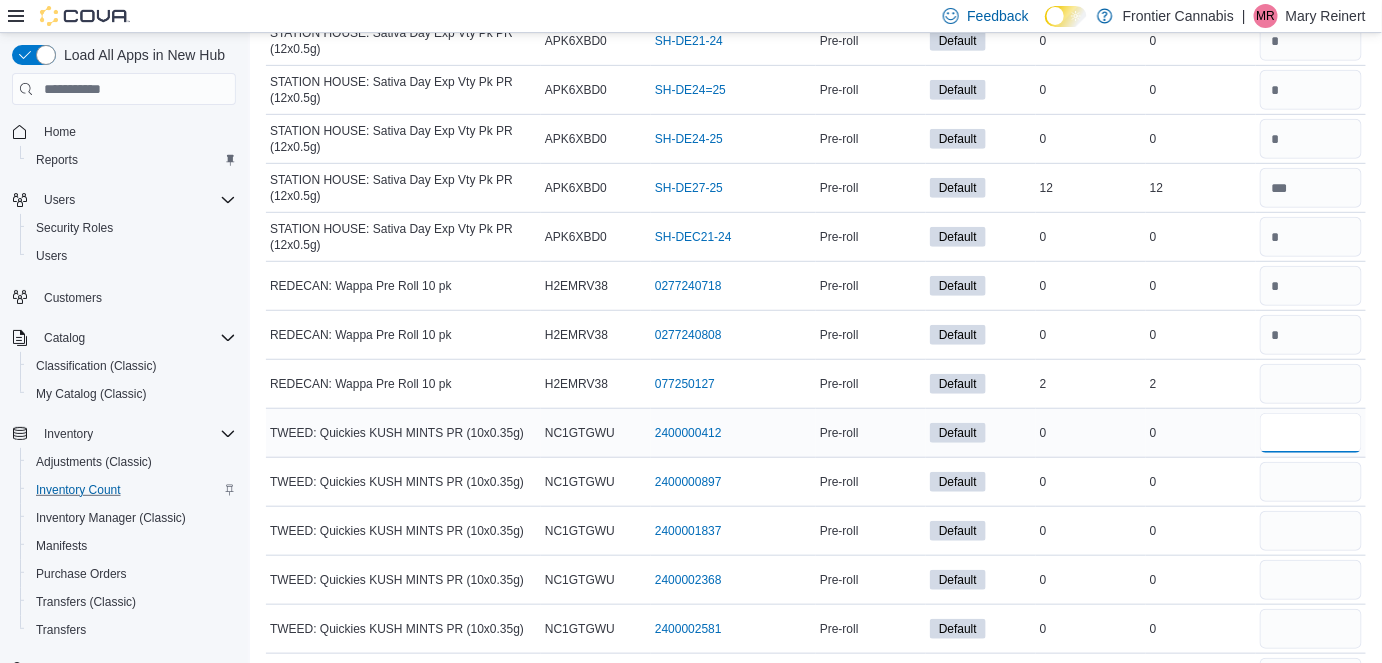 click at bounding box center [1311, 433] 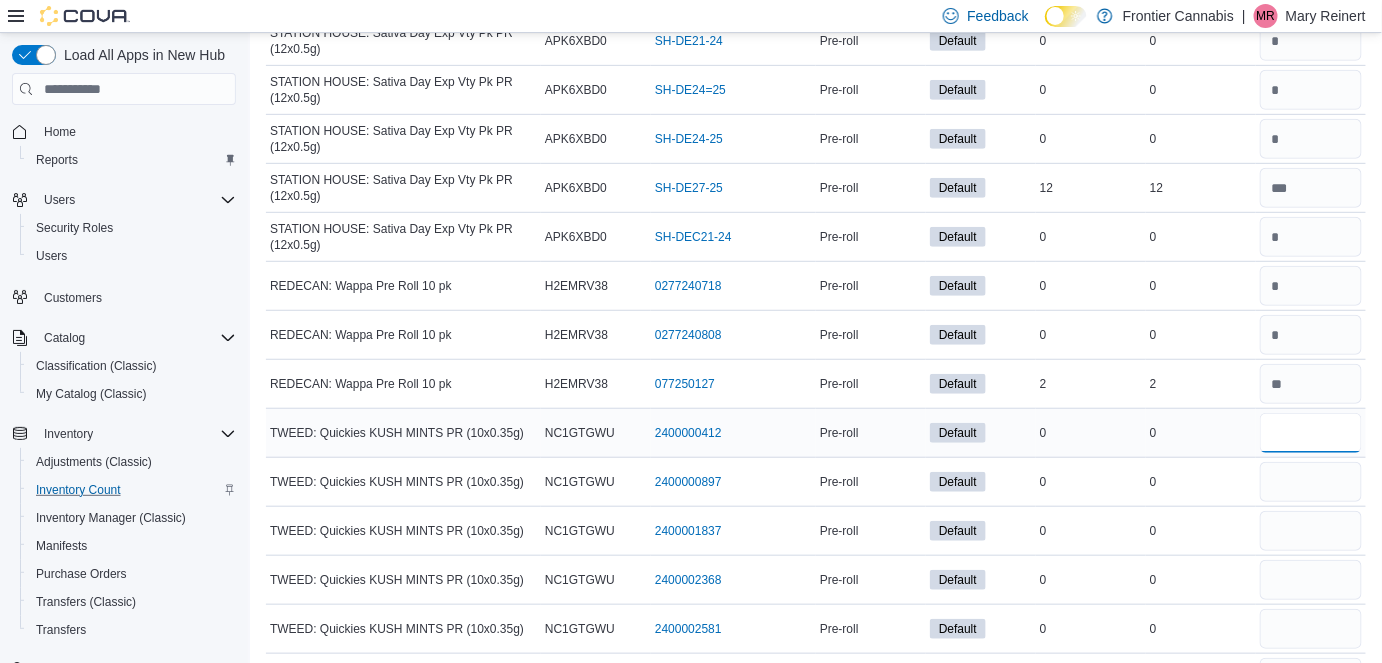 type 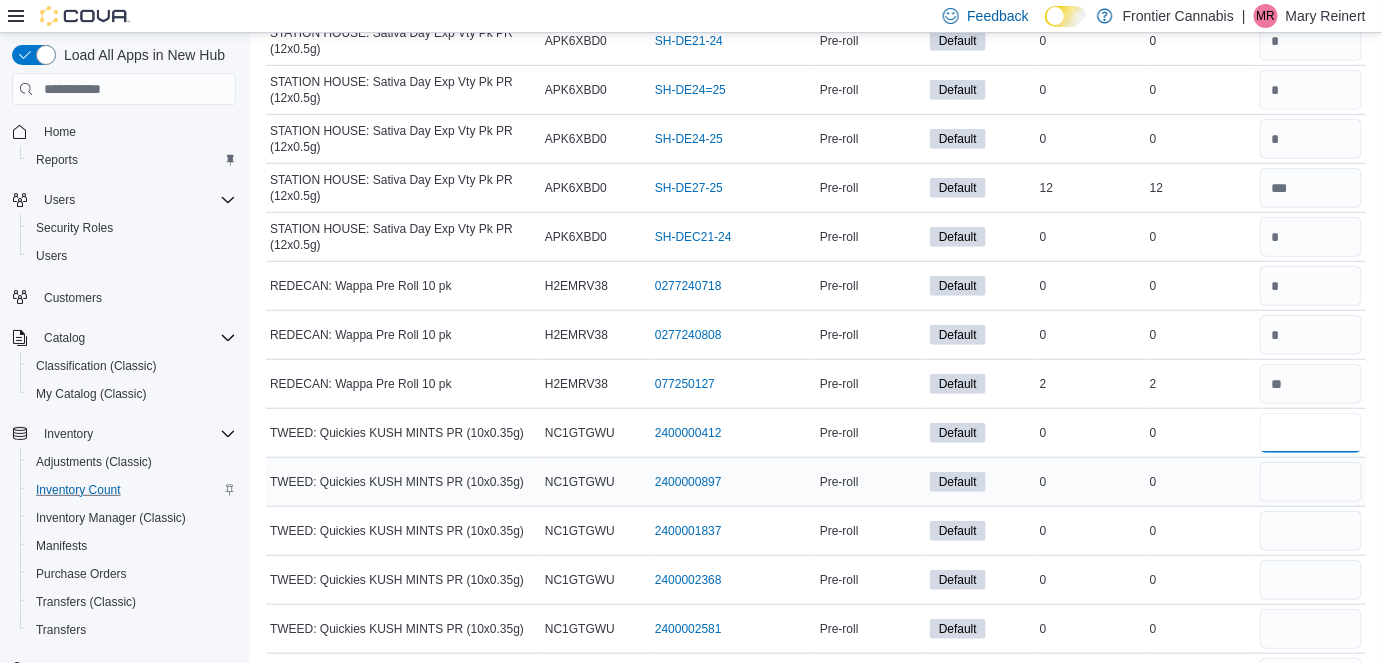 type on "*" 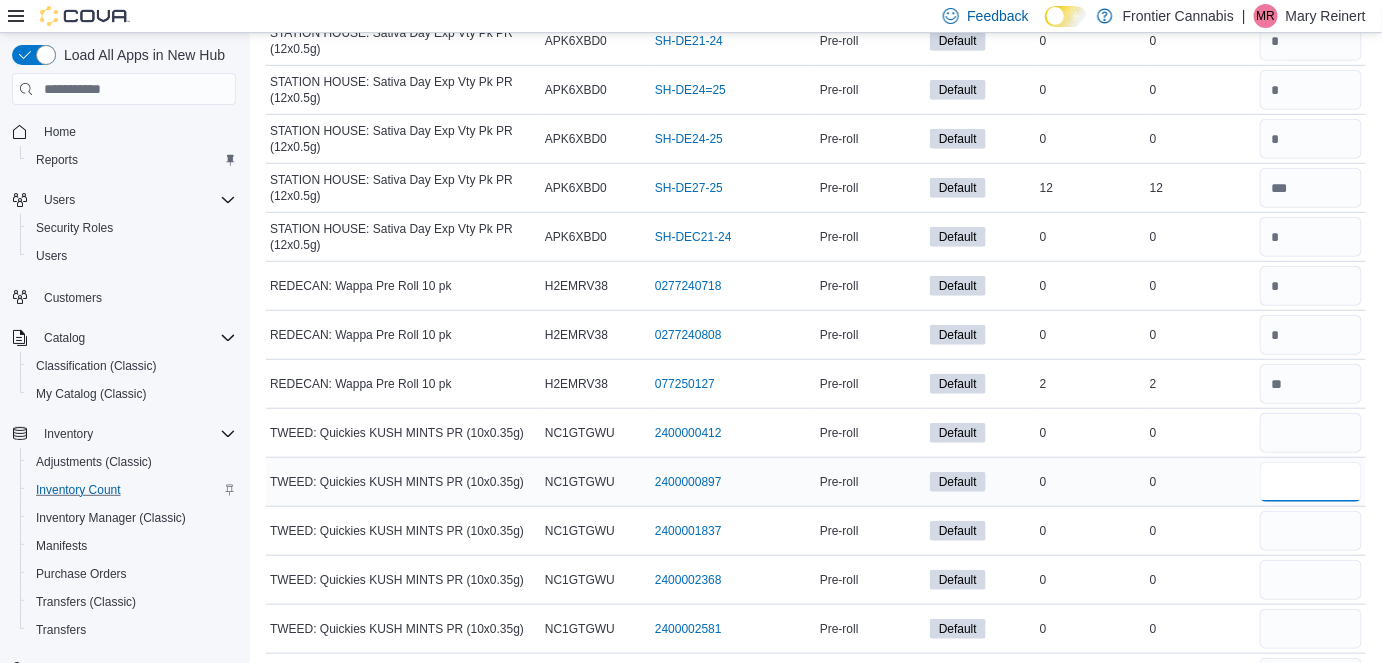 click at bounding box center [1311, 482] 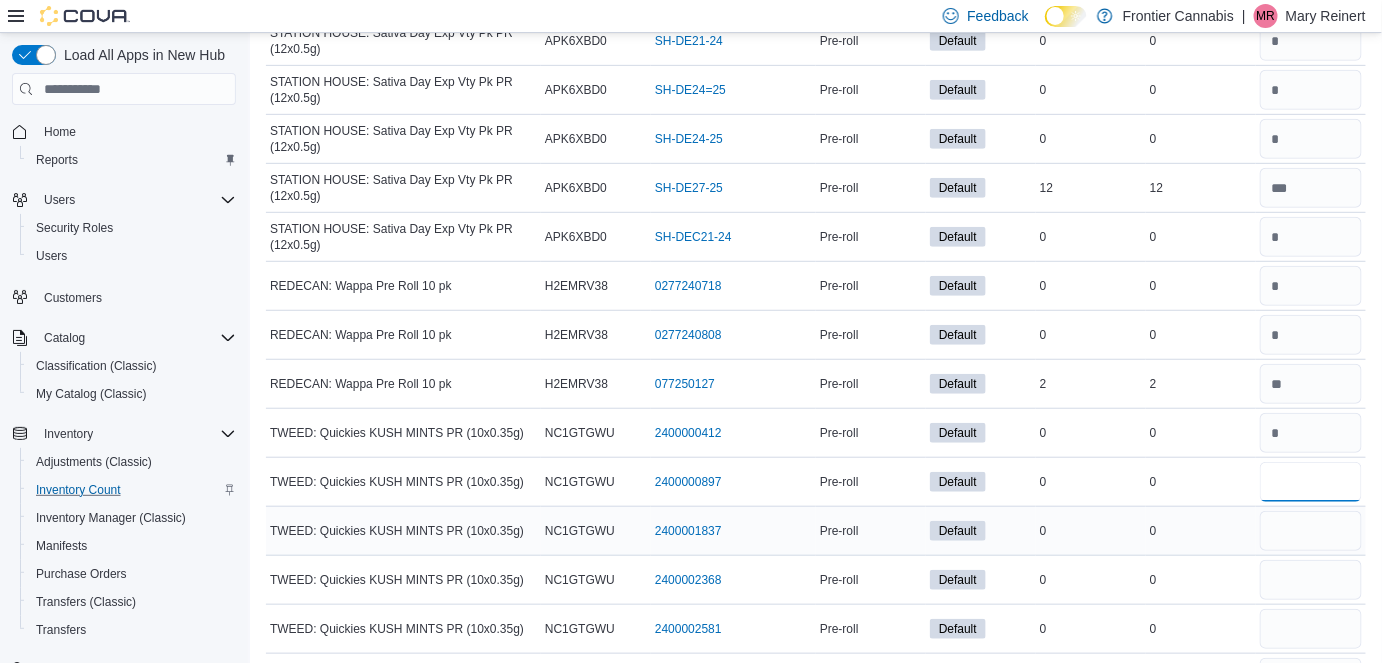 type on "*" 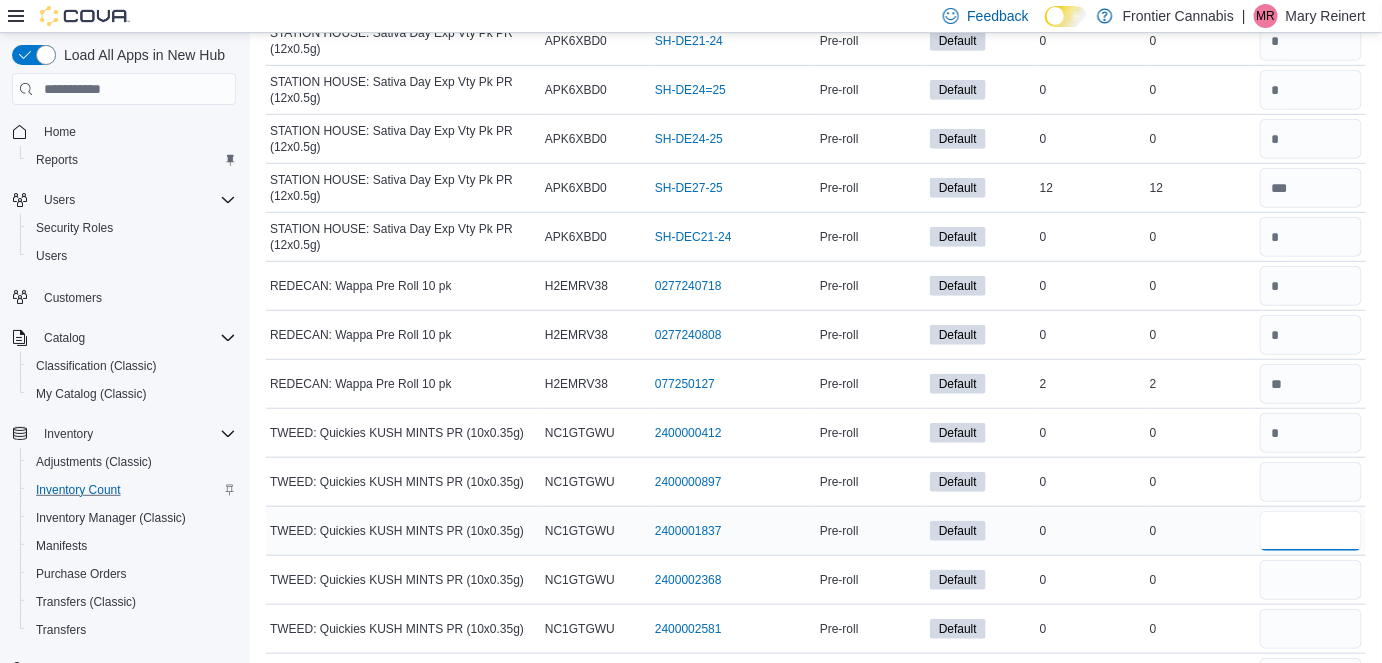 click at bounding box center [1311, 531] 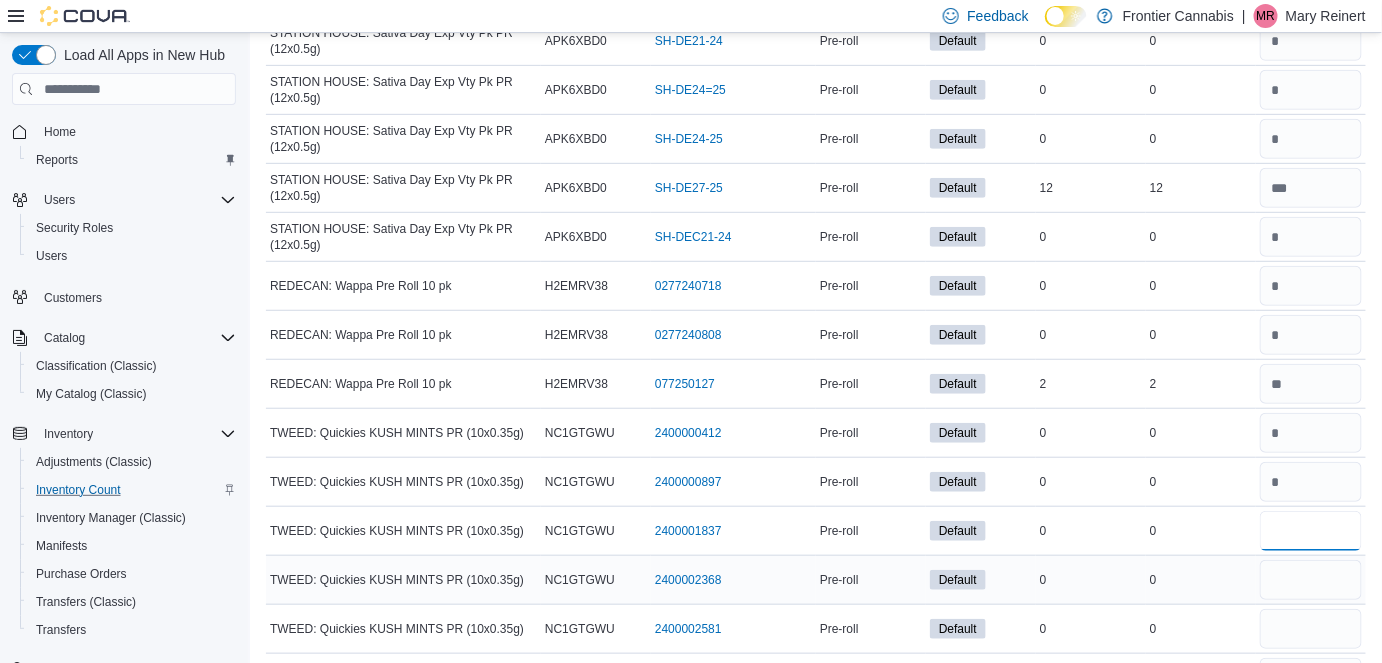 type on "*" 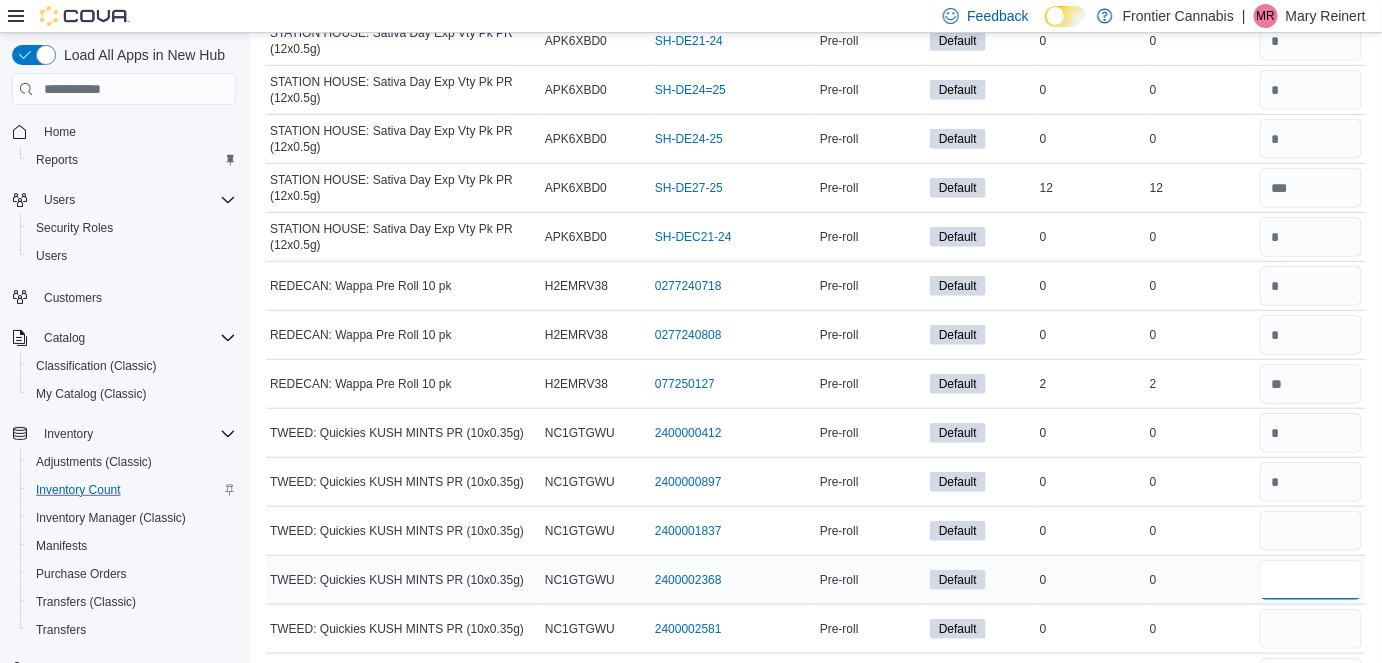 click at bounding box center (1311, 580) 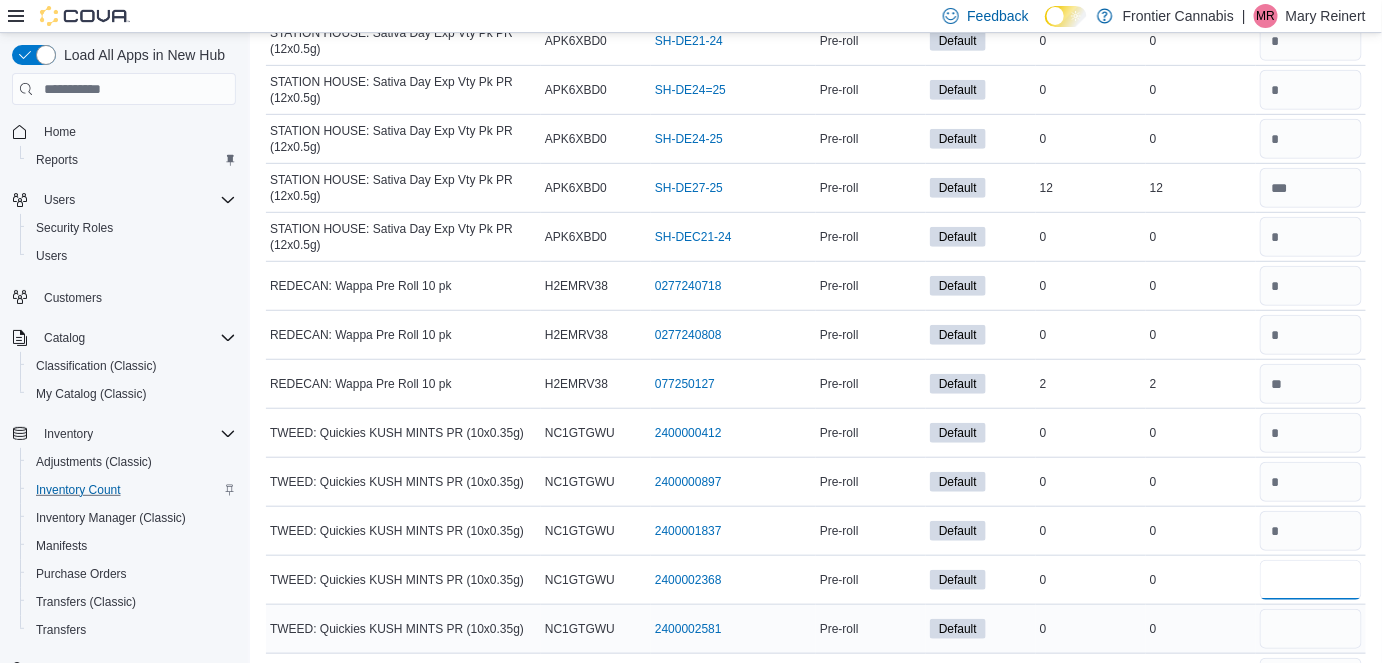 type on "*" 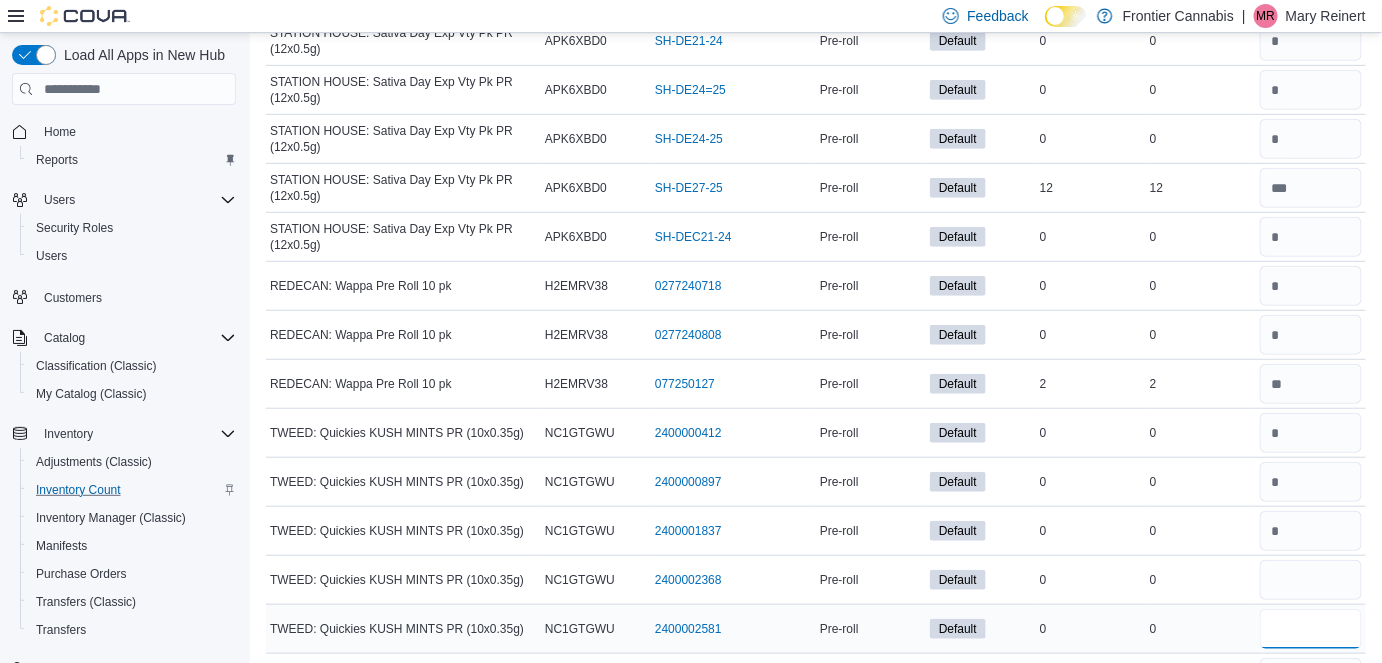click at bounding box center [1311, 629] 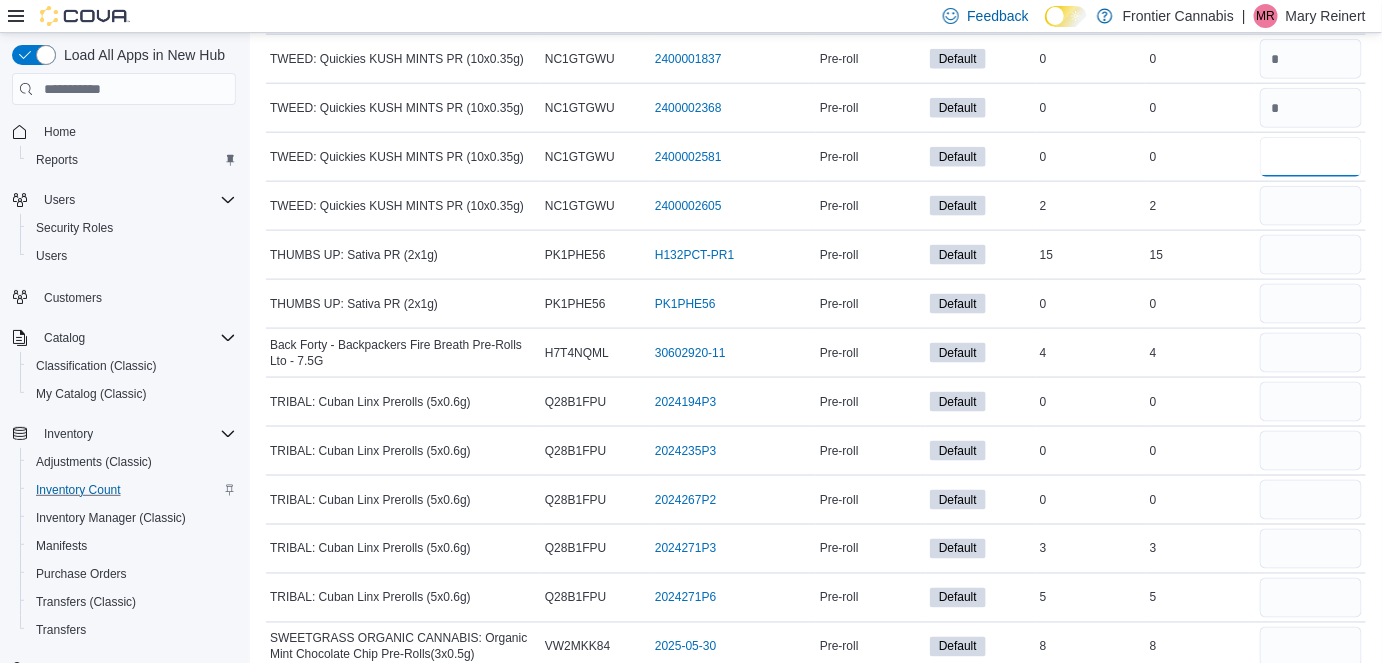 scroll, scrollTop: 3296, scrollLeft: 0, axis: vertical 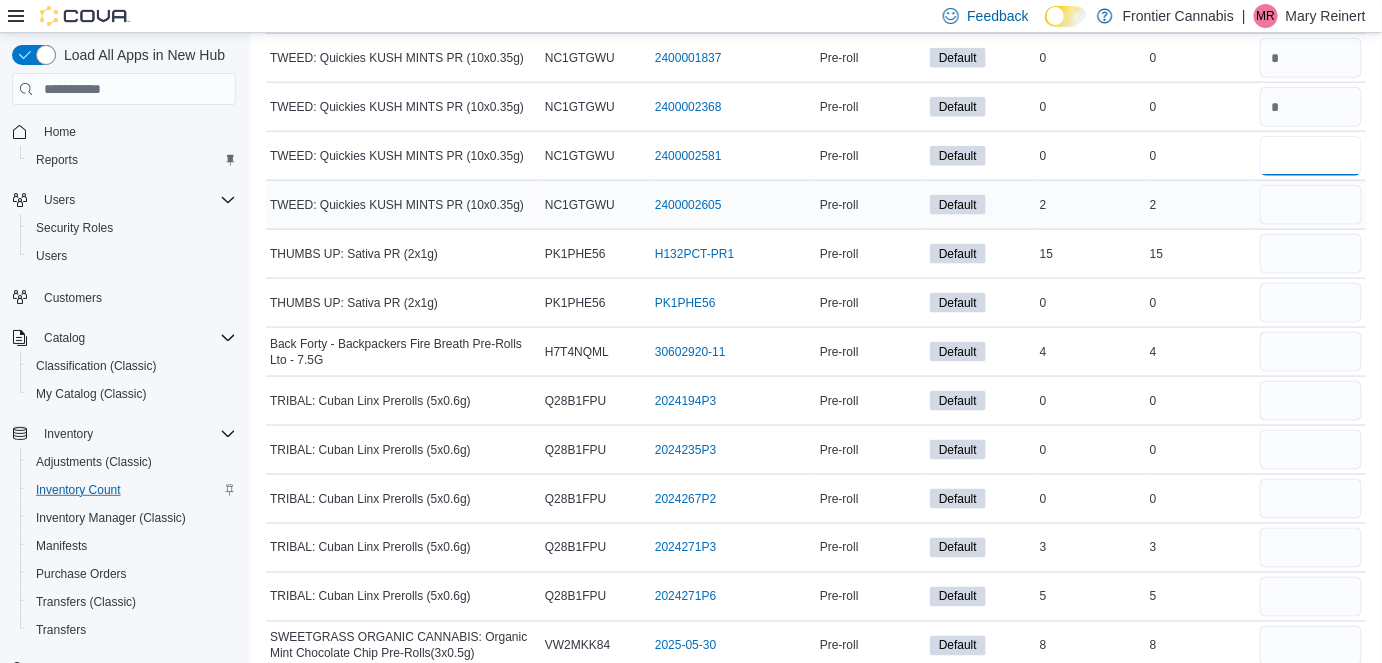 type on "*" 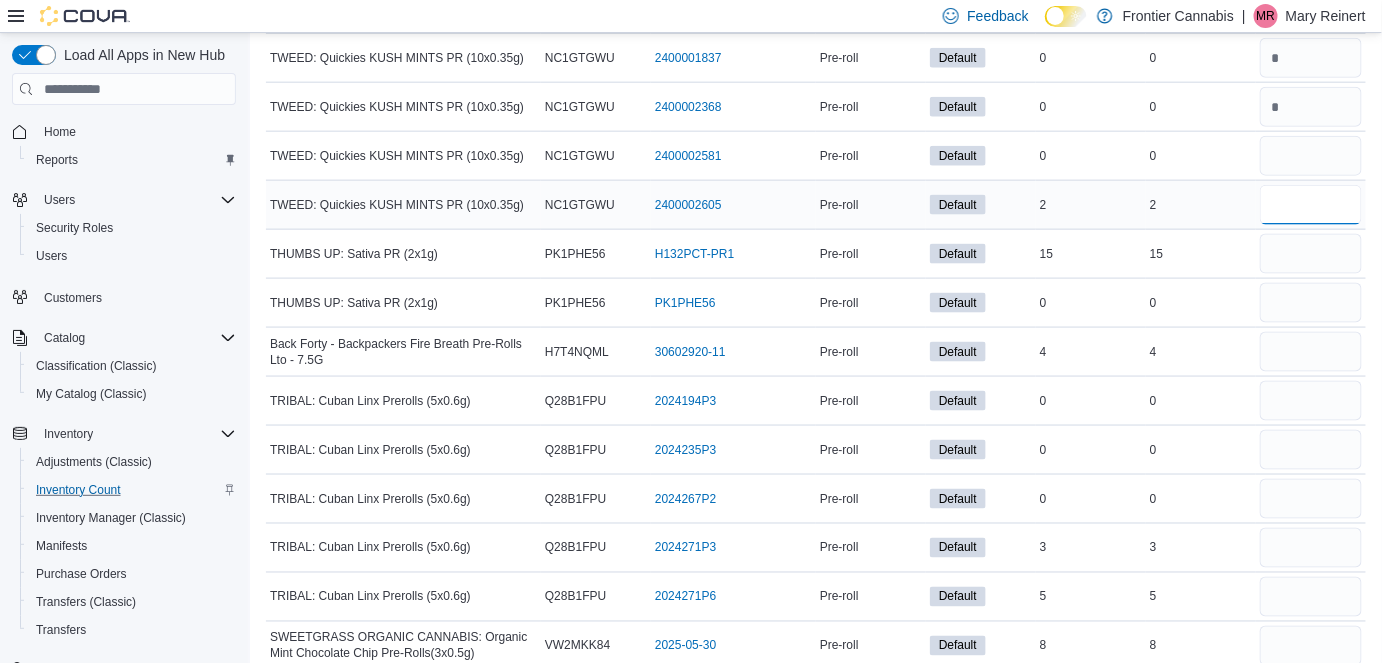 click at bounding box center [1311, 205] 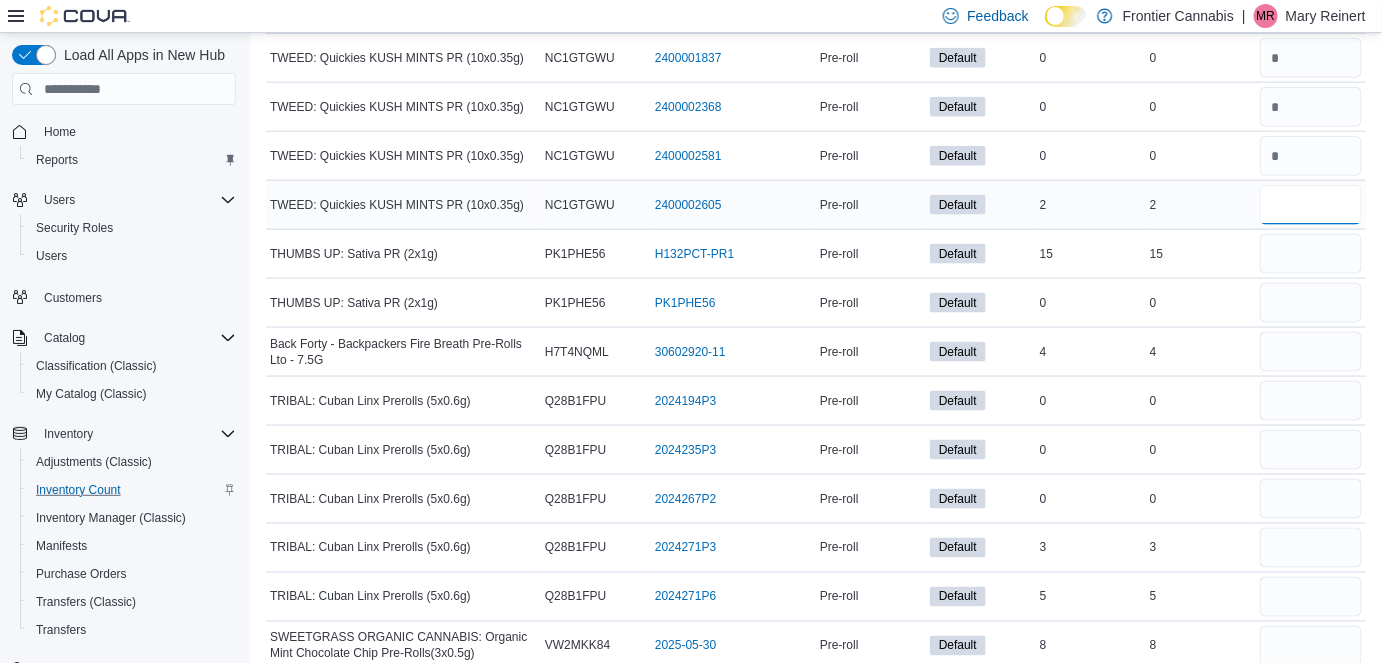 type 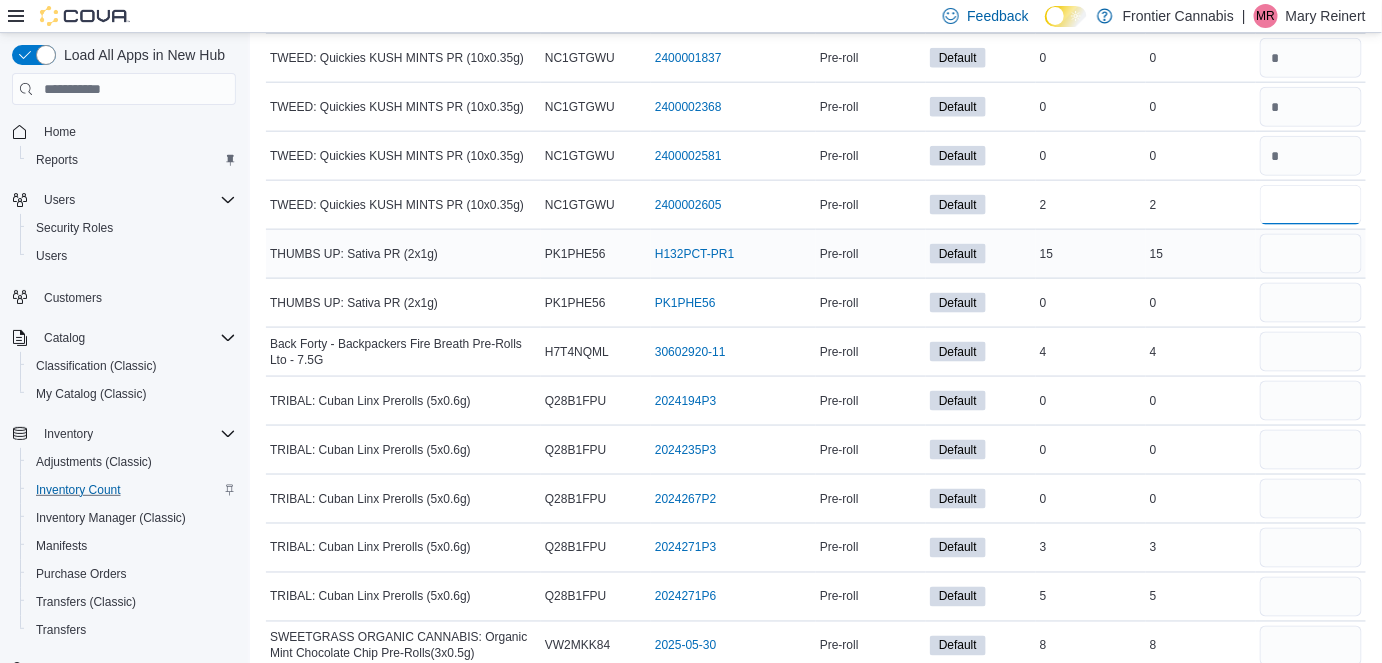 type on "*" 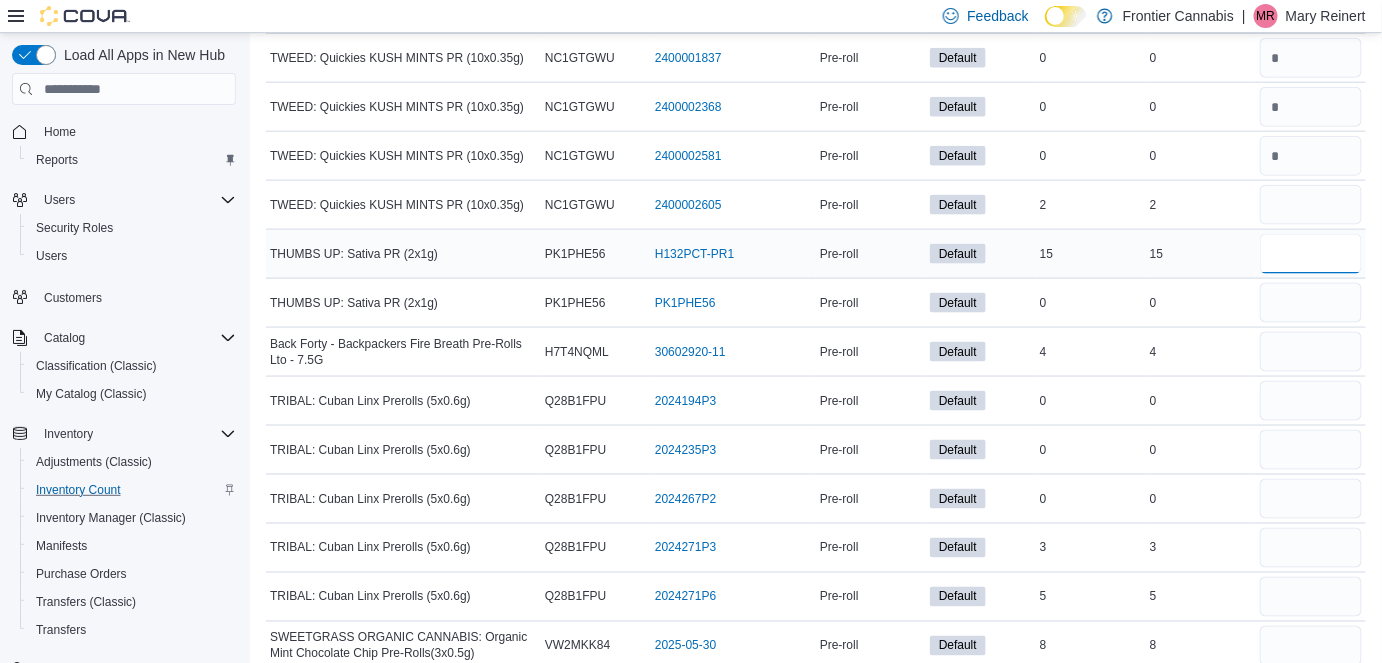 click at bounding box center [1311, 254] 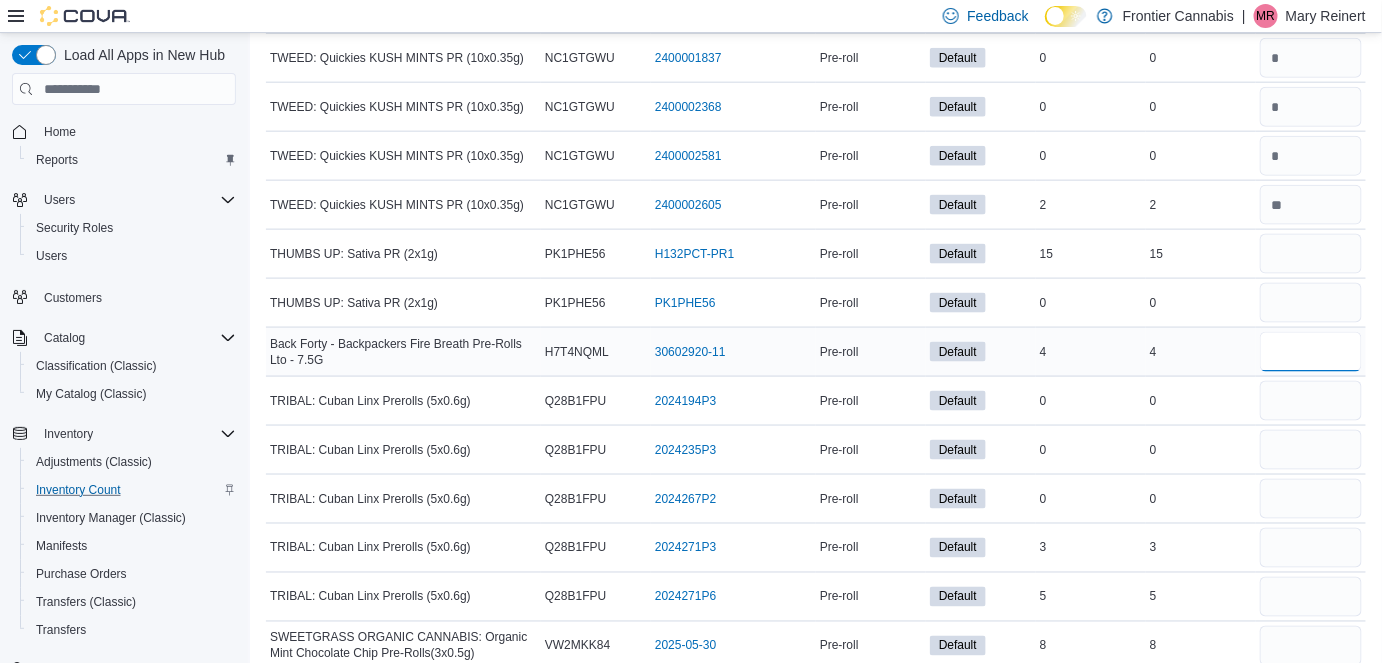 click at bounding box center (1311, 352) 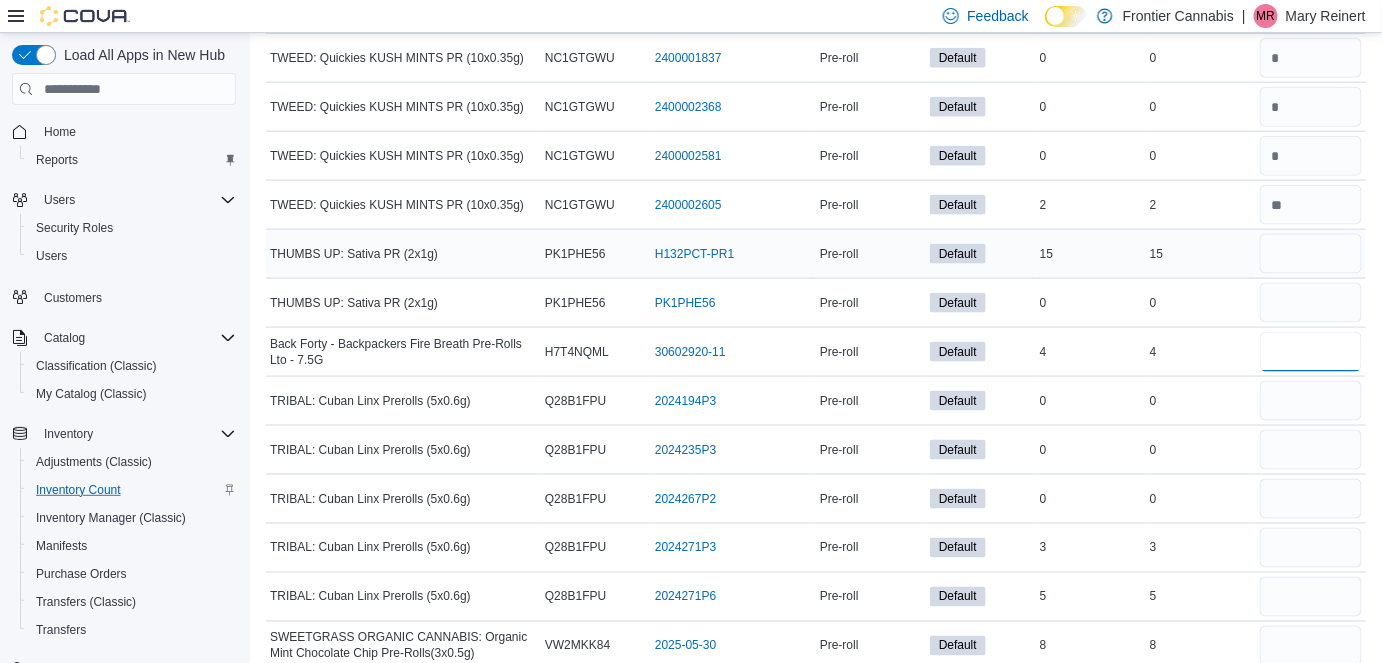 type on "*" 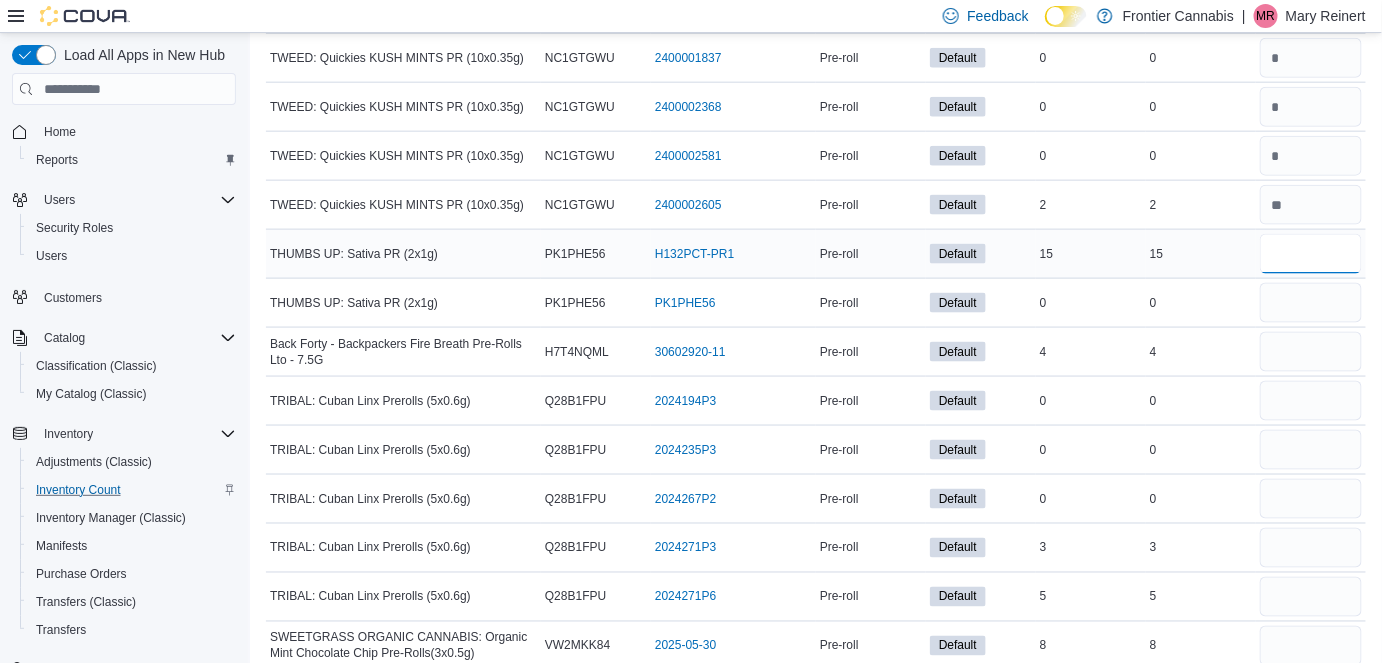 click at bounding box center (1311, 254) 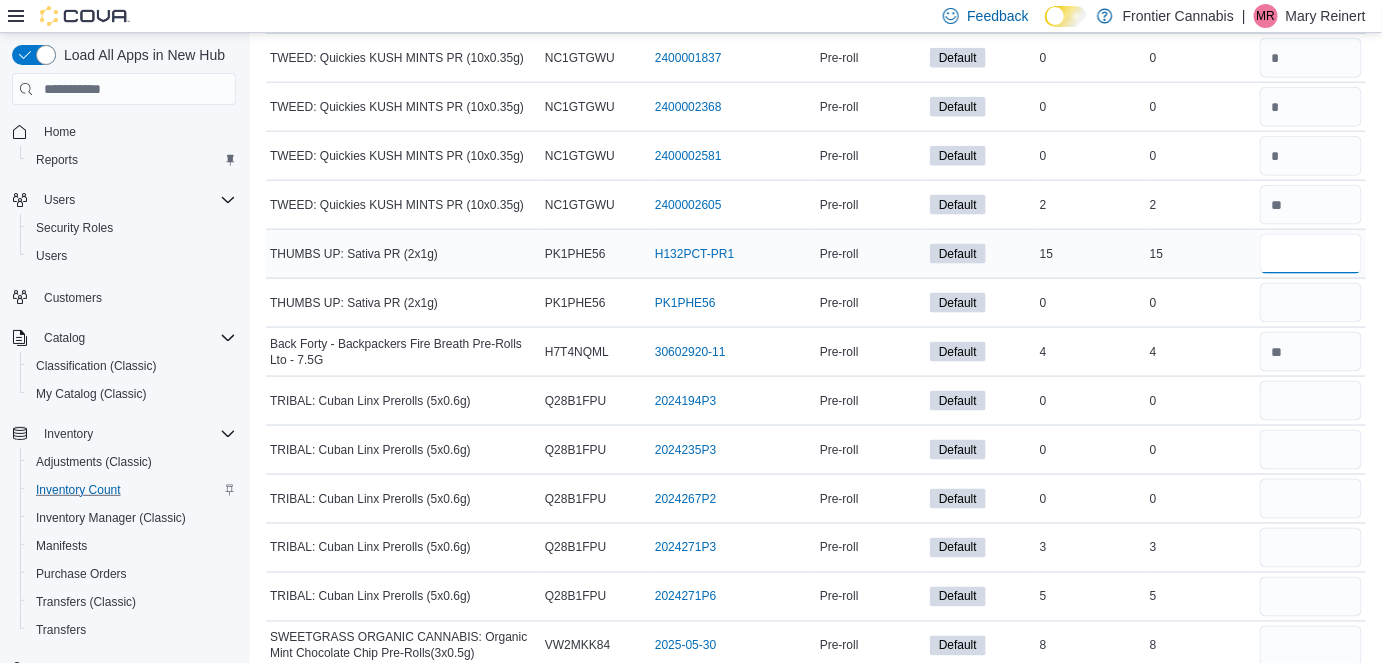 type 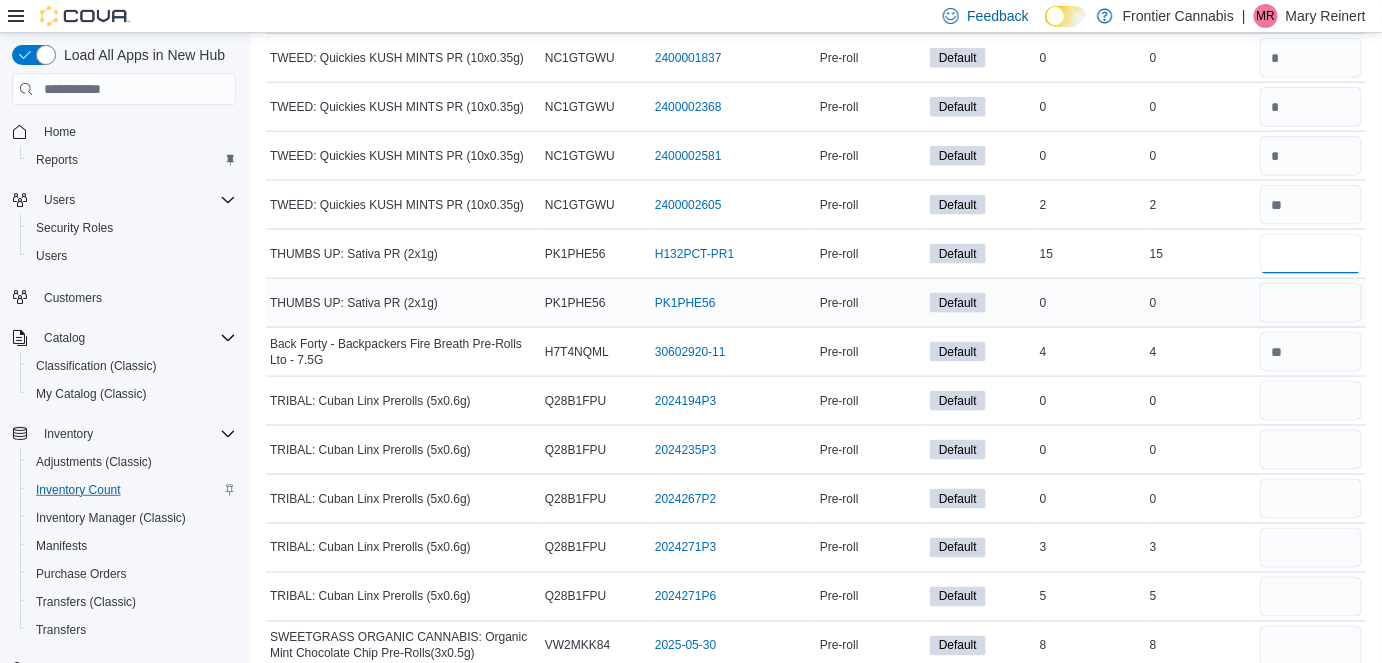 type on "**" 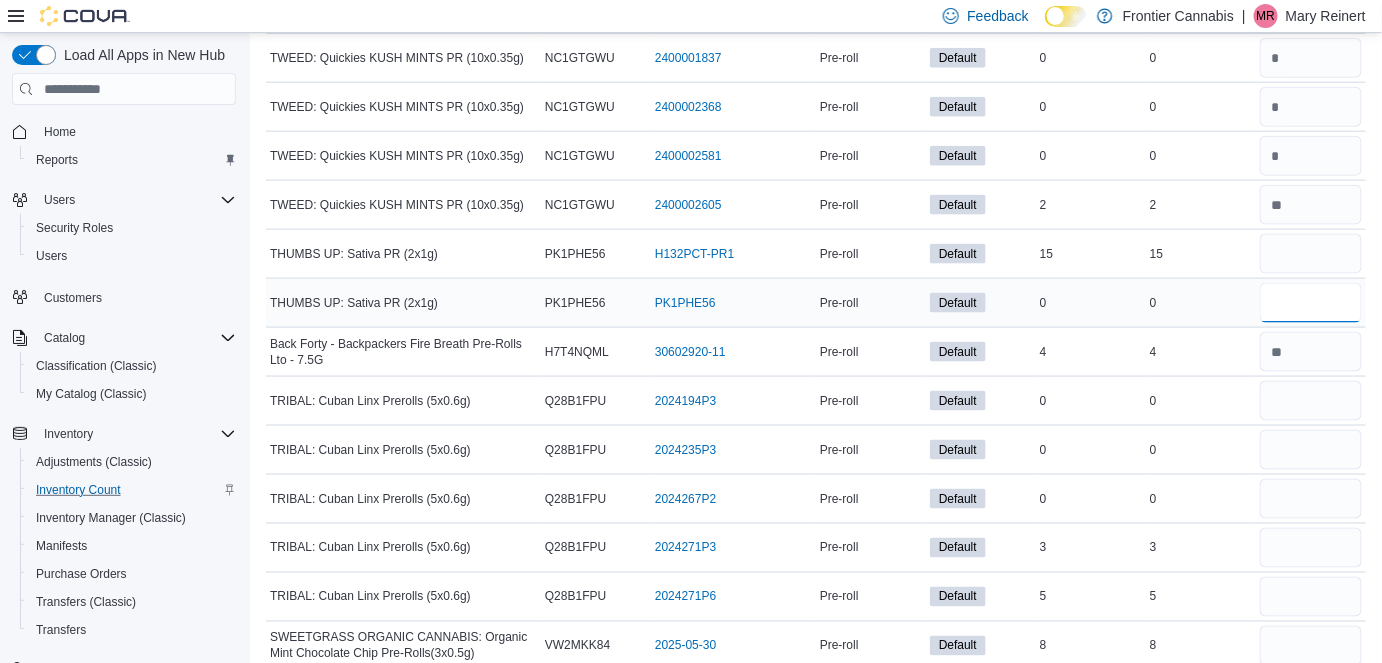 click at bounding box center [1311, 303] 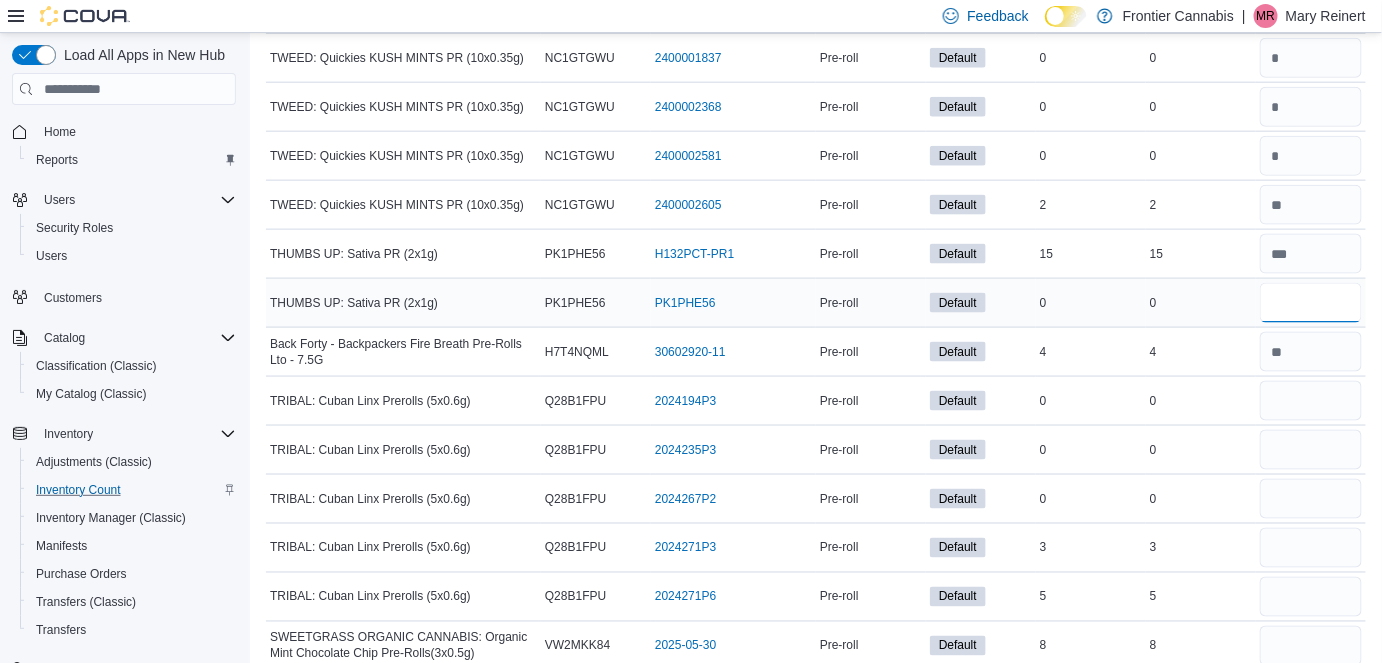 type 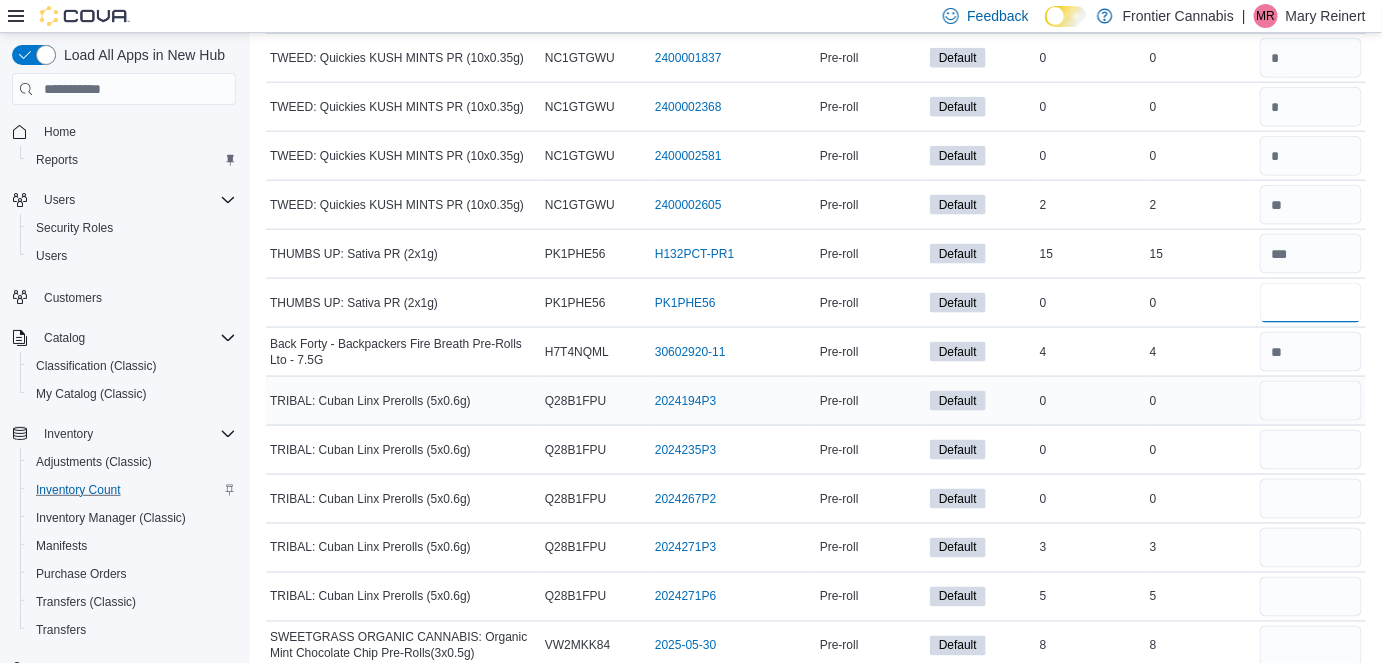 type on "*" 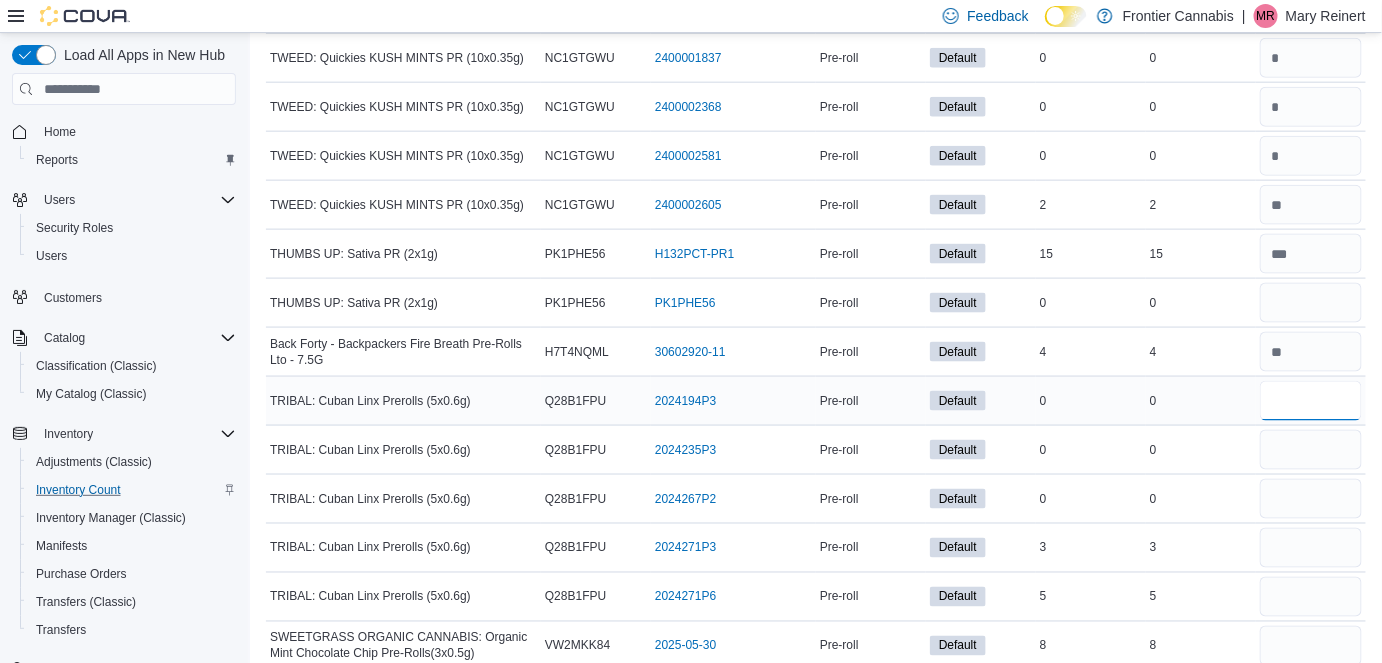 click at bounding box center [1311, 401] 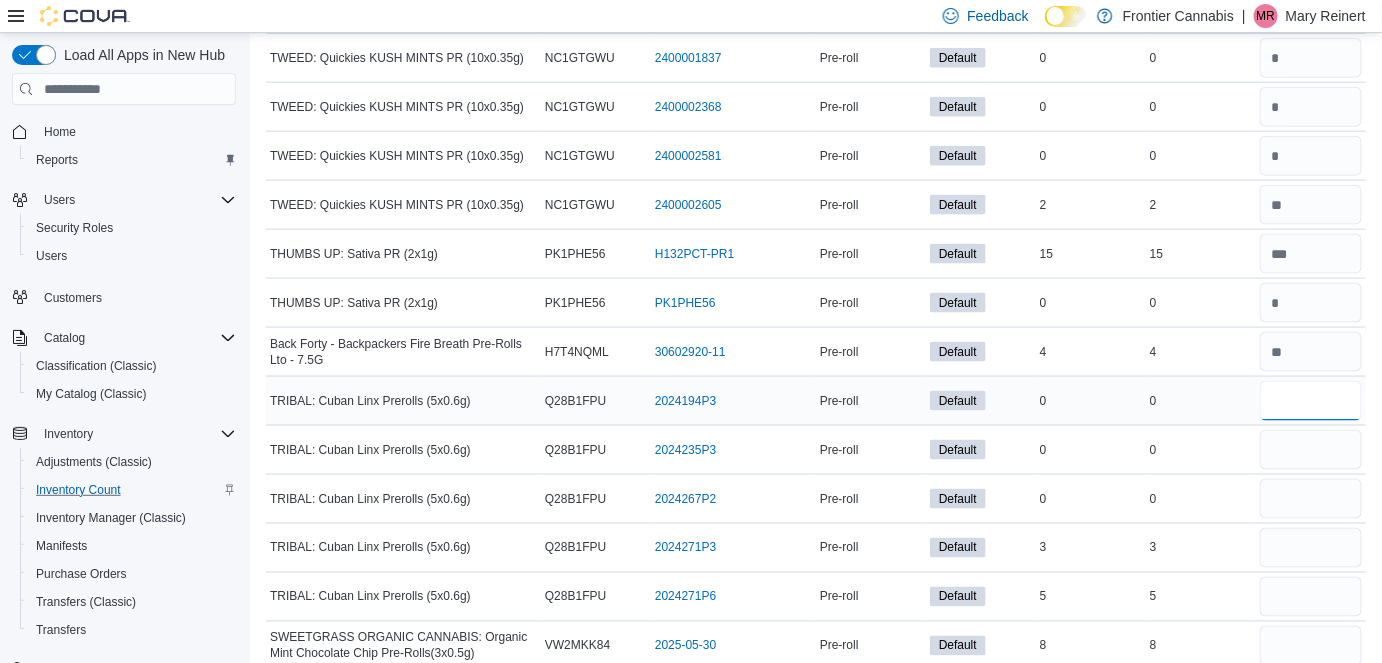 type 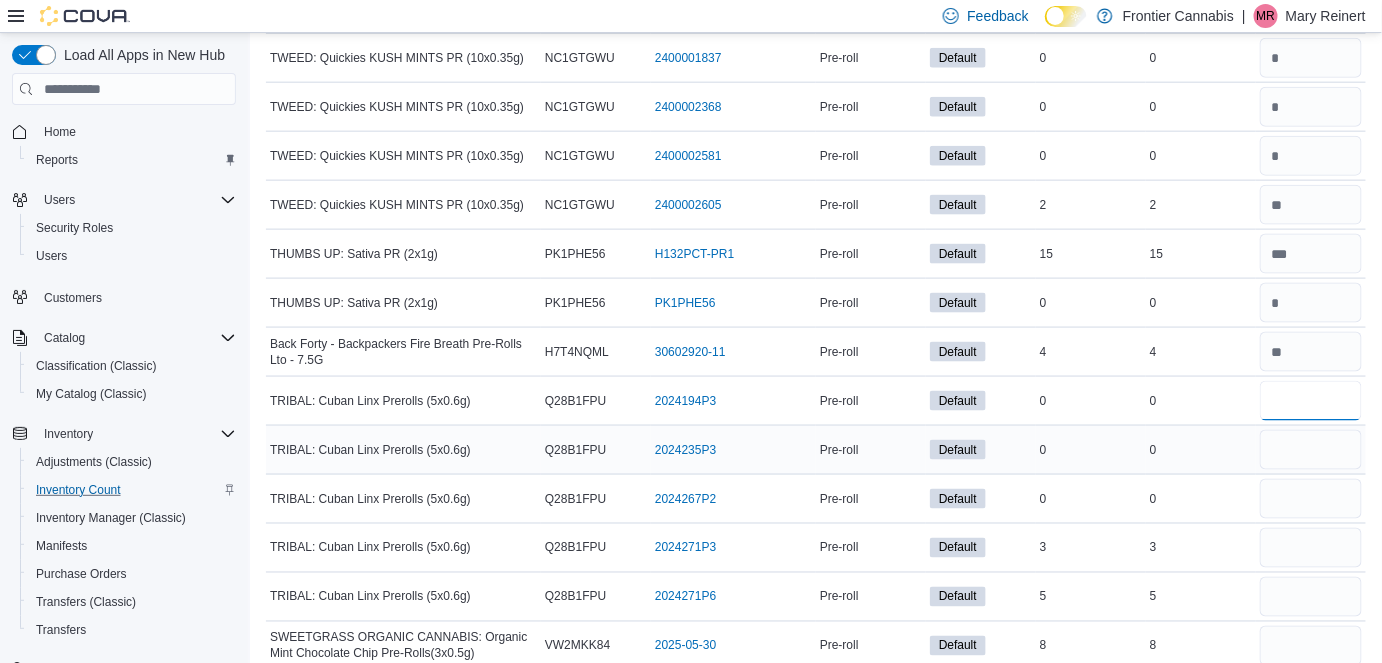 type on "*" 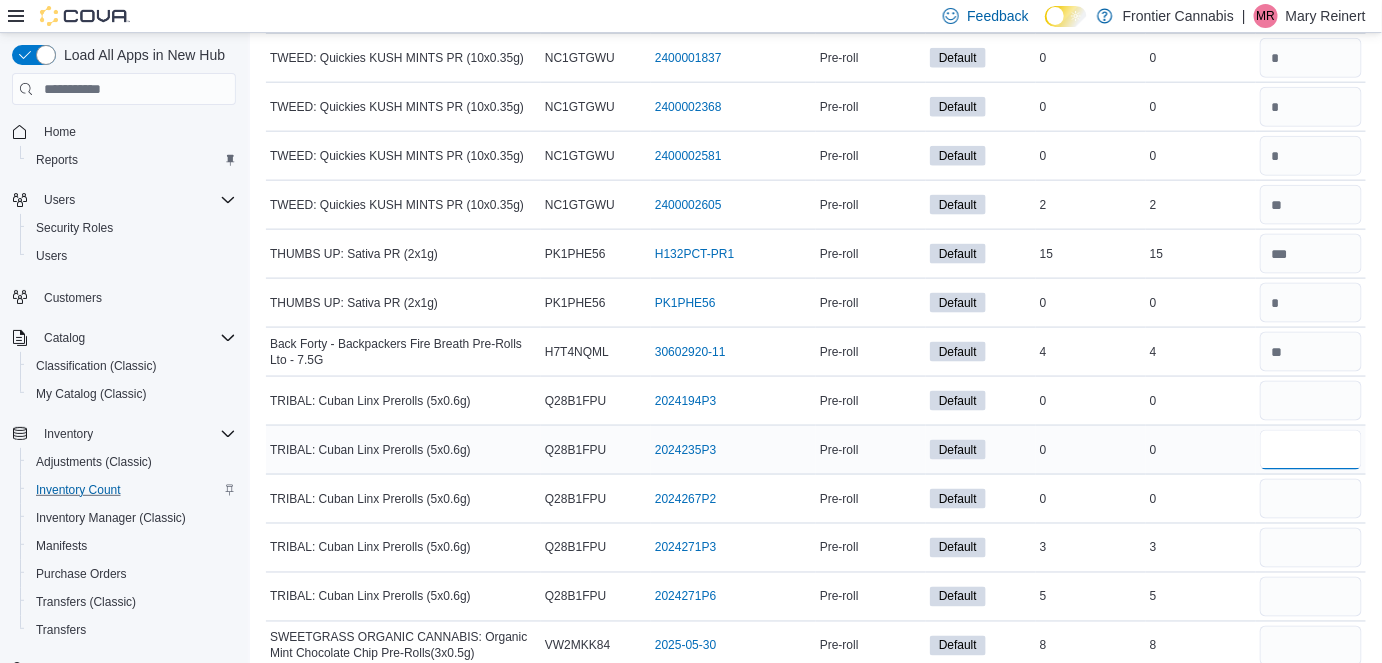 click at bounding box center (1311, 450) 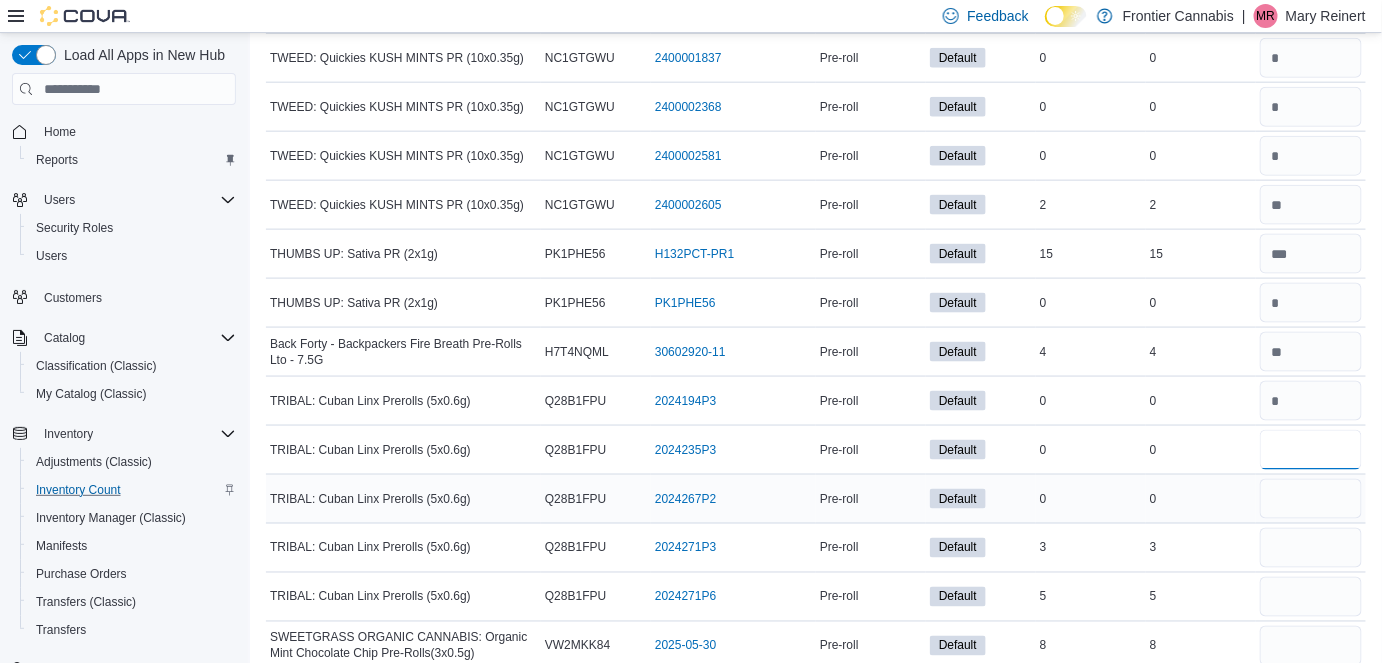 type on "*" 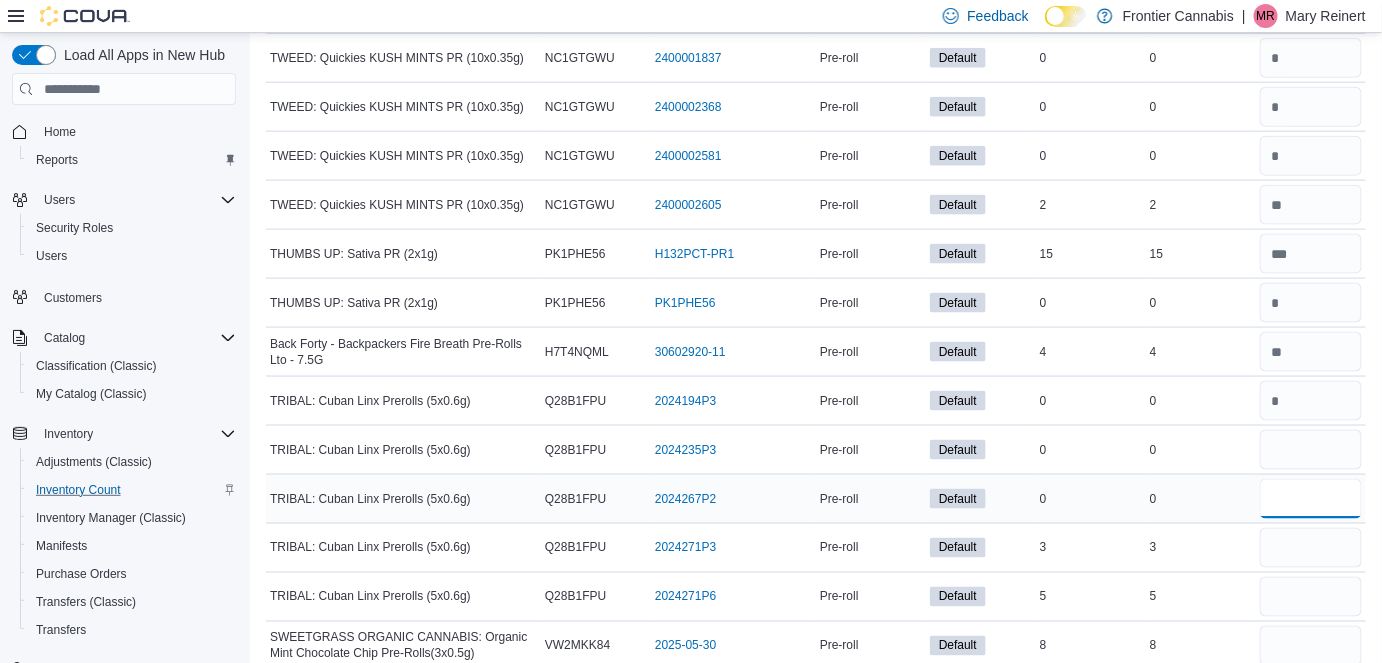 click at bounding box center (1311, 499) 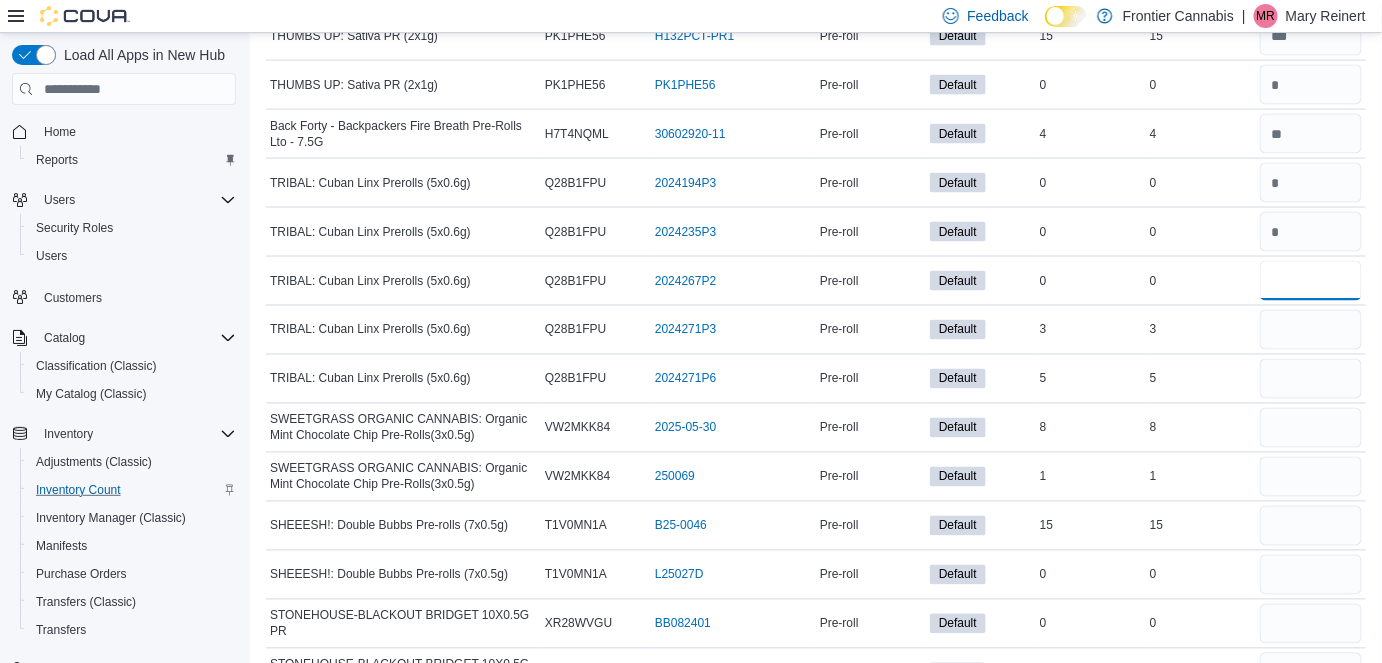 scroll, scrollTop: 3550, scrollLeft: 0, axis: vertical 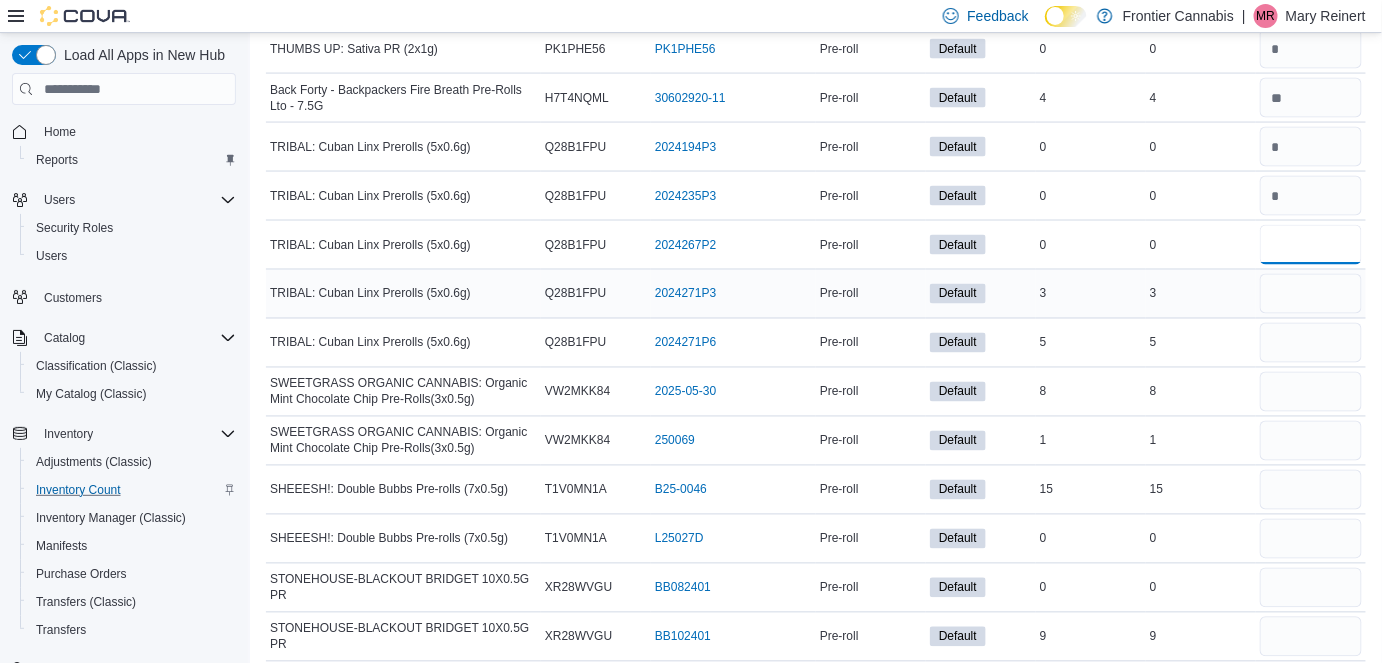 type on "*" 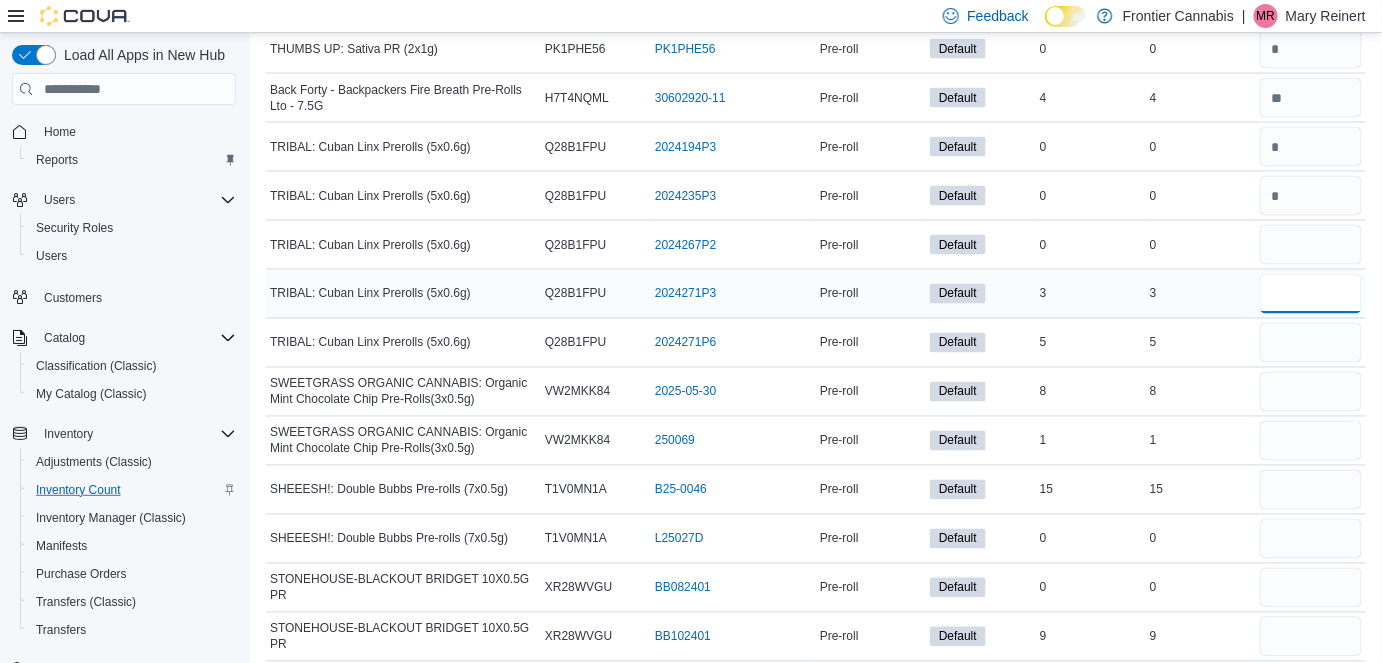 click at bounding box center (1311, 294) 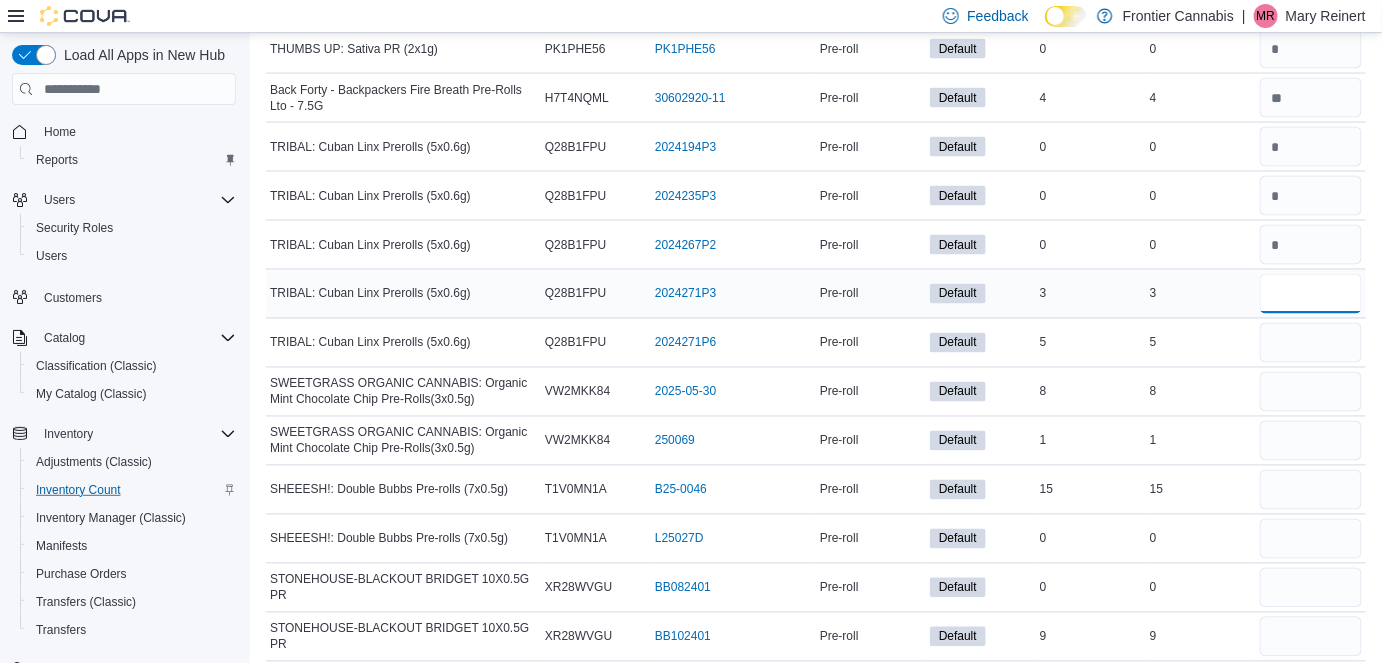 type 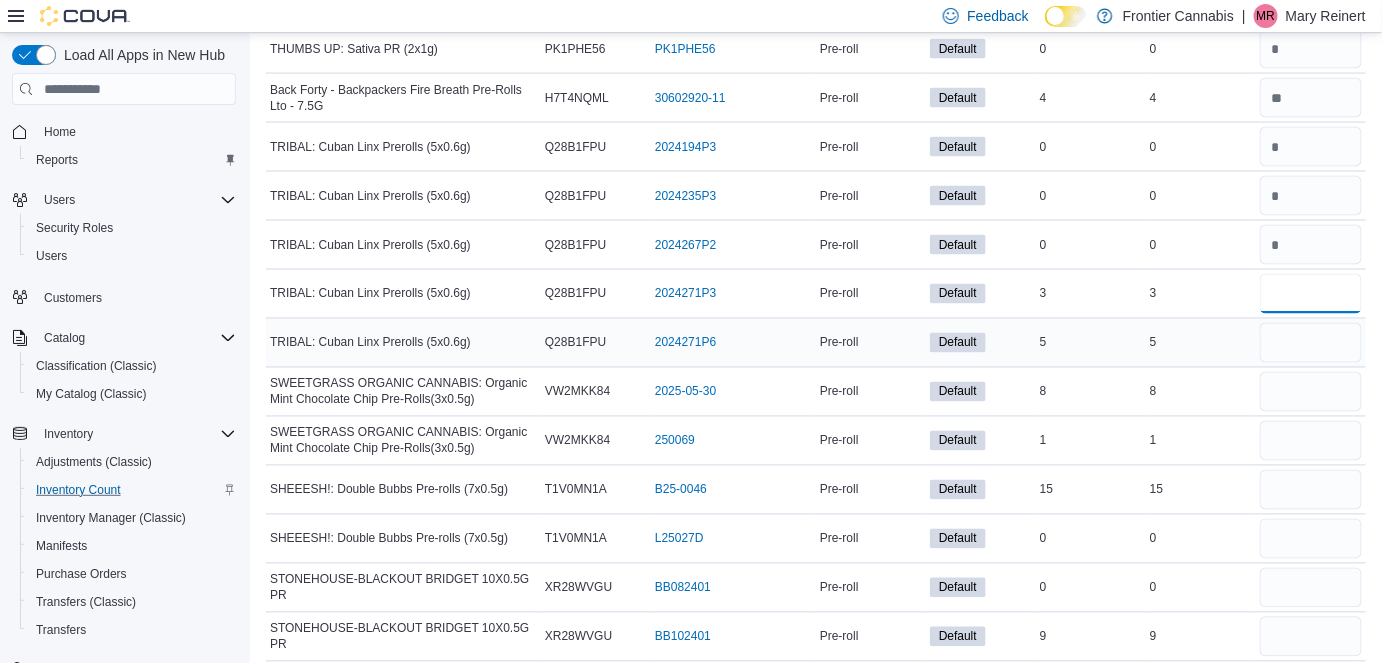 type on "*" 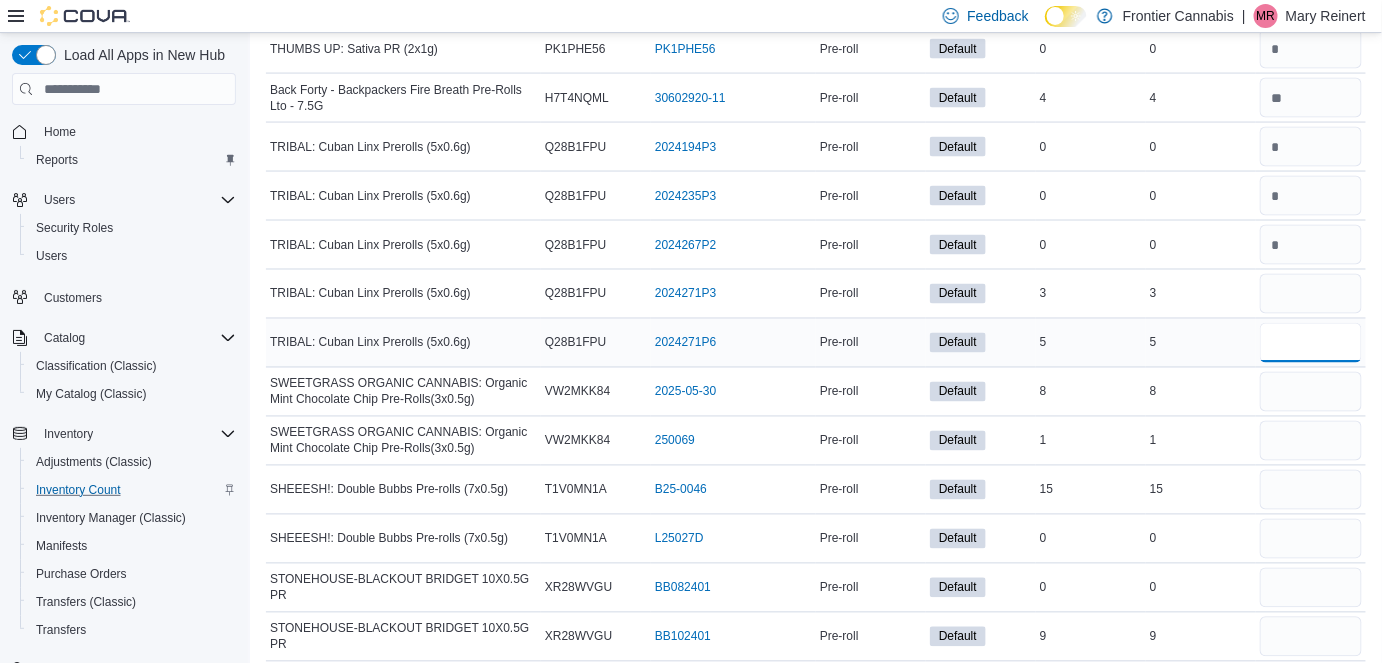 click at bounding box center [1311, 343] 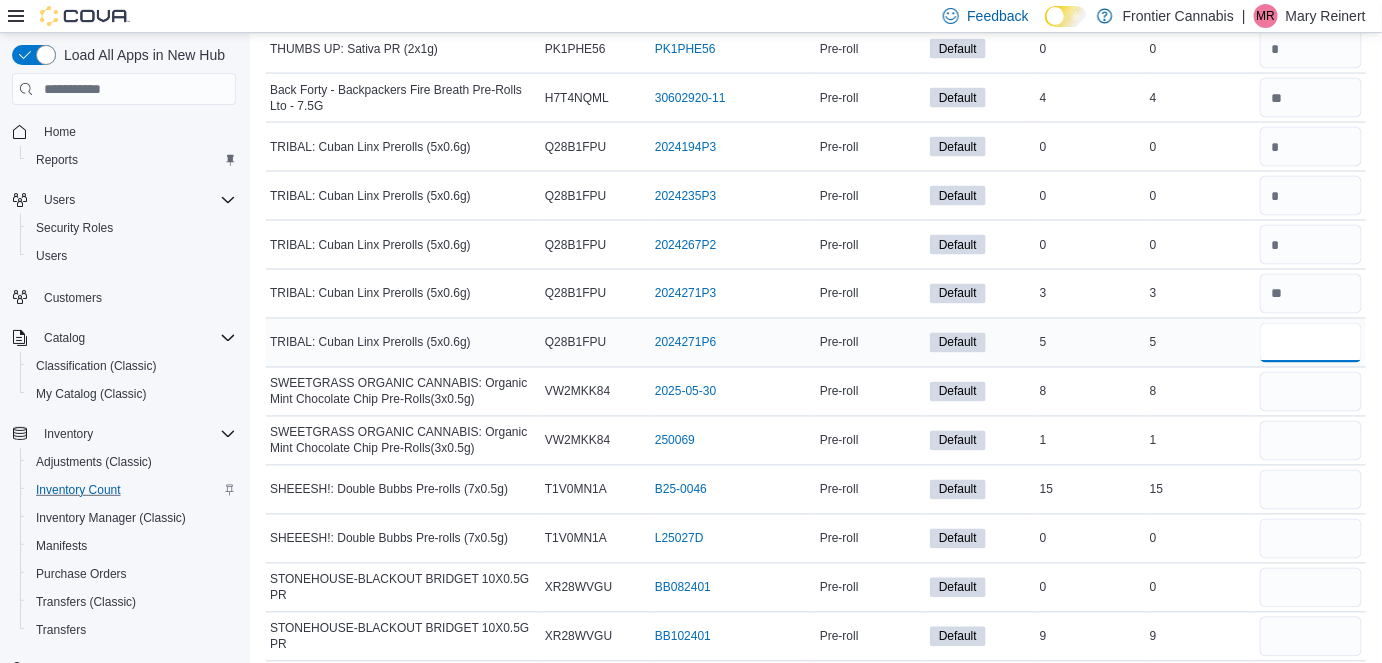 type 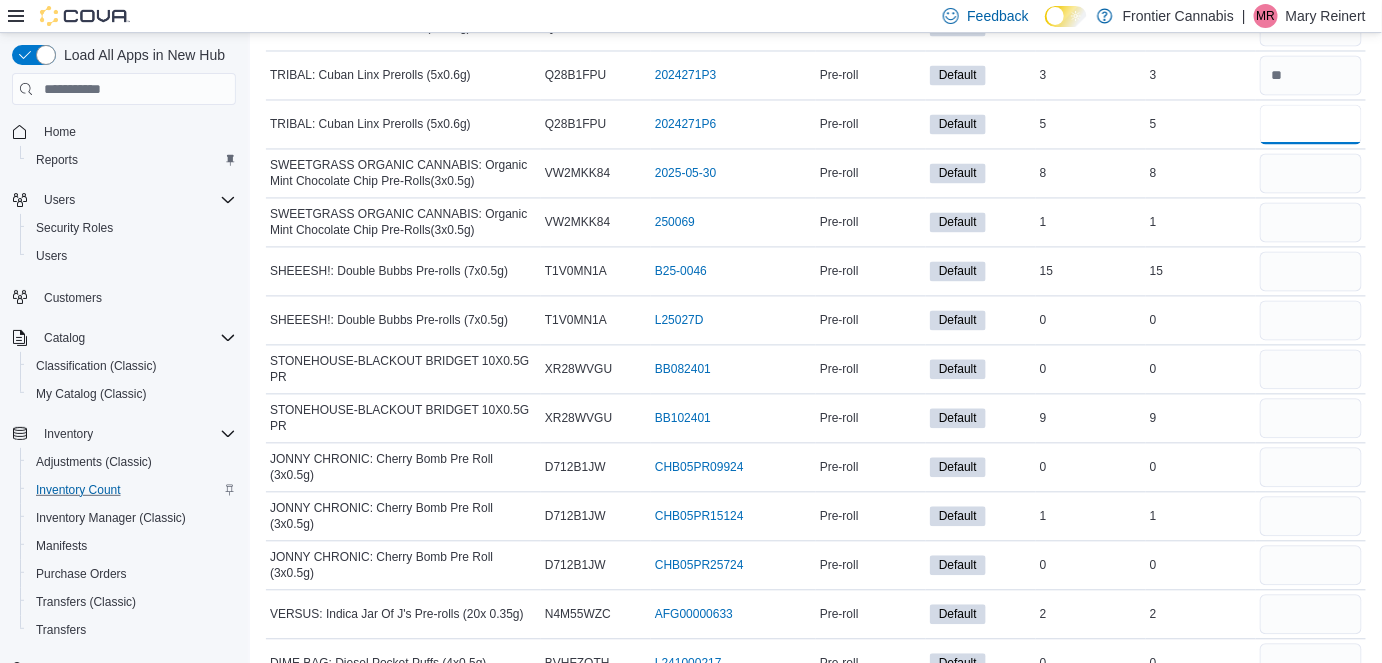 scroll, scrollTop: 3805, scrollLeft: 0, axis: vertical 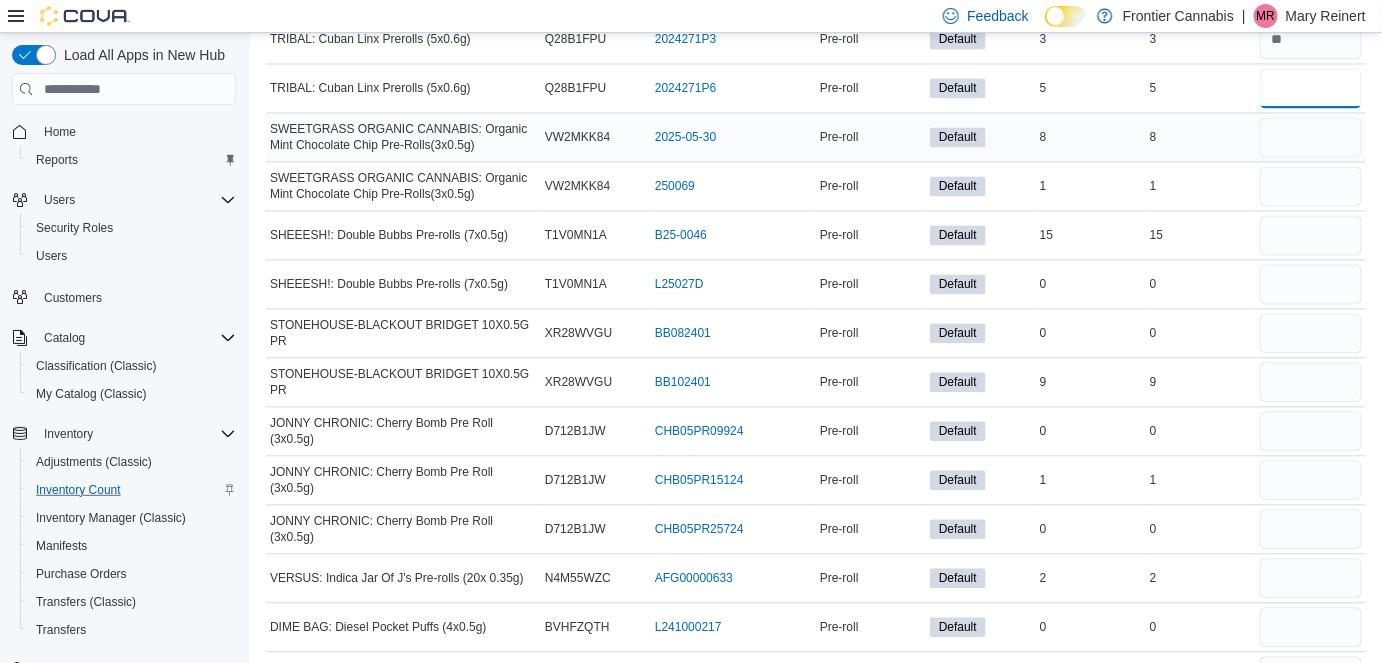 type on "*" 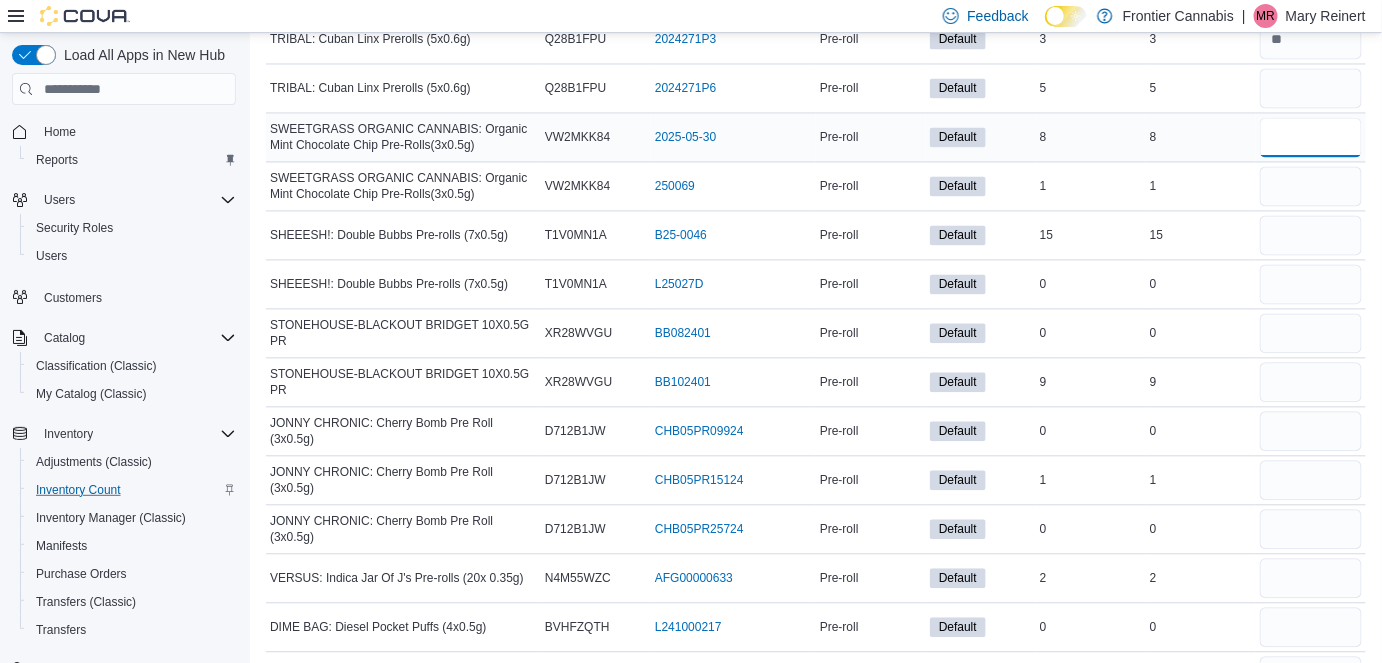 click at bounding box center [1311, 137] 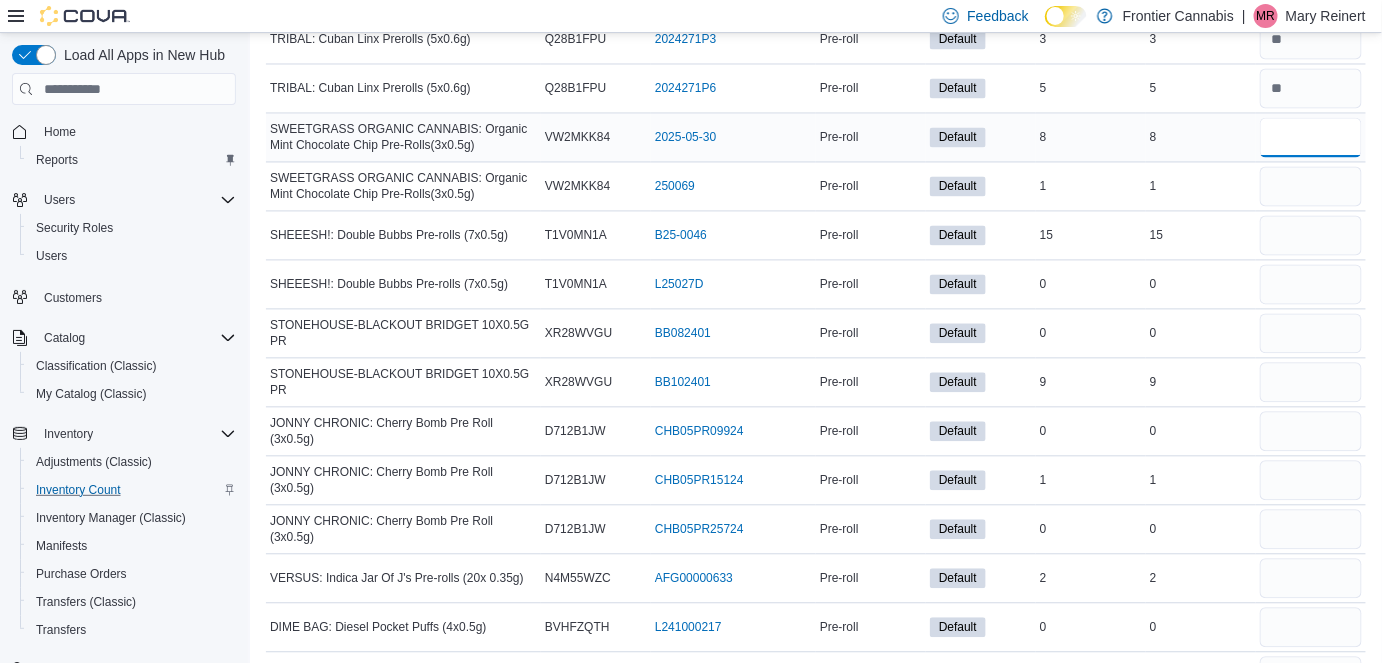type 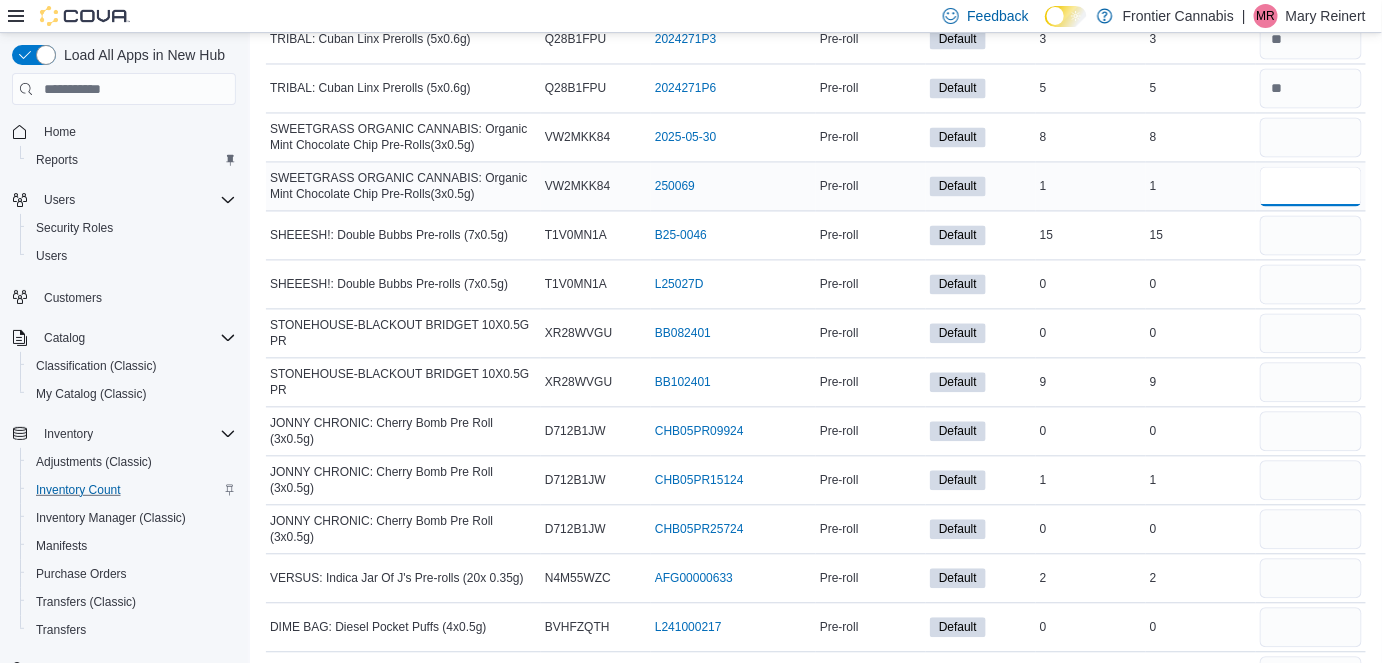 click at bounding box center [1311, 186] 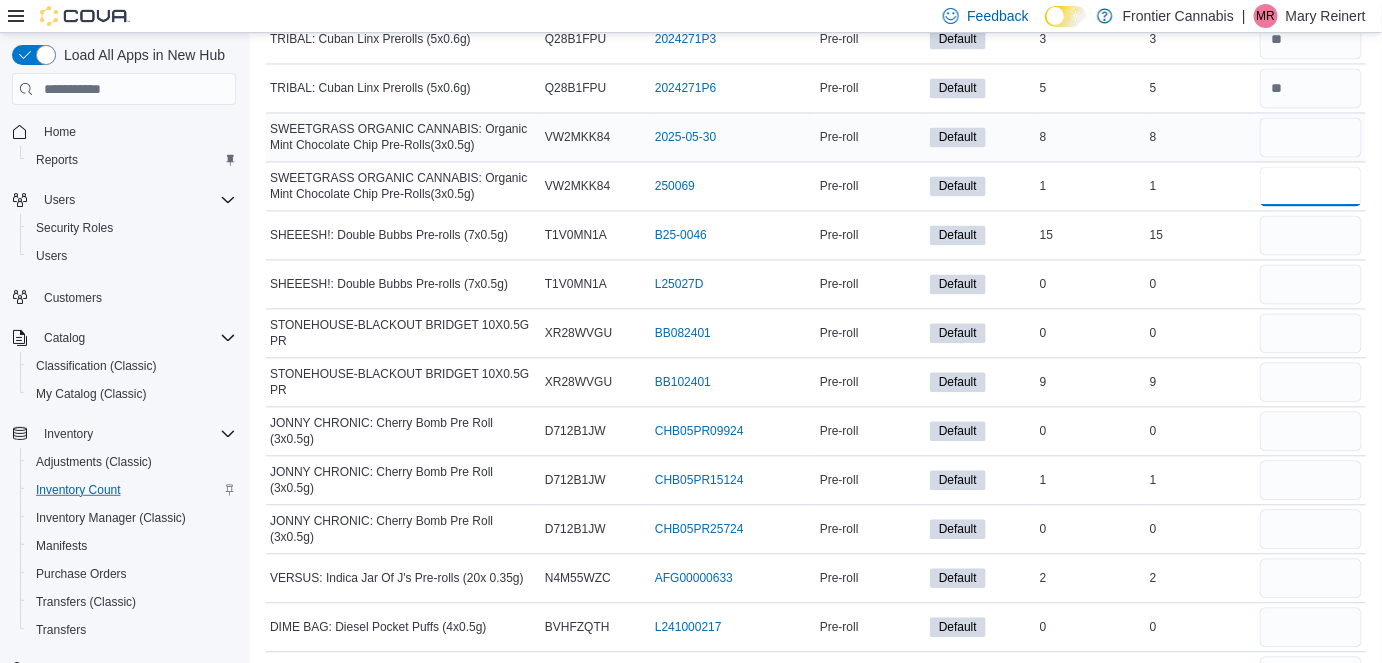 type on "*" 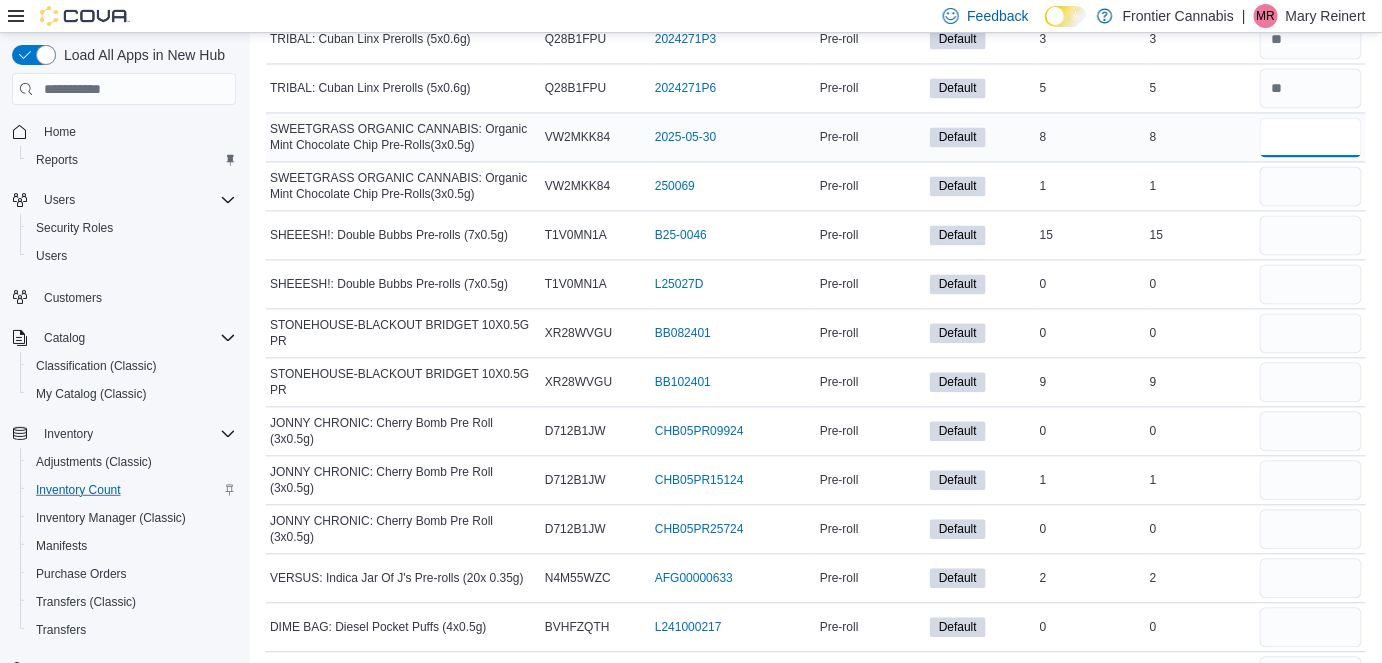 click at bounding box center (1311, 137) 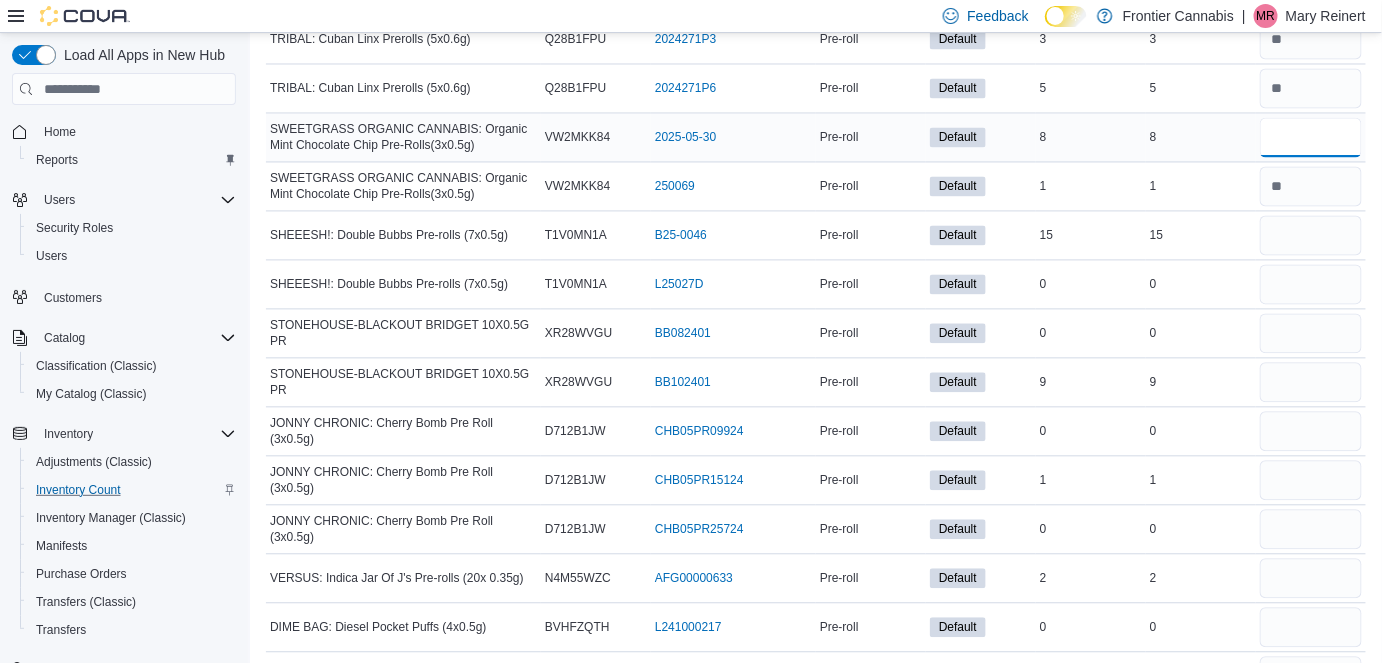 type 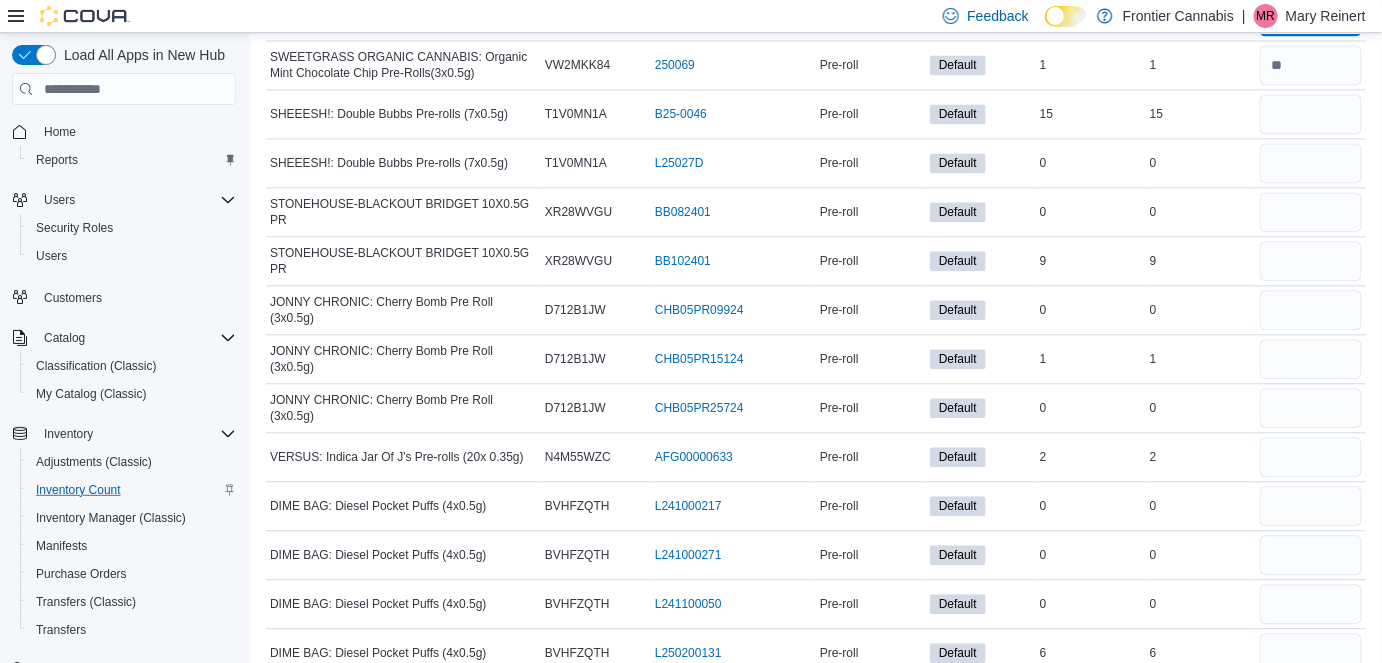 scroll, scrollTop: 3962, scrollLeft: 0, axis: vertical 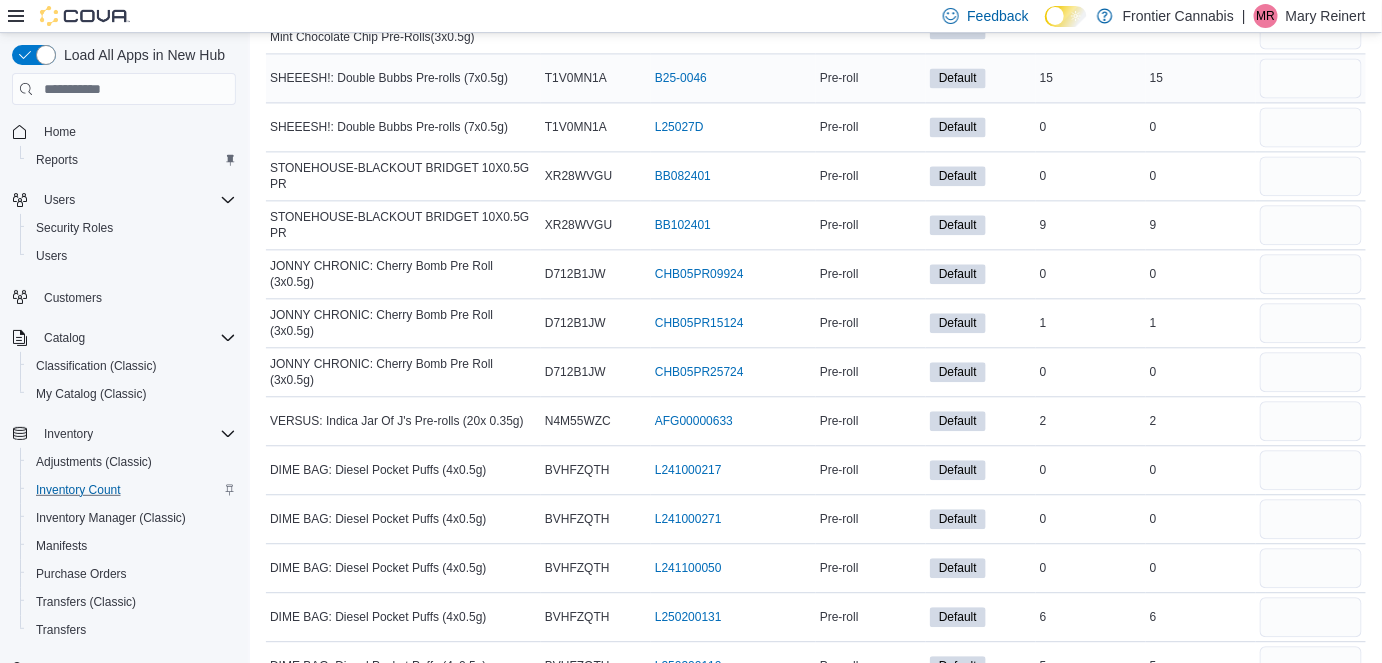 type on "*" 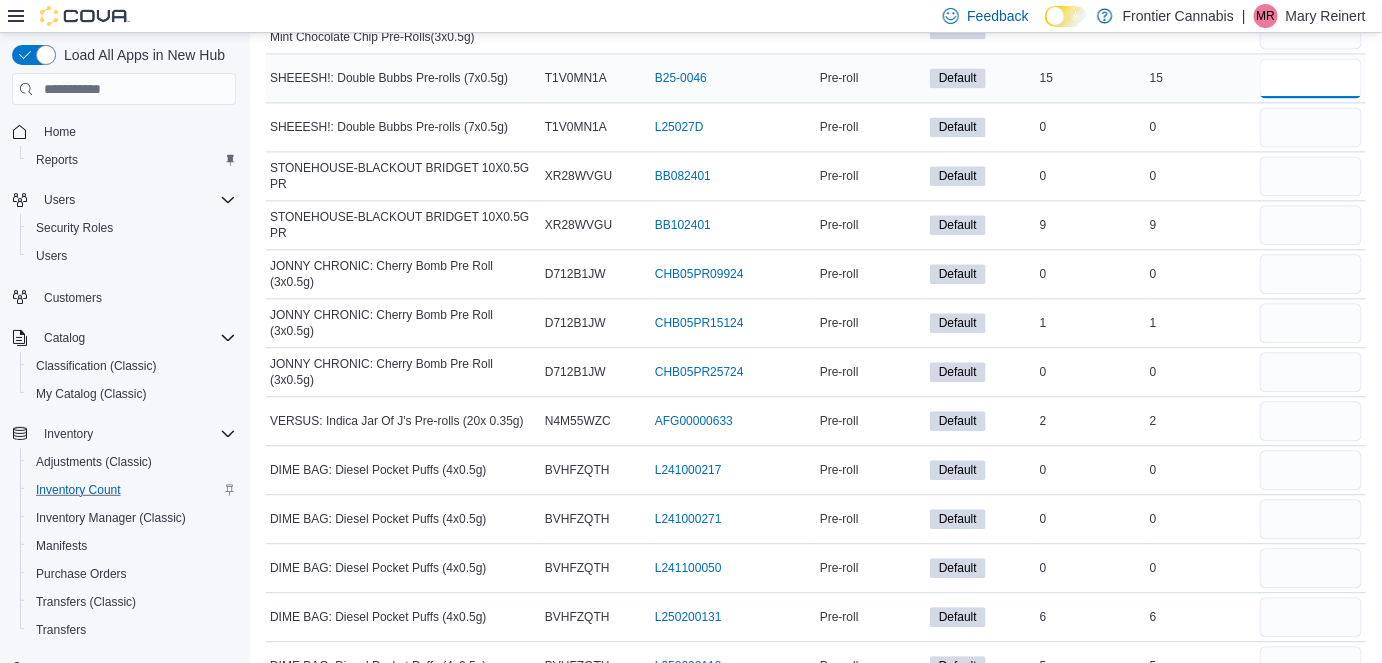 click at bounding box center (1311, 78) 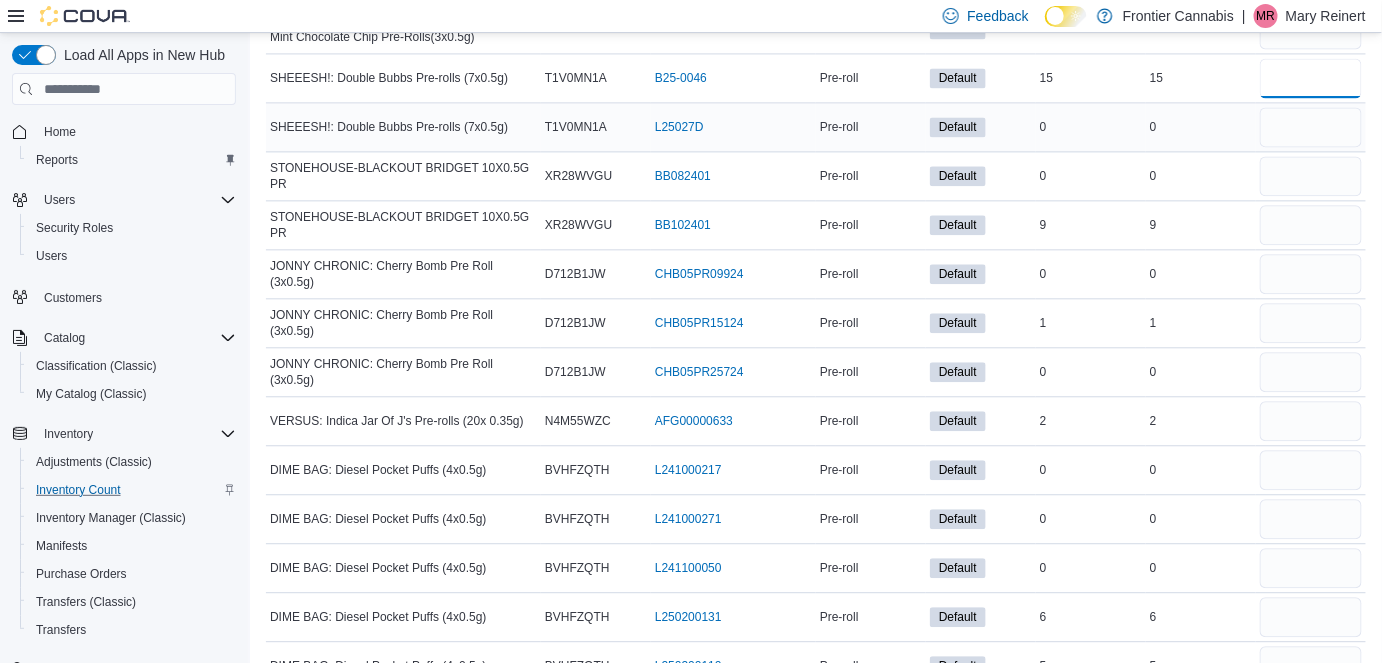 type on "**" 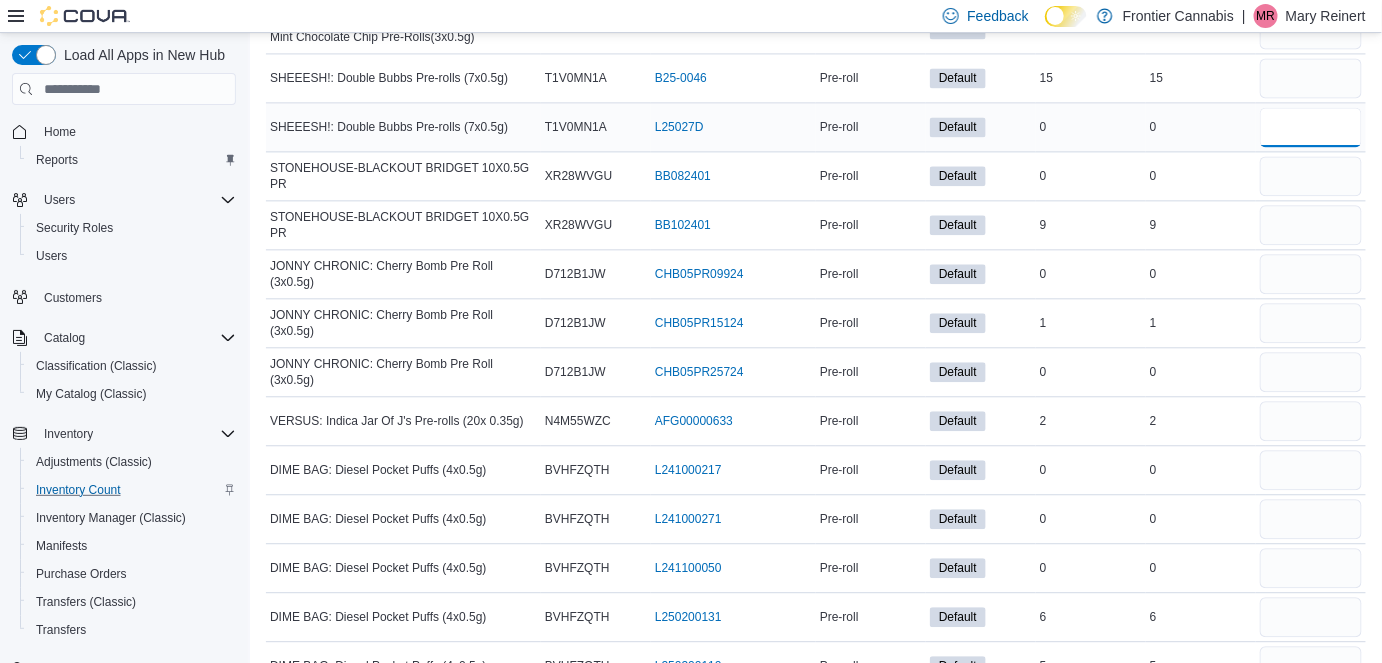 click at bounding box center (1311, 127) 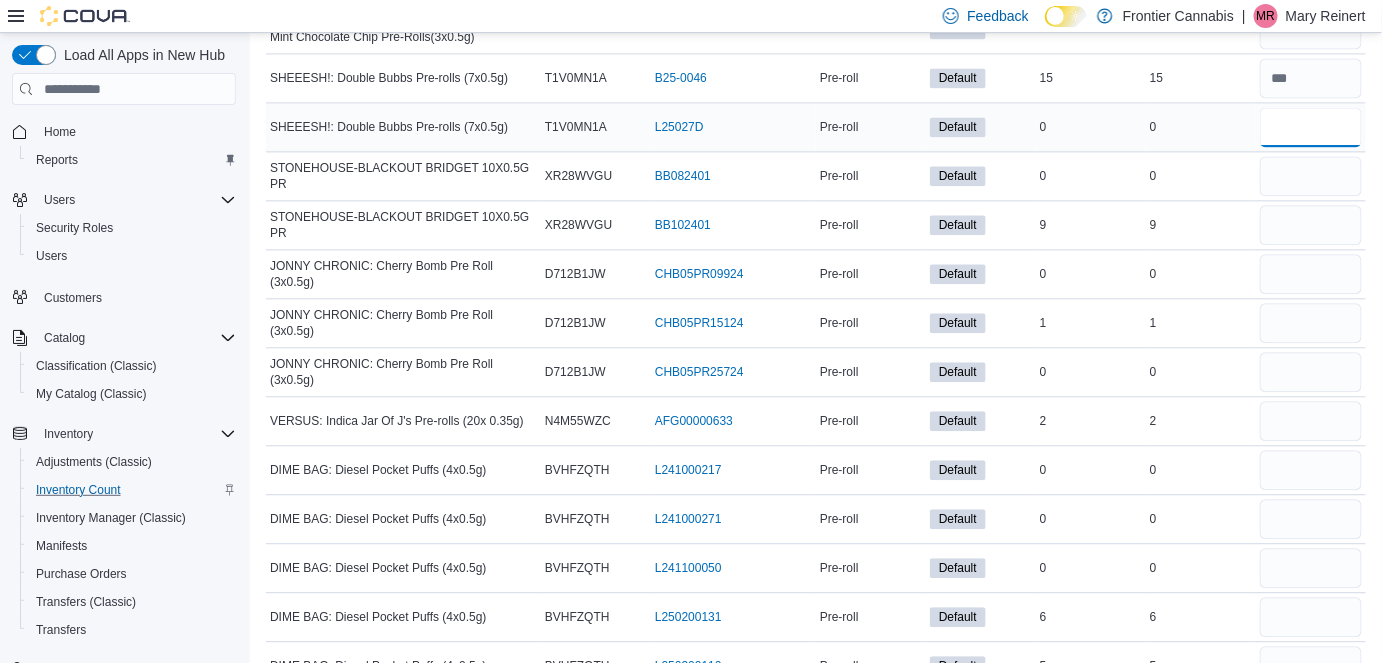type 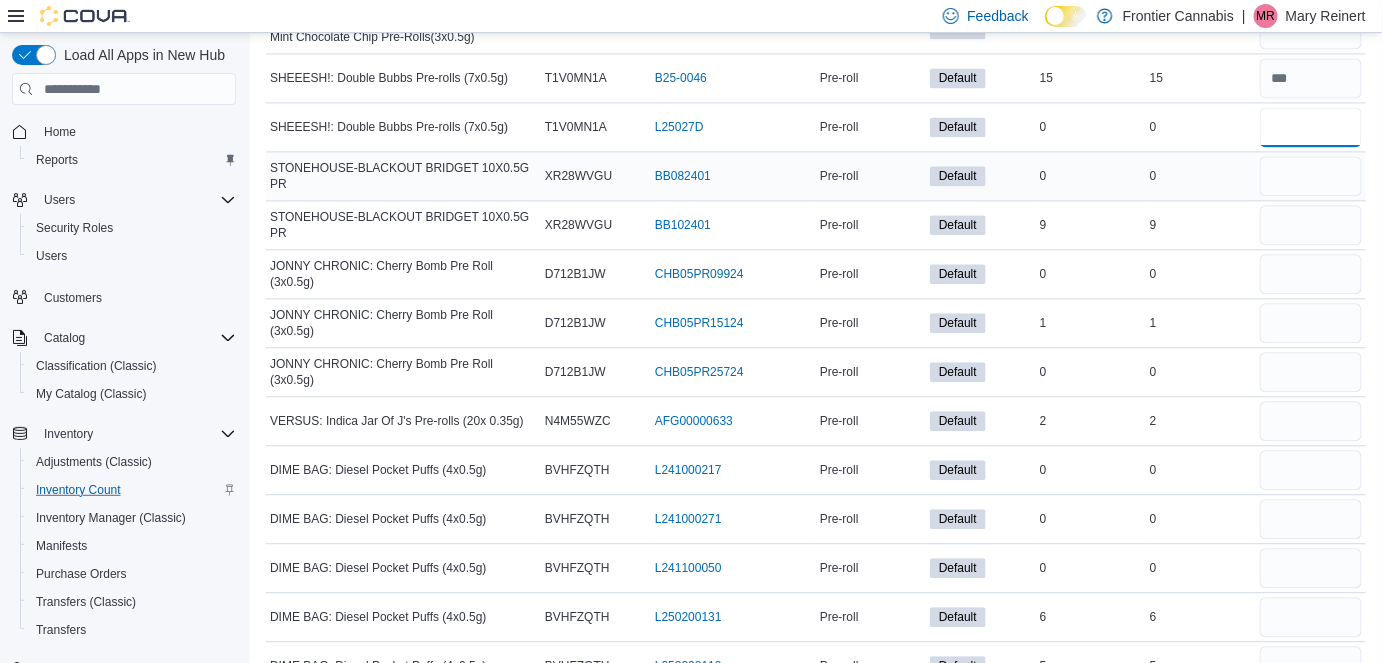 type on "*" 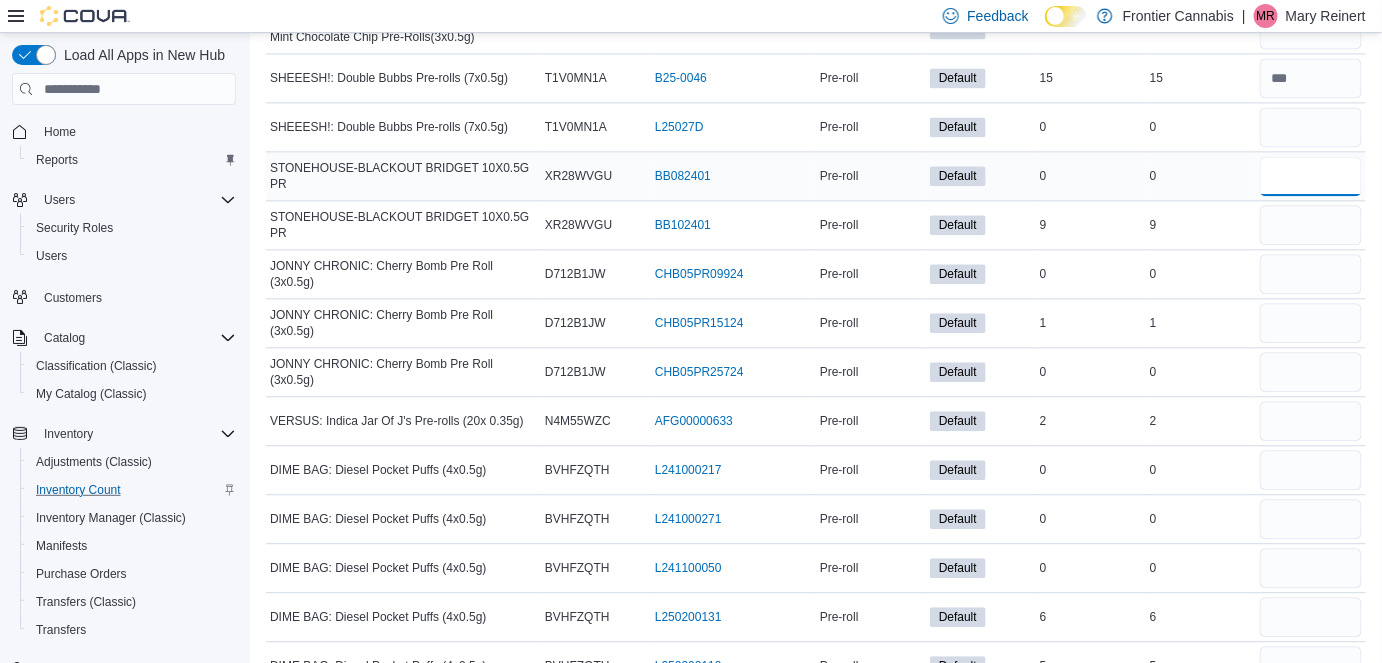 click at bounding box center (1311, 176) 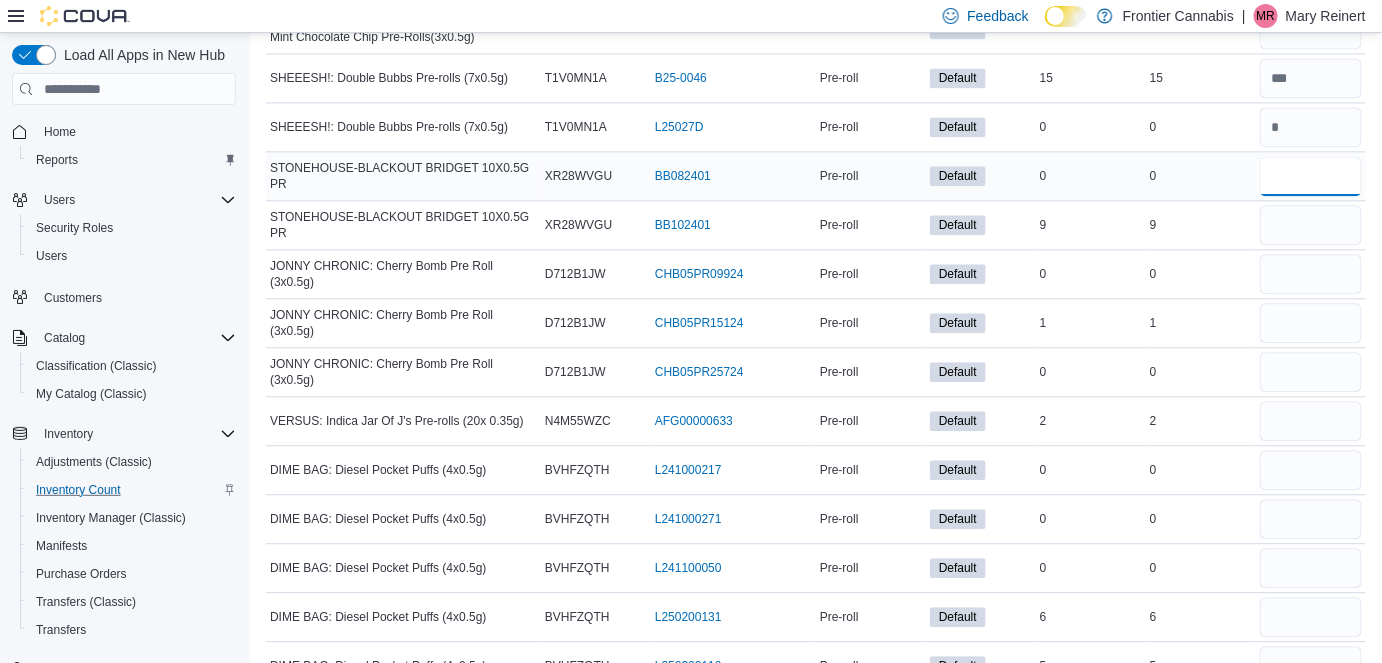 type 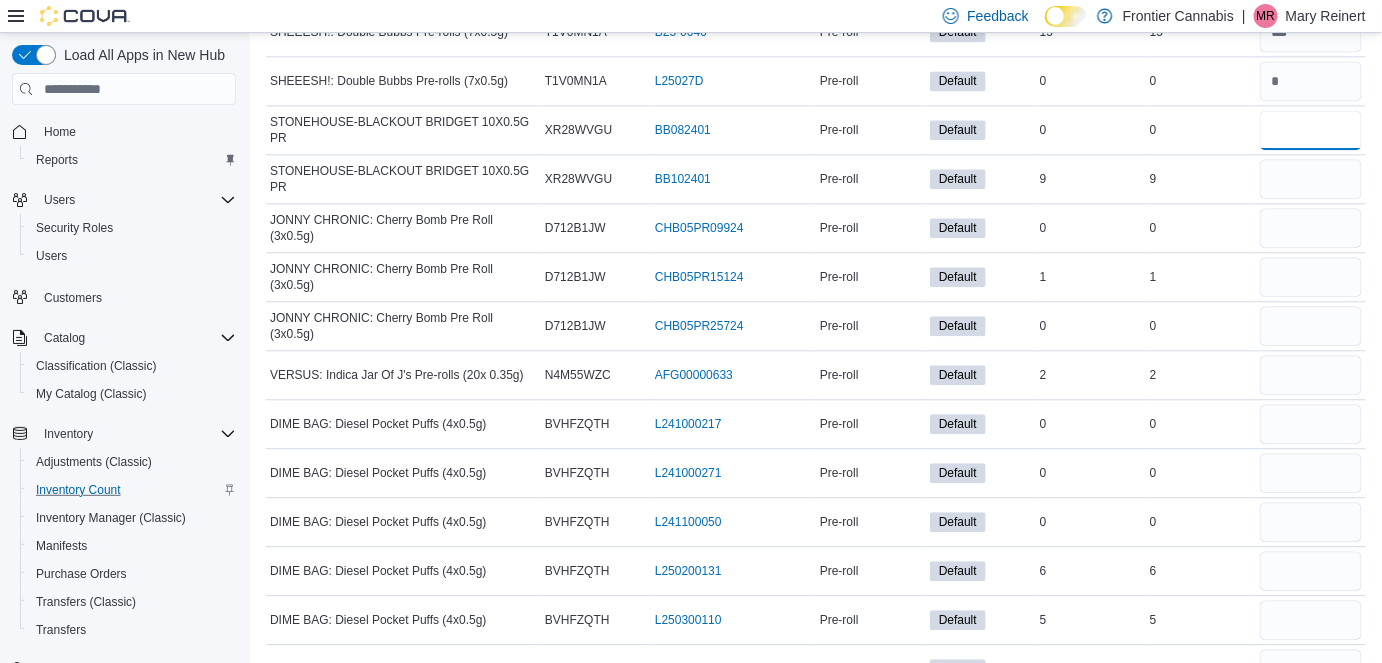 scroll, scrollTop: 4035, scrollLeft: 0, axis: vertical 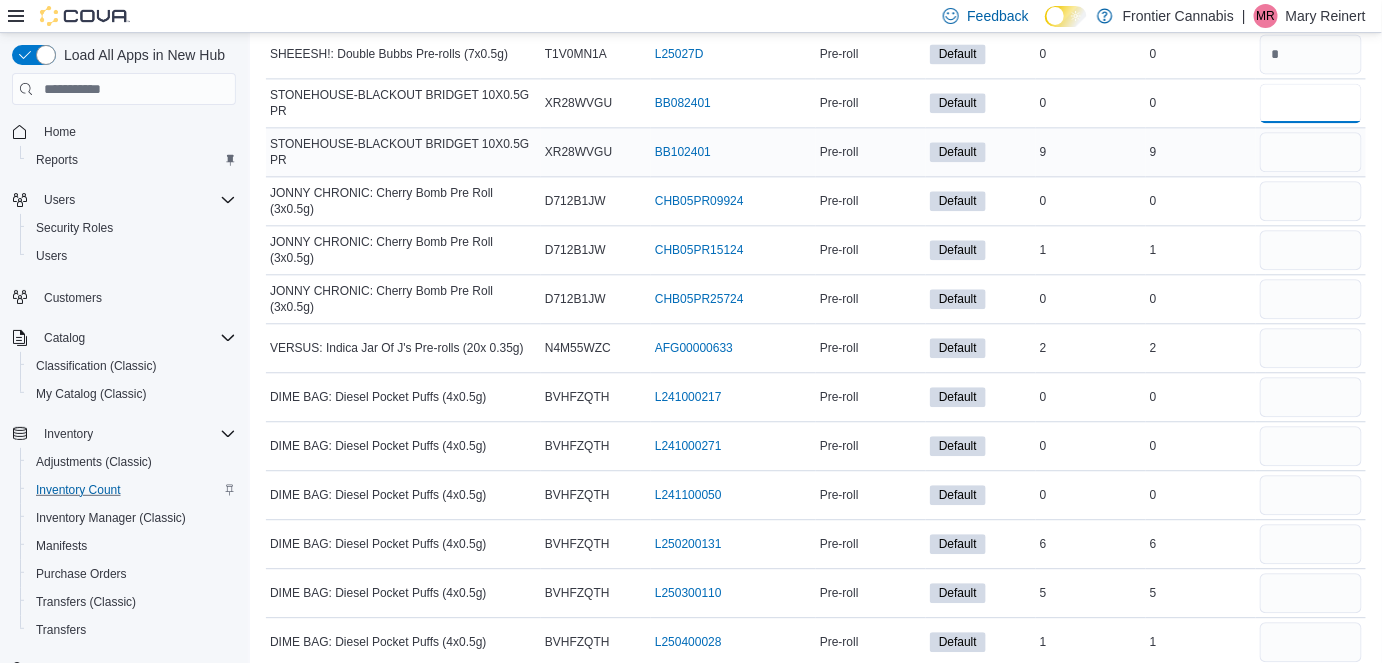 type on "*" 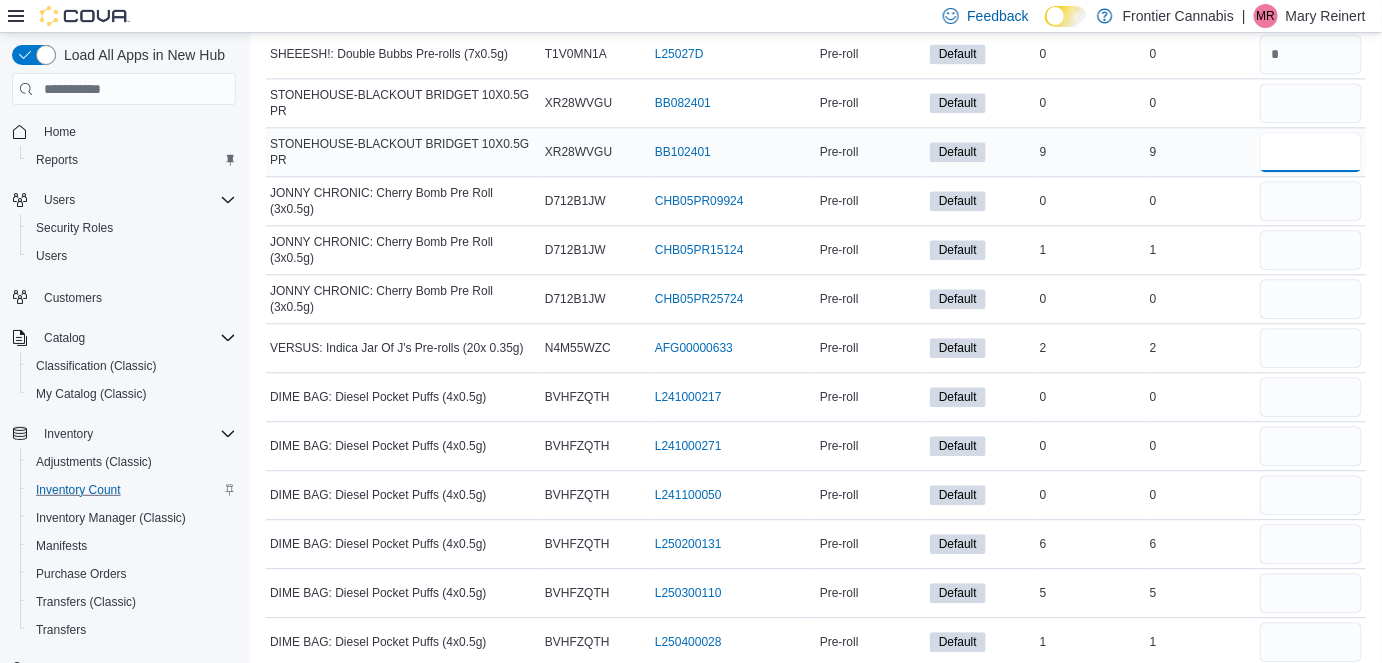 click at bounding box center [1311, 152] 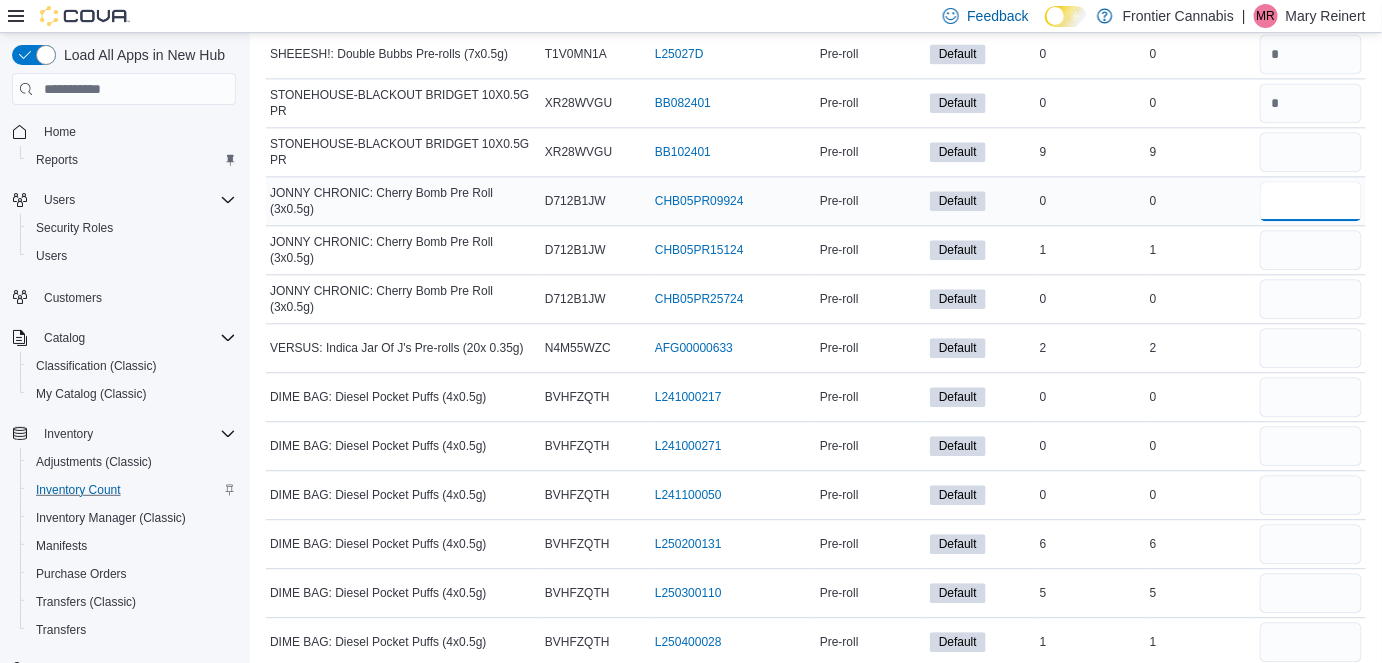 click at bounding box center (1311, 201) 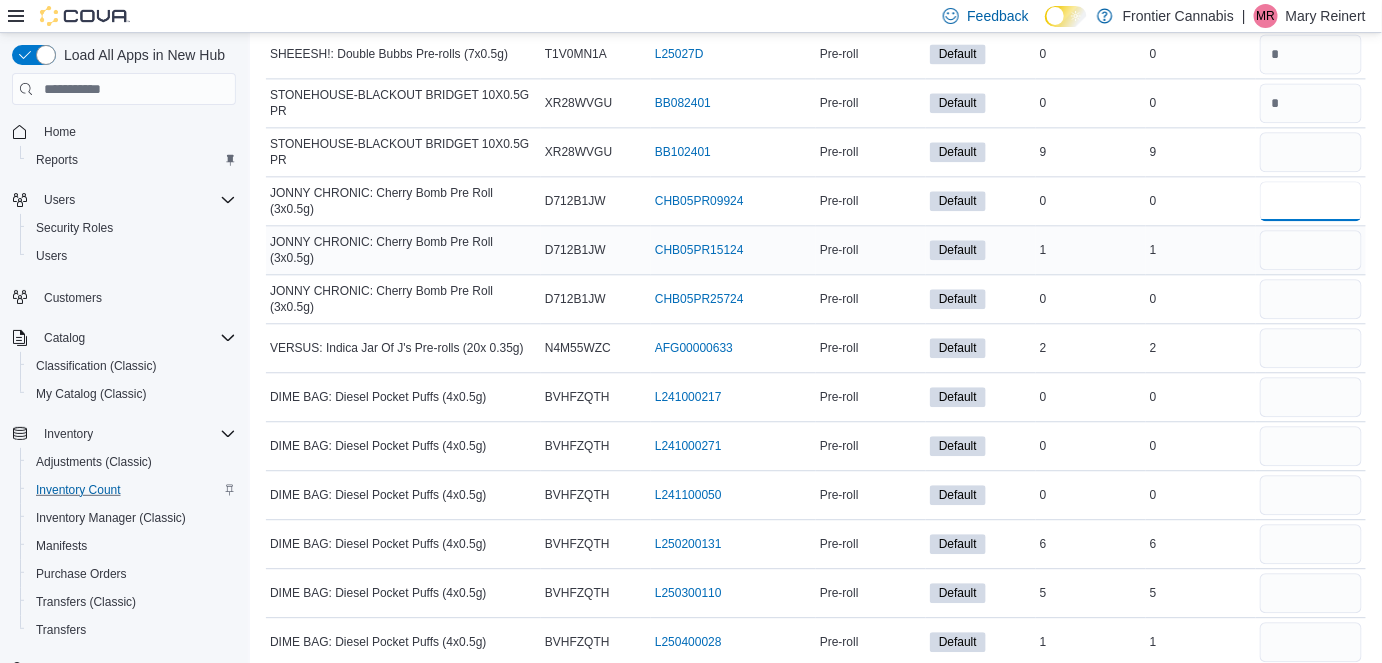 type on "*" 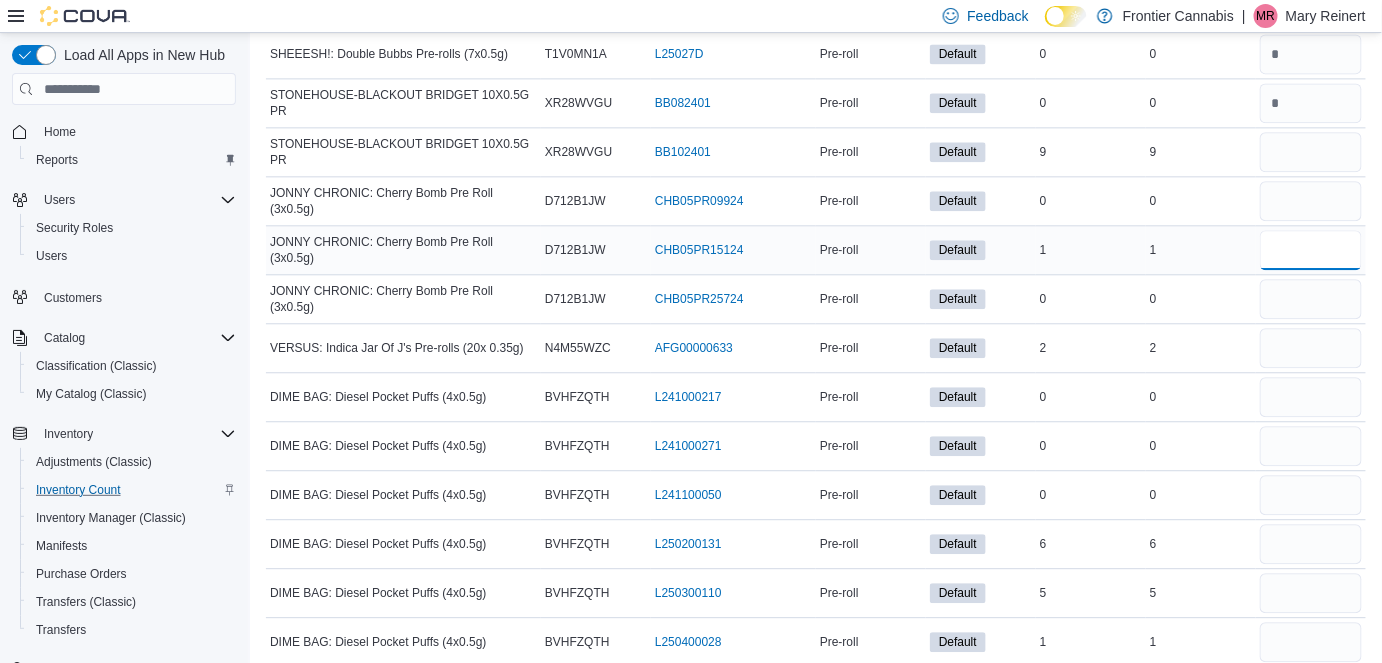 click at bounding box center [1311, 250] 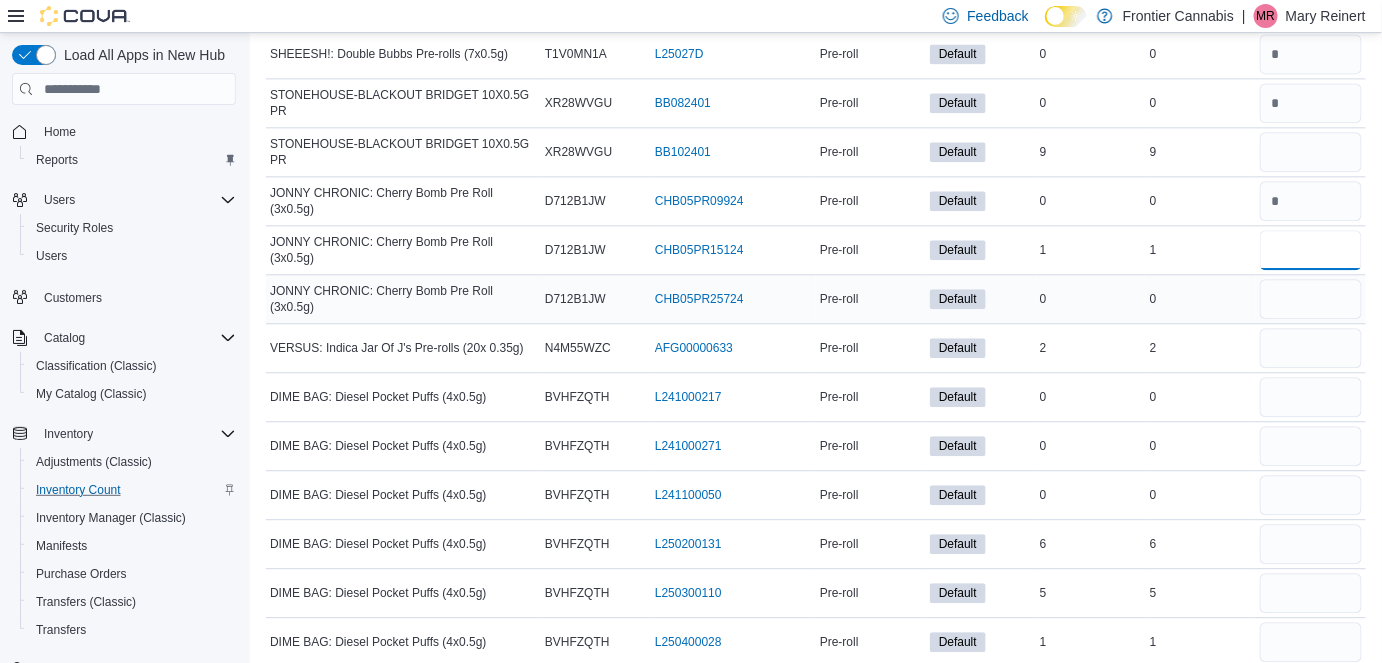 type on "*" 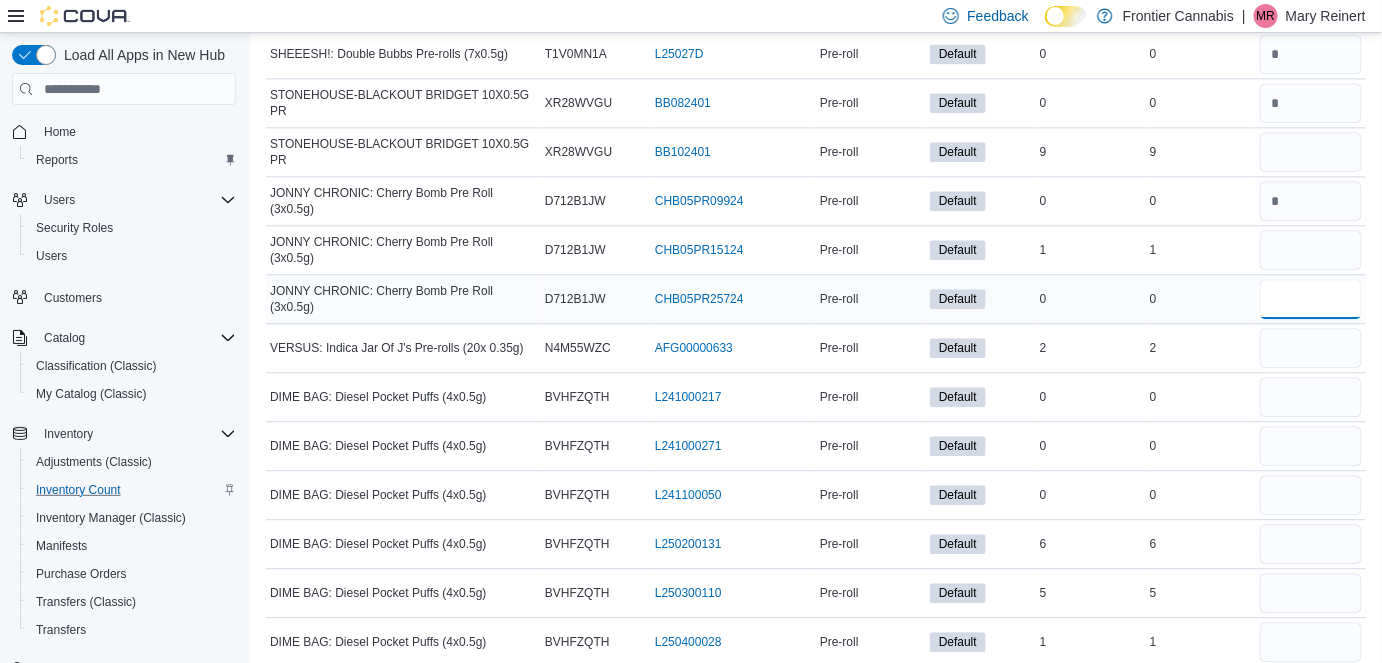 click at bounding box center [1311, 299] 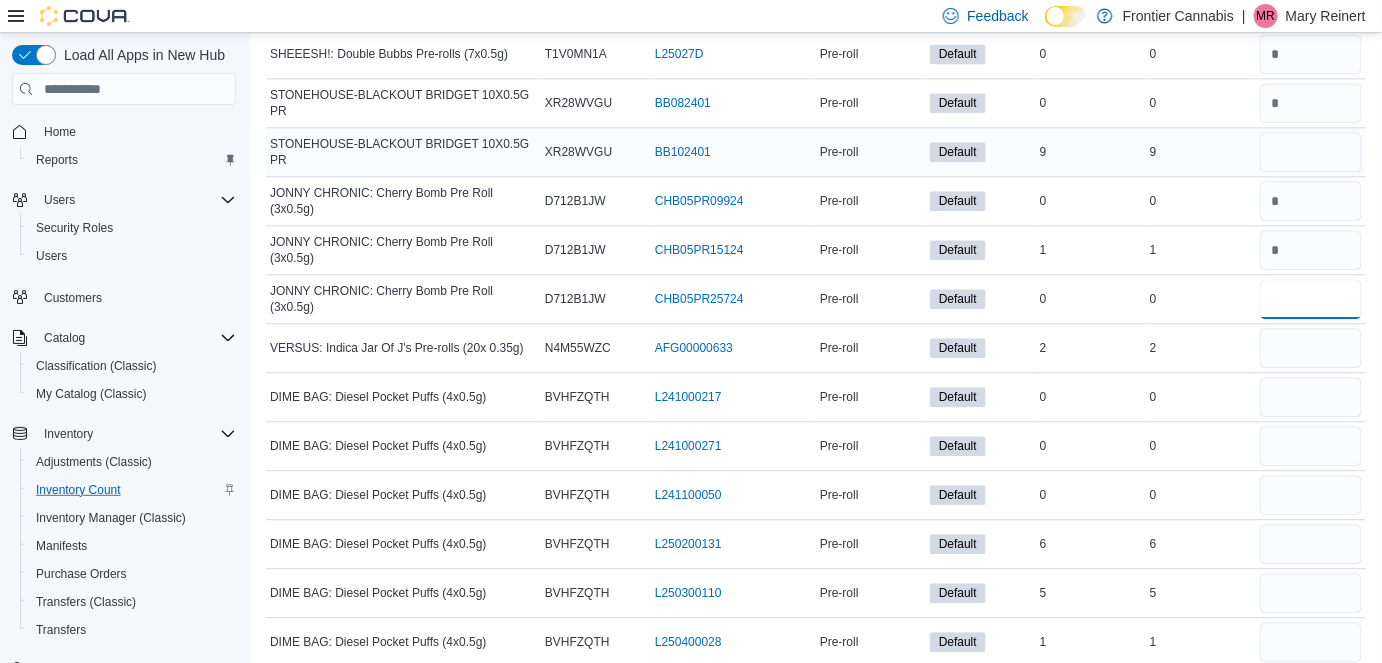 type on "*" 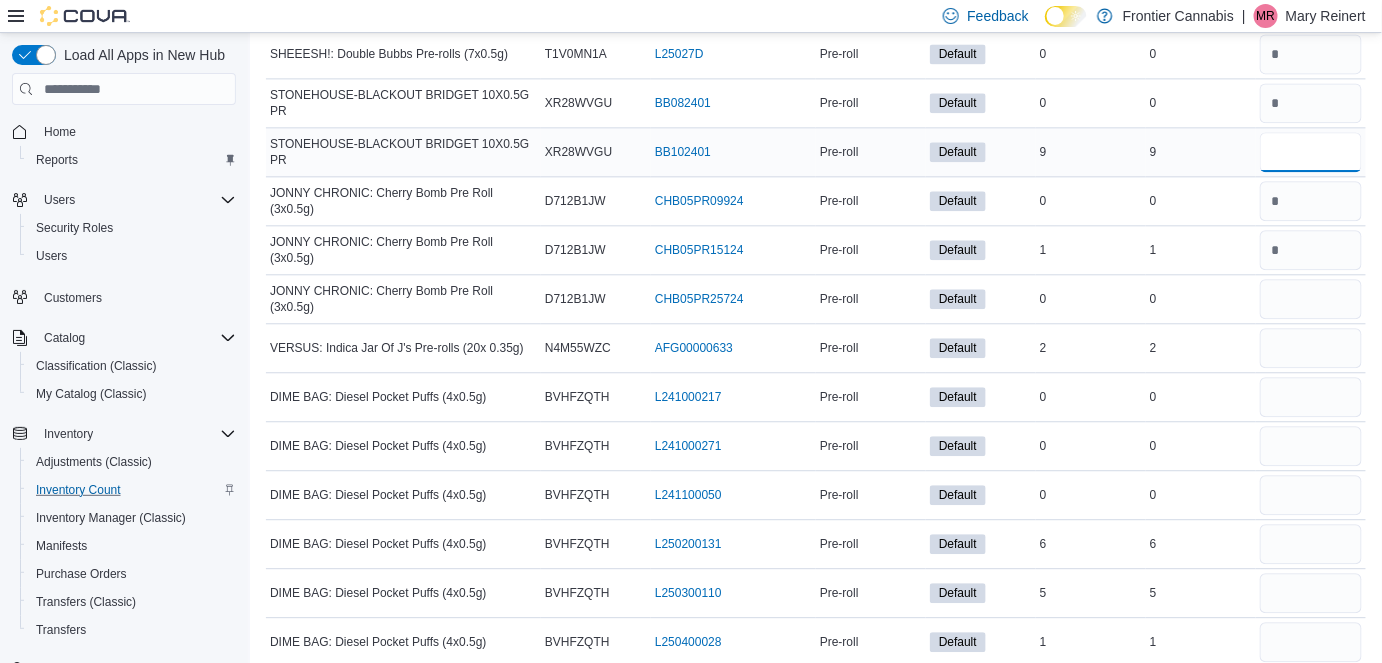 click at bounding box center [1311, 152] 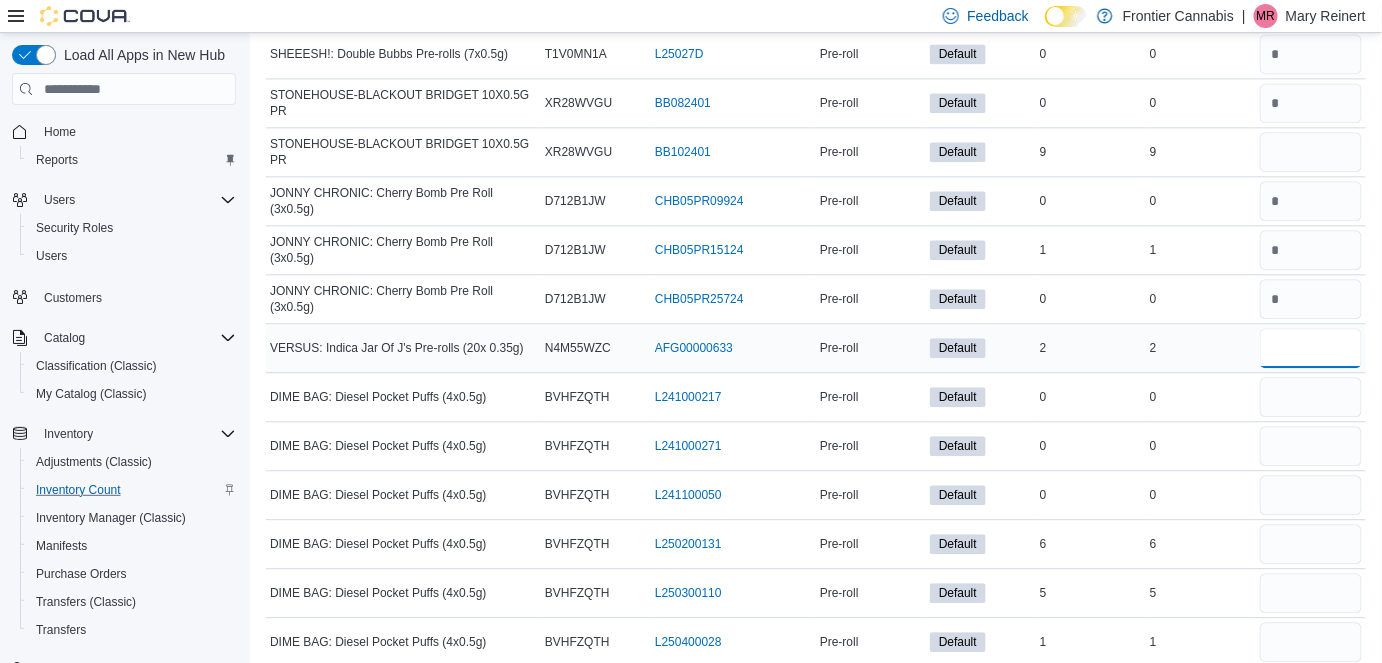 click at bounding box center (1311, 348) 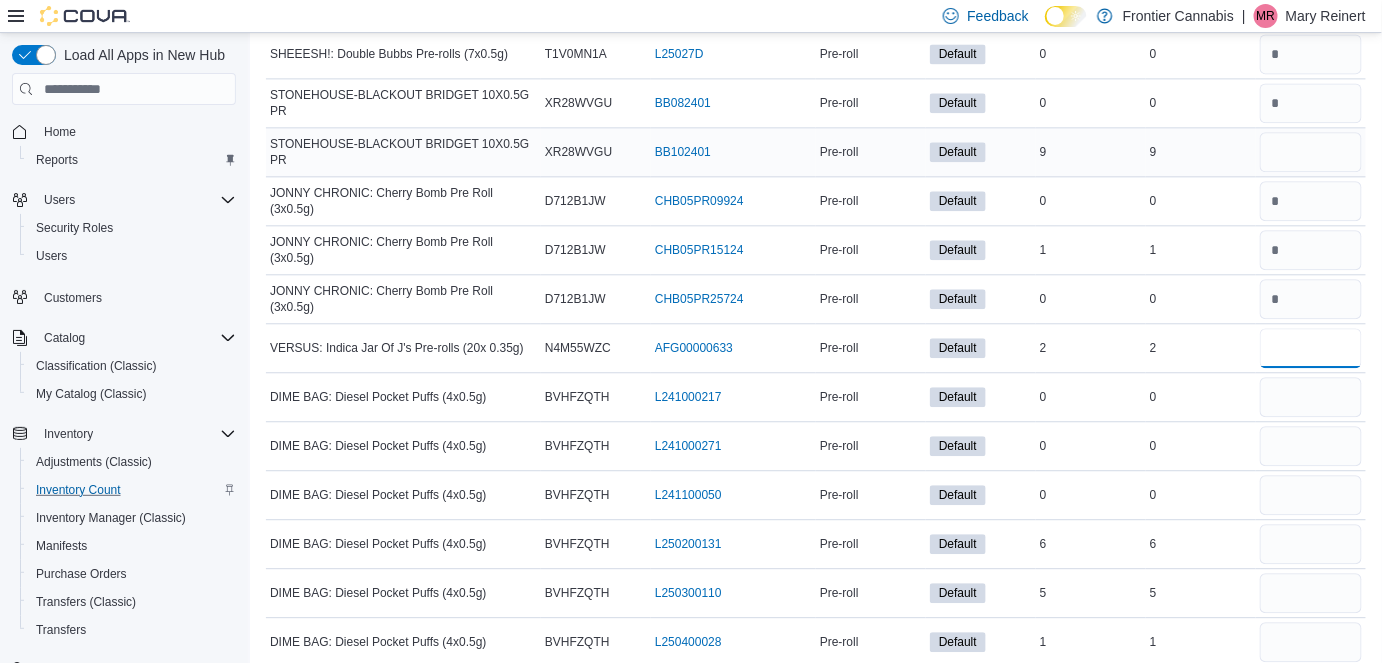 type on "*" 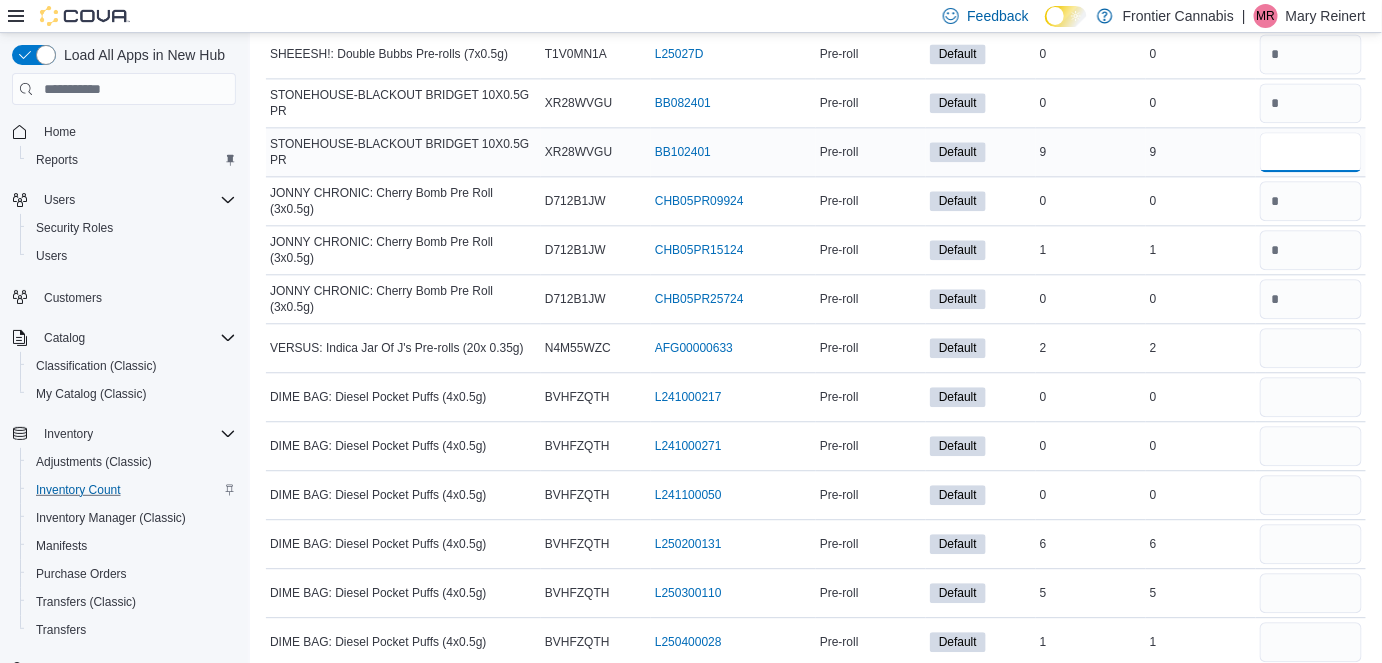 click at bounding box center [1311, 152] 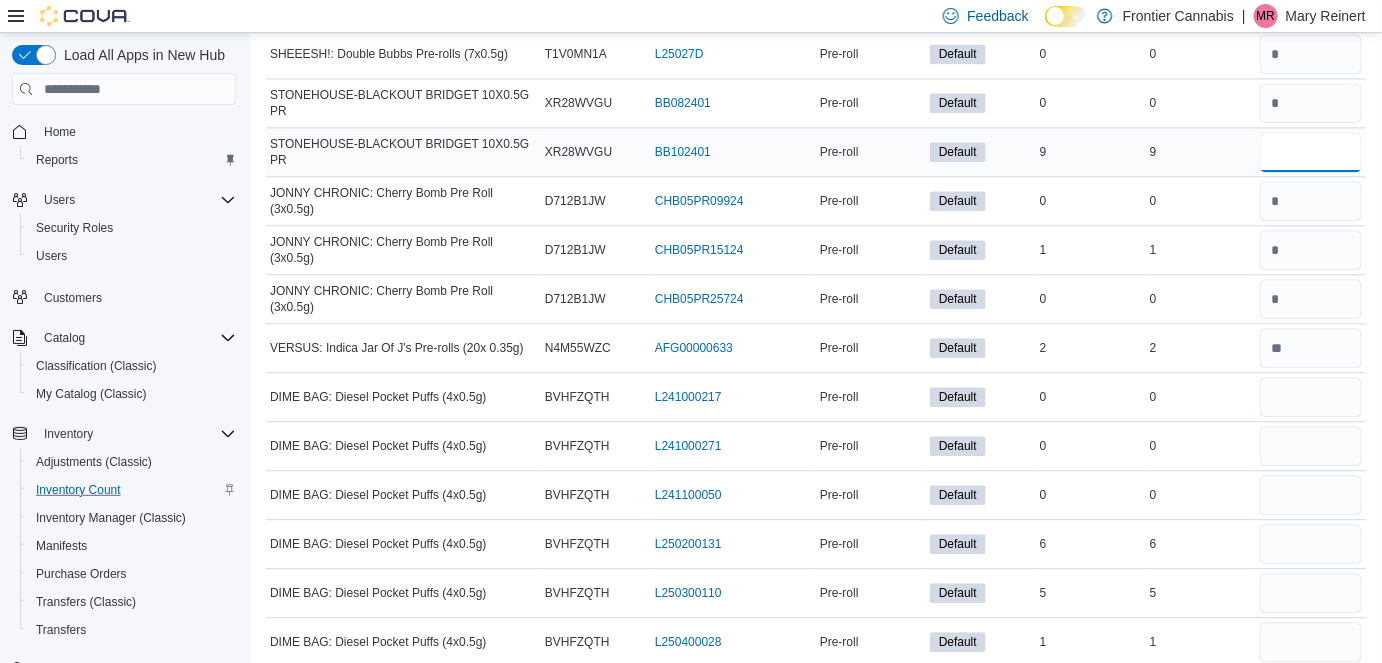 type 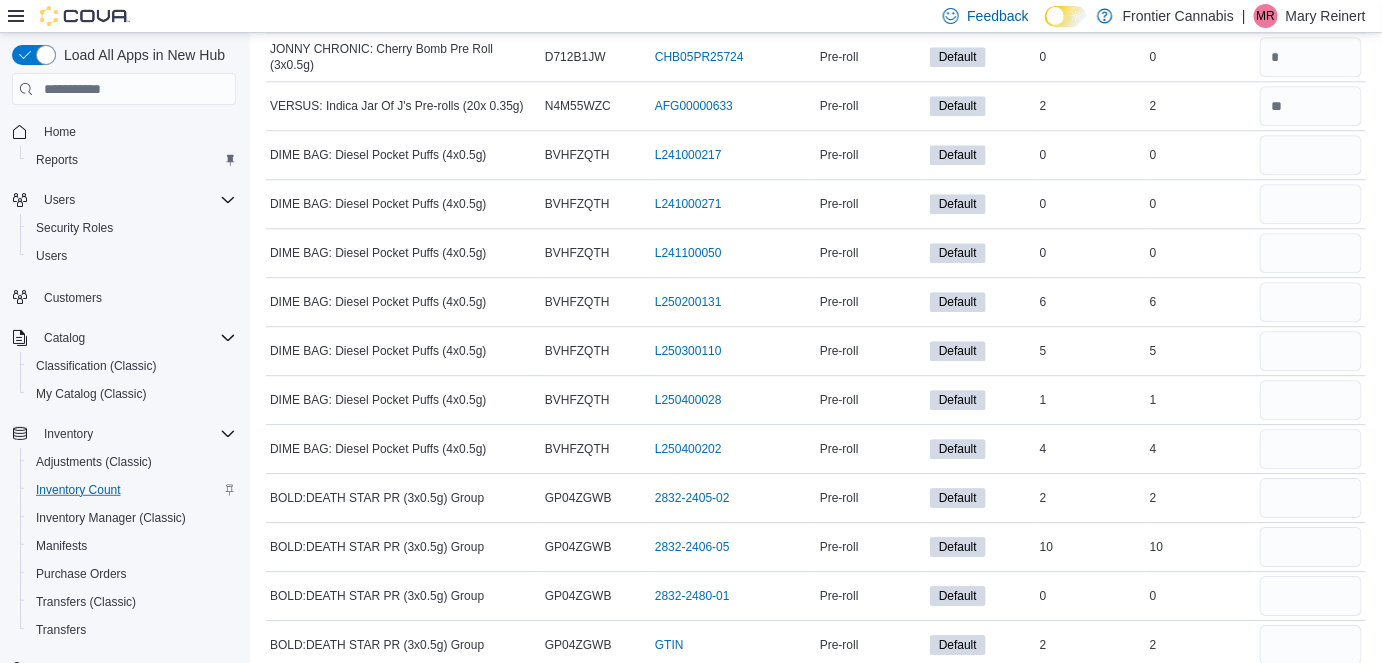 scroll, scrollTop: 4290, scrollLeft: 0, axis: vertical 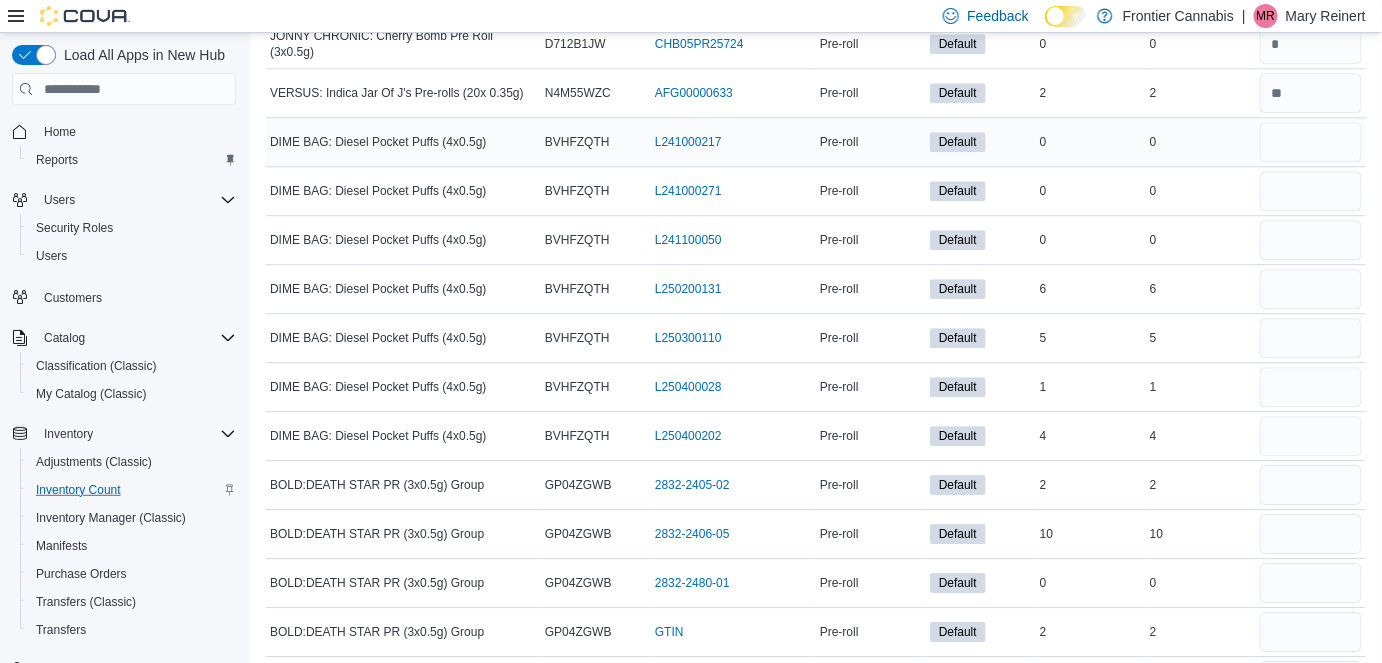 type on "*" 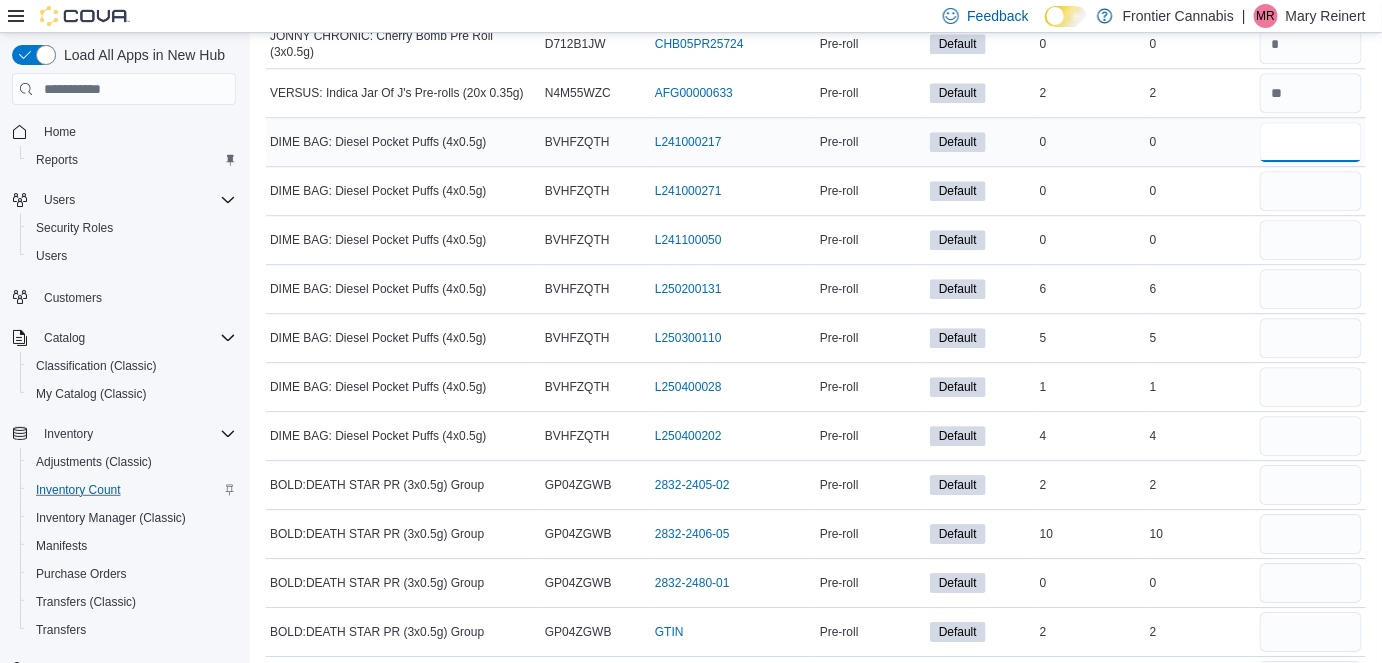 click at bounding box center (1311, 142) 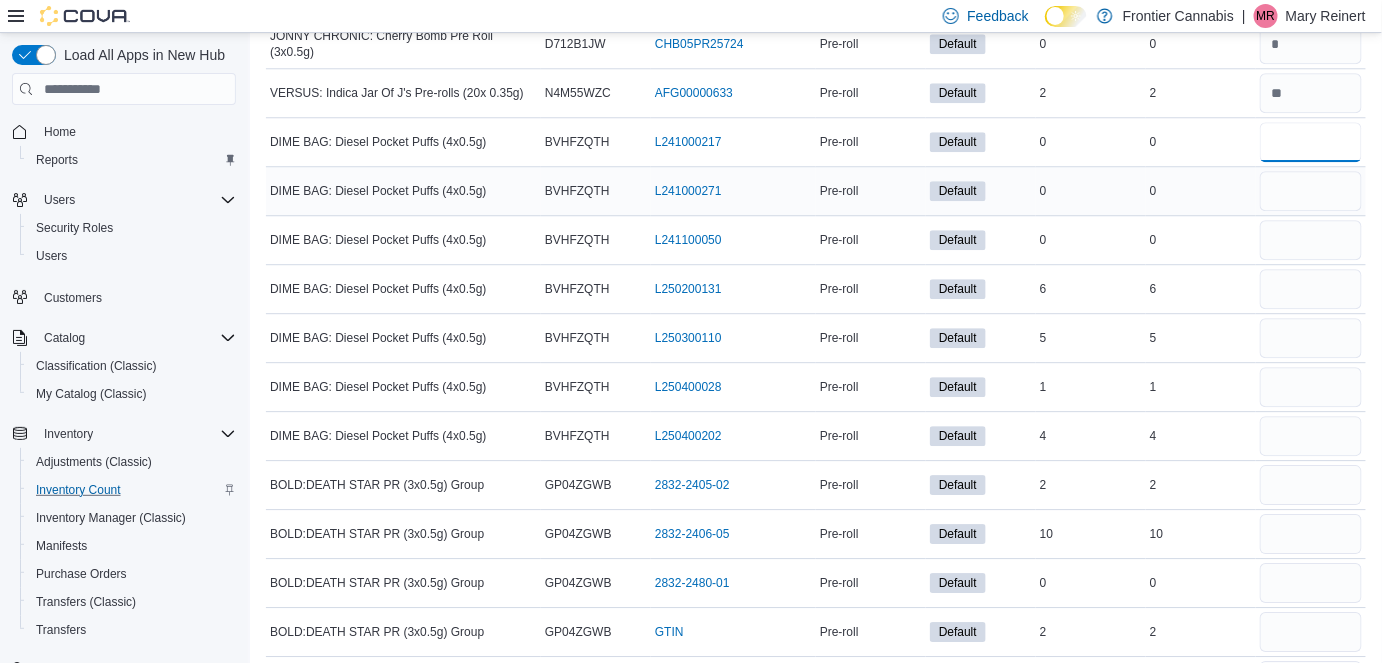 type on "*" 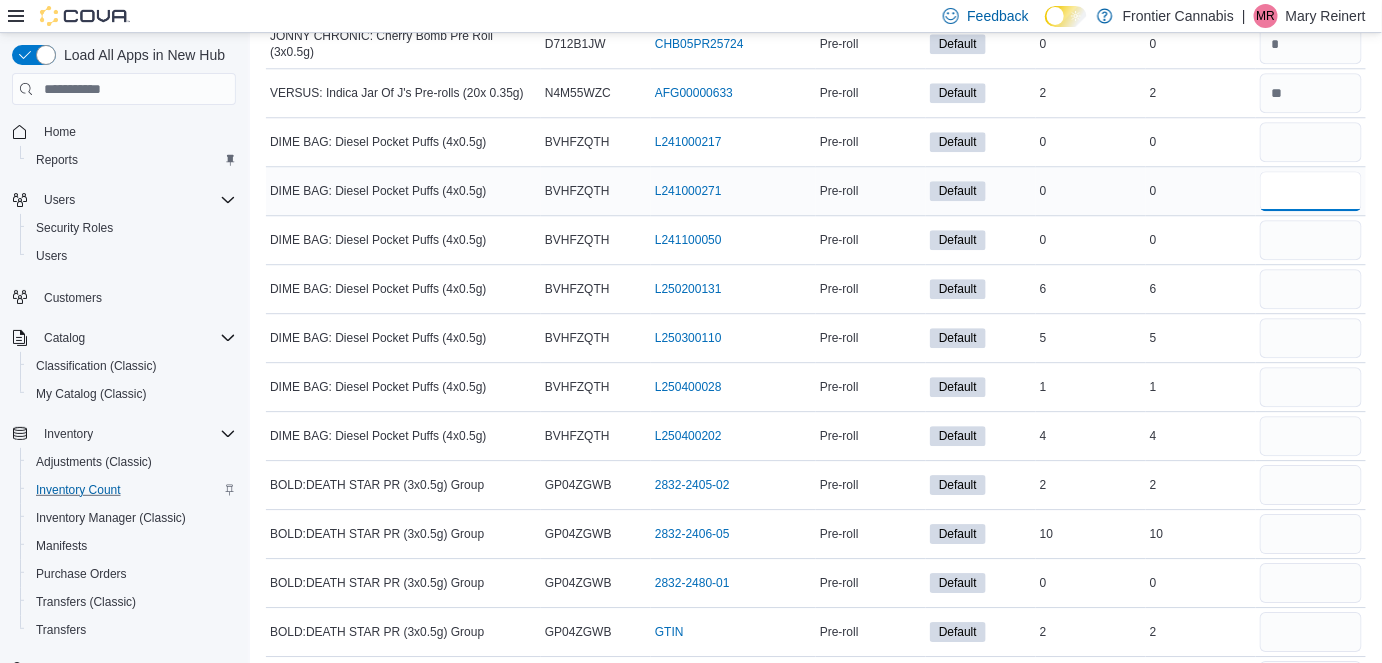 click at bounding box center (1311, 191) 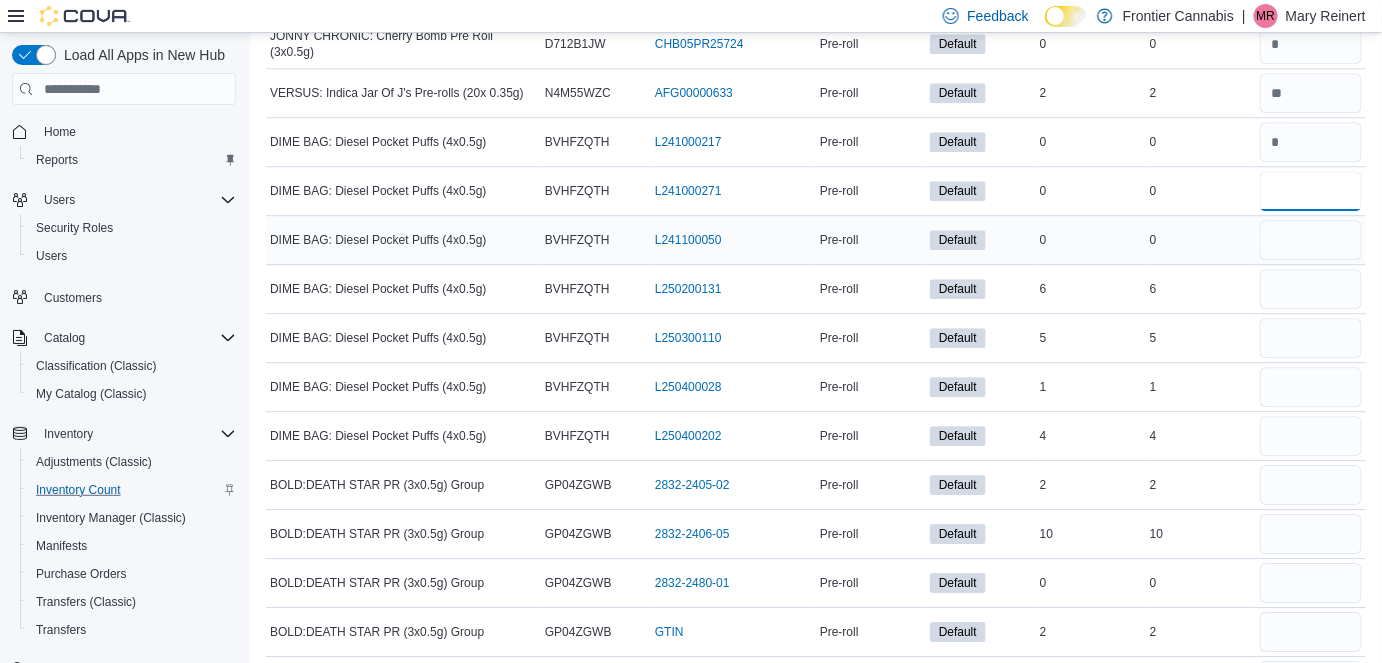 type on "*" 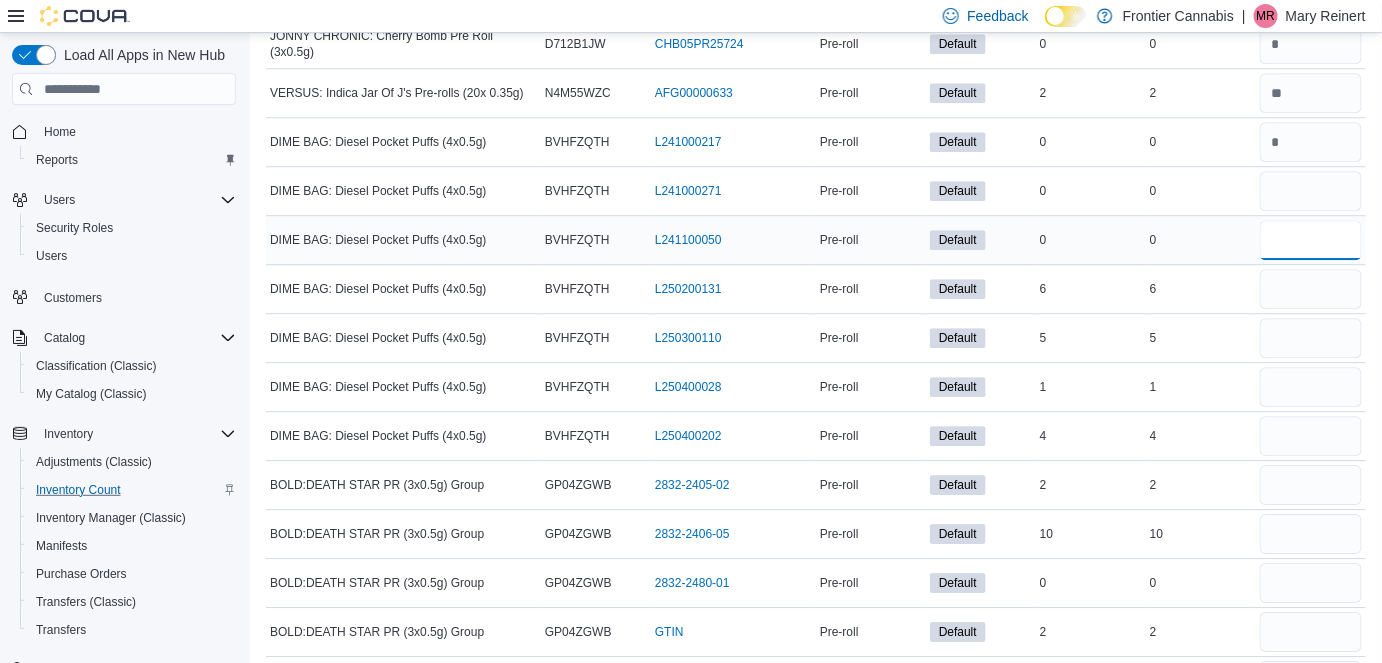 click at bounding box center (1311, 240) 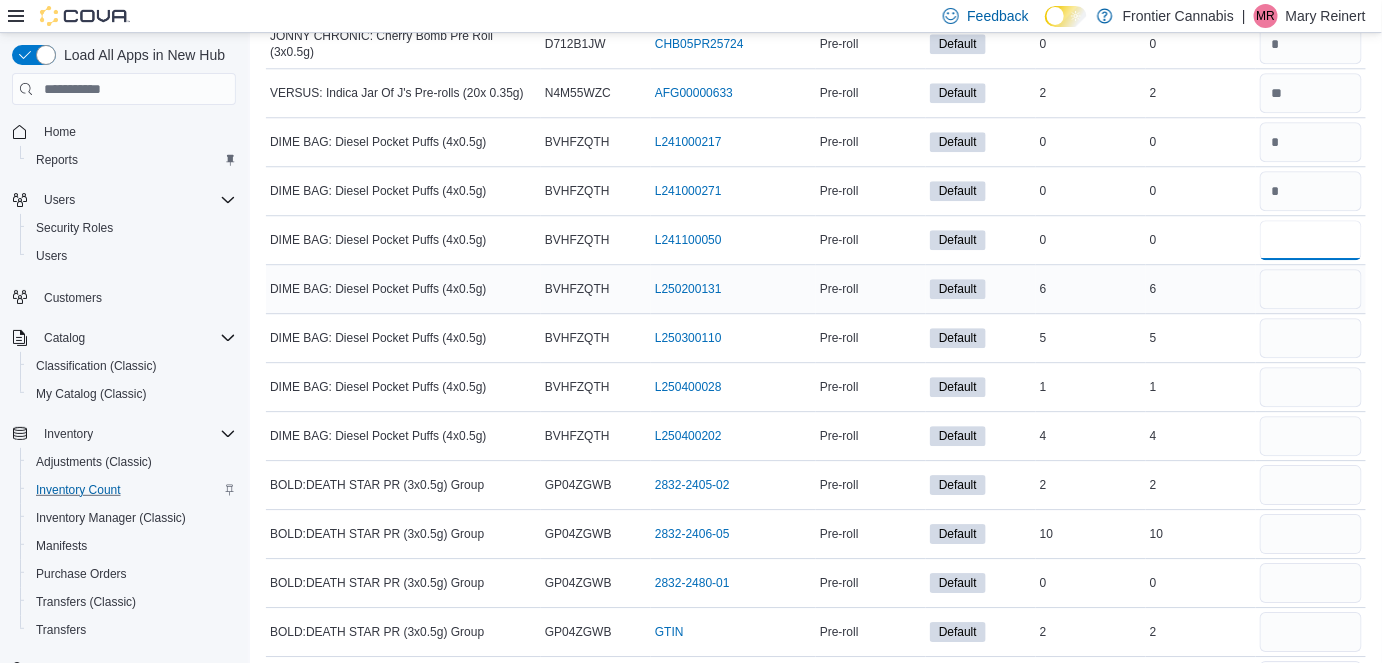 type on "*" 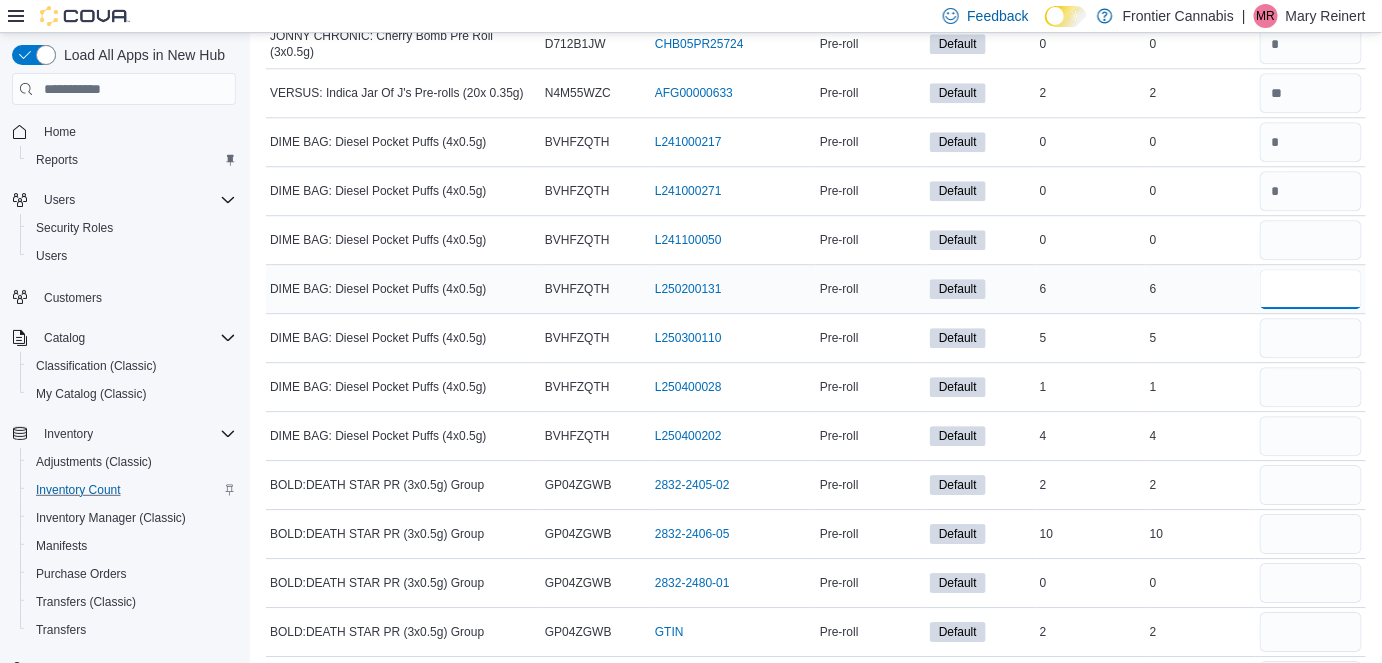 click at bounding box center [1311, 289] 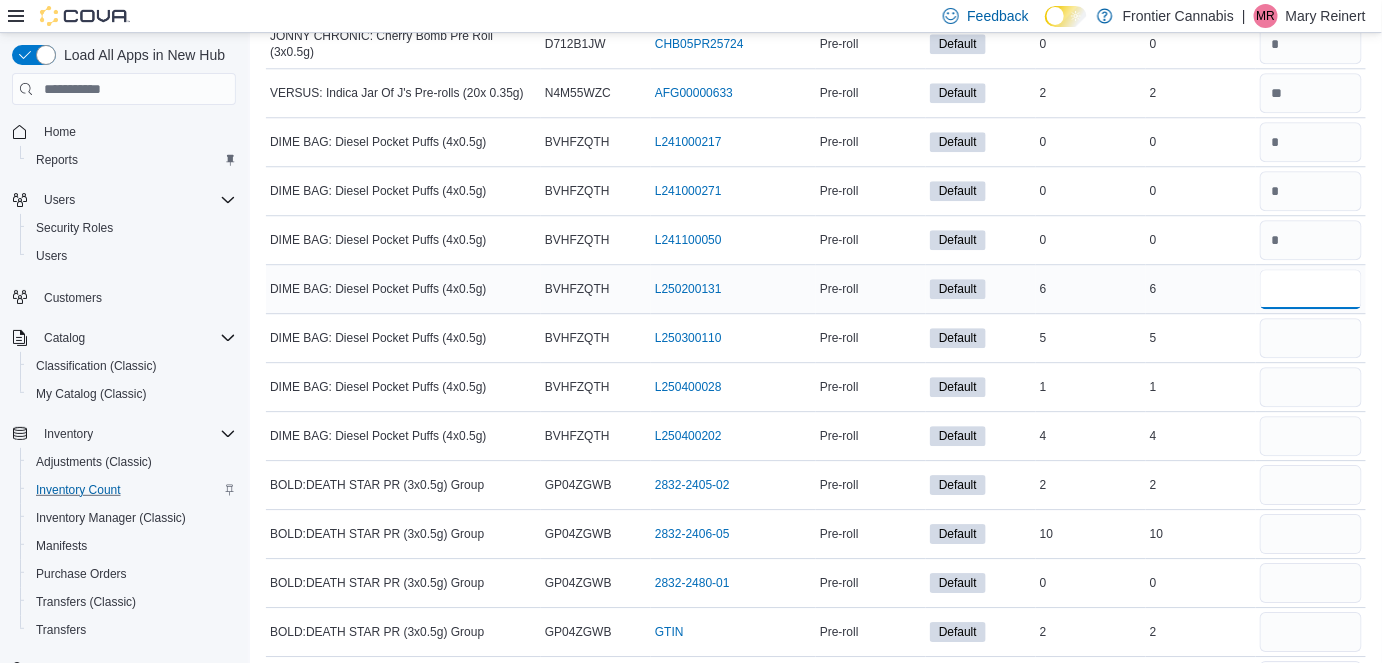 click at bounding box center [1311, 289] 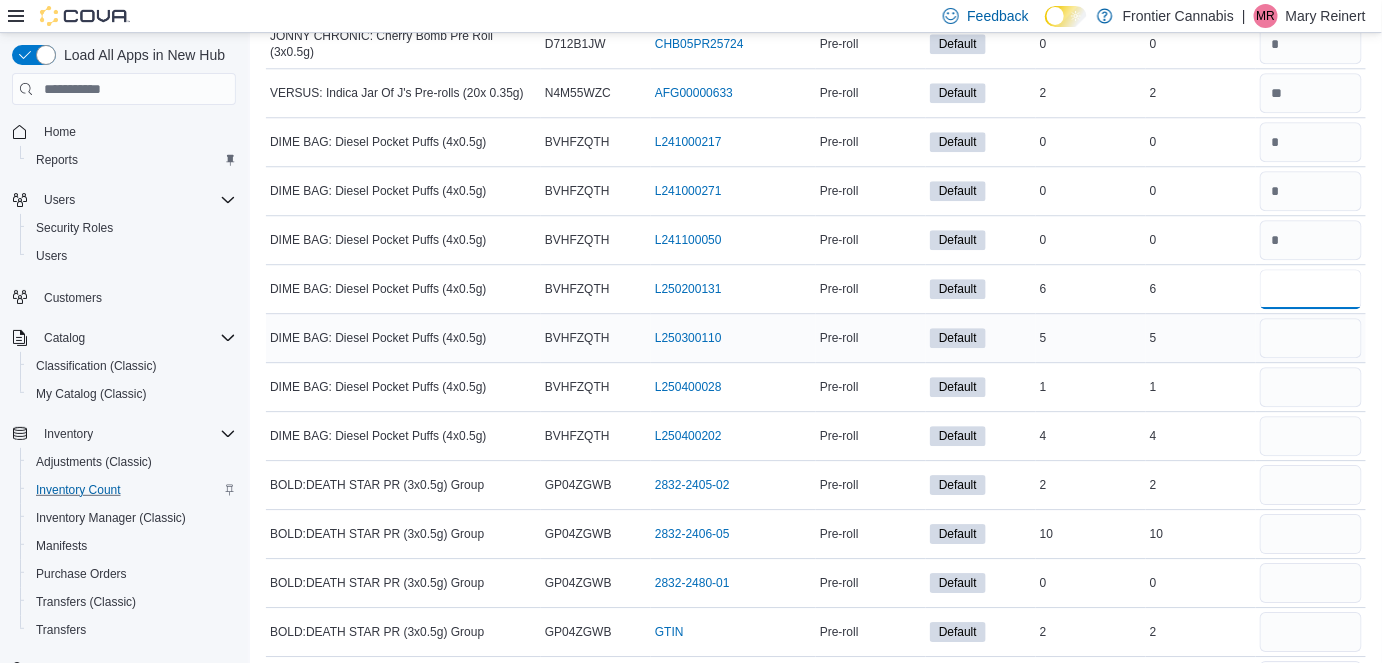 type on "*" 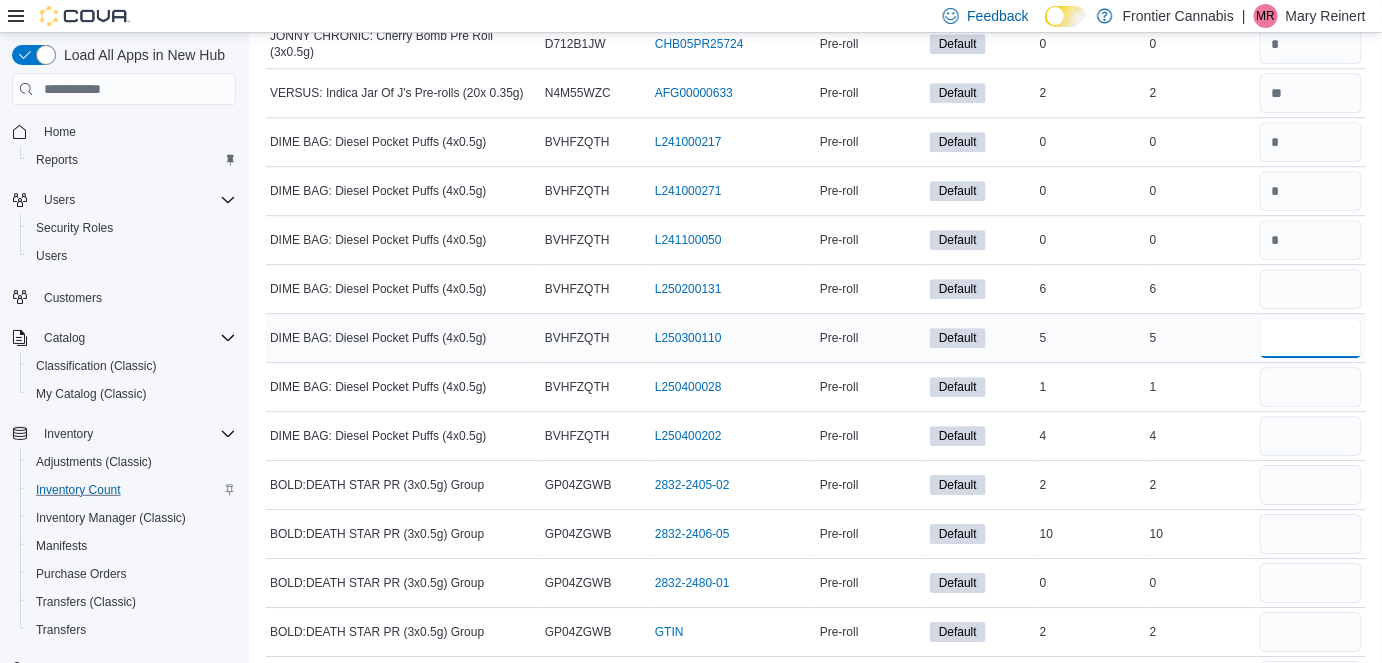 click at bounding box center [1311, 338] 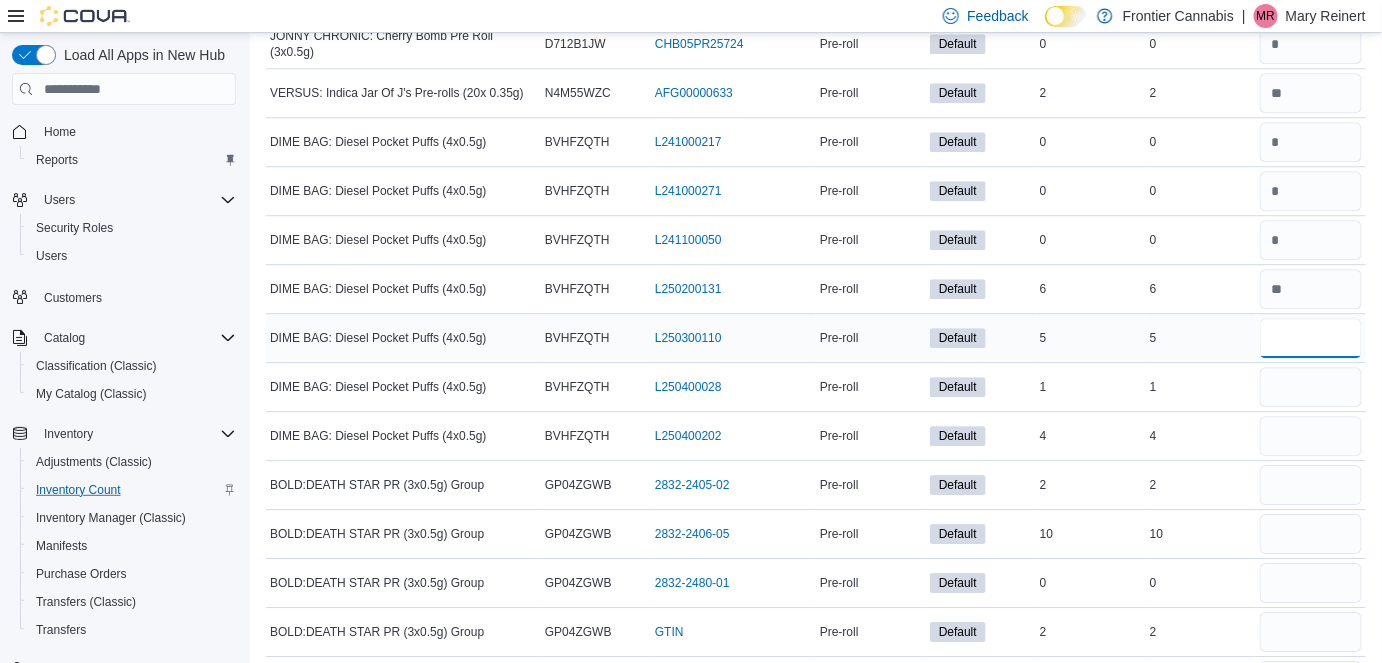 type 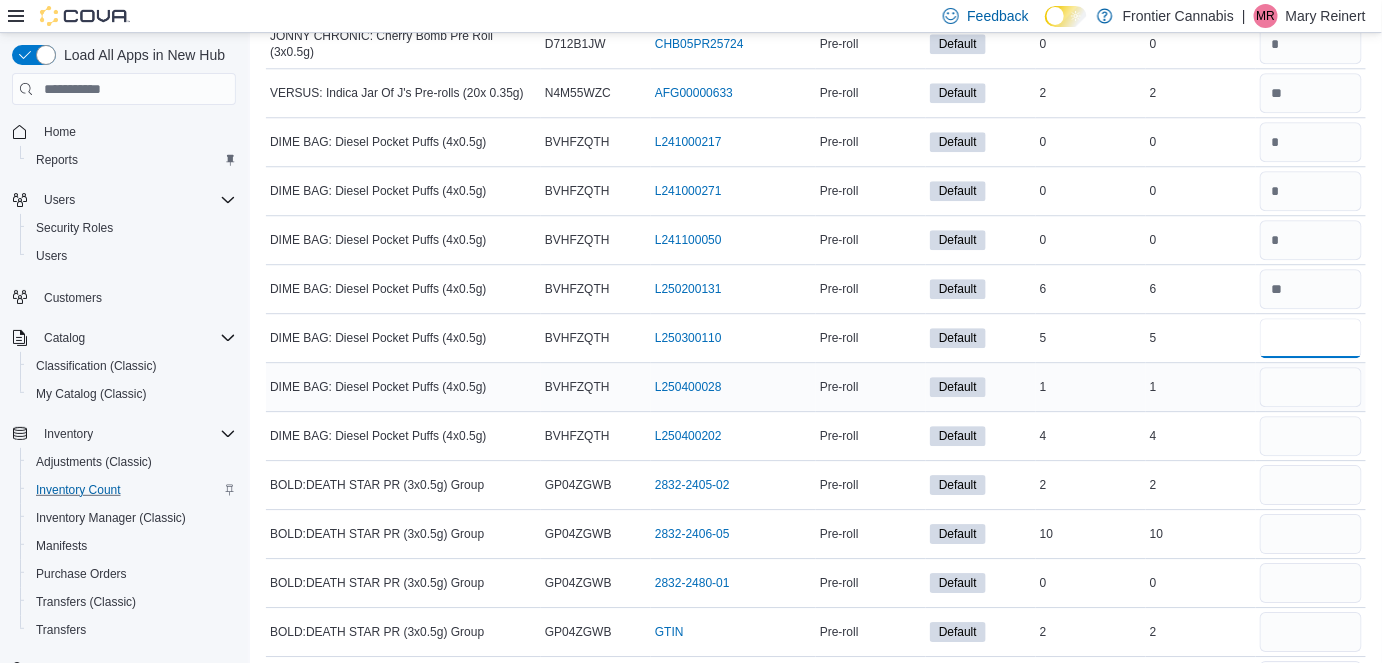 type on "*" 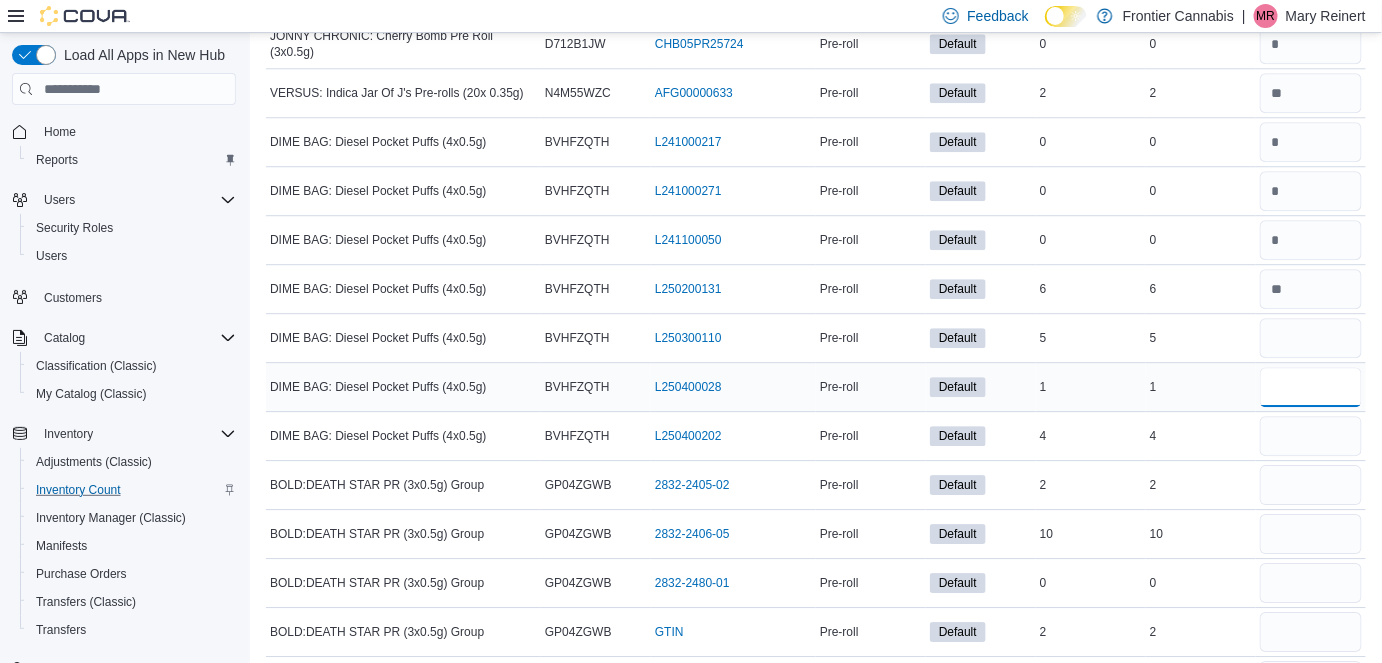 click at bounding box center (1311, 387) 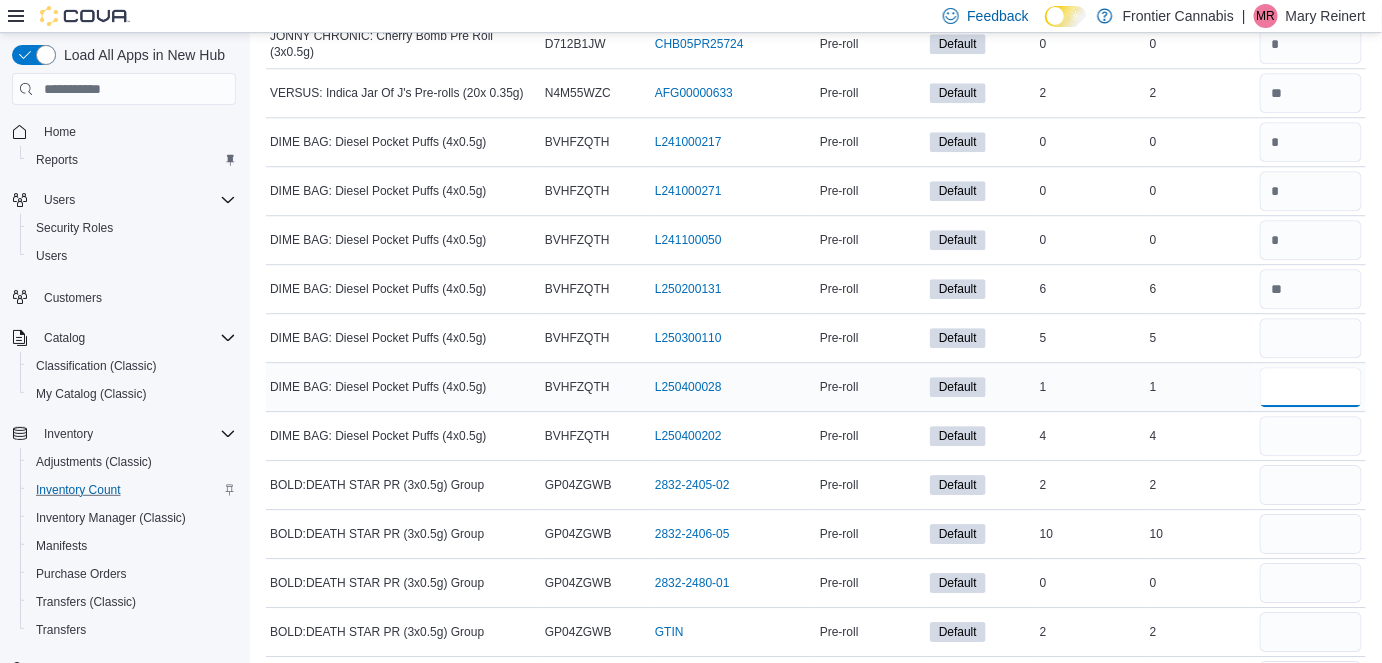 type 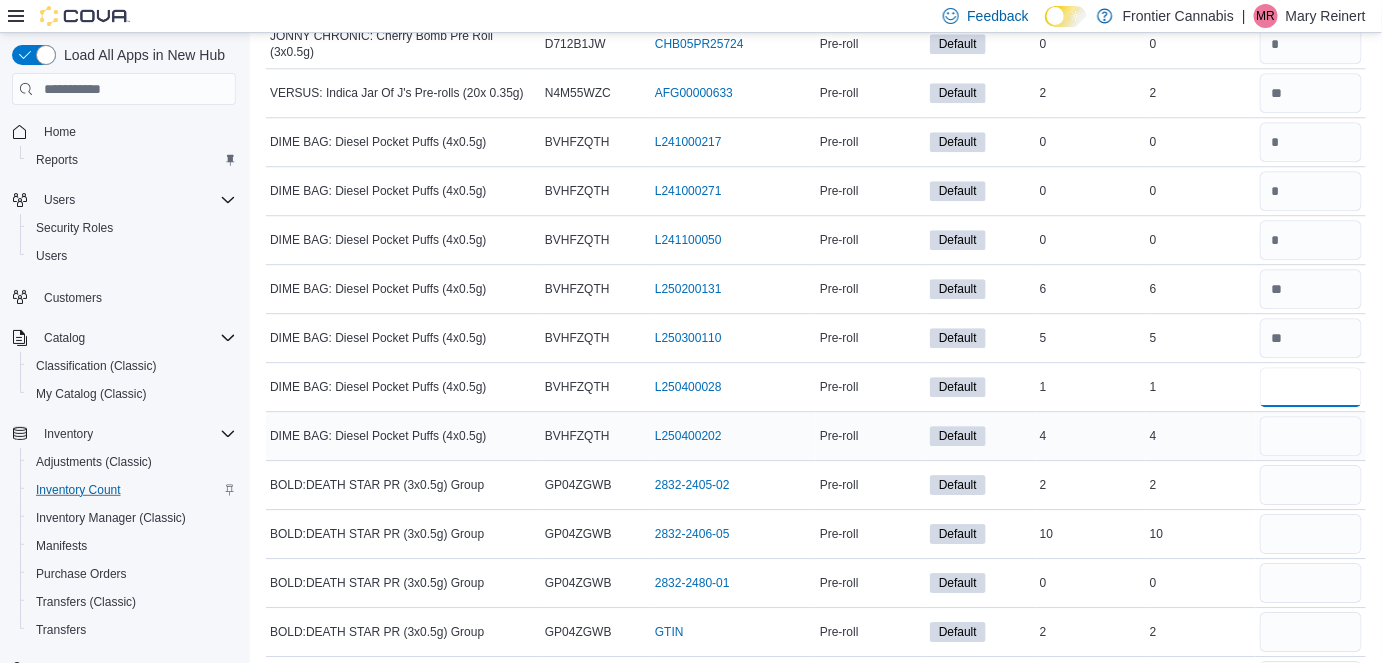 type on "*" 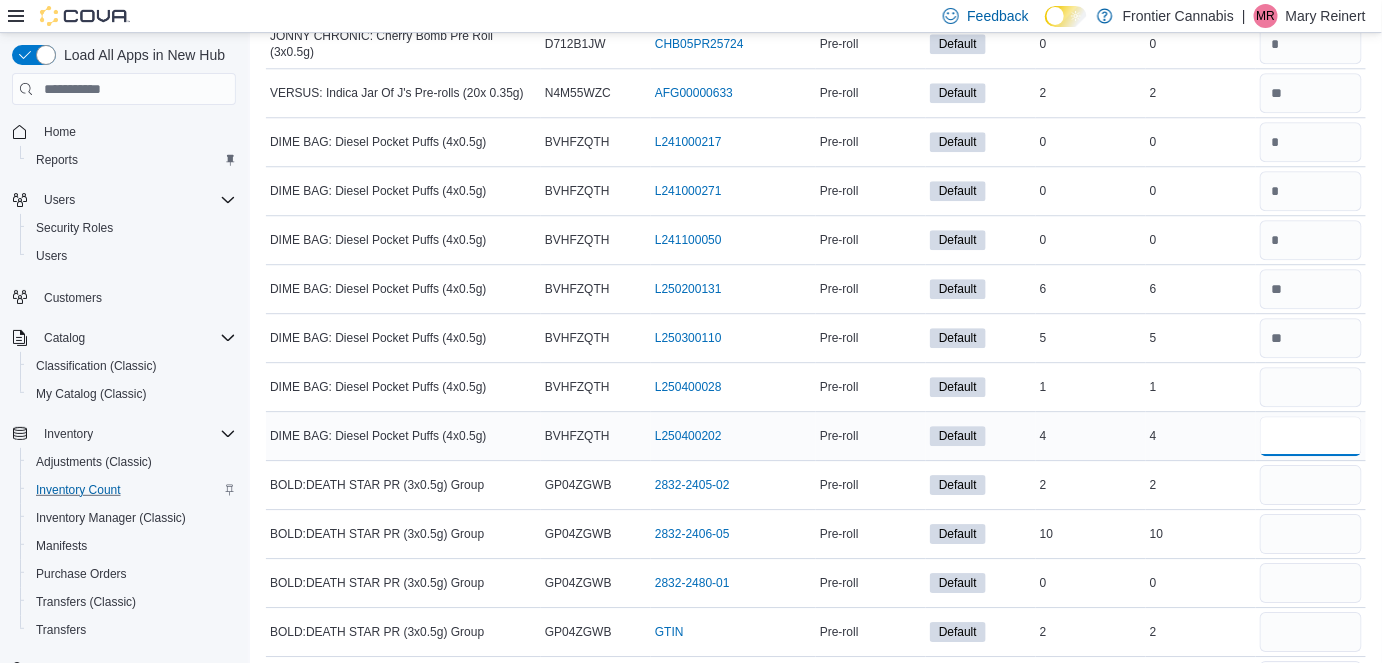 click at bounding box center (1311, 436) 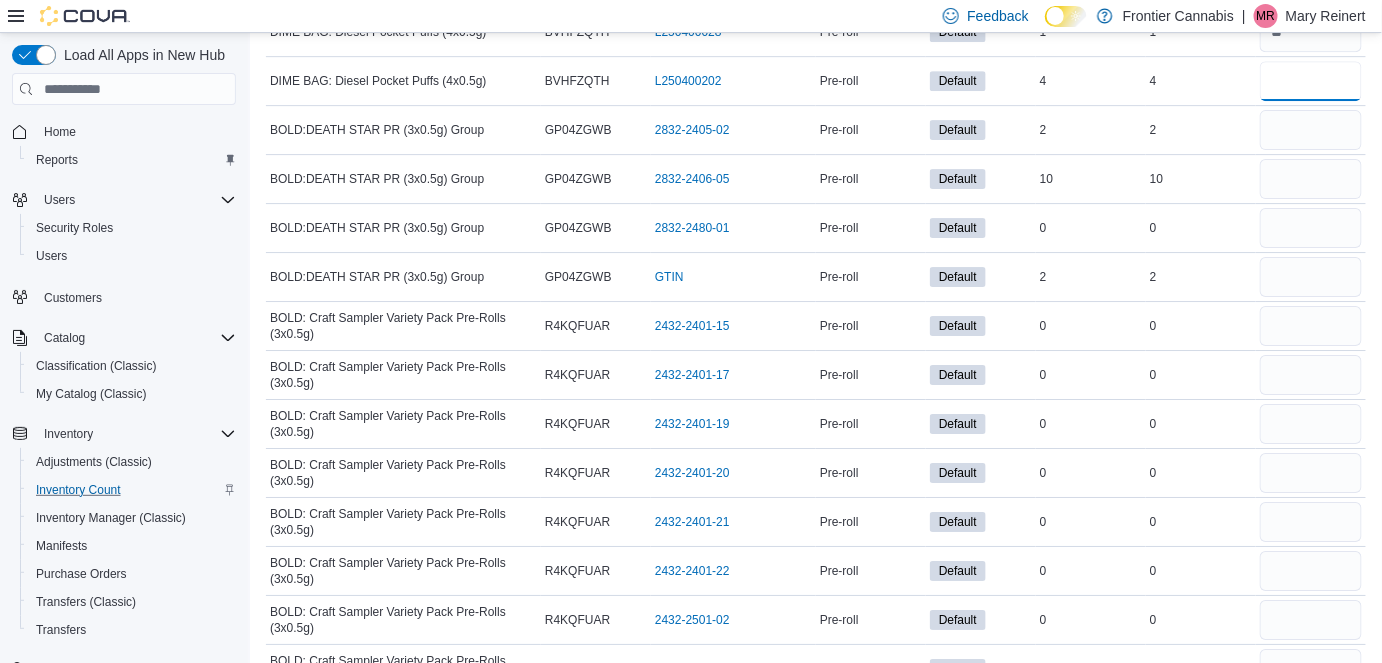 scroll, scrollTop: 4653, scrollLeft: 0, axis: vertical 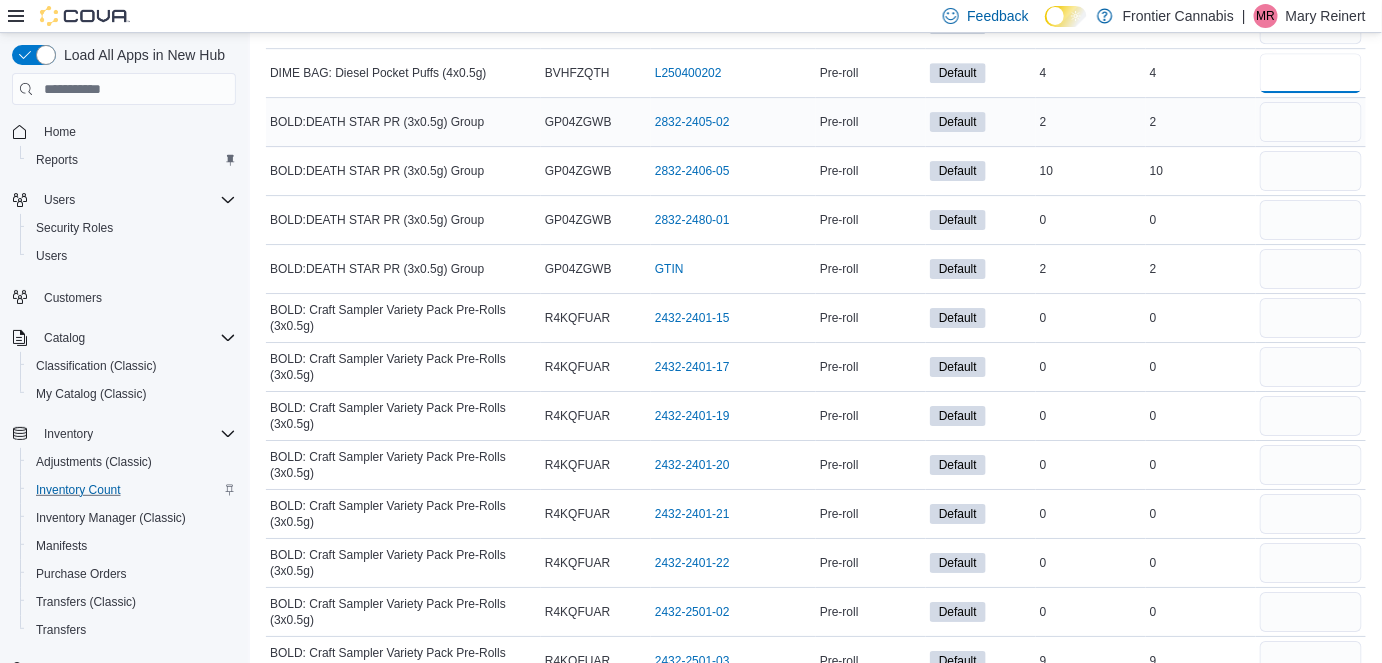 type on "*" 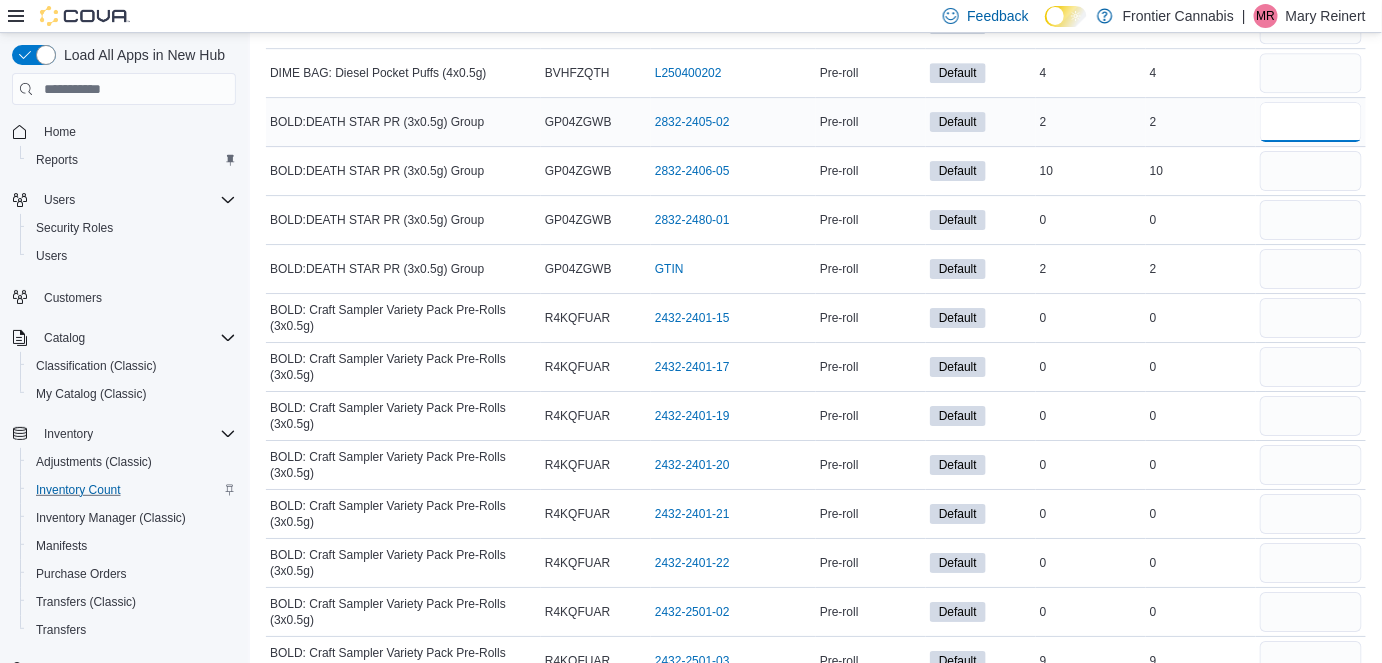 click at bounding box center [1311, 122] 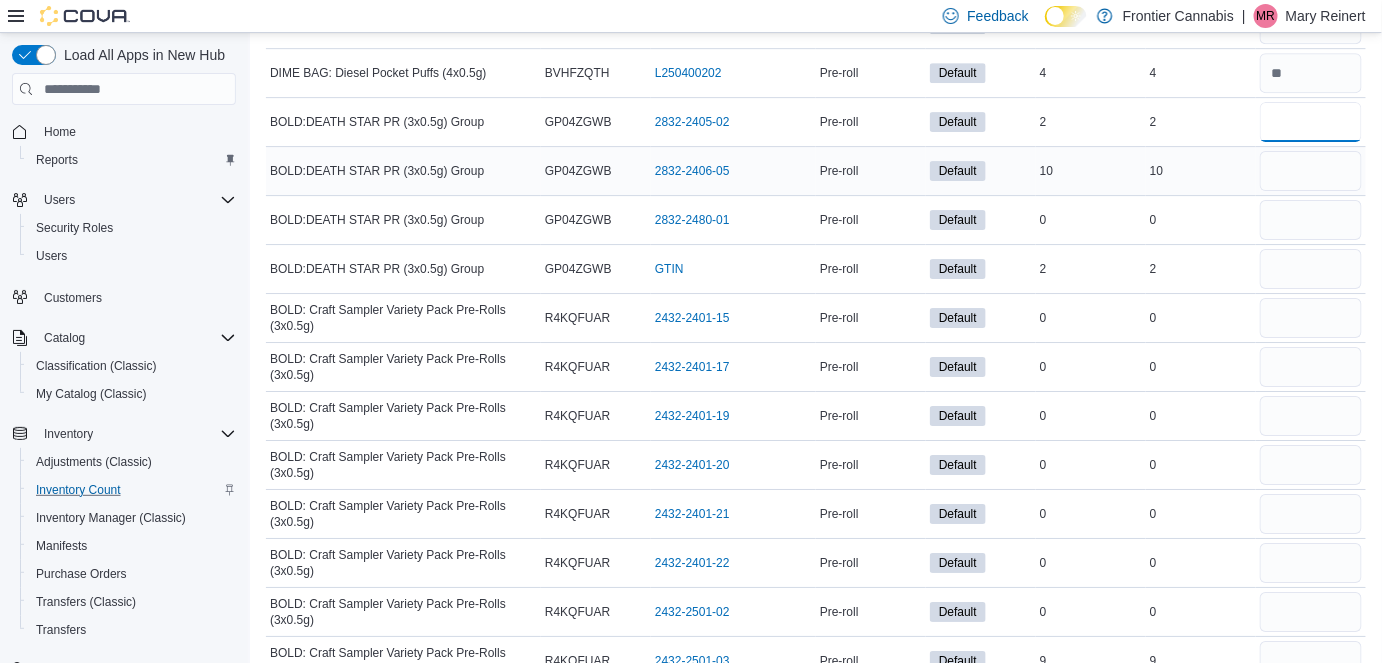 type on "*" 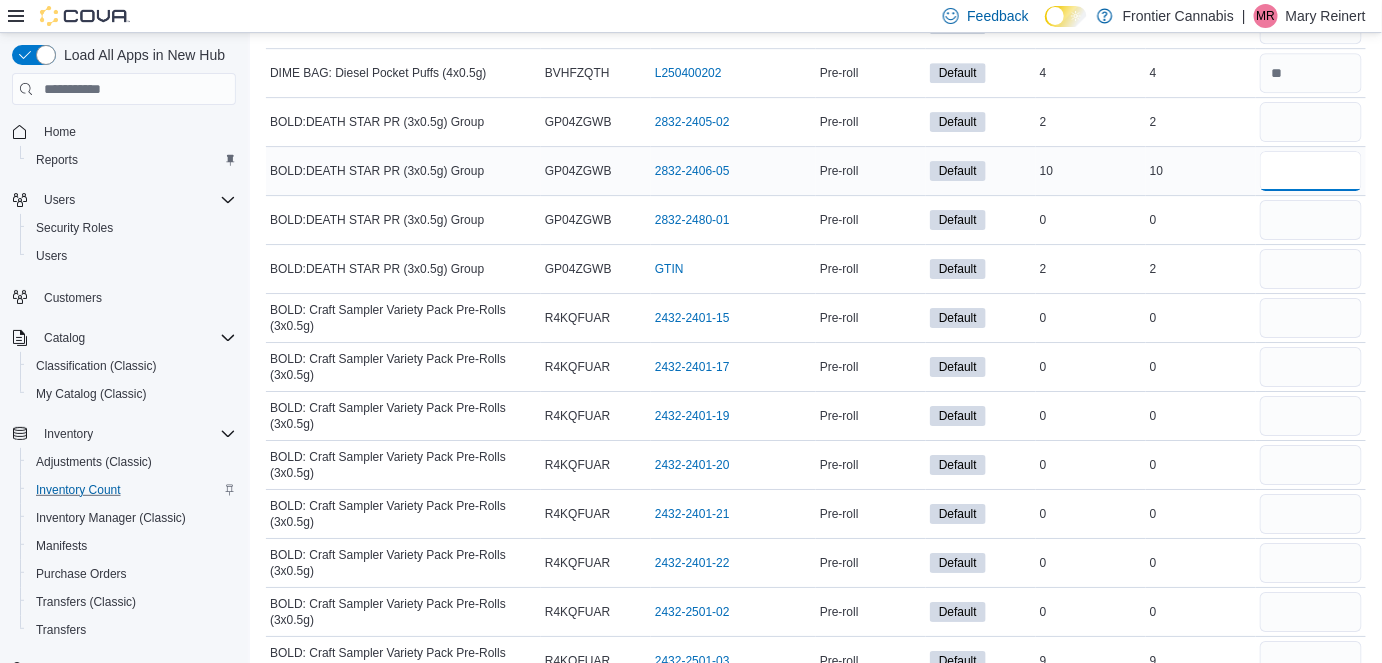 click at bounding box center [1311, 171] 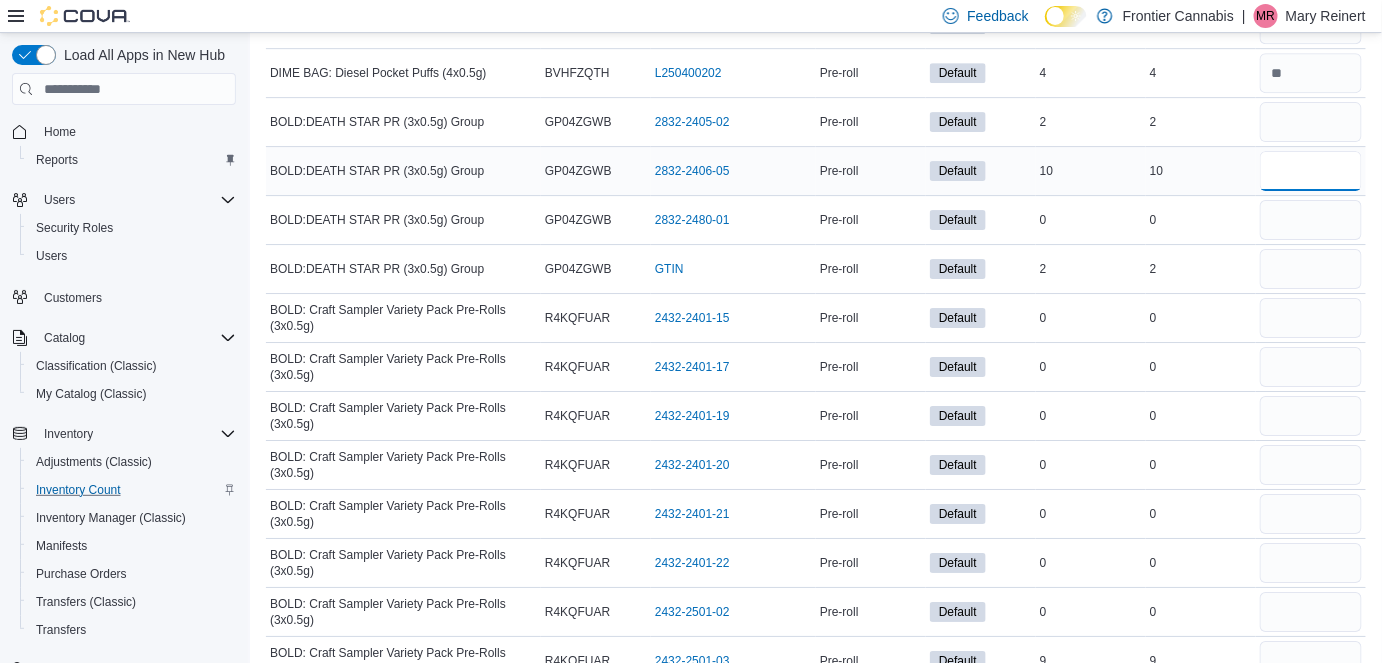 type 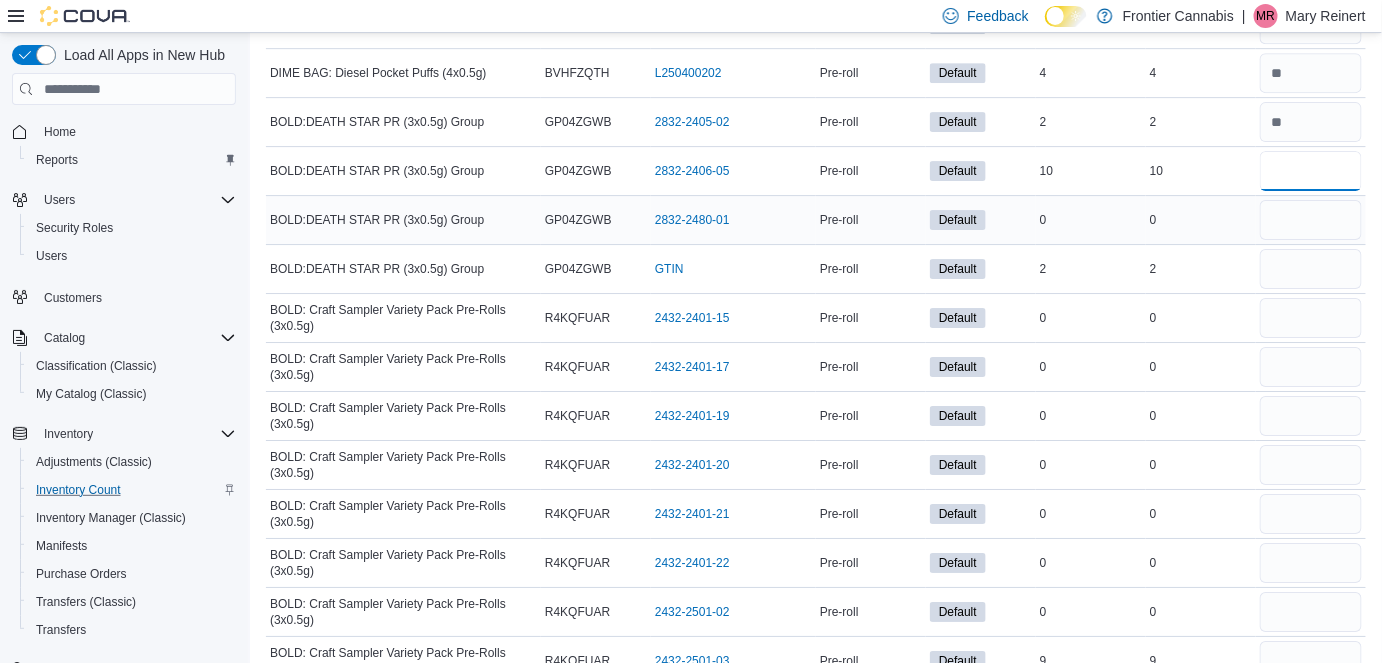 type on "**" 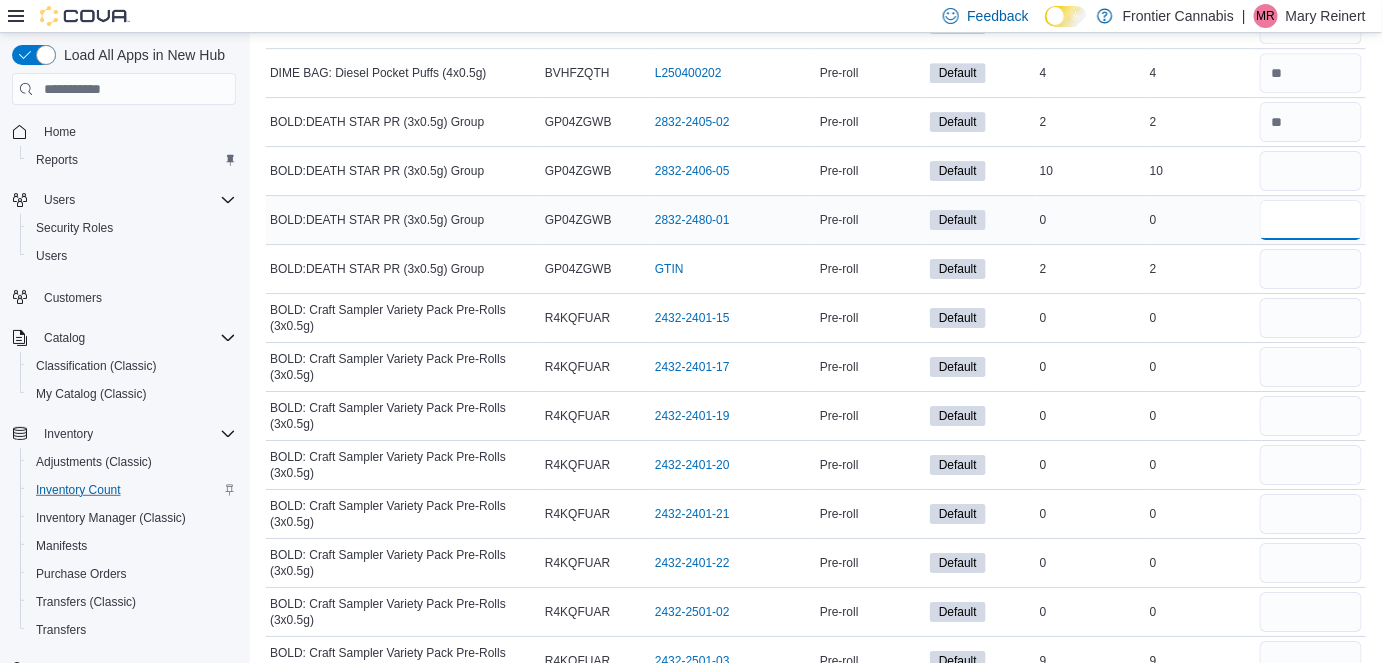 click at bounding box center (1311, 220) 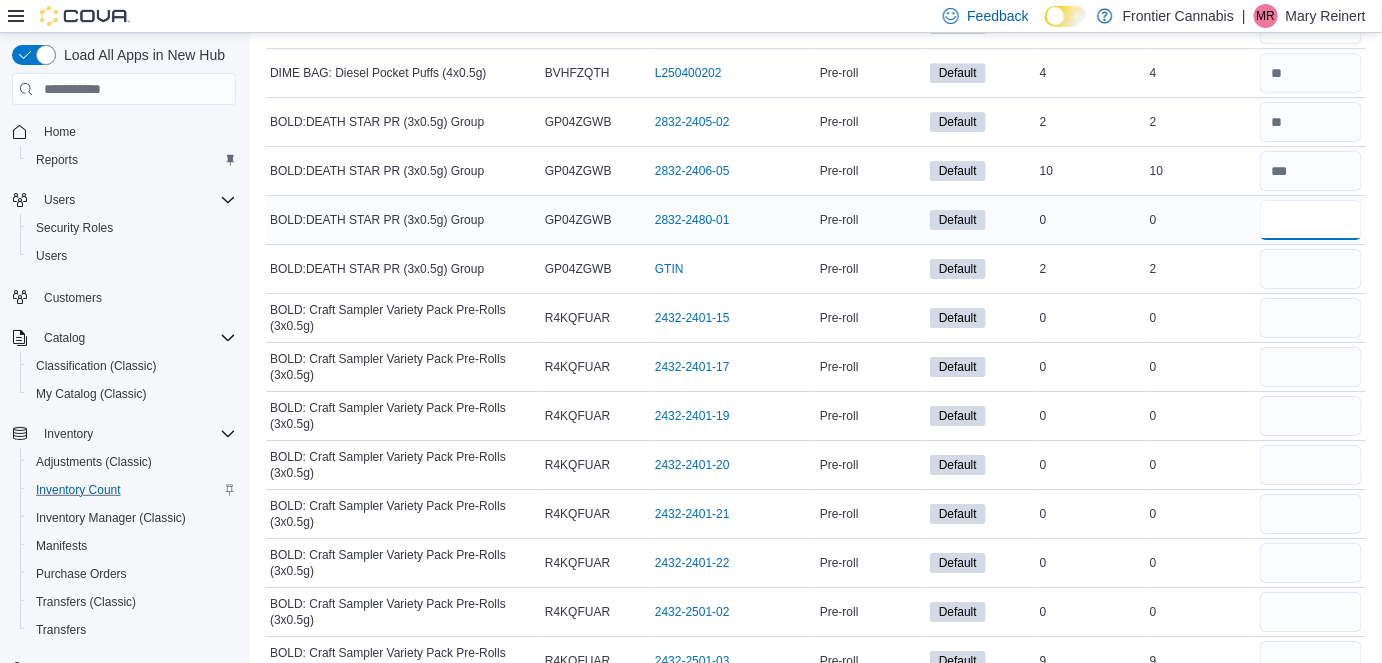 type 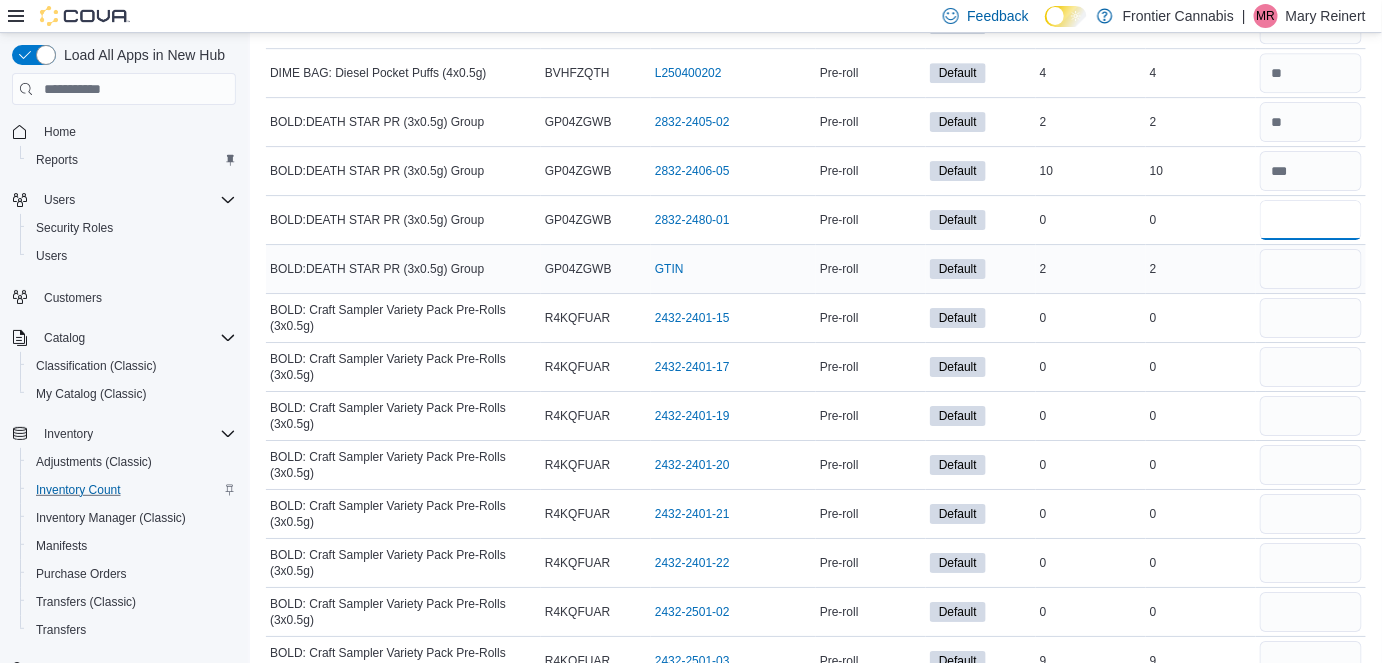 type on "*" 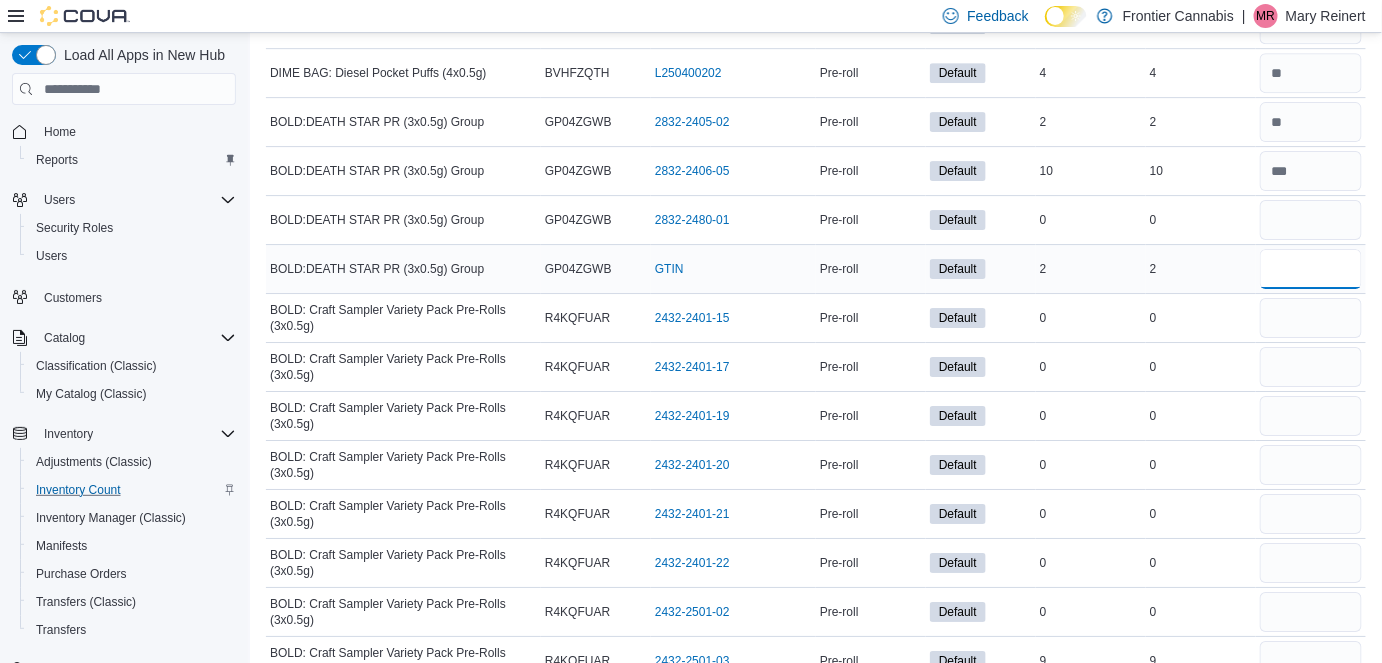click at bounding box center [1311, 269] 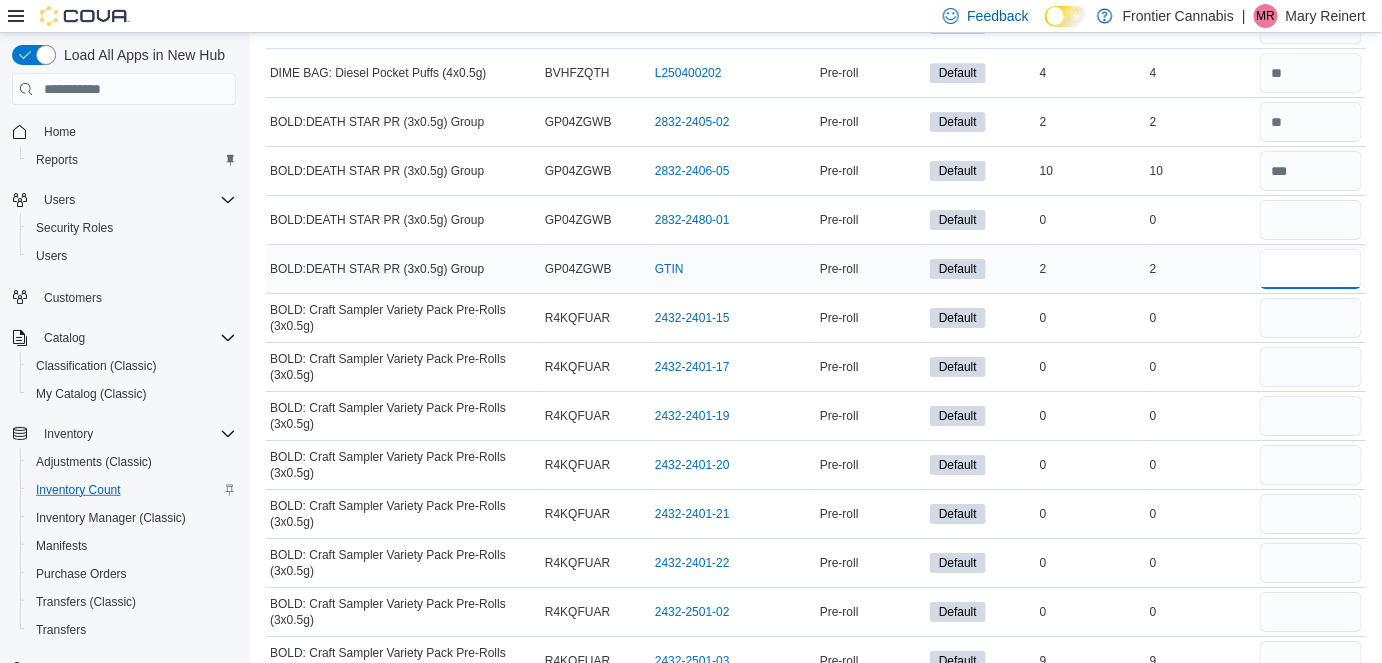 type 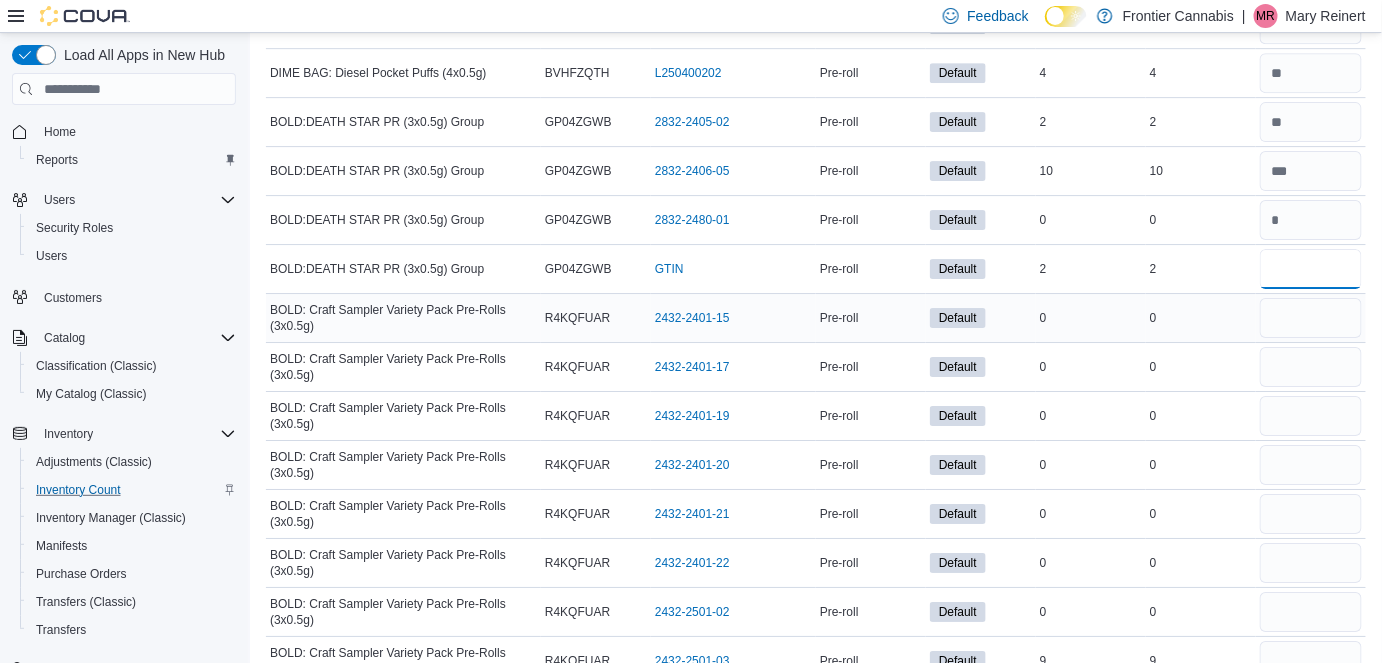 type on "*" 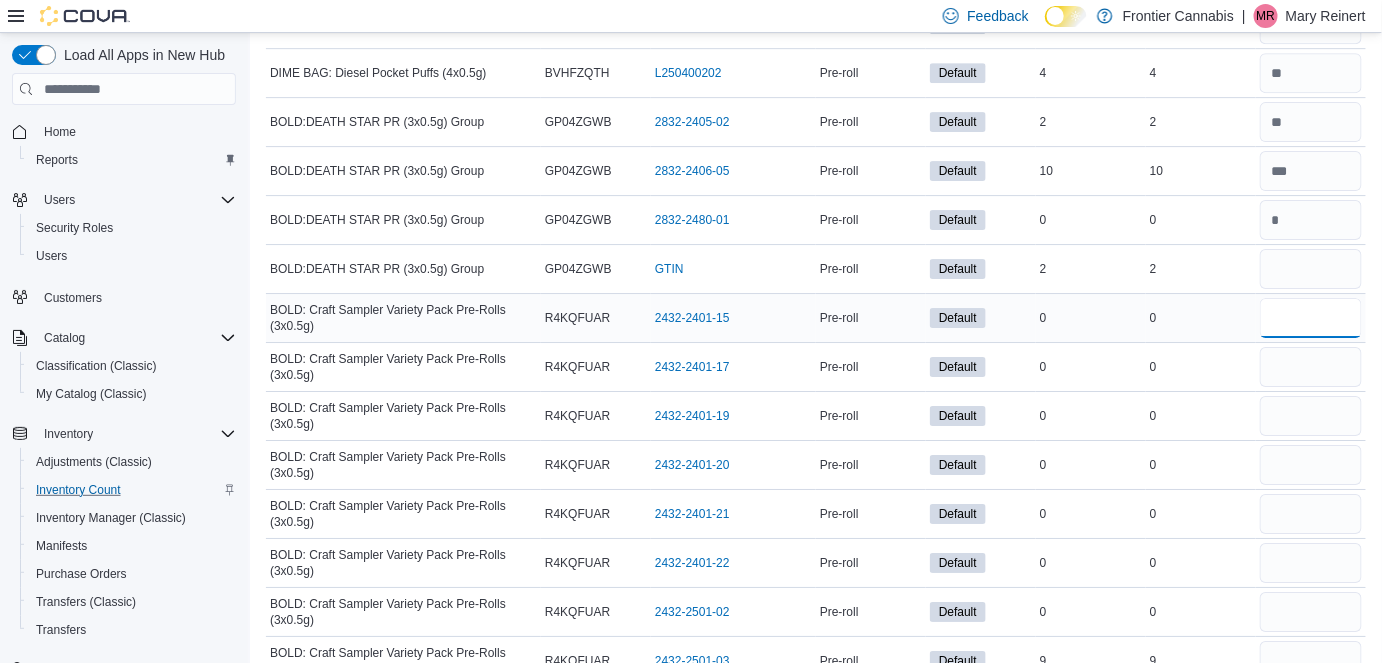 click at bounding box center (1311, 318) 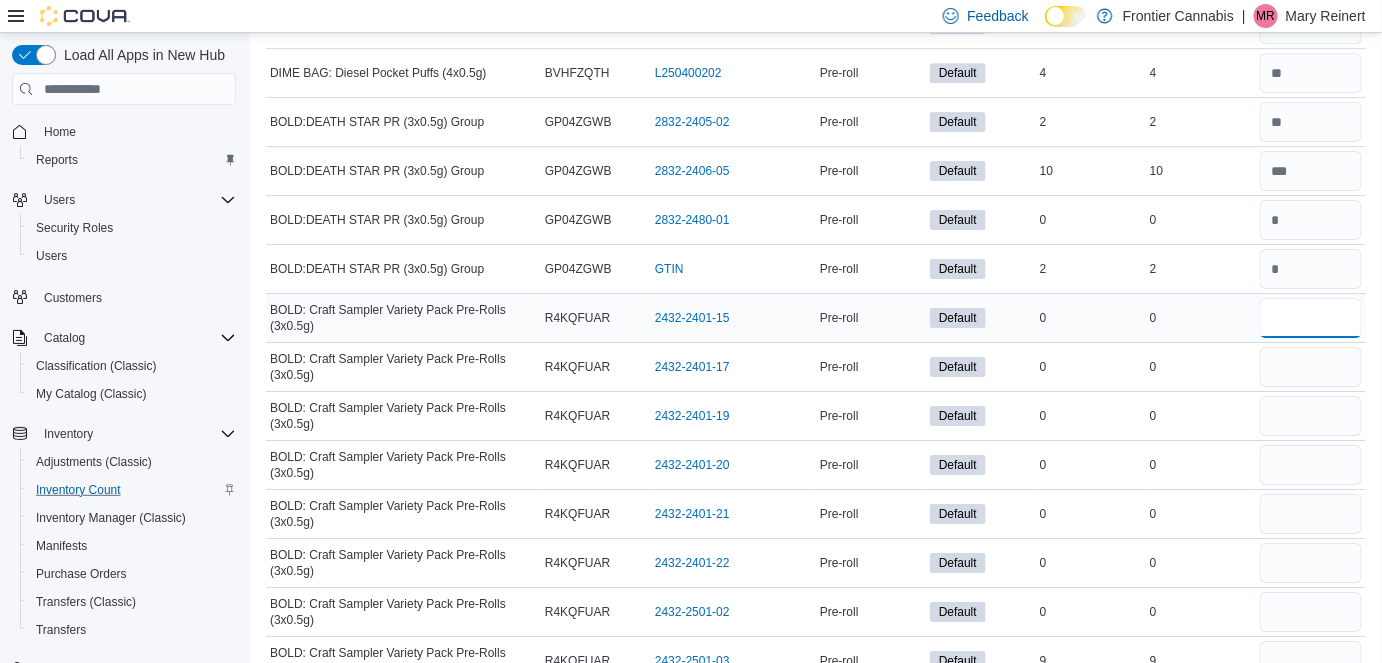 type 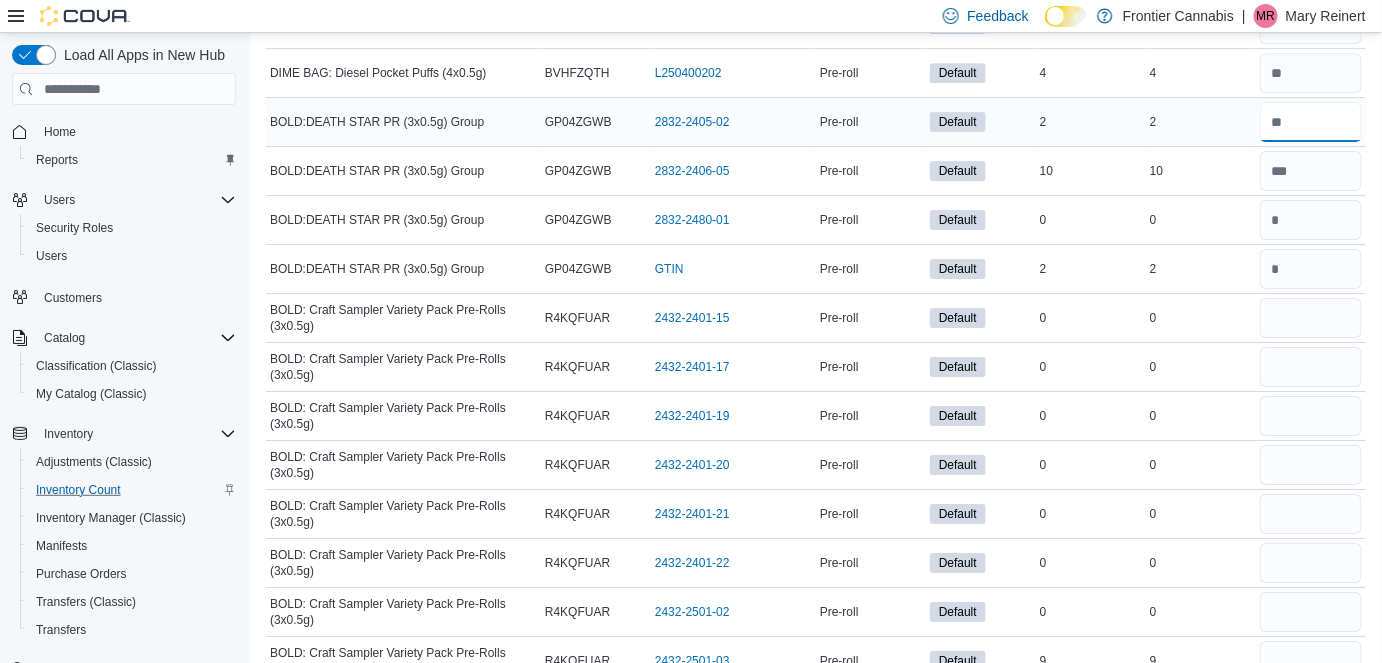 click at bounding box center [1311, 122] 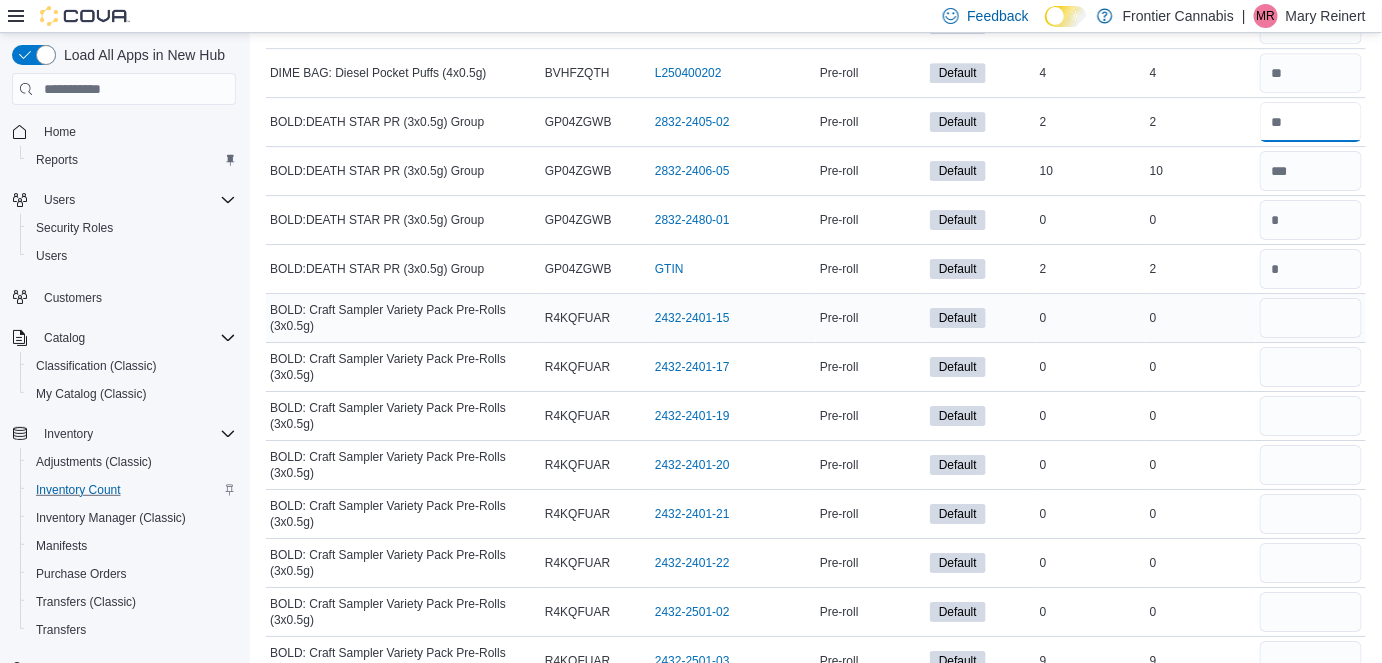 type on "*" 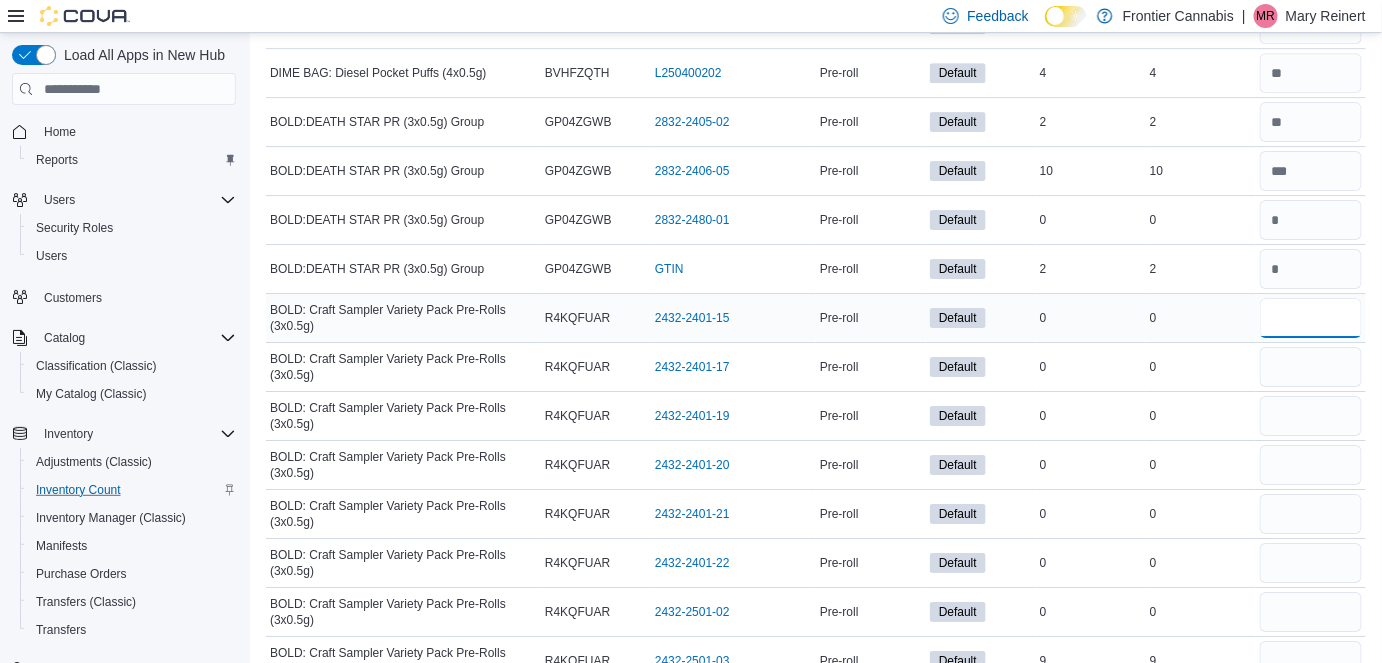 click at bounding box center [1311, 318] 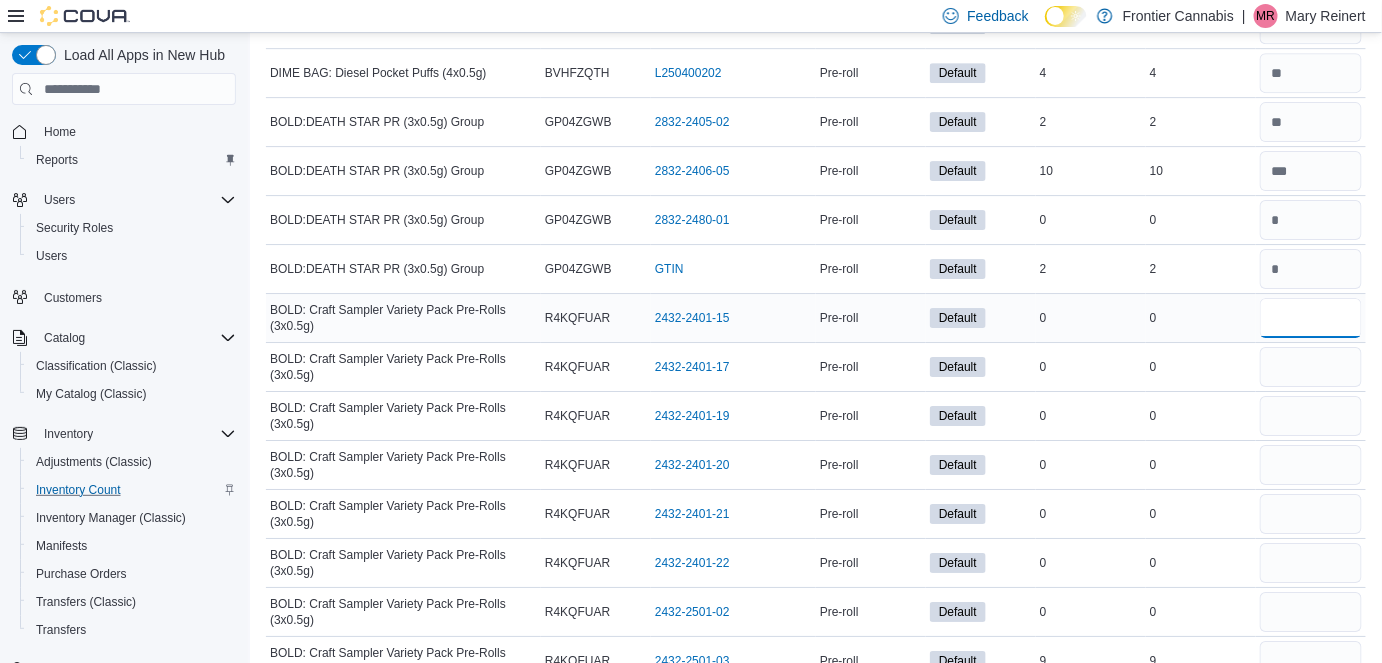 type 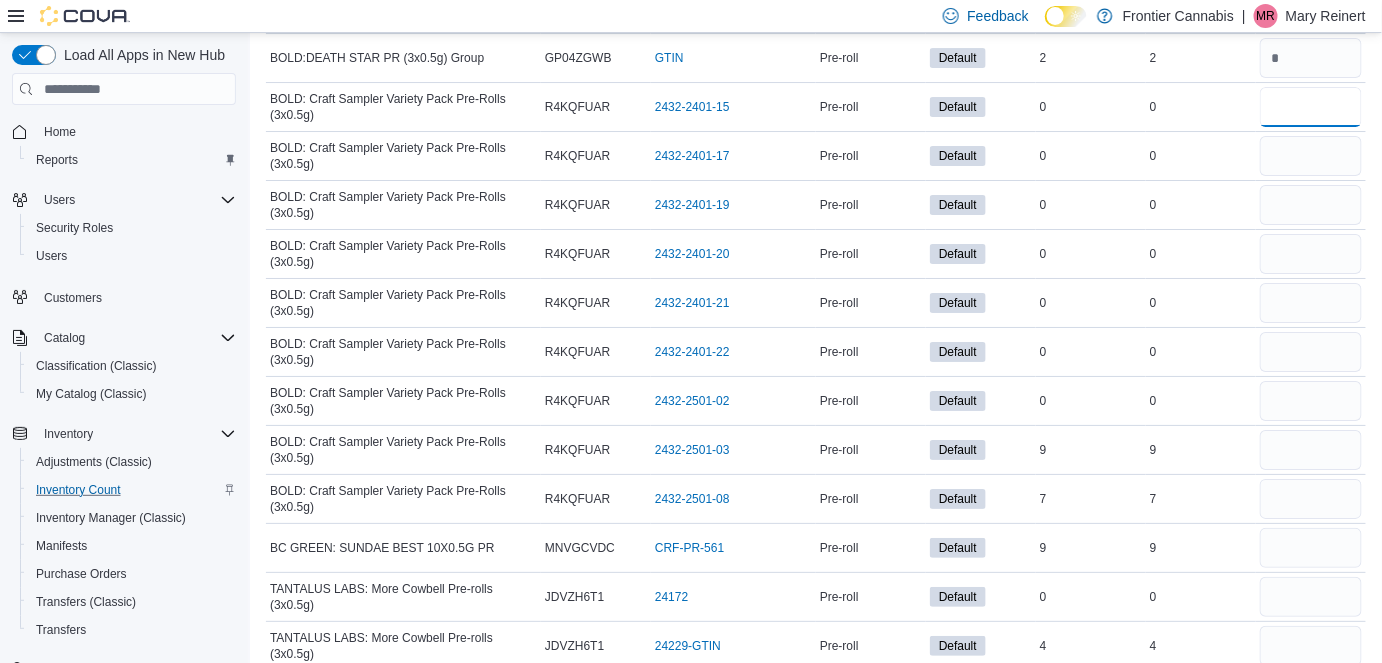 scroll, scrollTop: 4872, scrollLeft: 0, axis: vertical 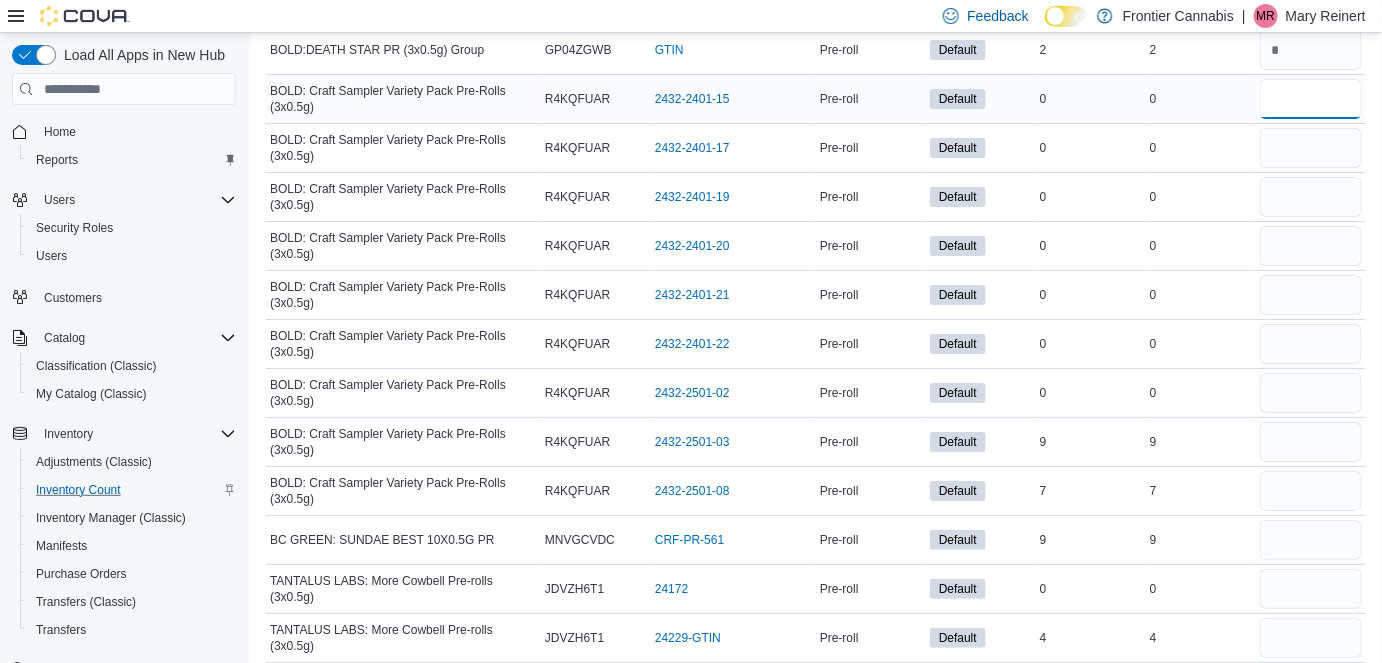click at bounding box center (1311, 99) 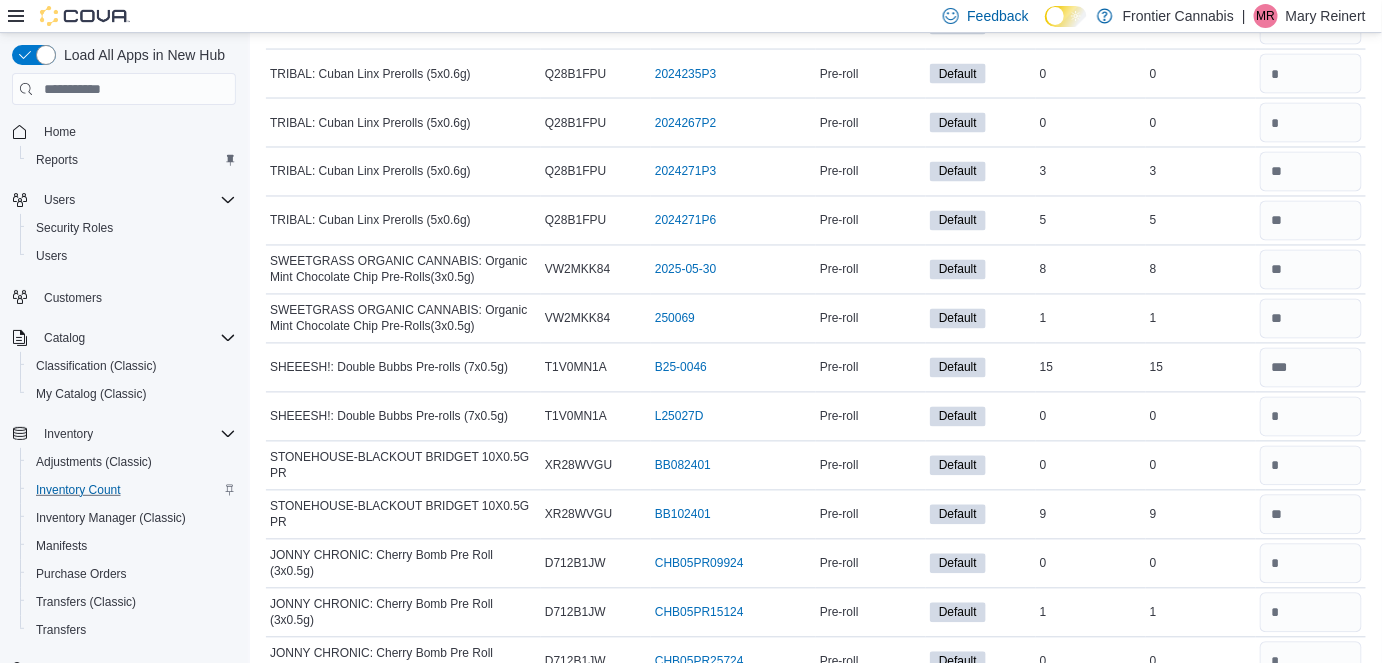 scroll, scrollTop: 3672, scrollLeft: 0, axis: vertical 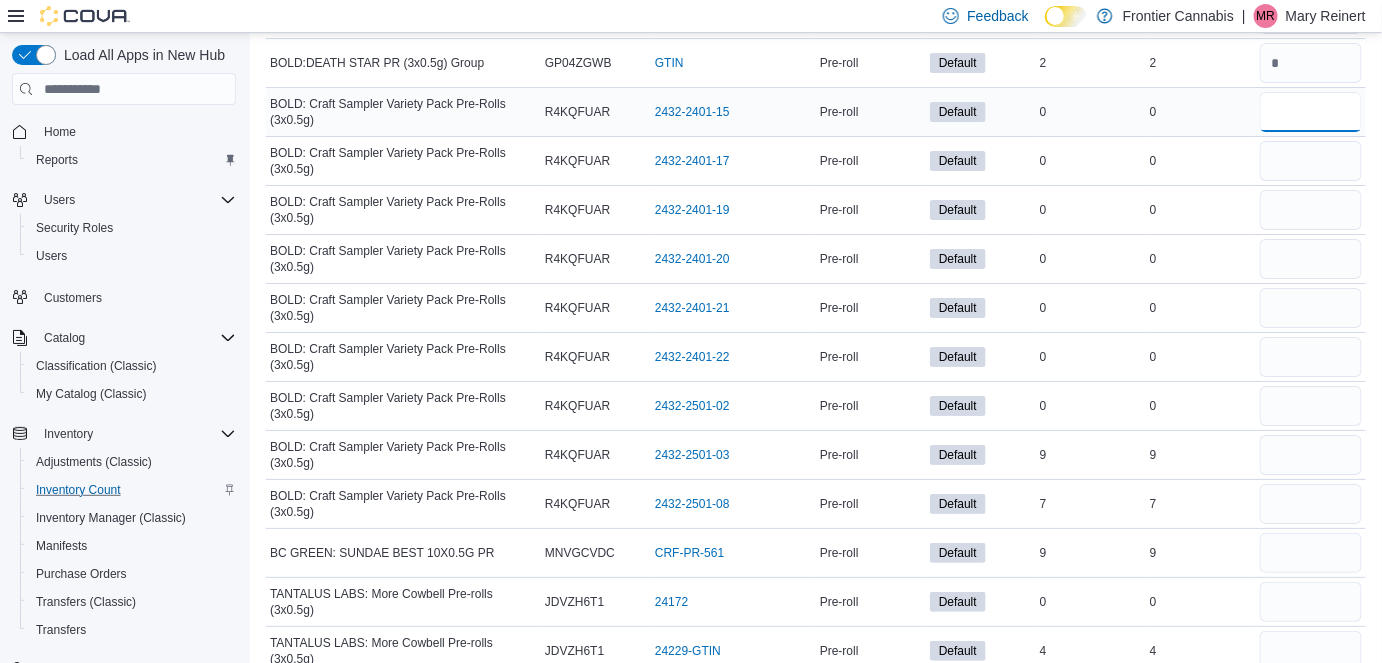 click at bounding box center (1311, 112) 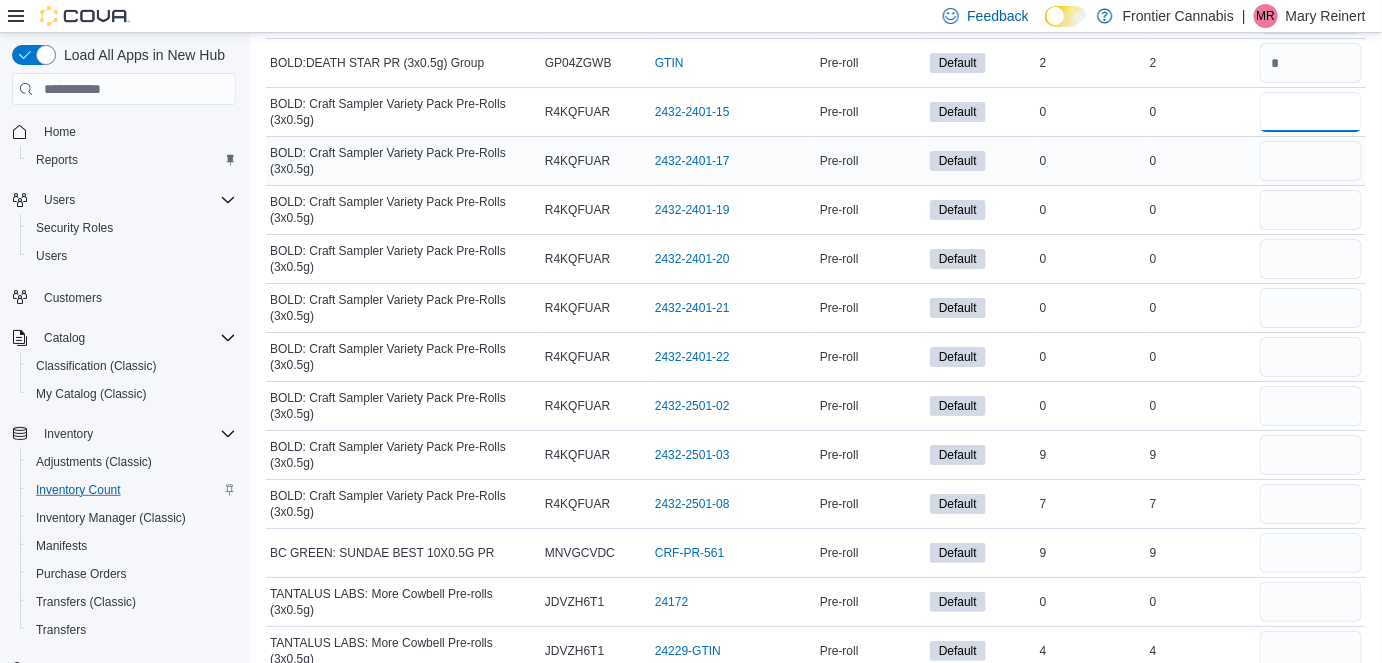 type on "*" 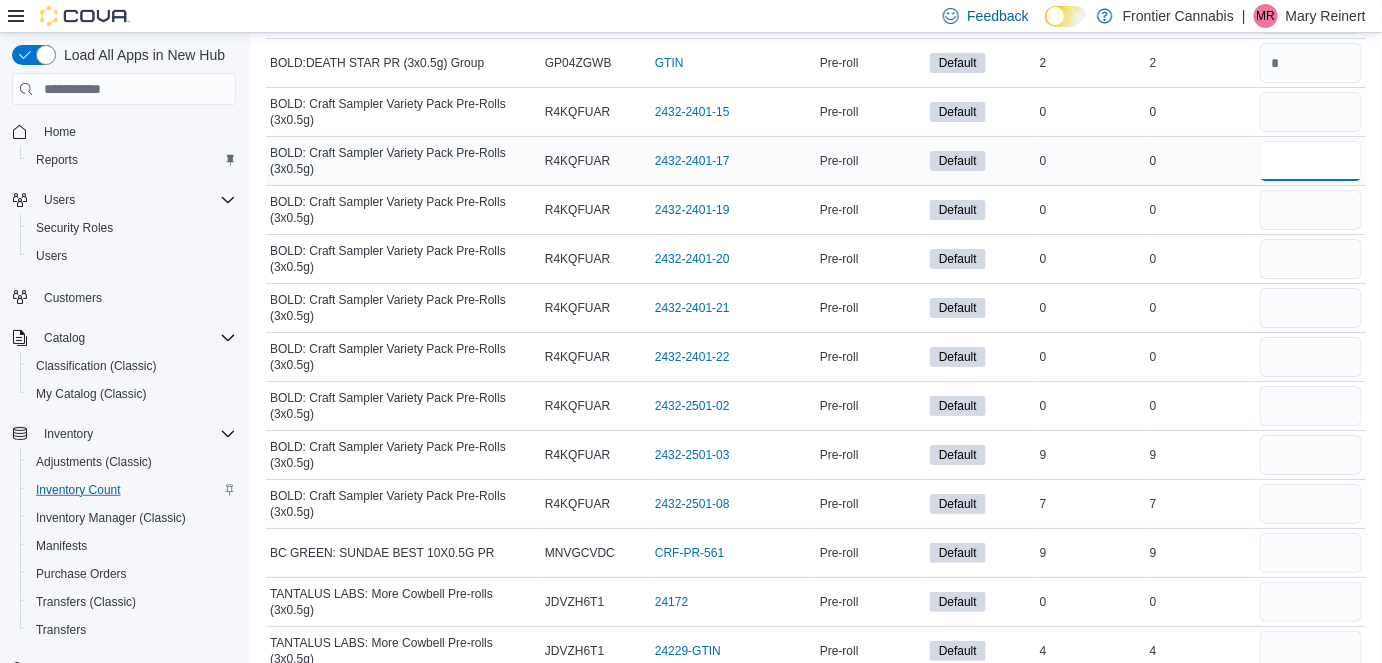 click at bounding box center (1311, 161) 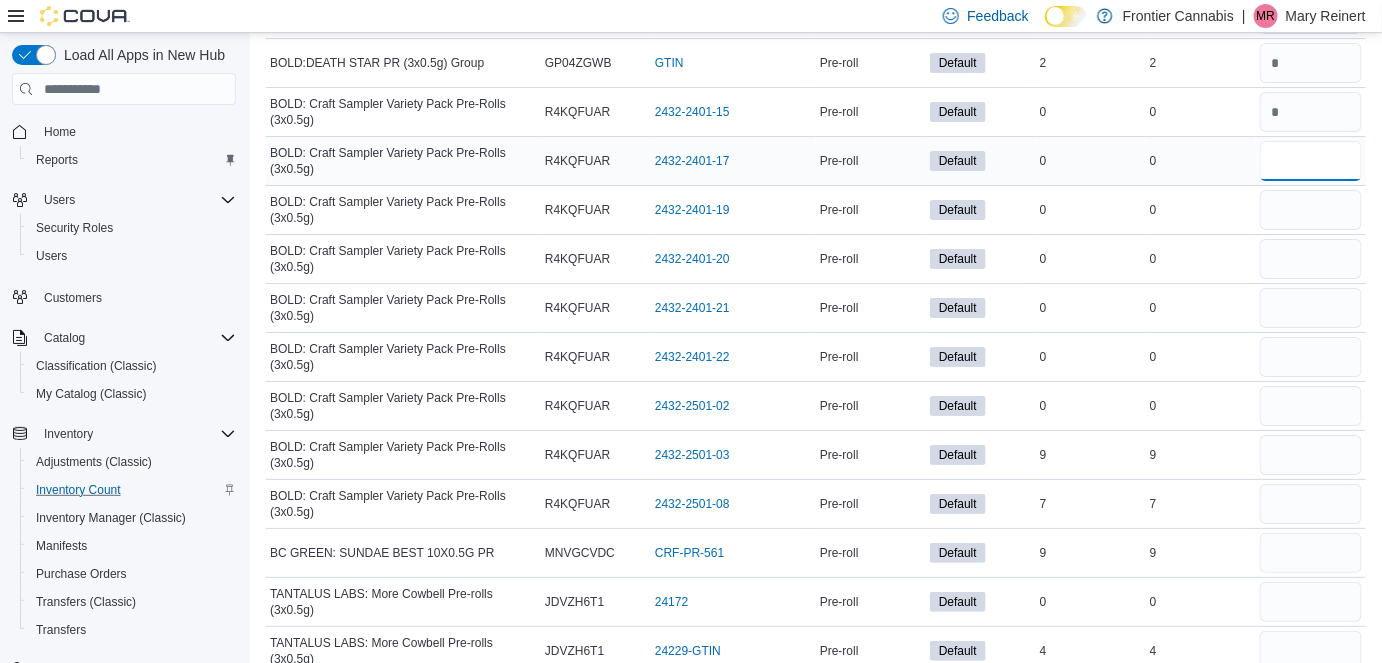 type 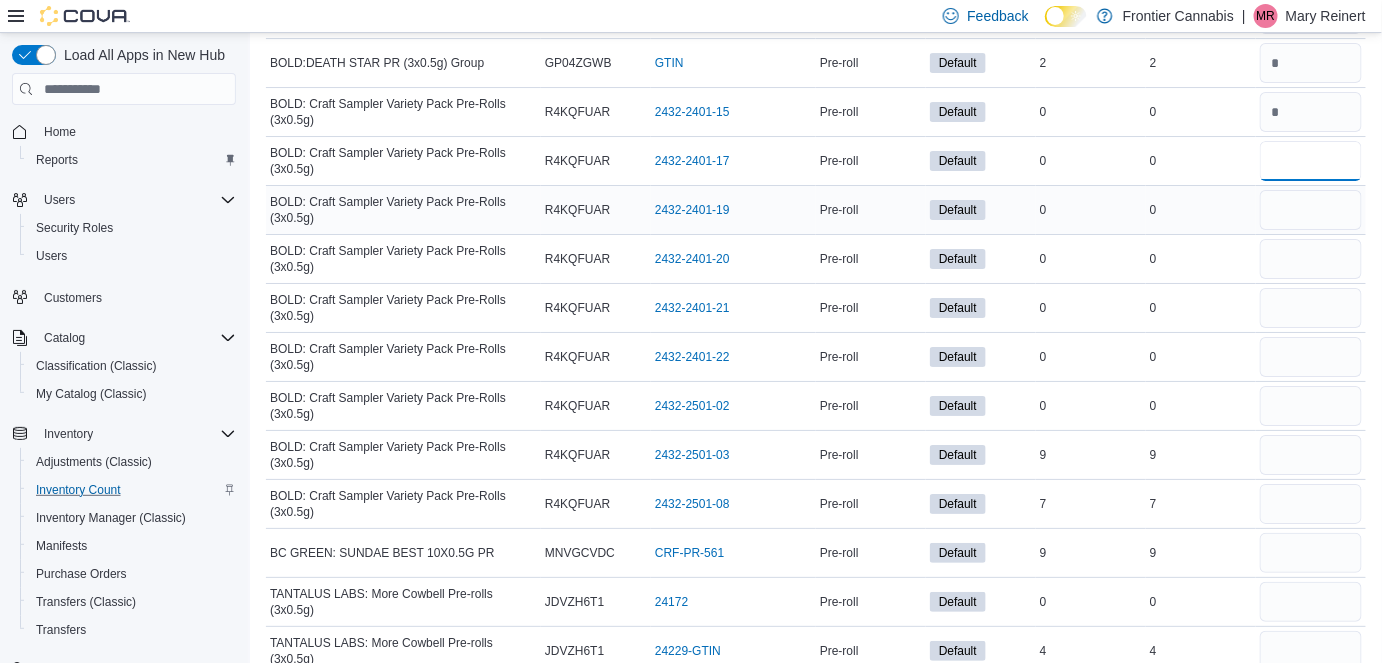 type on "*" 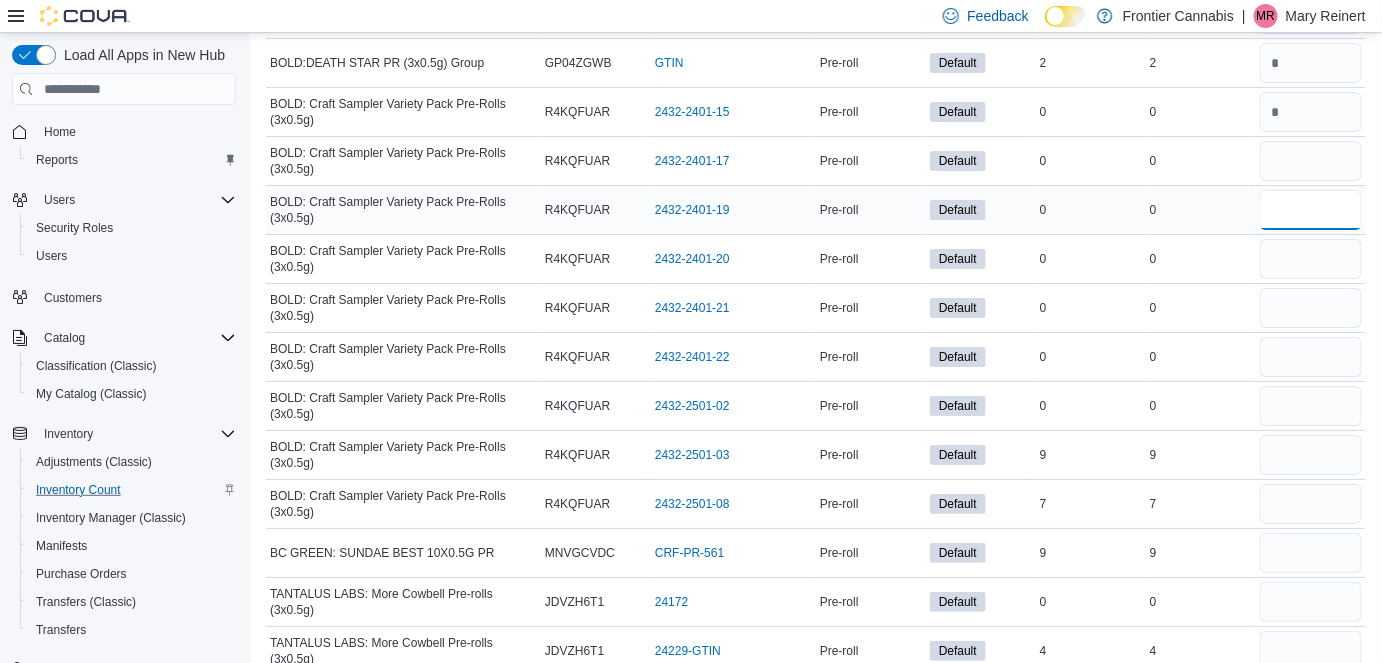 click at bounding box center (1311, 210) 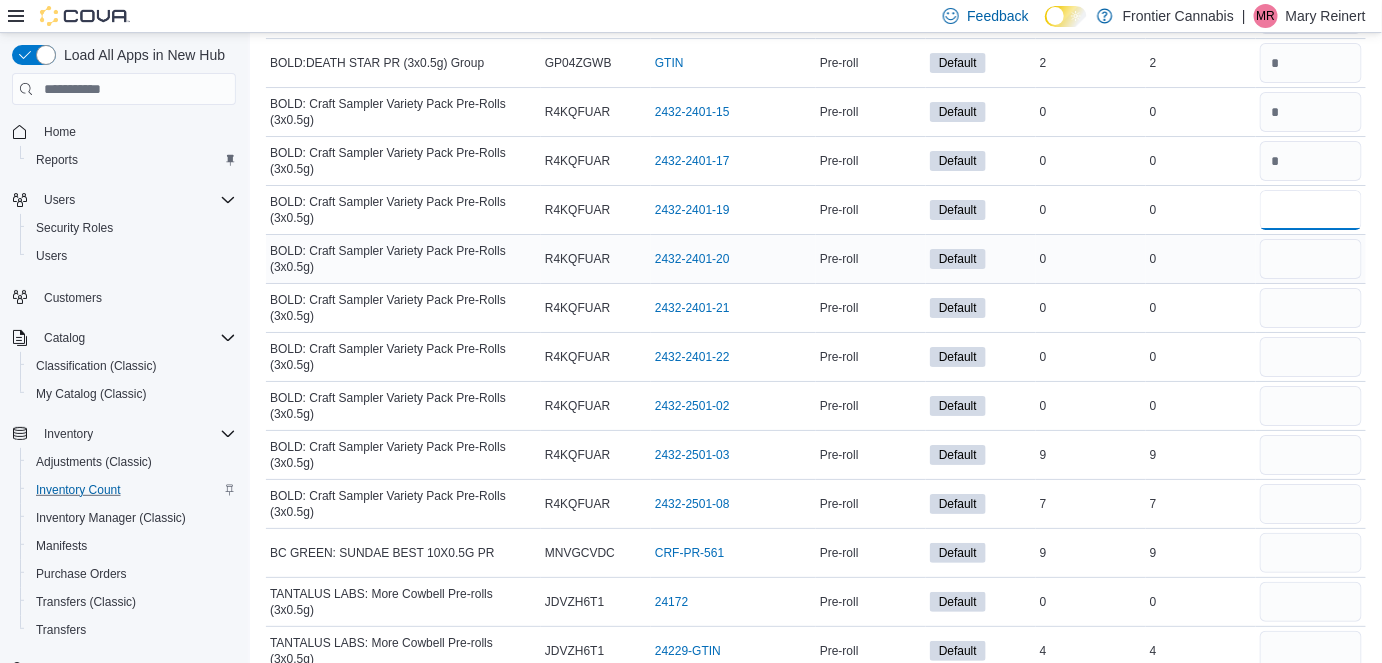 type on "*" 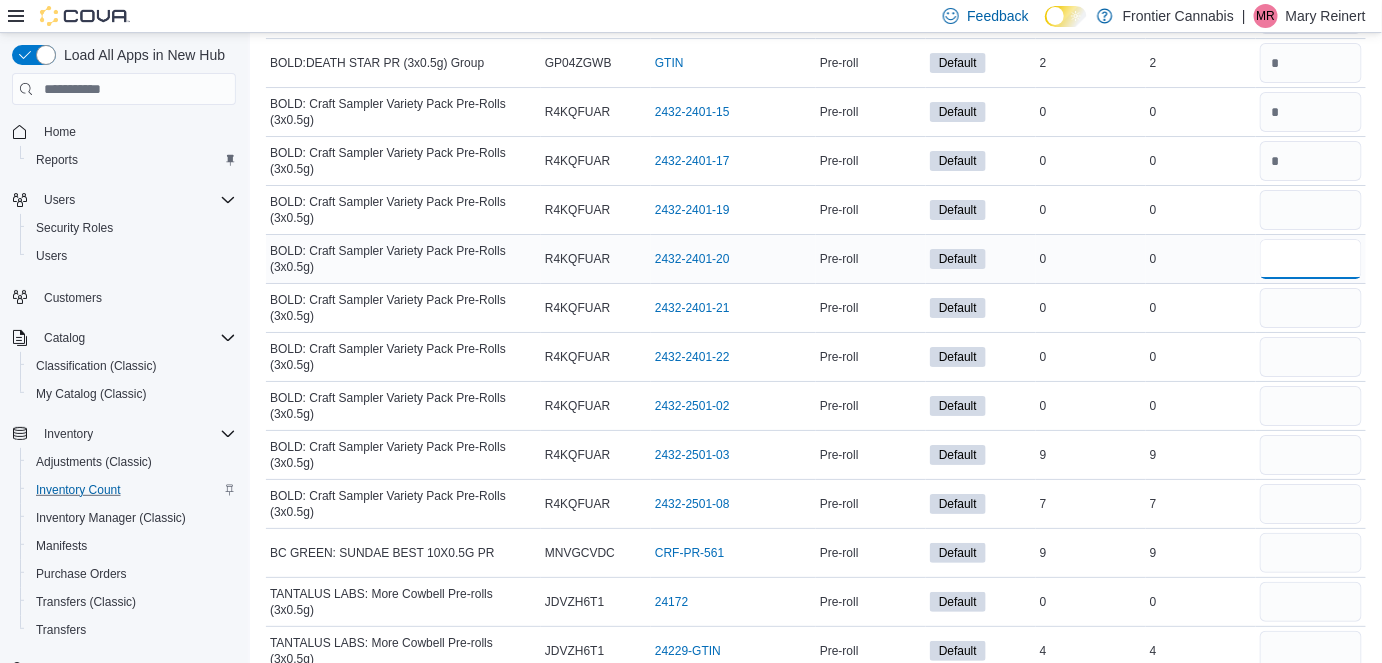click at bounding box center (1311, 259) 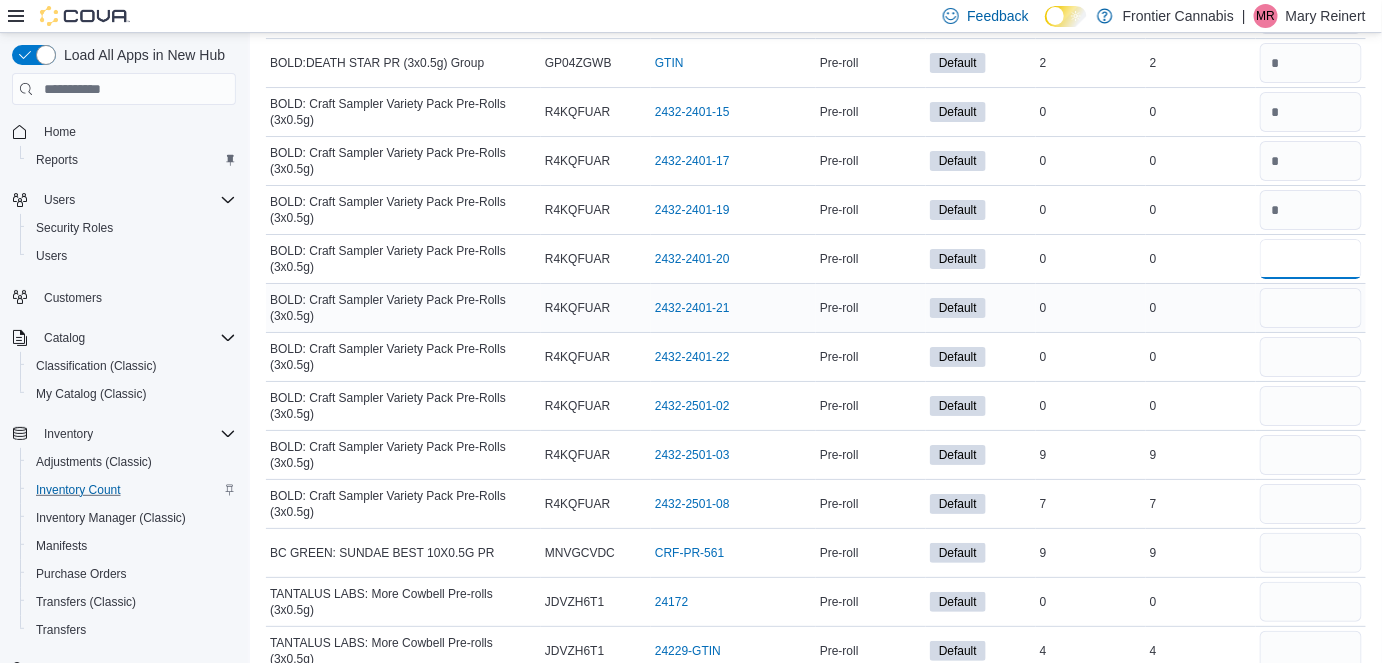 type 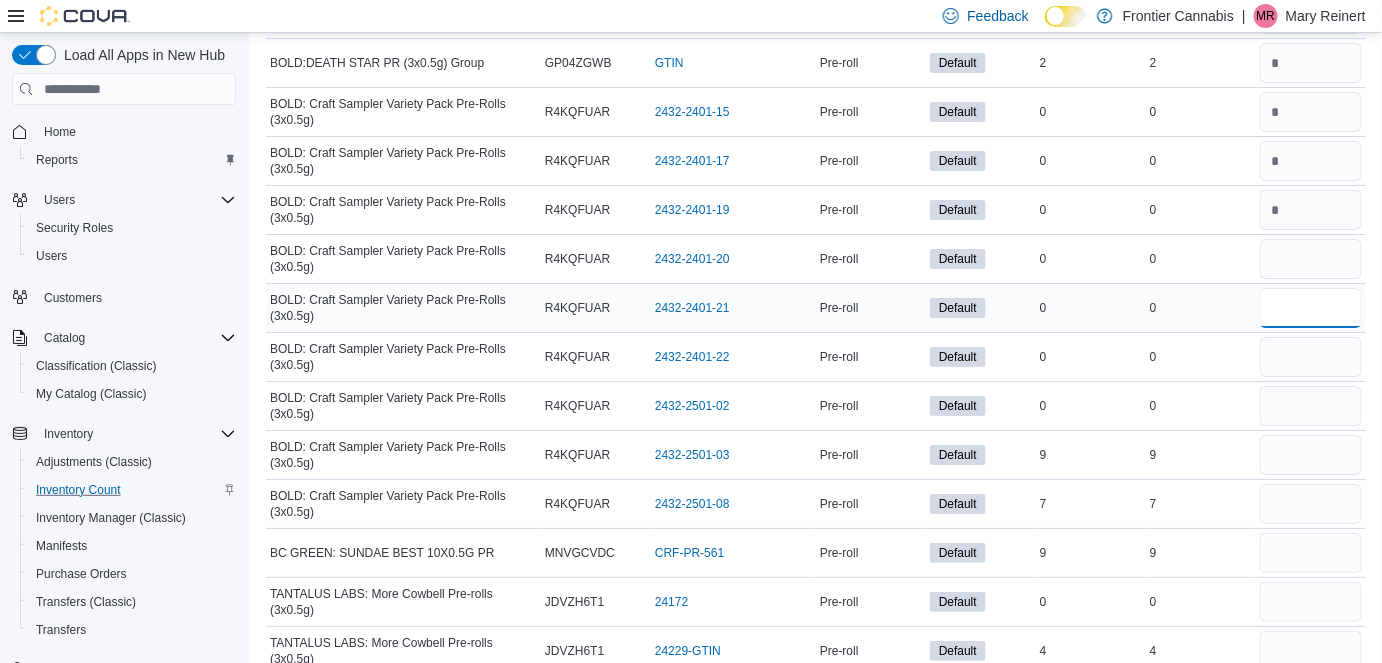 click at bounding box center (1311, 308) 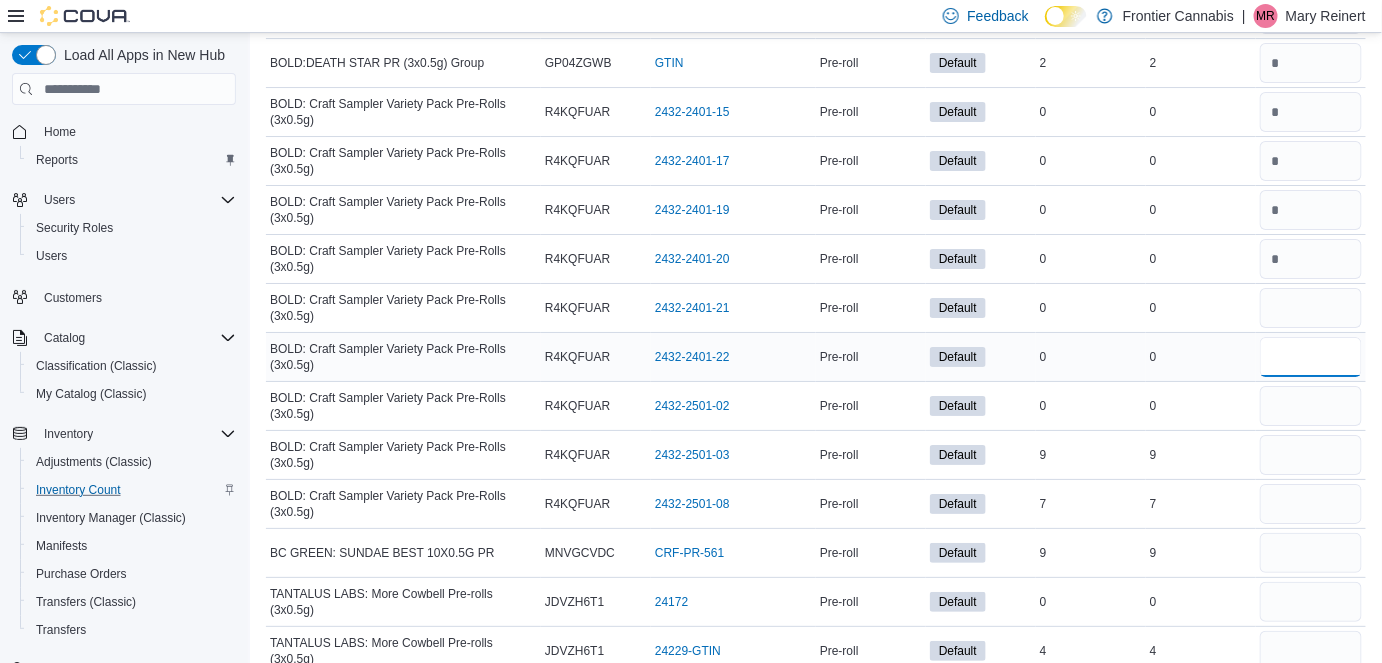 click at bounding box center (1311, 357) 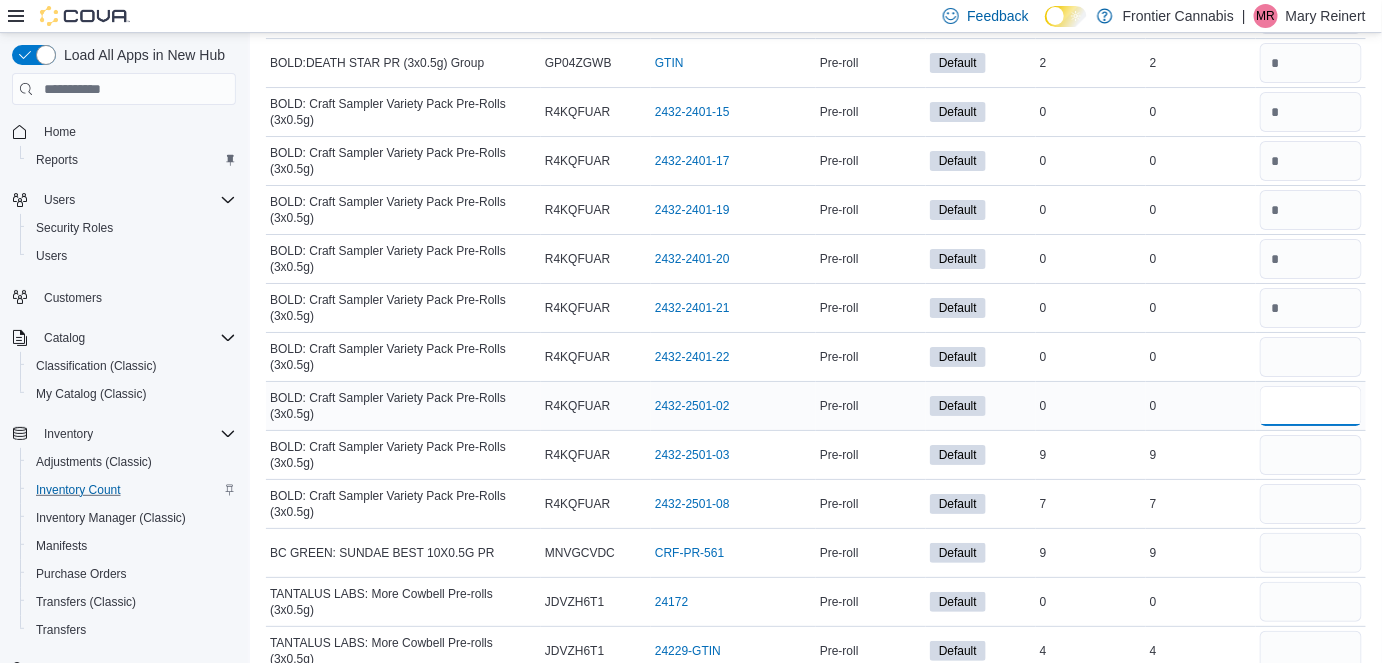 click at bounding box center [1311, 406] 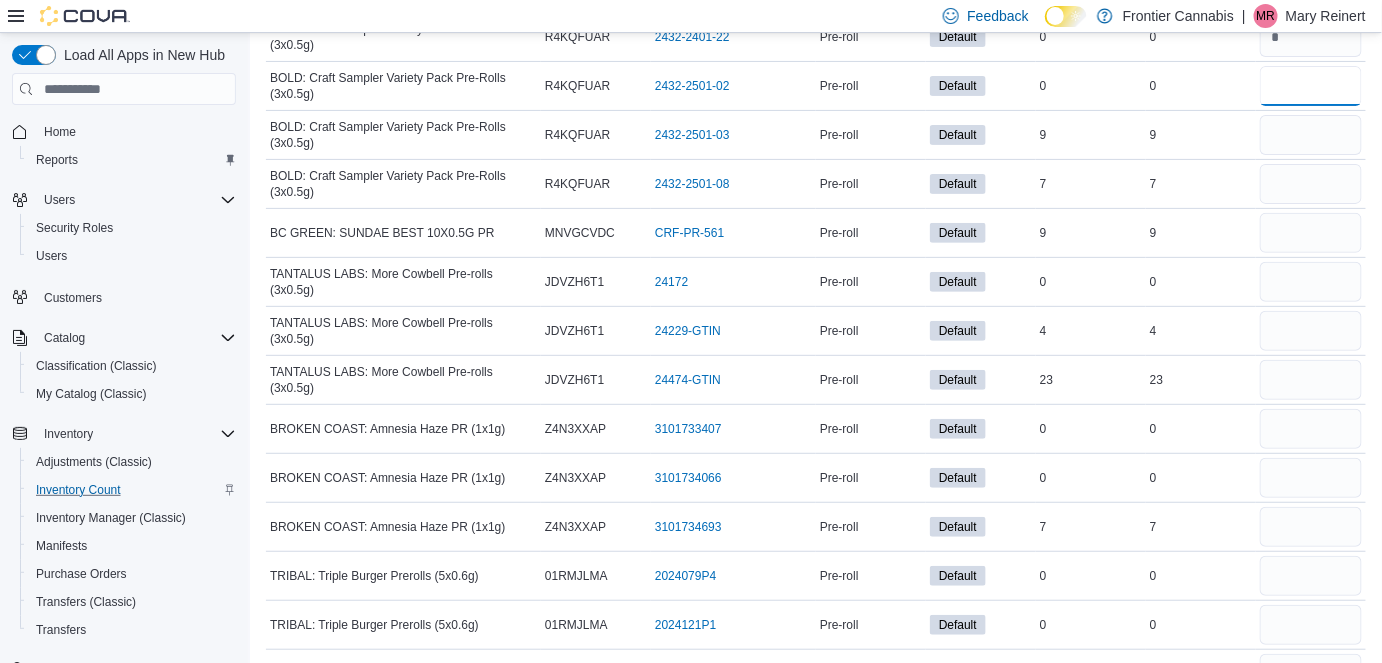 scroll, scrollTop: 5186, scrollLeft: 0, axis: vertical 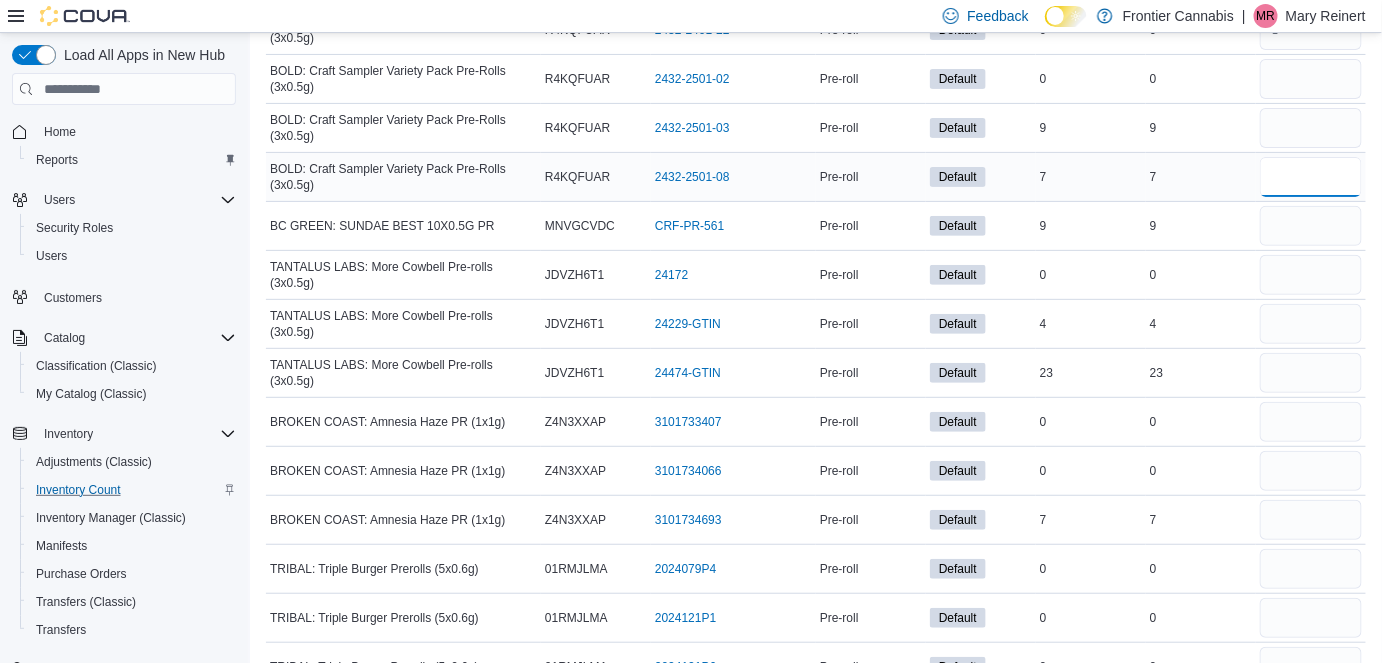 click at bounding box center (1311, 177) 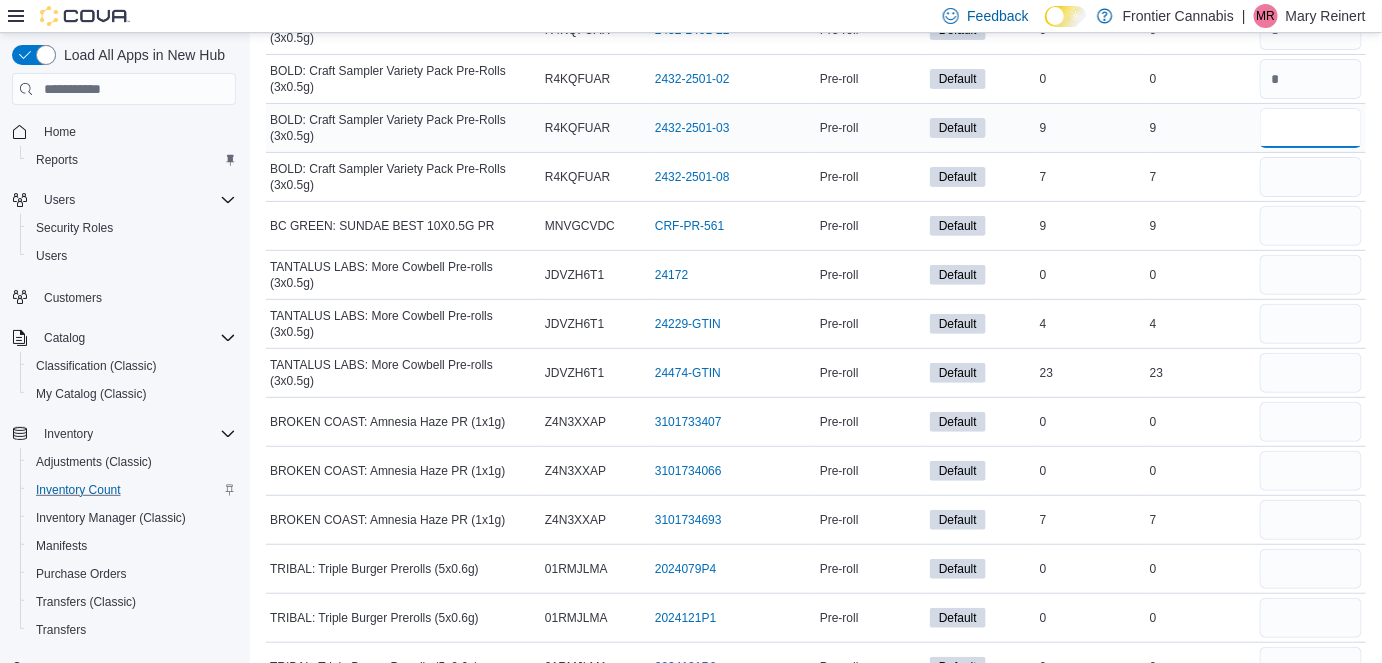 click at bounding box center (1311, 128) 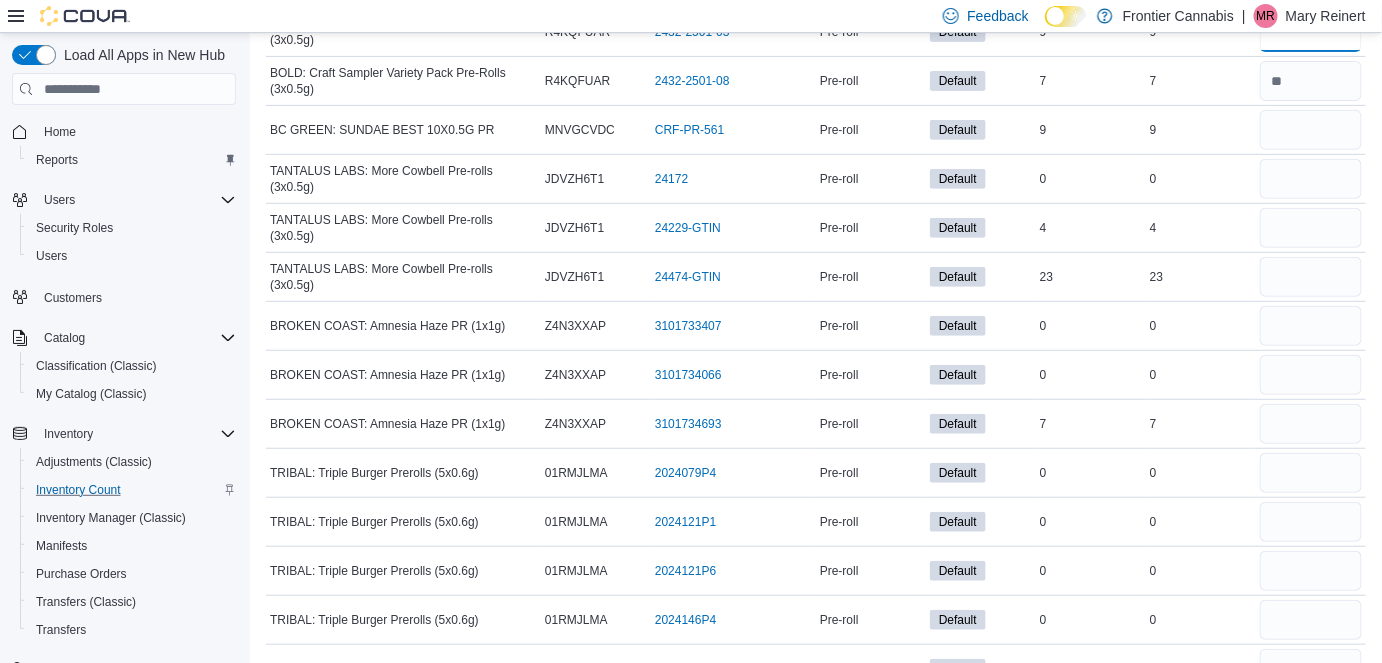scroll, scrollTop: 5296, scrollLeft: 0, axis: vertical 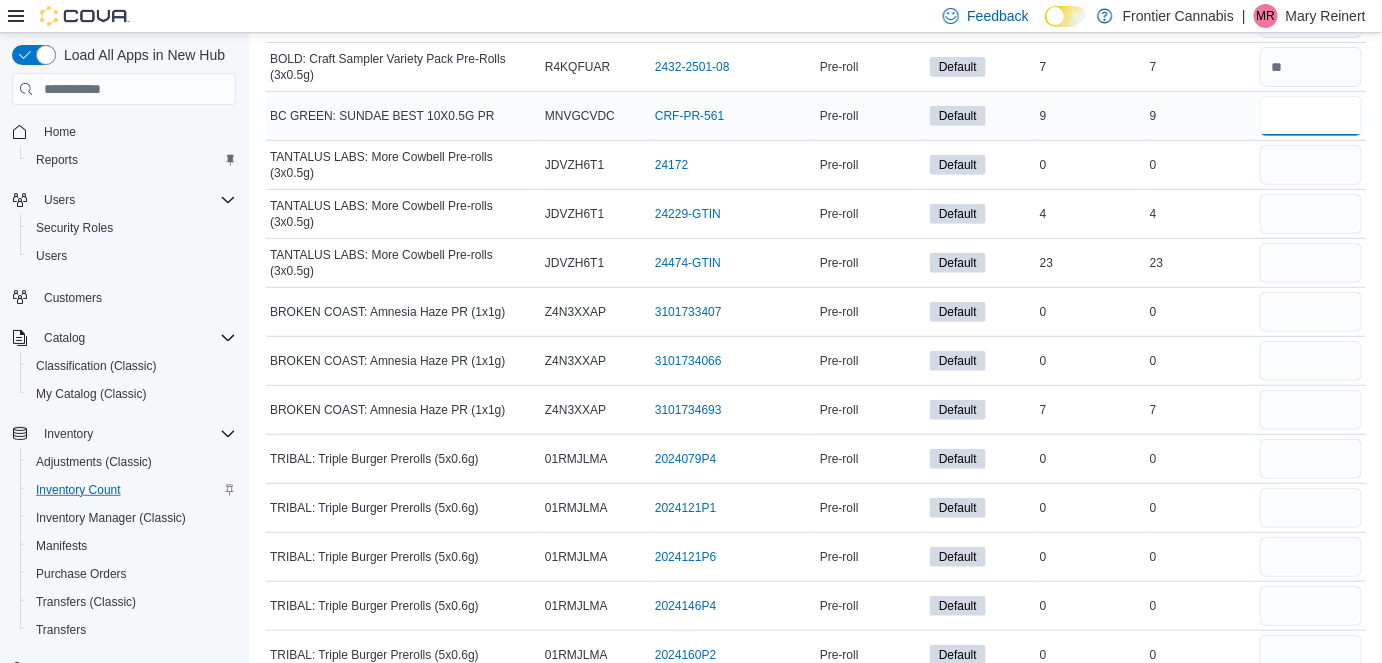 click at bounding box center (1311, 116) 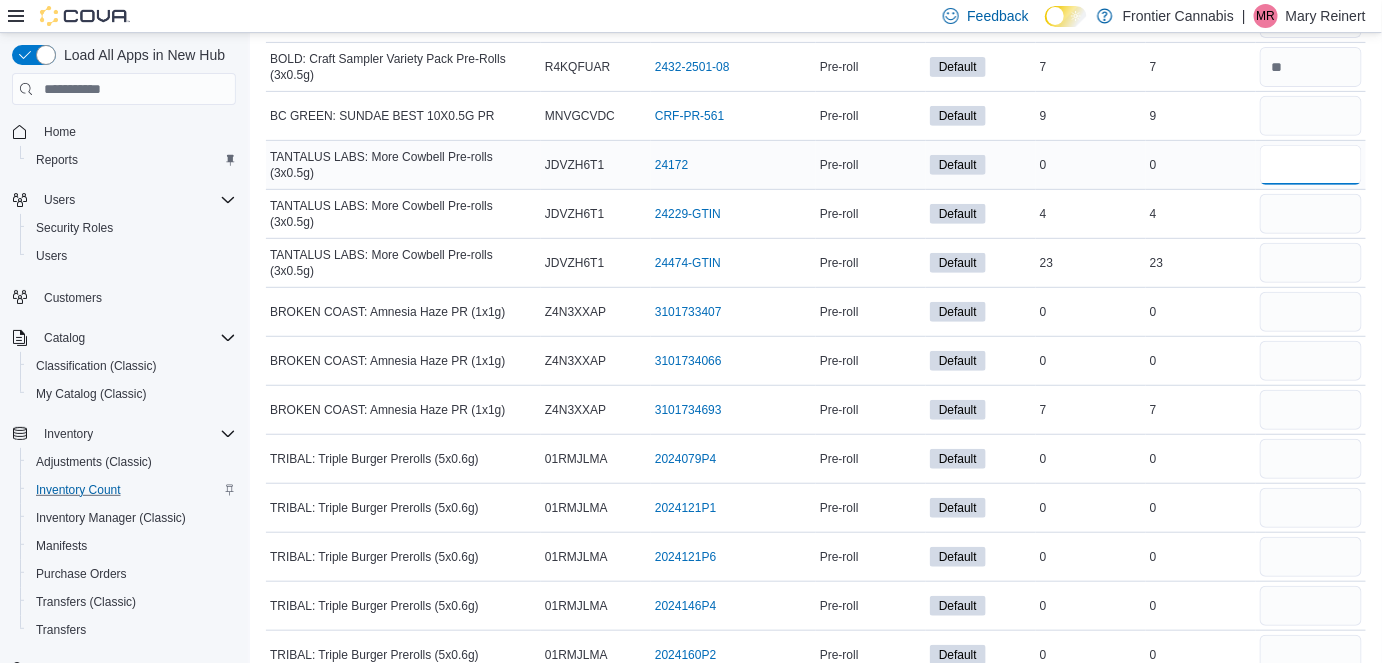 click at bounding box center (1311, 165) 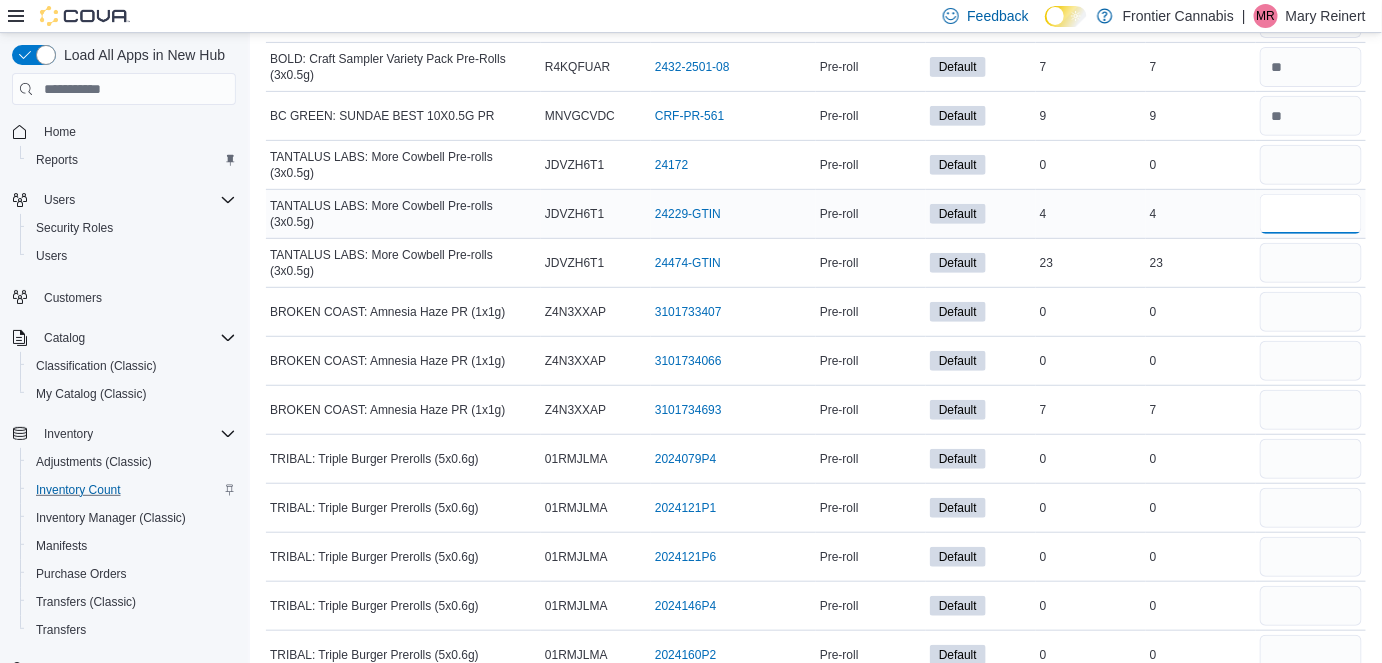click at bounding box center [1311, 214] 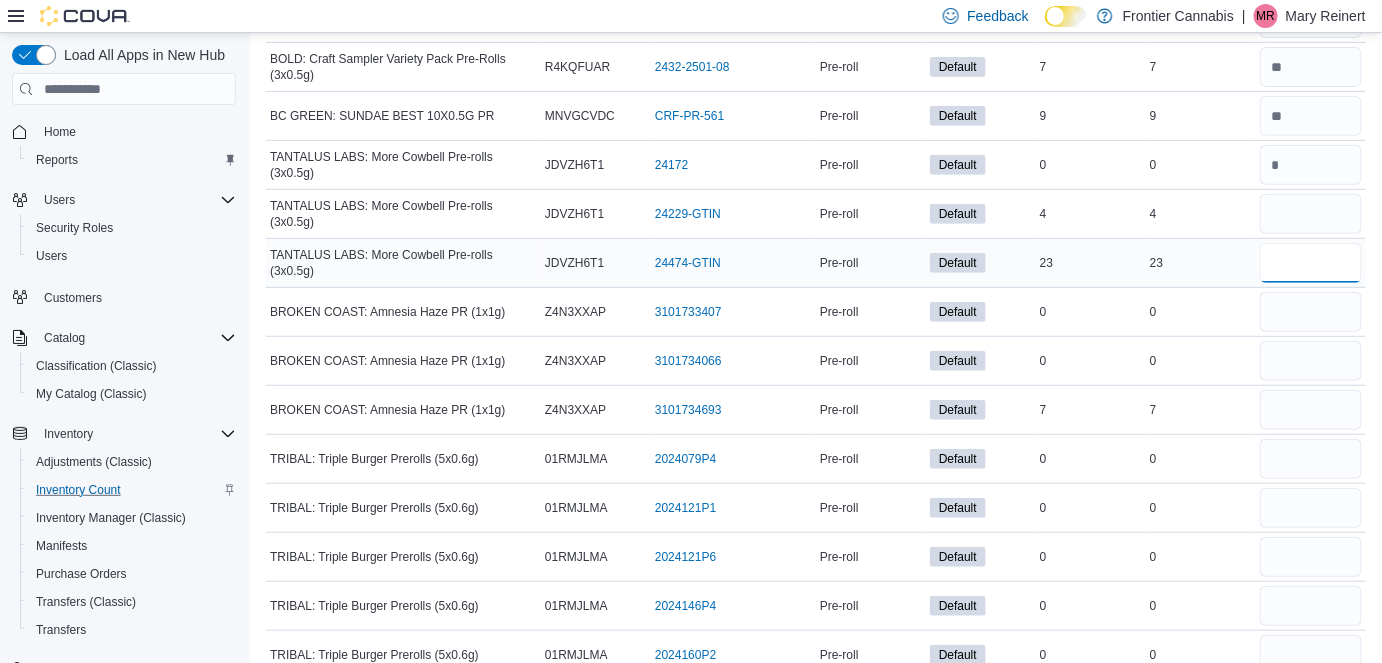 click at bounding box center [1311, 263] 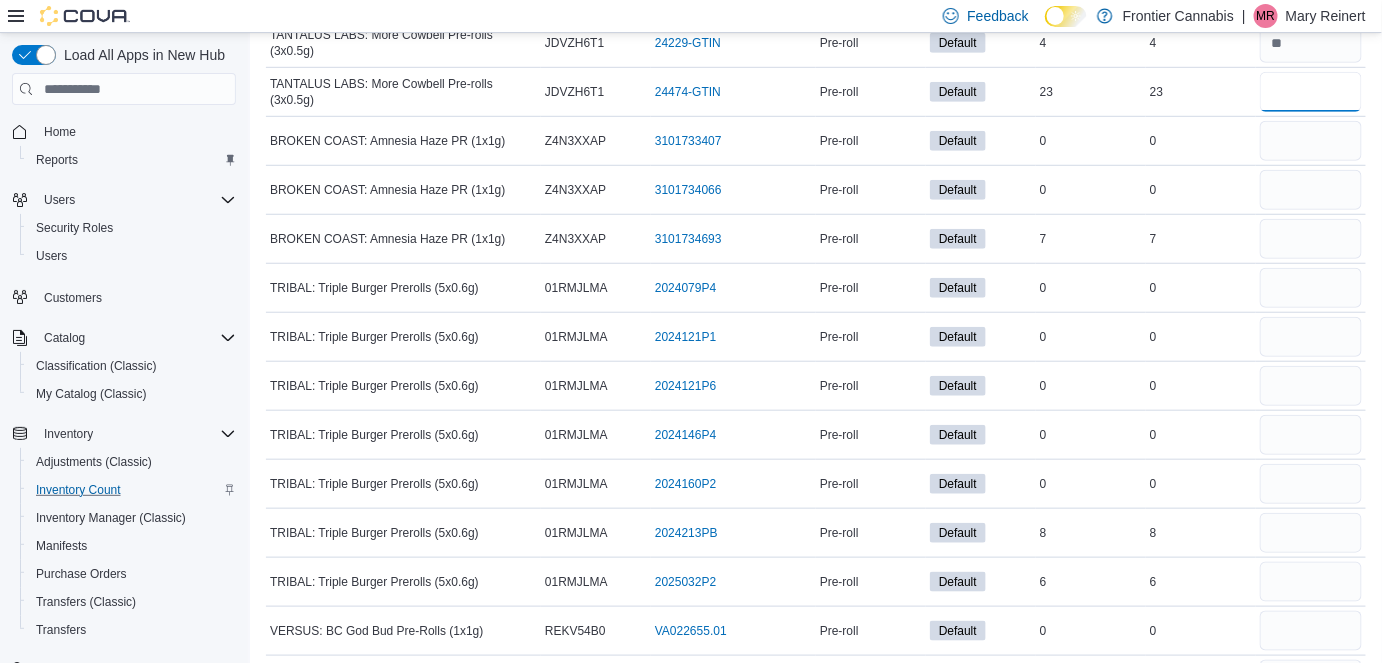 scroll, scrollTop: 5477, scrollLeft: 0, axis: vertical 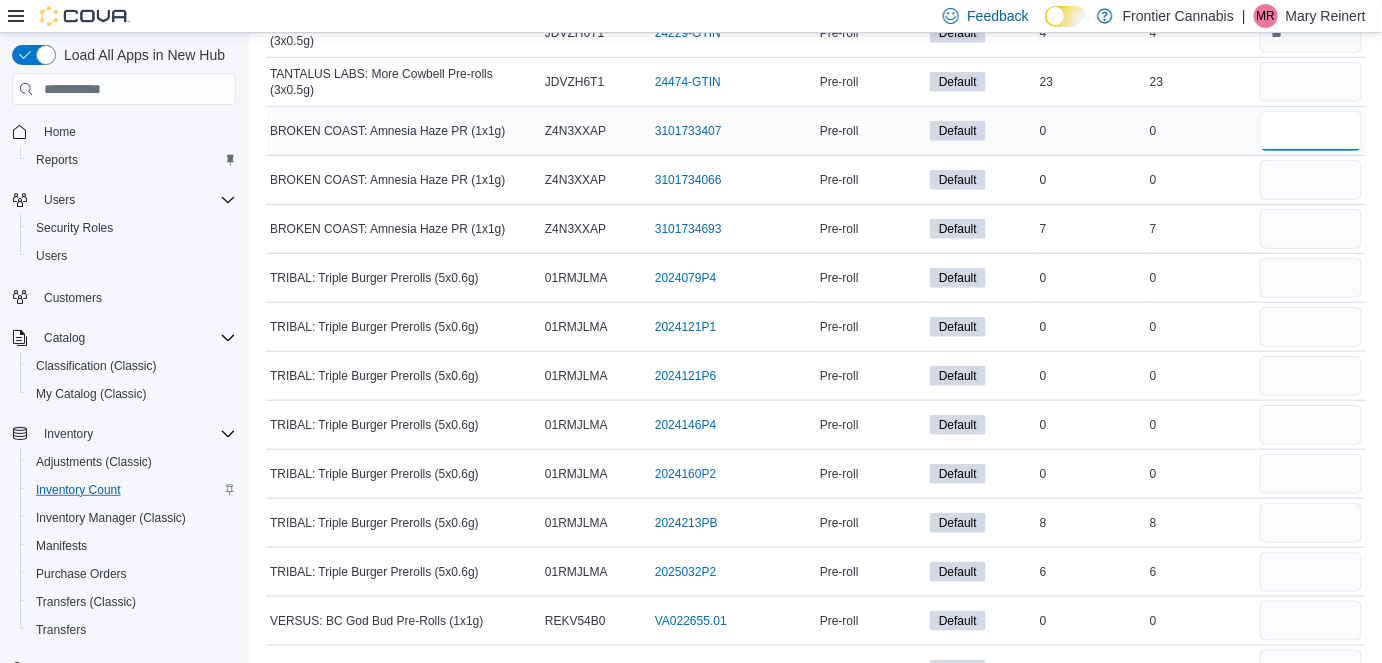 click at bounding box center (1311, 131) 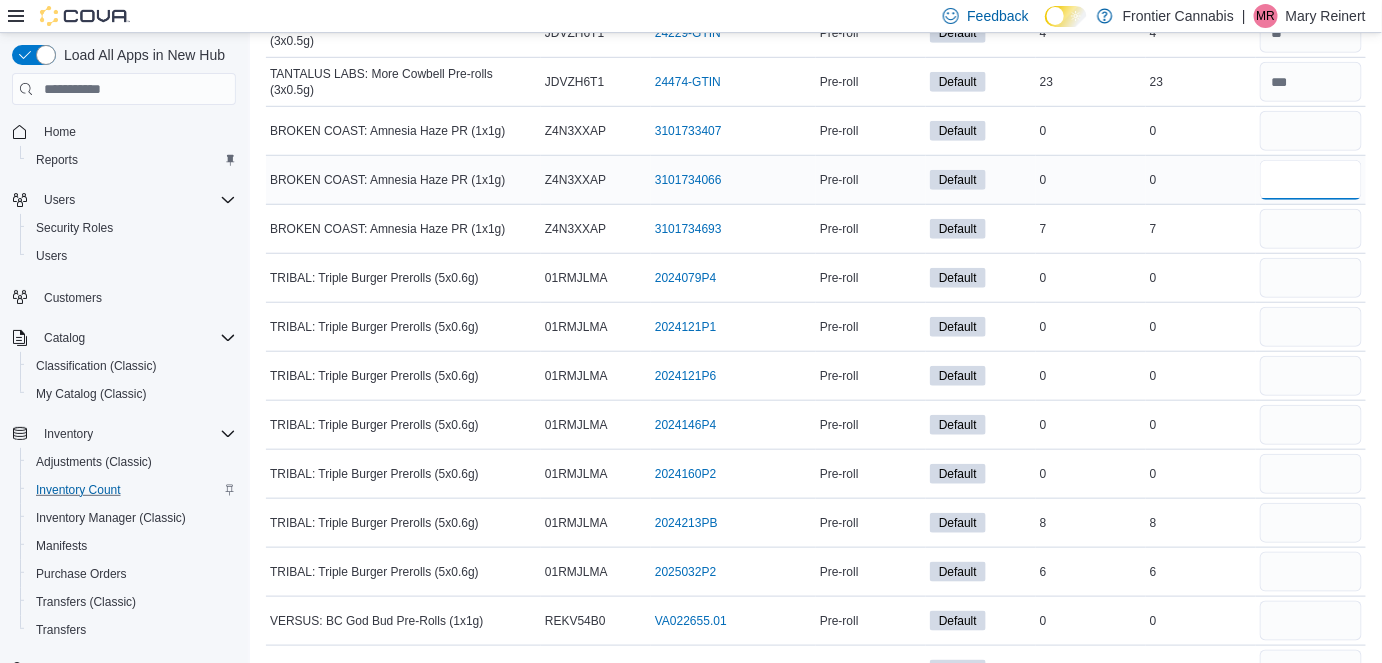 click at bounding box center [1311, 180] 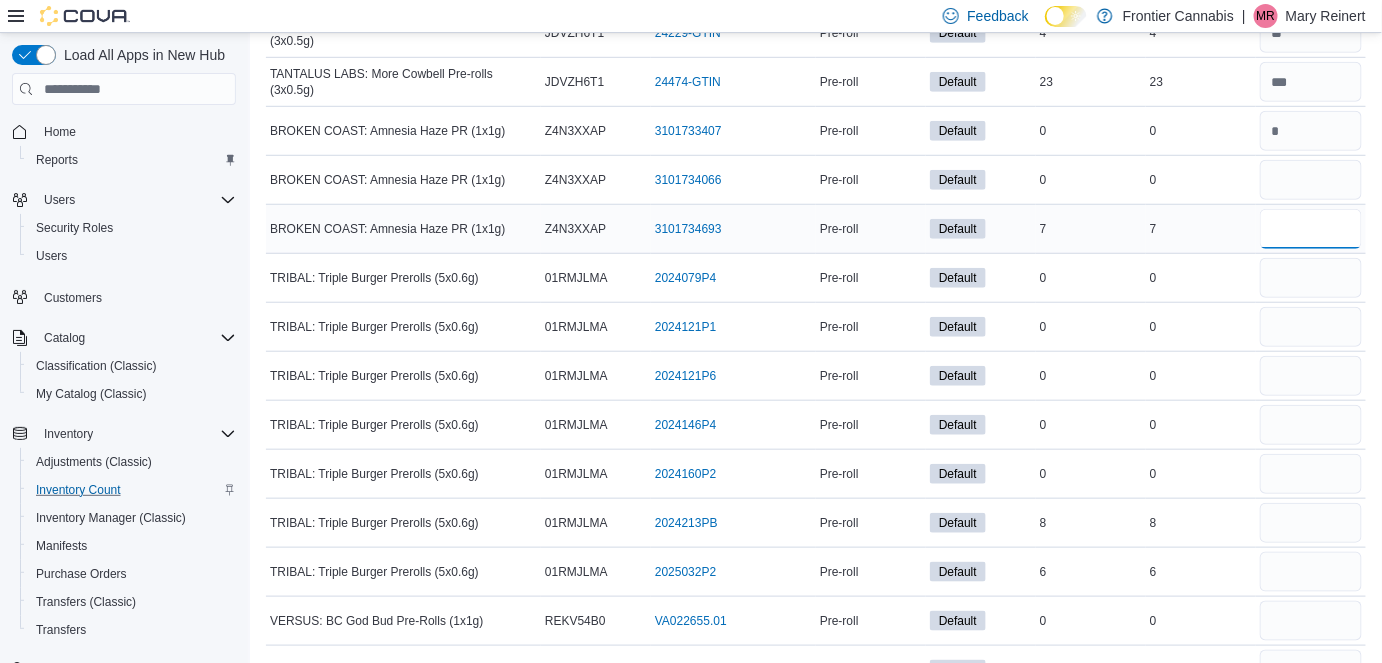 click at bounding box center [1311, 229] 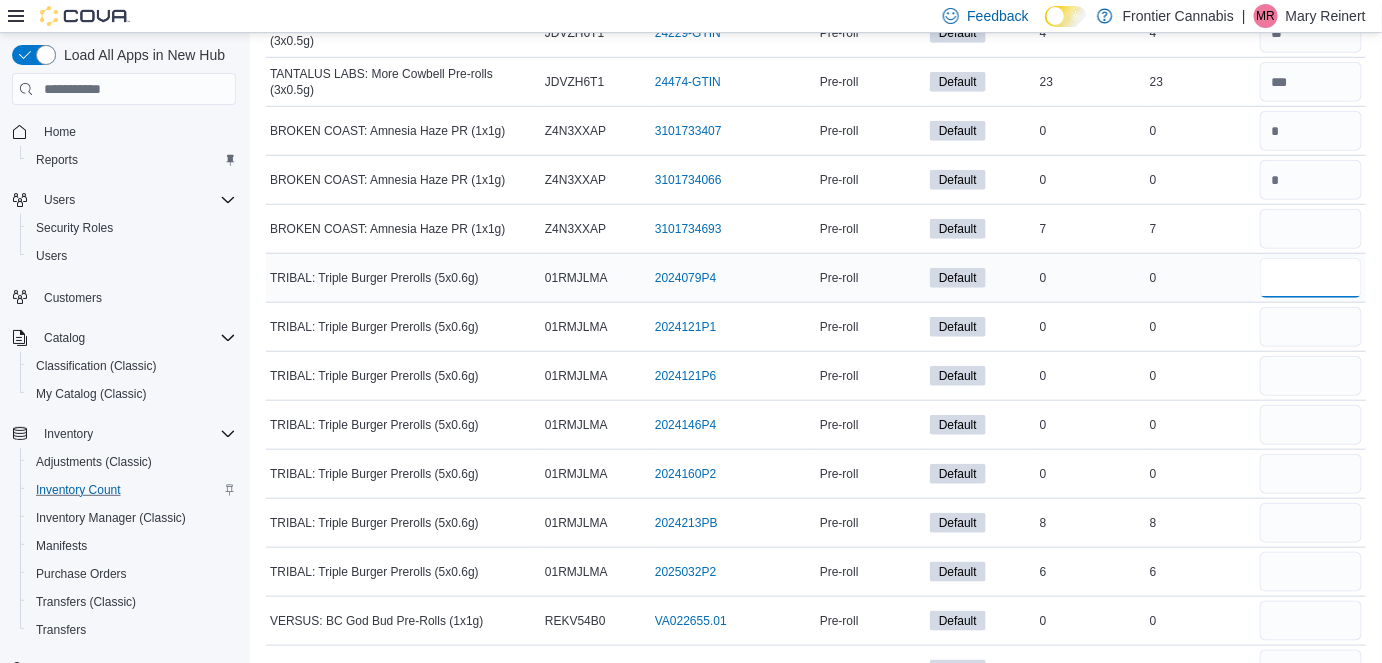 click at bounding box center (1311, 278) 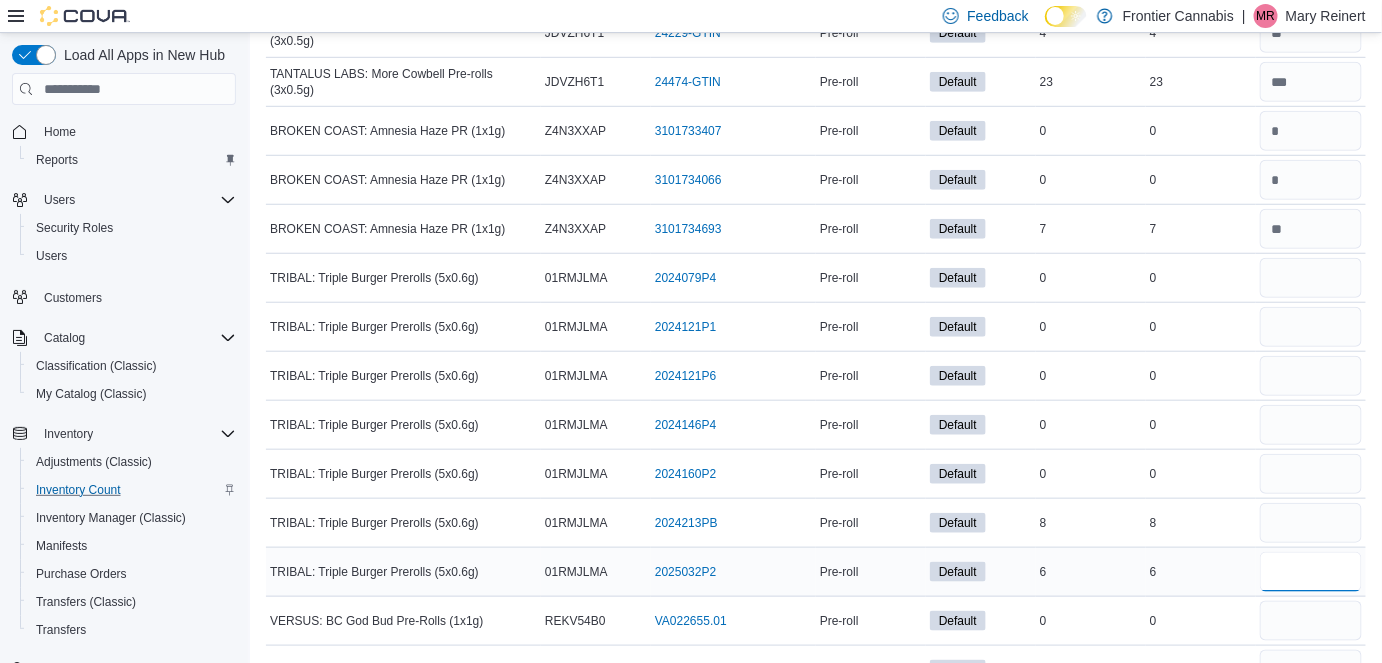 click at bounding box center (1311, 572) 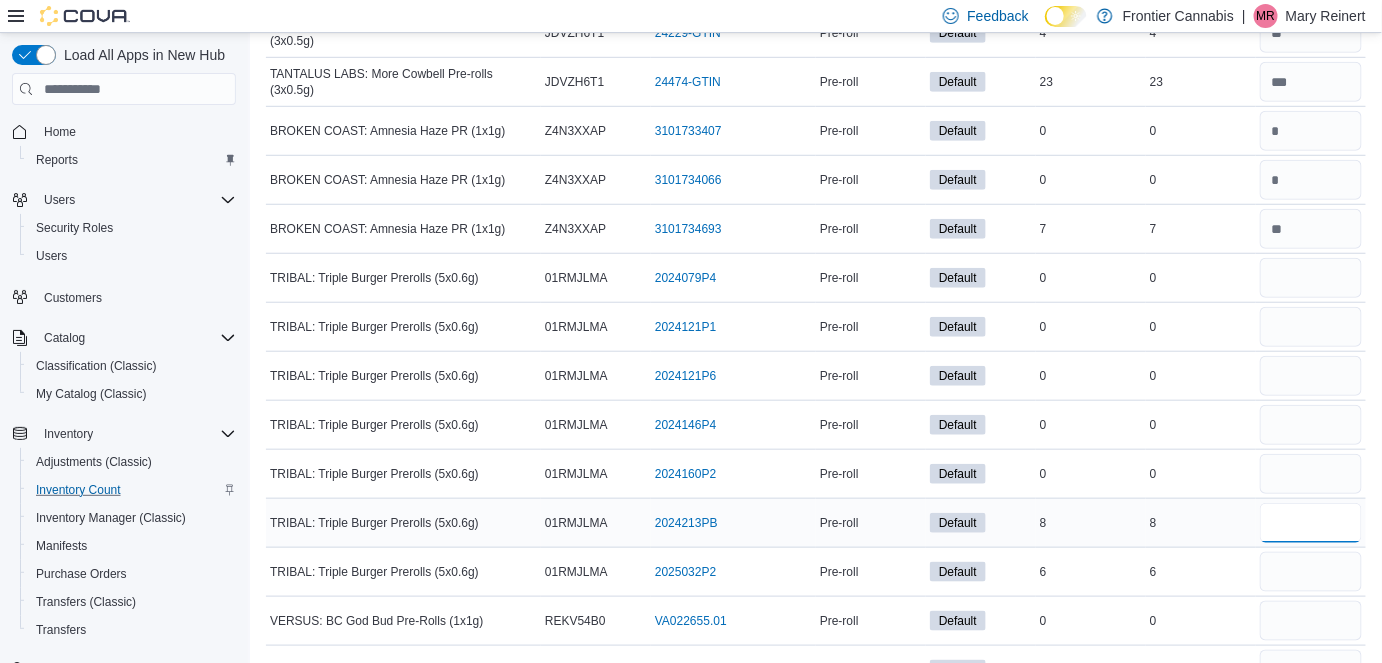 click at bounding box center [1311, 523] 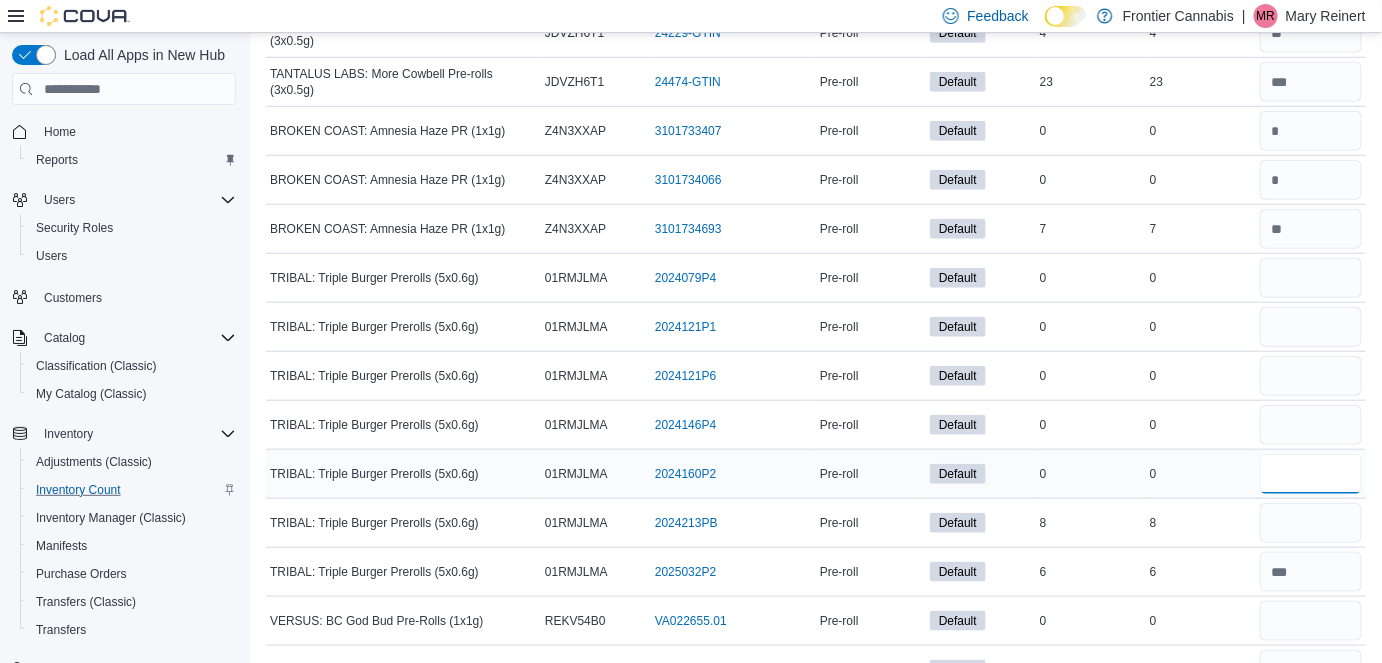 click at bounding box center (1311, 474) 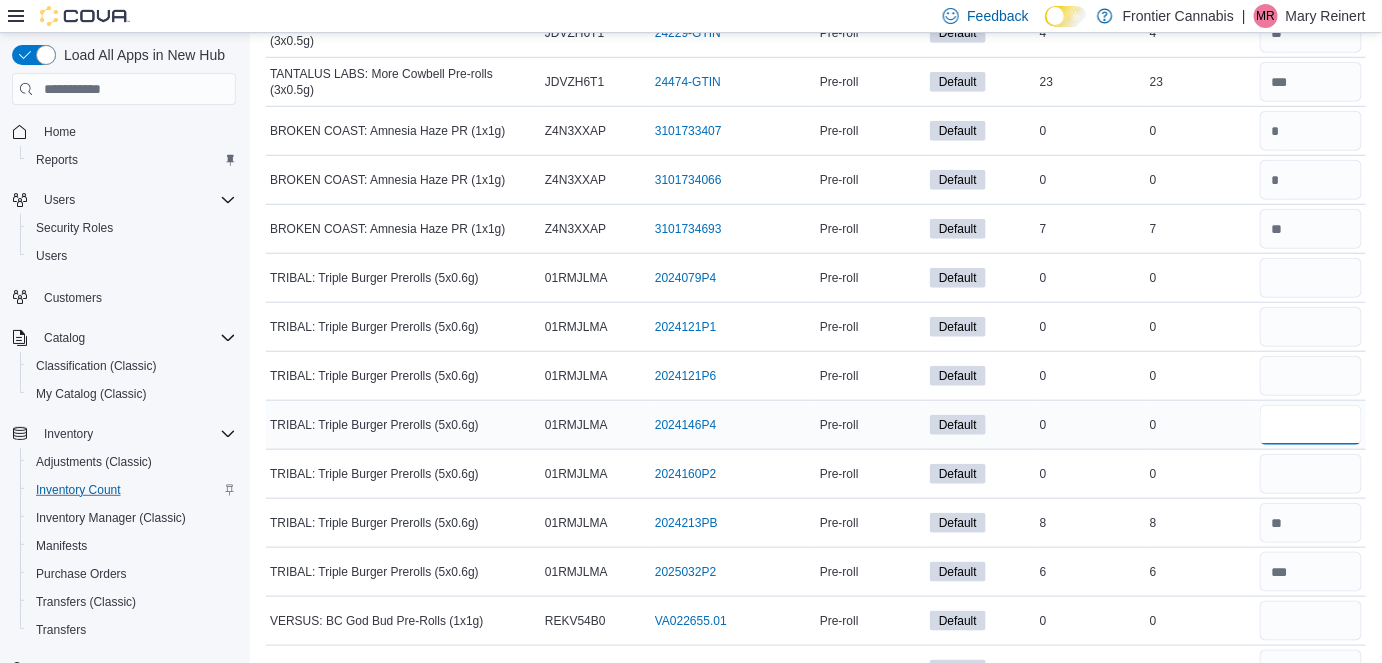 click at bounding box center [1311, 425] 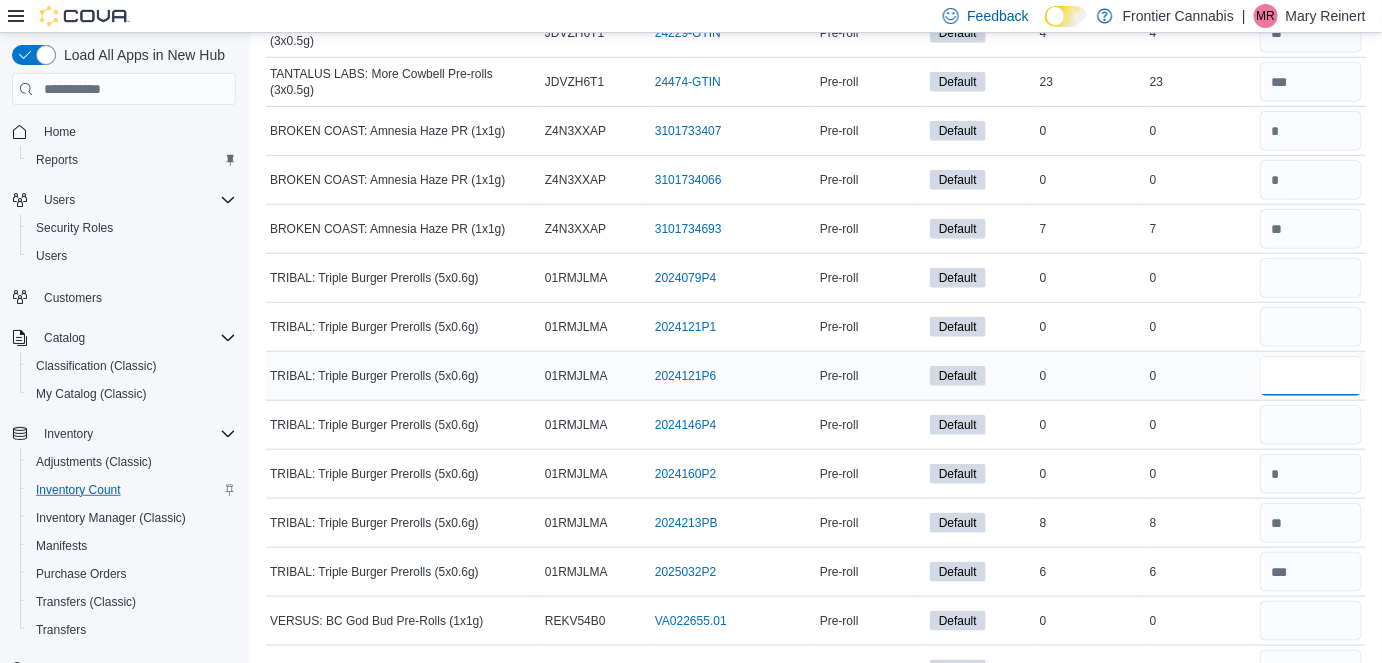 click at bounding box center [1311, 376] 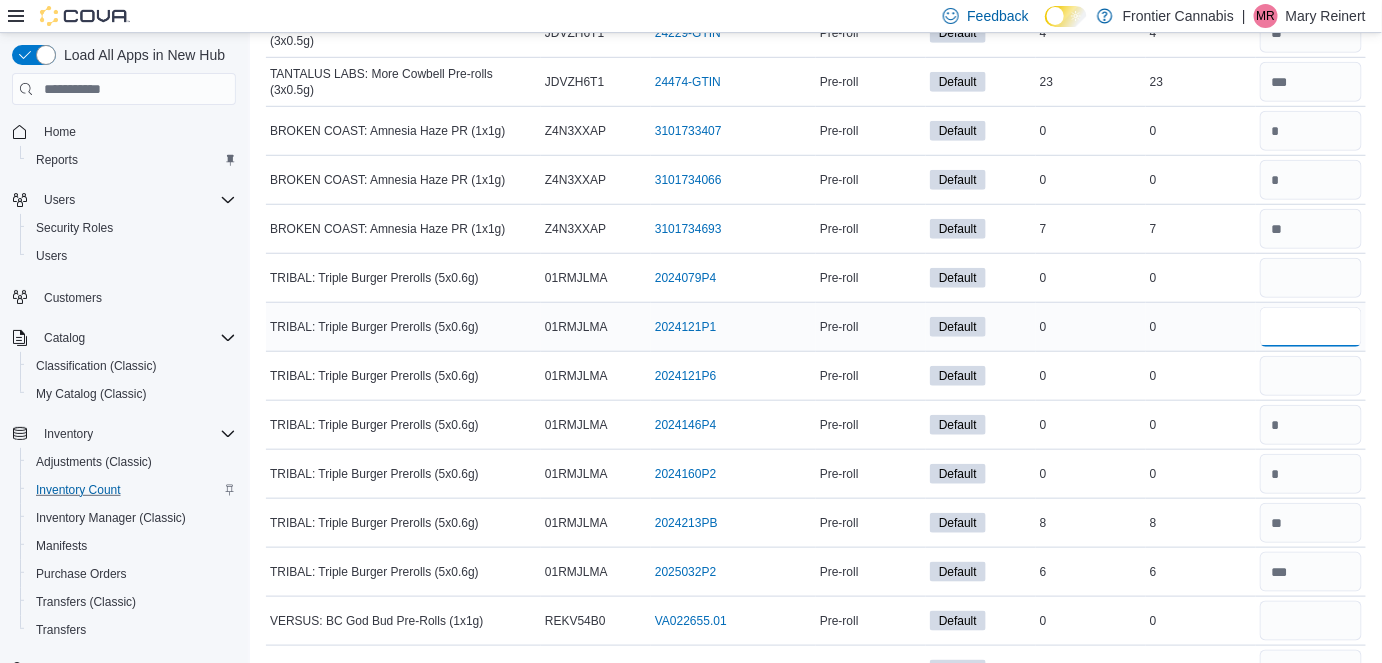 click at bounding box center [1311, 327] 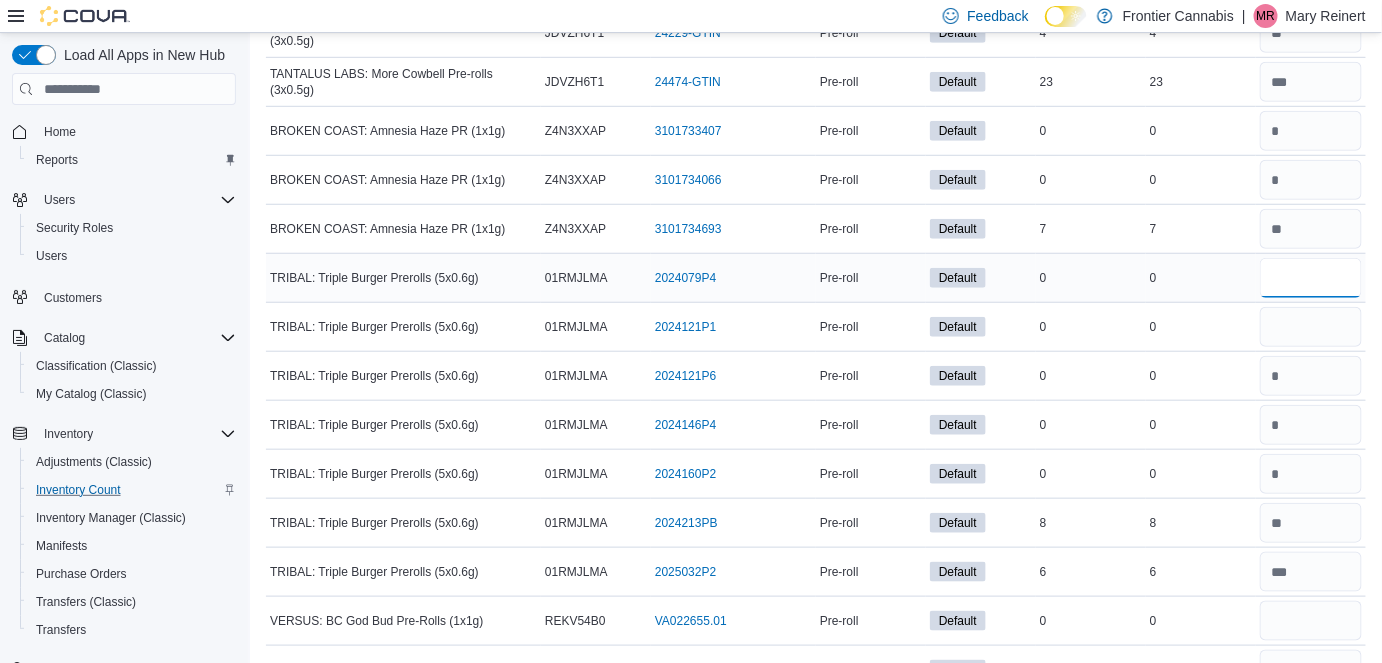 click at bounding box center (1311, 278) 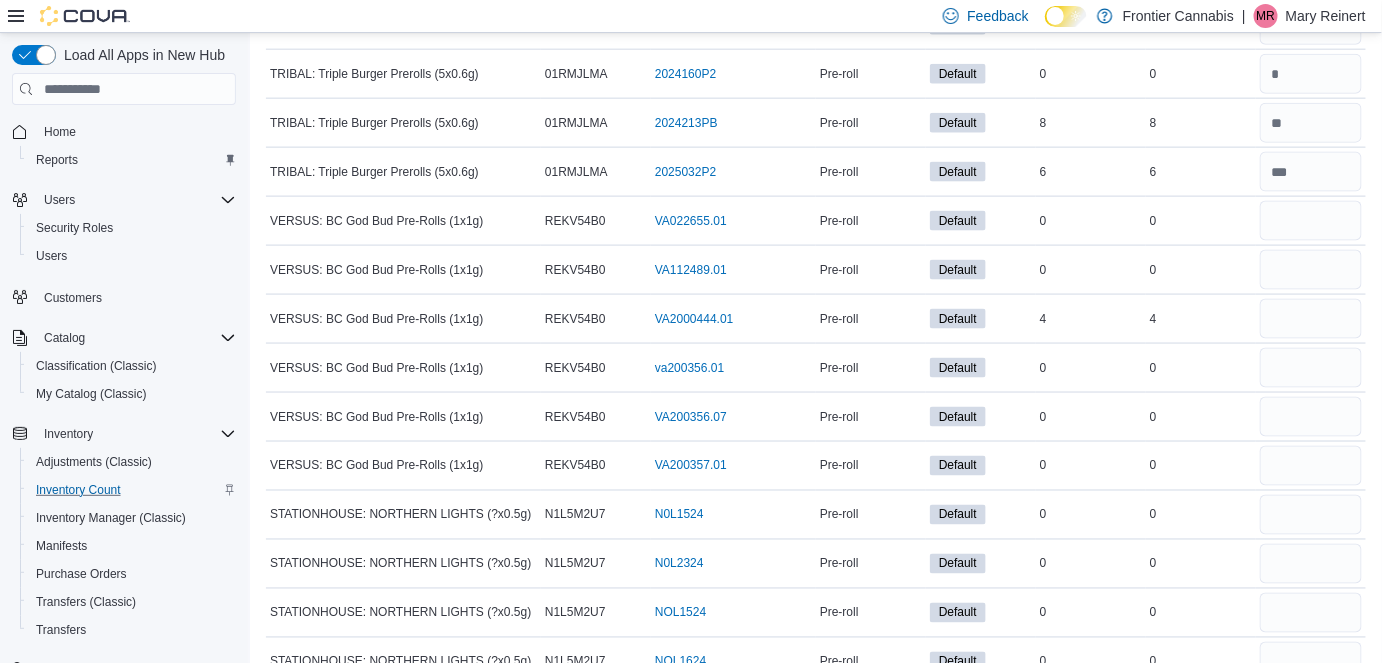scroll, scrollTop: 5914, scrollLeft: 0, axis: vertical 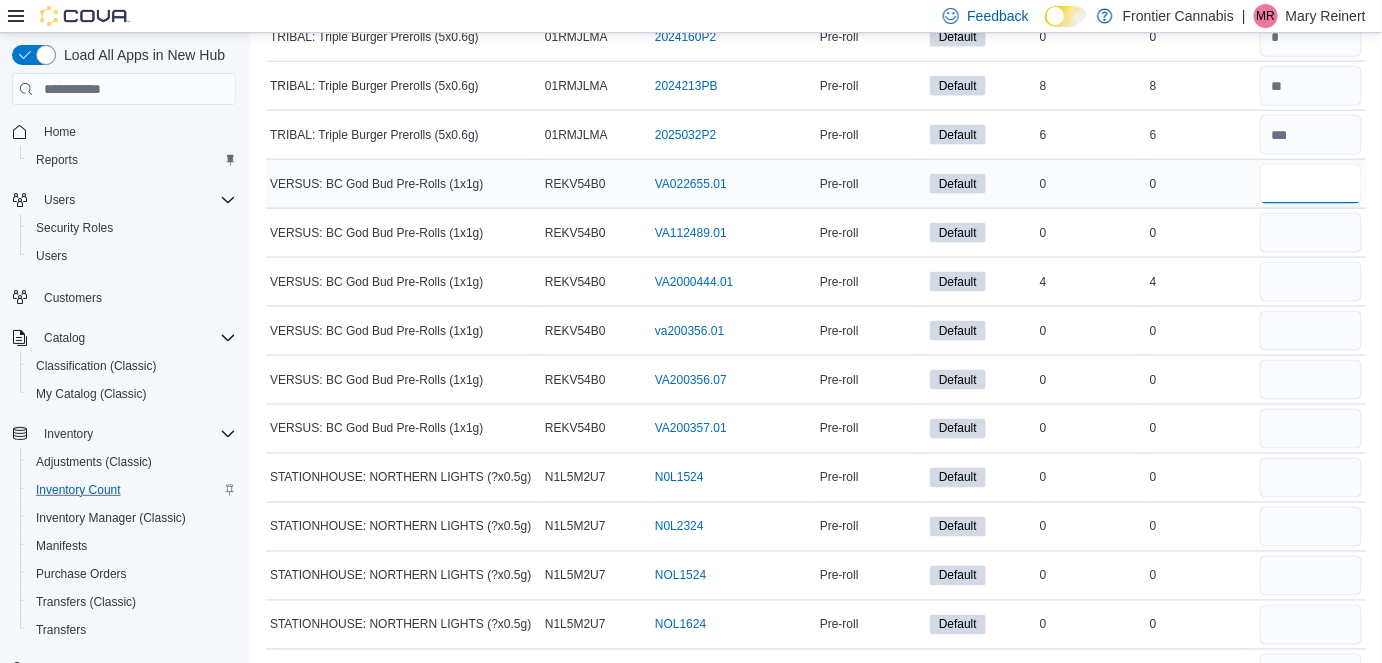 click at bounding box center [1311, 184] 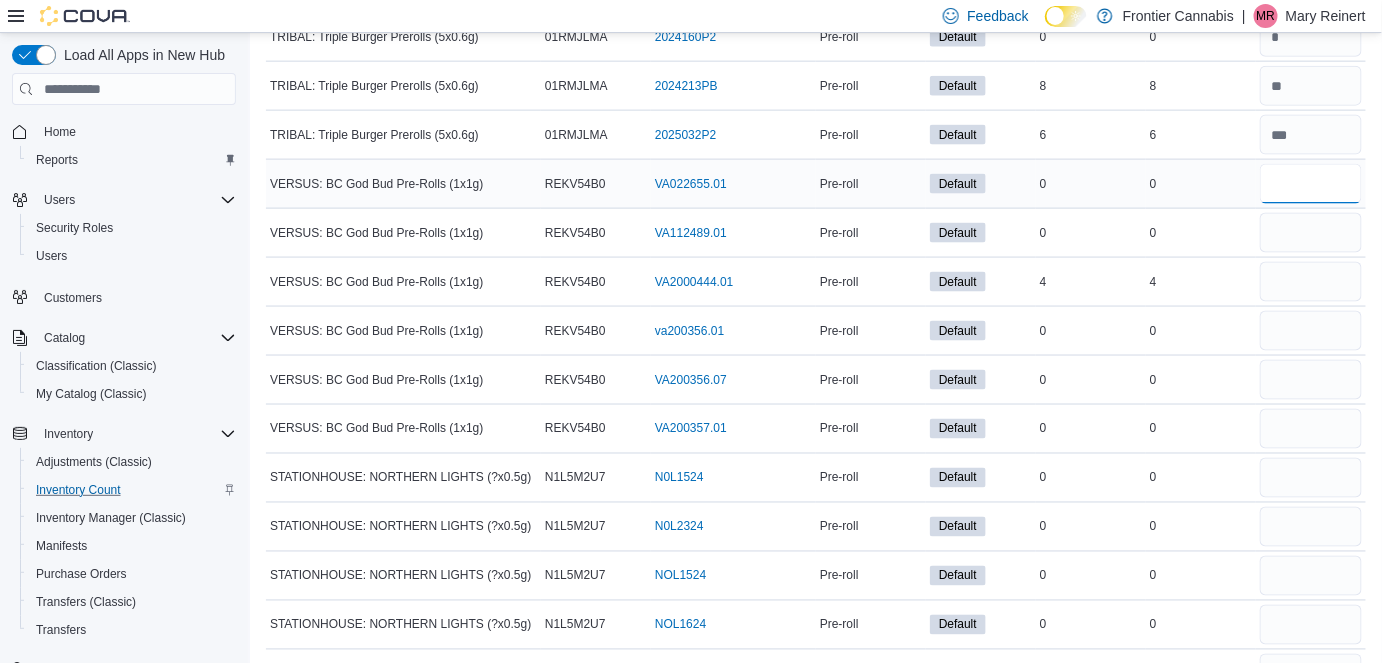 click at bounding box center (1311, 184) 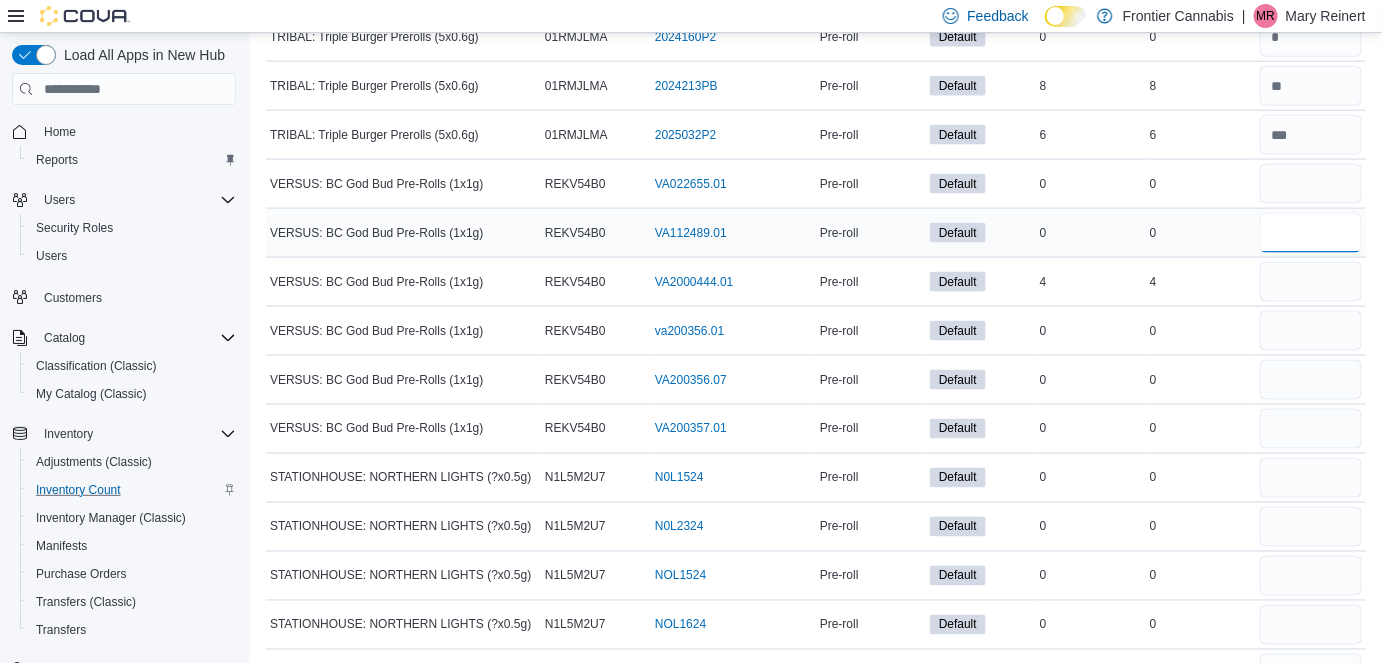 click at bounding box center [1311, 233] 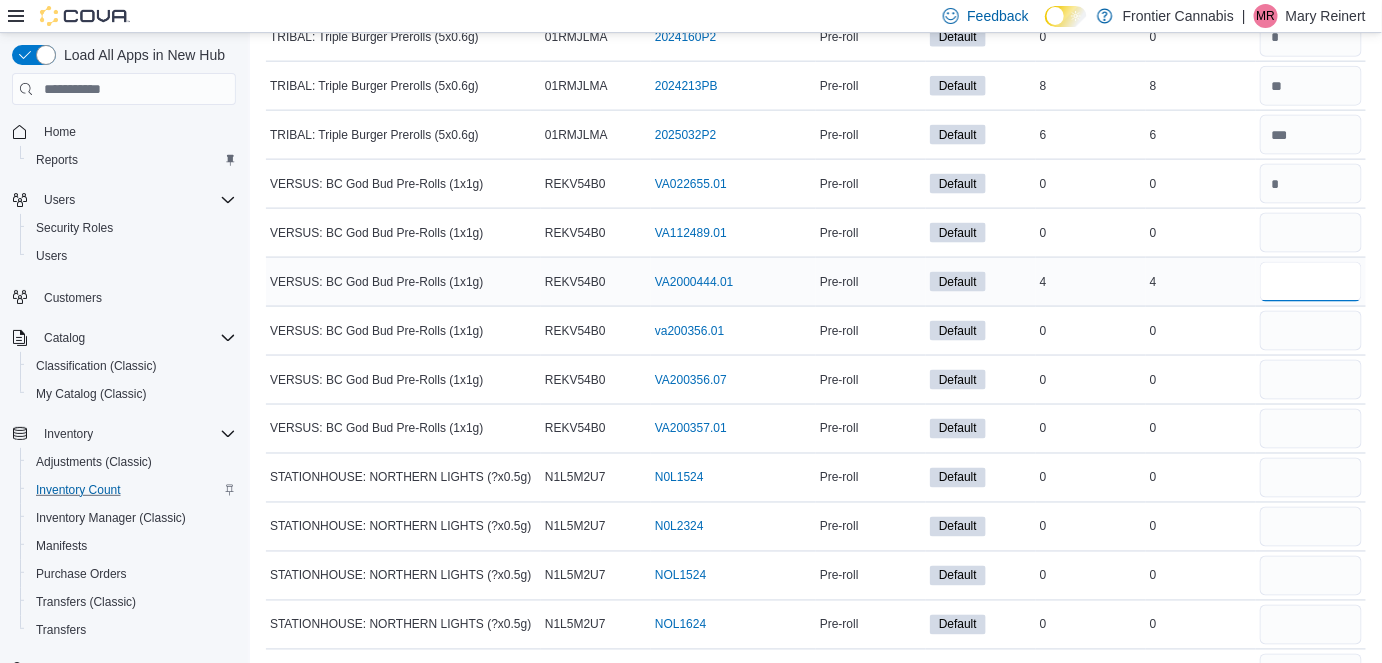 click at bounding box center (1311, 282) 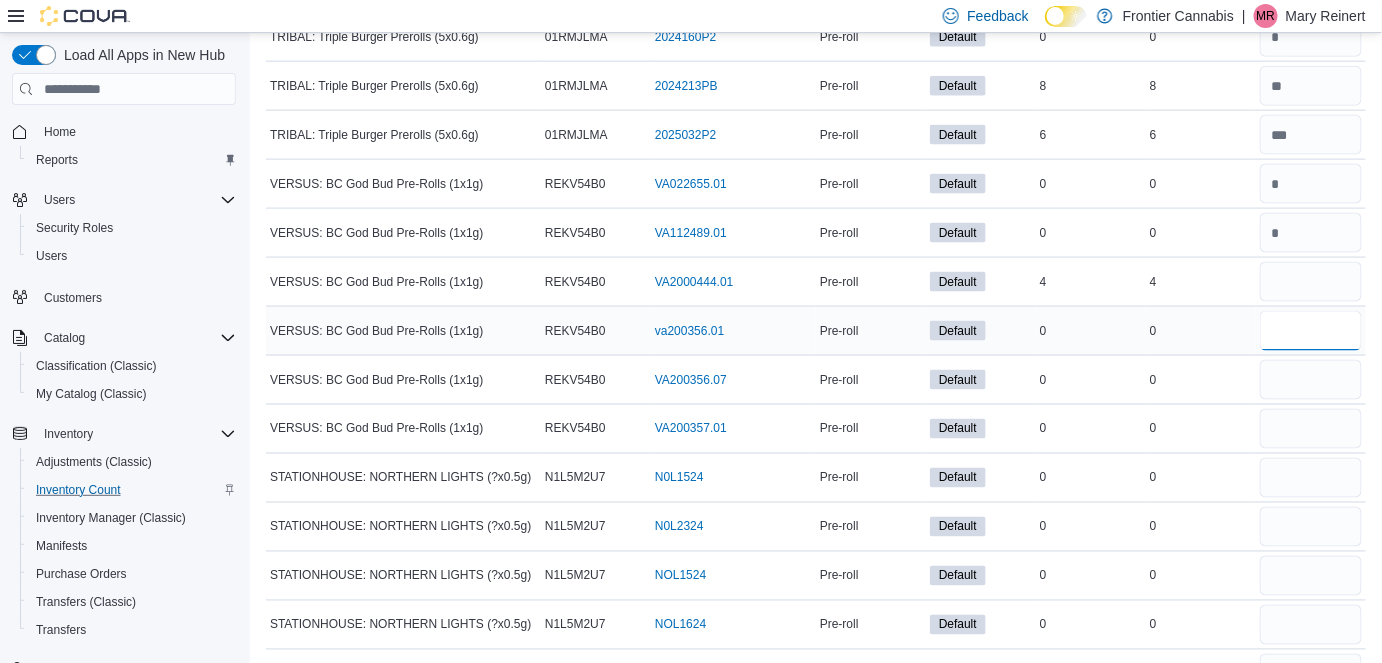 click at bounding box center (1311, 331) 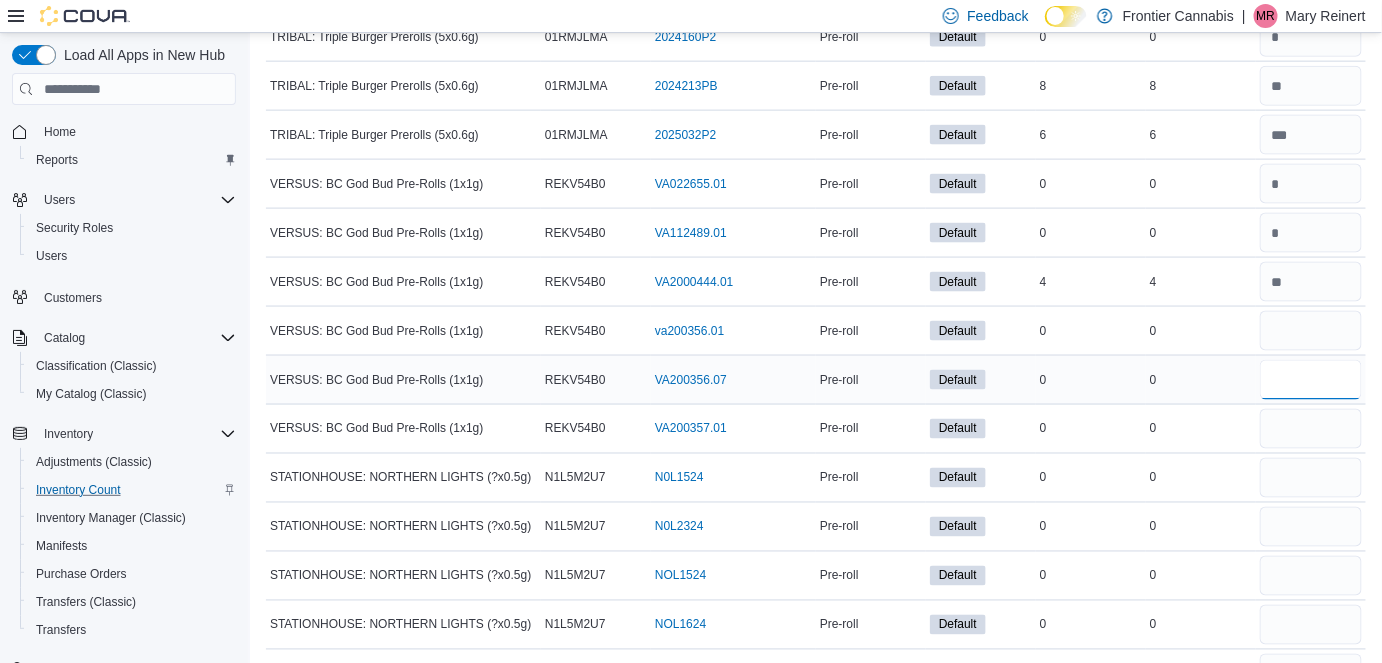 click at bounding box center [1311, 380] 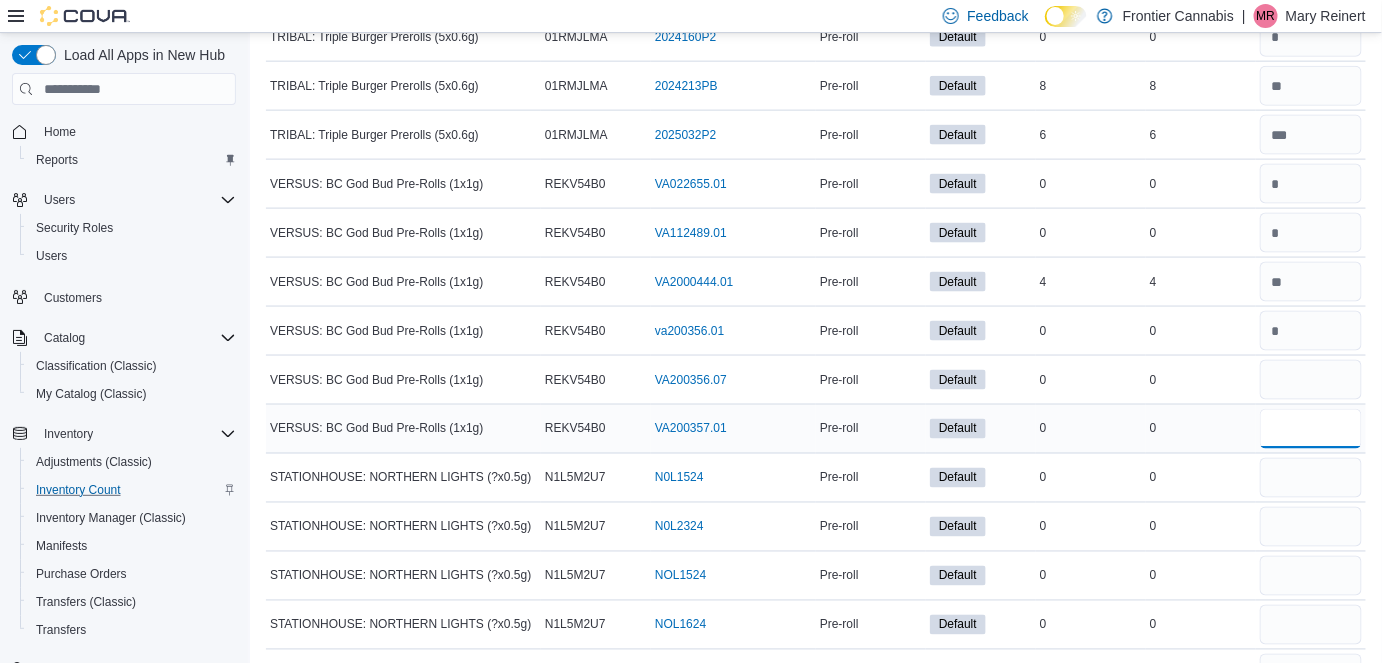 click at bounding box center [1311, 429] 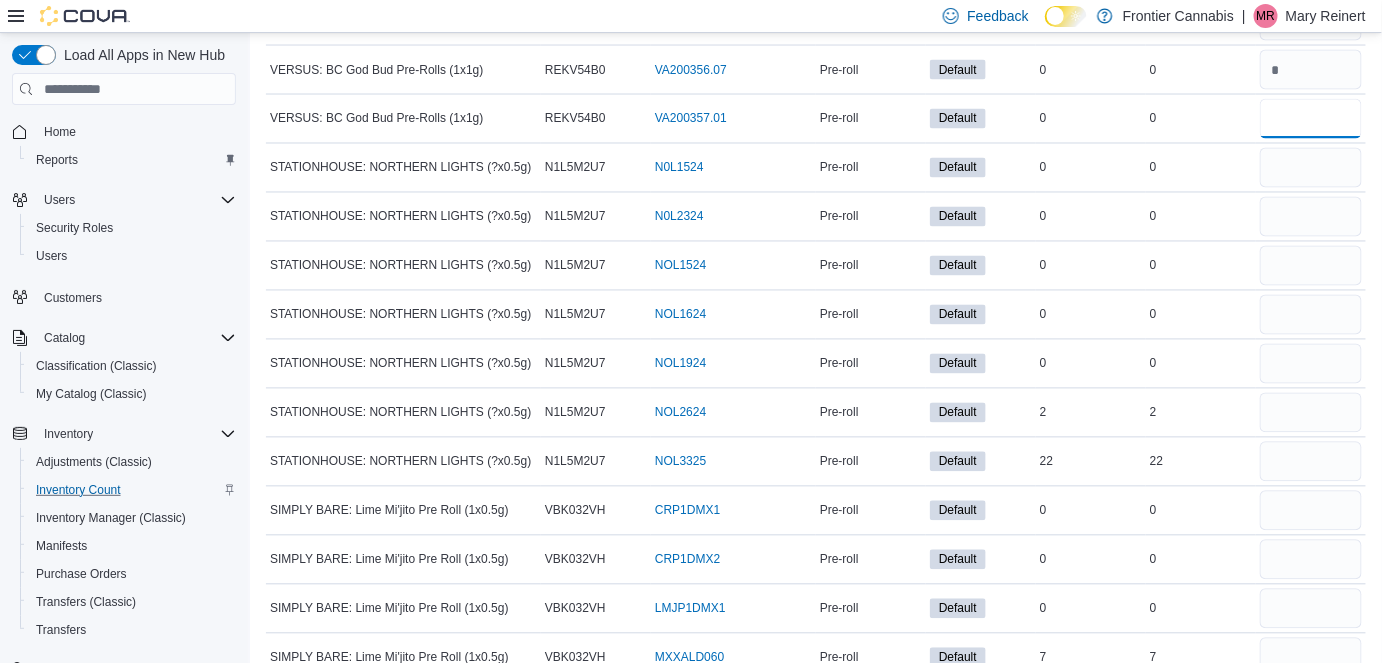 scroll, scrollTop: 6241, scrollLeft: 0, axis: vertical 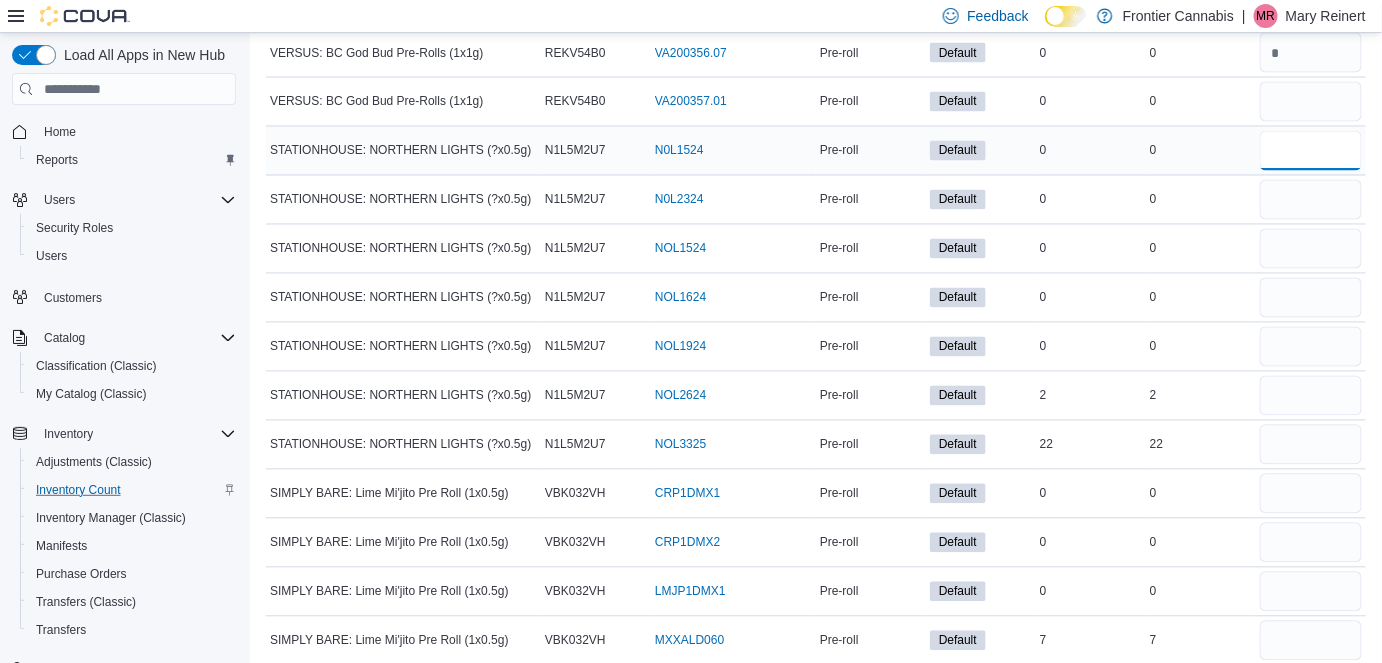 click at bounding box center [1311, 151] 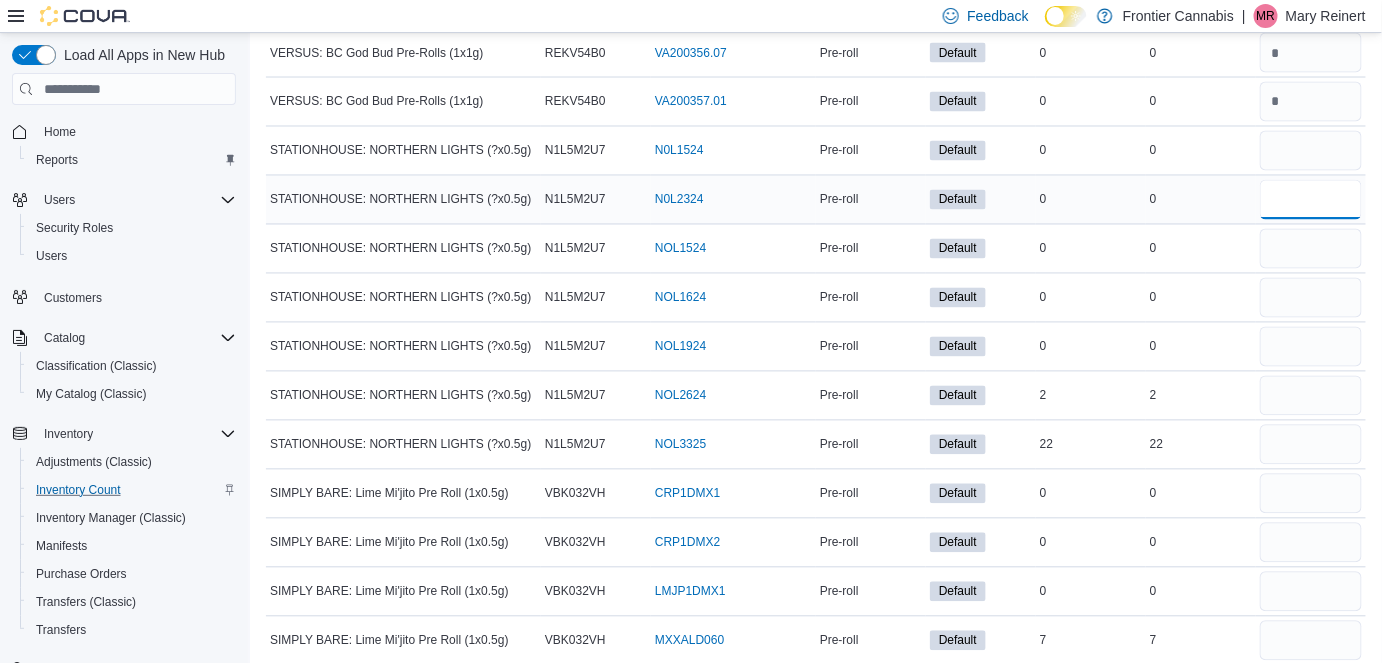 click at bounding box center (1311, 200) 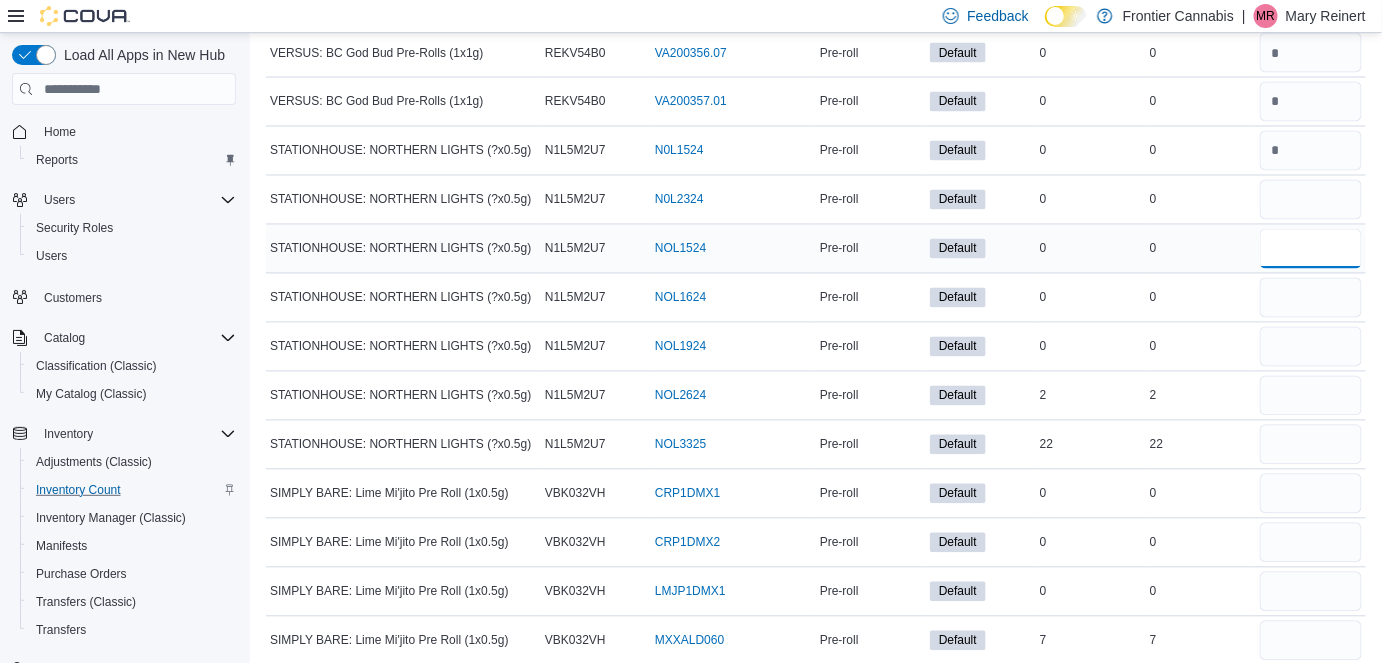 click at bounding box center [1311, 249] 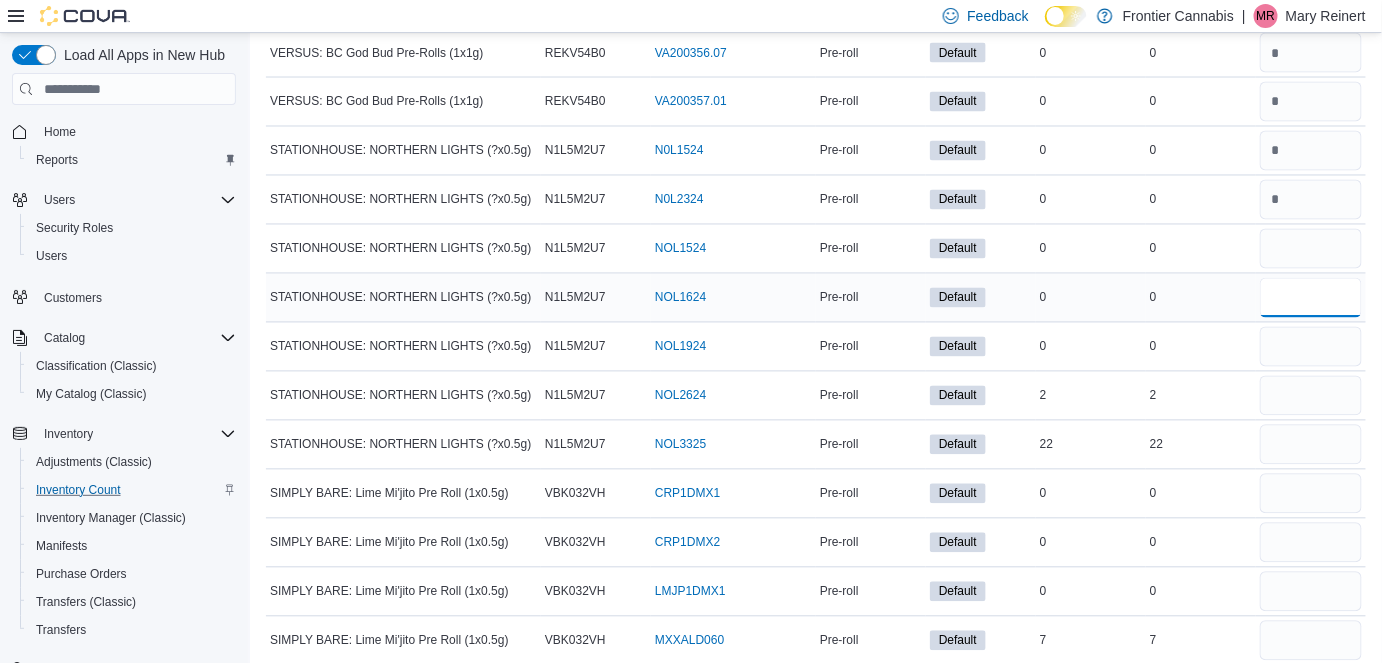 click at bounding box center (1311, 298) 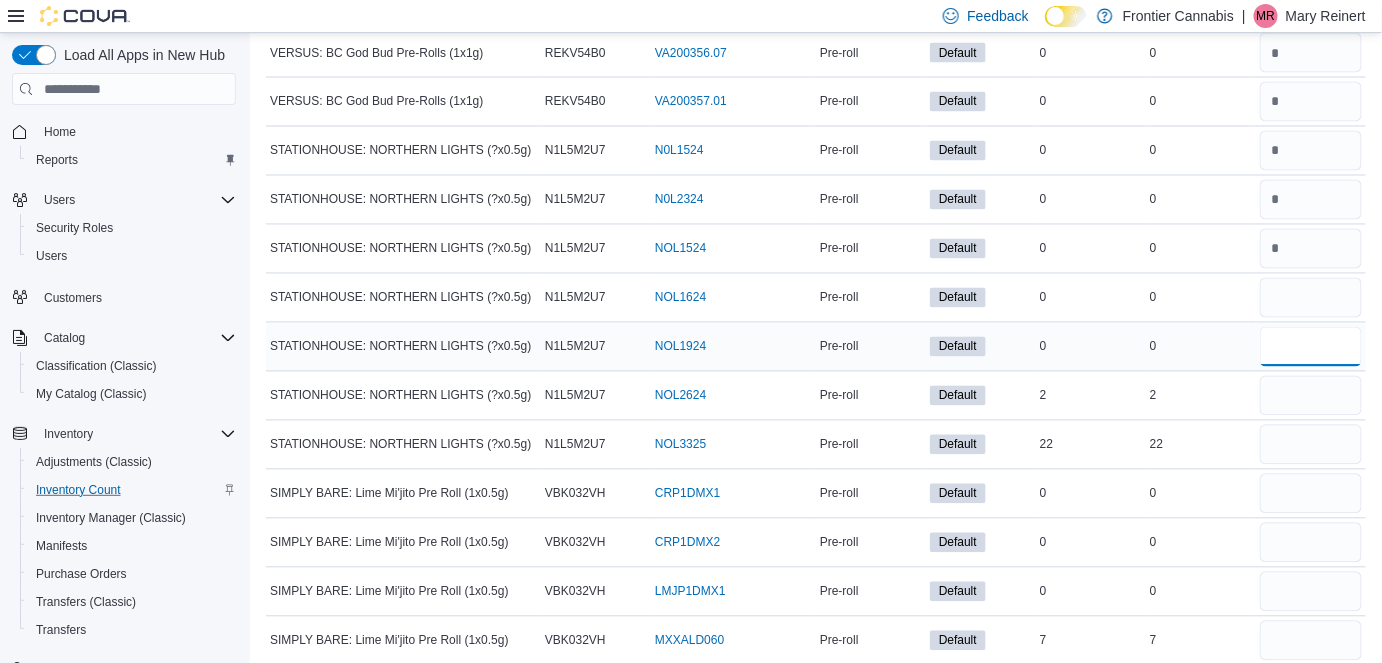 click at bounding box center [1311, 347] 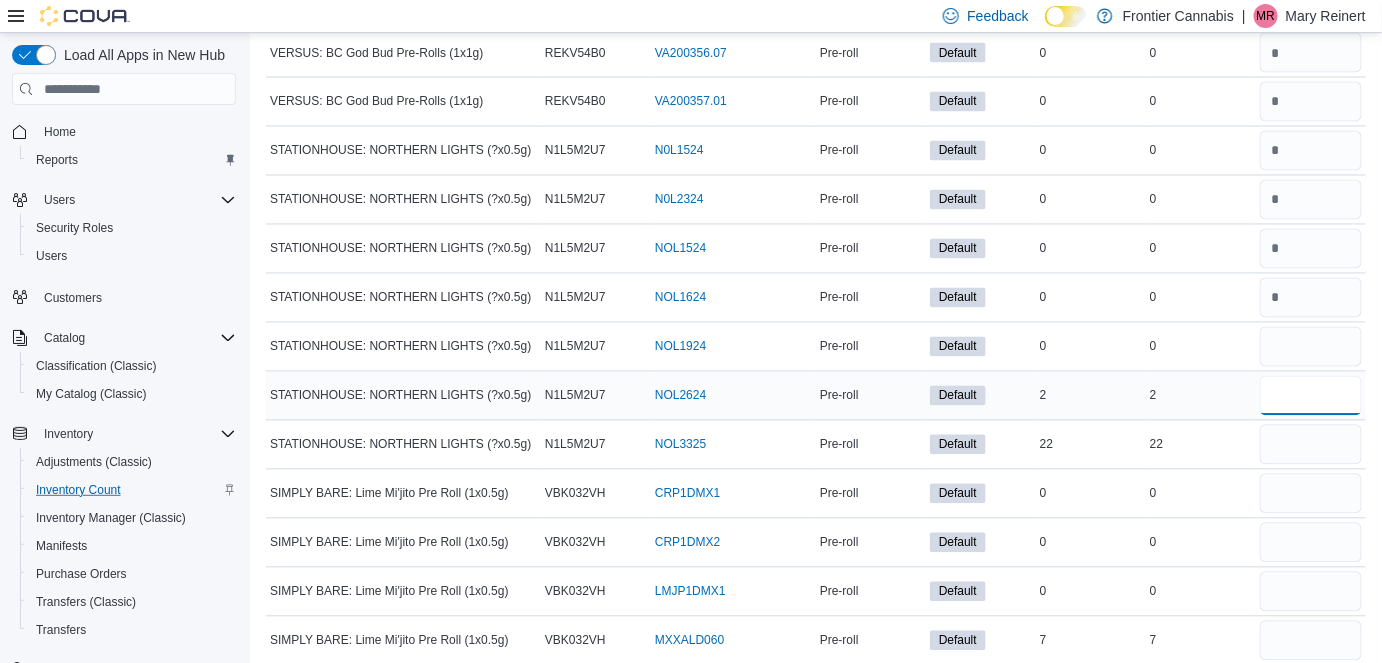 click at bounding box center (1311, 396) 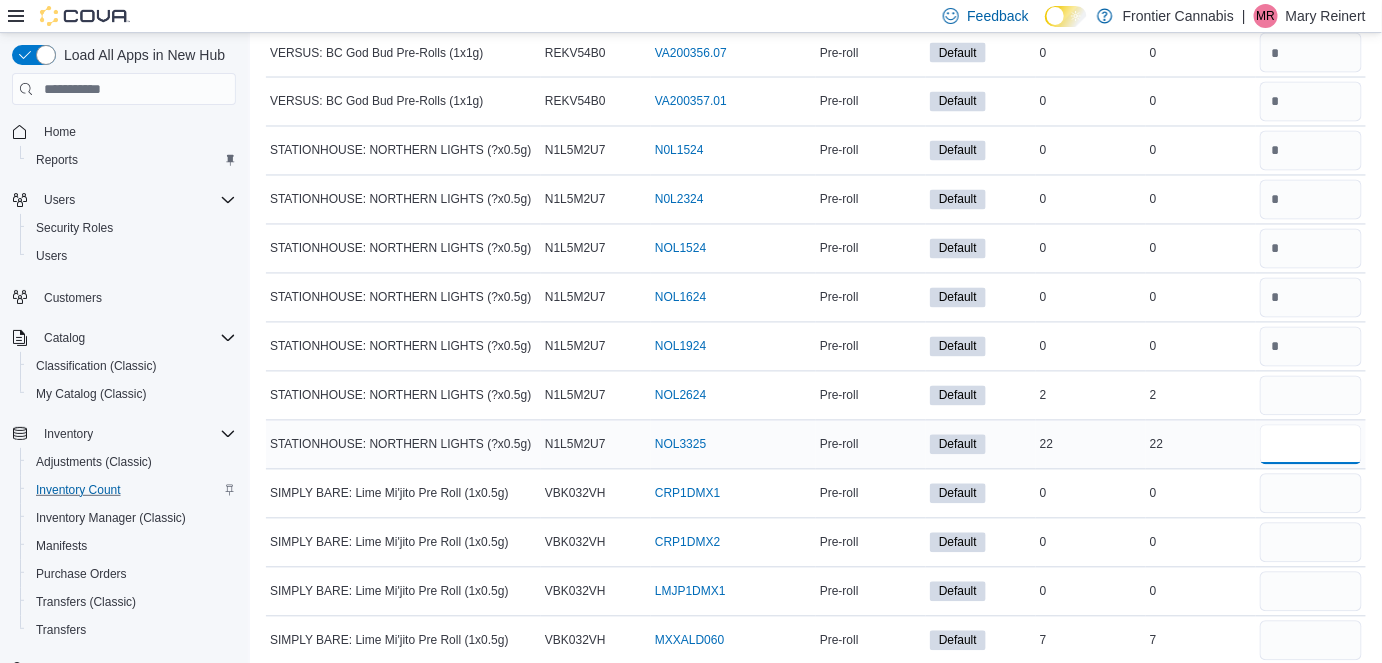click at bounding box center (1311, 445) 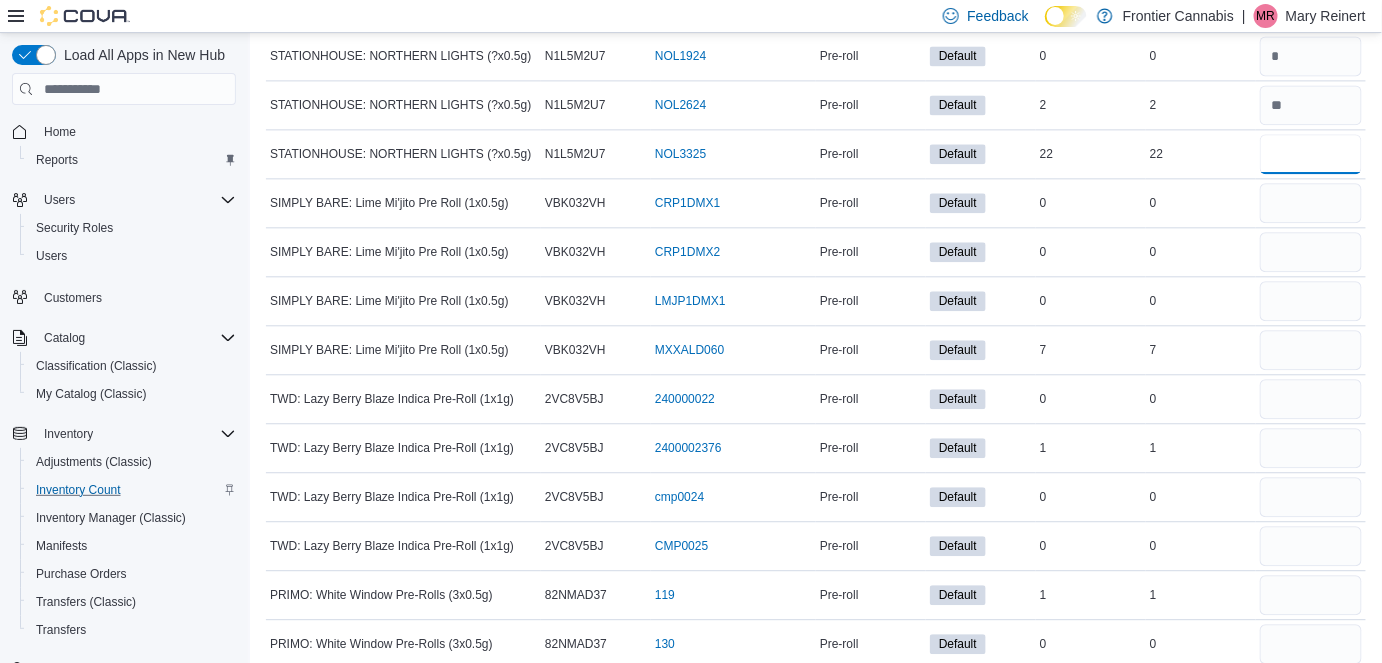 scroll, scrollTop: 6568, scrollLeft: 0, axis: vertical 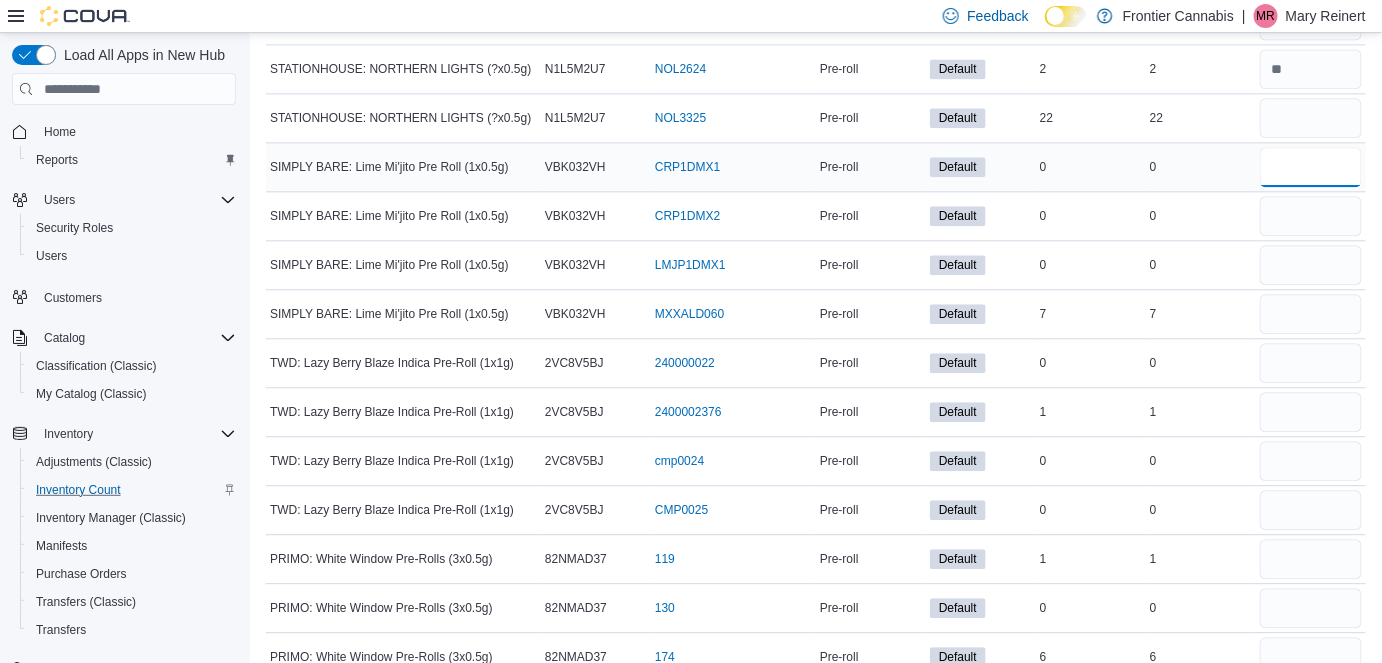 click at bounding box center [1311, 167] 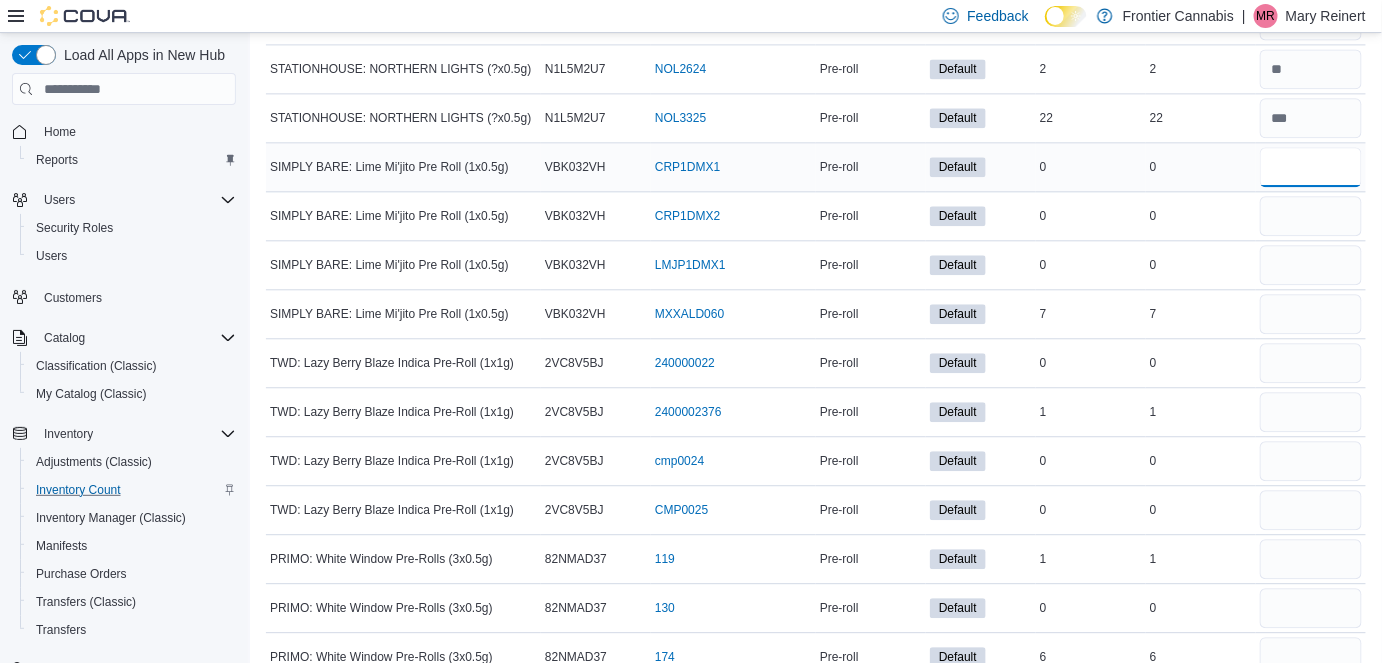 click at bounding box center [1311, 167] 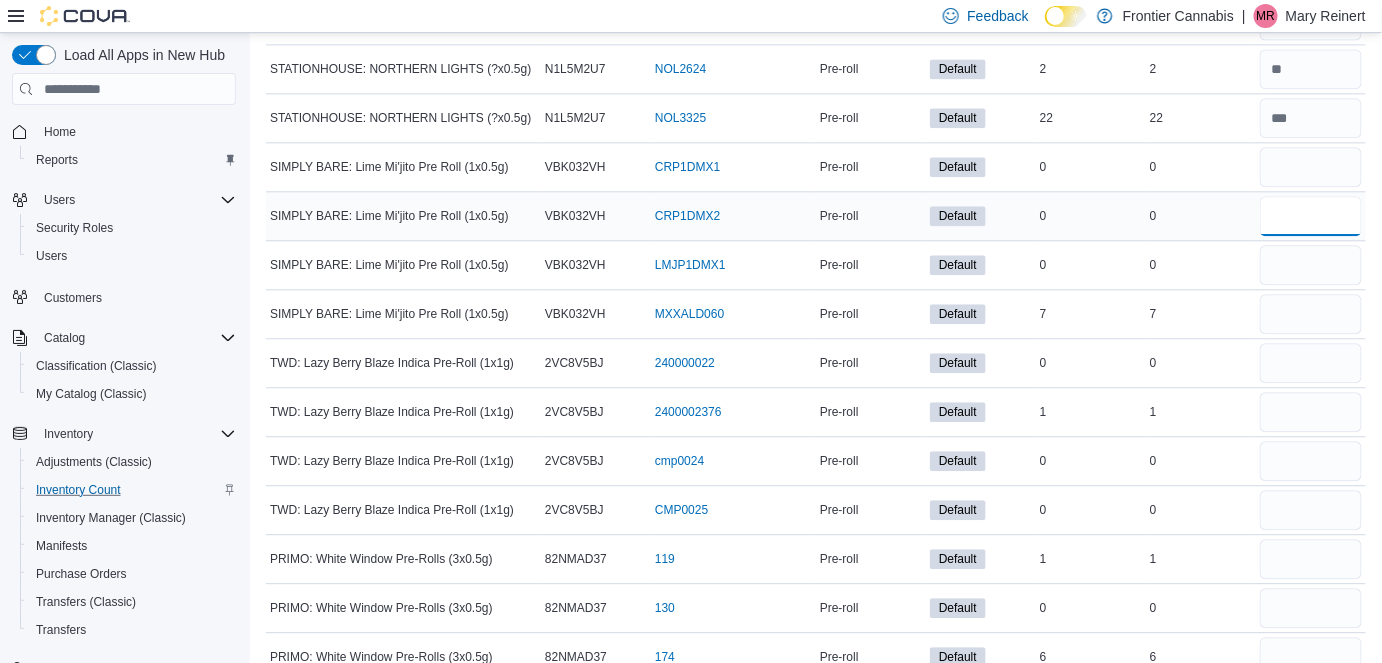 click at bounding box center [1311, 216] 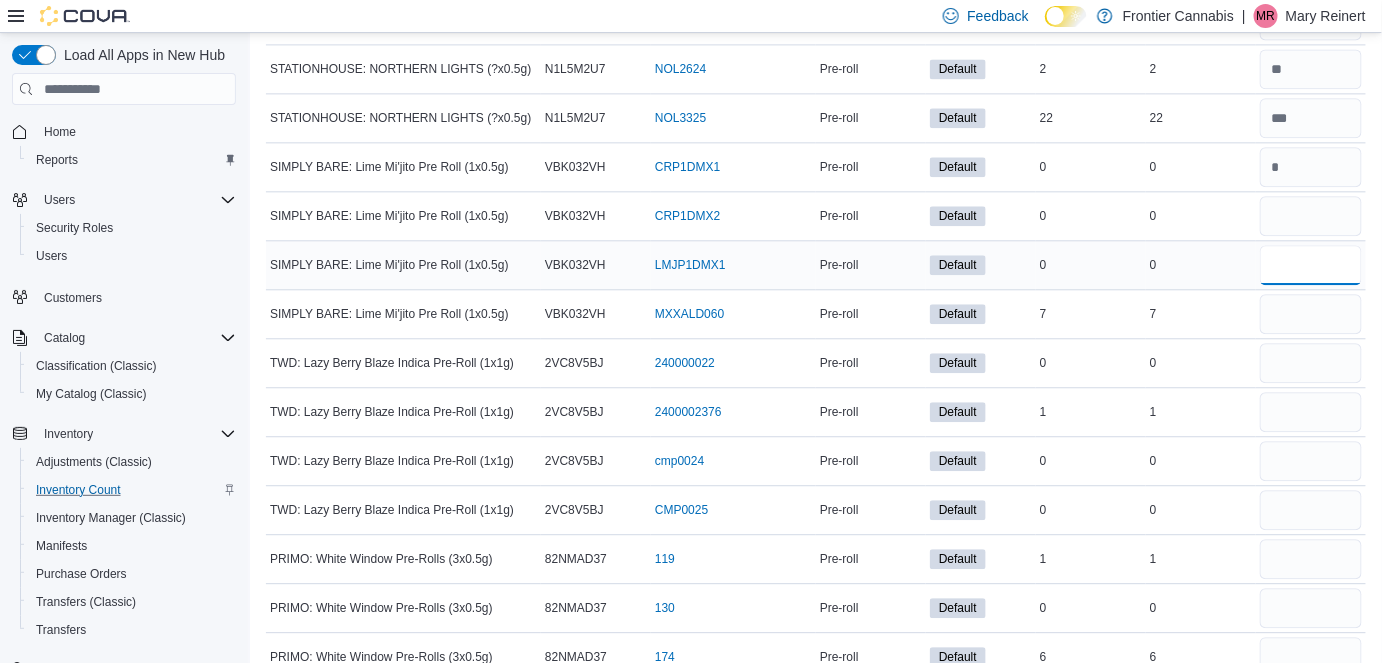 click at bounding box center (1311, 265) 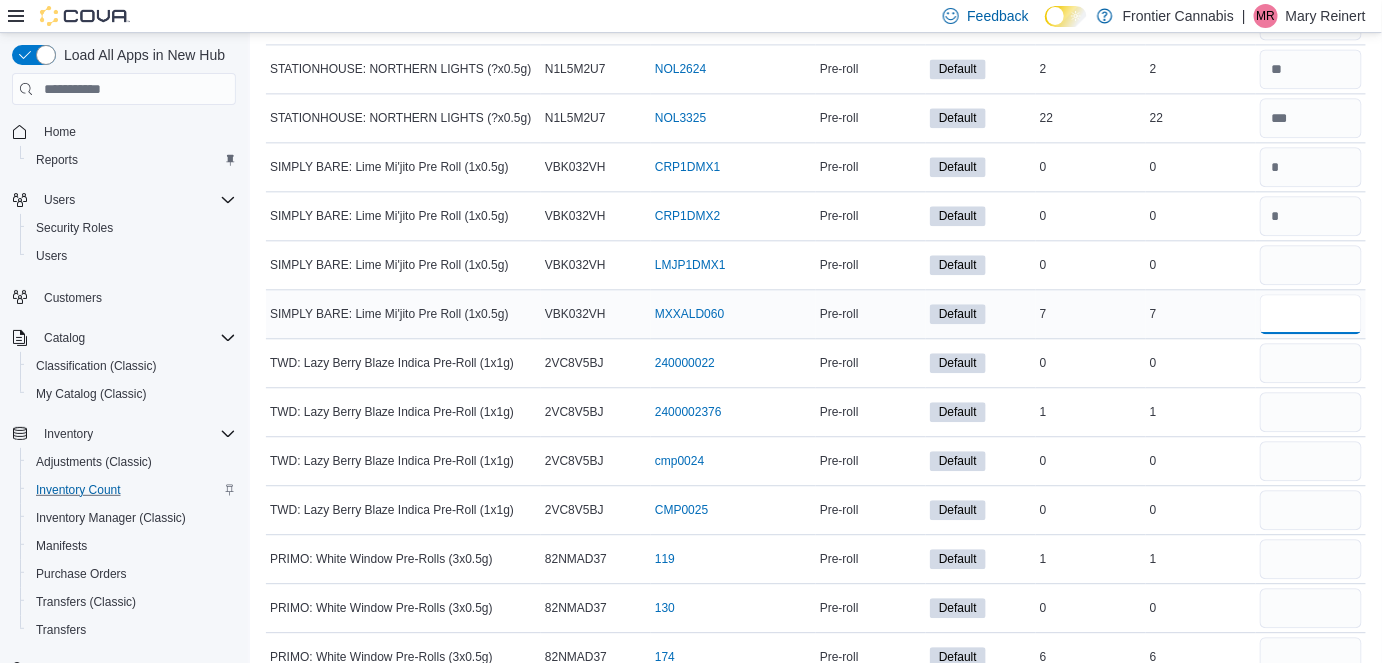 click at bounding box center [1311, 314] 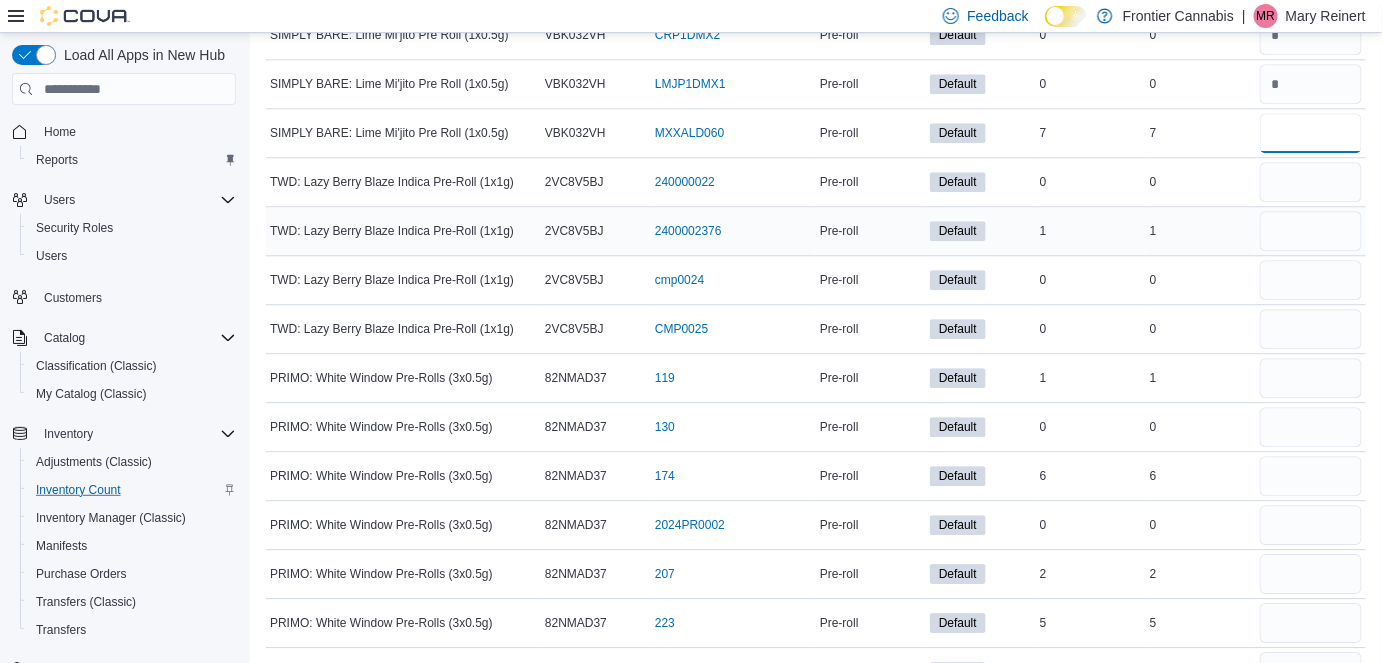 scroll, scrollTop: 6750, scrollLeft: 0, axis: vertical 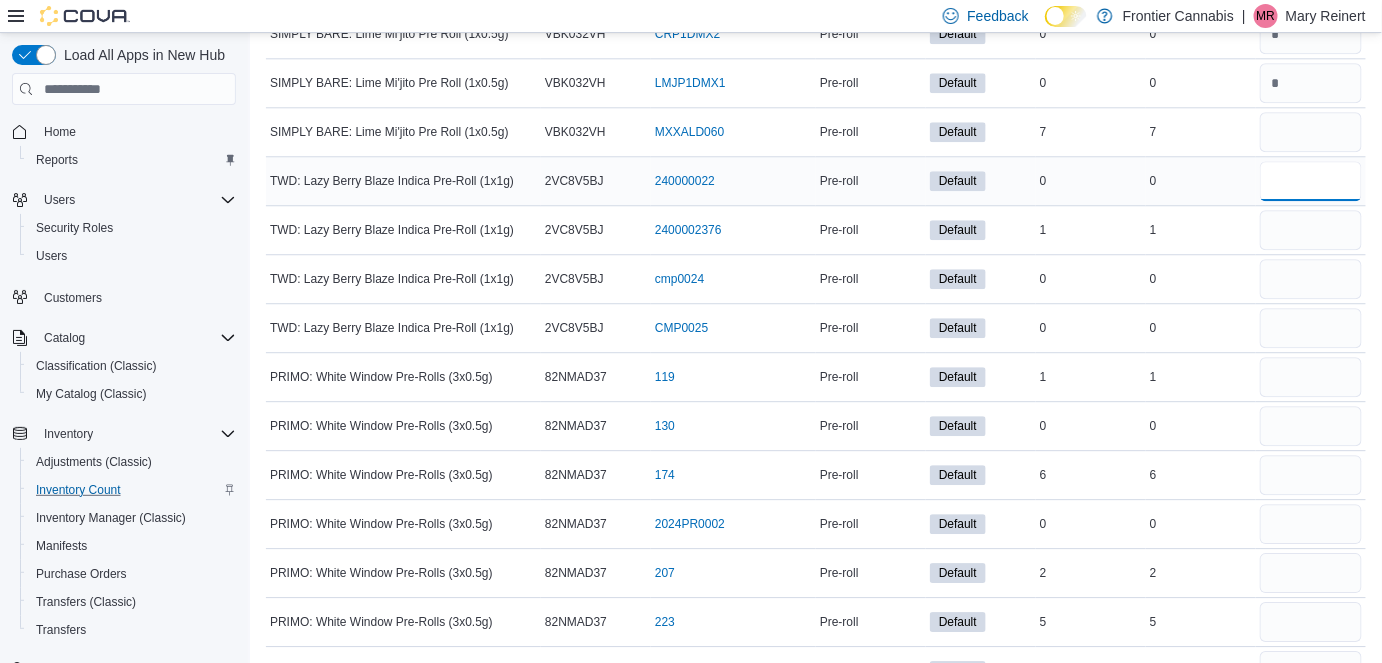 click at bounding box center [1311, 181] 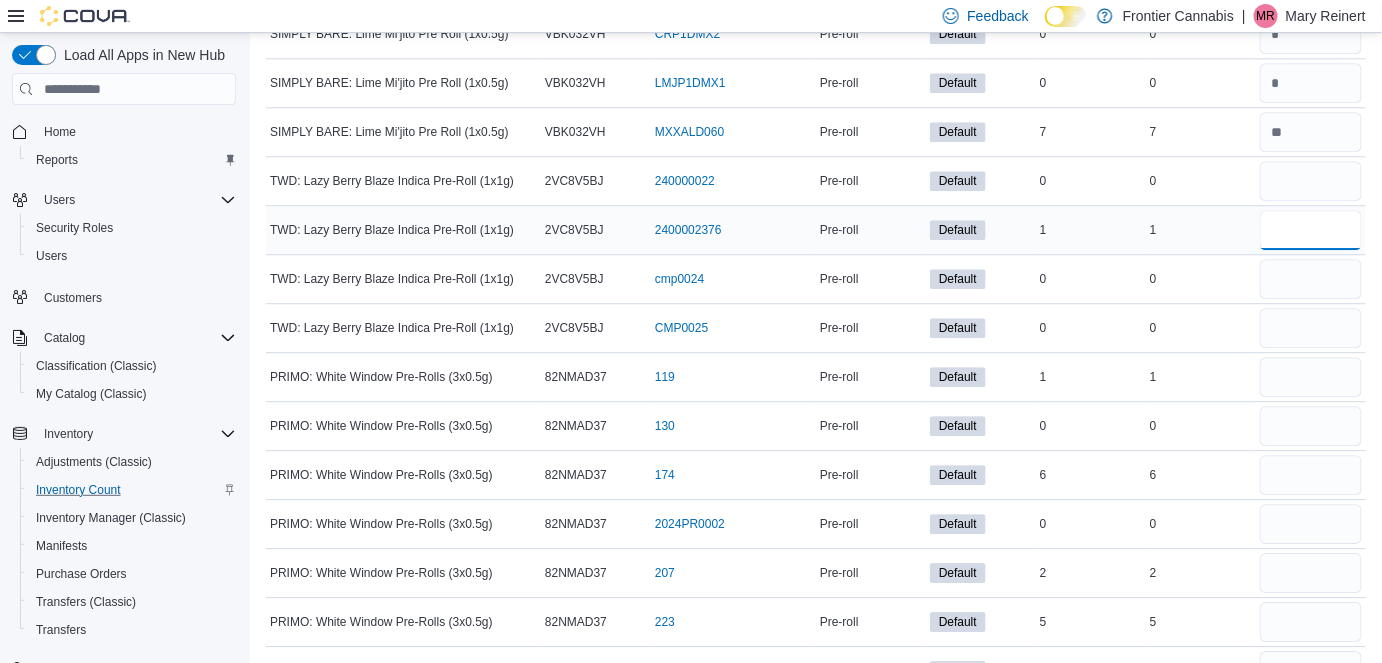 click at bounding box center [1311, 230] 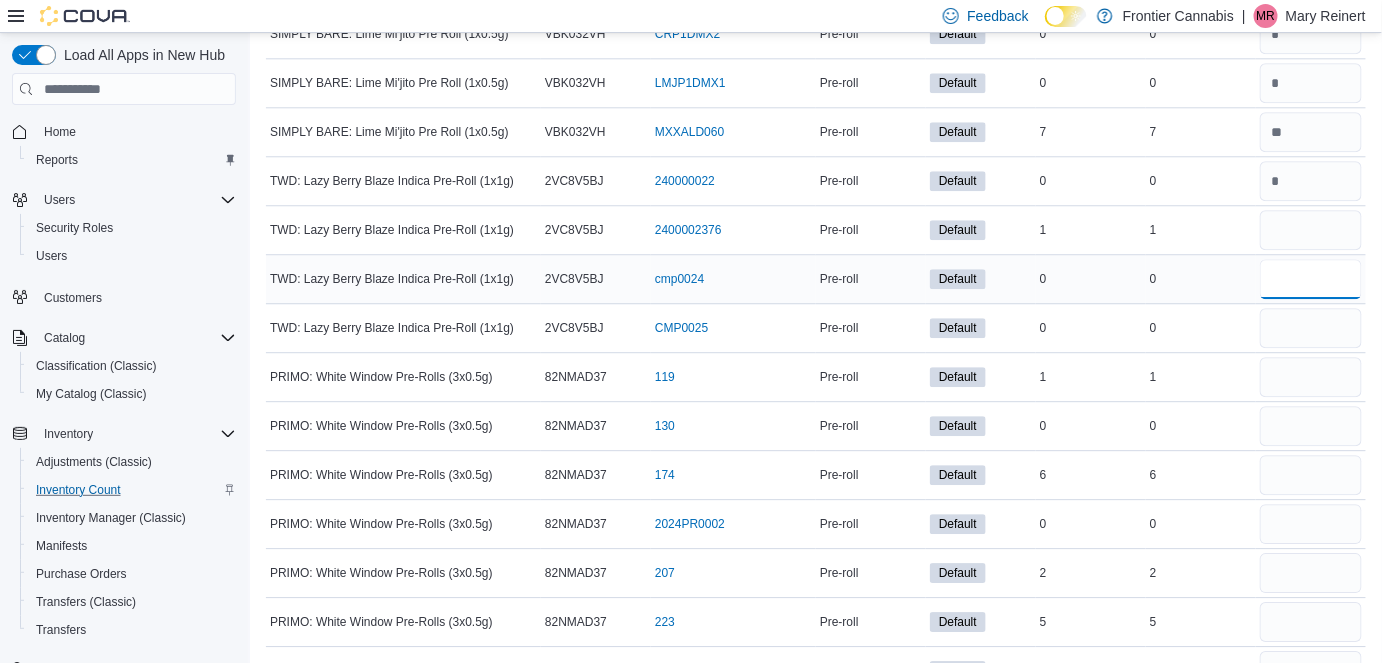 click at bounding box center [1311, 279] 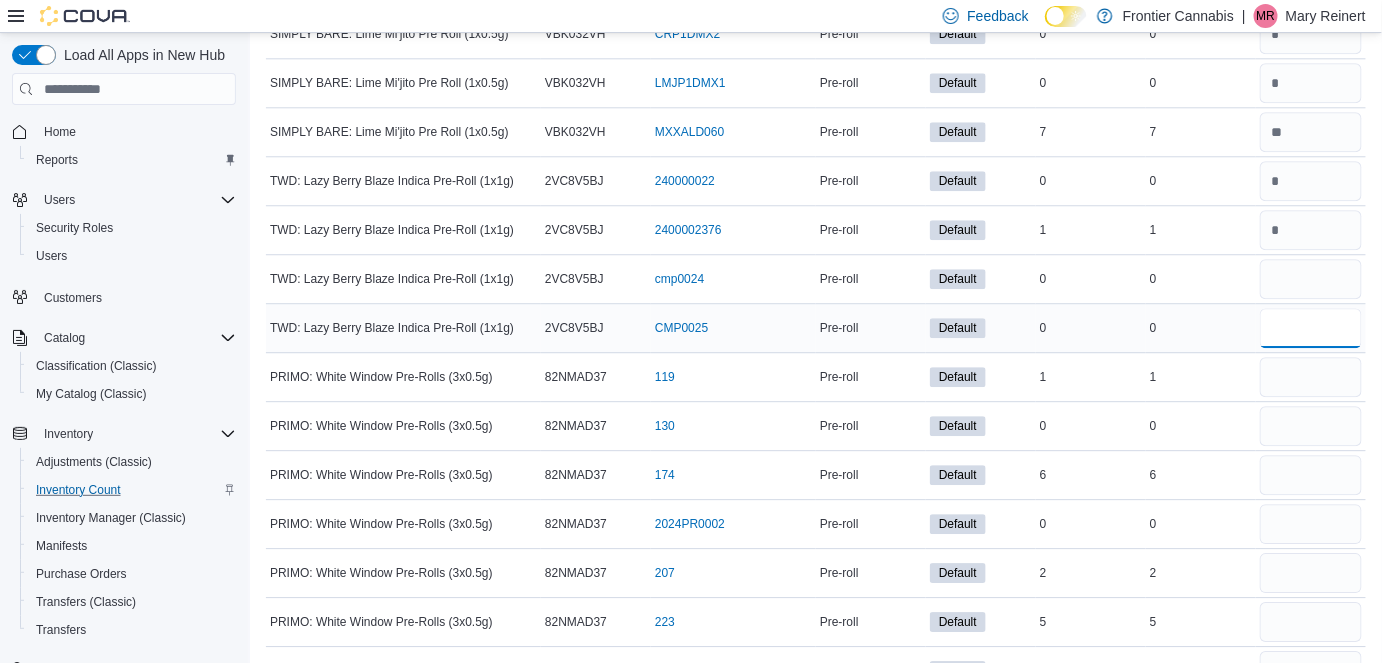 click at bounding box center (1311, 328) 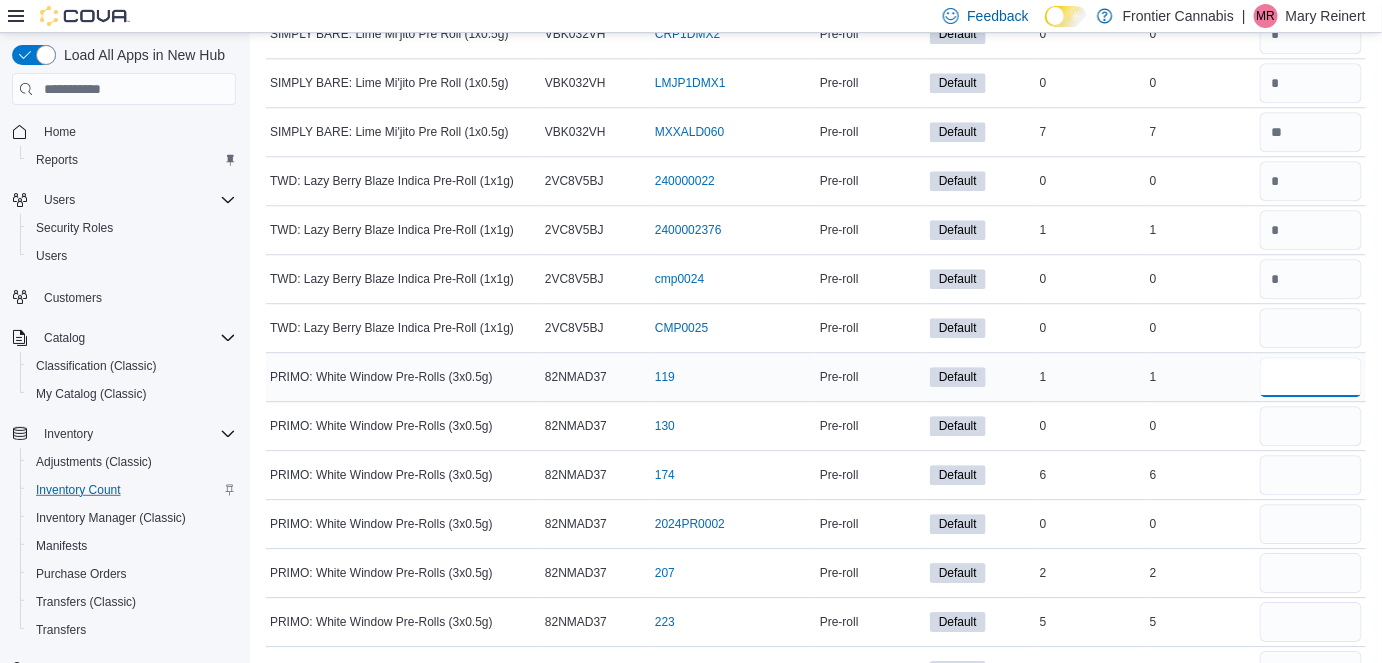 click at bounding box center [1311, 377] 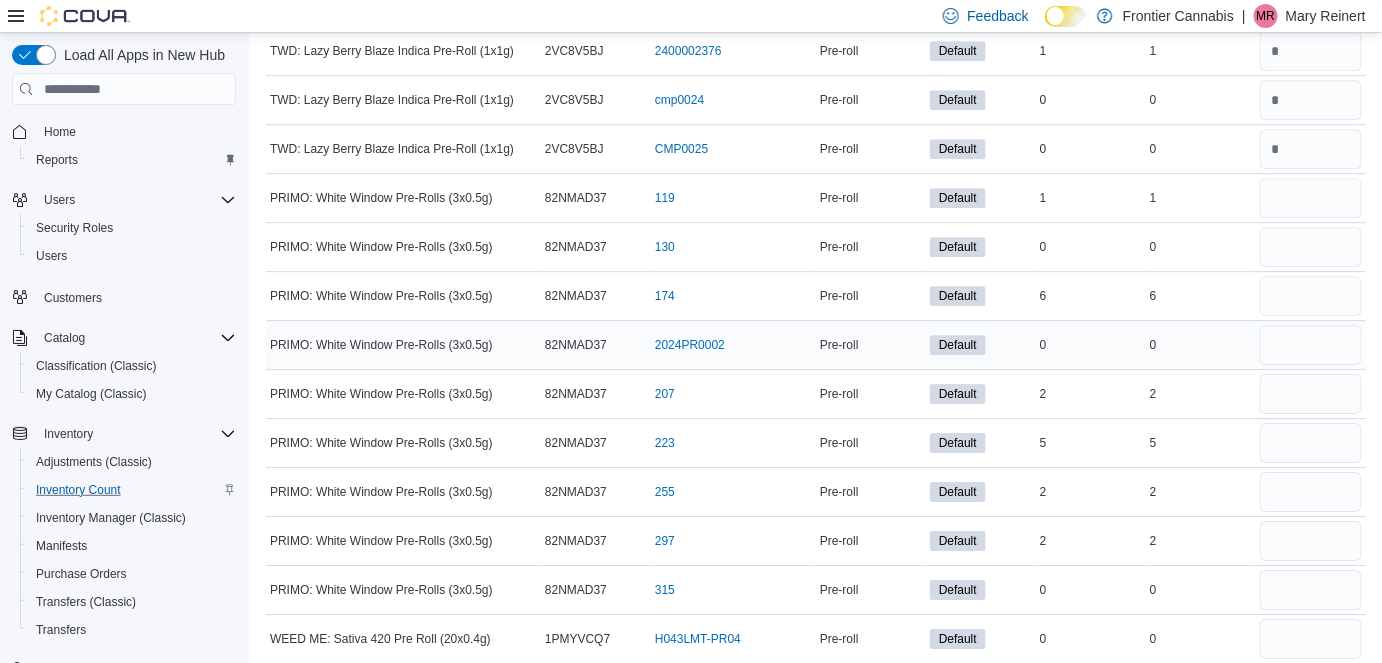 scroll, scrollTop: 6928, scrollLeft: 0, axis: vertical 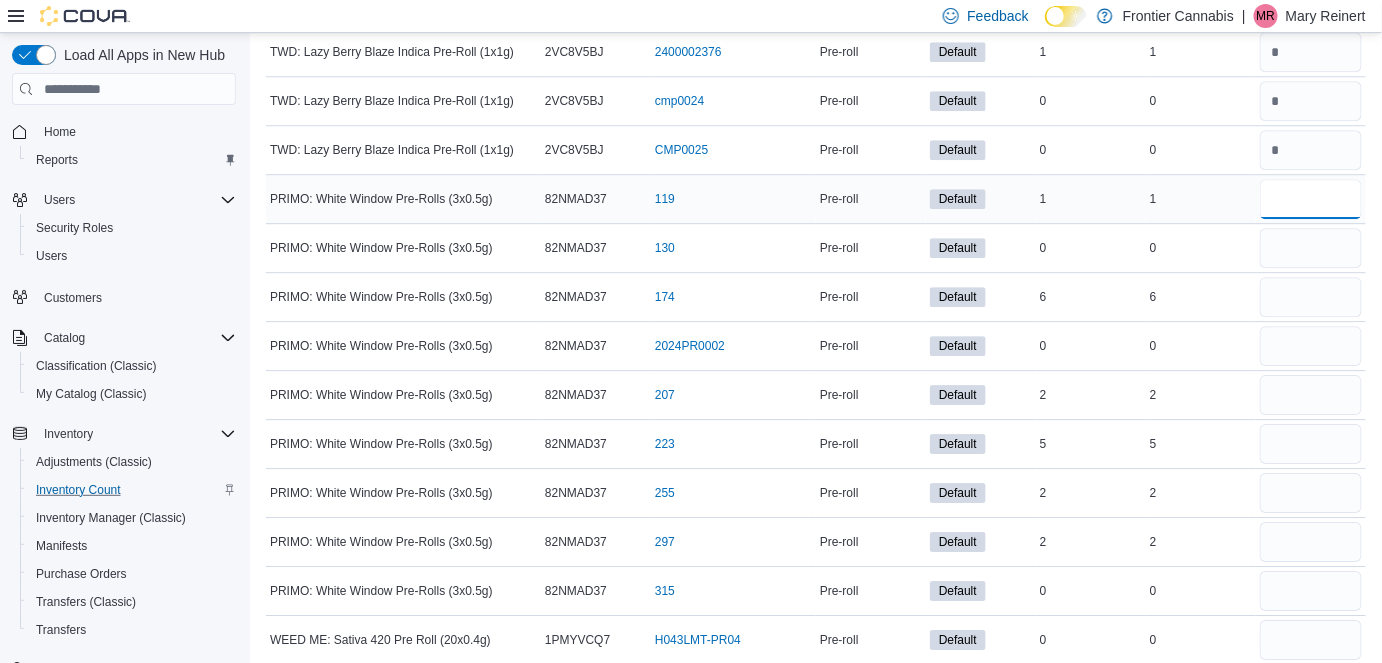 click at bounding box center (1311, 199) 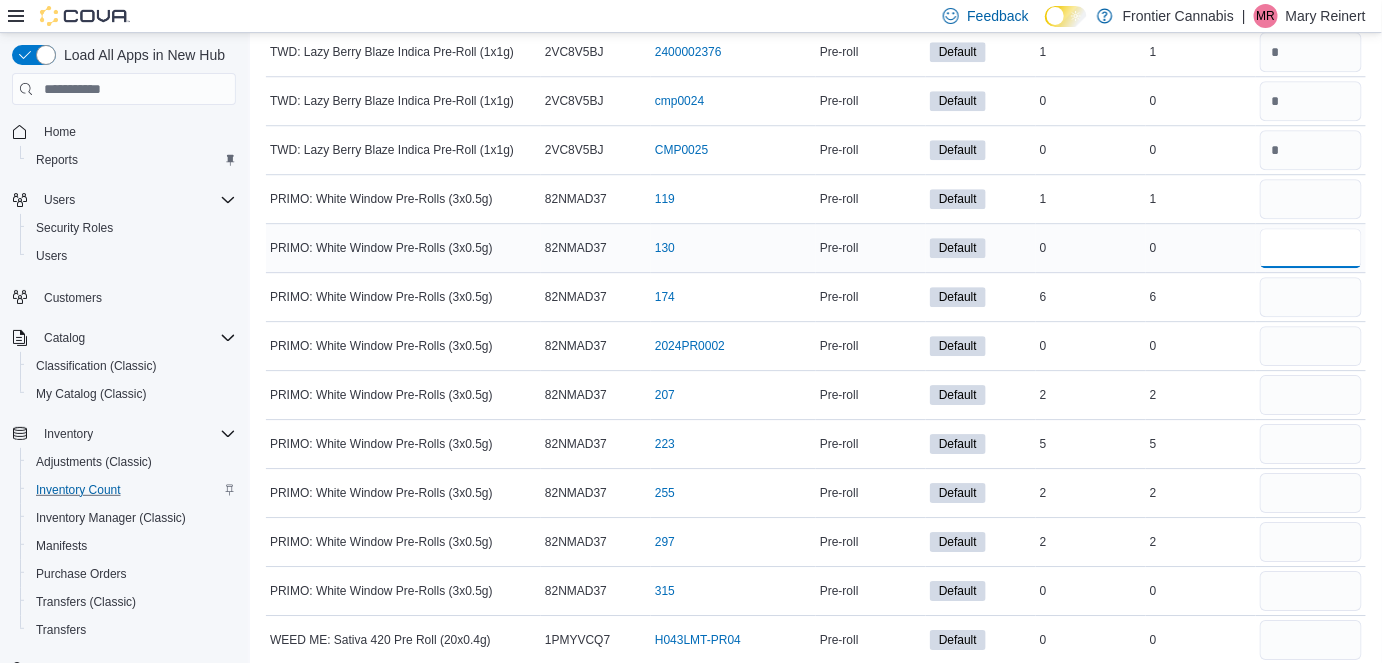 click at bounding box center [1311, 248] 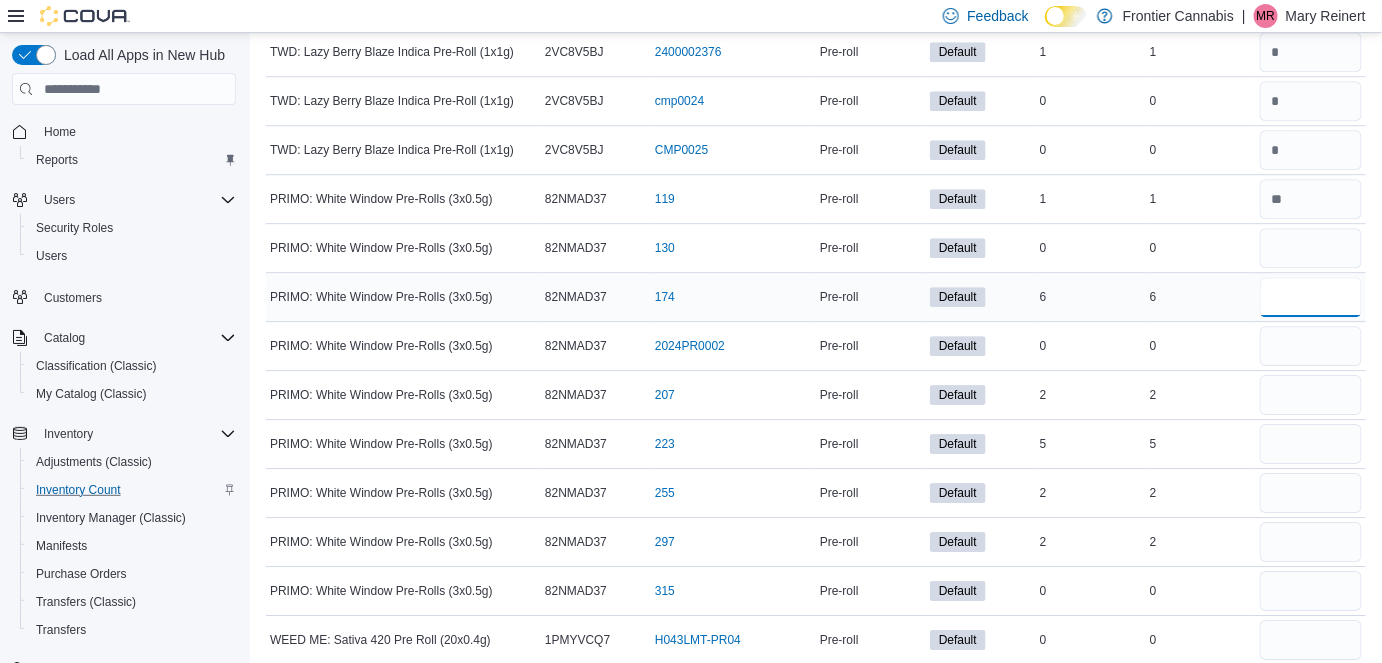 click at bounding box center (1311, 297) 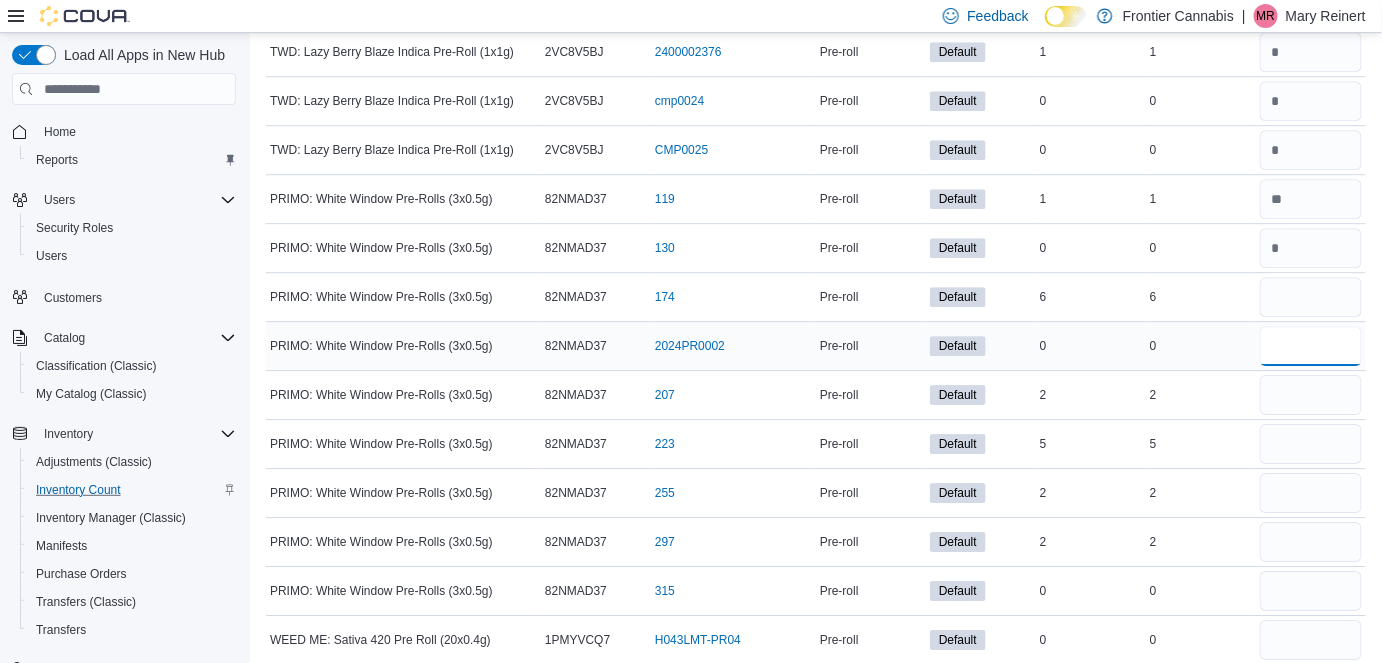 click at bounding box center (1311, 346) 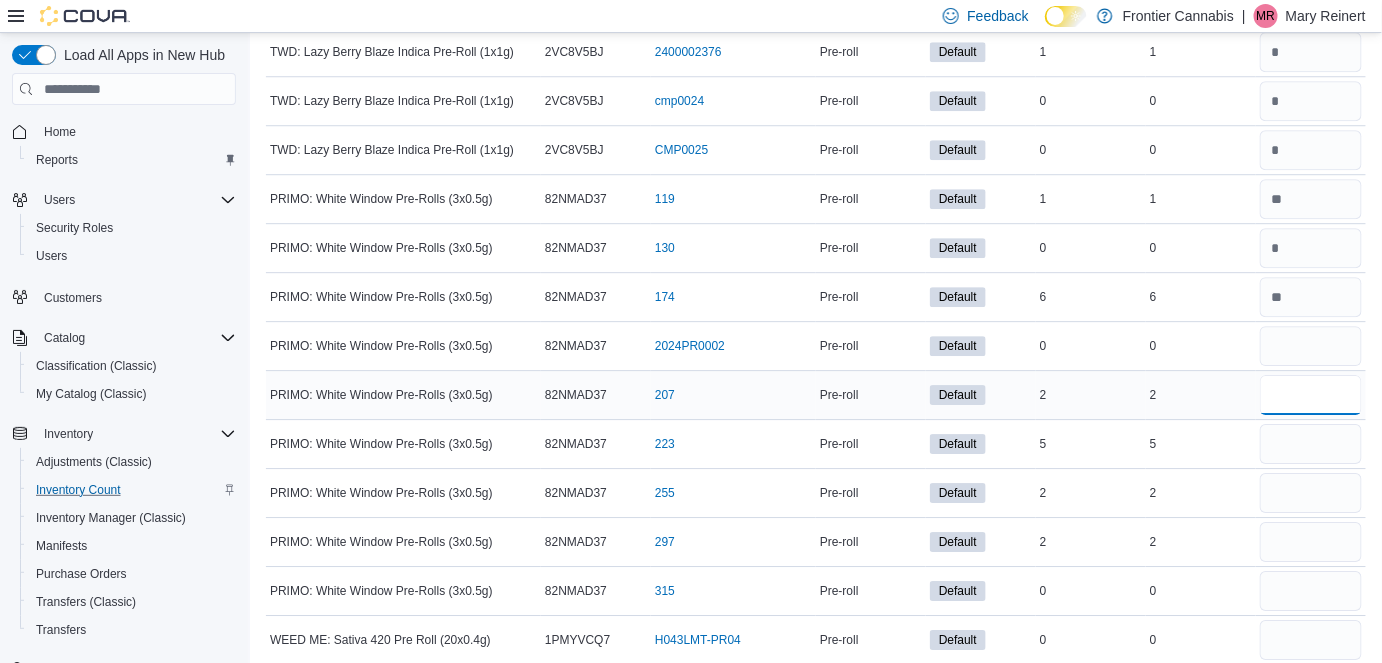 click at bounding box center [1311, 395] 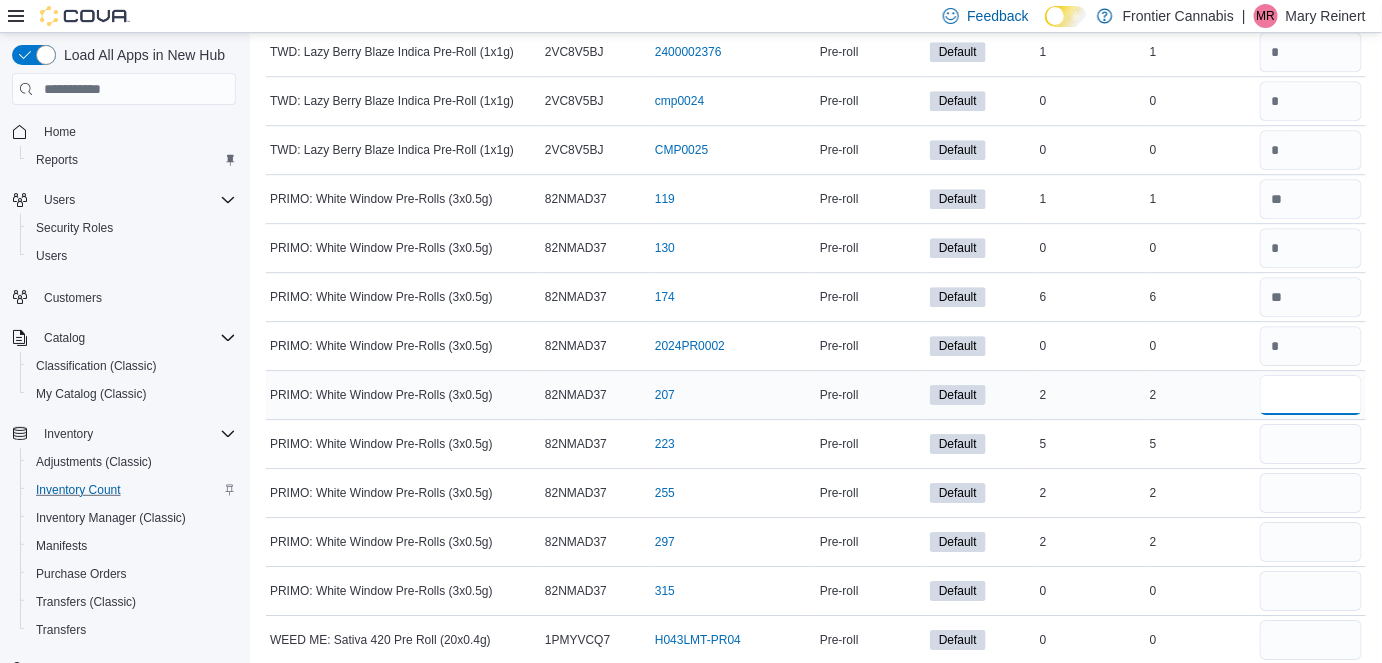 click at bounding box center [1311, 395] 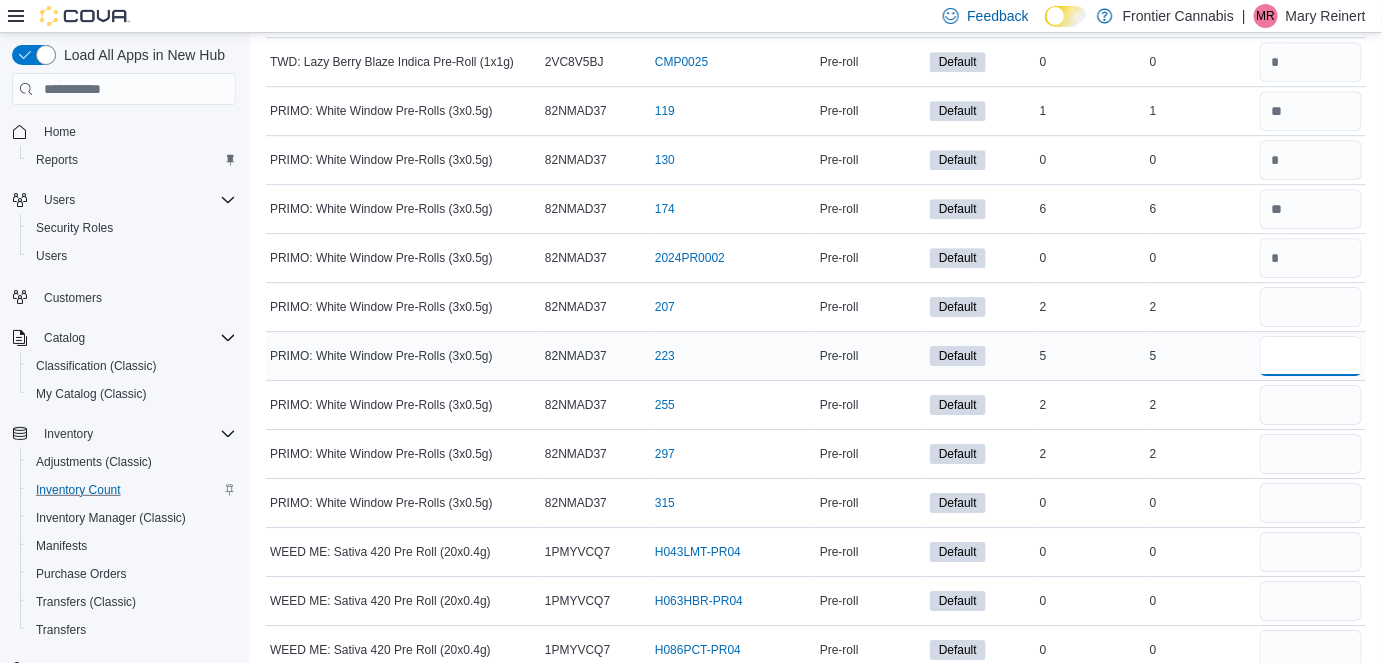 click at bounding box center [1311, 356] 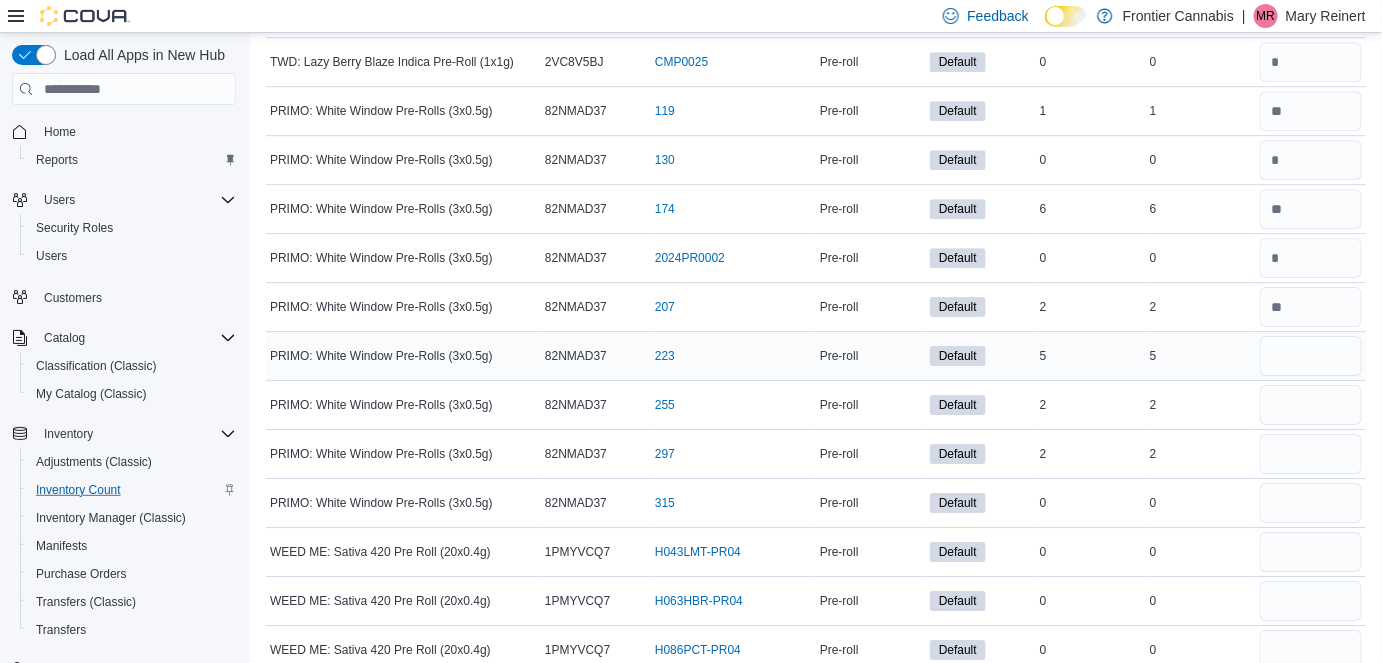 scroll, scrollTop: 7018, scrollLeft: 0, axis: vertical 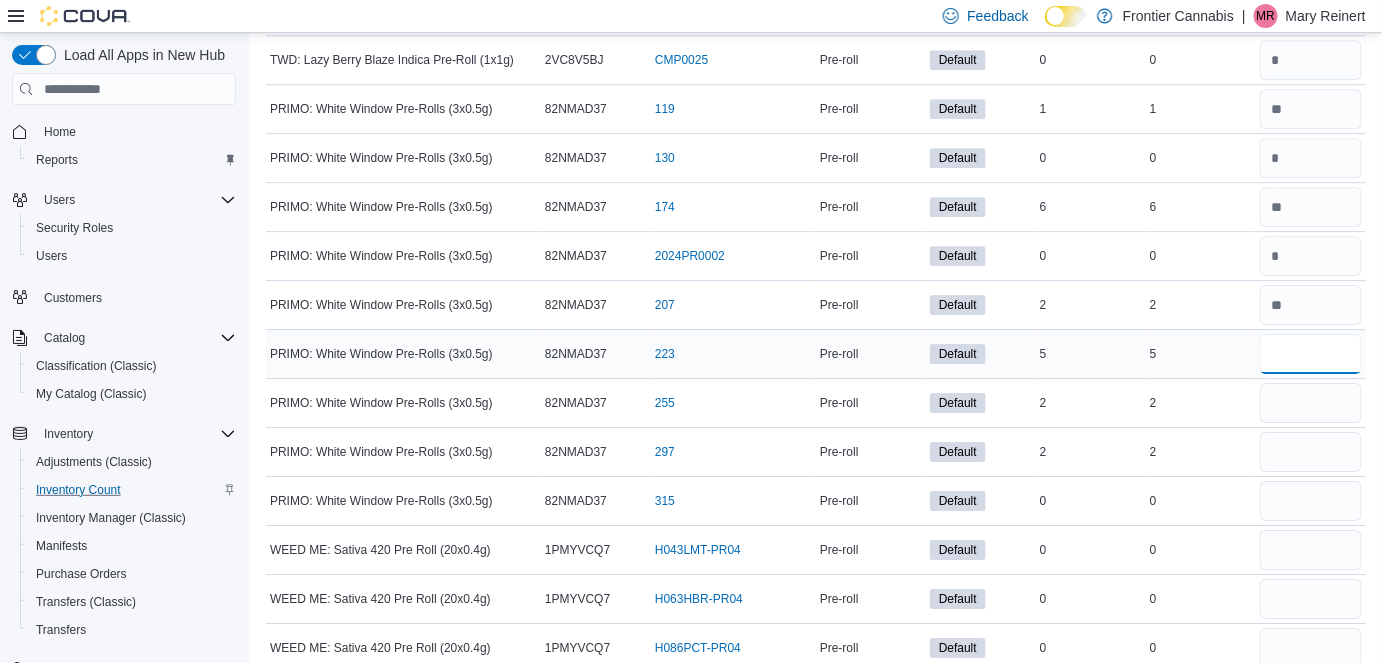 click at bounding box center [1311, 354] 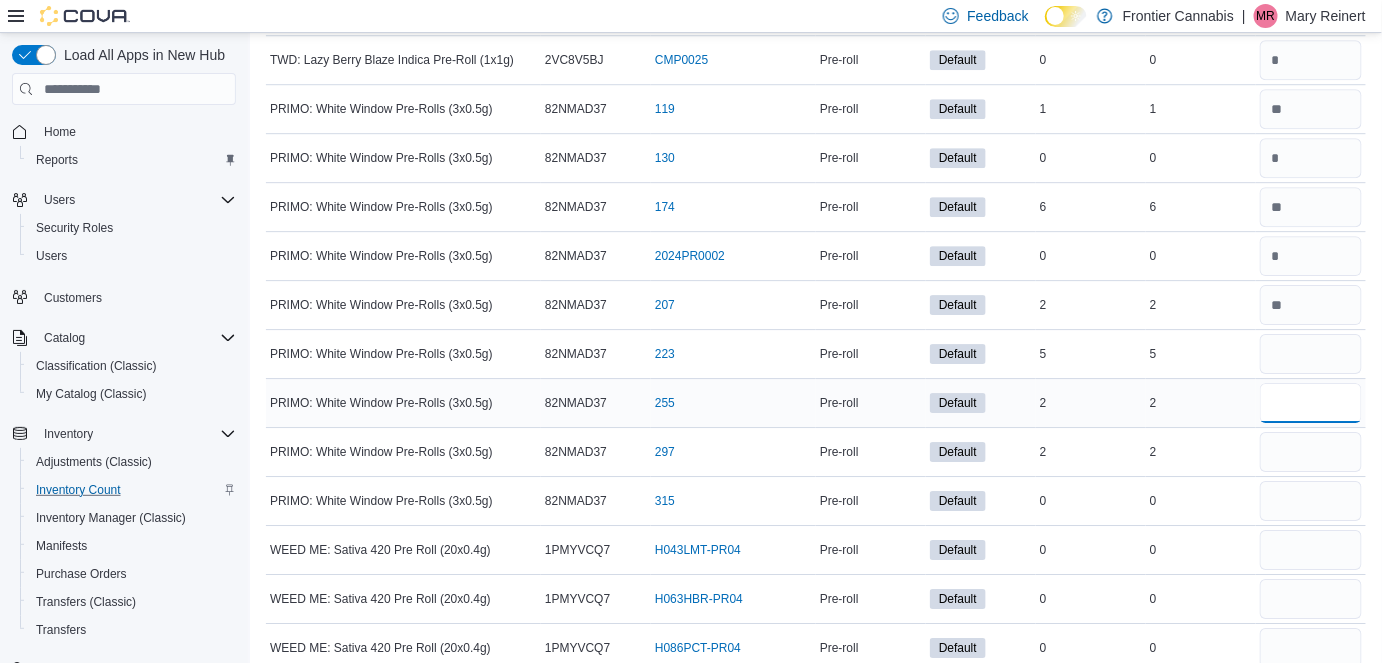 click at bounding box center [1311, 403] 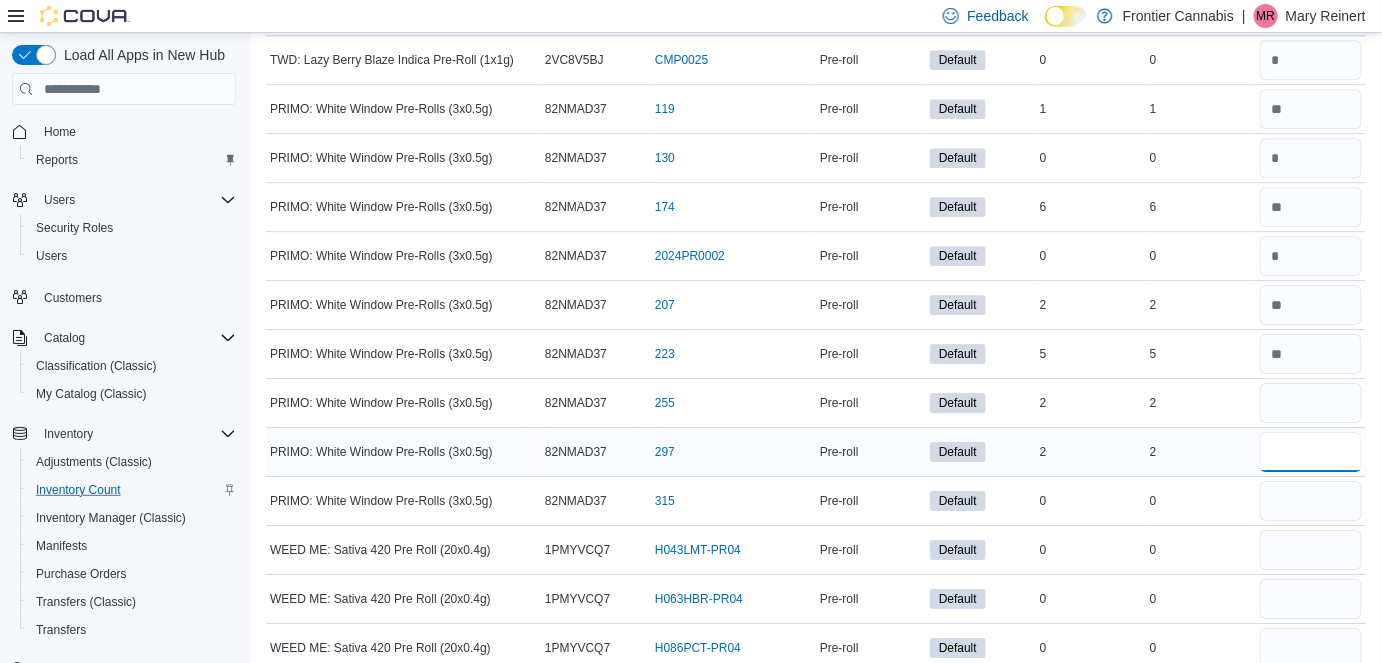 click at bounding box center (1311, 452) 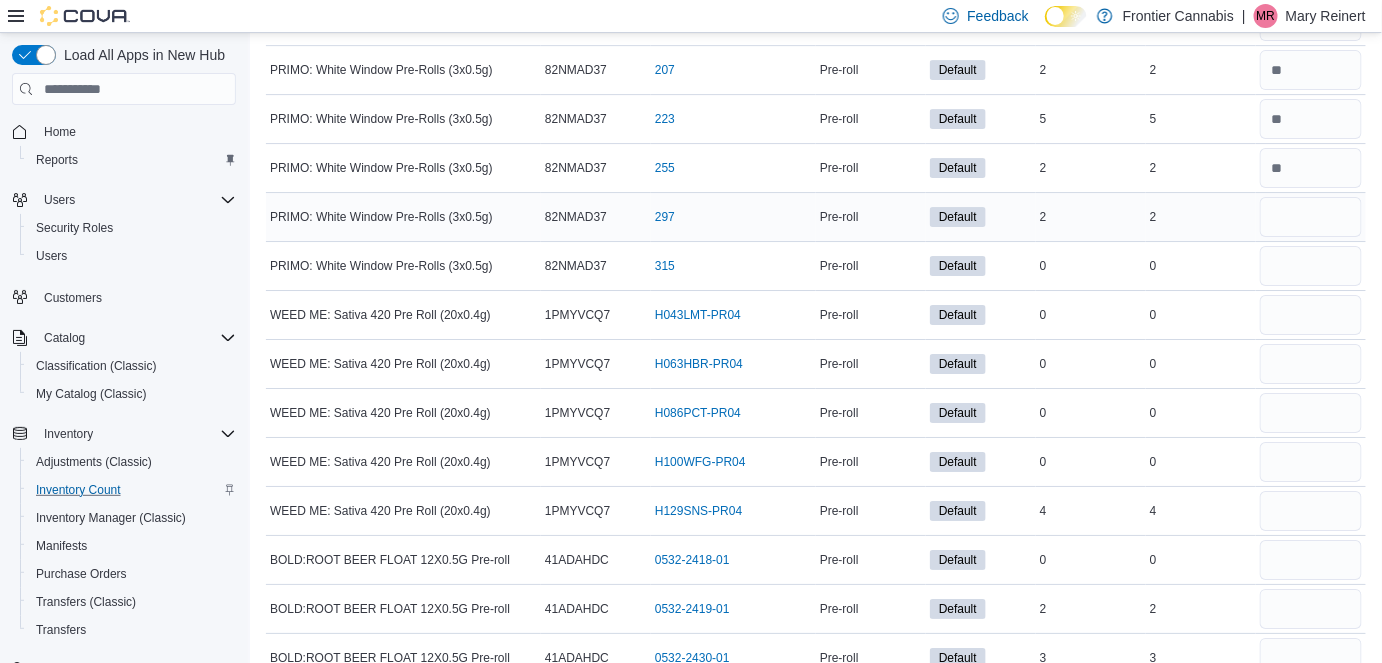scroll, scrollTop: 7253, scrollLeft: 0, axis: vertical 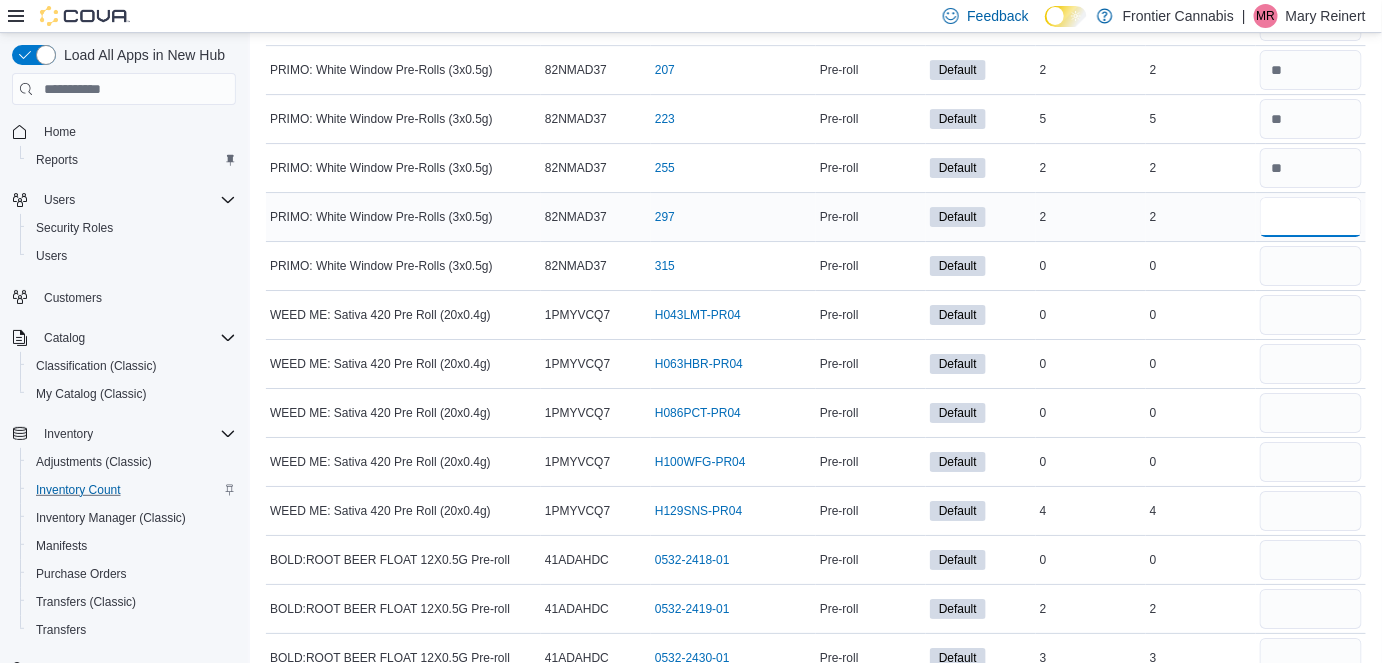 click at bounding box center [1311, 217] 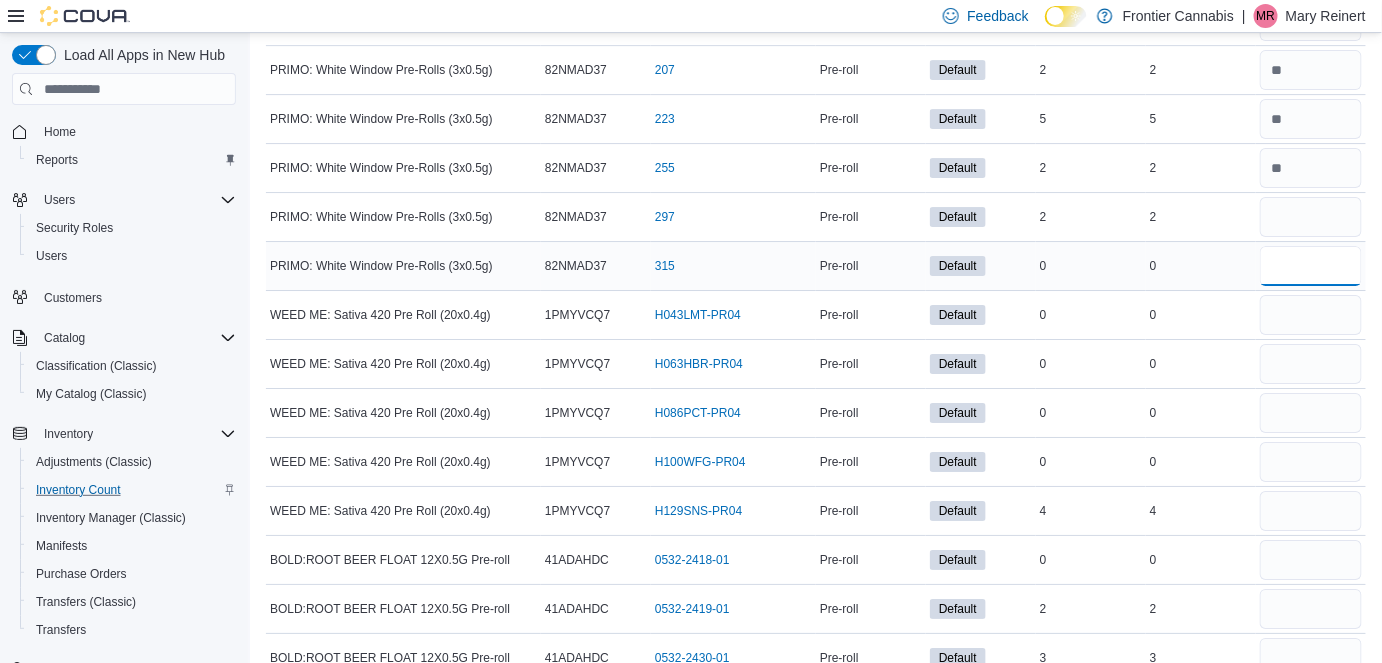 click at bounding box center [1311, 266] 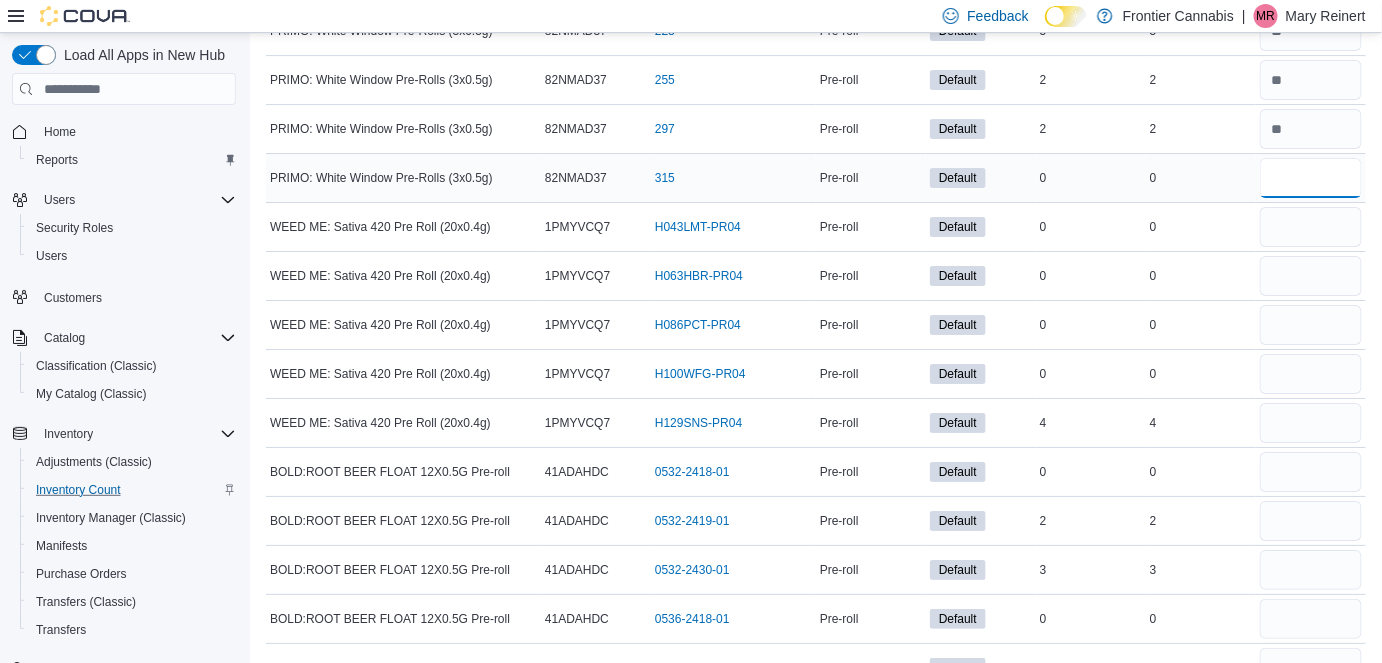 click at bounding box center (1311, 178) 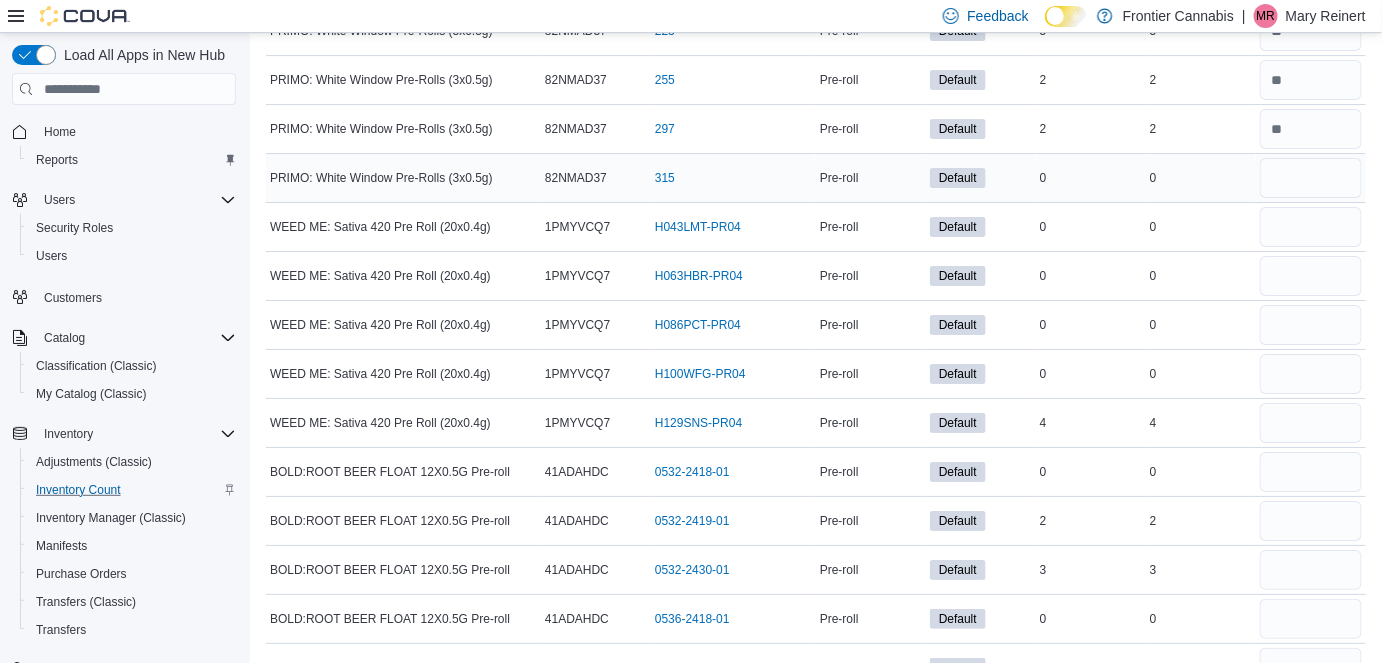scroll, scrollTop: 7342, scrollLeft: 0, axis: vertical 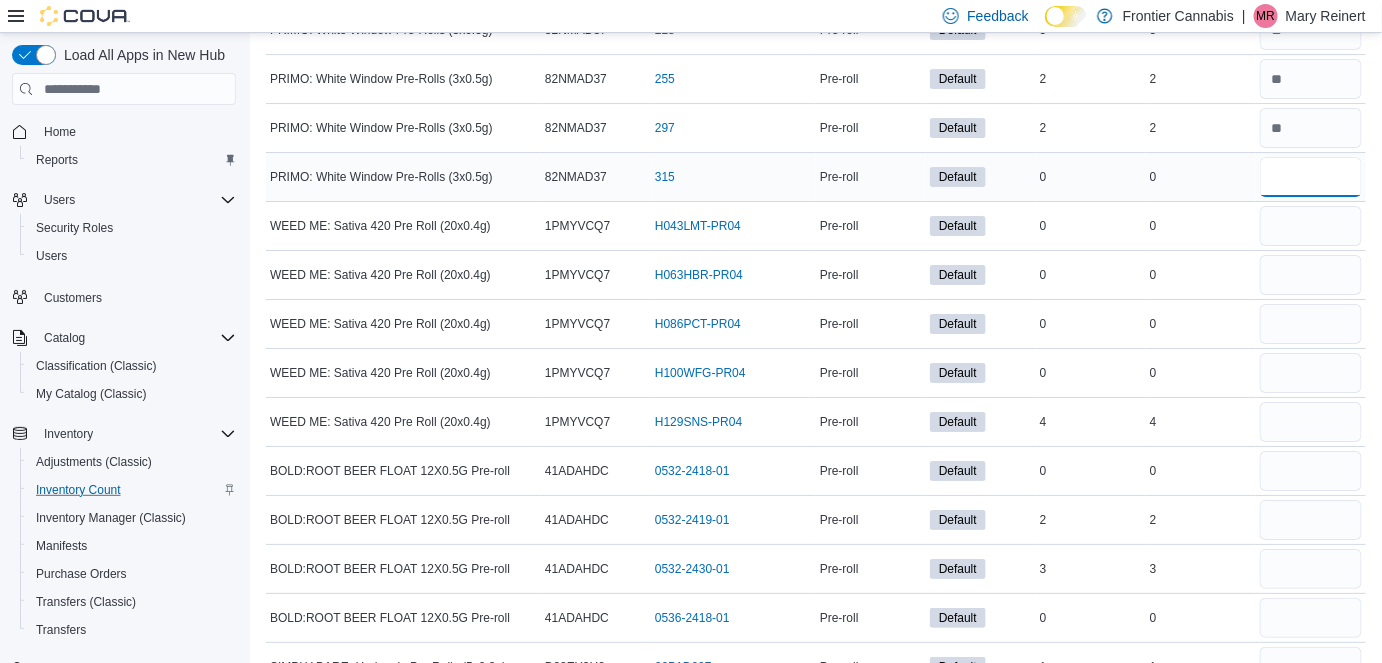 click at bounding box center (1311, 177) 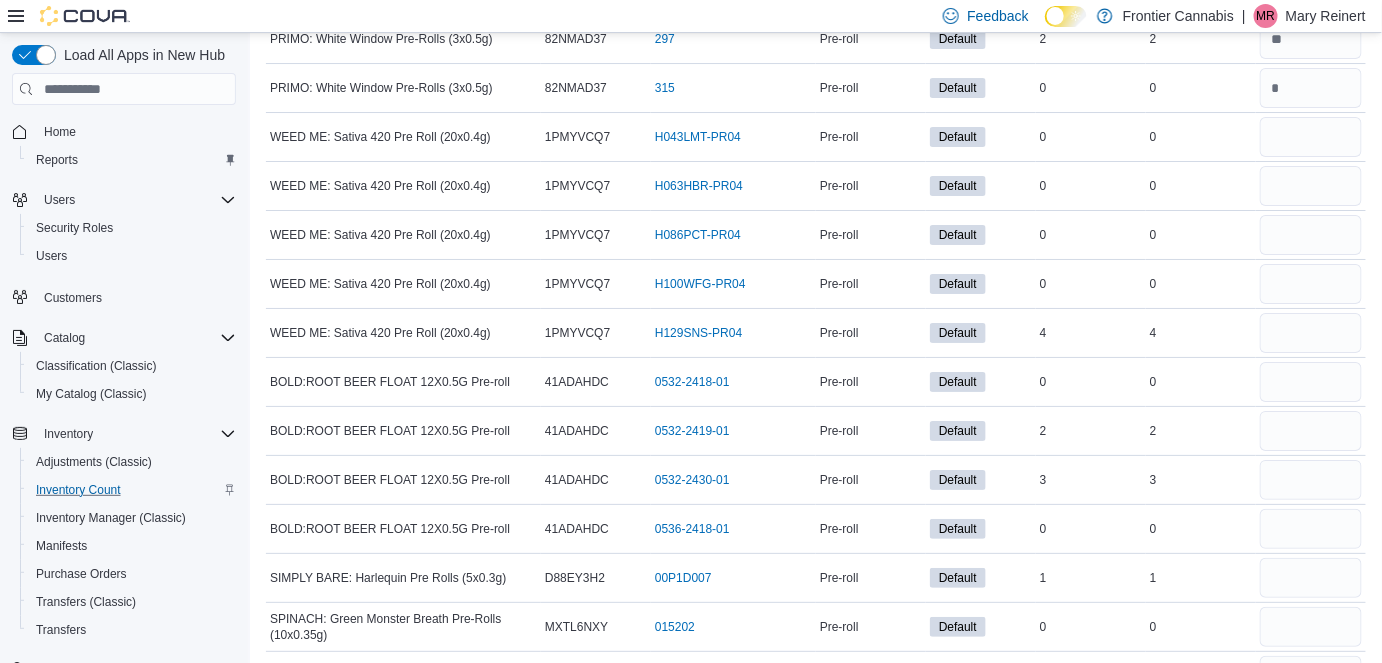 scroll, scrollTop: 7430, scrollLeft: 0, axis: vertical 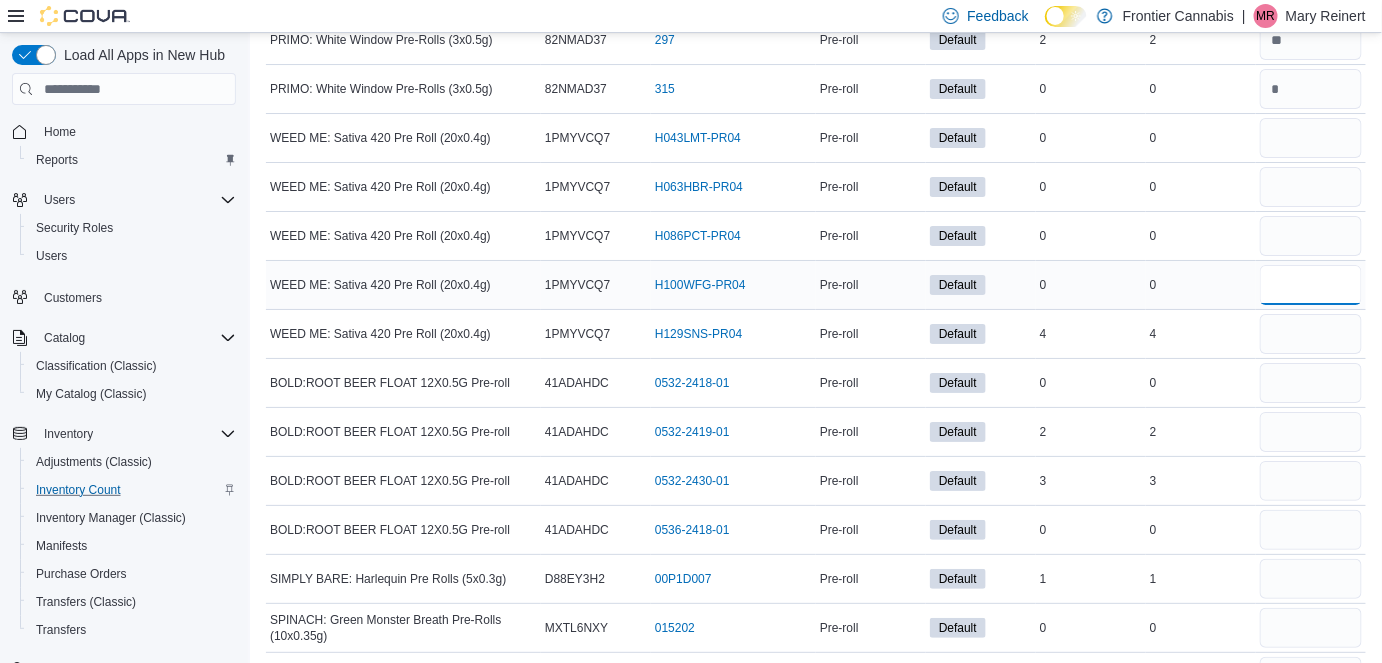 click at bounding box center [1311, 285] 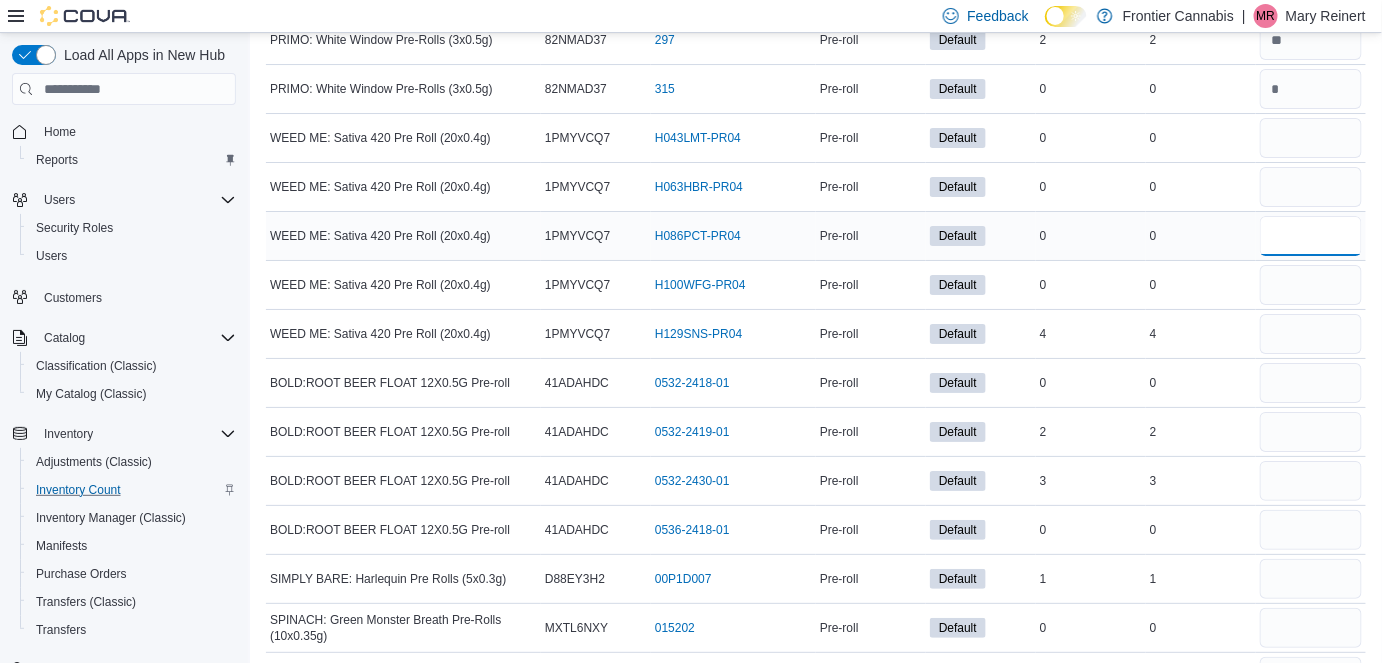 click at bounding box center [1311, 236] 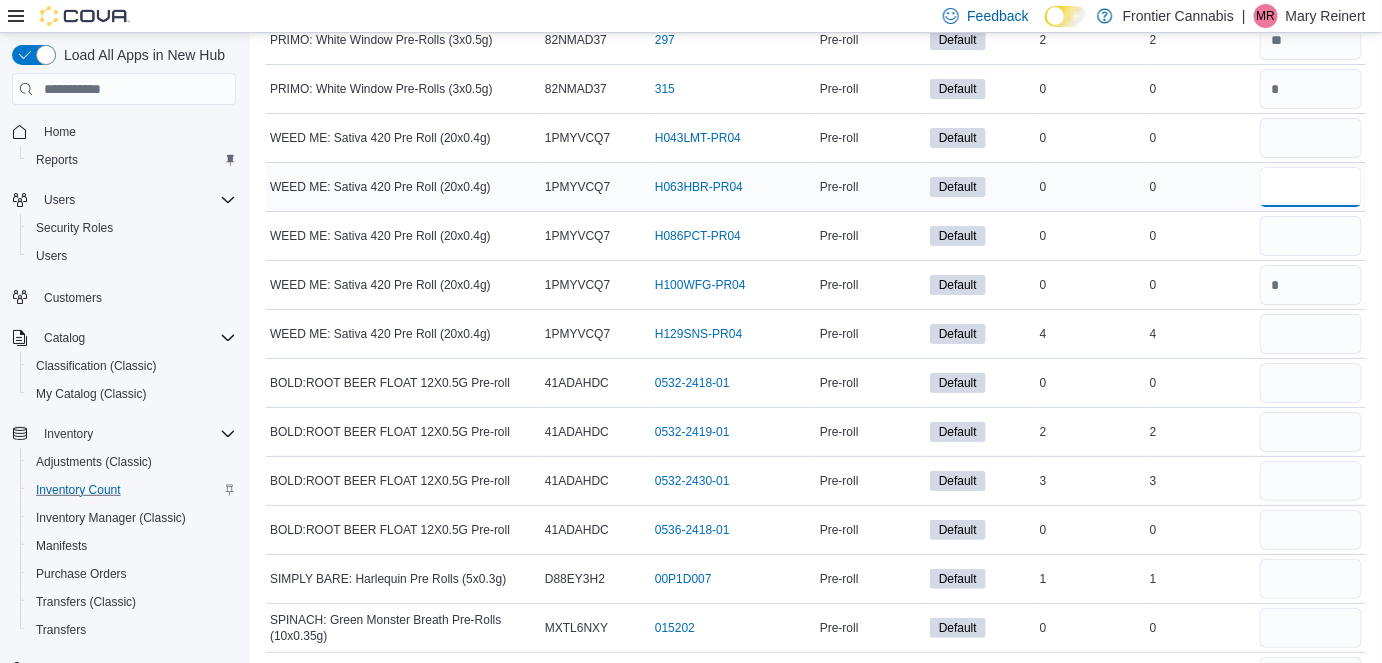 click at bounding box center [1311, 187] 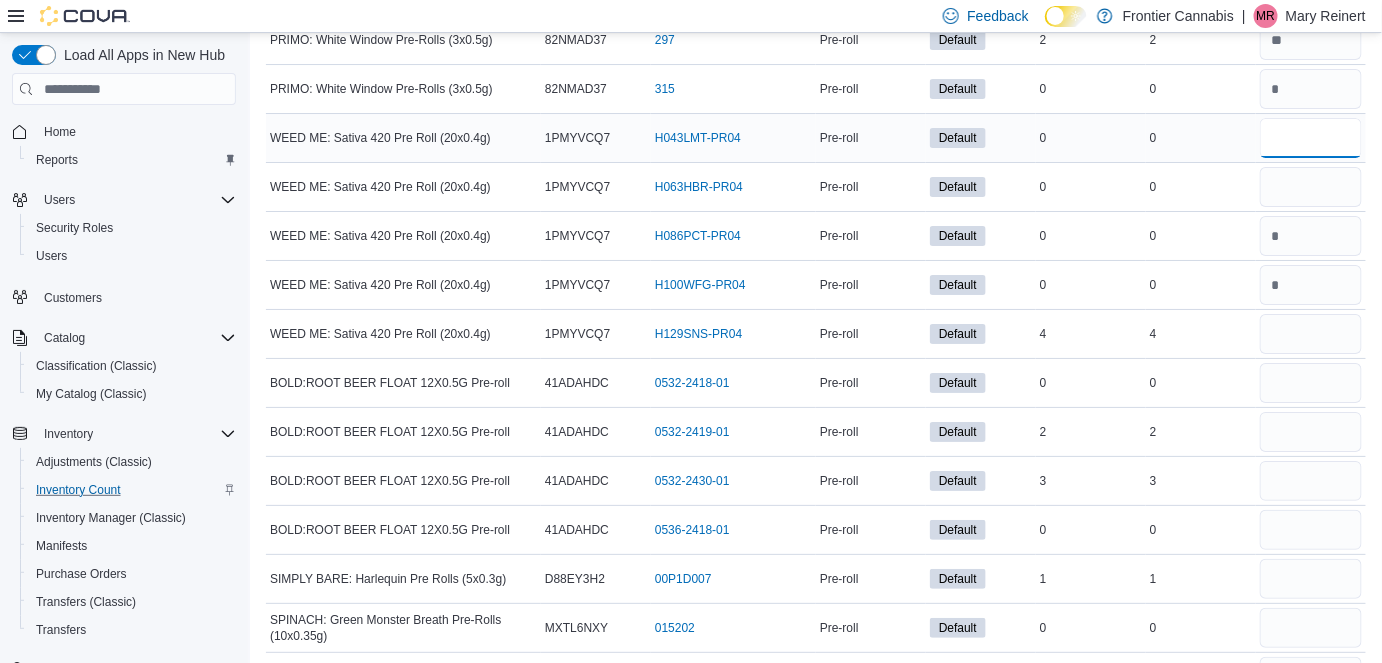 click at bounding box center [1311, 138] 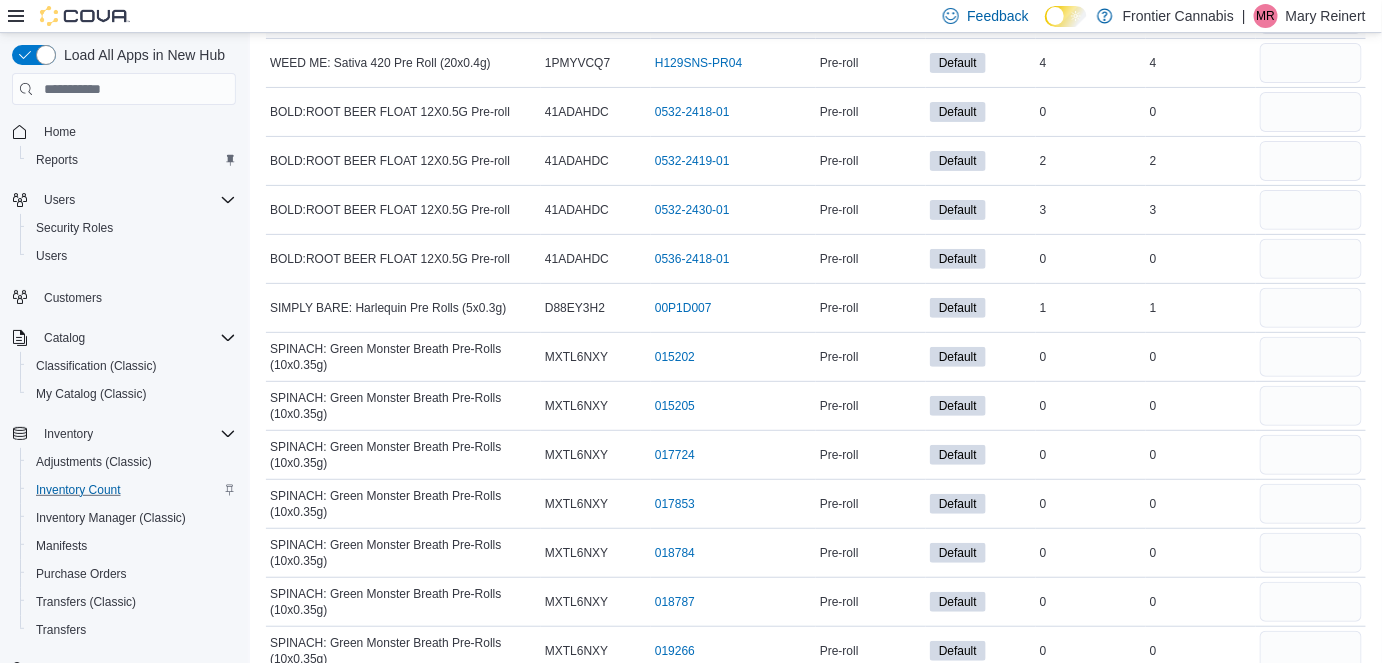 scroll, scrollTop: 7702, scrollLeft: 0, axis: vertical 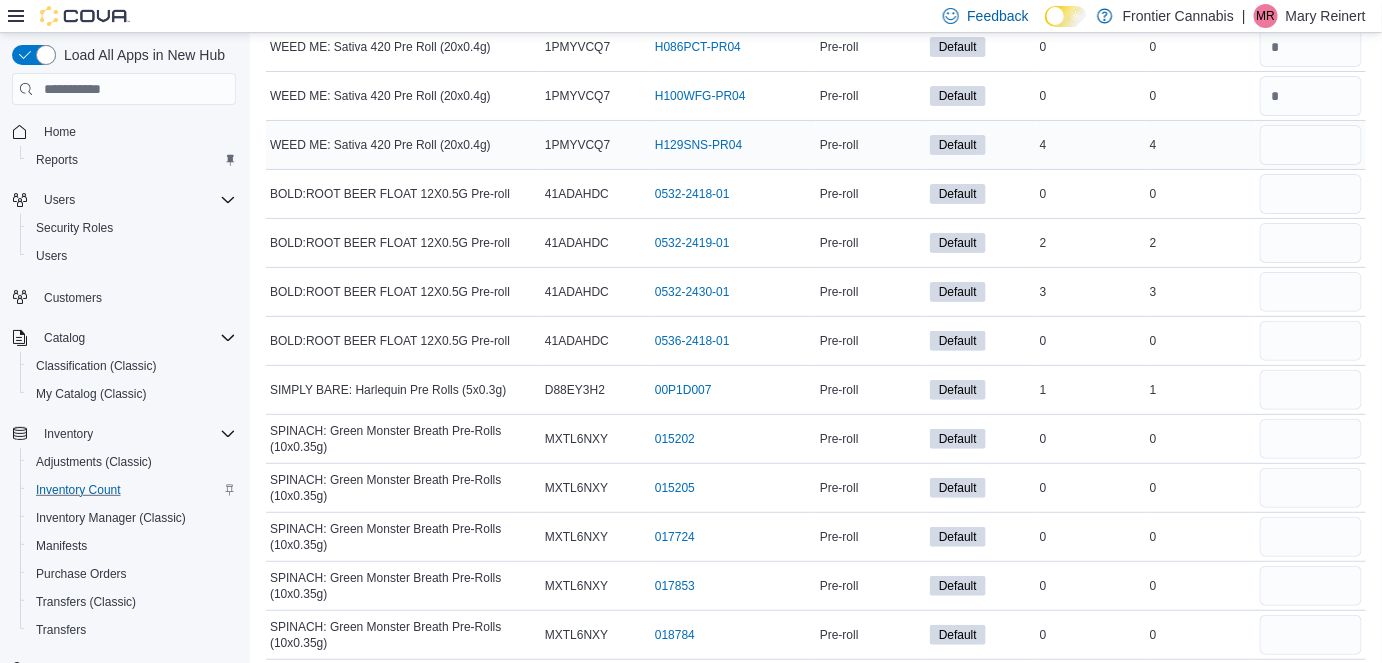 click at bounding box center (1311, 145) 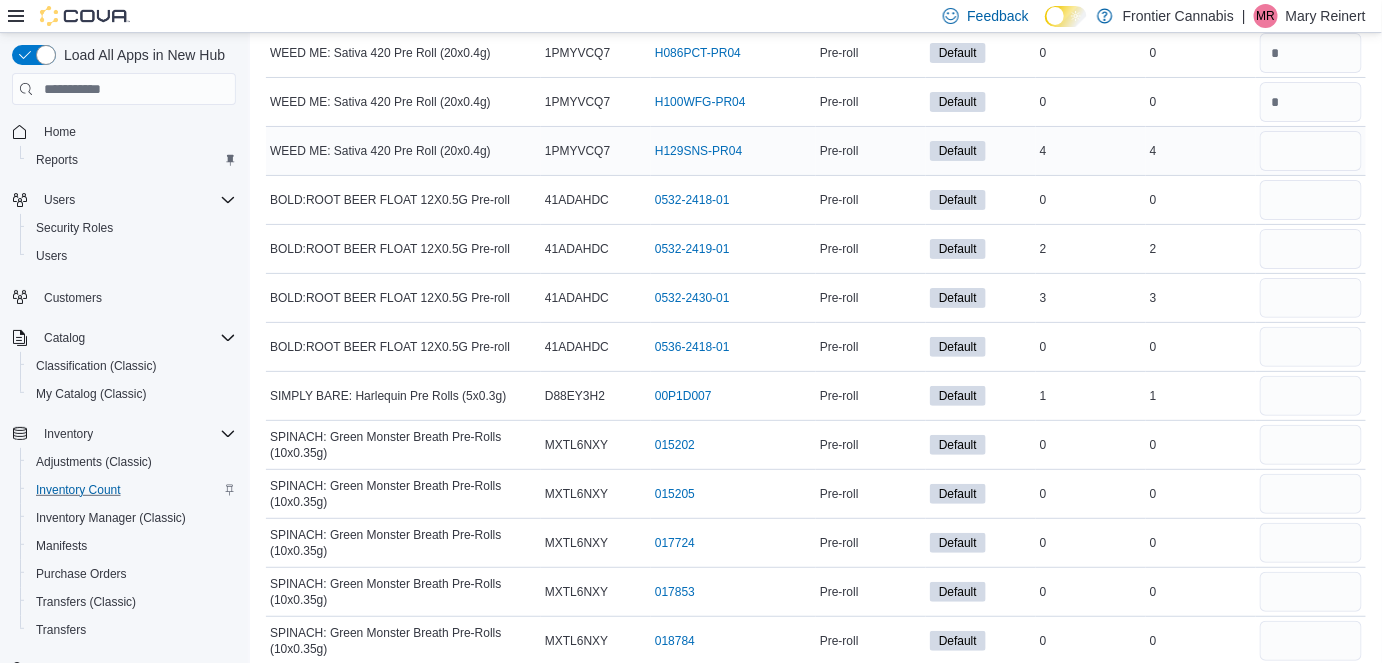scroll, scrollTop: 7612, scrollLeft: 0, axis: vertical 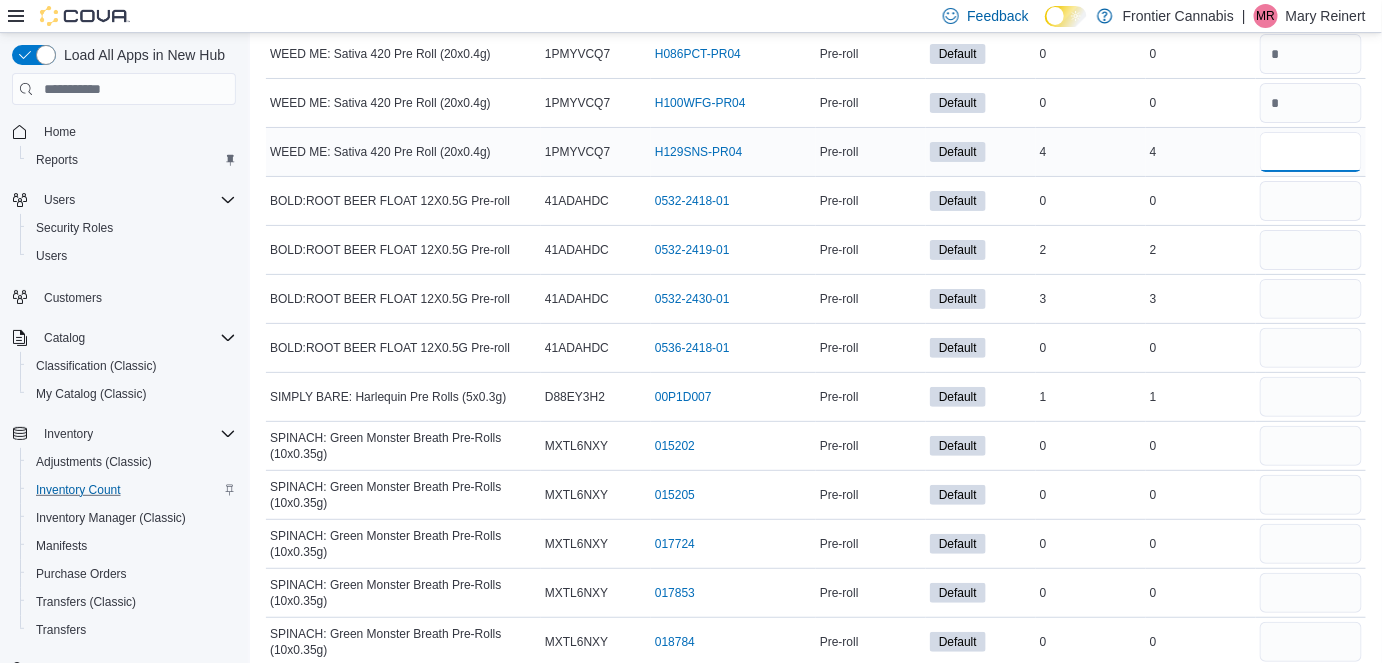 click at bounding box center [1311, 152] 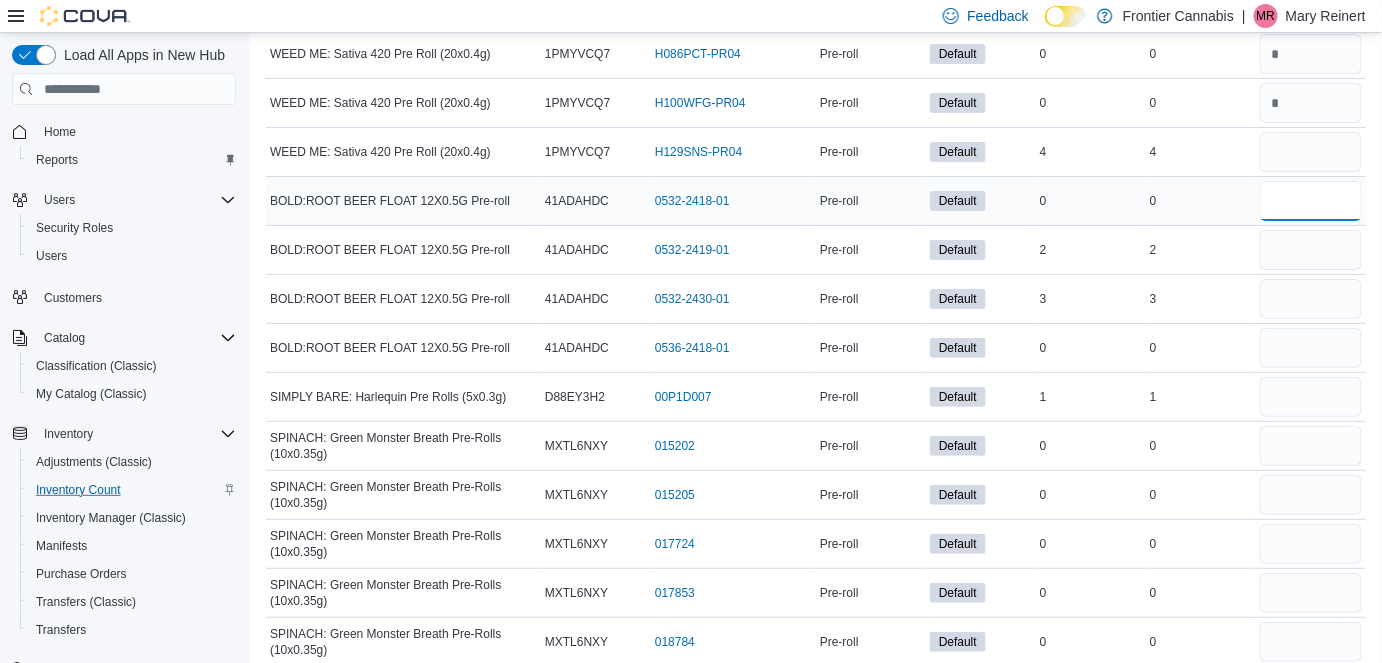 click at bounding box center (1311, 201) 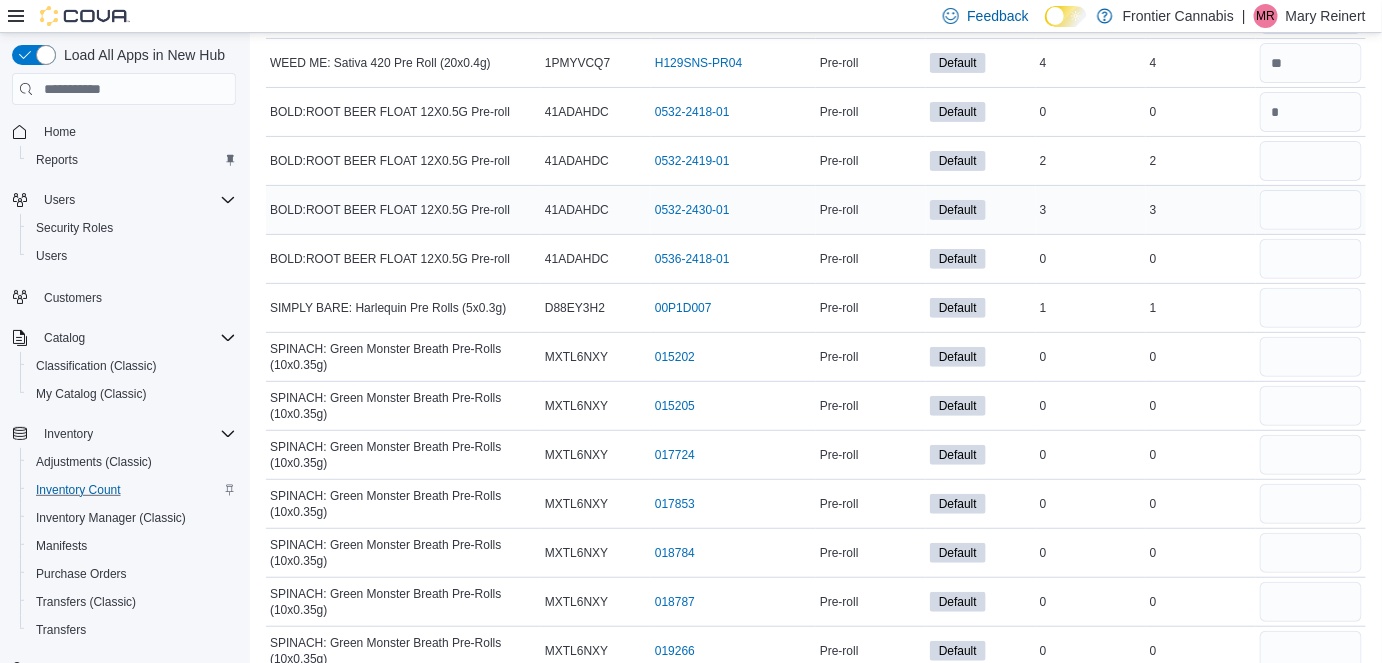 scroll, scrollTop: 7702, scrollLeft: 0, axis: vertical 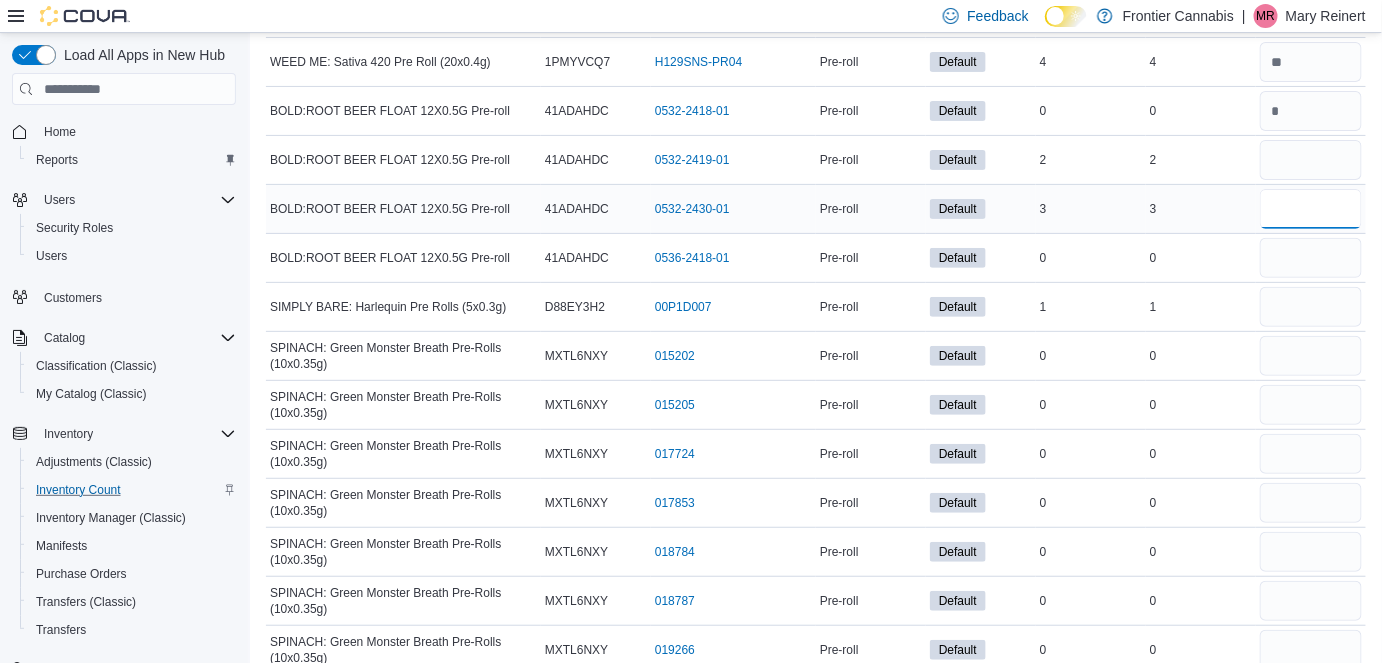 click at bounding box center [1311, 209] 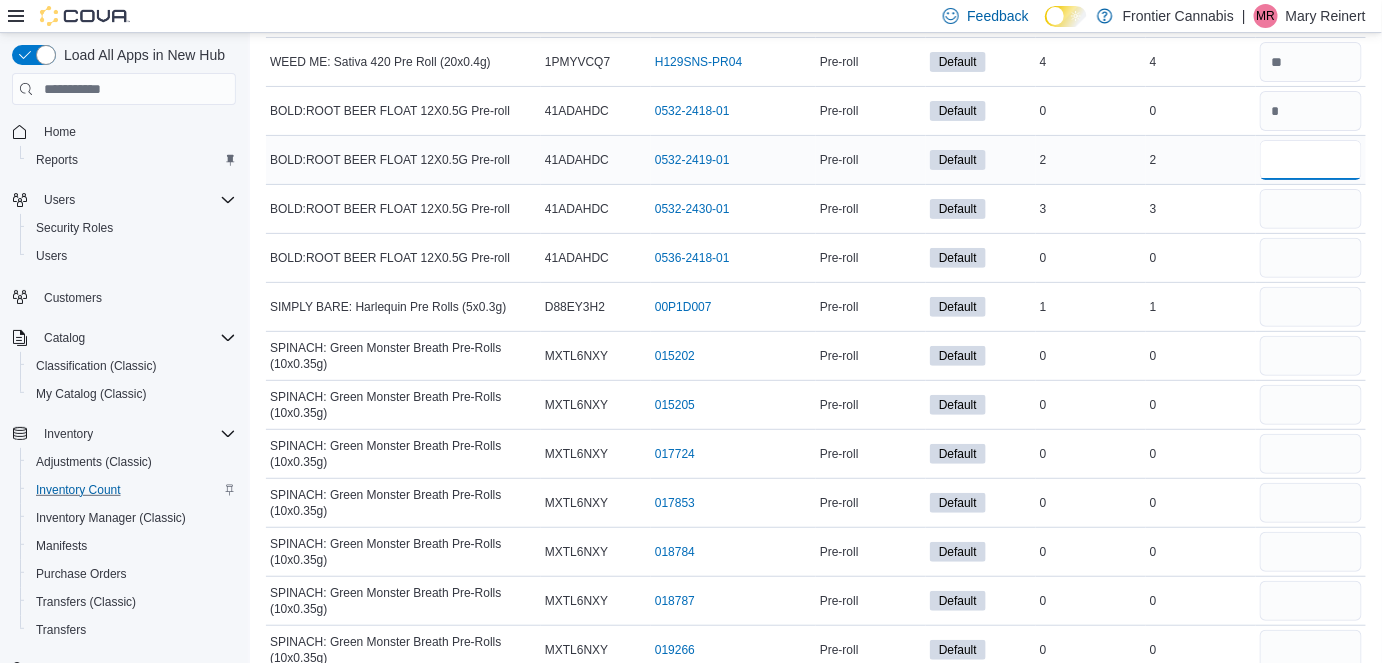 click at bounding box center [1311, 160] 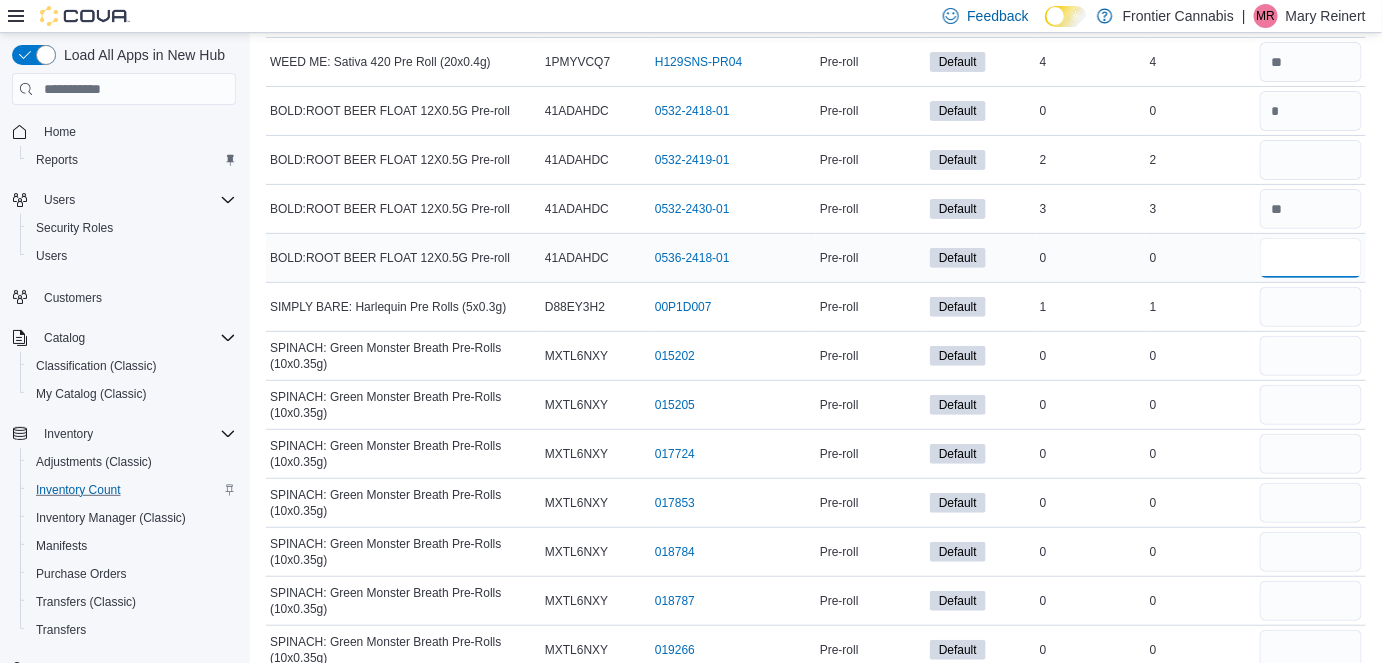 click at bounding box center (1311, 258) 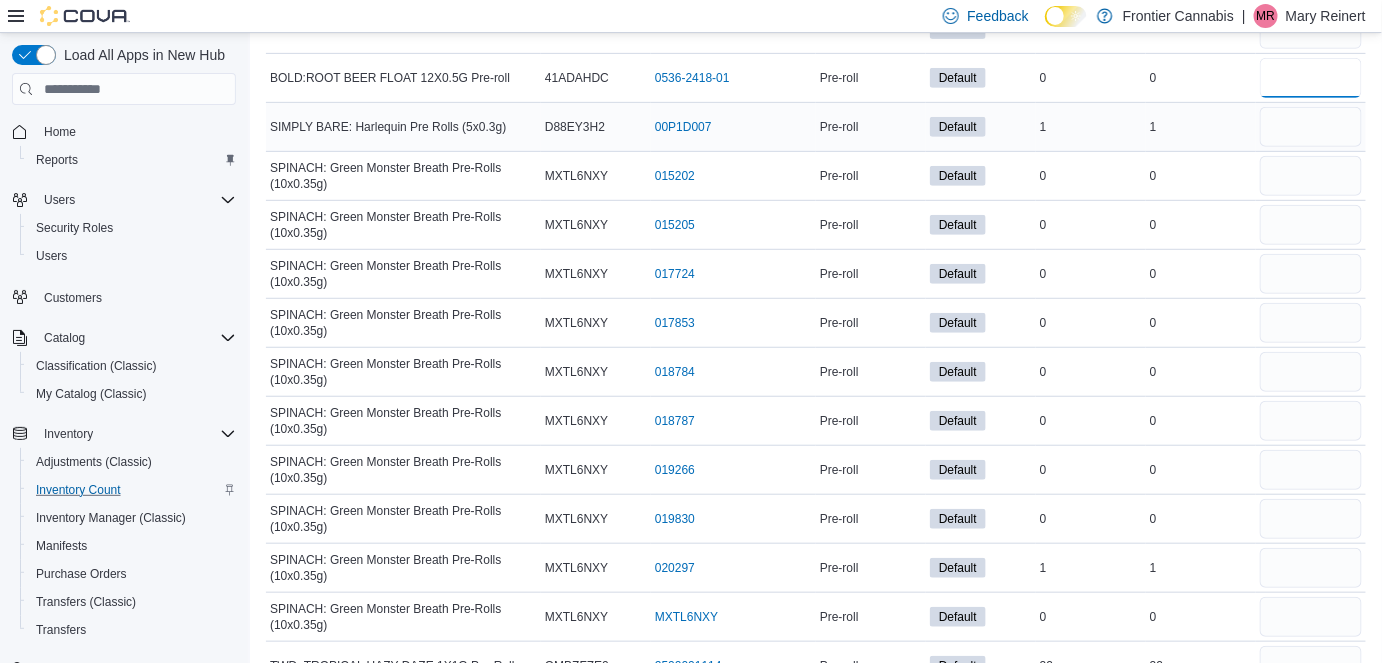 scroll, scrollTop: 7883, scrollLeft: 0, axis: vertical 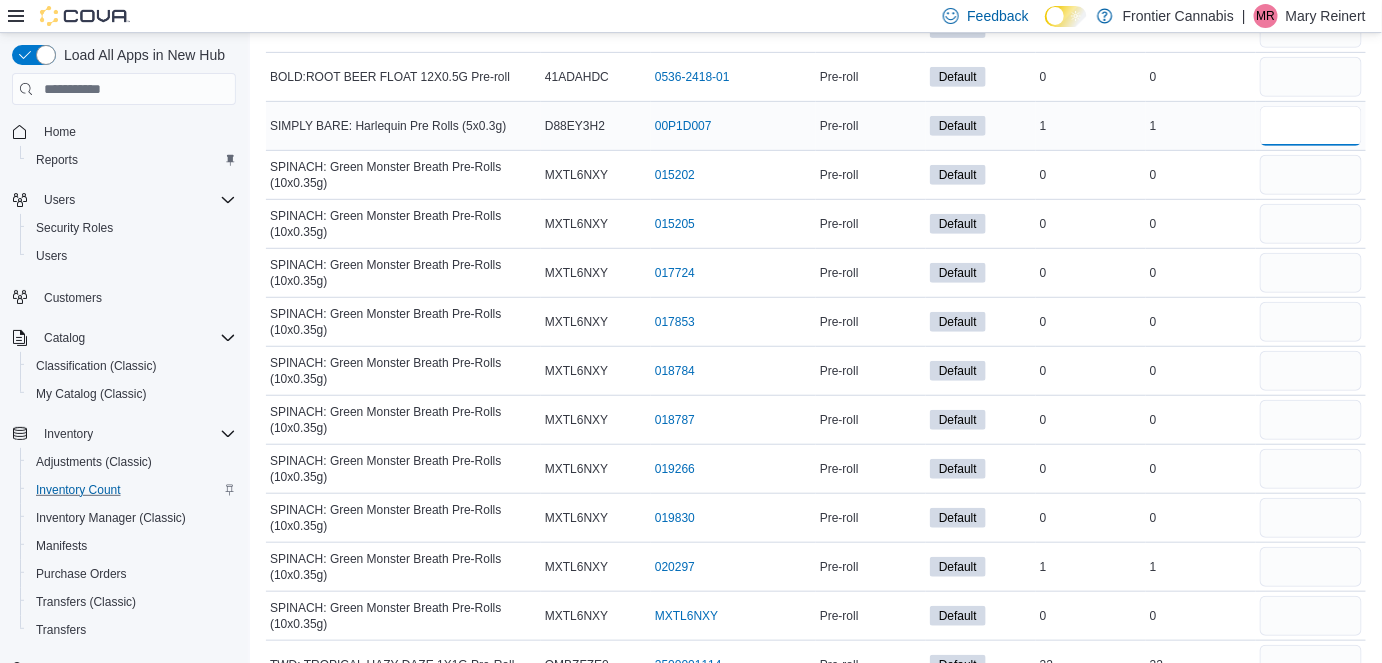 click at bounding box center (1311, 126) 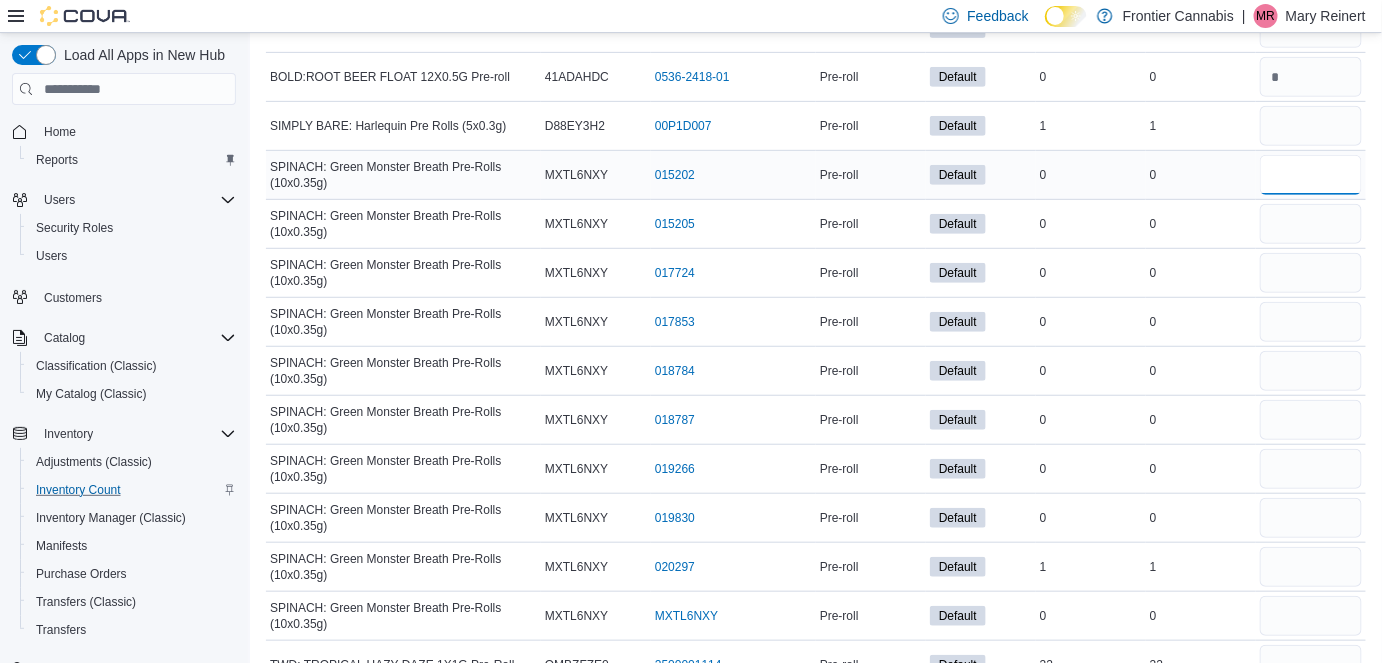 click at bounding box center (1311, 175) 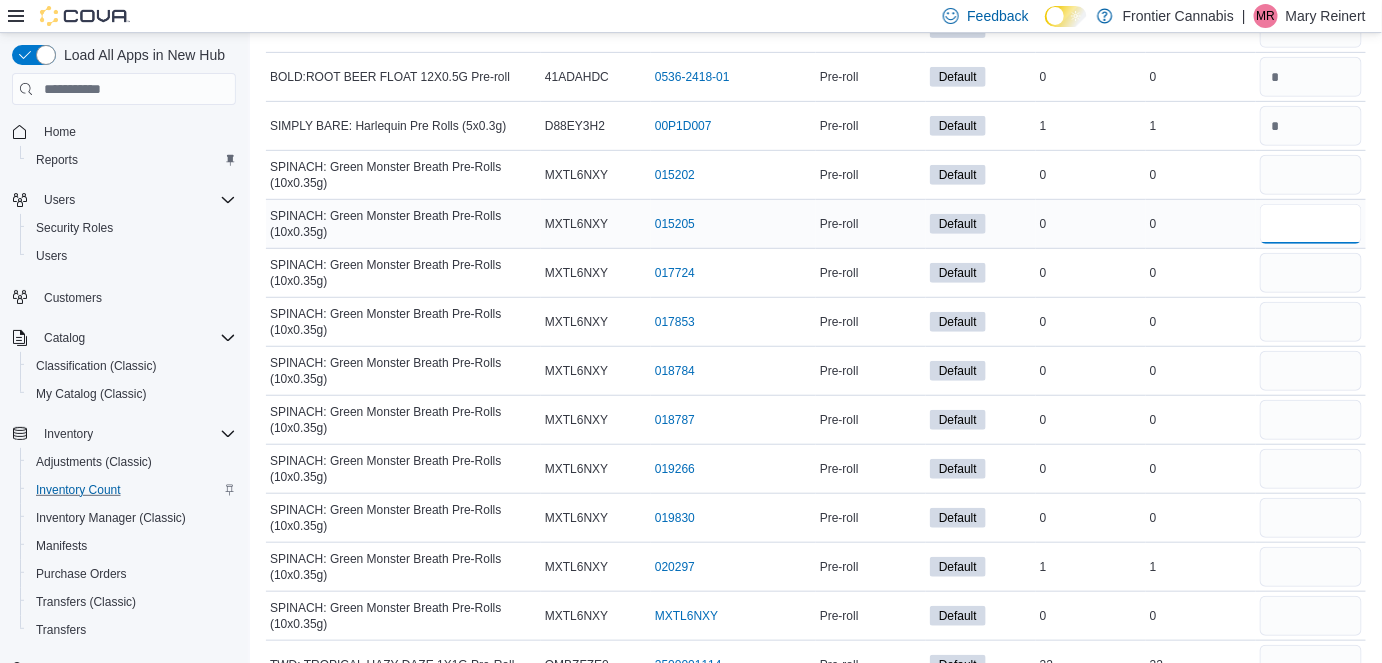 click at bounding box center [1311, 224] 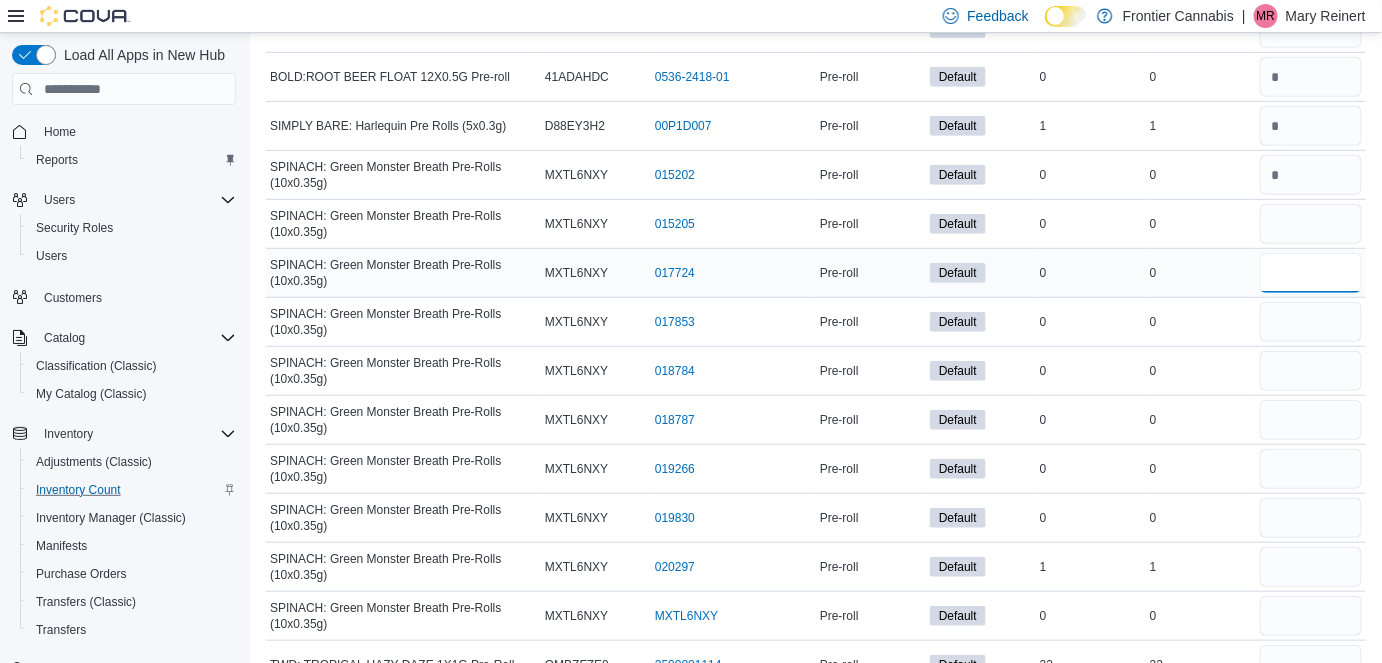 click at bounding box center (1311, 273) 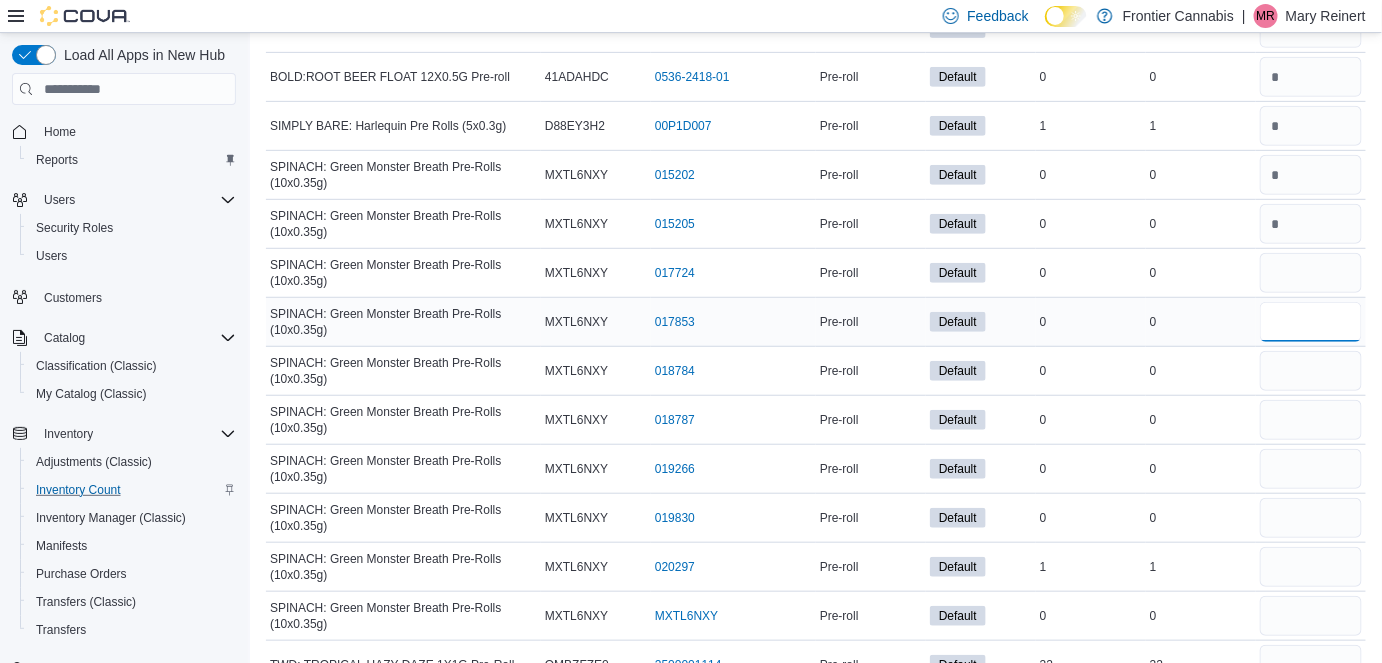click at bounding box center [1311, 322] 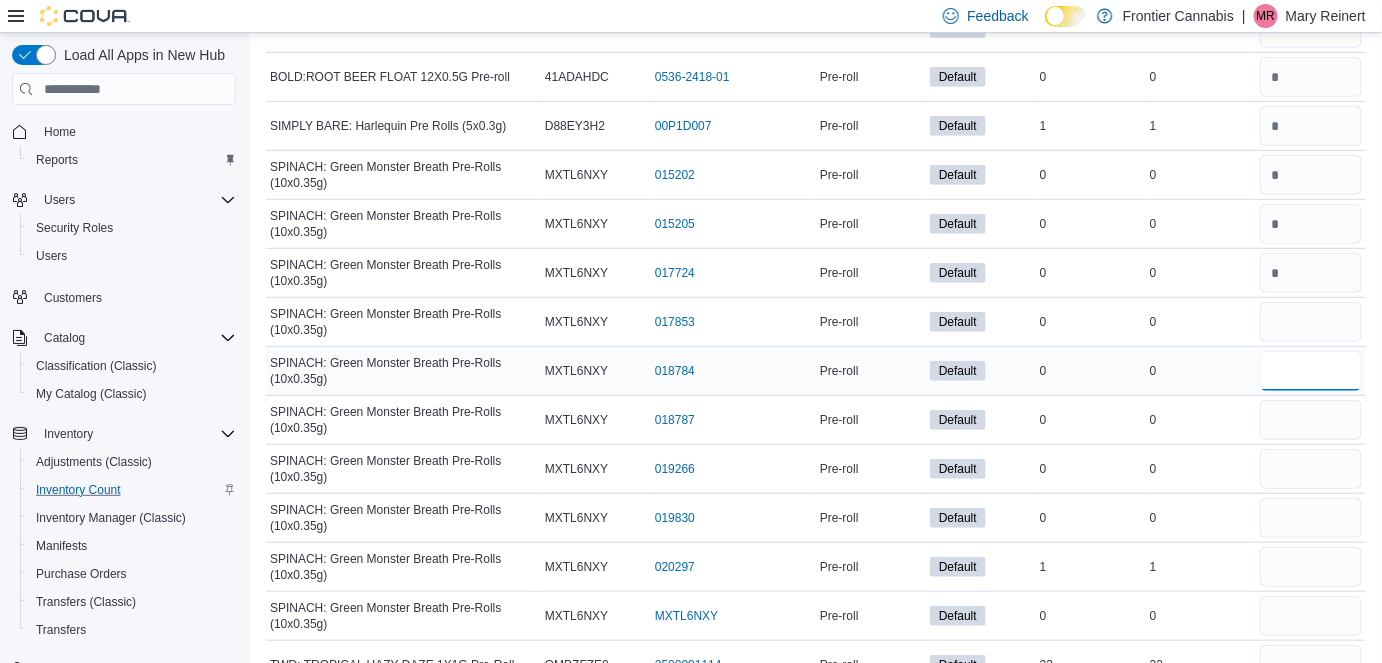 click at bounding box center [1311, 371] 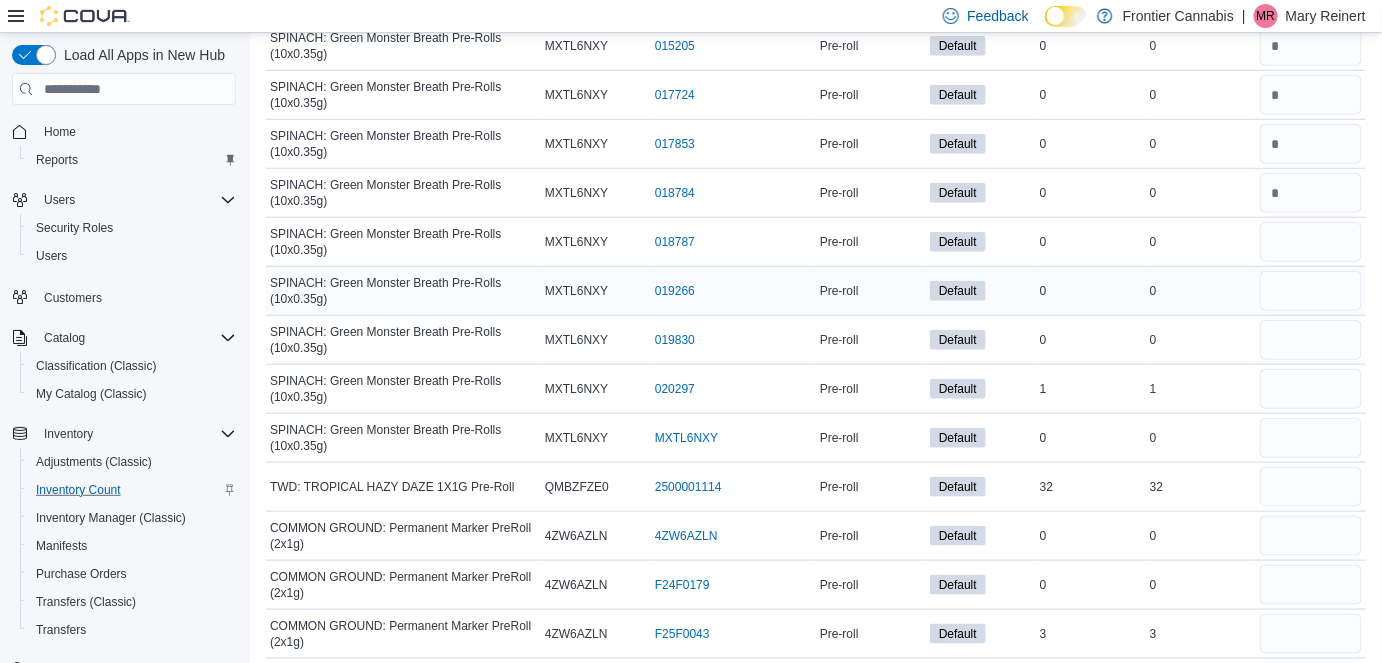 scroll, scrollTop: 8062, scrollLeft: 0, axis: vertical 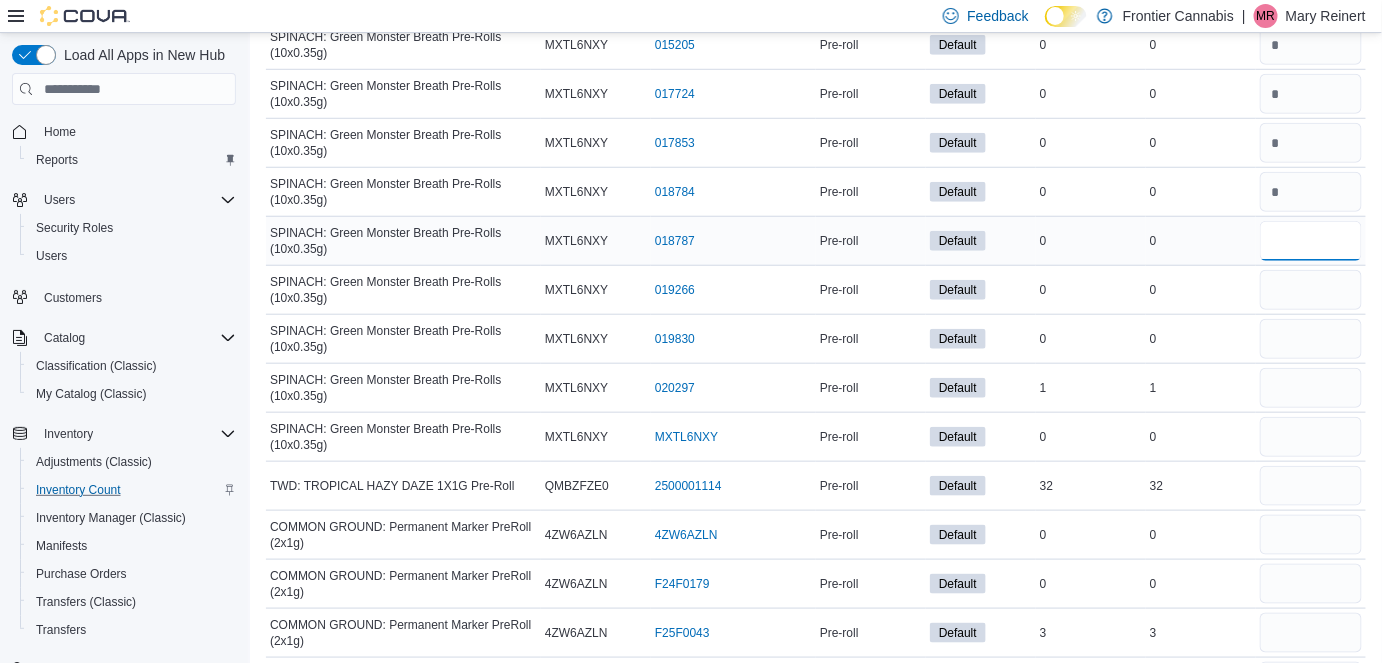 click at bounding box center (1311, 241) 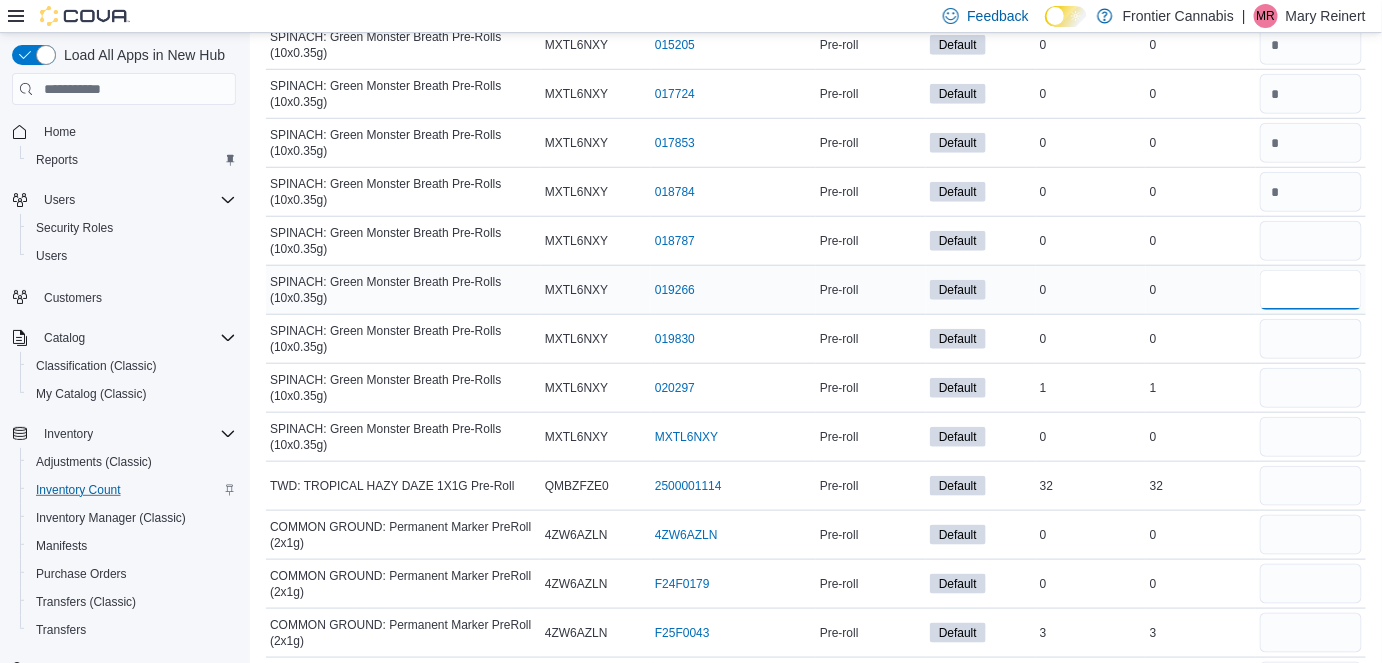 click at bounding box center [1311, 290] 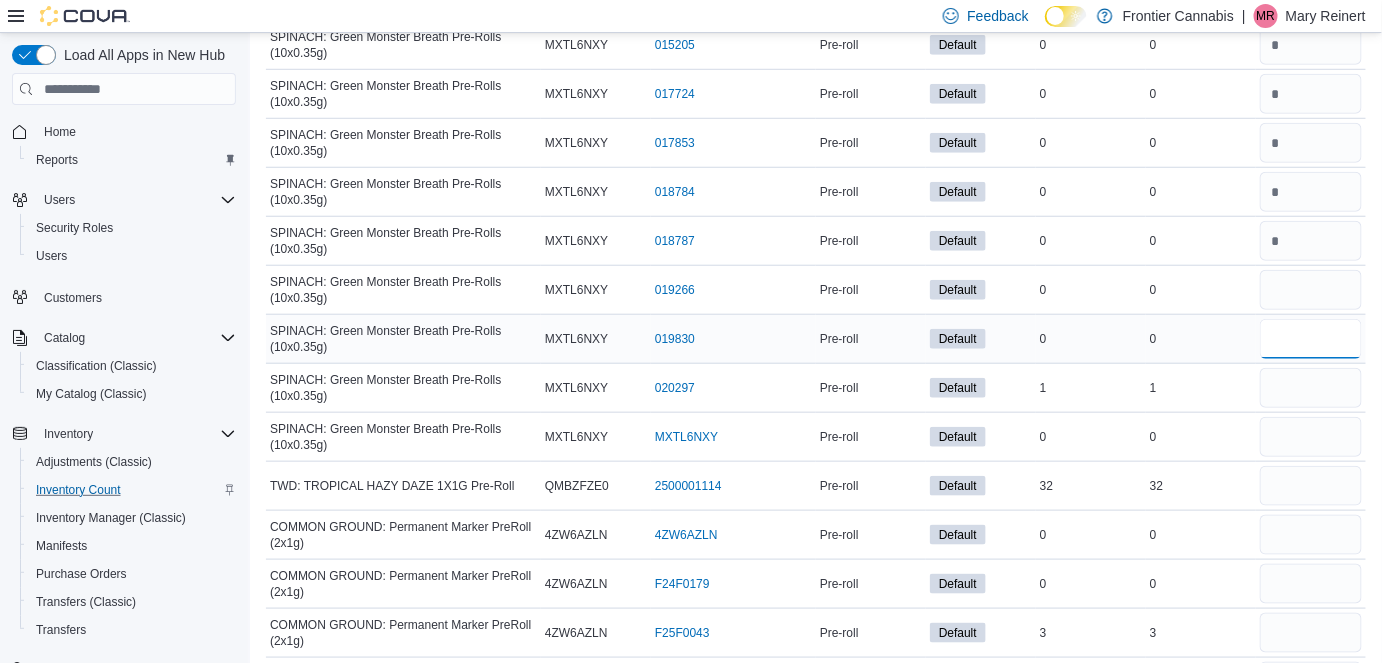 click at bounding box center [1311, 339] 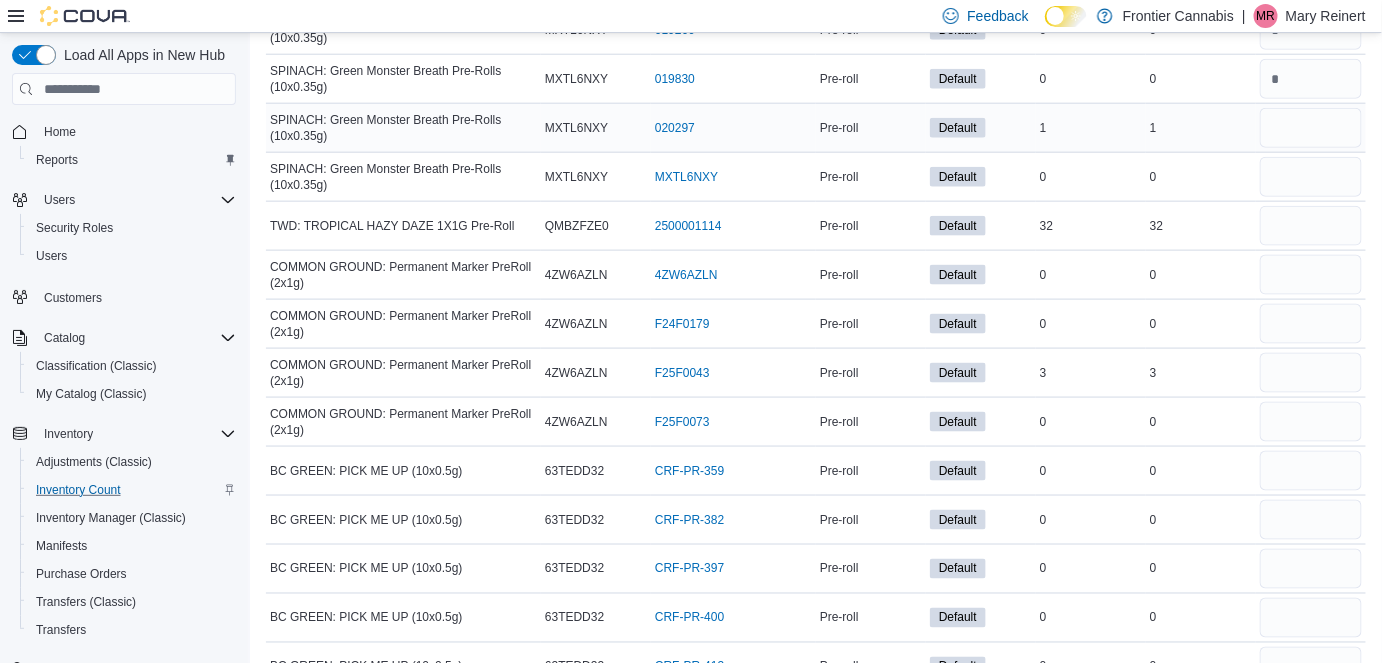 click at bounding box center (1311, 128) 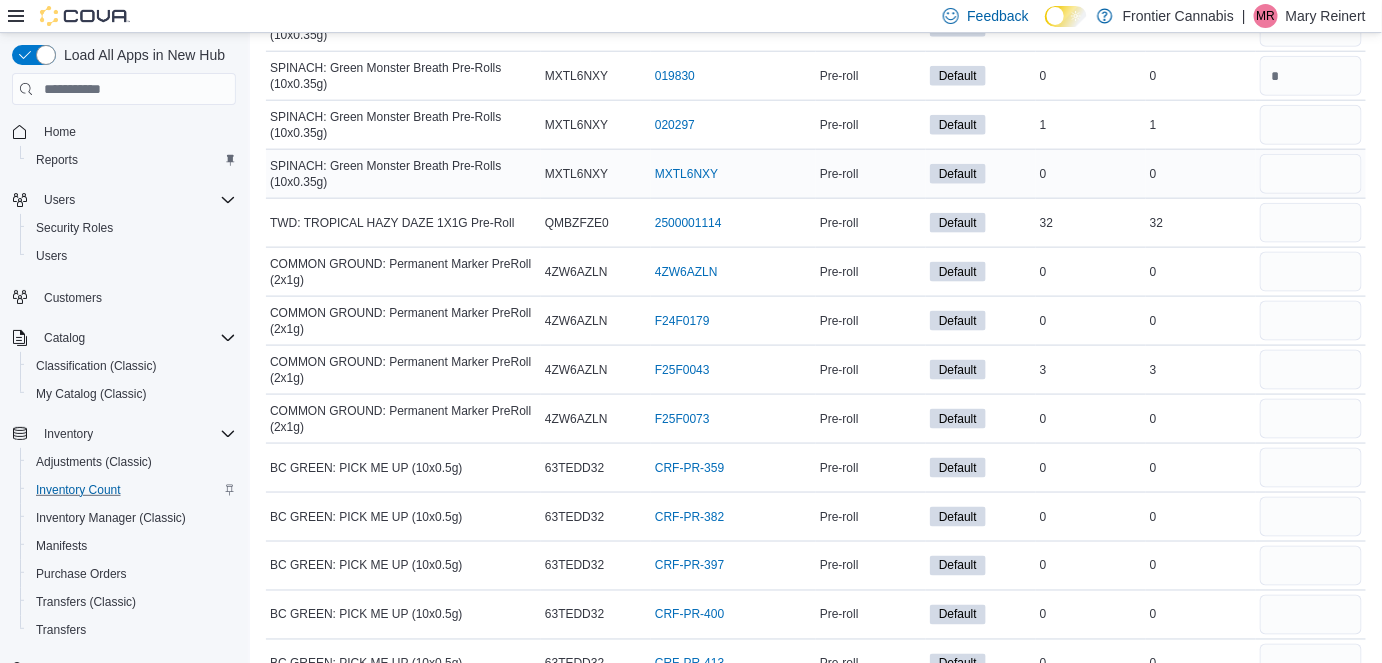 scroll, scrollTop: 8325, scrollLeft: 0, axis: vertical 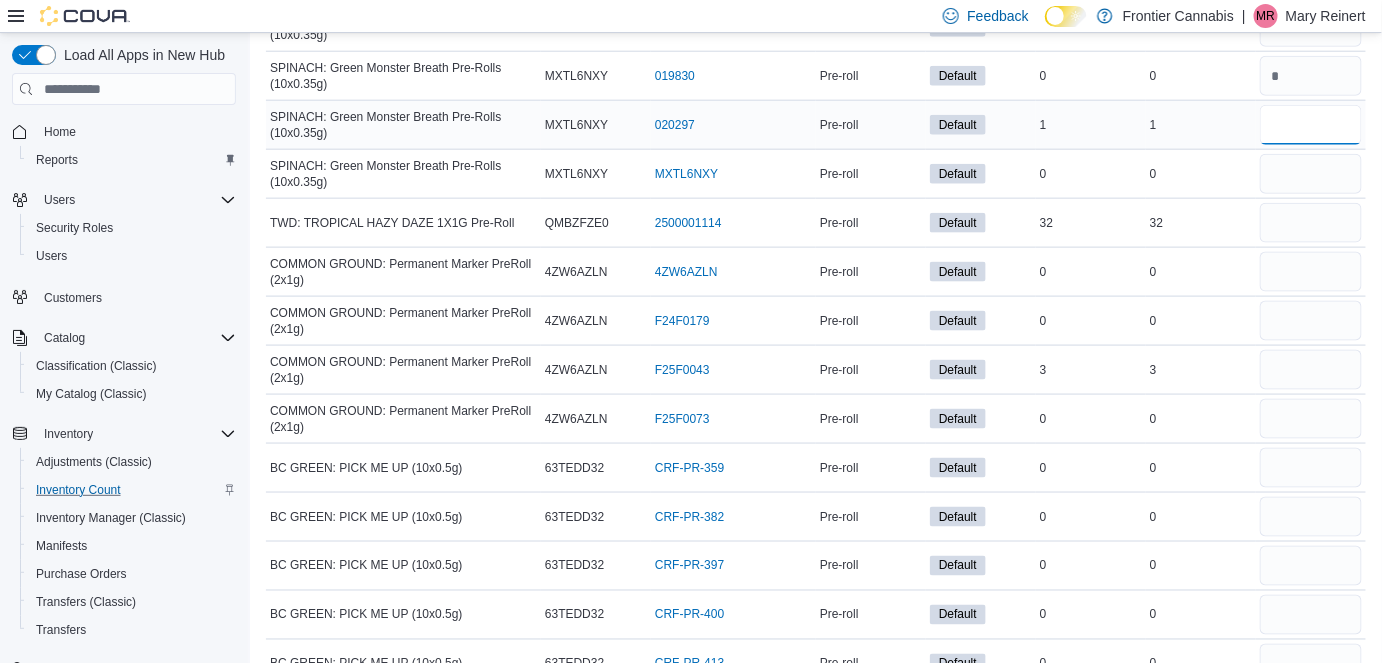 click at bounding box center [1311, 125] 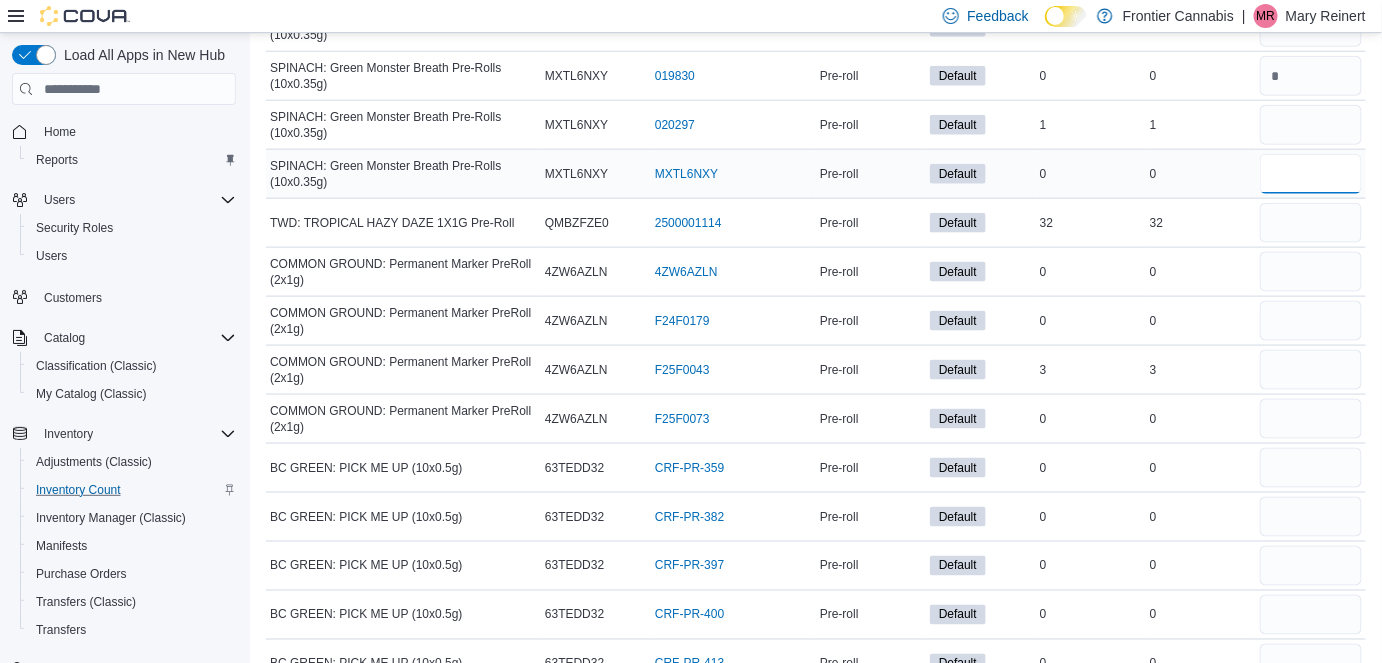 click at bounding box center (1311, 174) 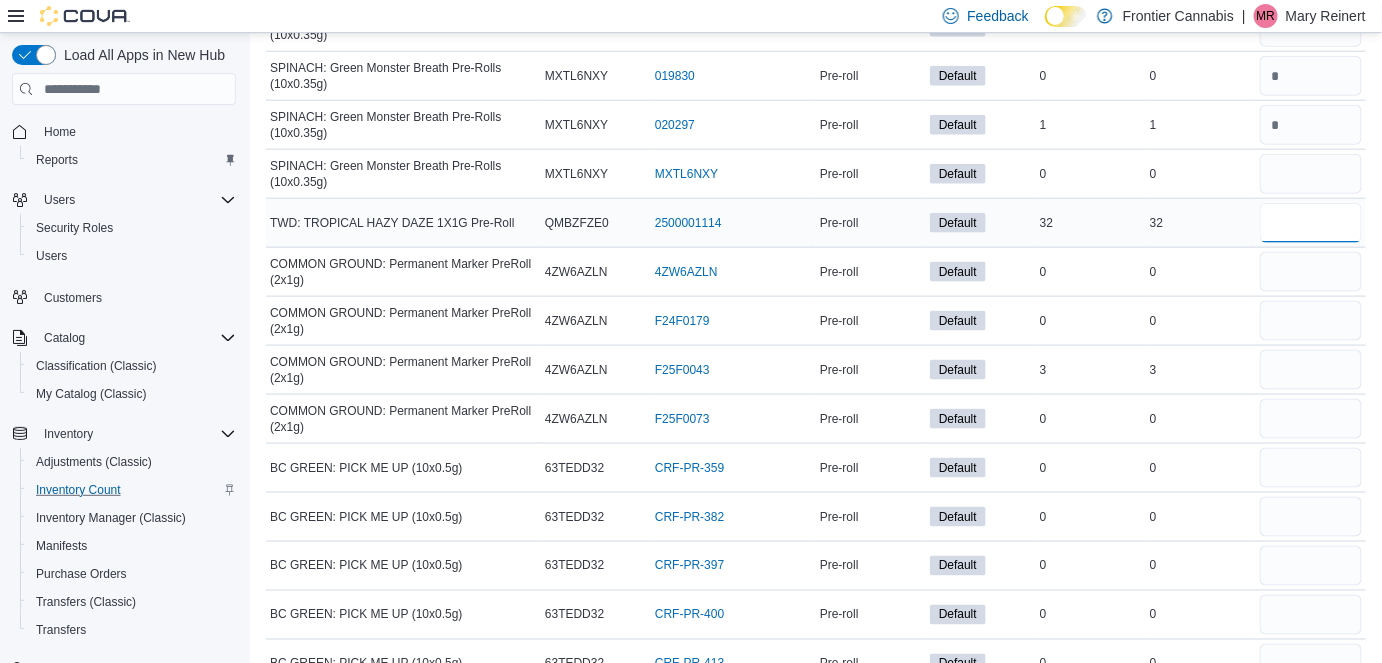 click at bounding box center (1311, 223) 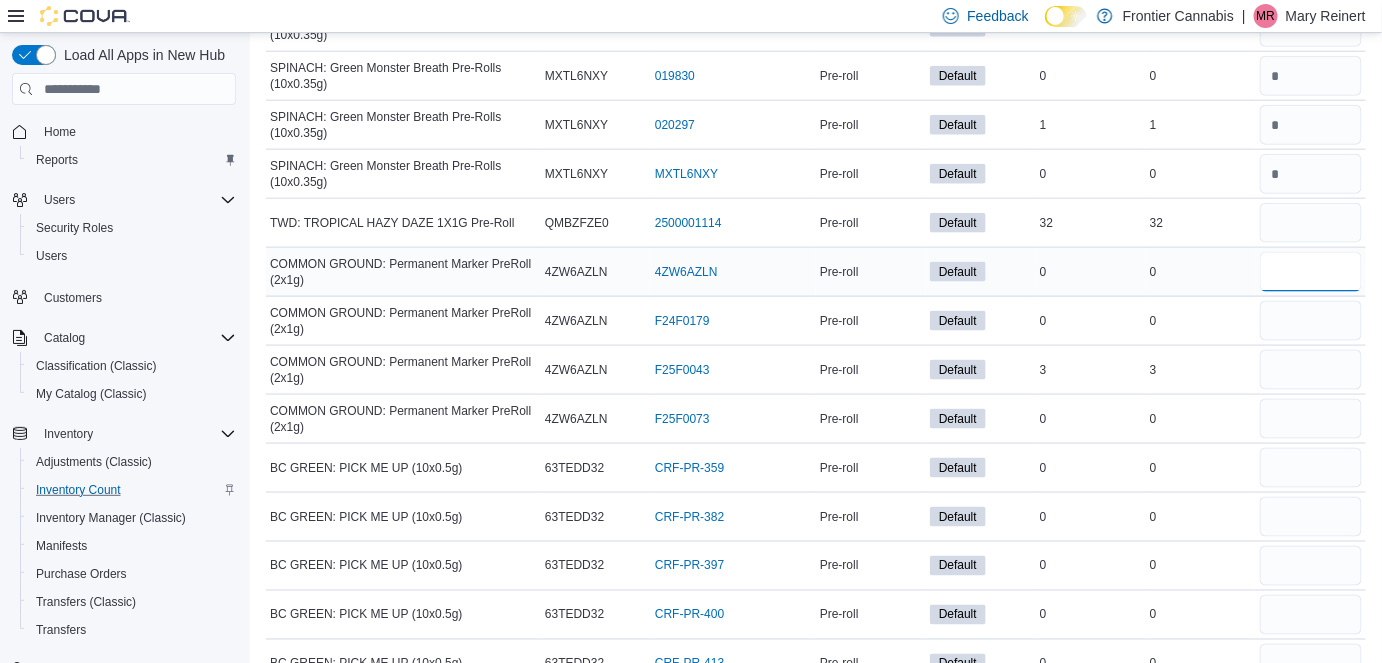 drag, startPoint x: 1304, startPoint y: 228, endPoint x: 1313, endPoint y: 233, distance: 10.29563 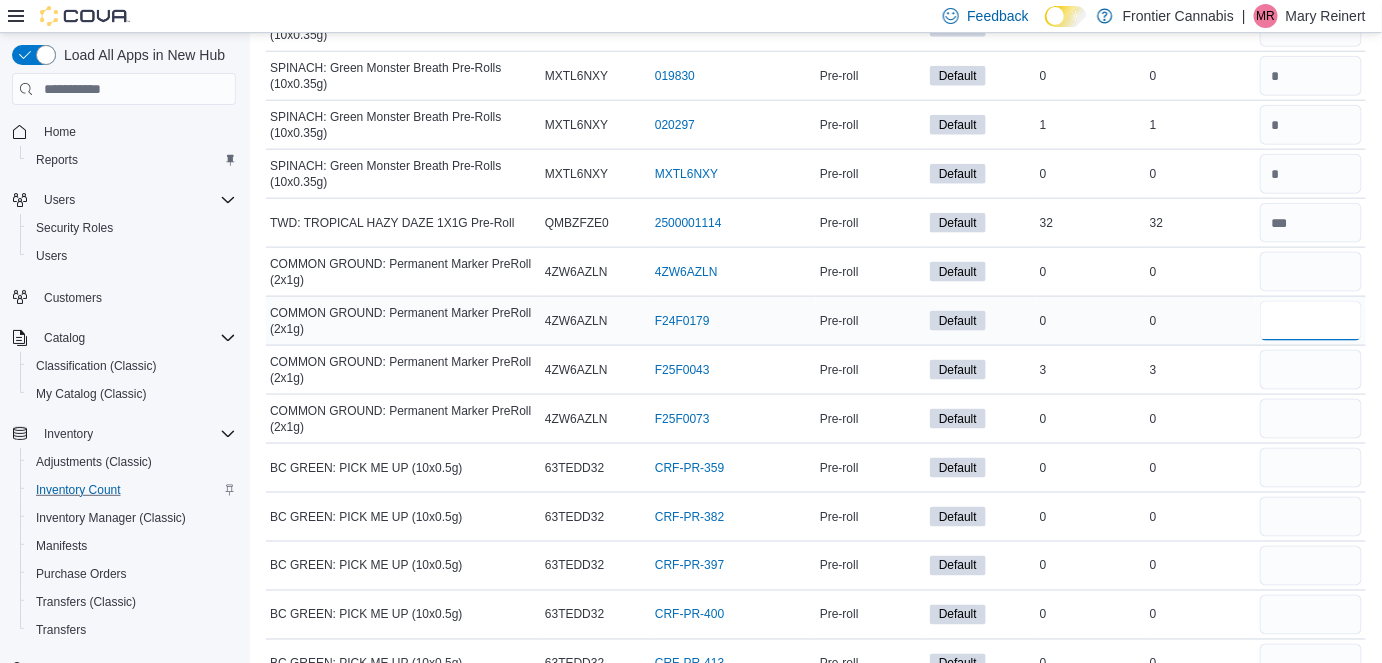click at bounding box center (1311, 321) 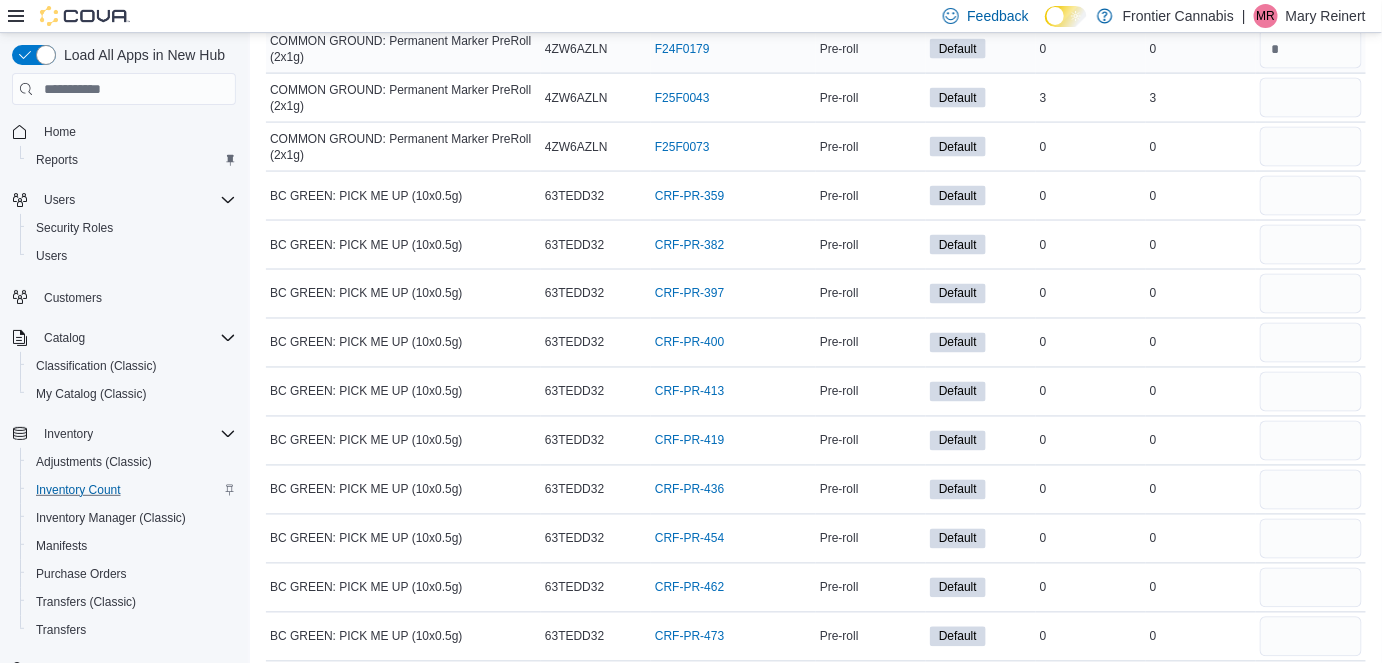 scroll, scrollTop: 8597, scrollLeft: 0, axis: vertical 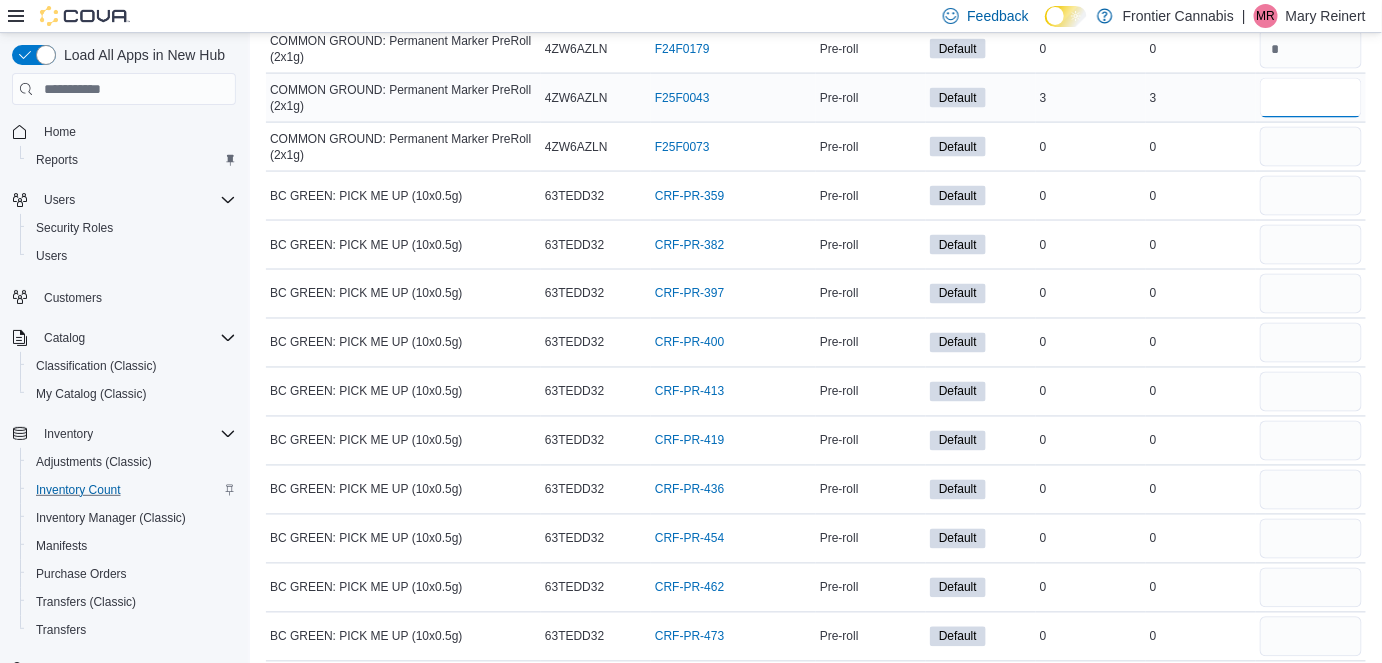 click at bounding box center (1311, 98) 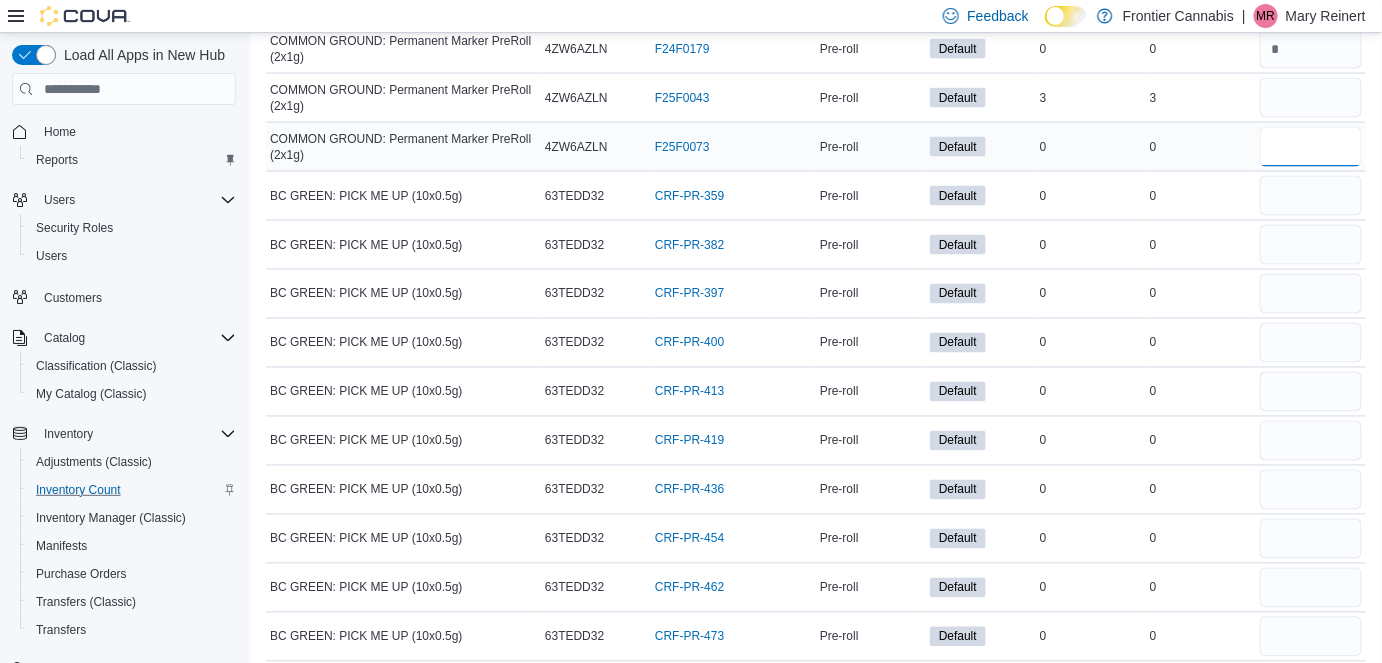 click at bounding box center (1311, 147) 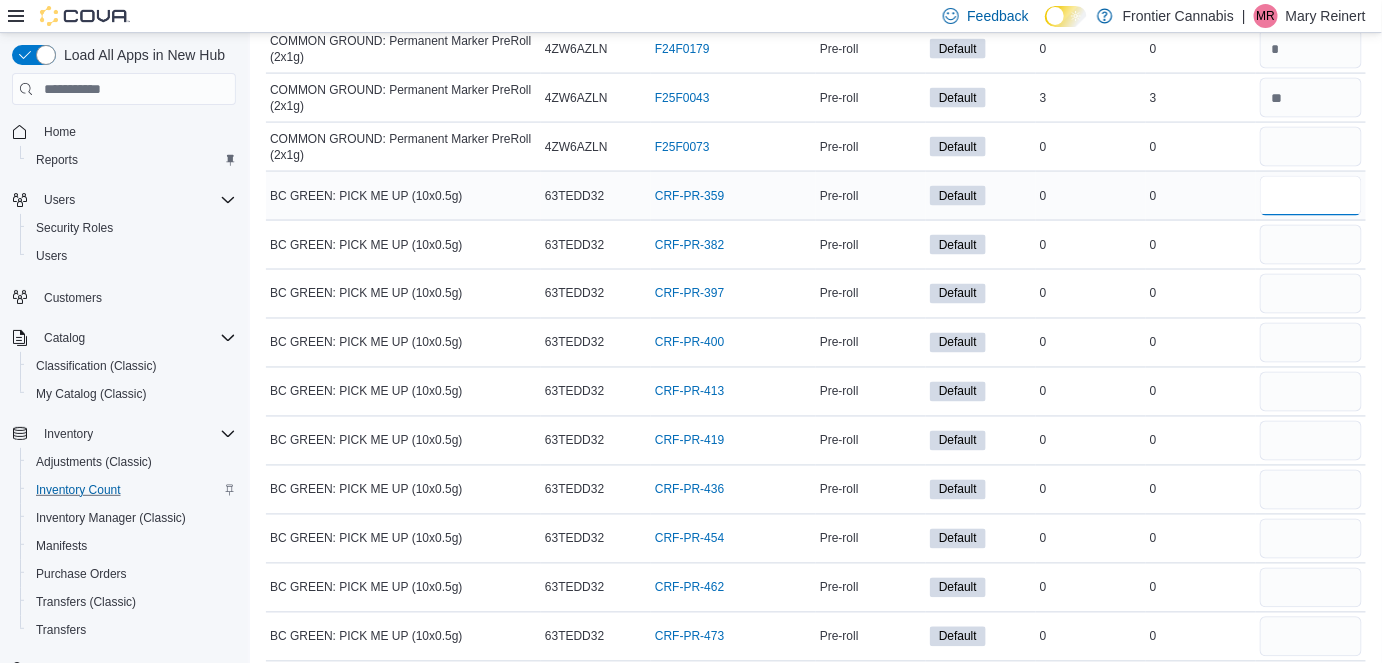 click at bounding box center (1311, 196) 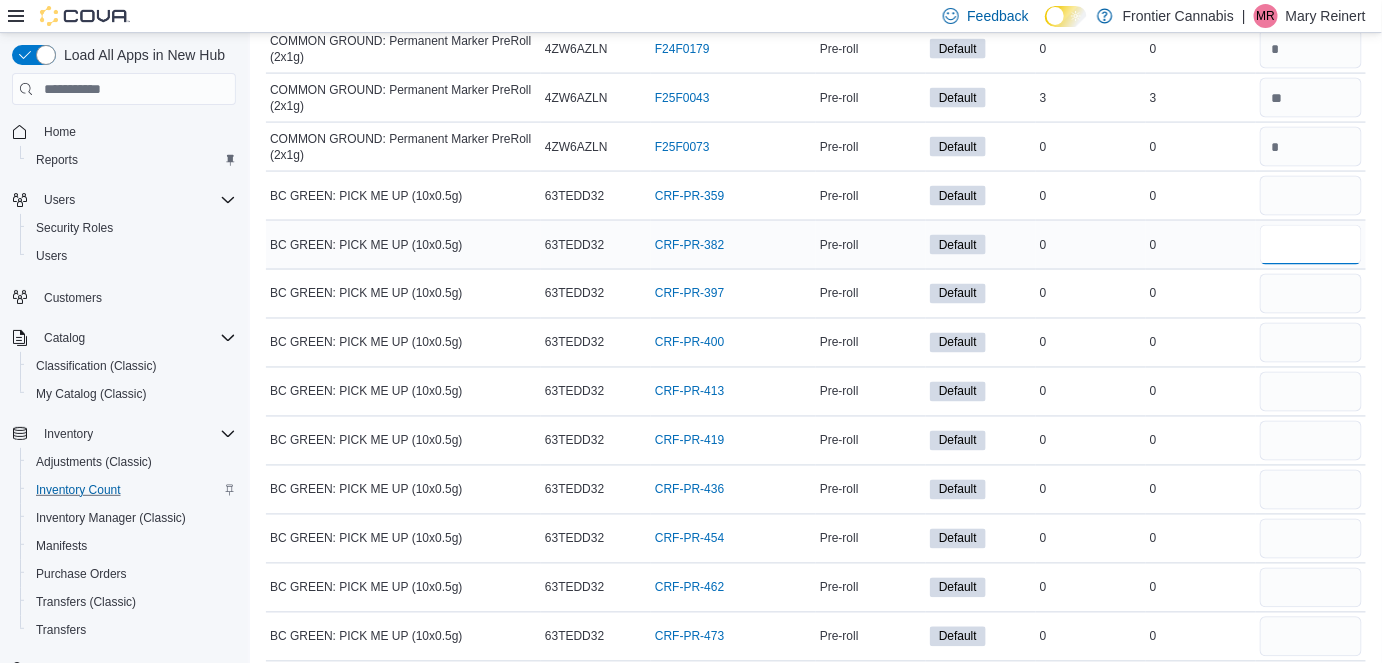 click at bounding box center (1311, 245) 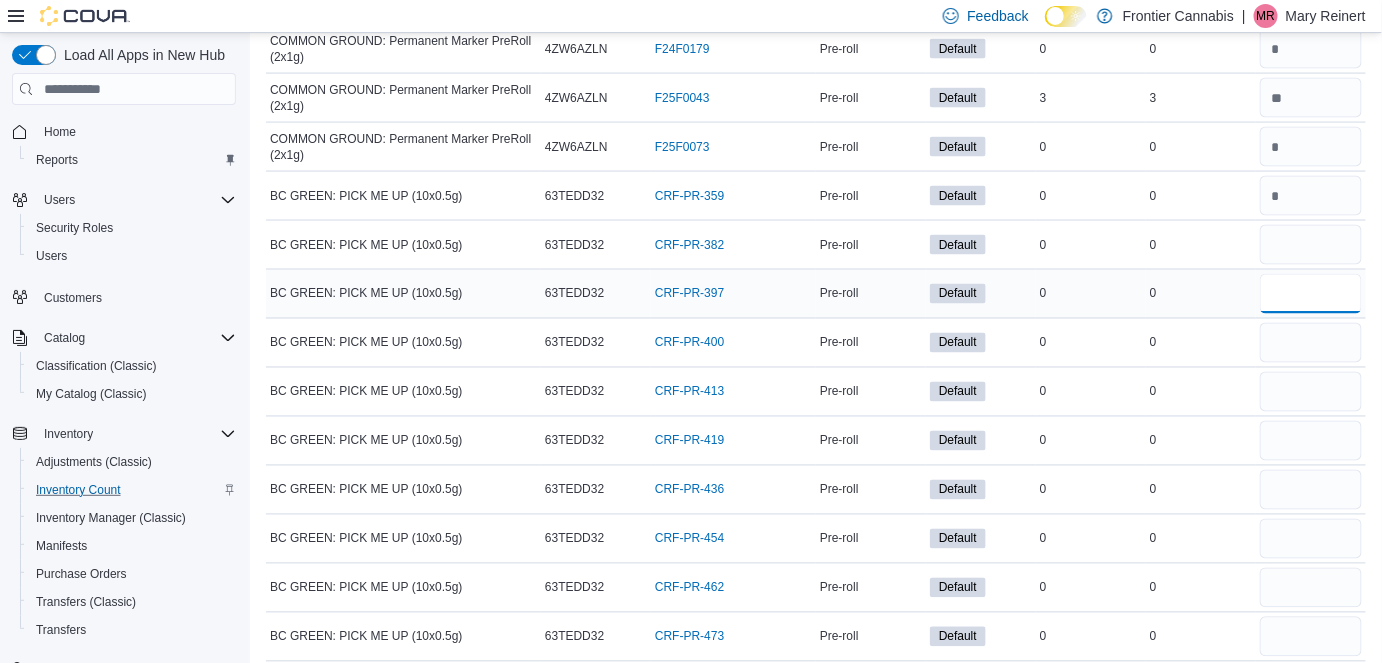 click at bounding box center [1311, 294] 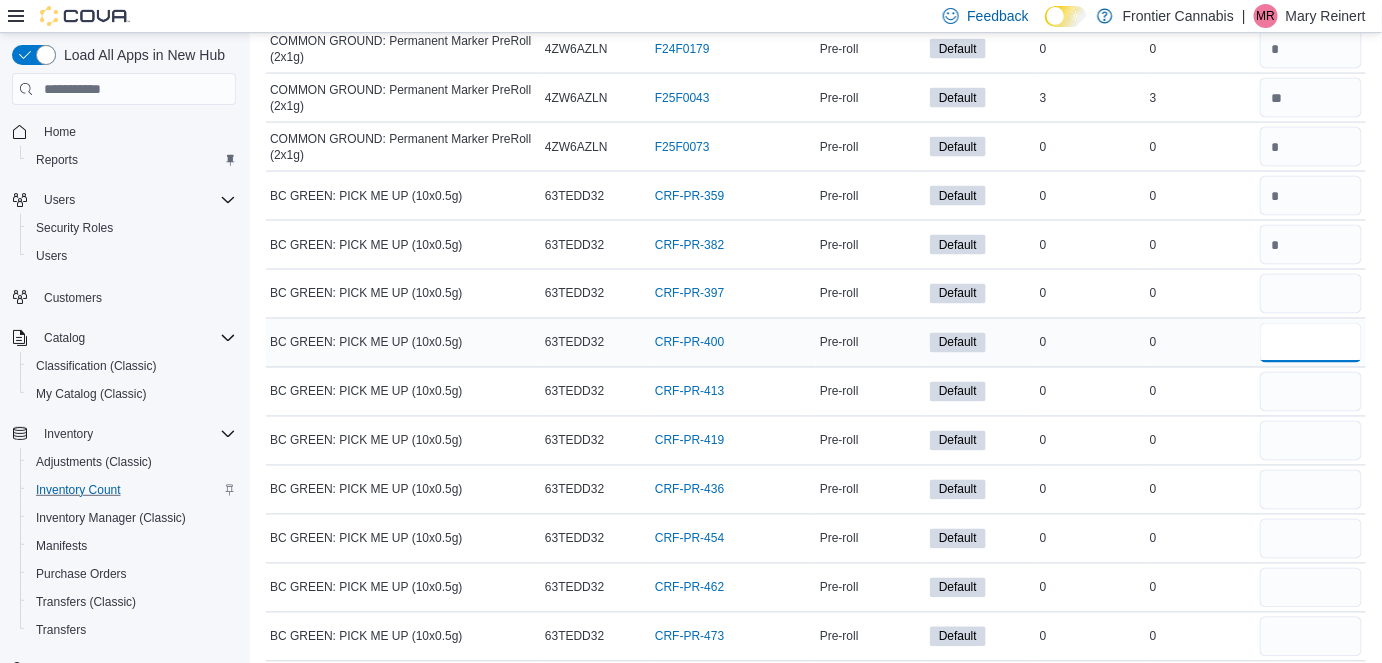 click at bounding box center (1311, 343) 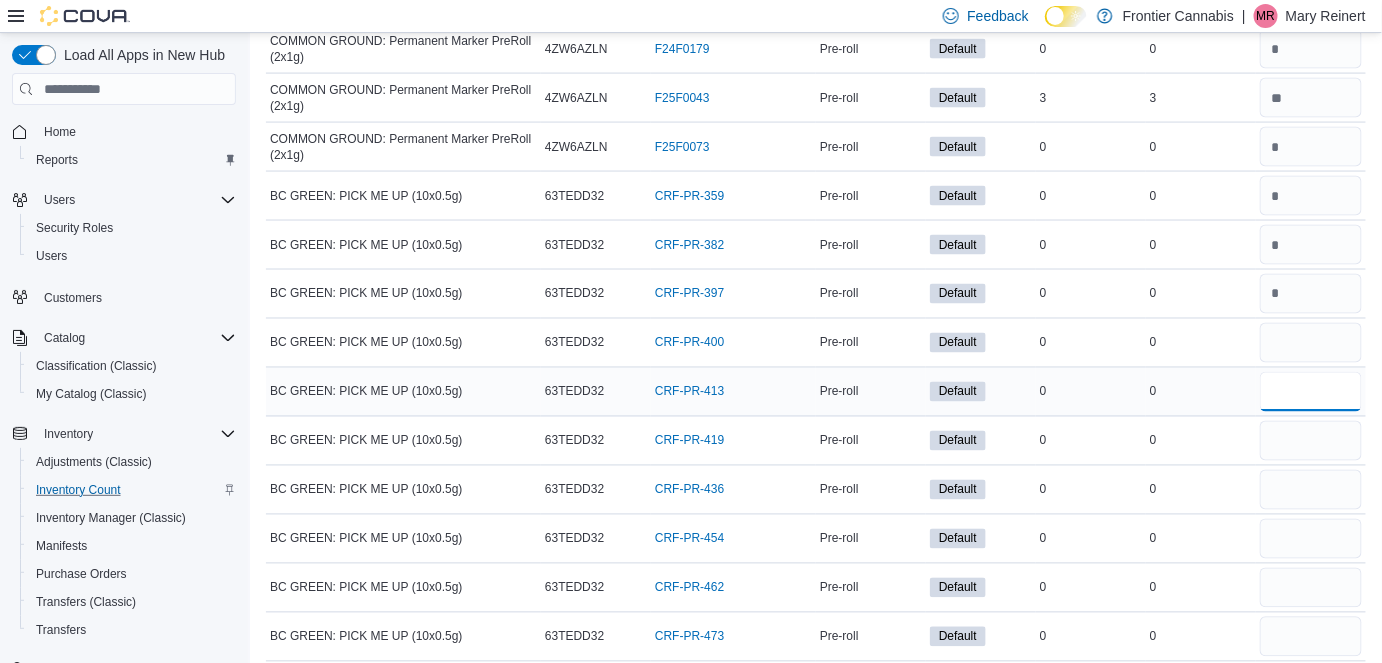 click at bounding box center (1311, 392) 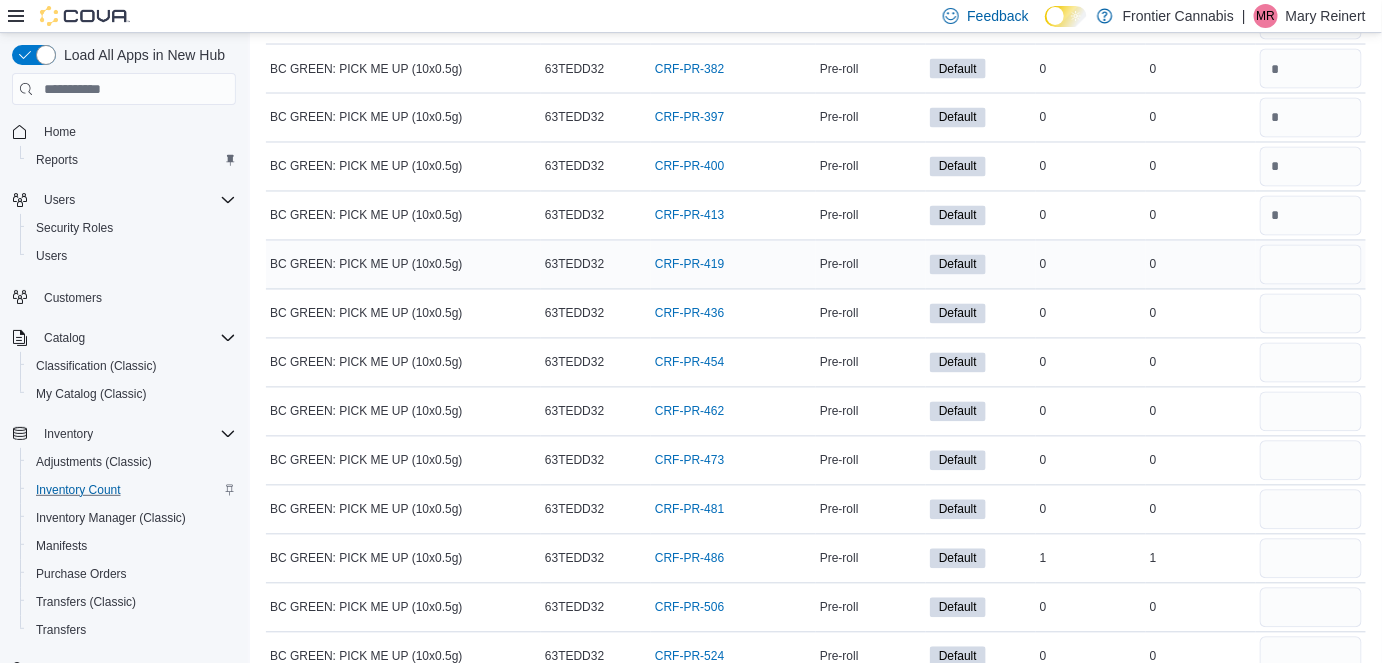 click at bounding box center (1311, 265) 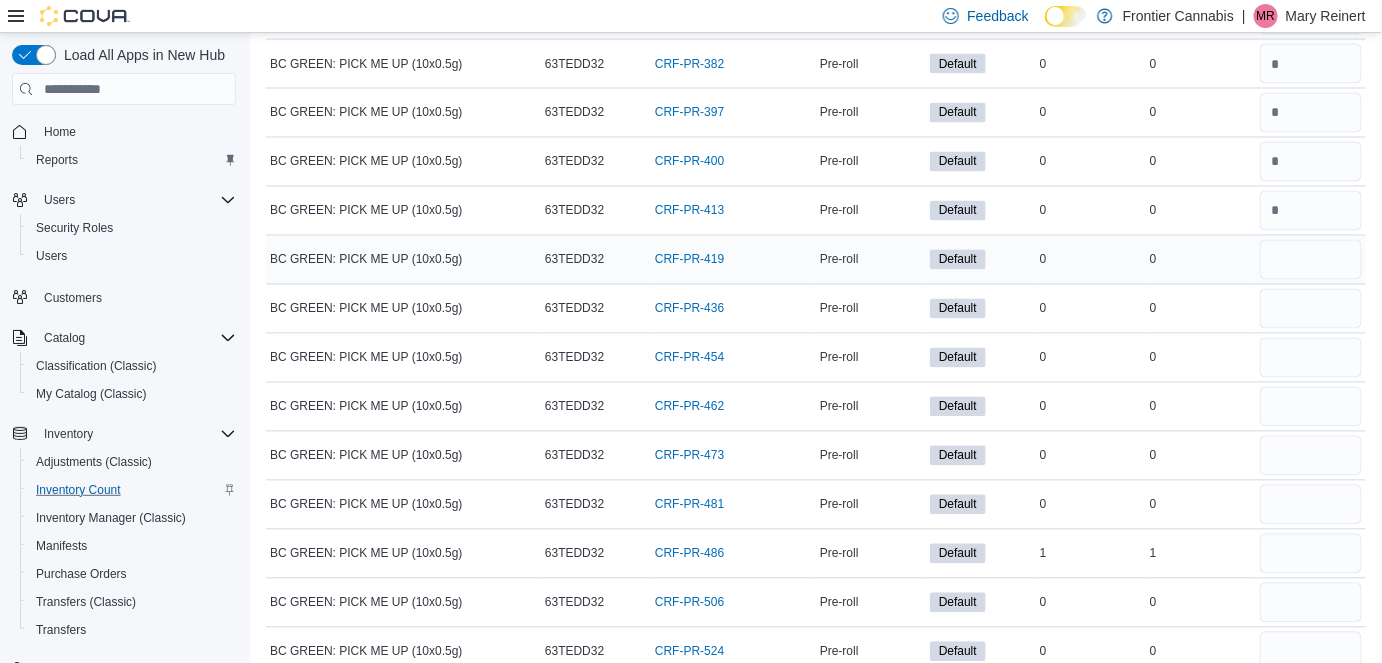 scroll, scrollTop: 8778, scrollLeft: 0, axis: vertical 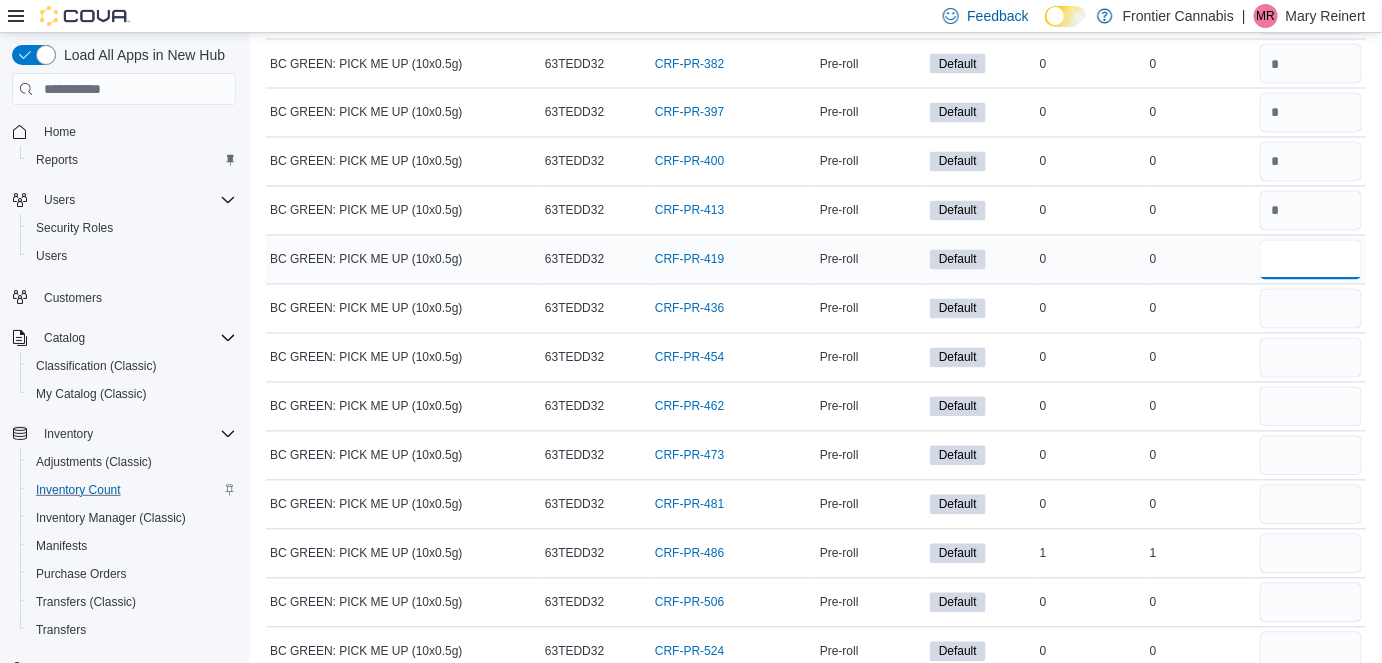 click at bounding box center [1311, 260] 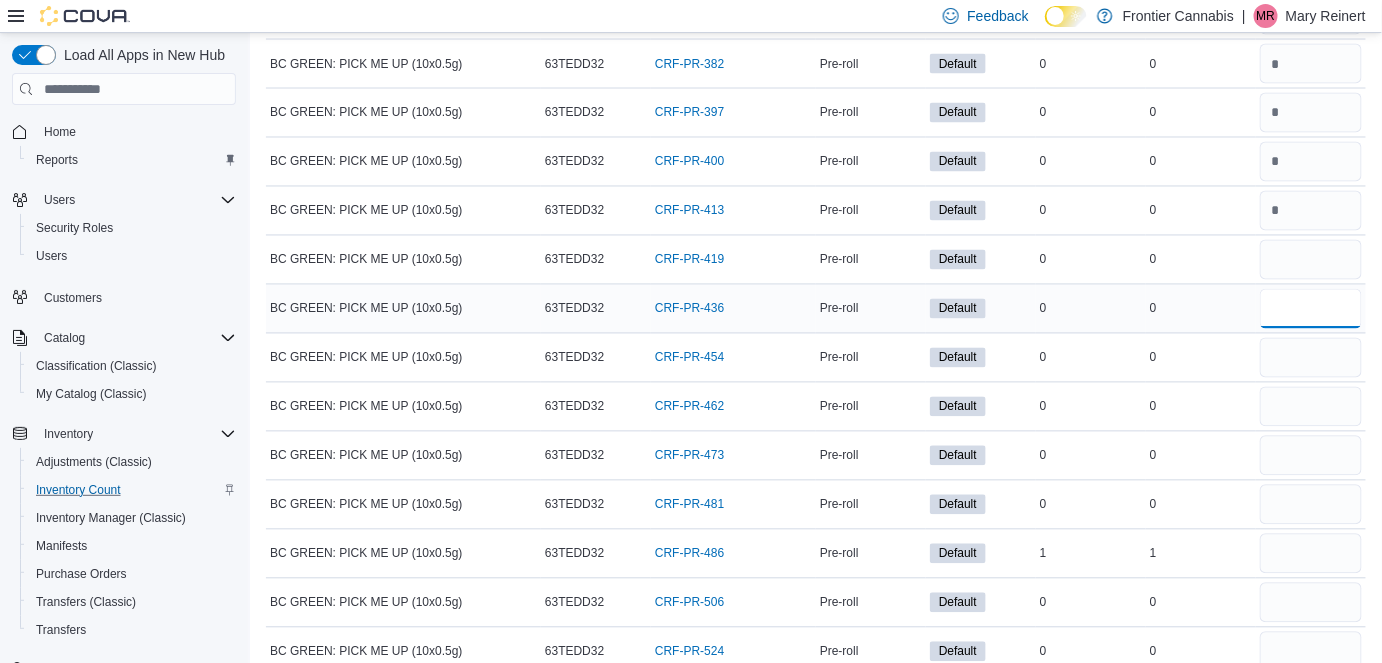 click at bounding box center (1311, 309) 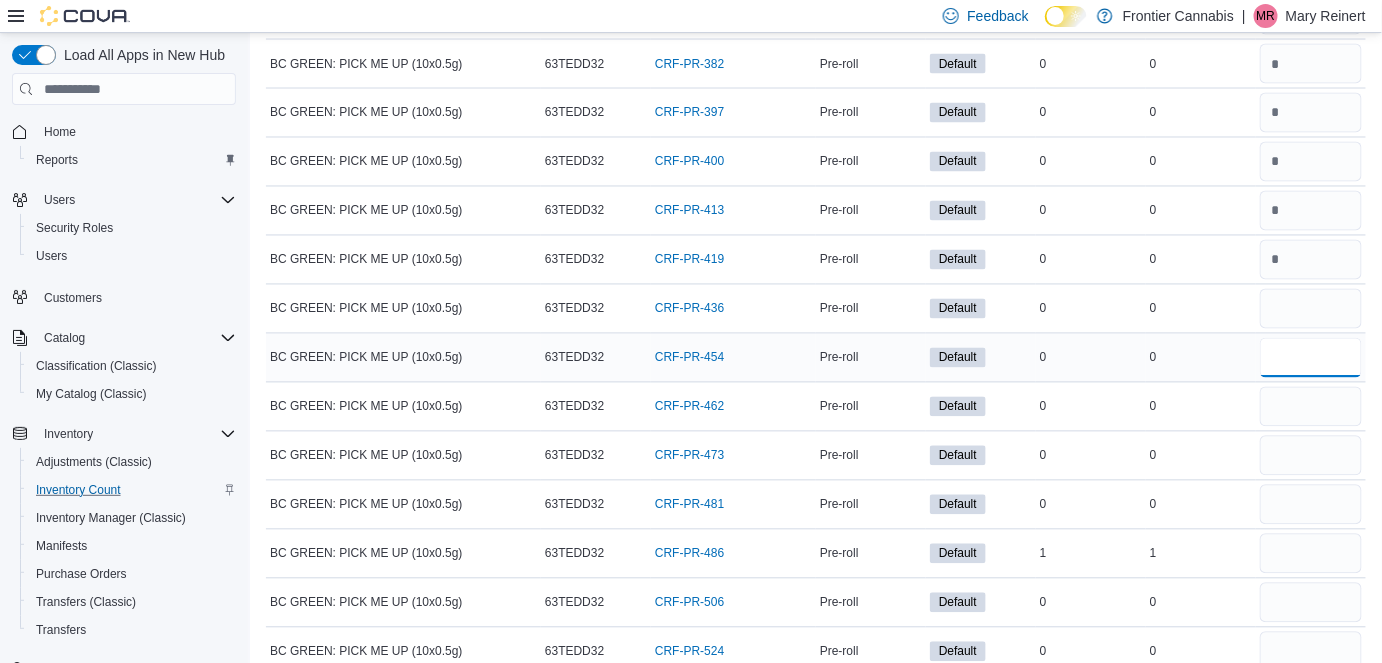 click at bounding box center [1311, 358] 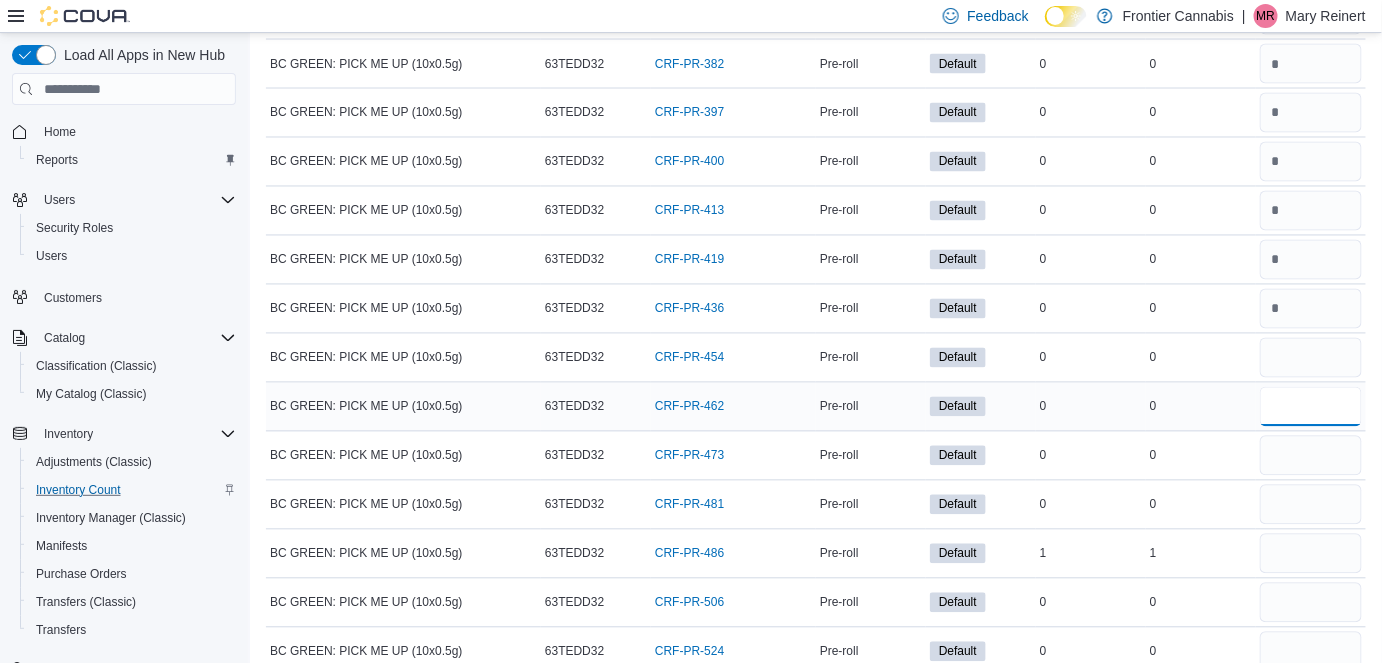 click at bounding box center (1311, 407) 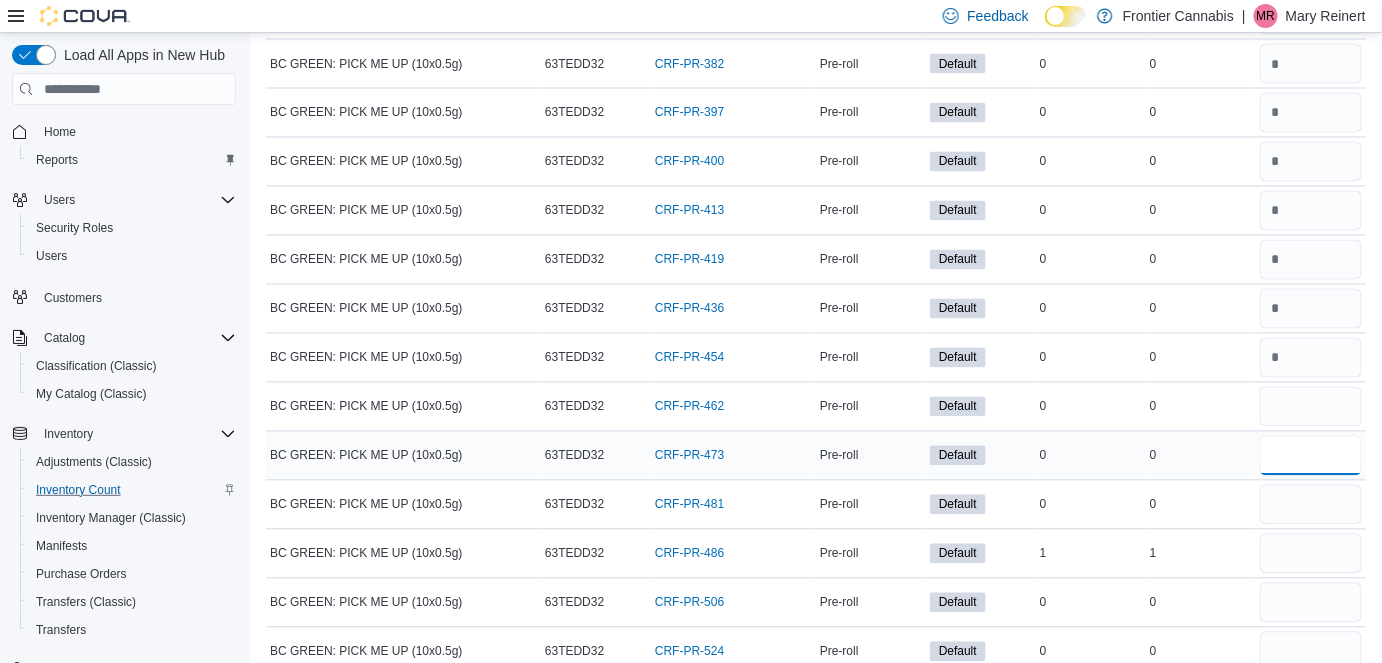 click at bounding box center (1311, 456) 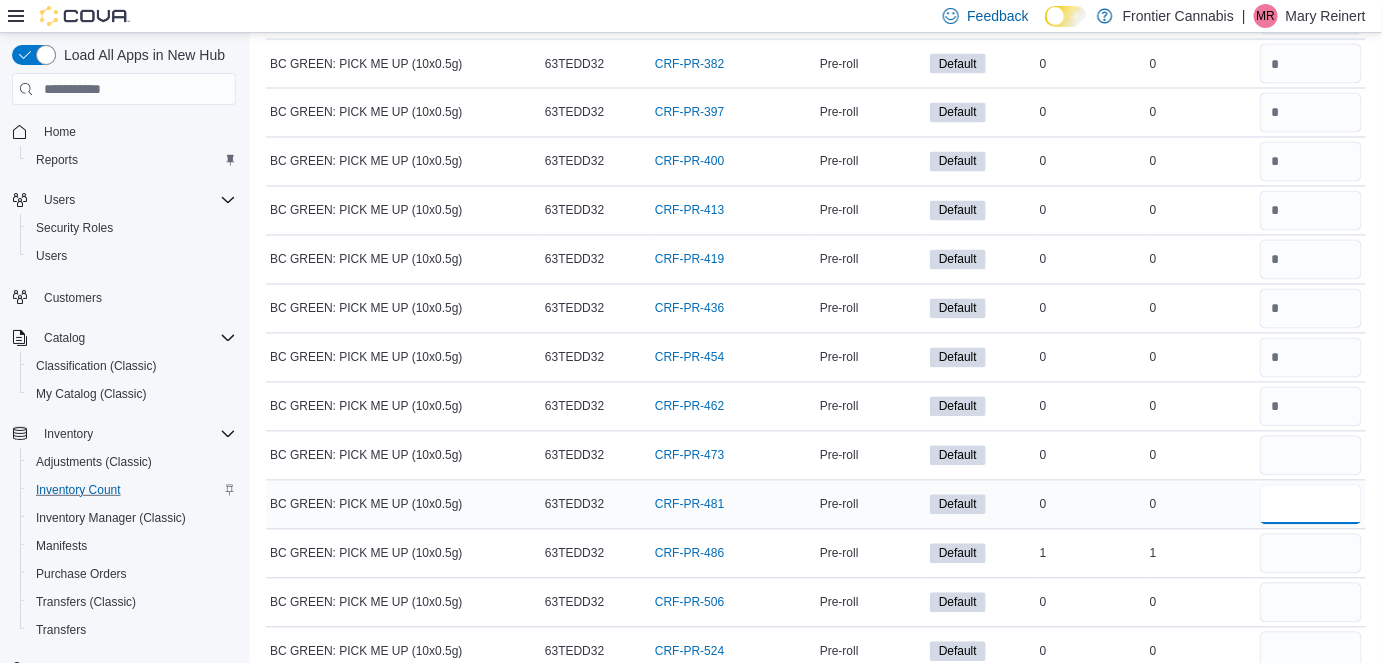 click at bounding box center [1311, 505] 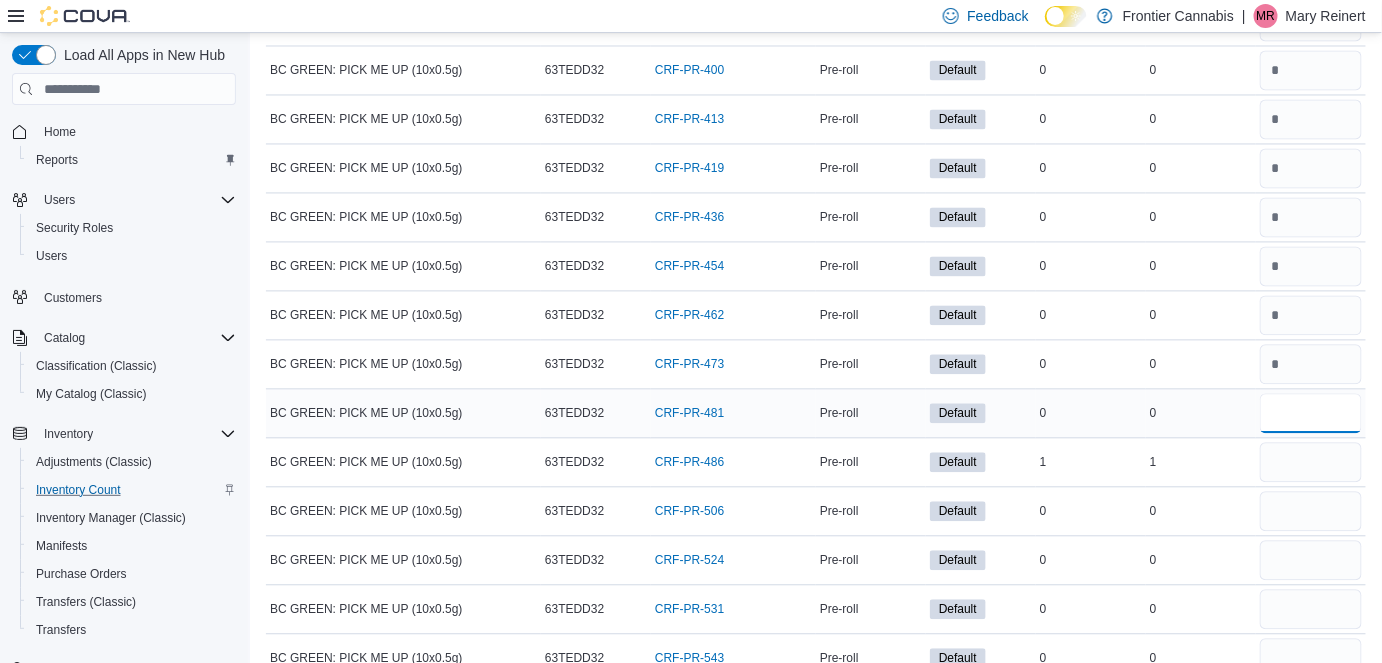 scroll, scrollTop: 8869, scrollLeft: 0, axis: vertical 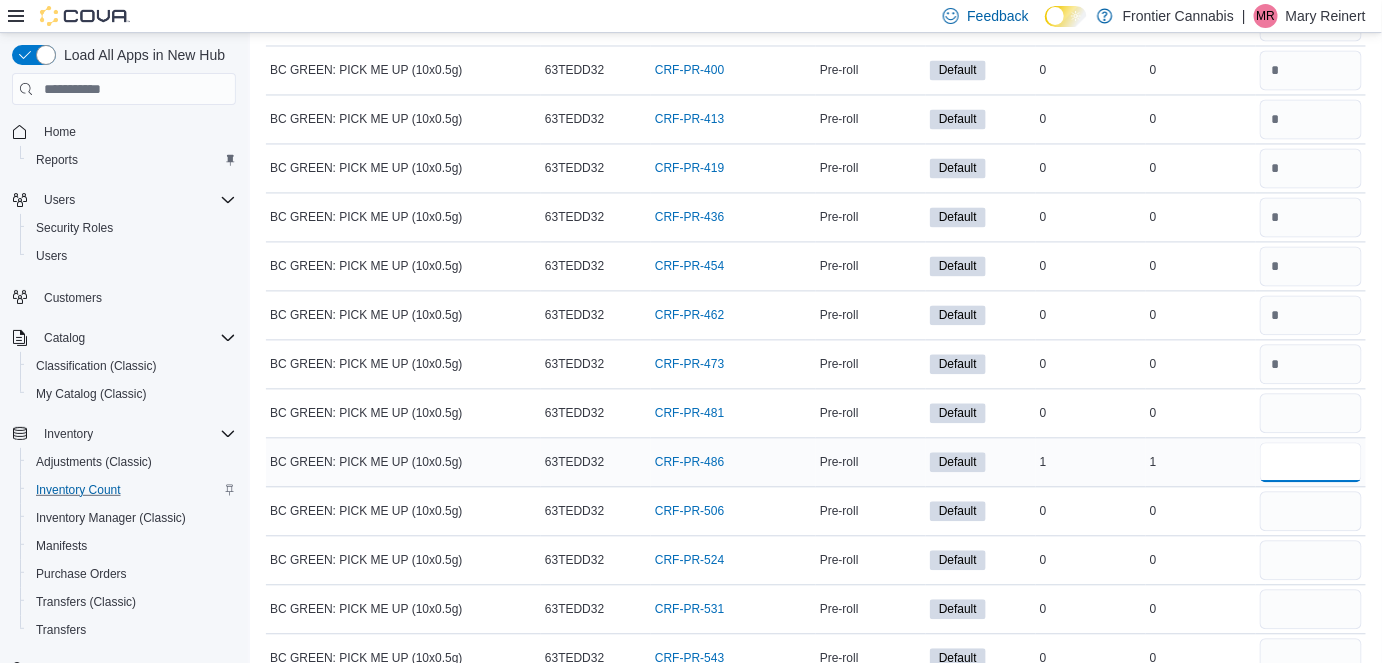 click at bounding box center [1311, 463] 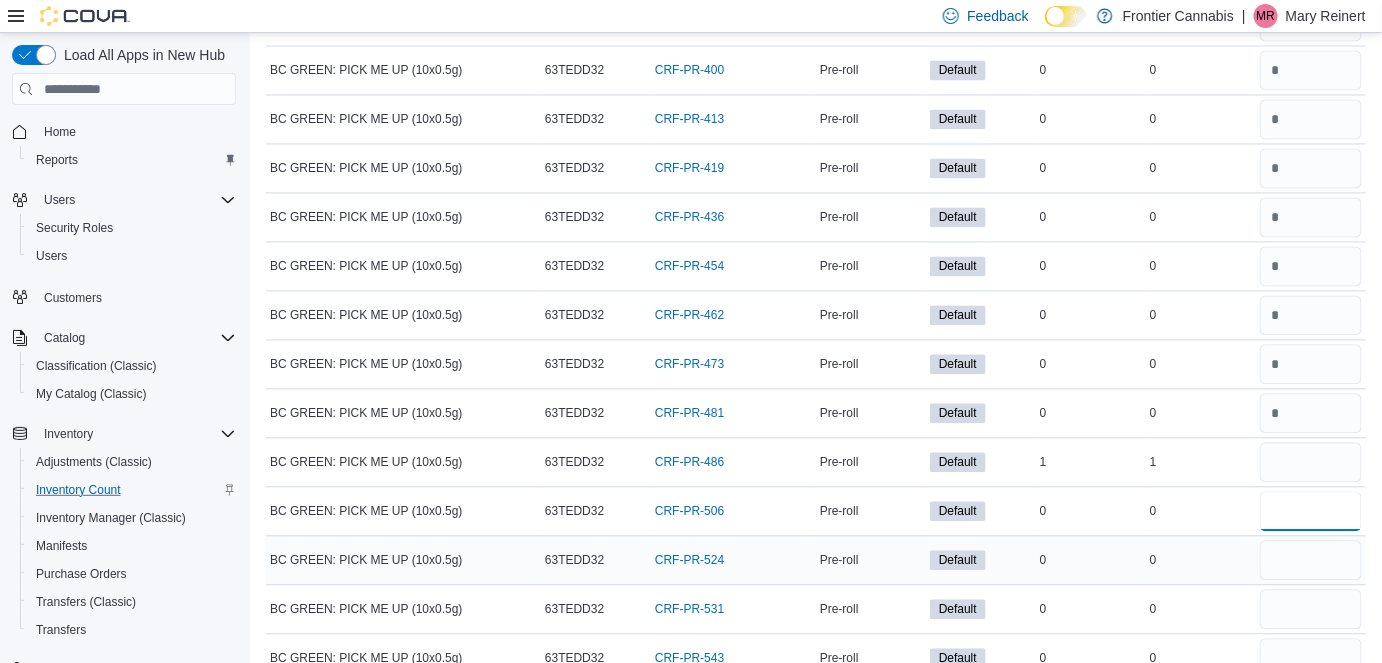 drag, startPoint x: 1306, startPoint y: 460, endPoint x: 1300, endPoint y: 529, distance: 69.260376 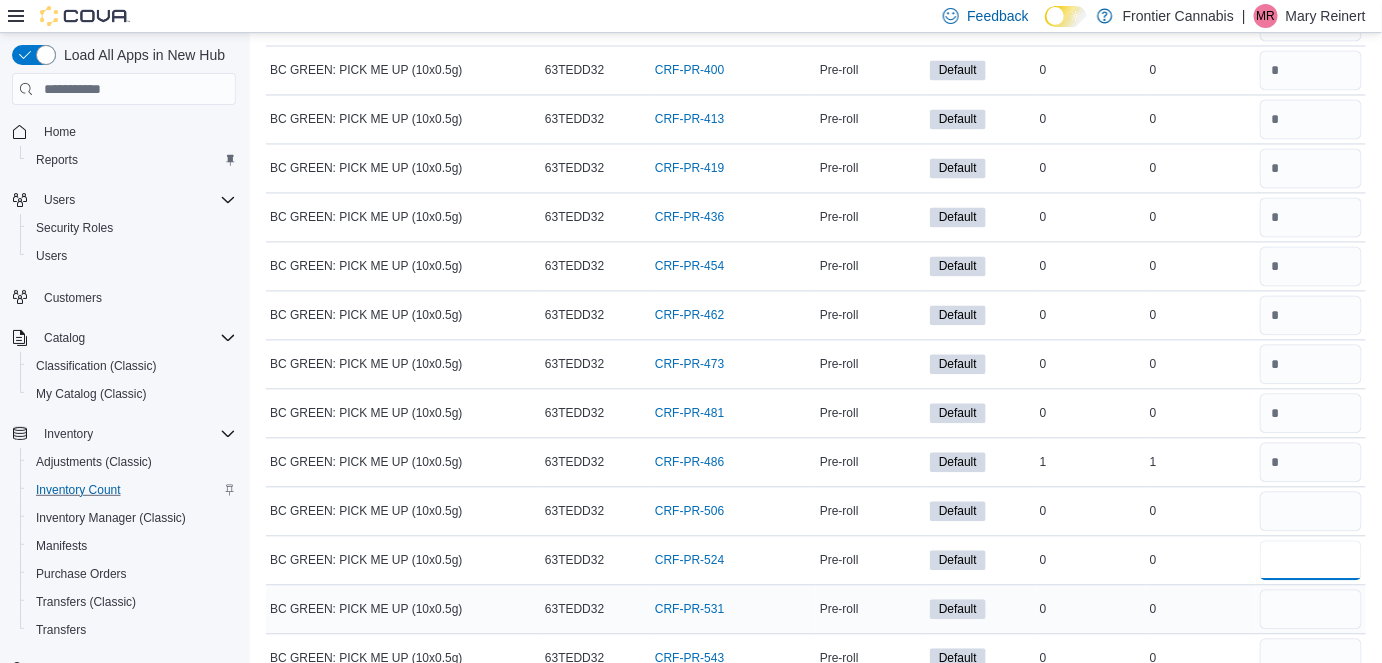 click at bounding box center (1311, 561) 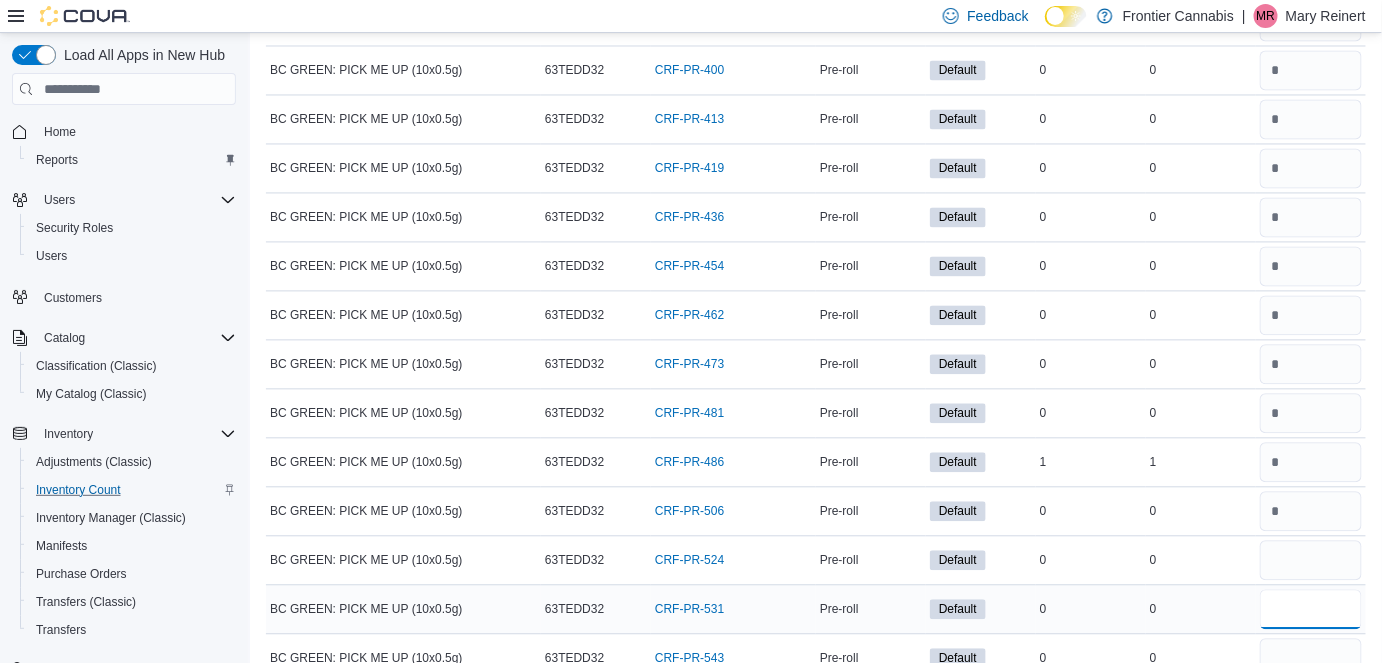 click at bounding box center (1311, 610) 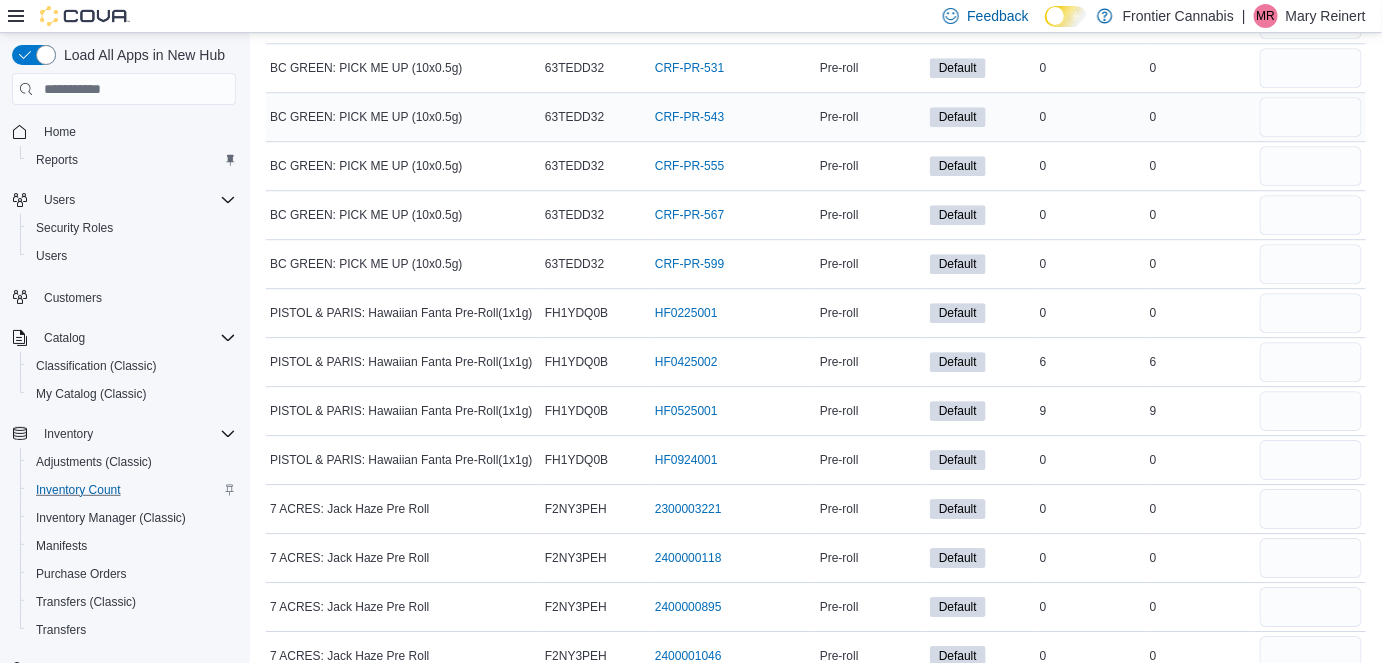 drag, startPoint x: 1304, startPoint y: 64, endPoint x: 1311, endPoint y: 73, distance: 11.401754 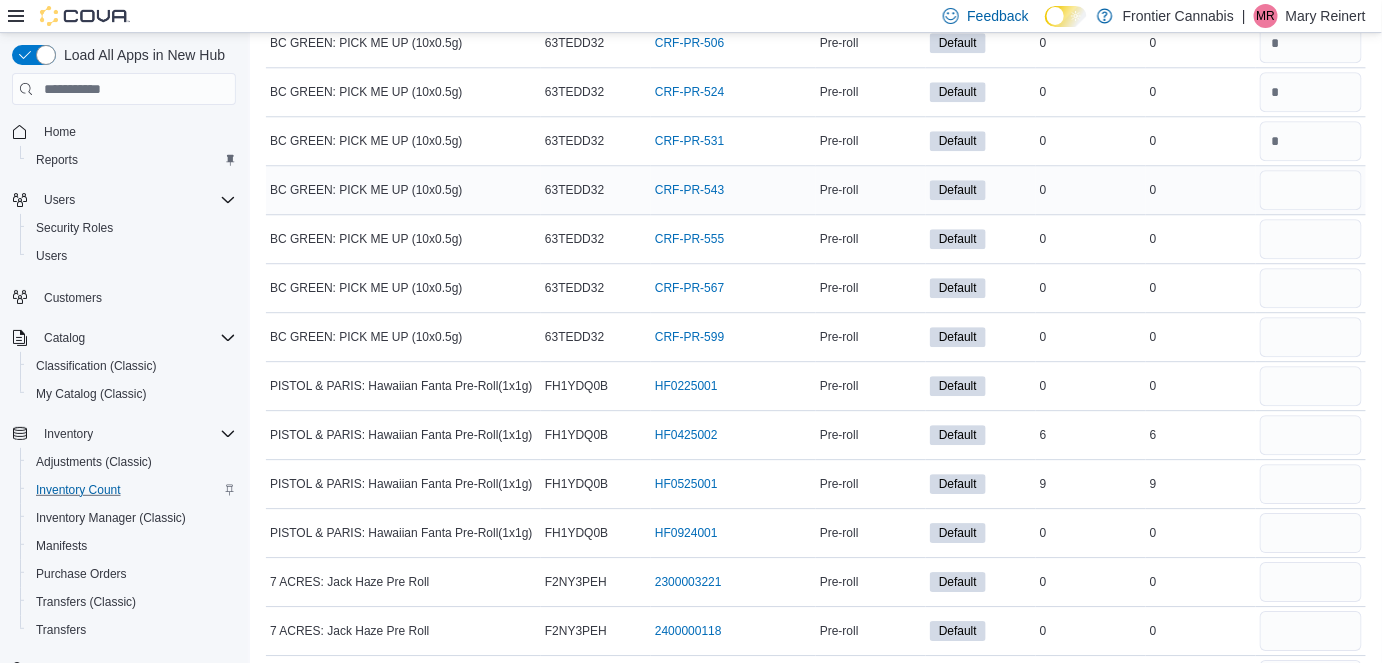 click at bounding box center [1311, 190] 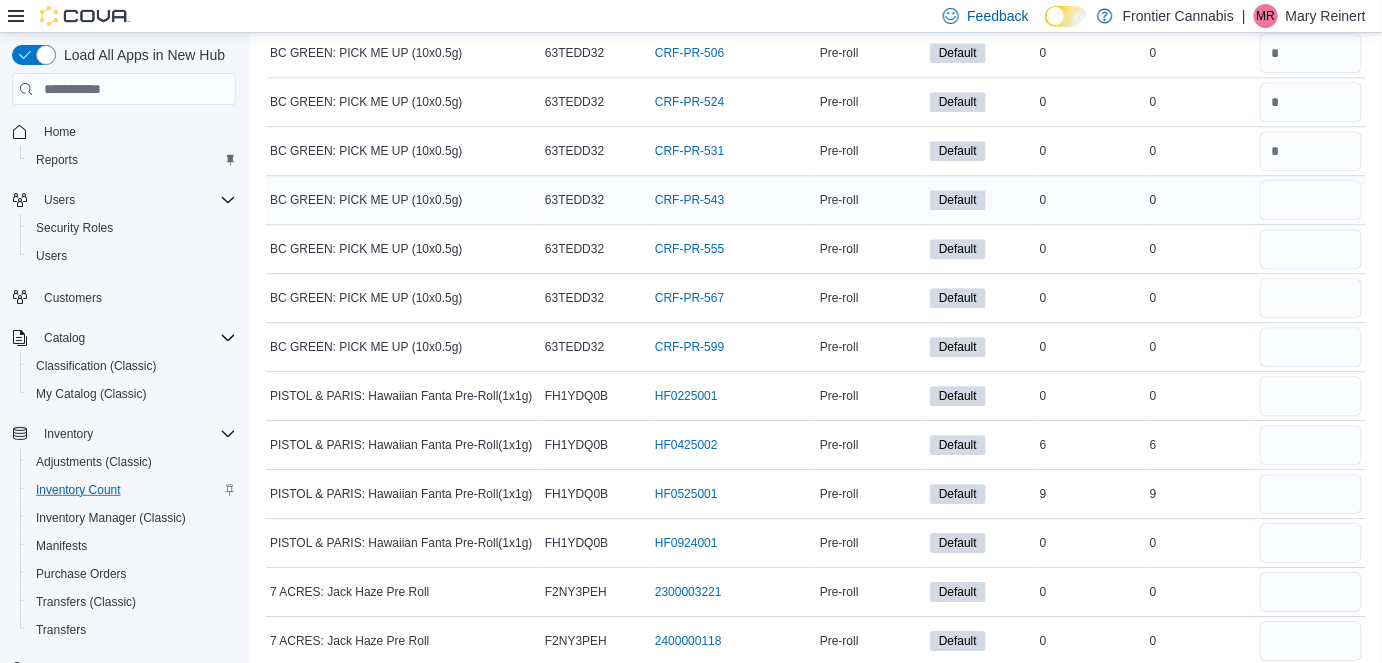 click at bounding box center [1311, 200] 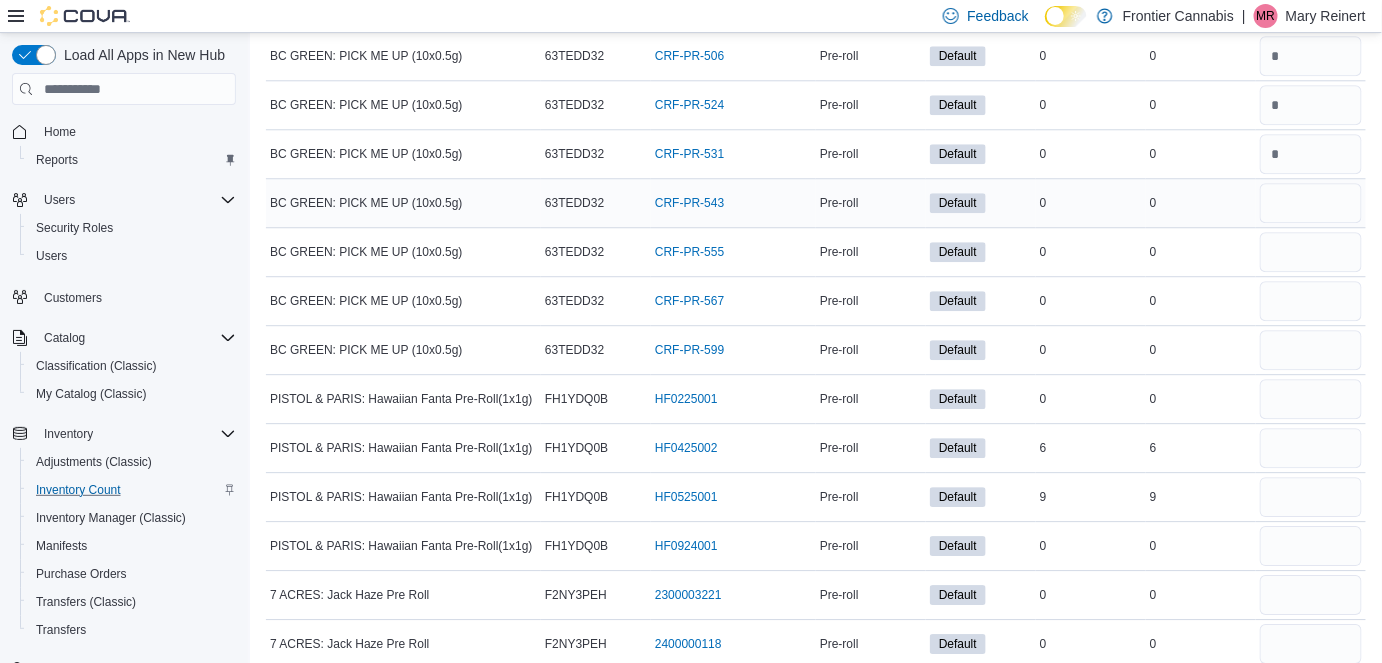 scroll, scrollTop: 9325, scrollLeft: 0, axis: vertical 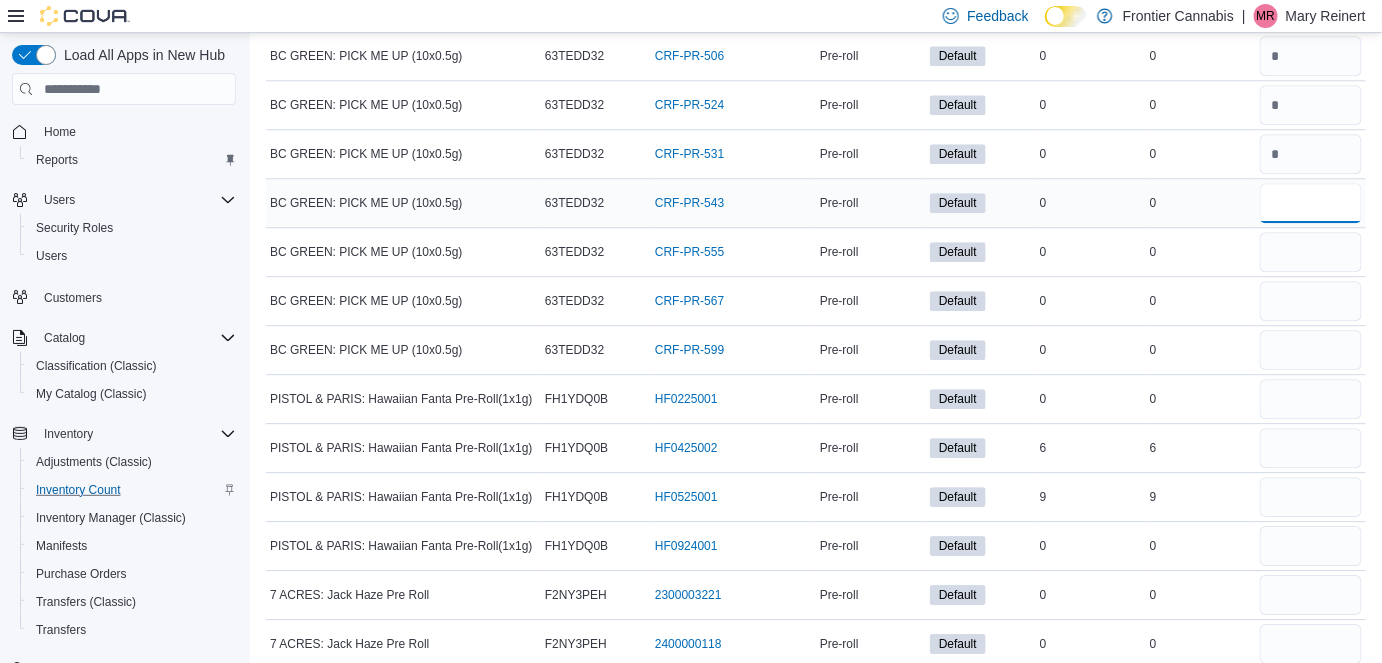 click at bounding box center [1311, 203] 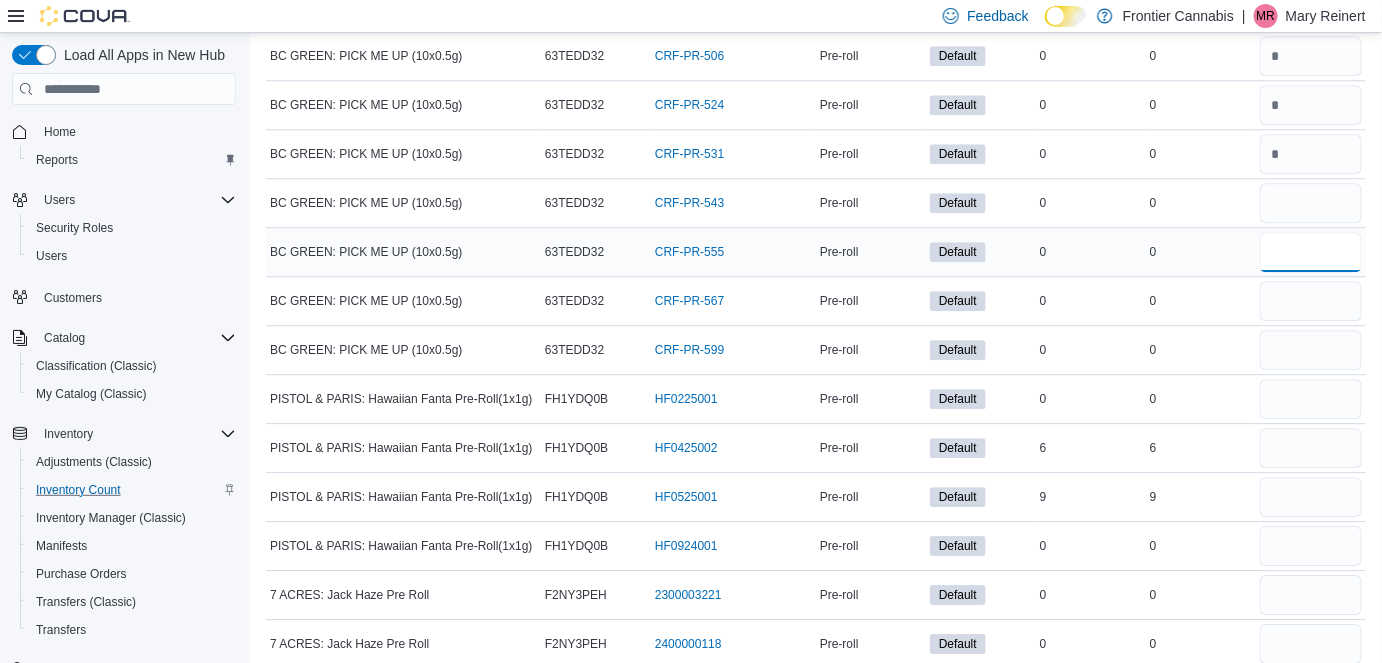 click at bounding box center [1311, 252] 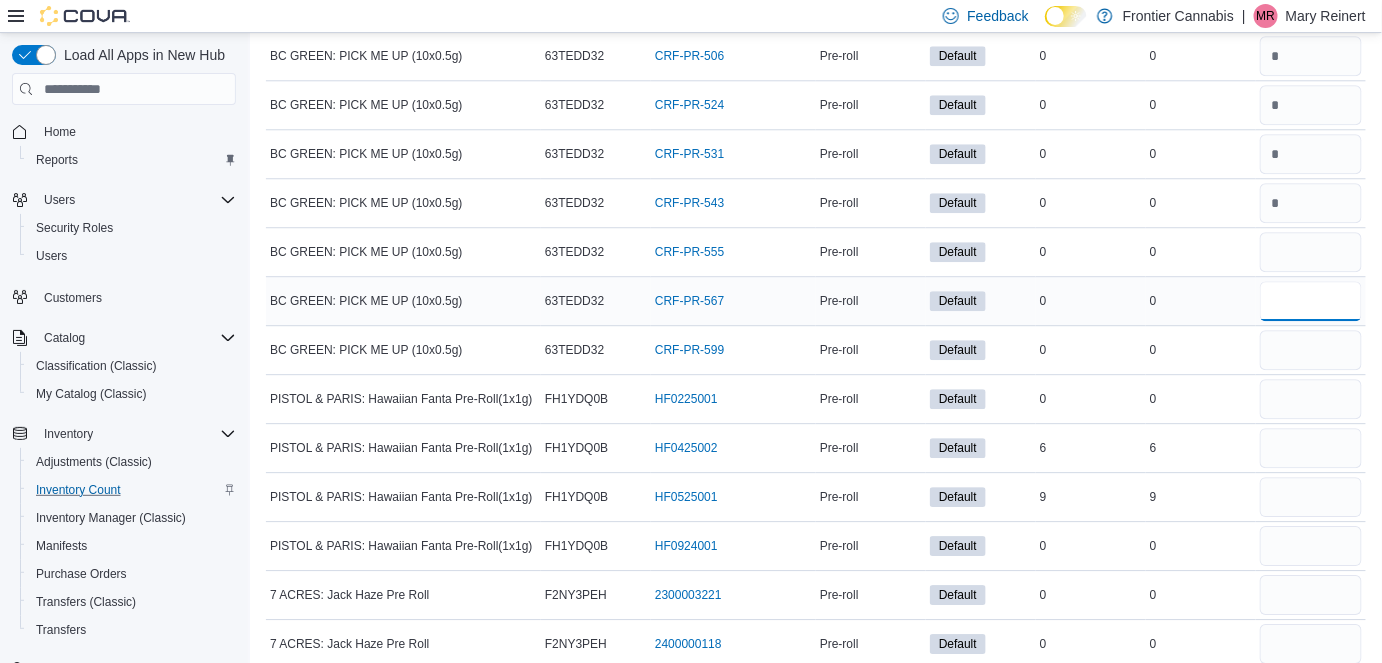 click at bounding box center [1311, 301] 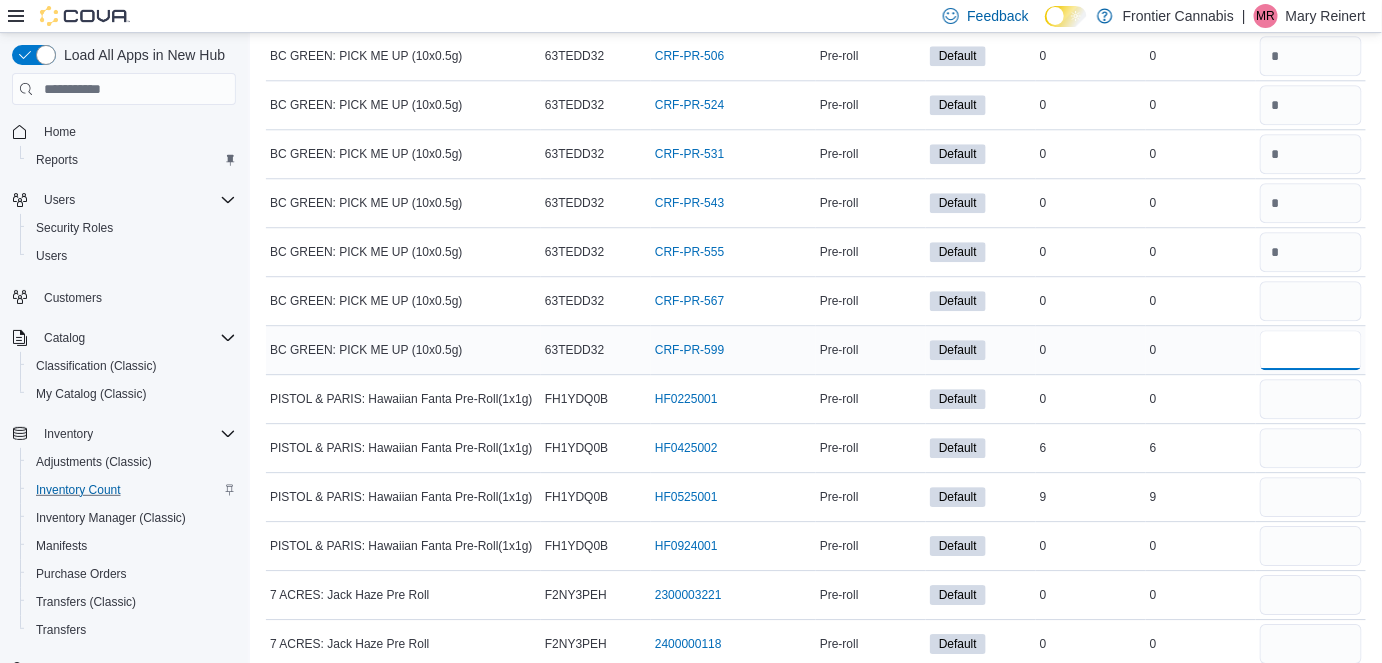 click at bounding box center [1311, 350] 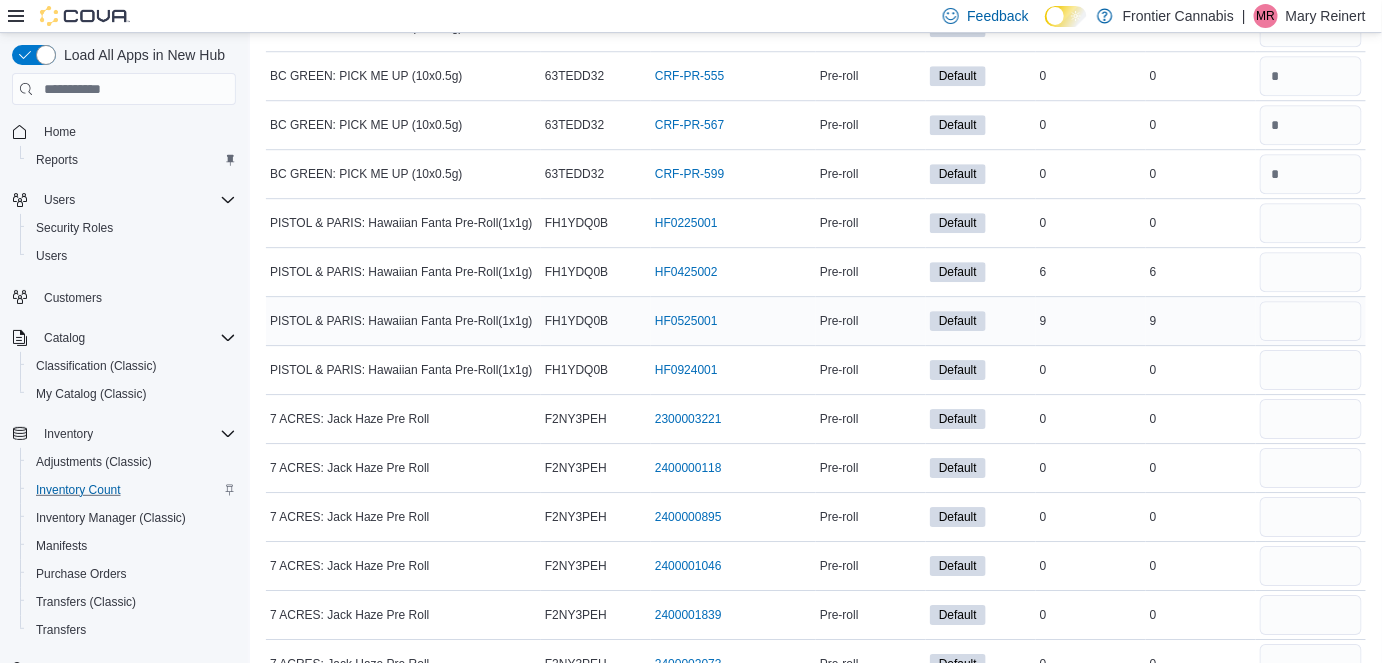 scroll, scrollTop: 9501, scrollLeft: 0, axis: vertical 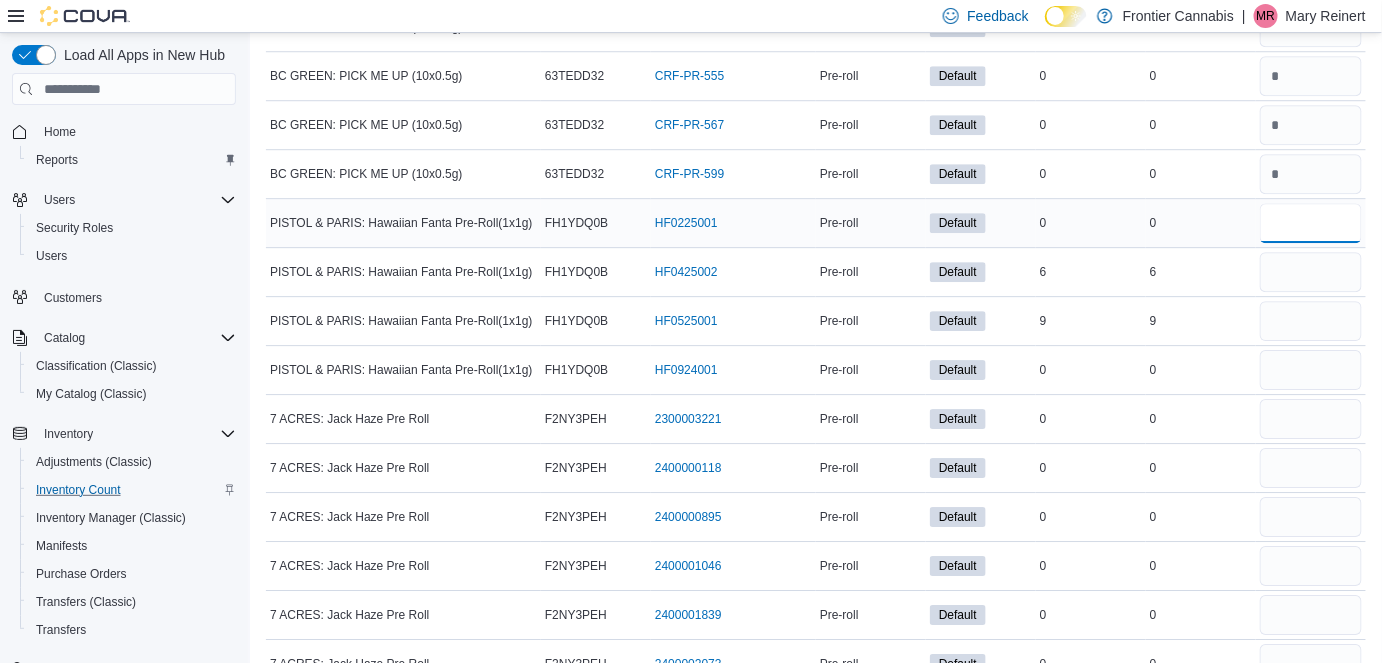click at bounding box center [1311, 223] 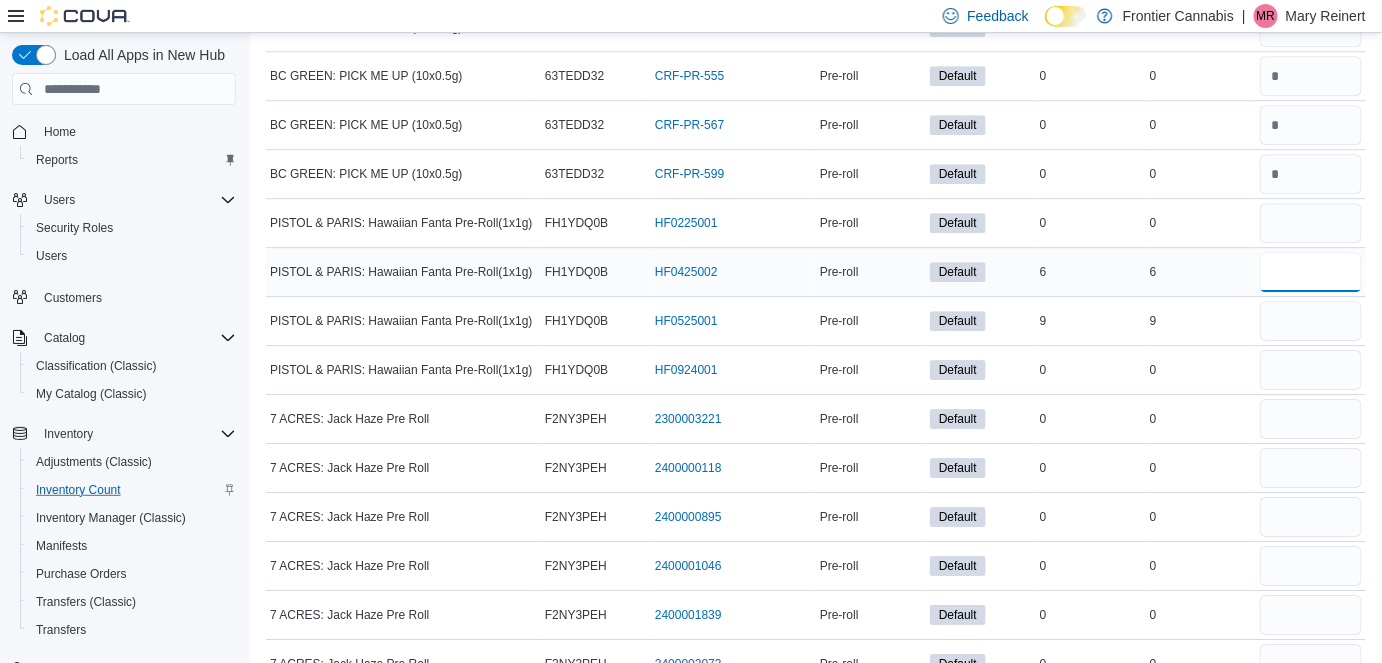 click at bounding box center (1311, 272) 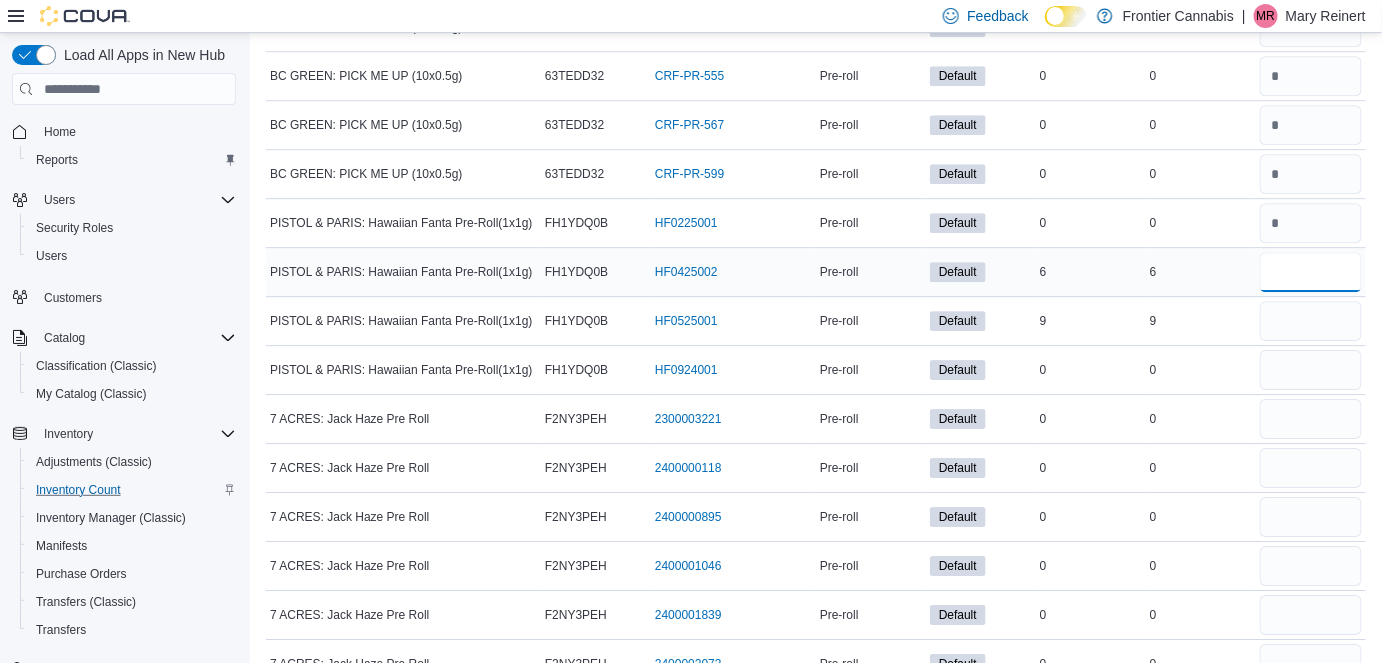 click at bounding box center (1311, 272) 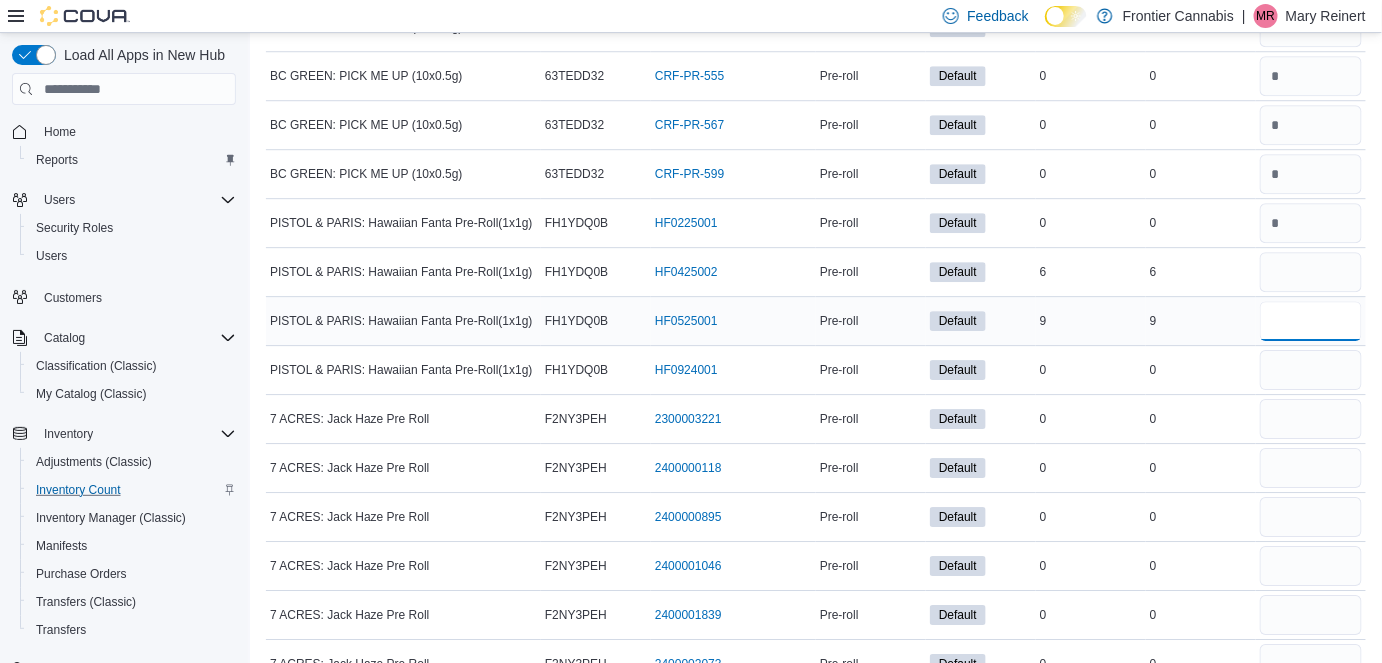 click at bounding box center [1311, 321] 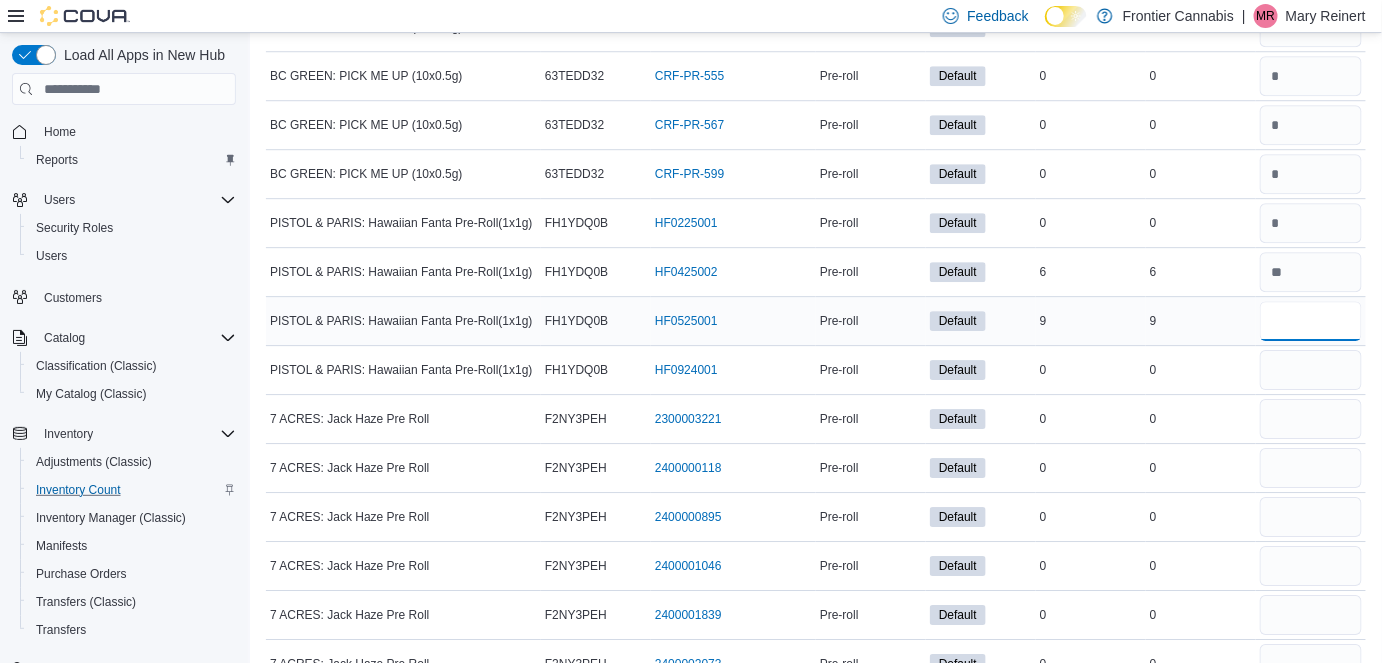 click at bounding box center (1311, 321) 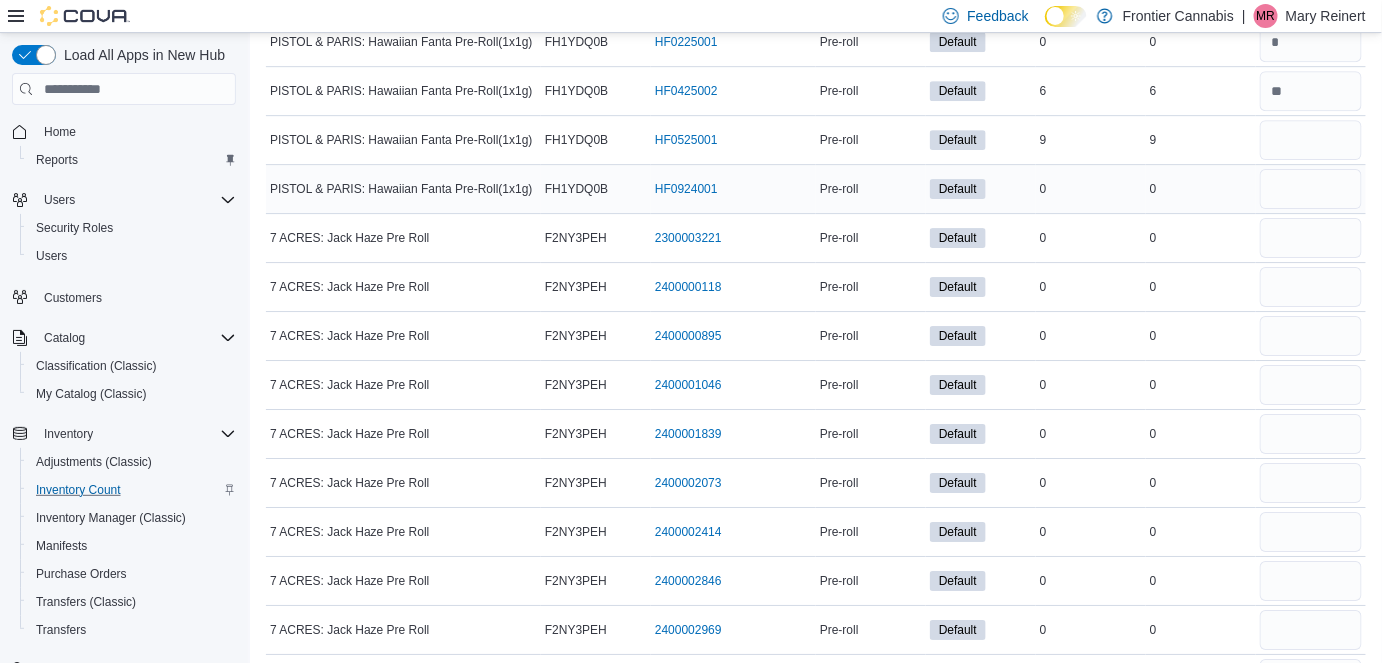 click at bounding box center (1311, 189) 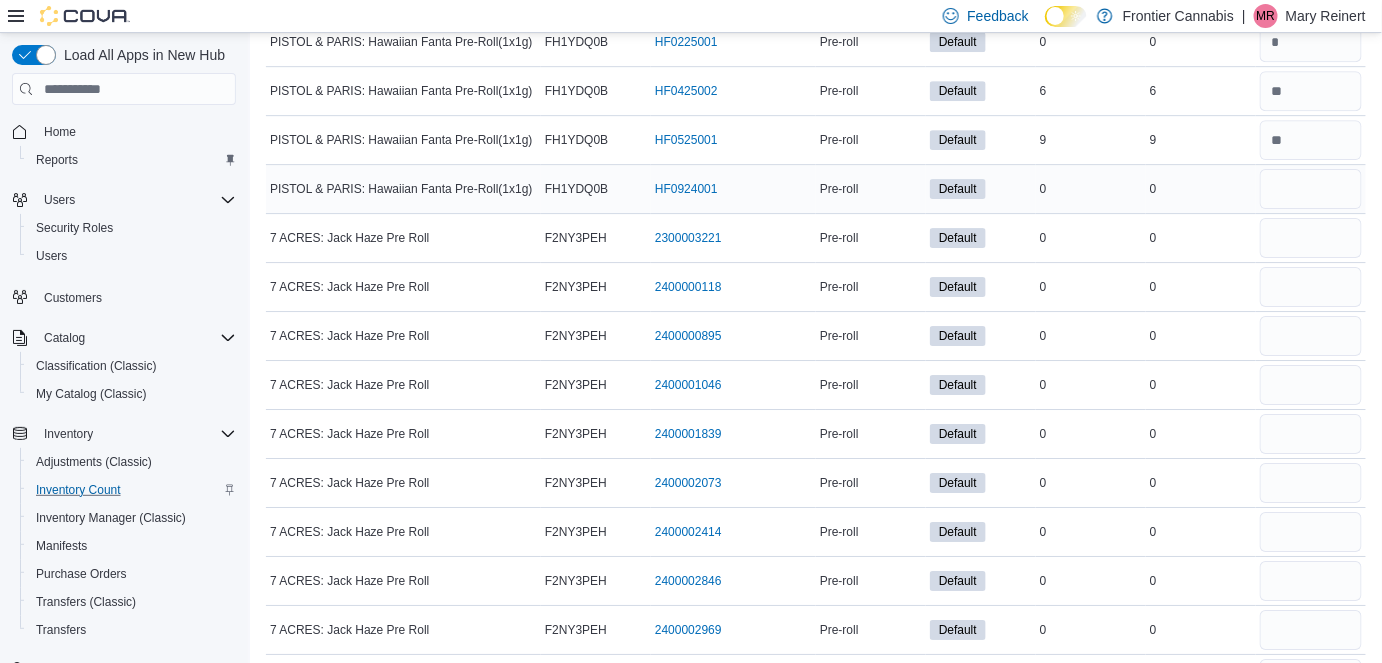scroll, scrollTop: 9682, scrollLeft: 0, axis: vertical 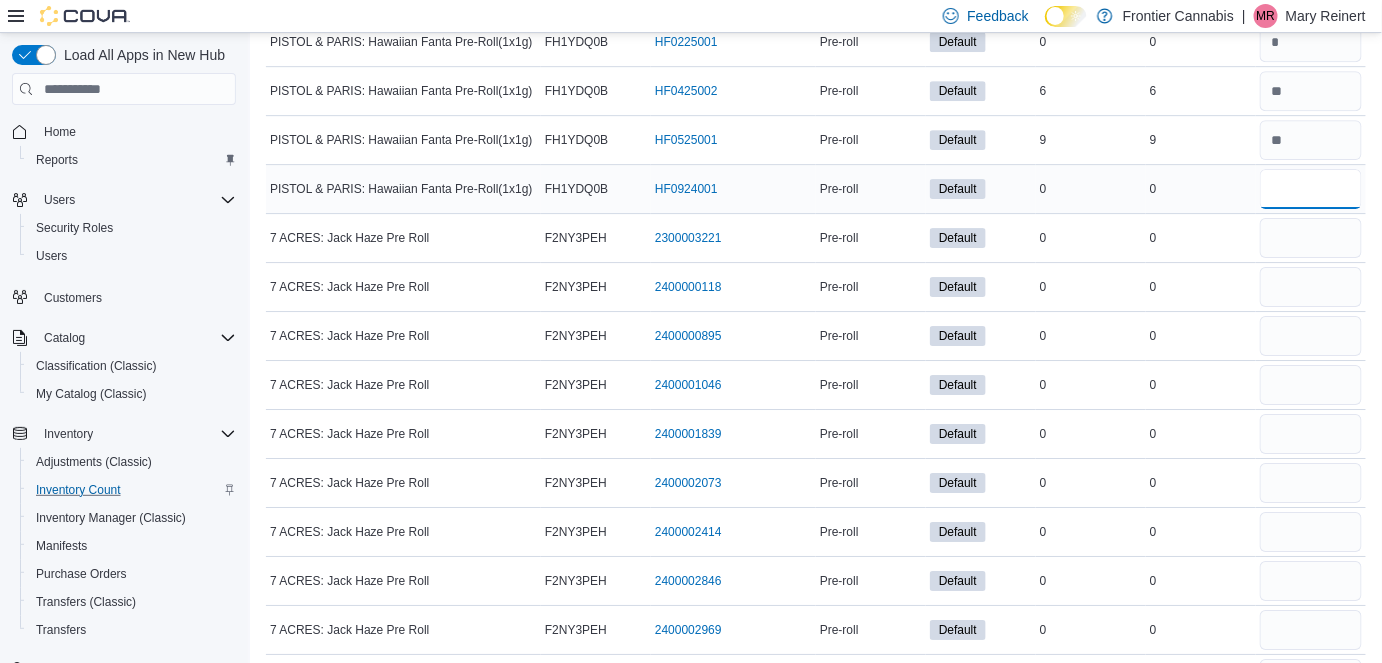 click at bounding box center (1311, 189) 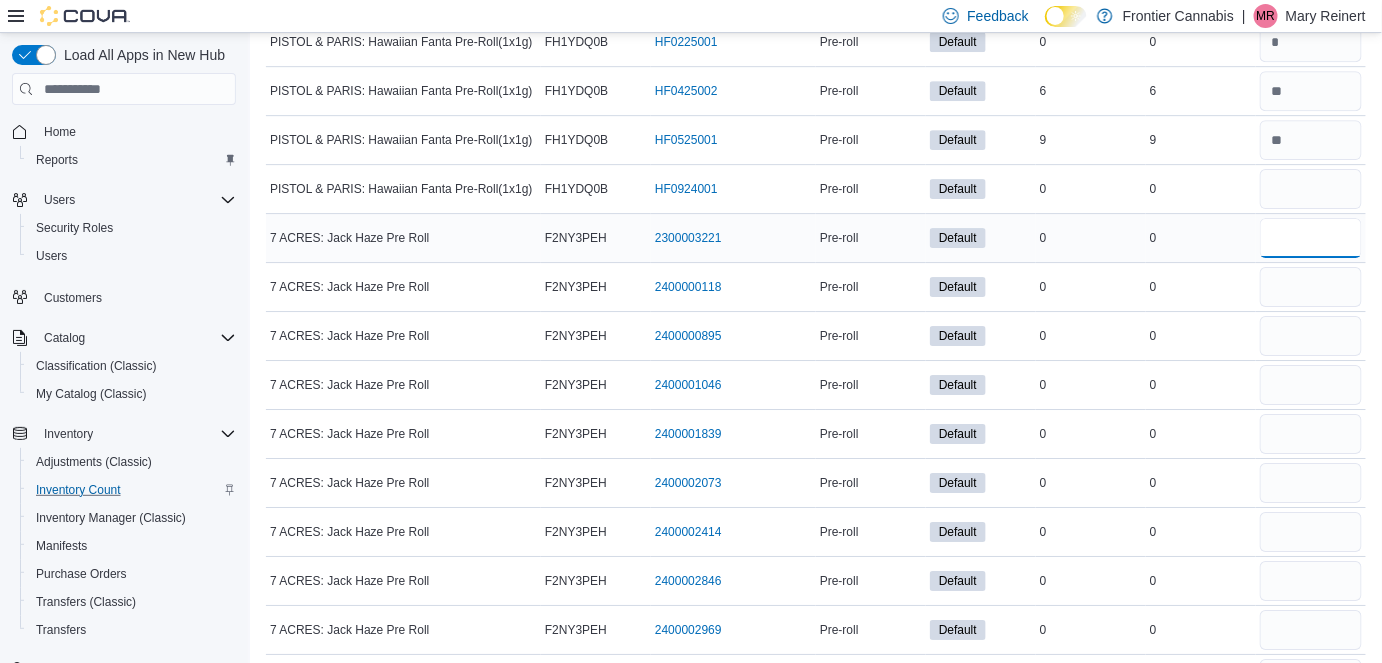 click at bounding box center [1311, 238] 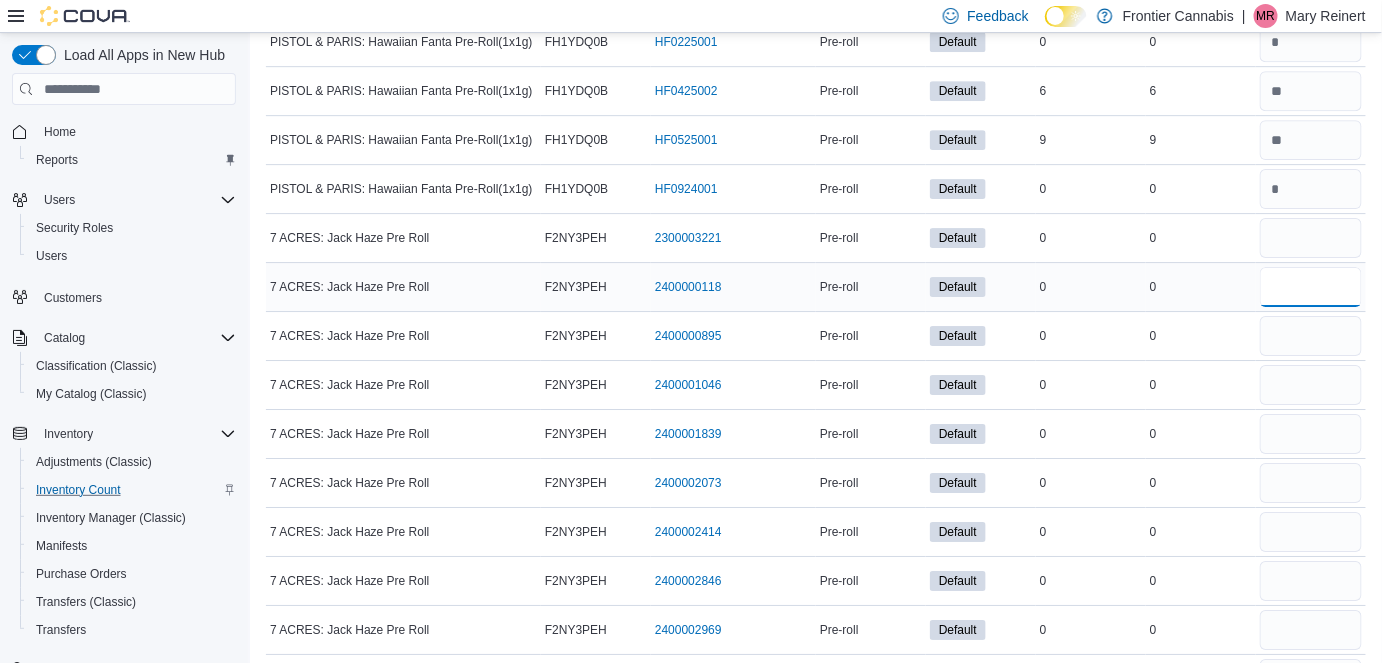 click at bounding box center (1311, 287) 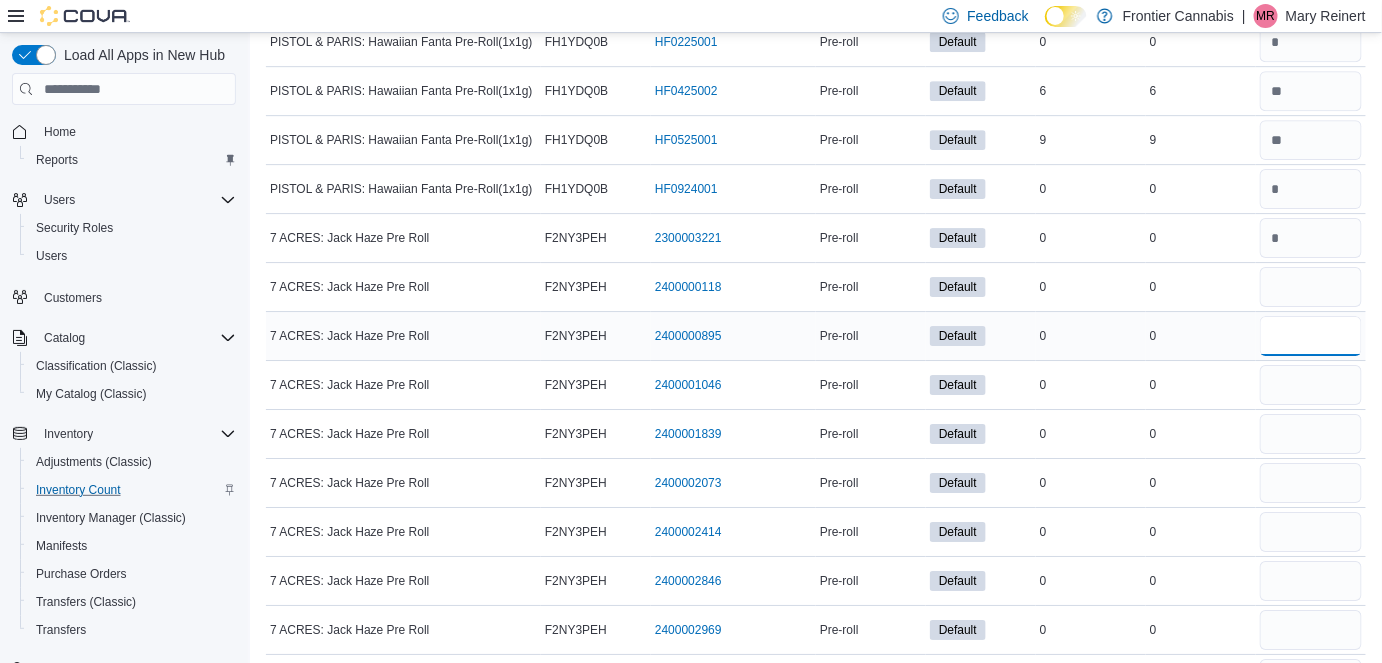 click at bounding box center (1311, 336) 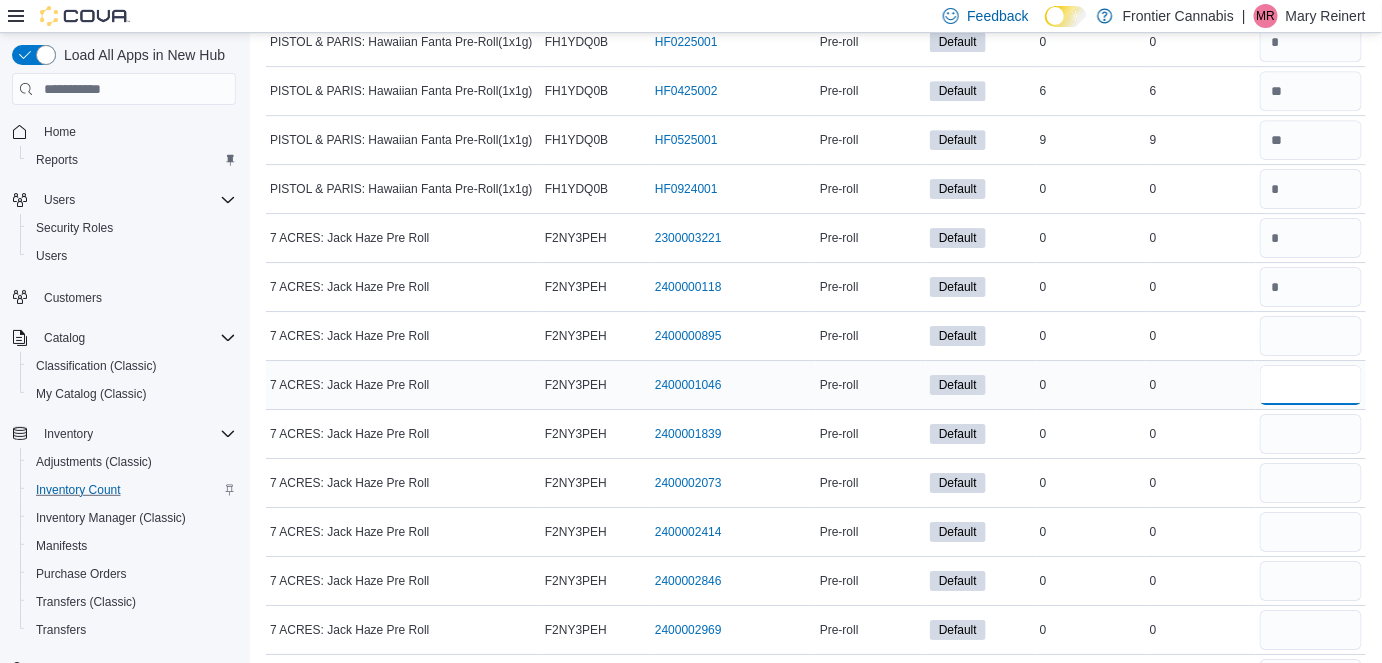 click at bounding box center (1311, 385) 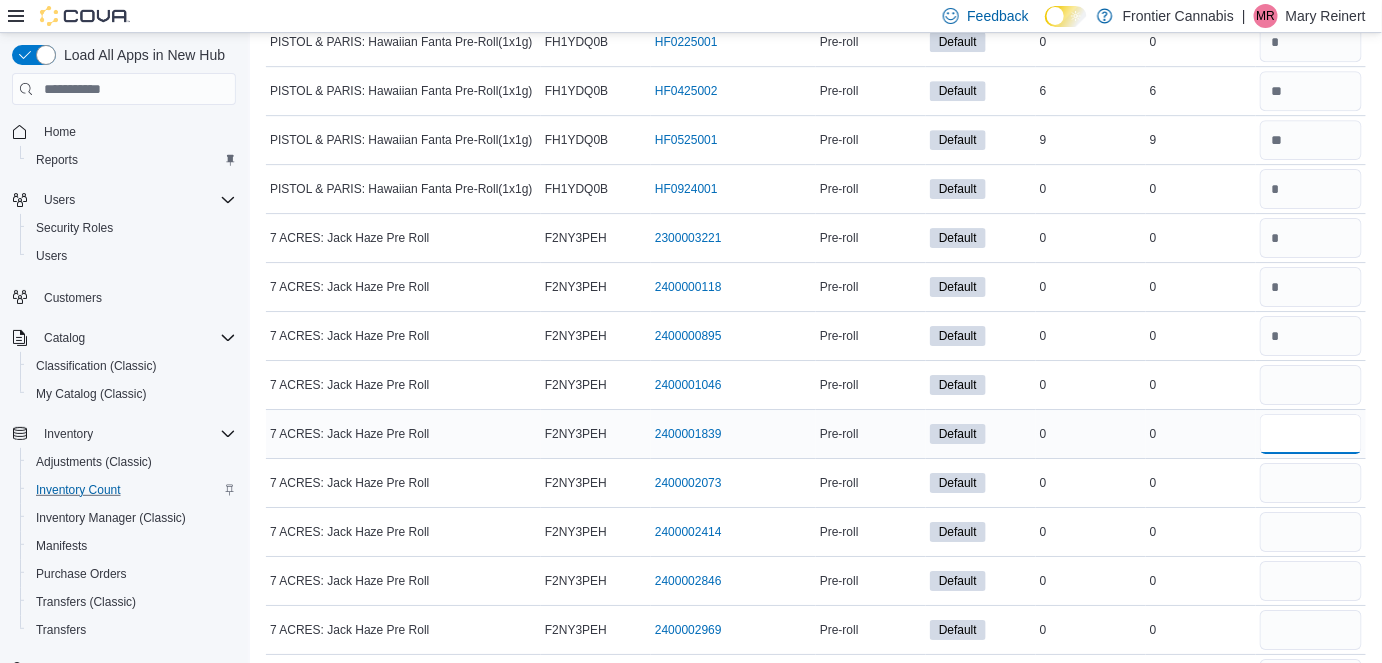 drag, startPoint x: 1303, startPoint y: 374, endPoint x: 1304, endPoint y: 391, distance: 17.029387 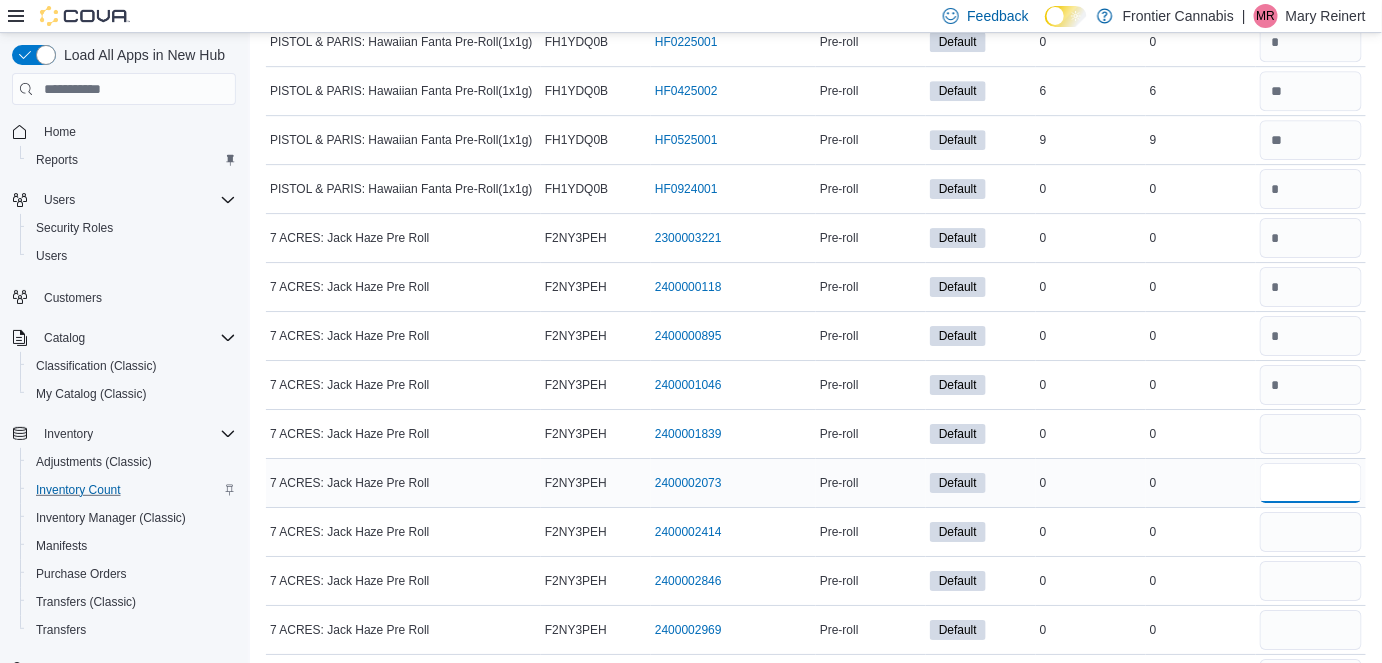 click at bounding box center (1311, 483) 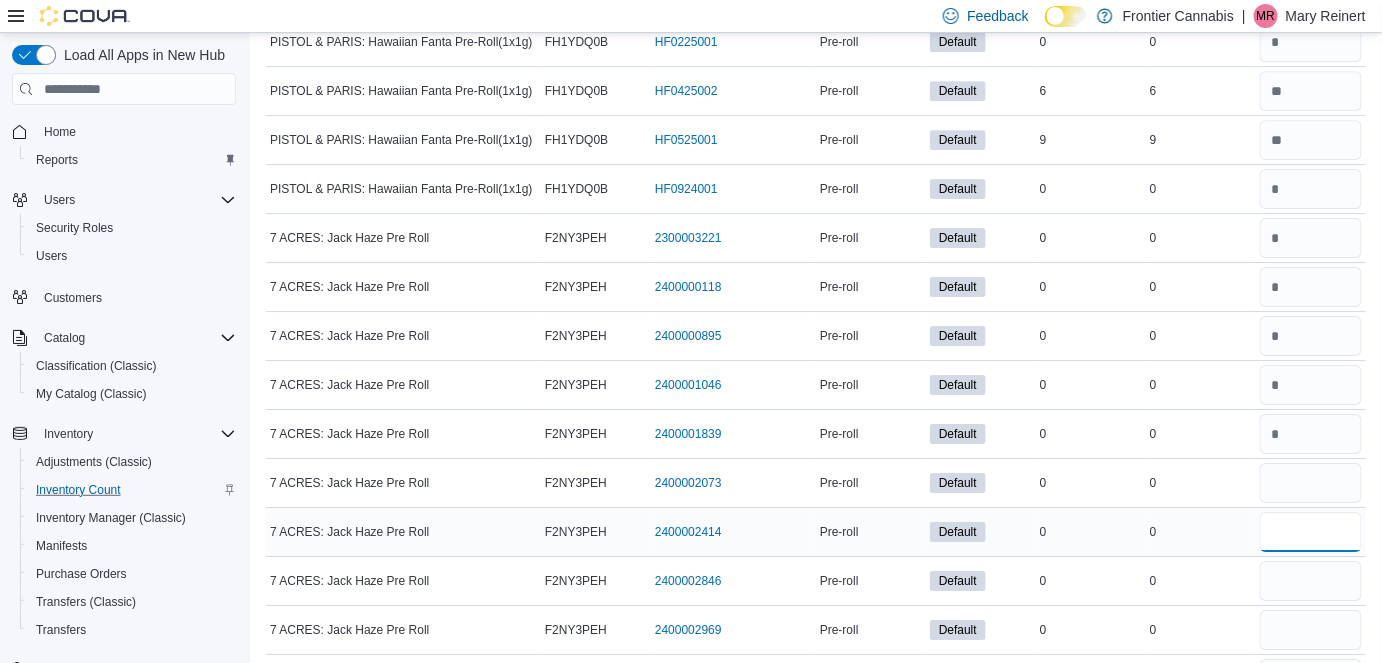 click at bounding box center [1311, 532] 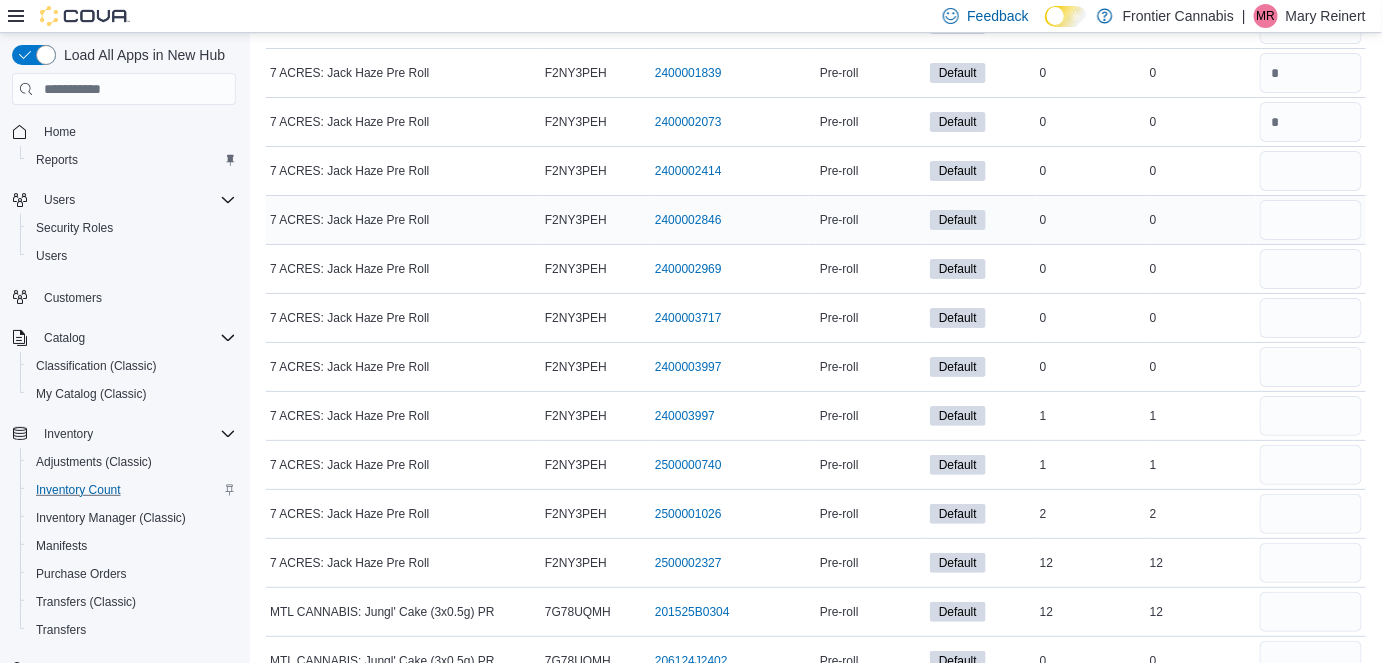 click at bounding box center [1311, 220] 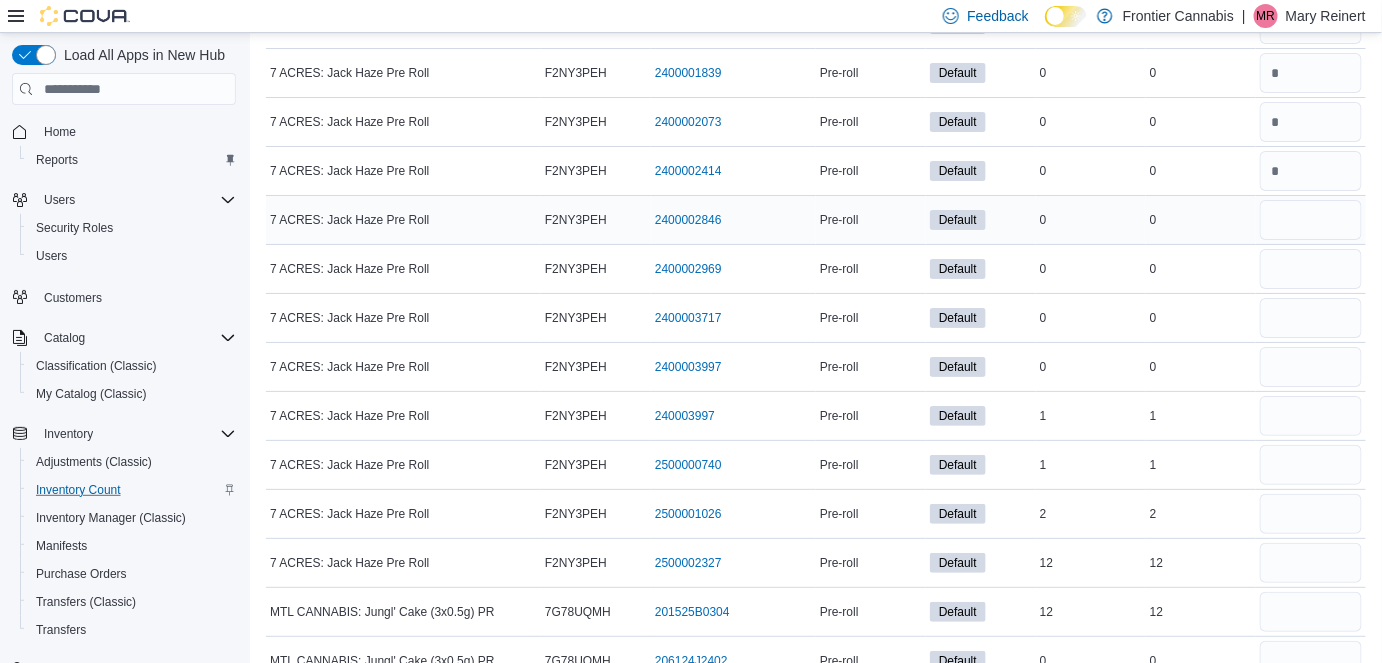 scroll, scrollTop: 10046, scrollLeft: 0, axis: vertical 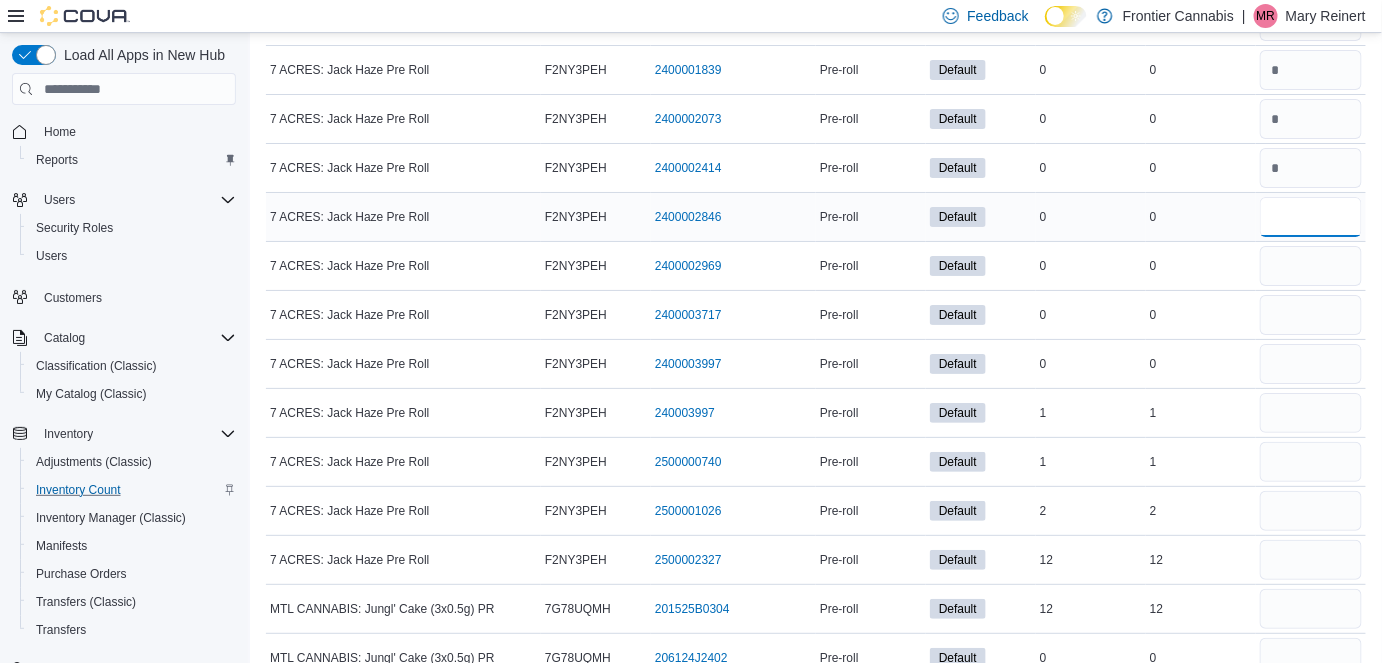 click at bounding box center [1311, 217] 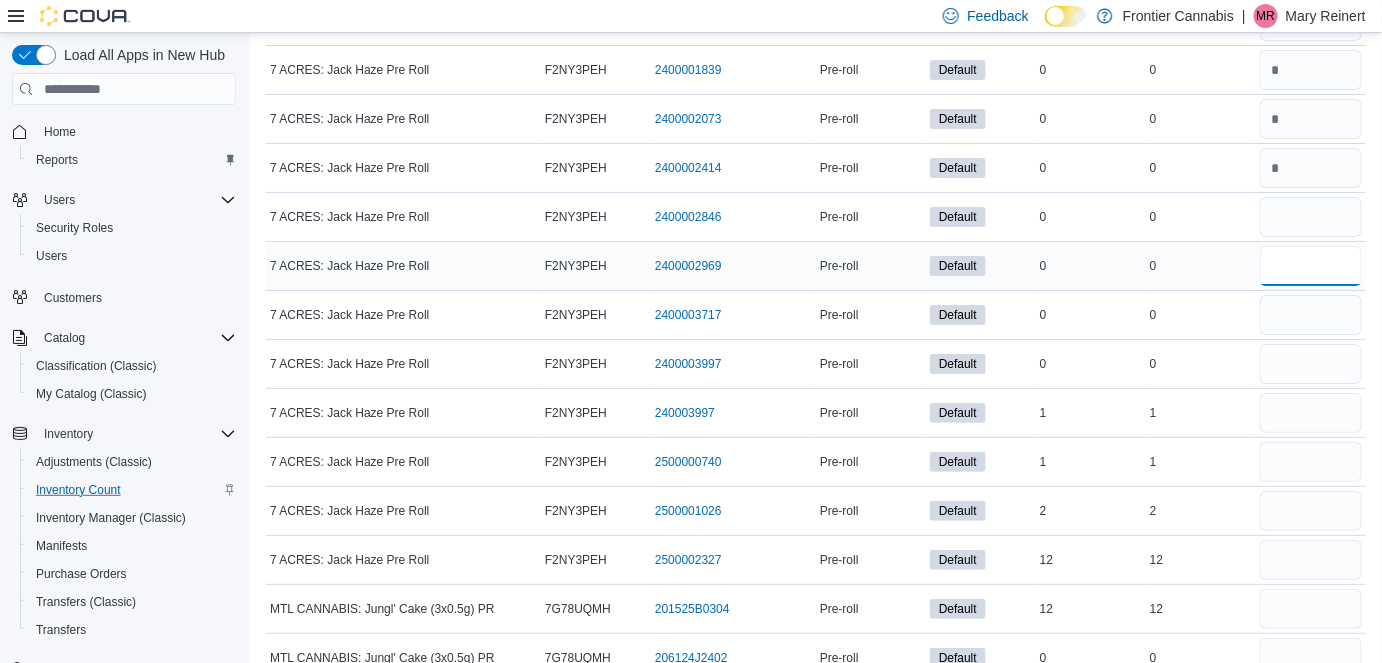 click at bounding box center (1311, 266) 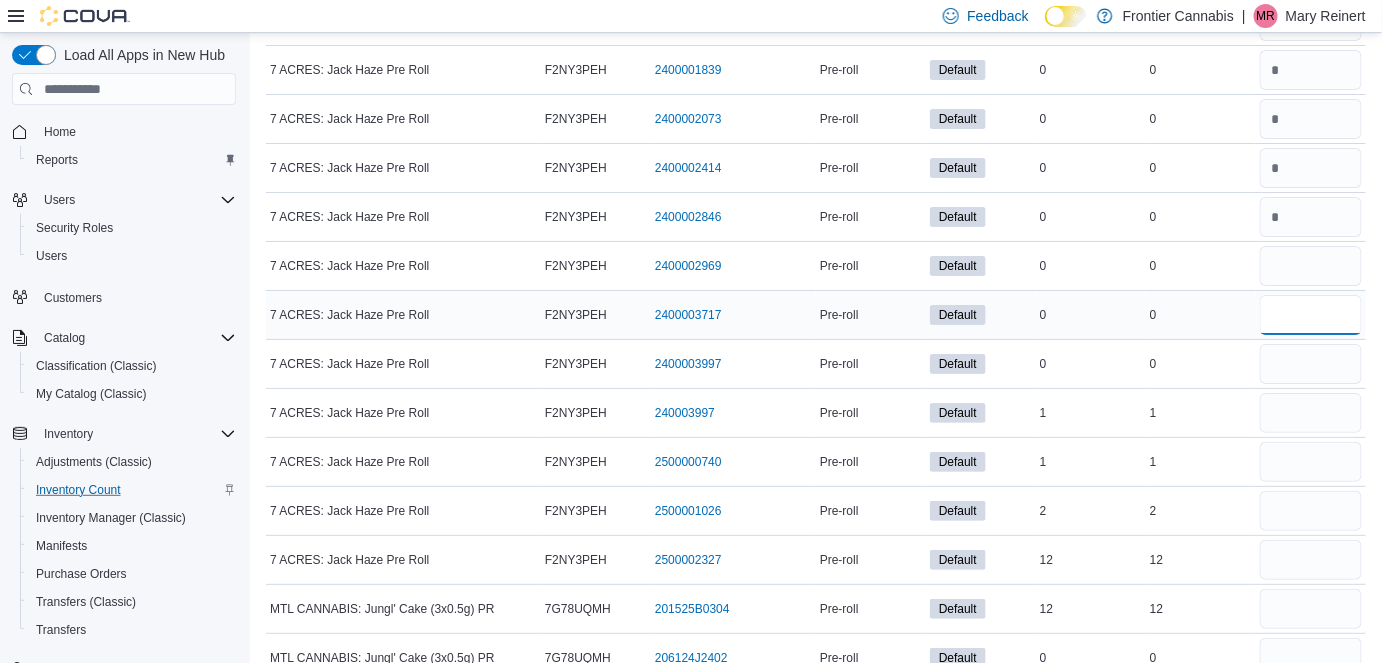 click at bounding box center (1311, 315) 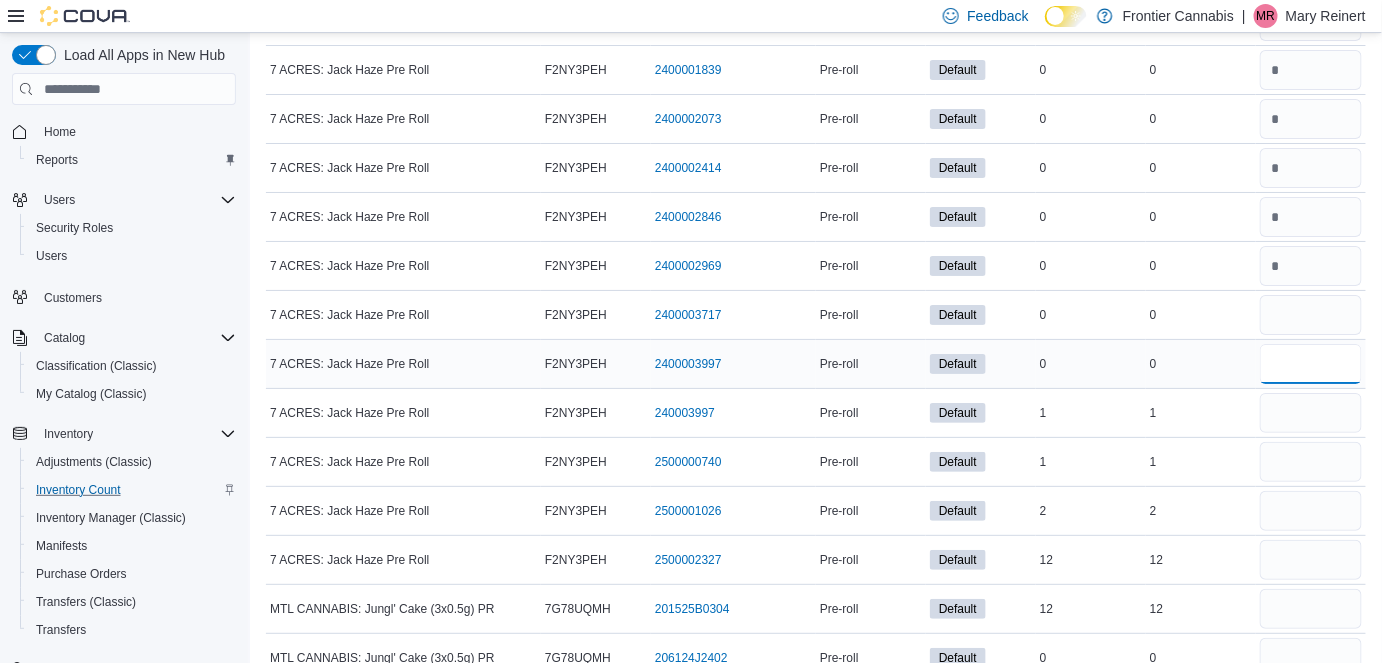 click at bounding box center (1311, 364) 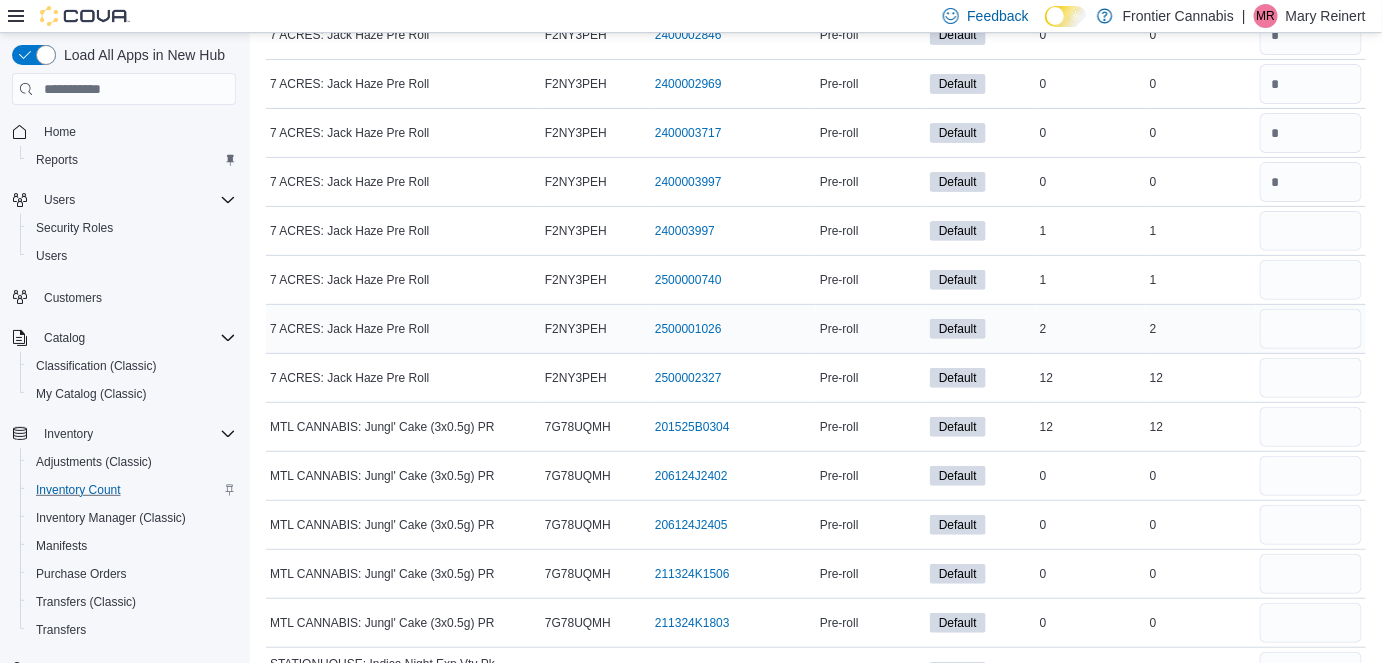 scroll, scrollTop: 10229, scrollLeft: 0, axis: vertical 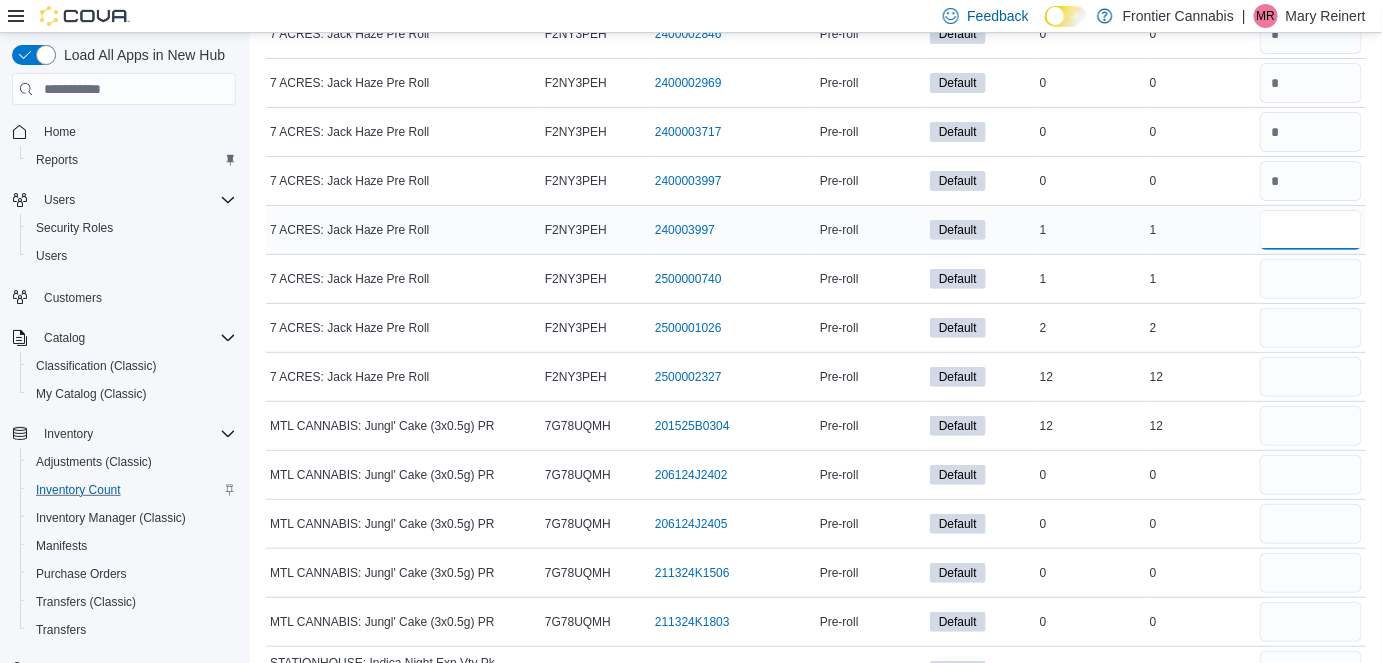 click at bounding box center (1311, 230) 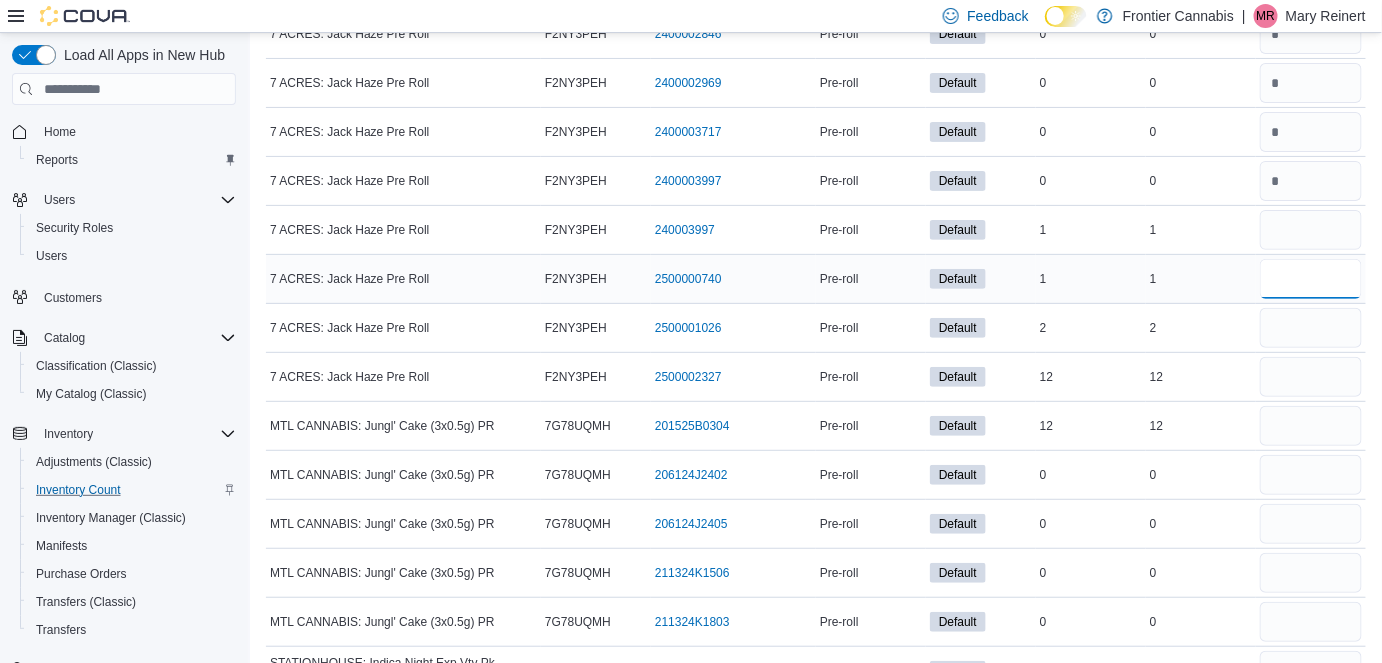 click at bounding box center (1311, 279) 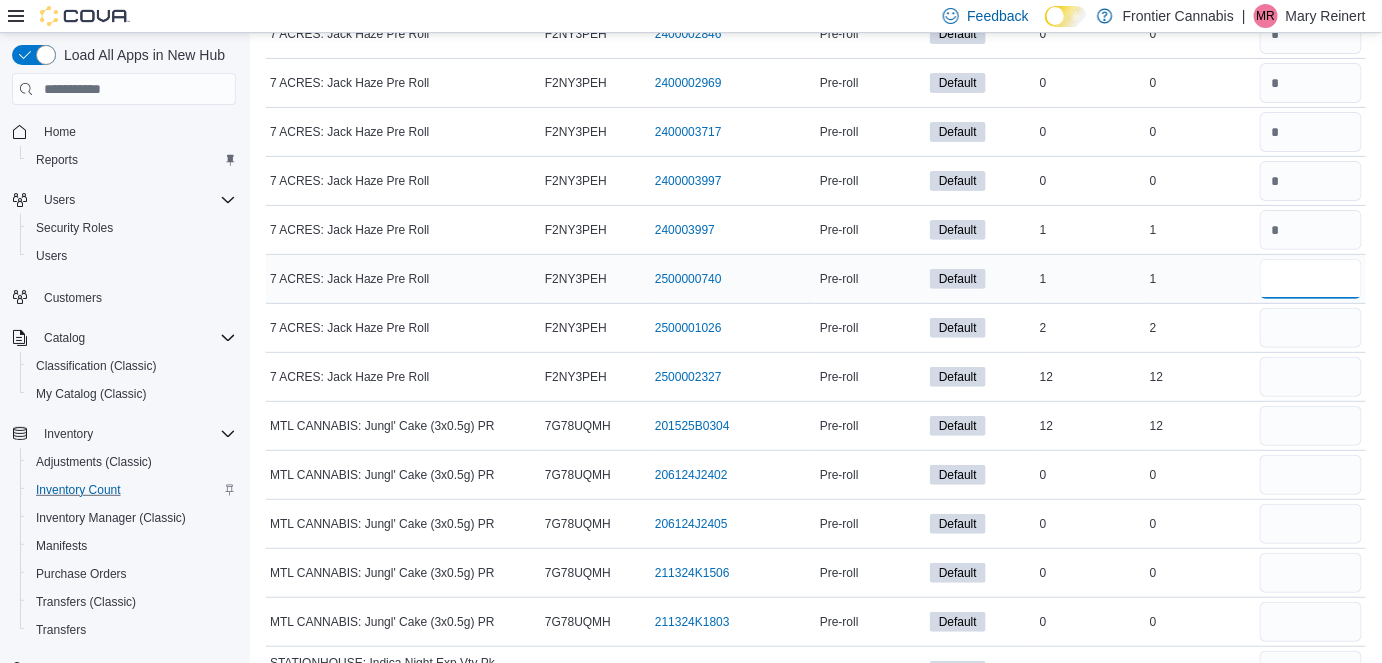 click at bounding box center (1311, 279) 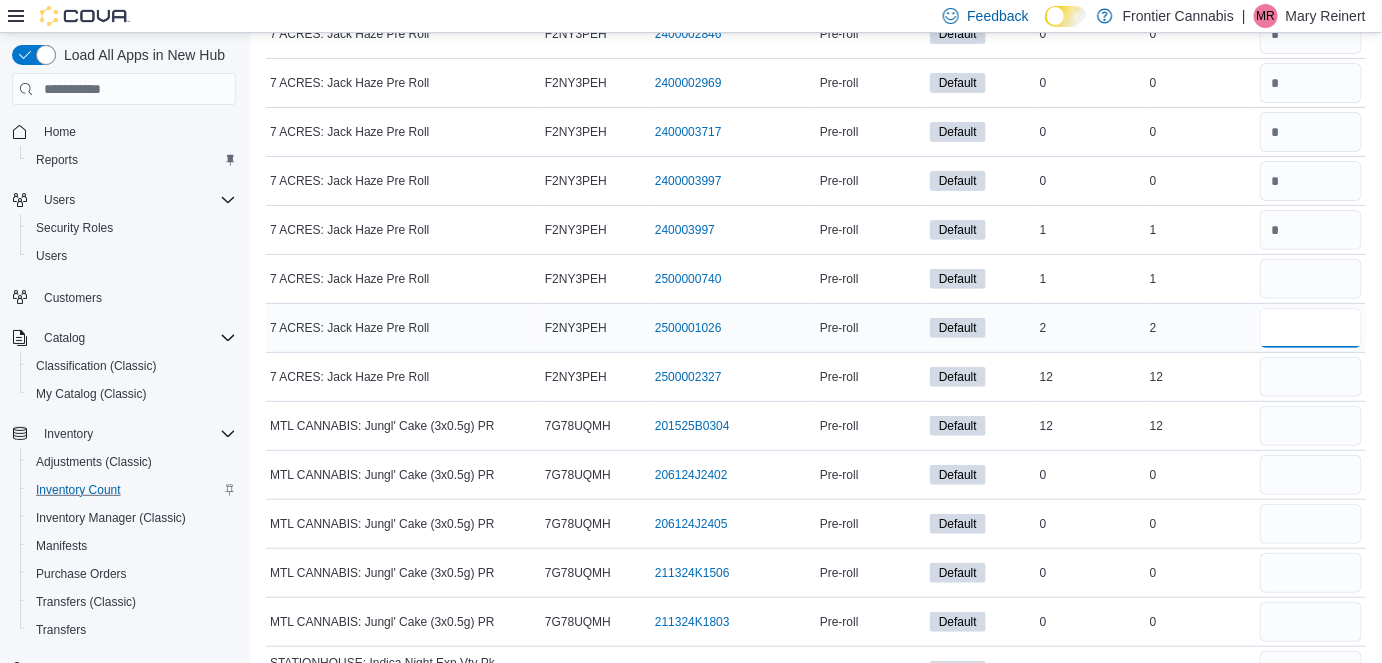 click at bounding box center (1311, 328) 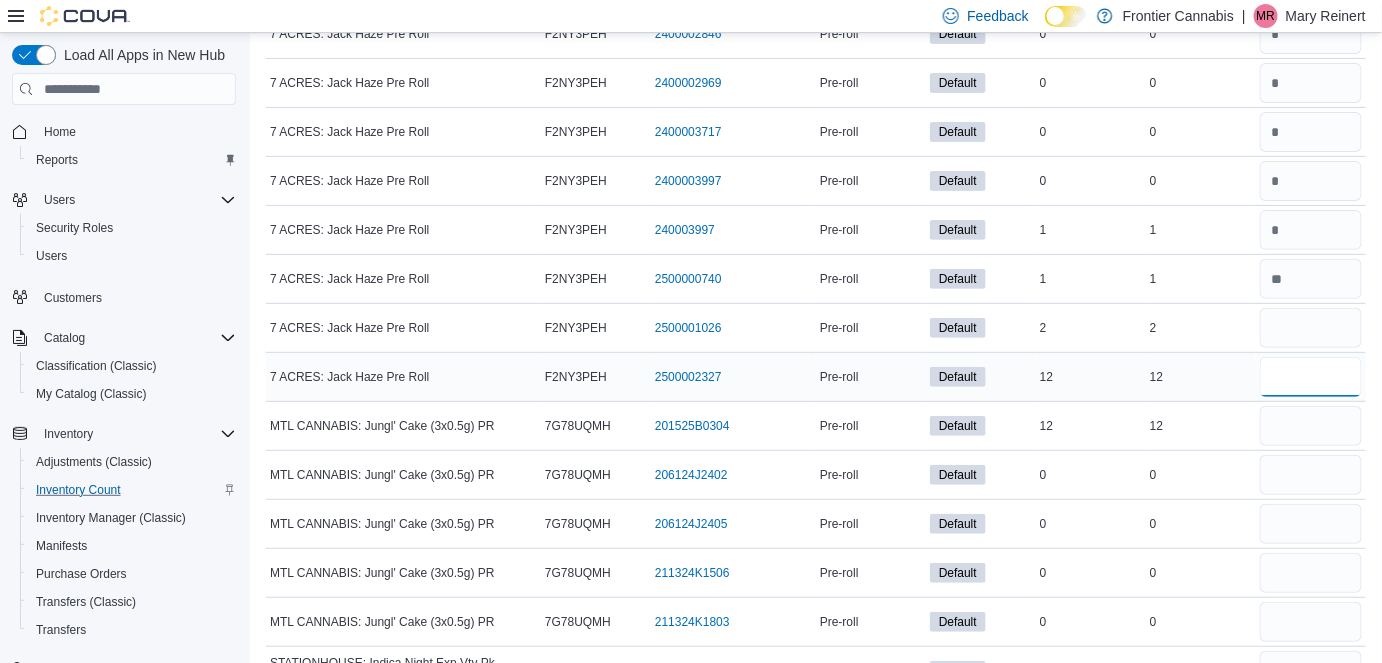 click at bounding box center [1311, 377] 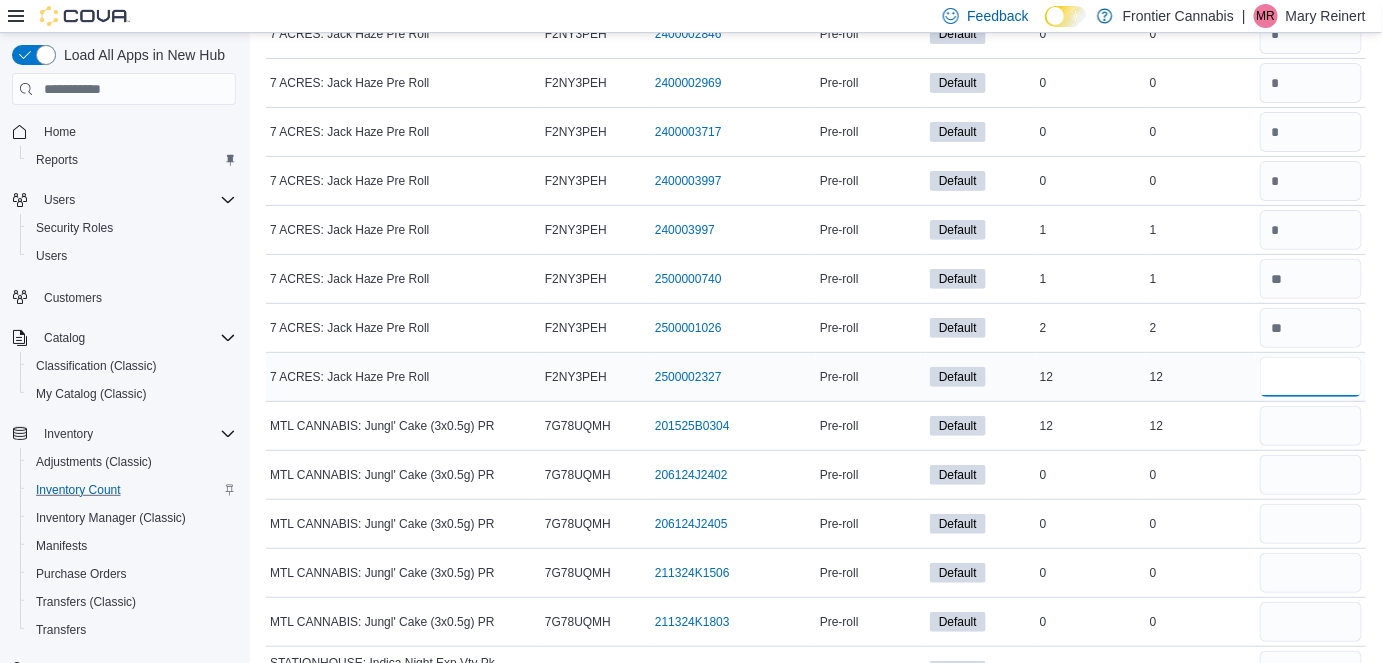 click at bounding box center (1311, 377) 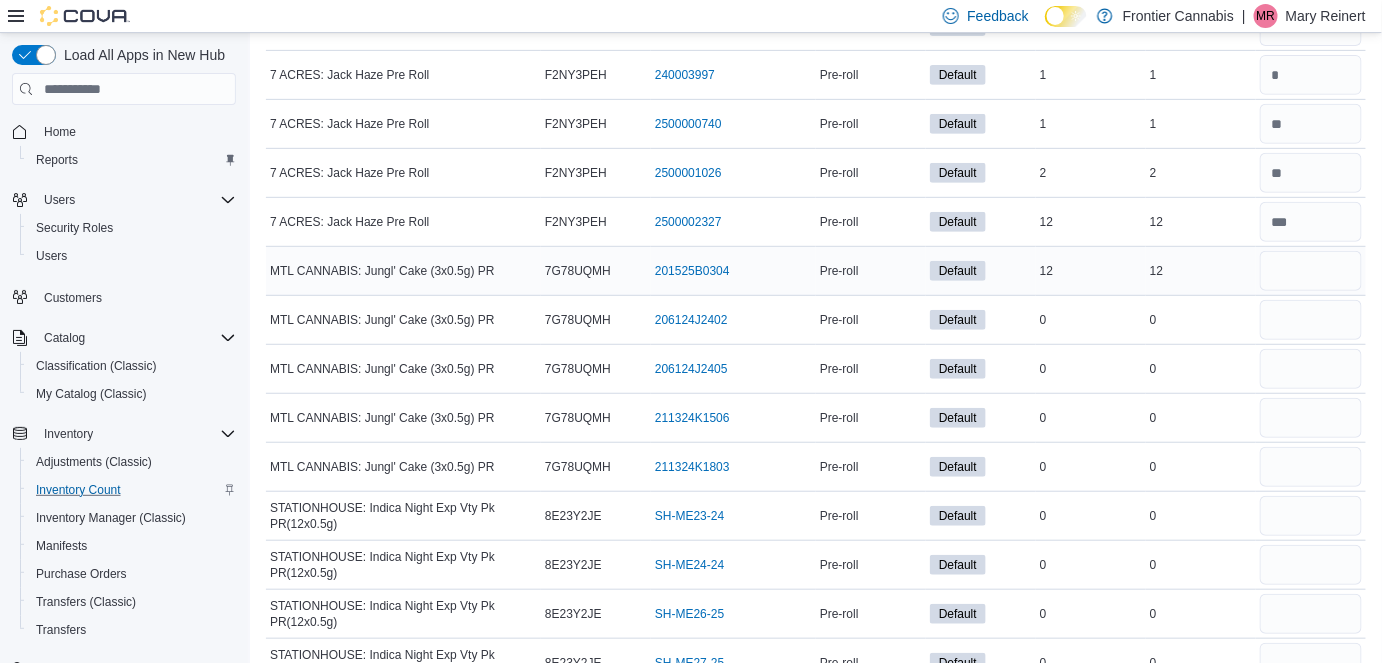 click at bounding box center [1311, 271] 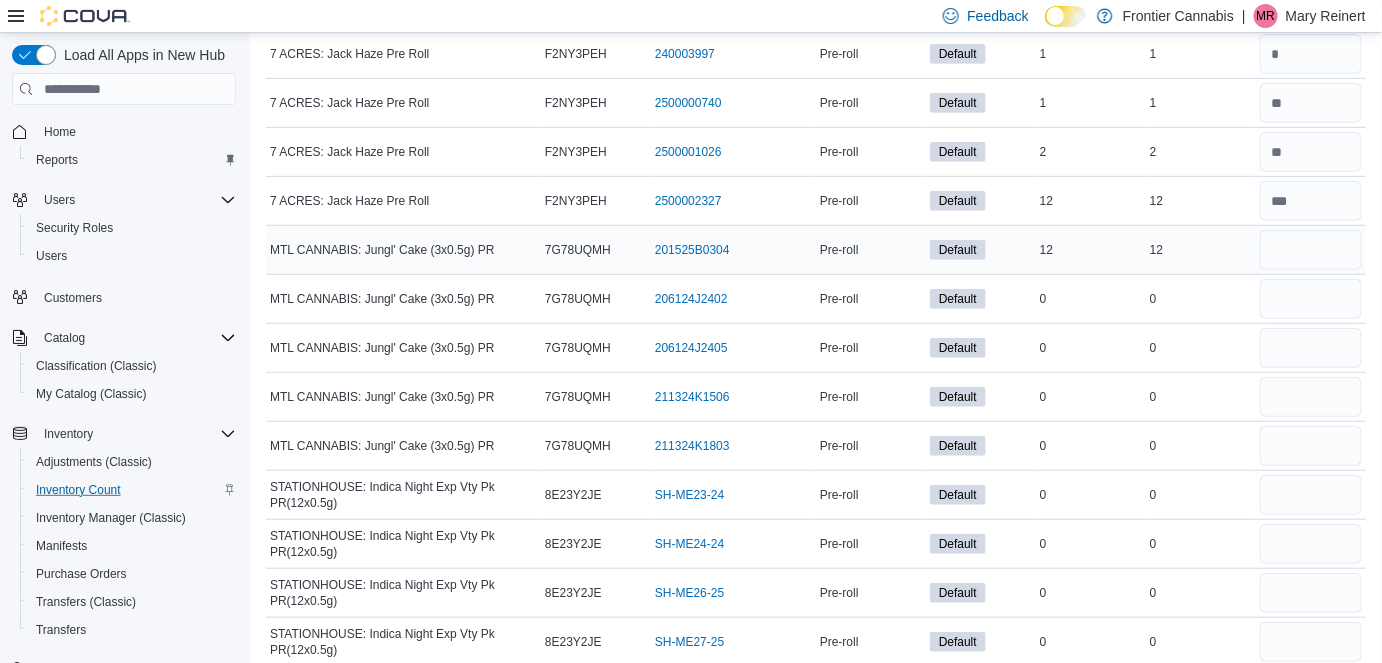 click at bounding box center (1311, 250) 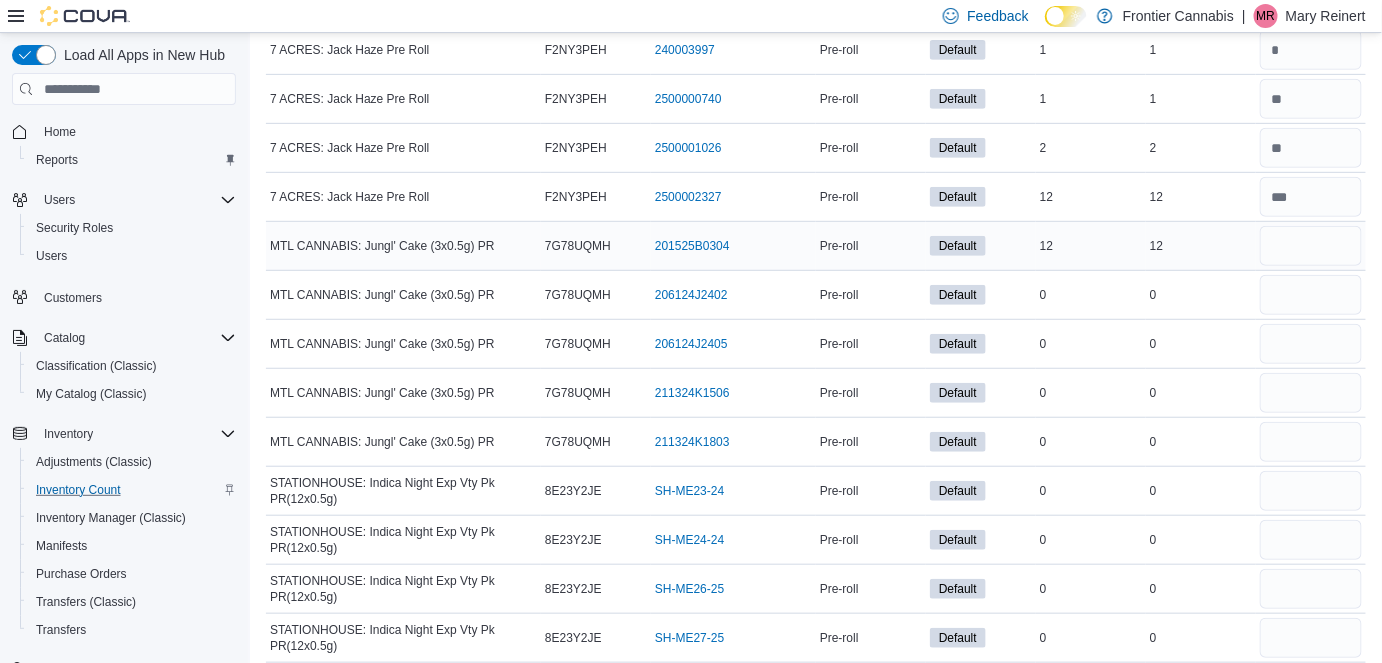 click at bounding box center [1311, 246] 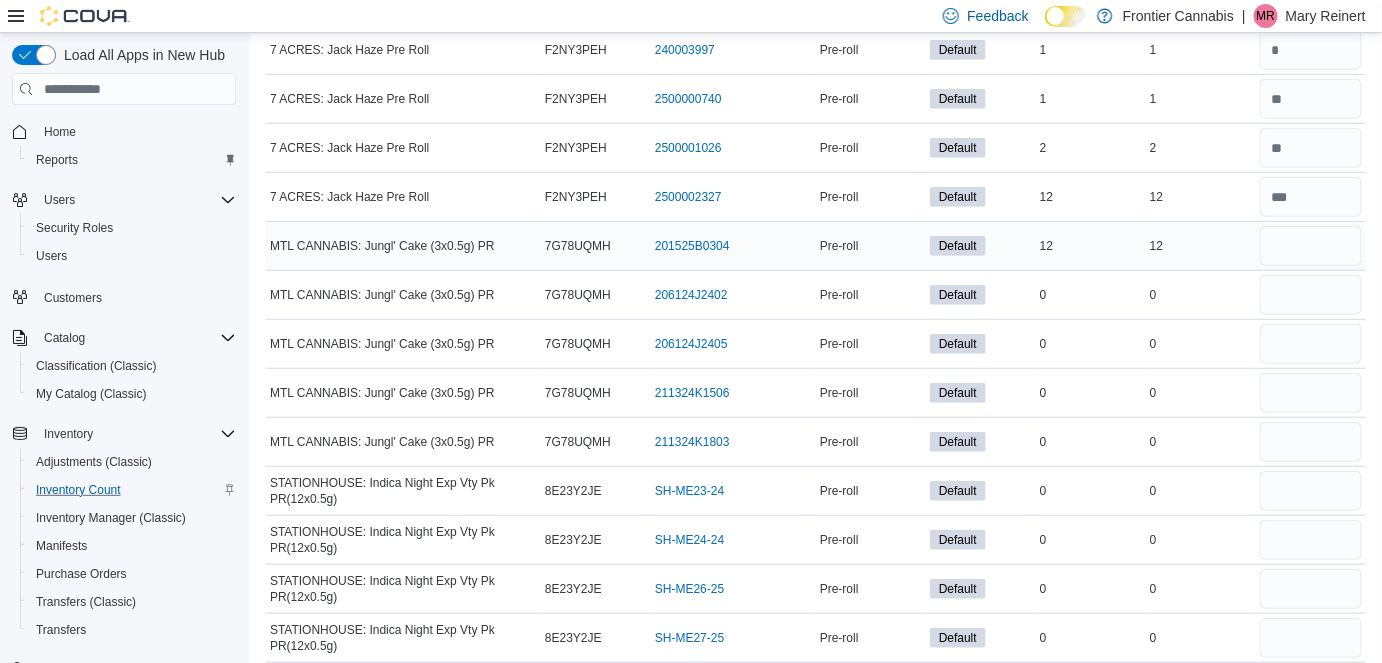 scroll, scrollTop: 10410, scrollLeft: 0, axis: vertical 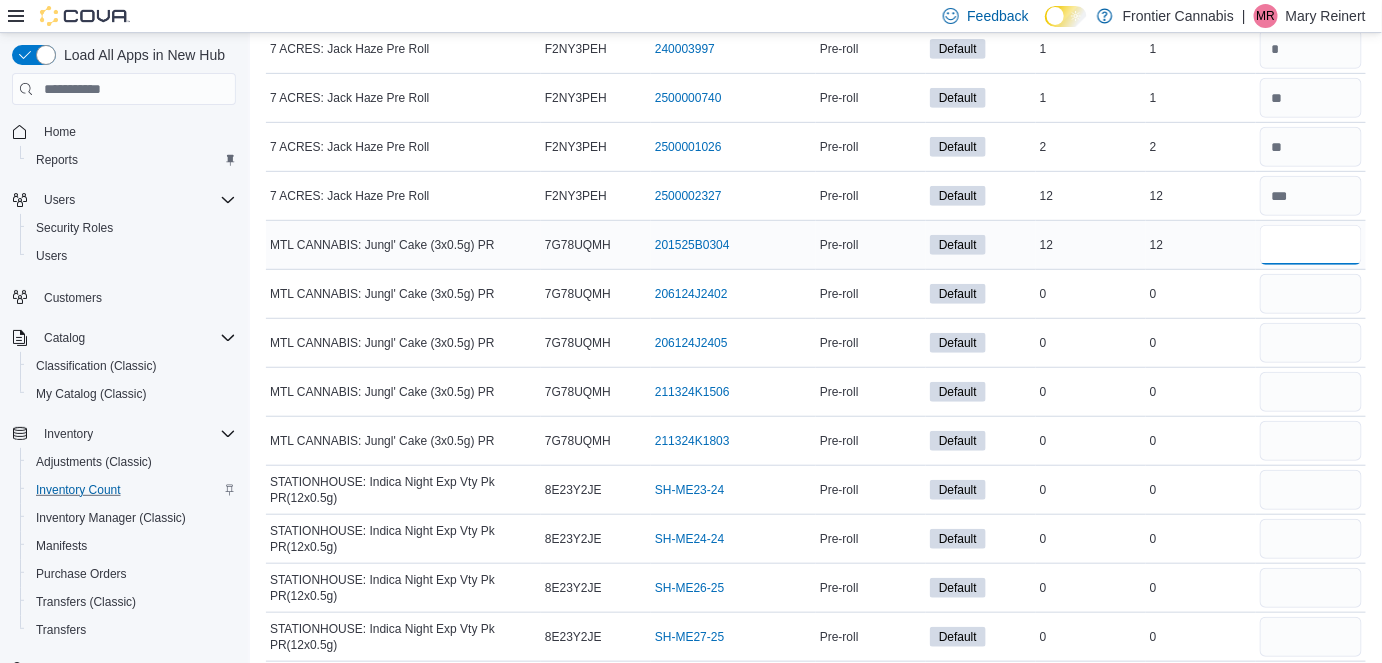 click at bounding box center (1311, 245) 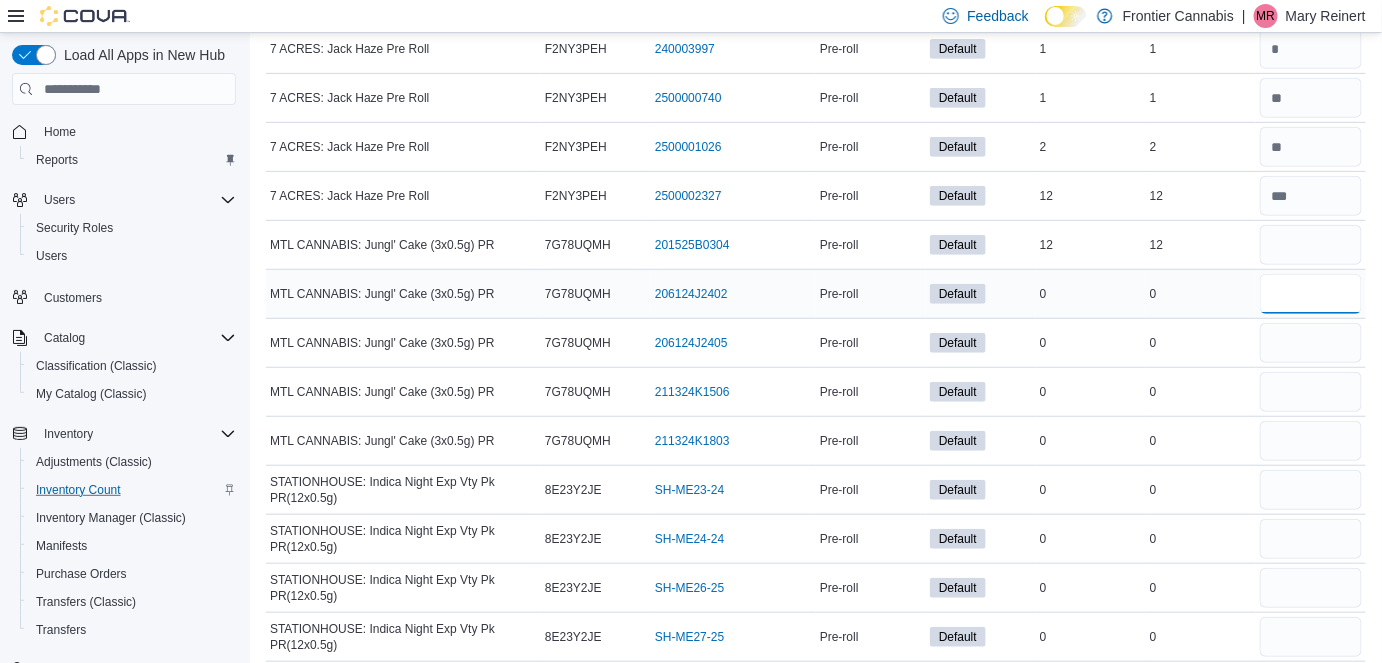 click at bounding box center [1311, 294] 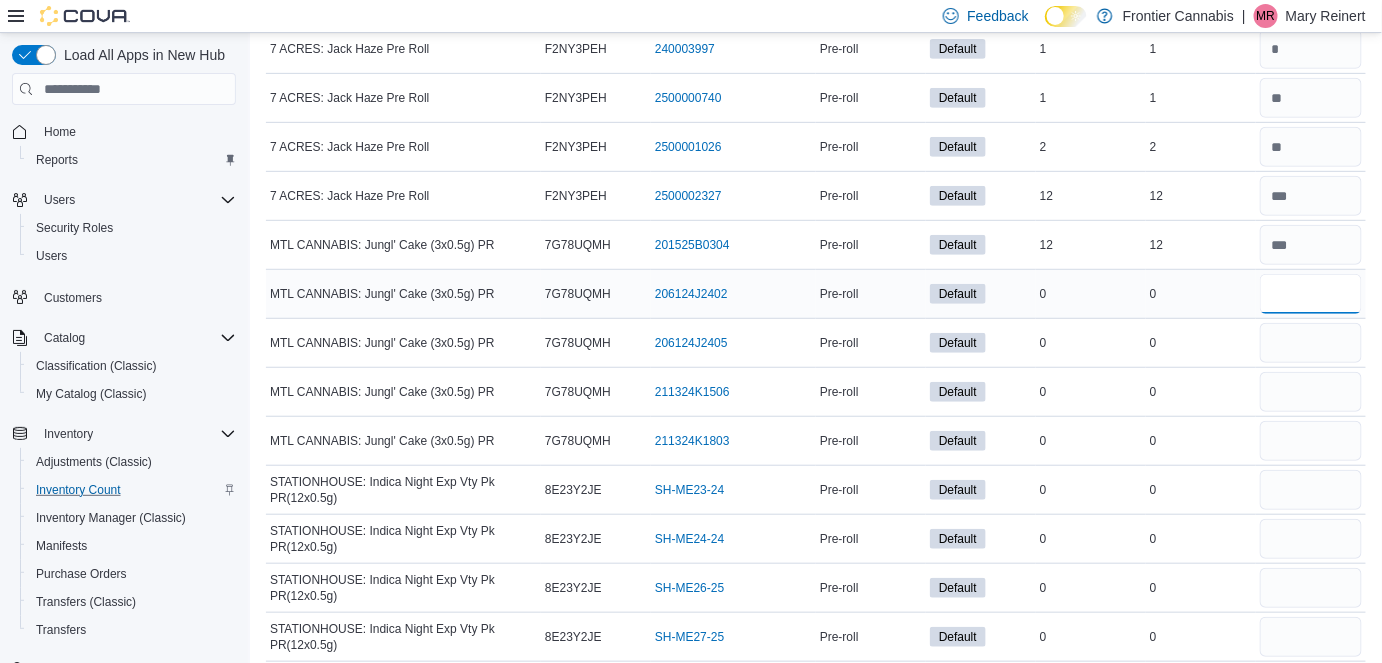 click on "*" at bounding box center [1311, 294] 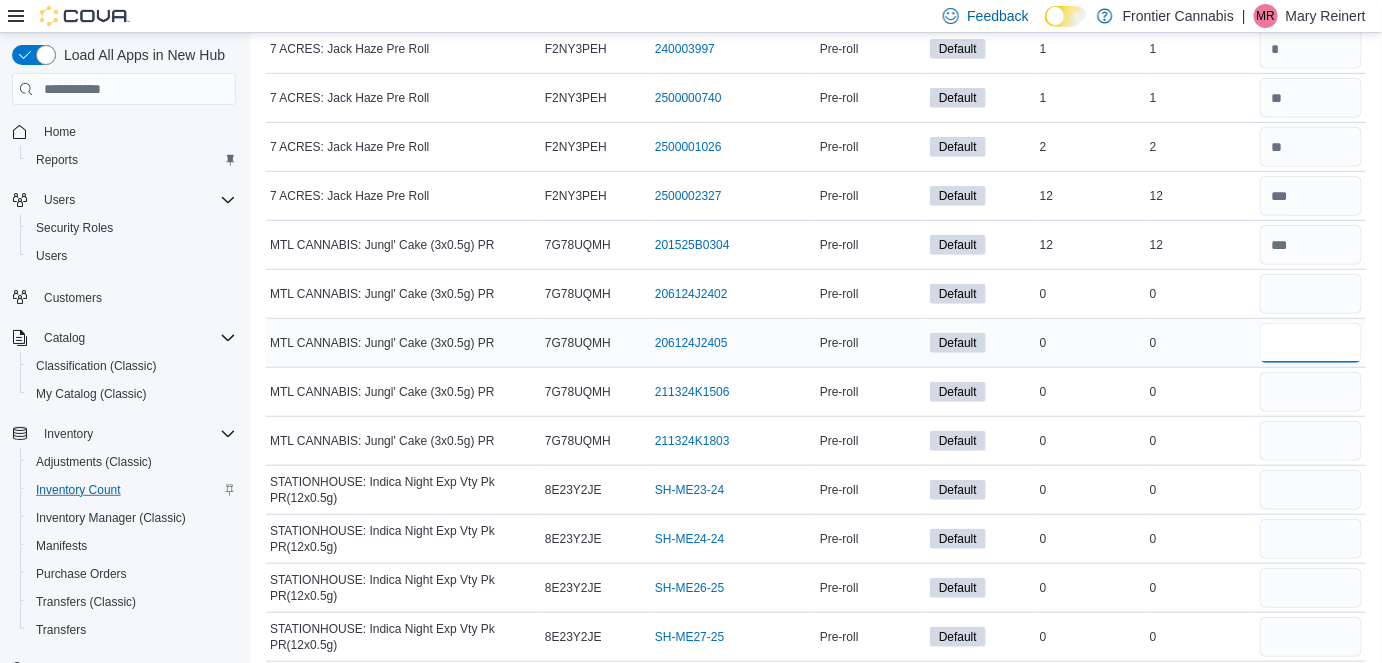 click at bounding box center (1311, 343) 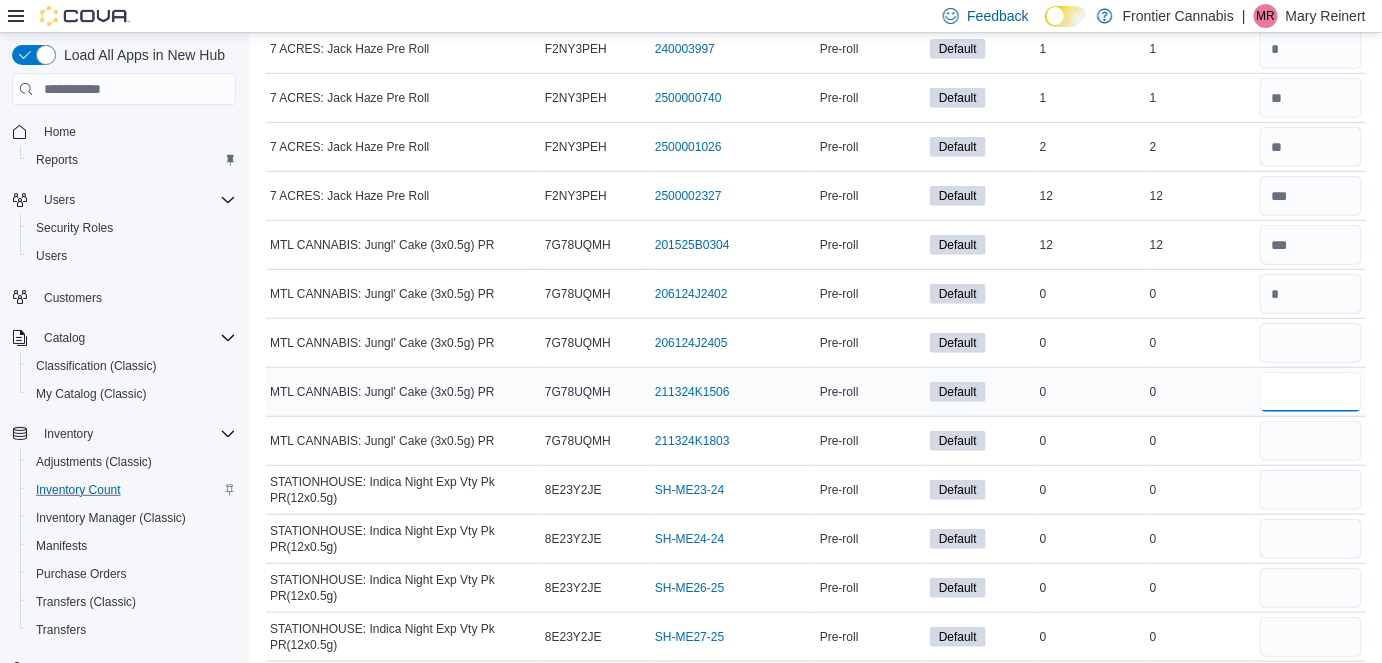 click at bounding box center (1311, 392) 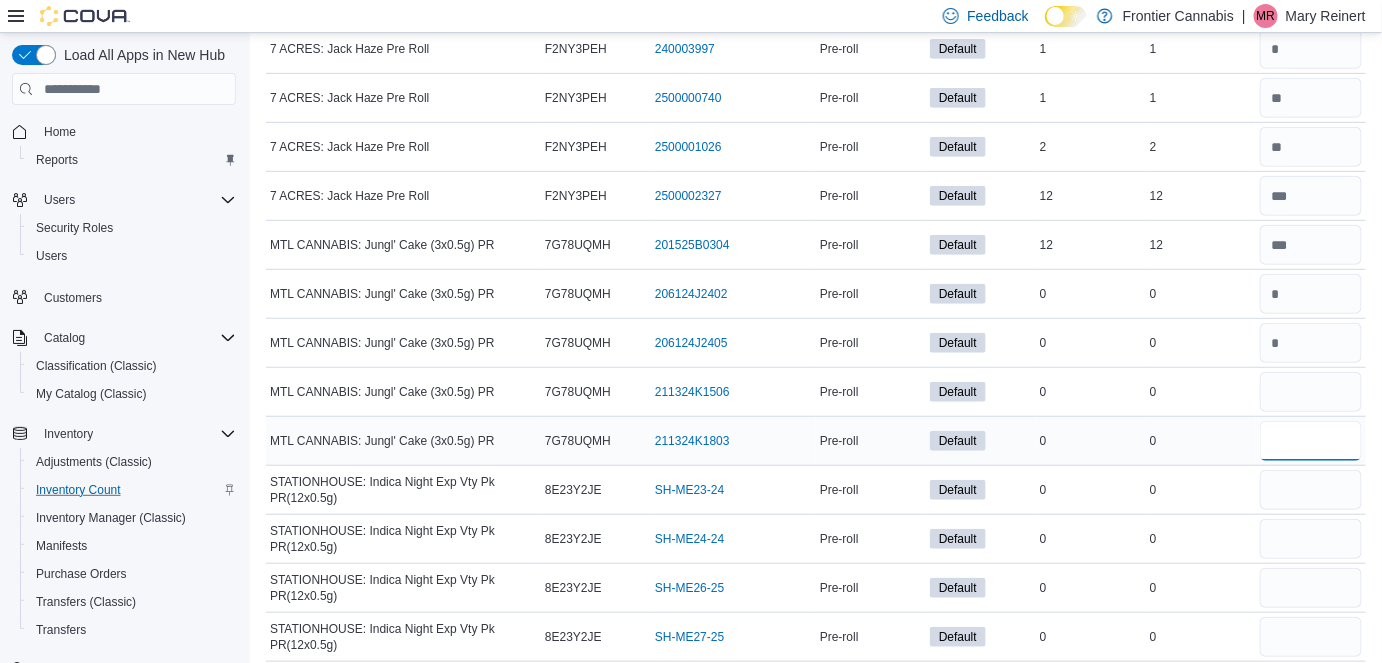 click at bounding box center (1311, 441) 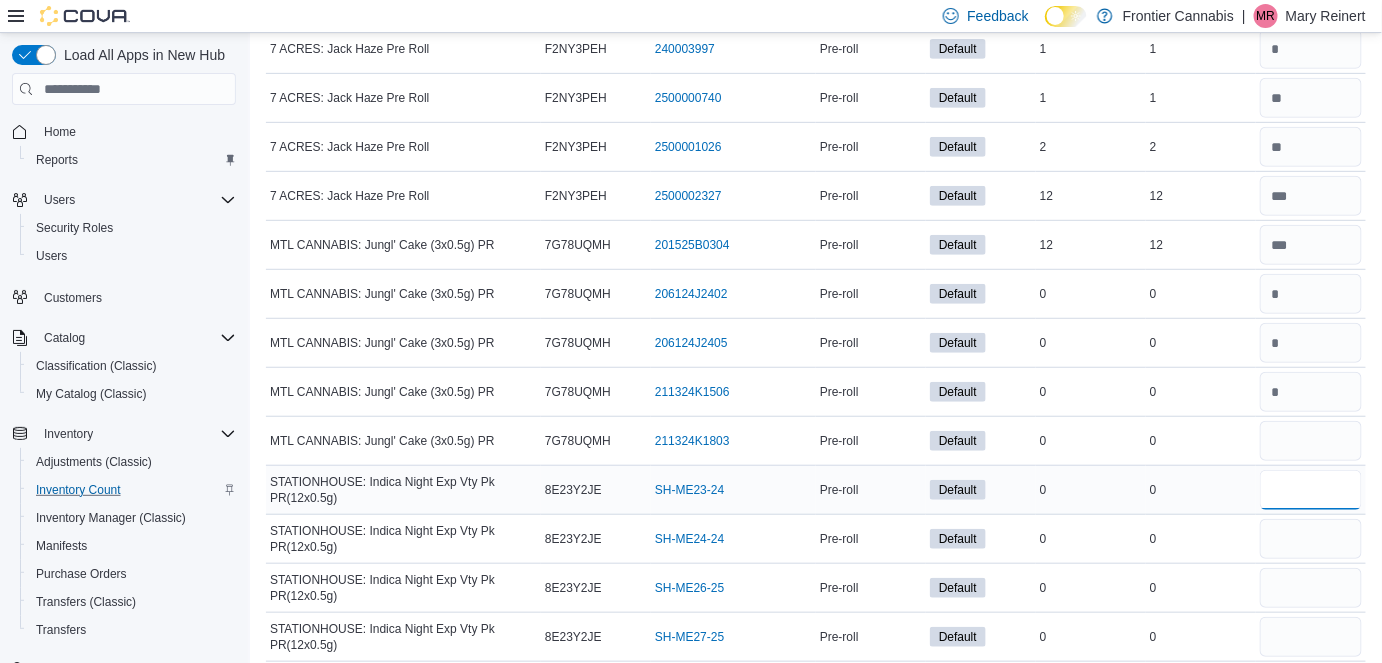 click at bounding box center (1311, 490) 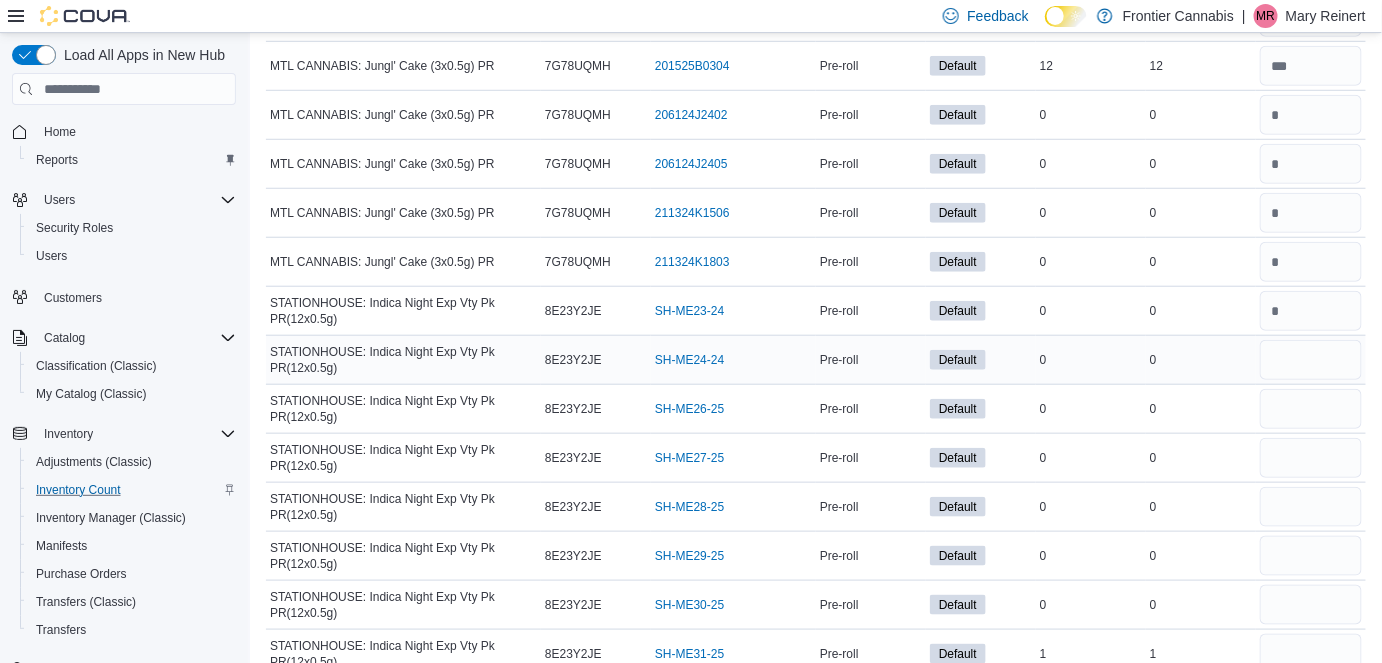 click at bounding box center (1311, 360) 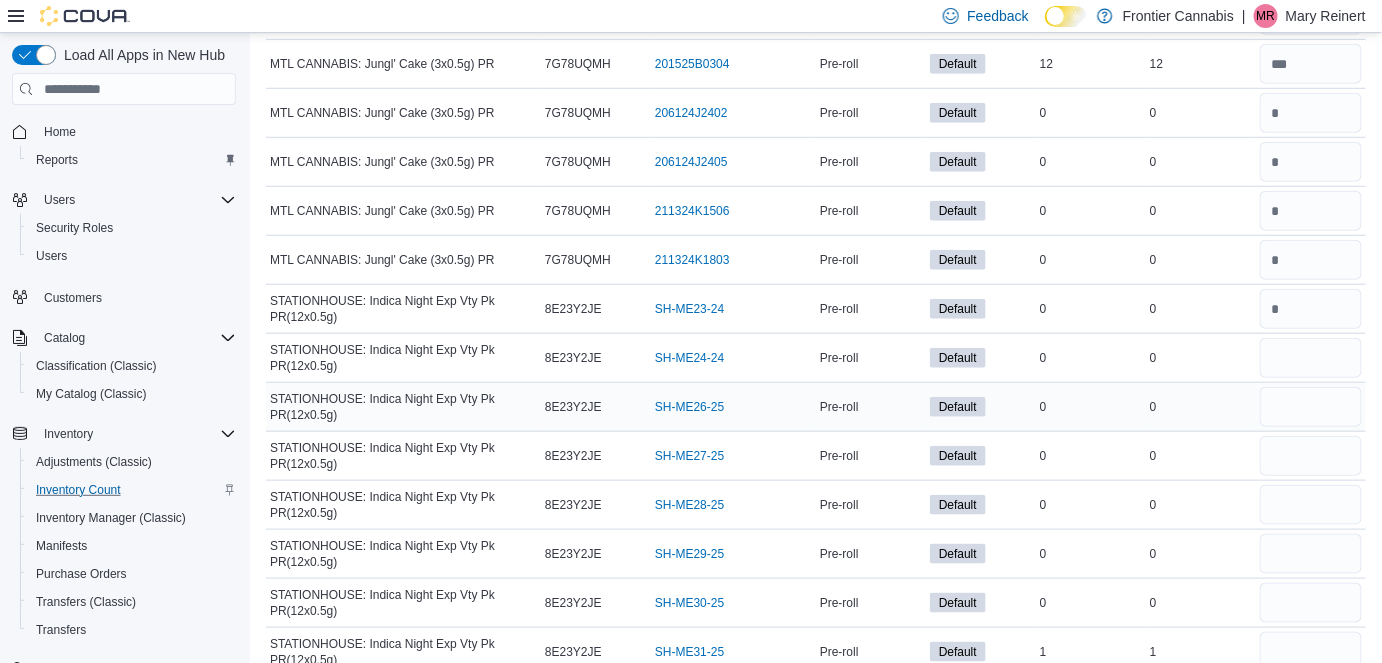 scroll, scrollTop: 10592, scrollLeft: 0, axis: vertical 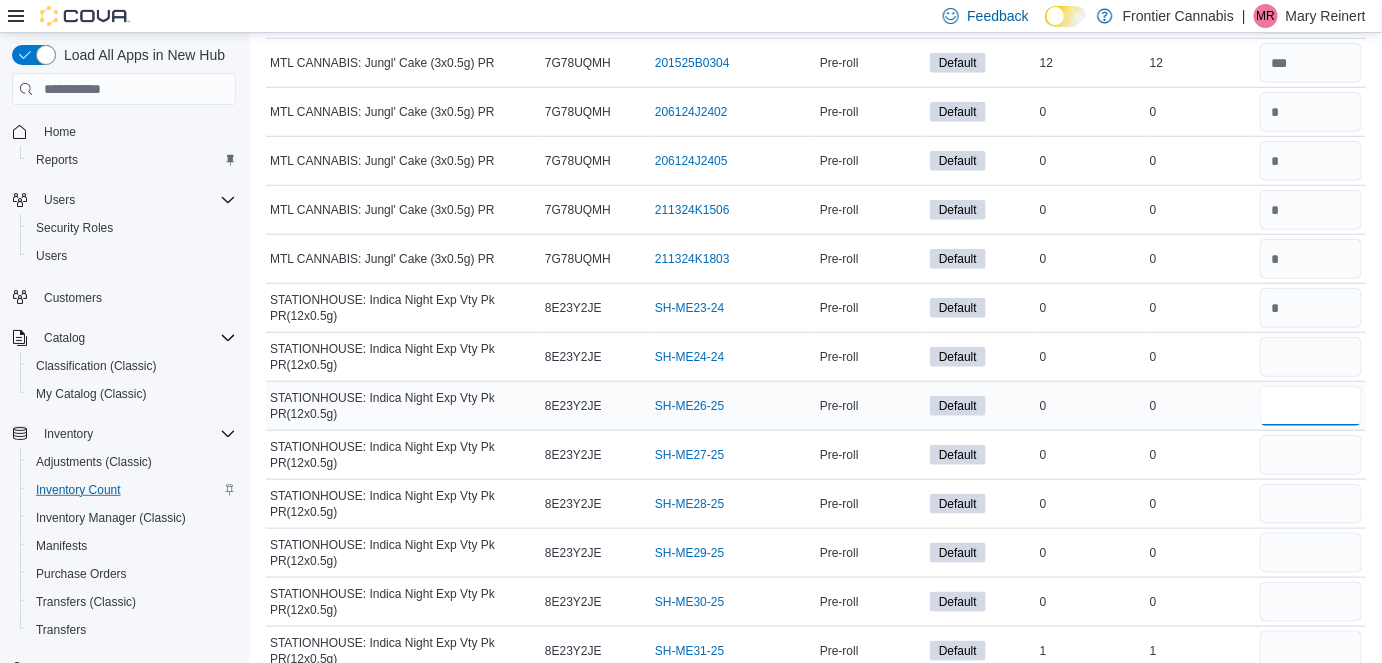 click at bounding box center [1311, 406] 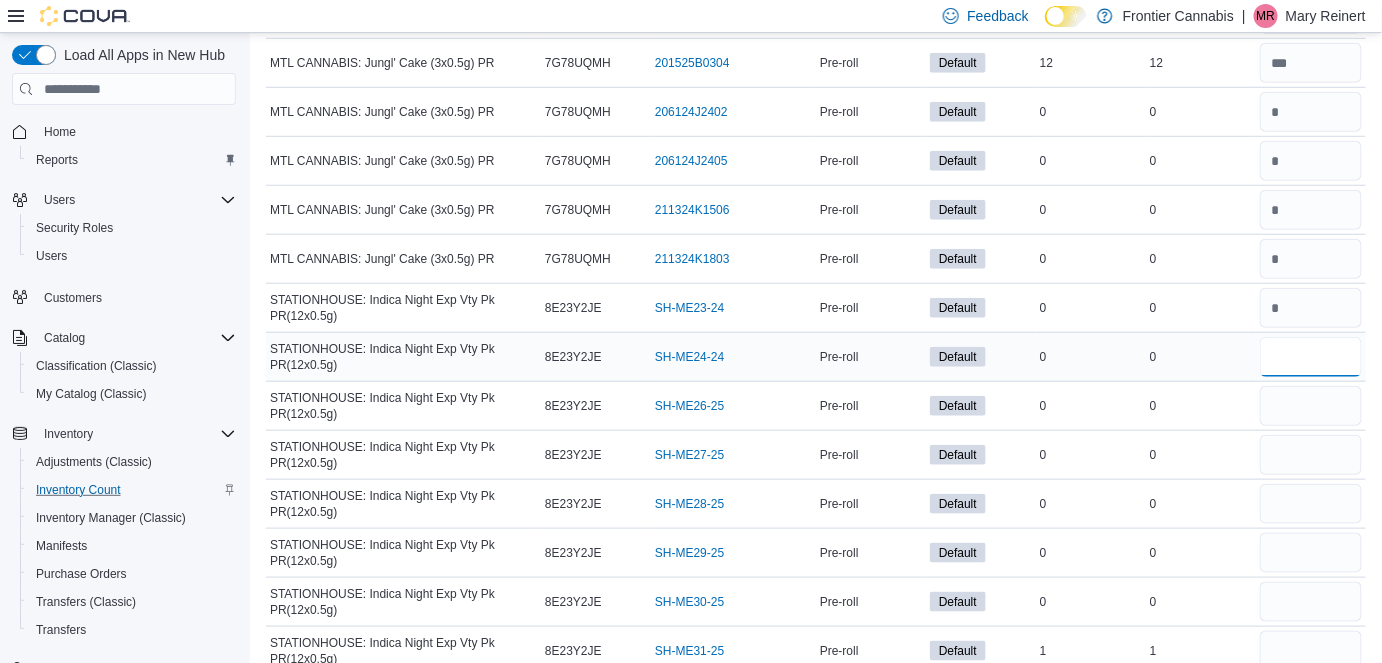 click at bounding box center [1311, 357] 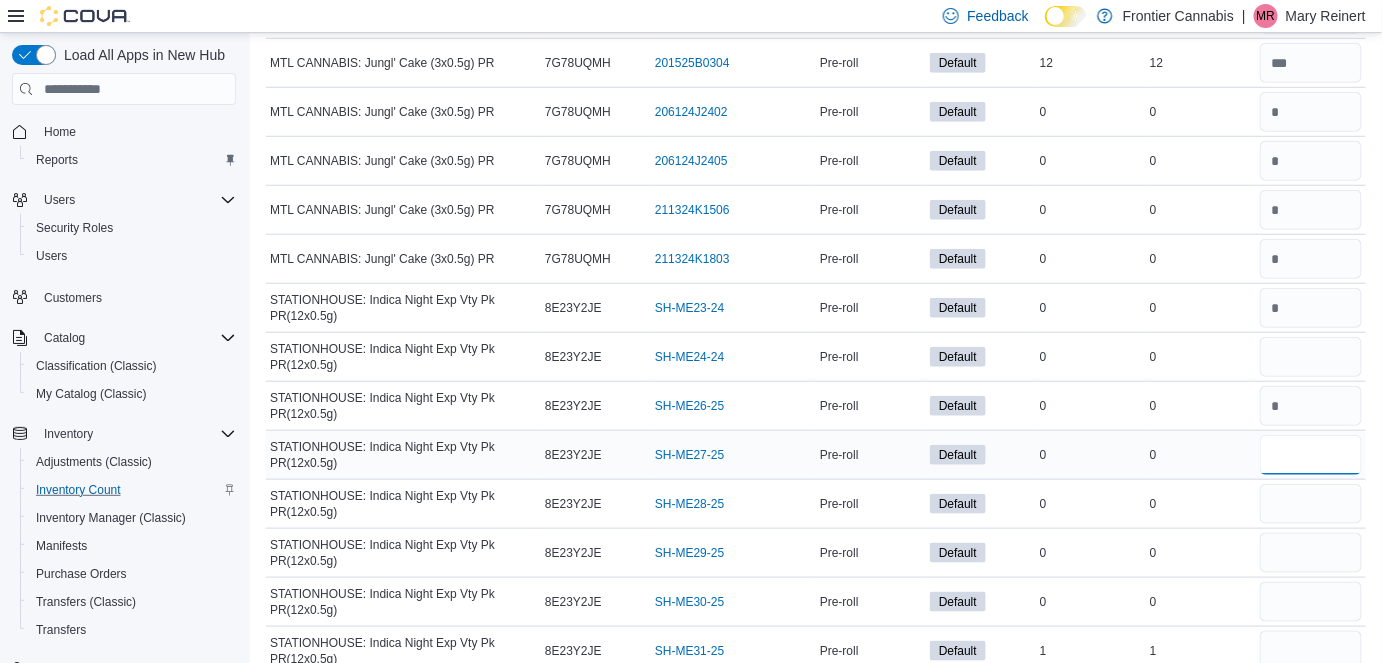 click at bounding box center (1311, 455) 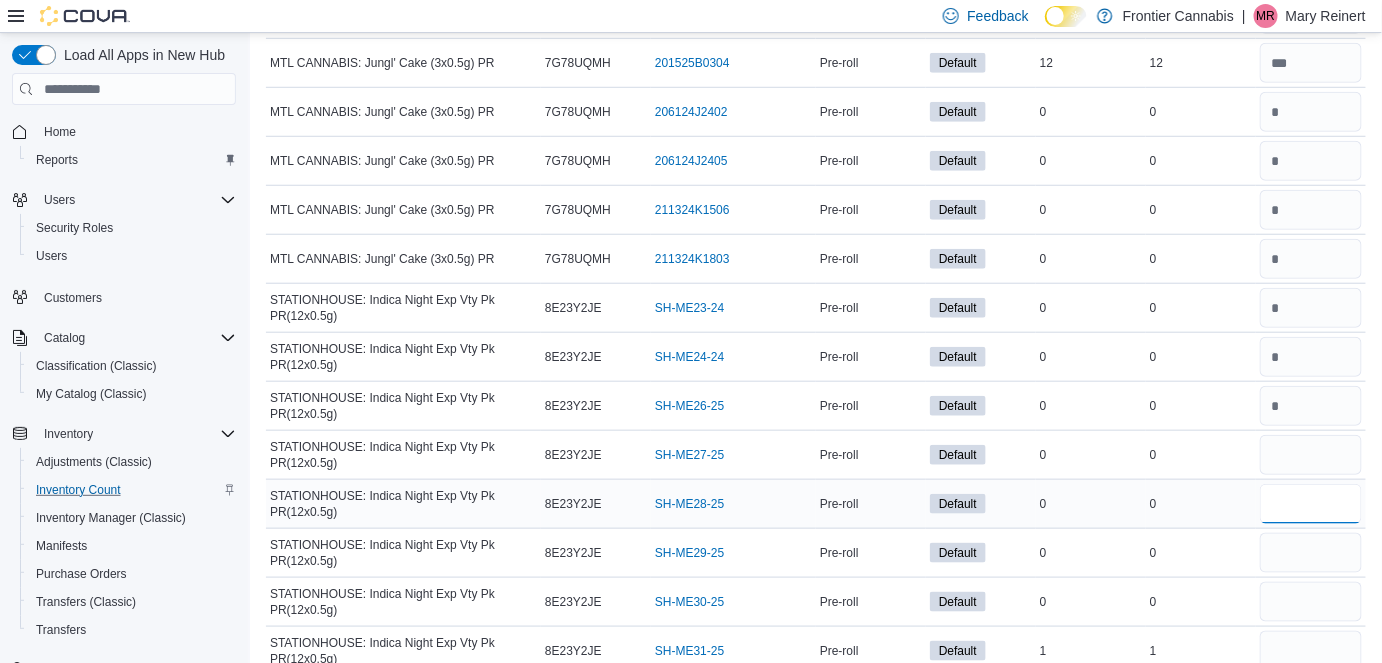 click at bounding box center [1311, 504] 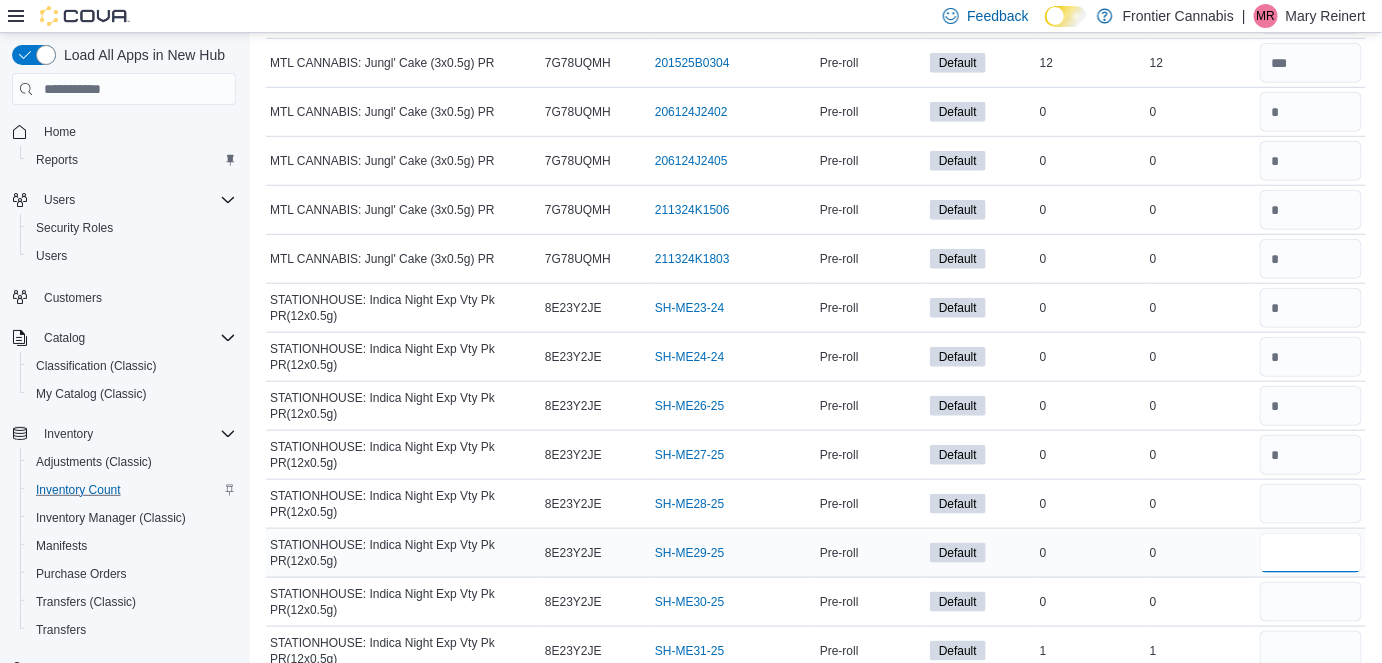 click at bounding box center (1311, 553) 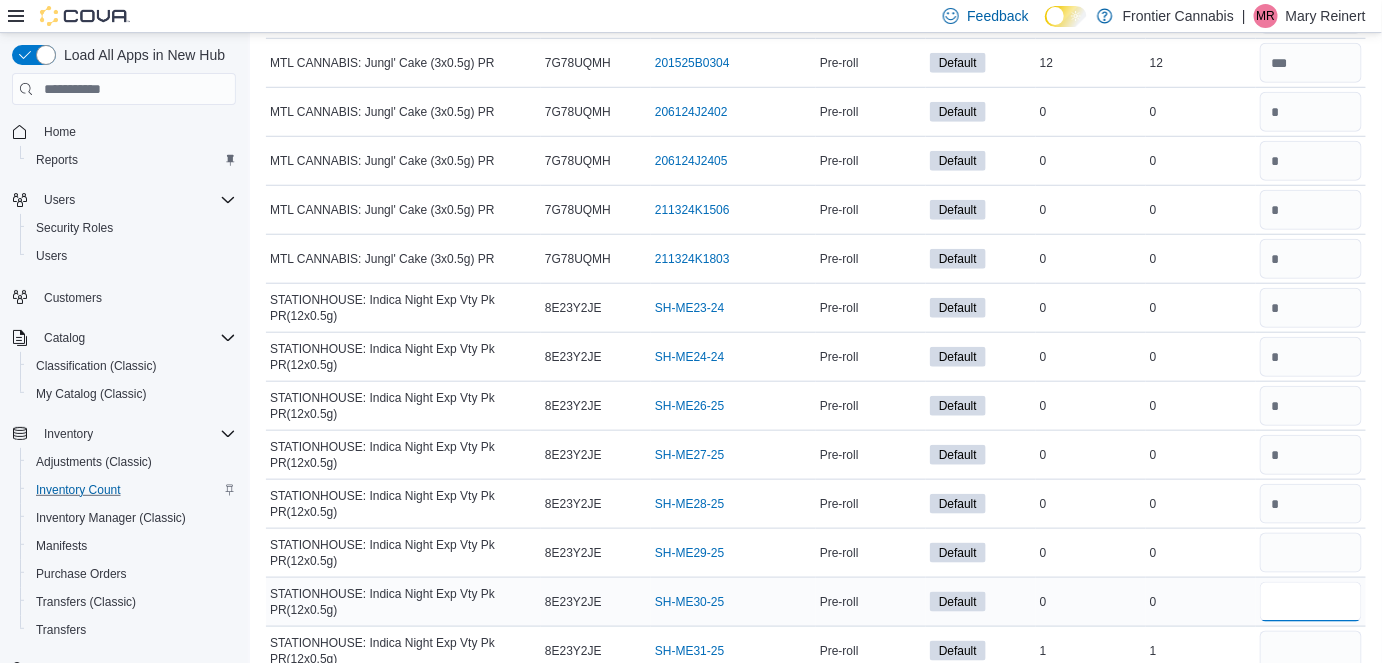 click at bounding box center [1311, 602] 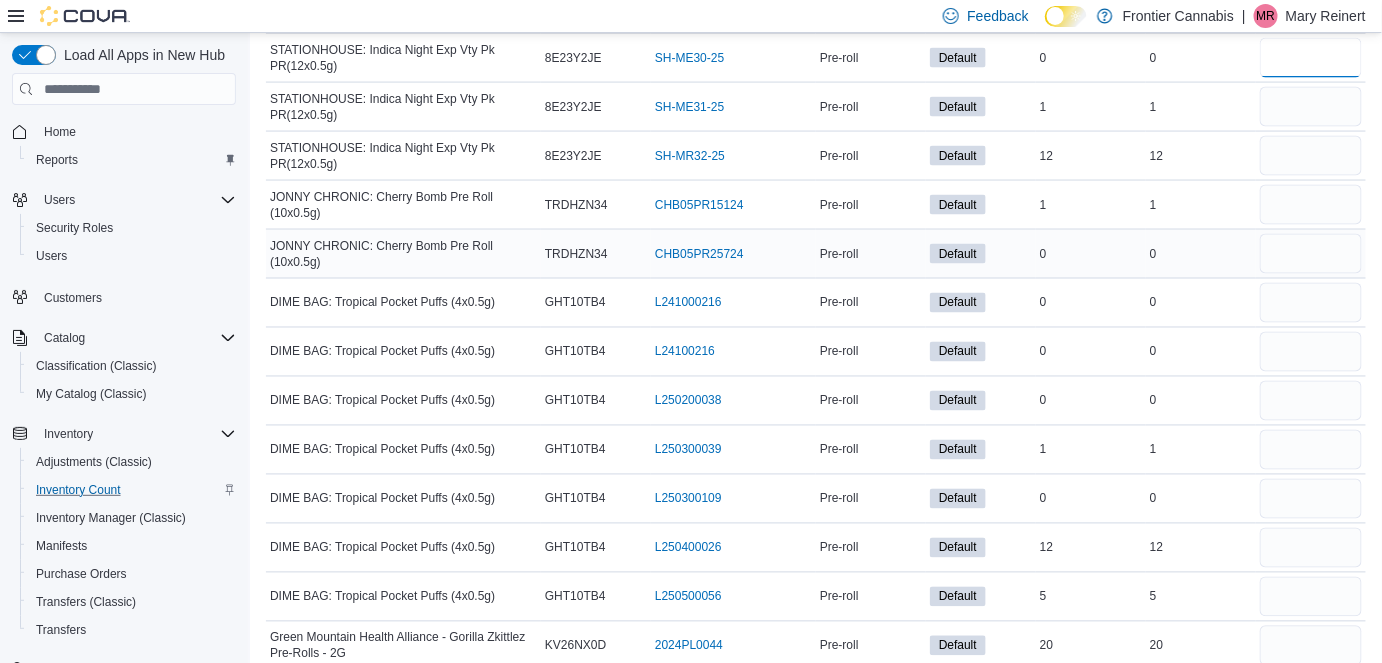 scroll, scrollTop: 11136, scrollLeft: 0, axis: vertical 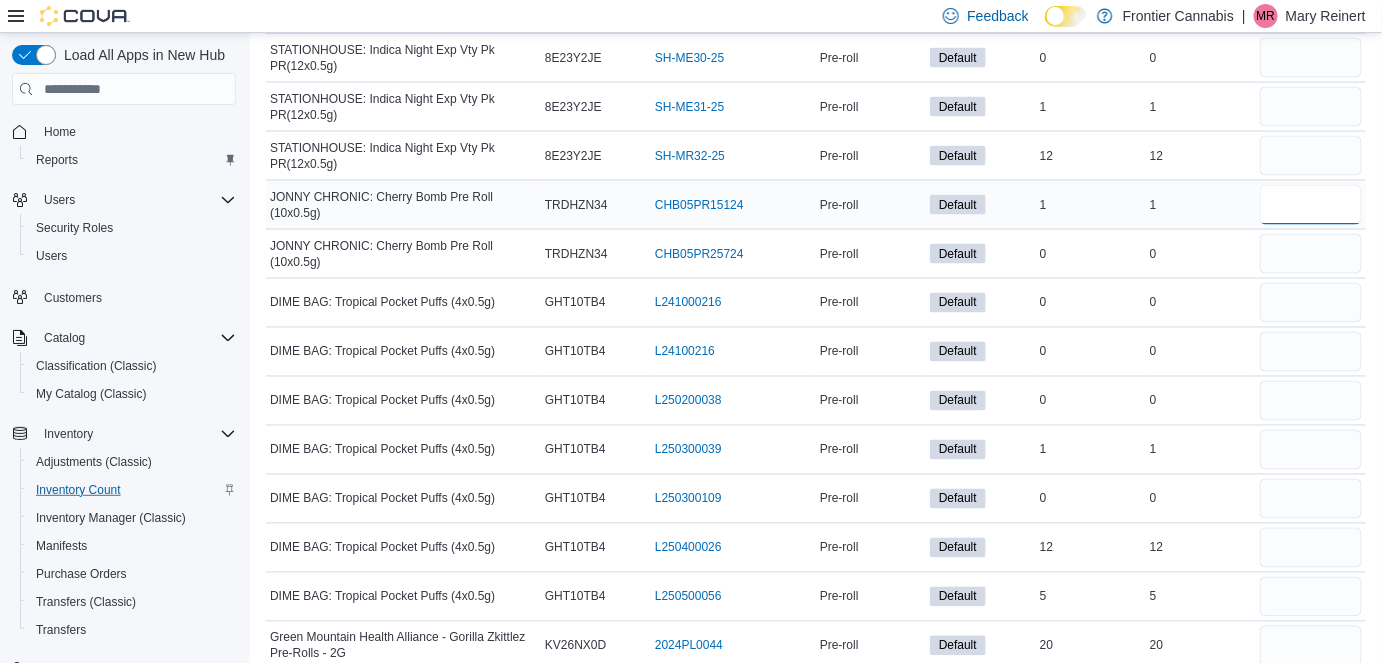 click at bounding box center (1311, 205) 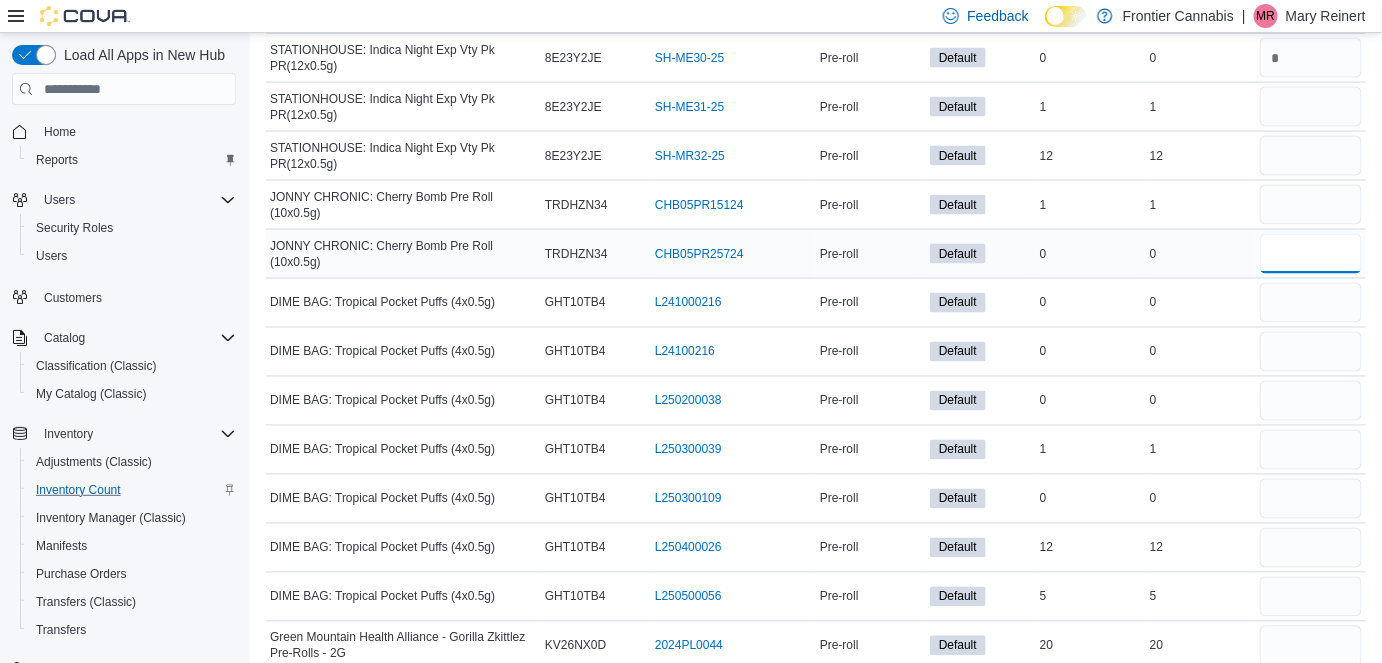 click at bounding box center (1311, 254) 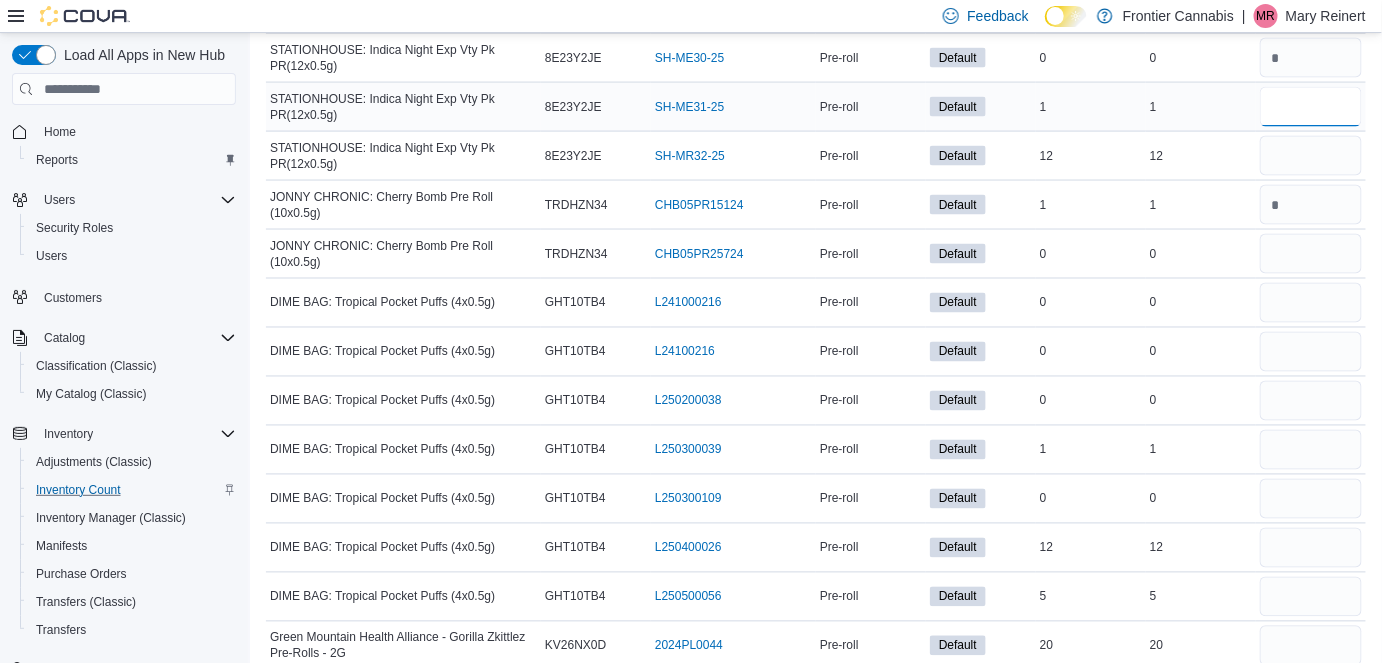 click at bounding box center [1311, 107] 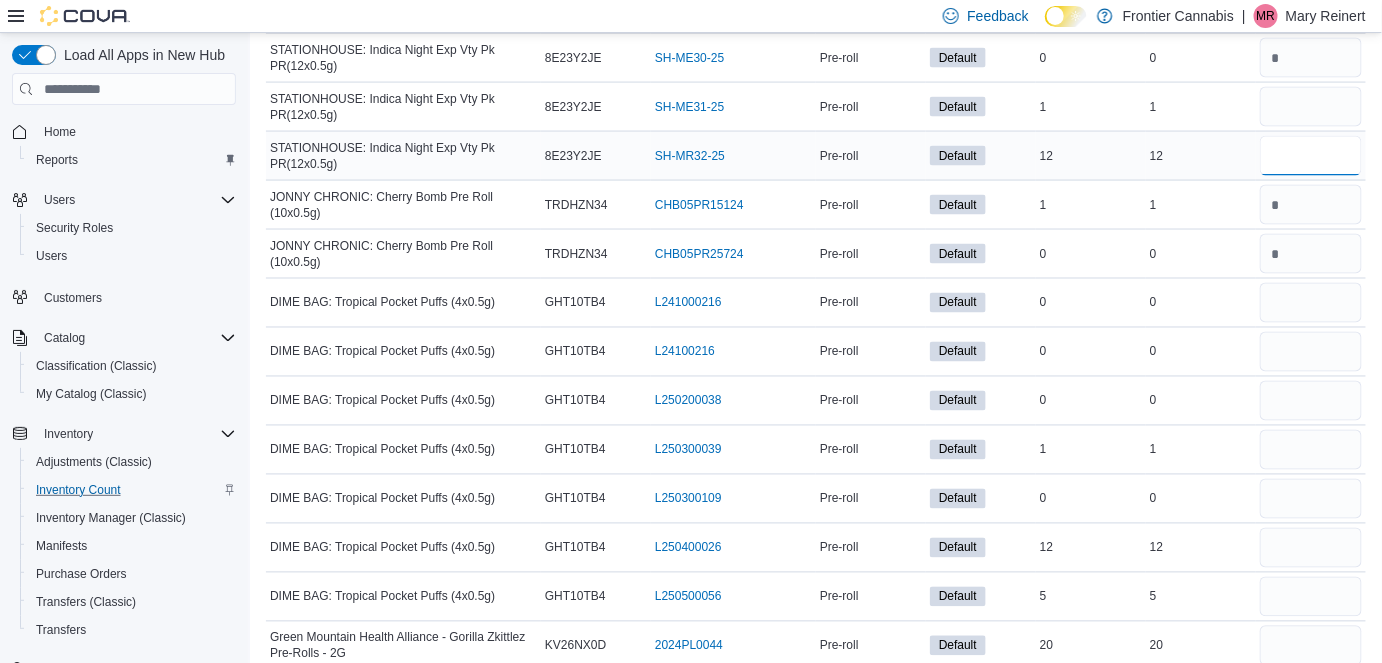 click at bounding box center (1311, 156) 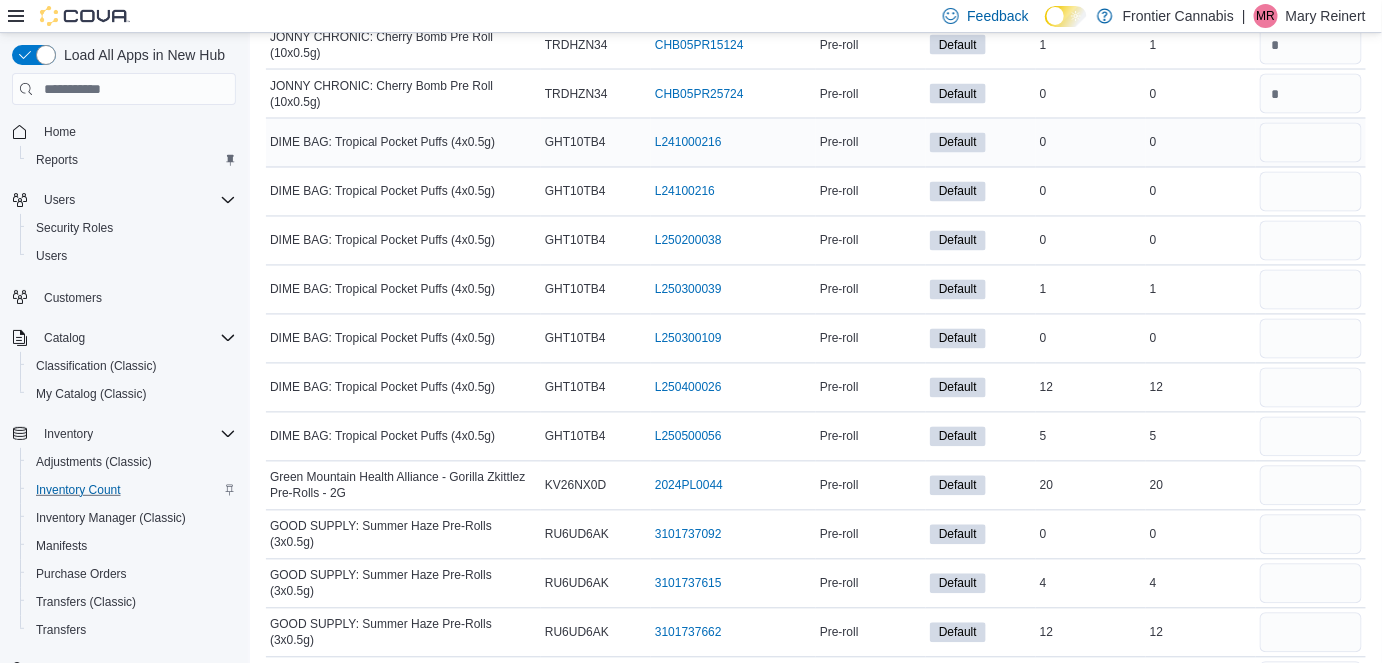 click at bounding box center (1311, 143) 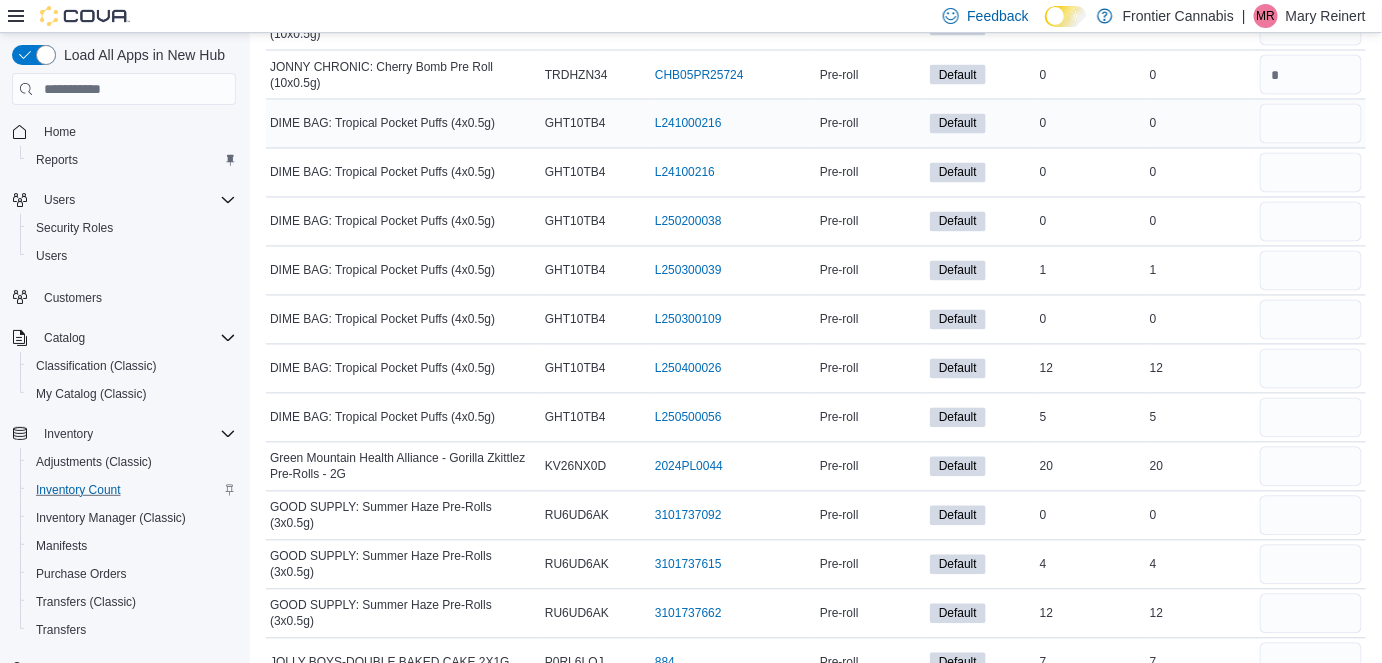 click at bounding box center [1311, 124] 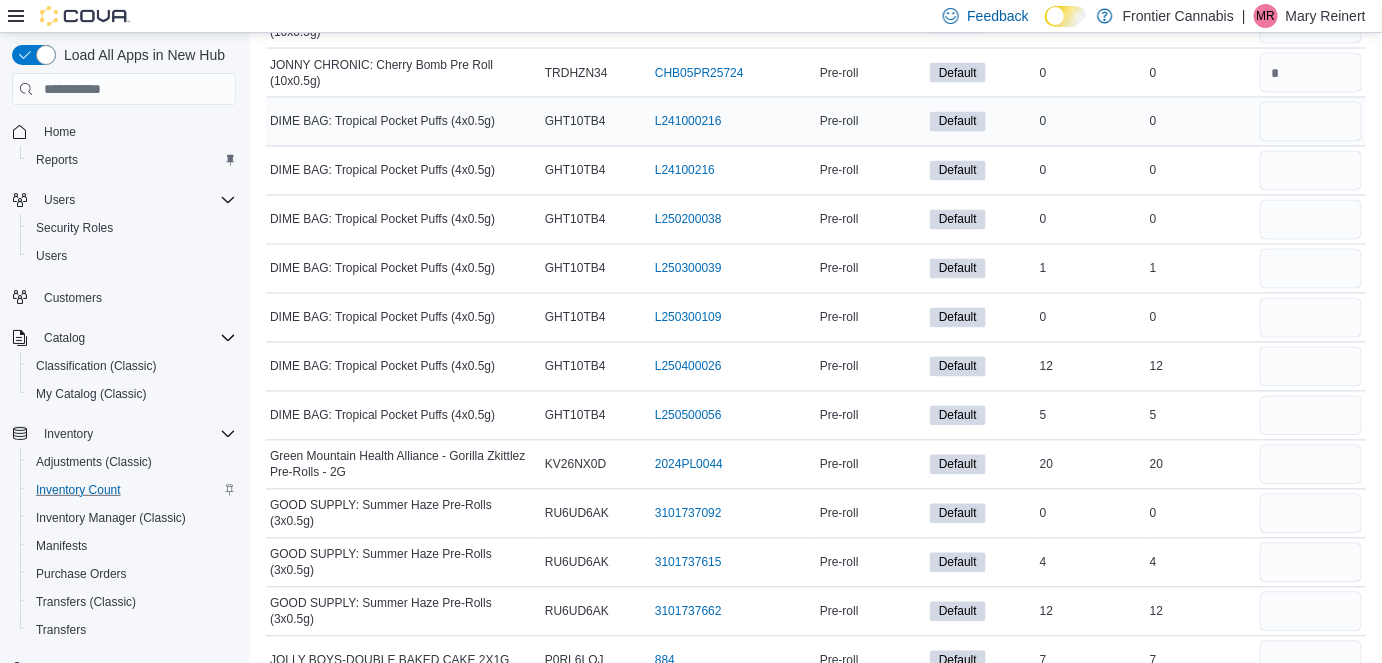 scroll, scrollTop: 11317, scrollLeft: 0, axis: vertical 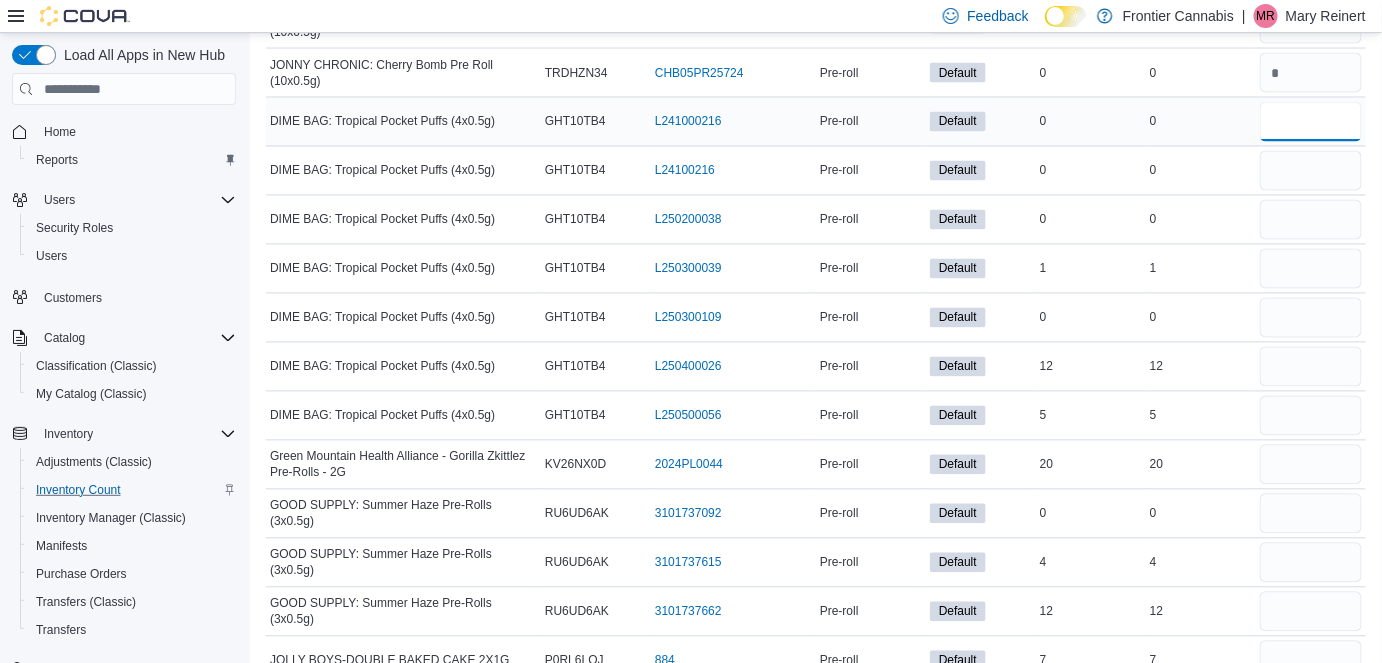 click at bounding box center (1311, 122) 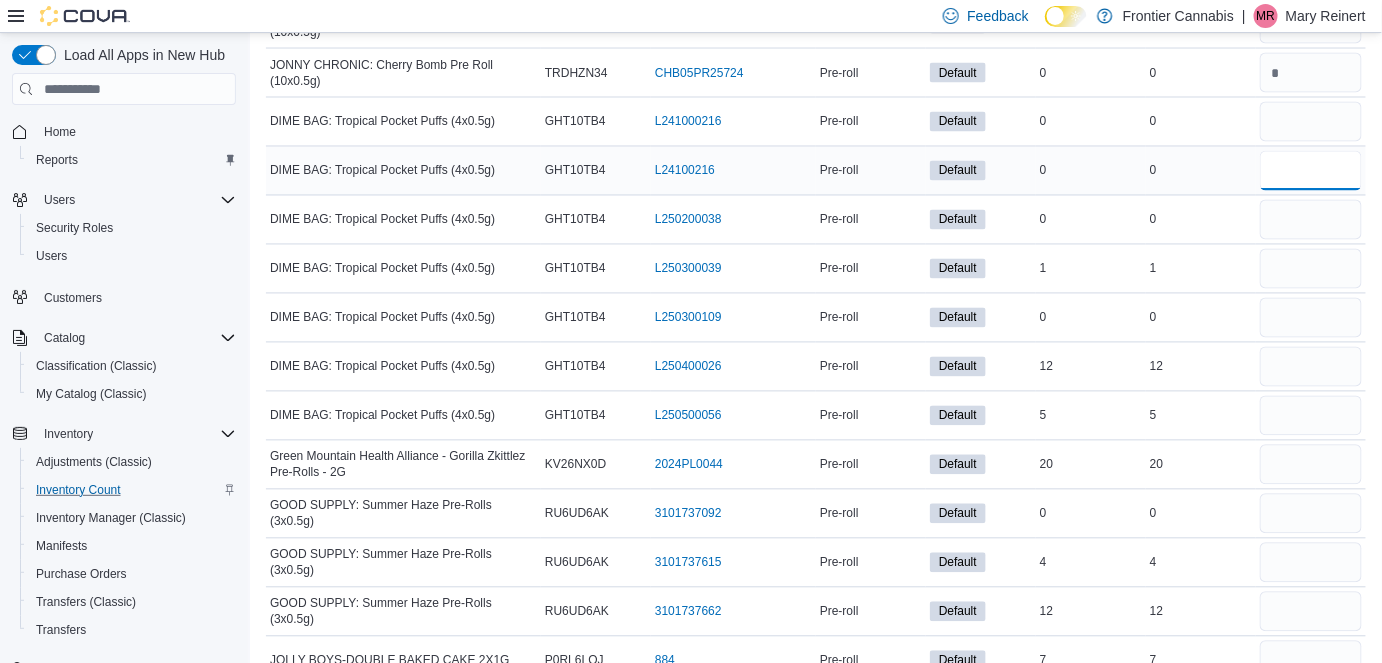 click at bounding box center [1311, 171] 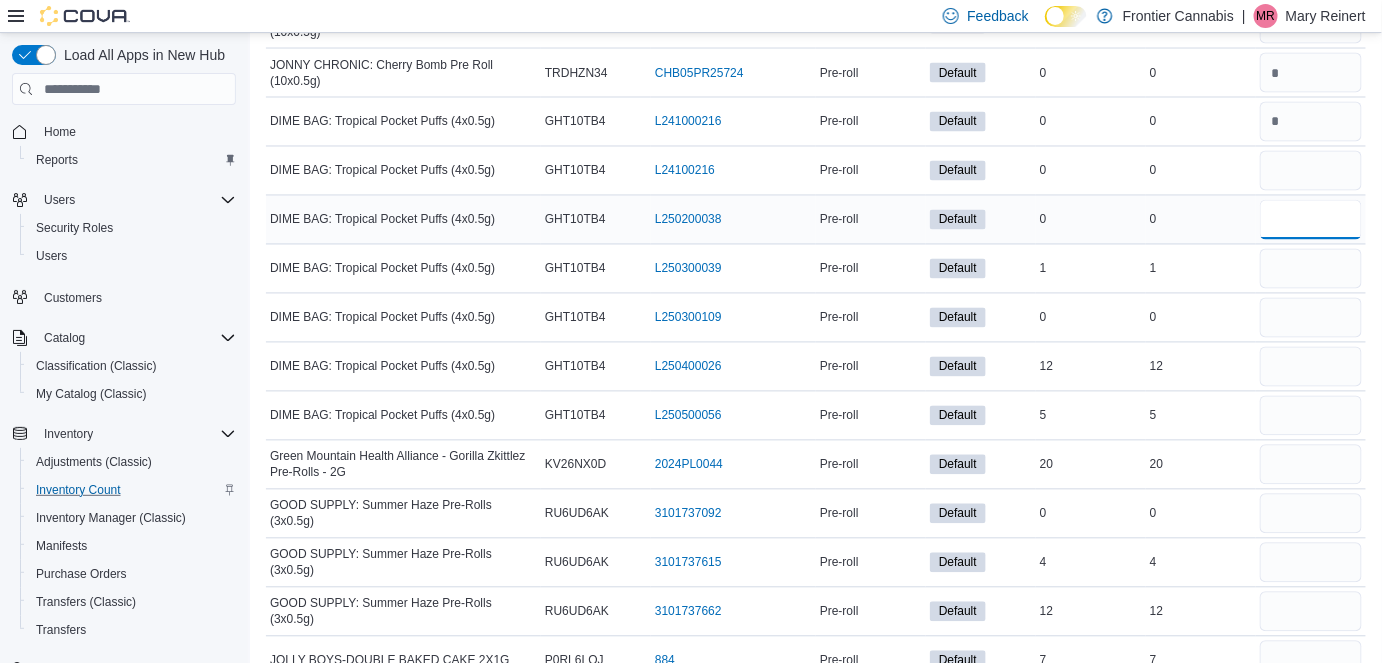 click at bounding box center (1311, 220) 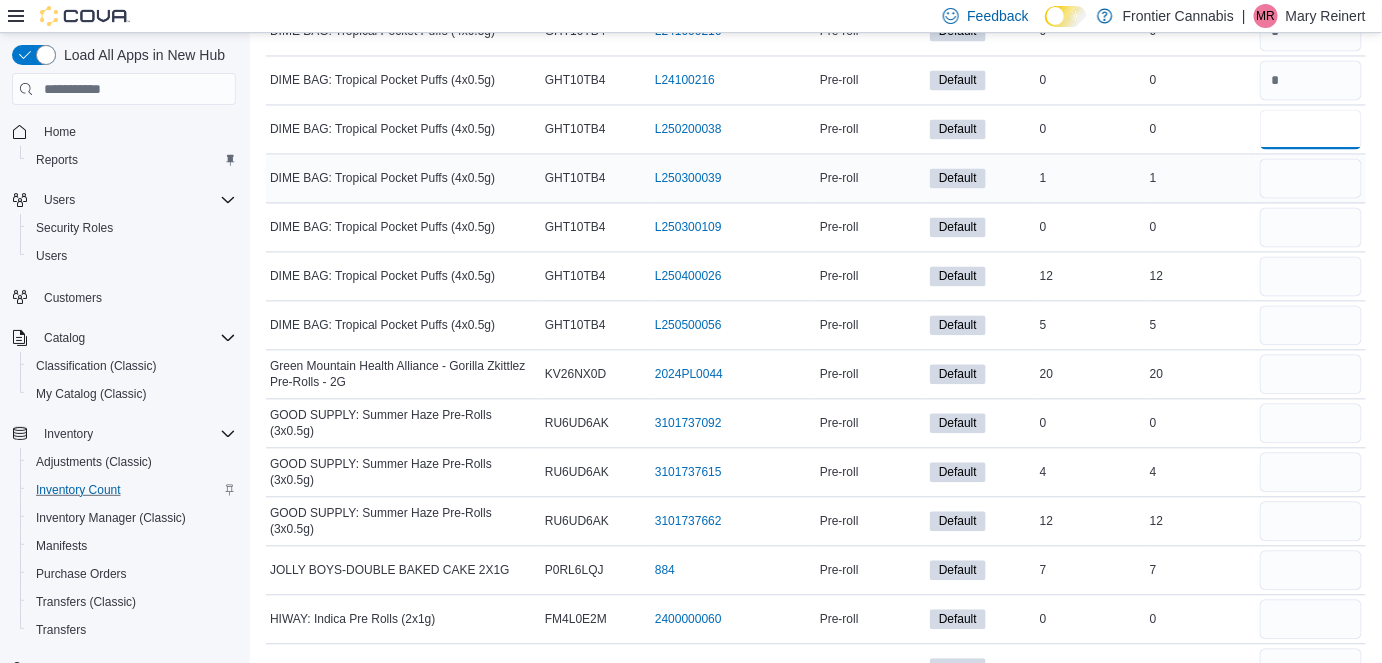 scroll, scrollTop: 11408, scrollLeft: 0, axis: vertical 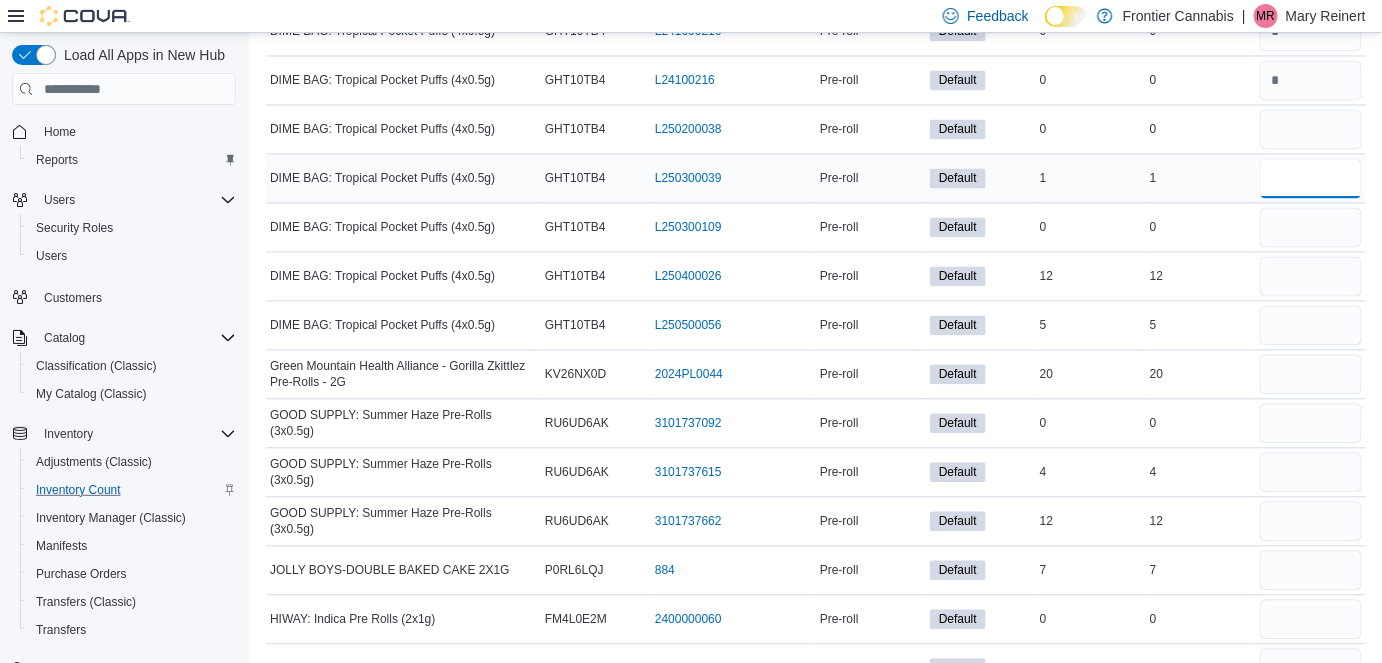 click at bounding box center (1311, 178) 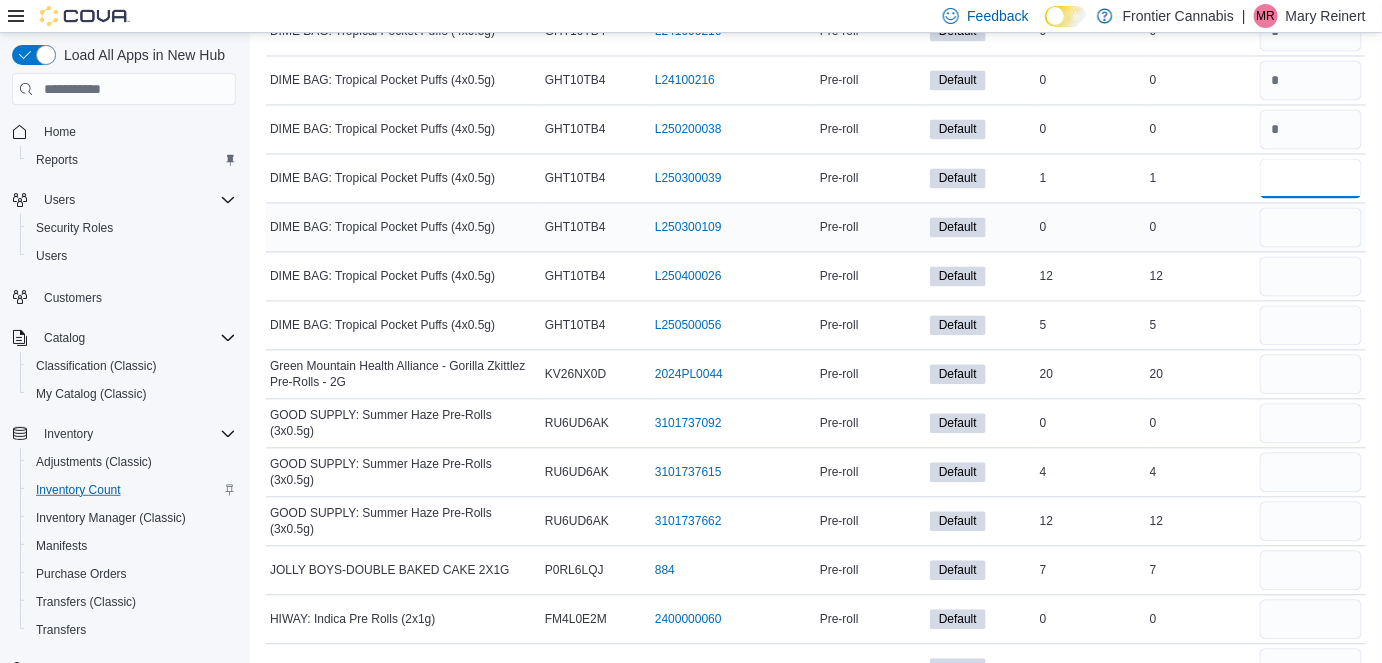 drag, startPoint x: 1298, startPoint y: 120, endPoint x: 1324, endPoint y: 163, distance: 50.24938 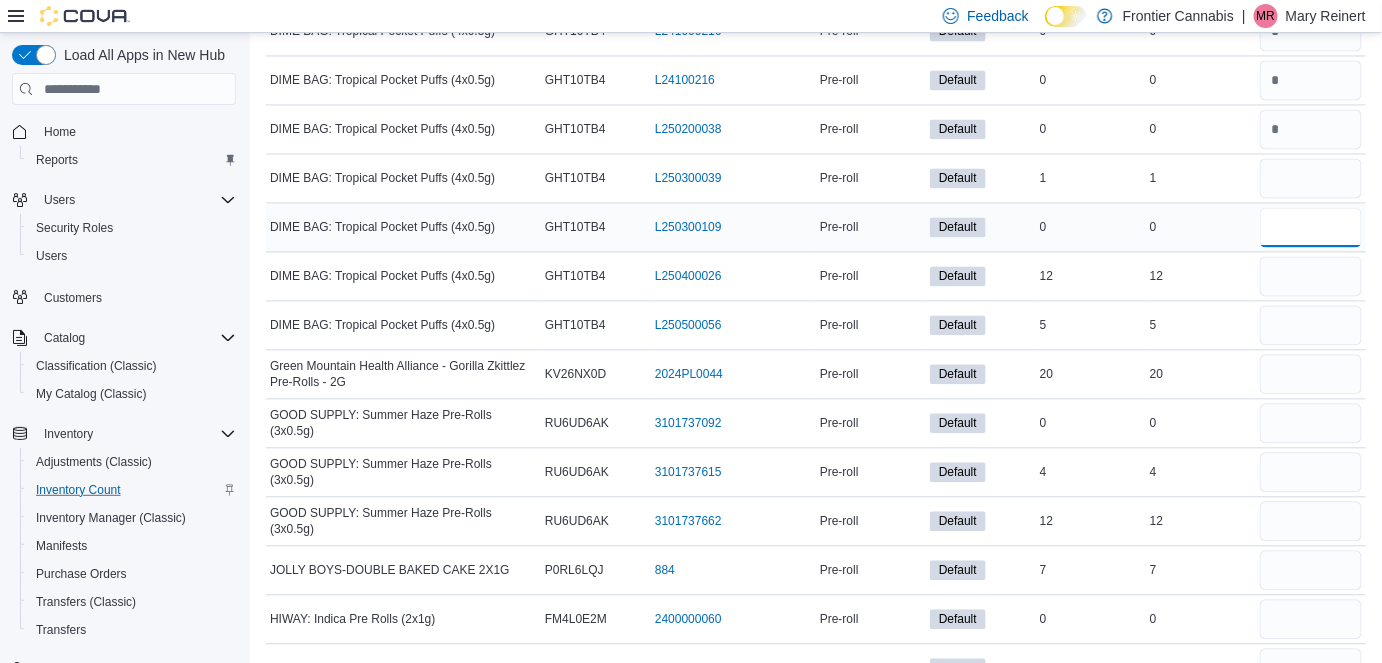 drag, startPoint x: 1322, startPoint y: 171, endPoint x: 1311, endPoint y: 179, distance: 13.601471 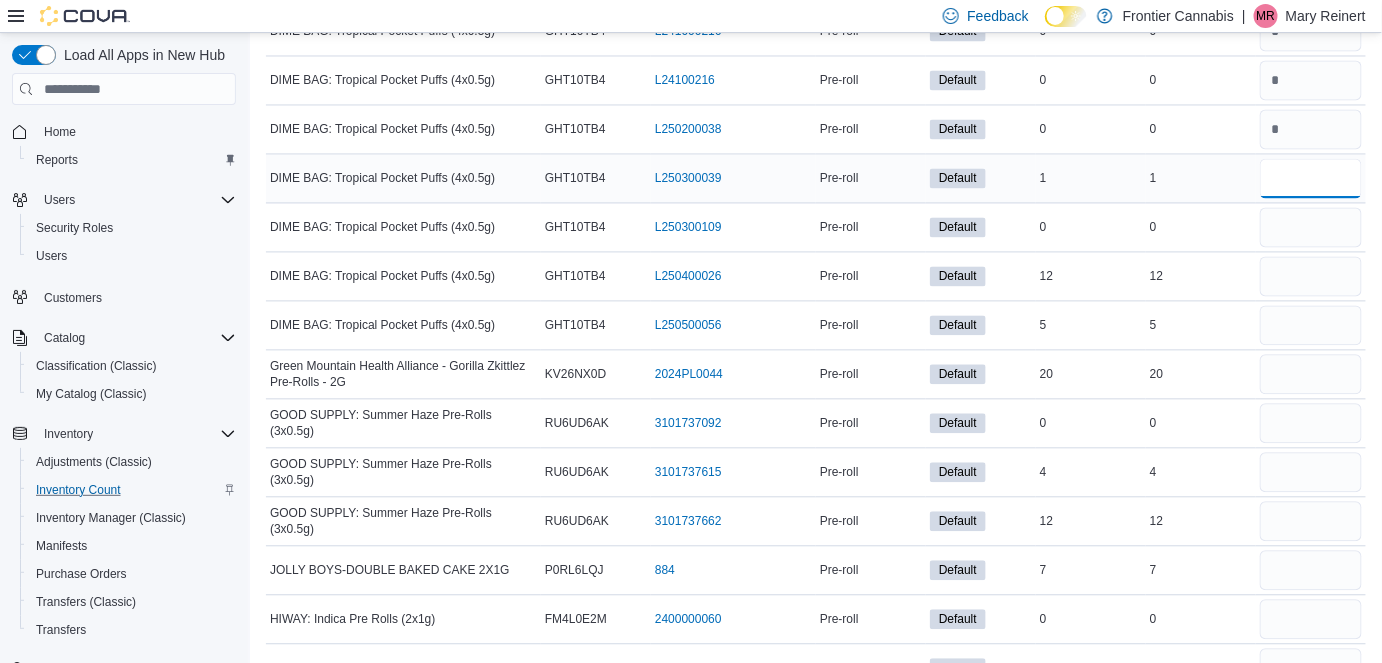 click at bounding box center [1311, 178] 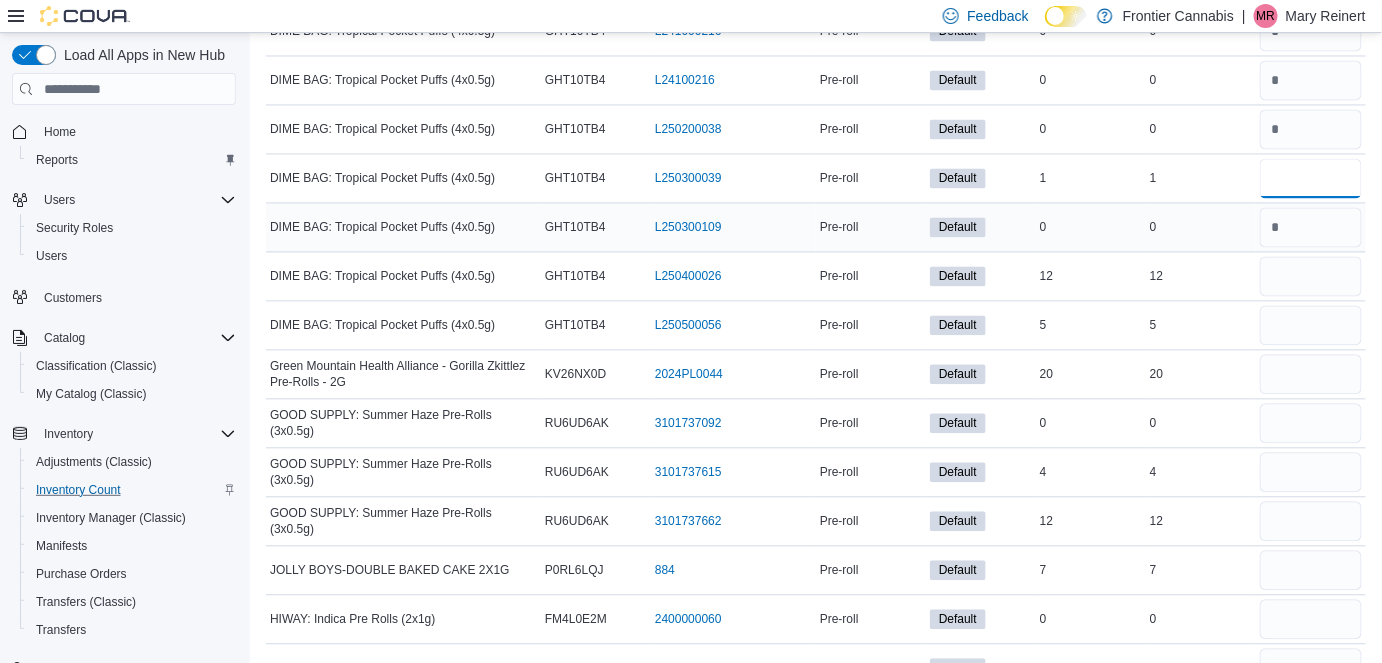 drag, startPoint x: 1301, startPoint y: 115, endPoint x: 1316, endPoint y: 184, distance: 70.61161 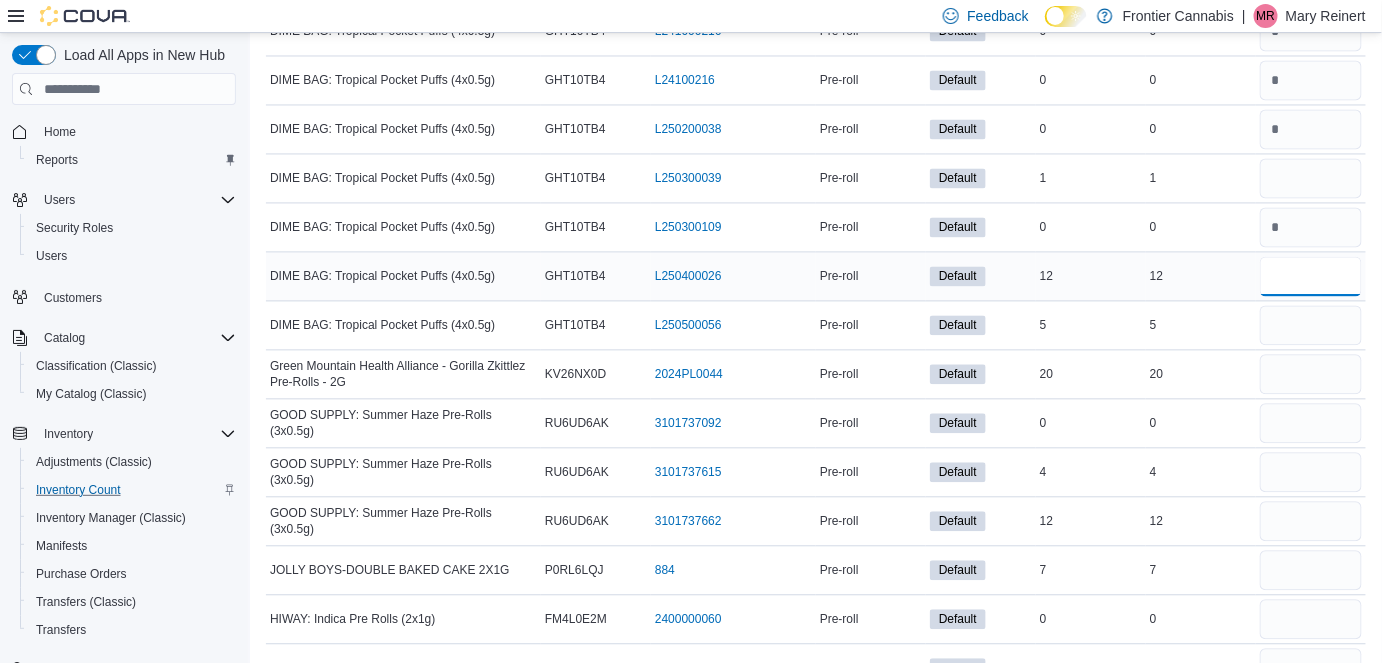 click at bounding box center [1311, 276] 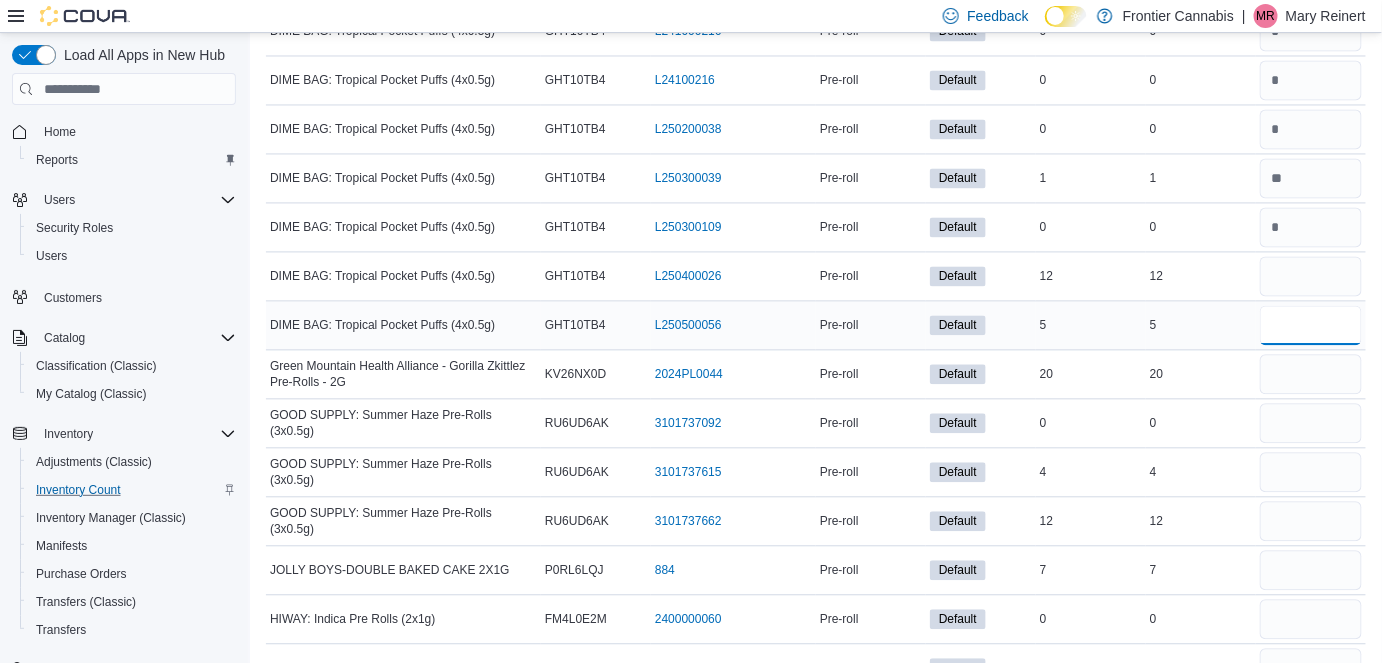 click at bounding box center [1311, 325] 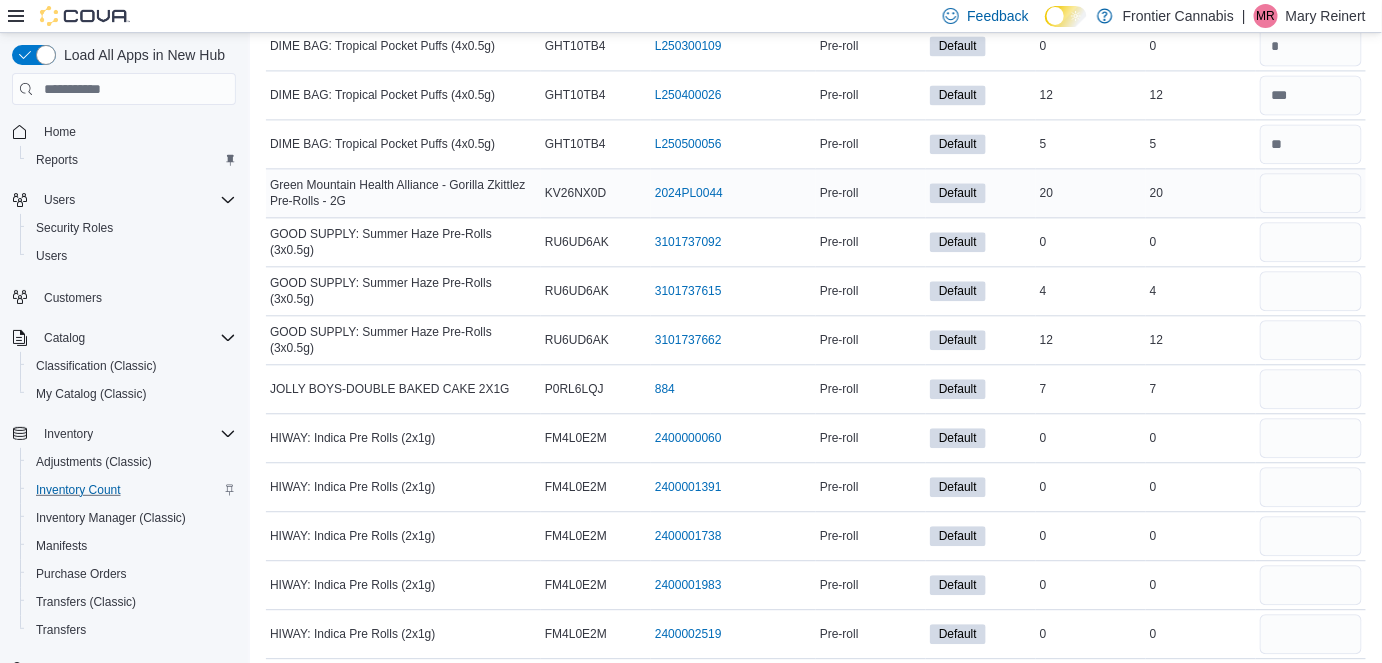 click at bounding box center [1311, 193] 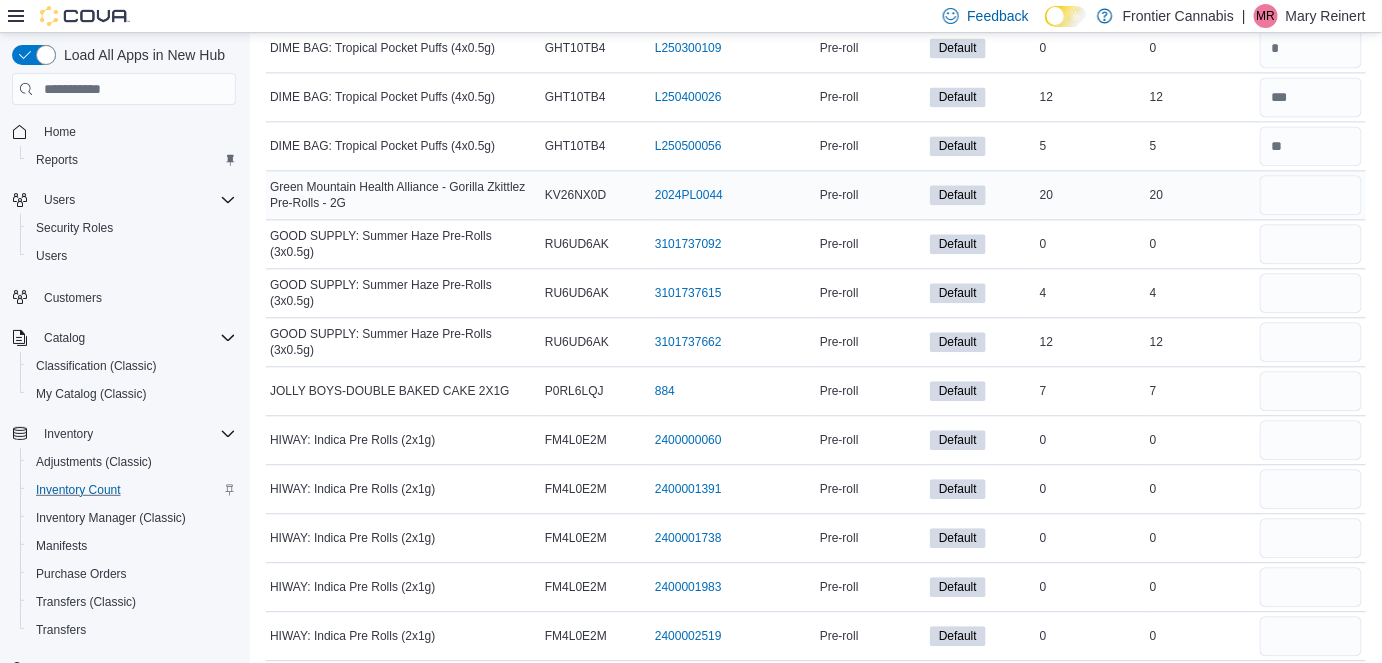 scroll, scrollTop: 11586, scrollLeft: 0, axis: vertical 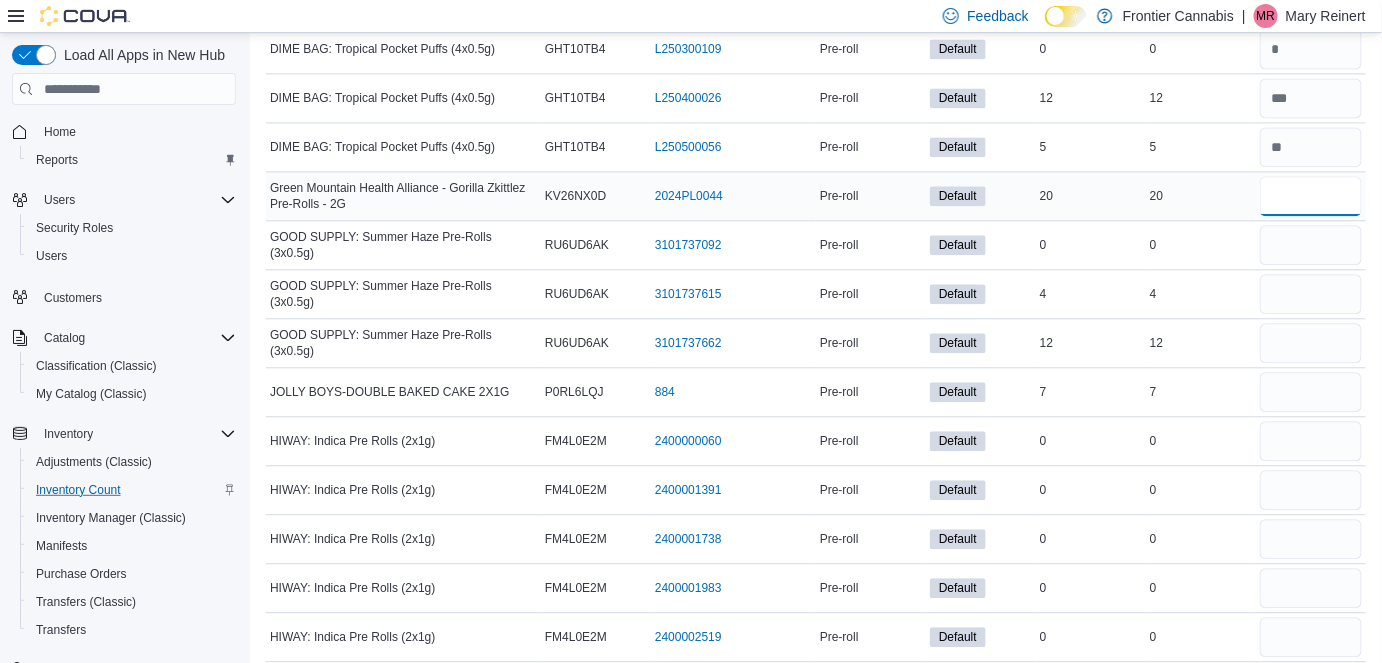 click at bounding box center (1311, 196) 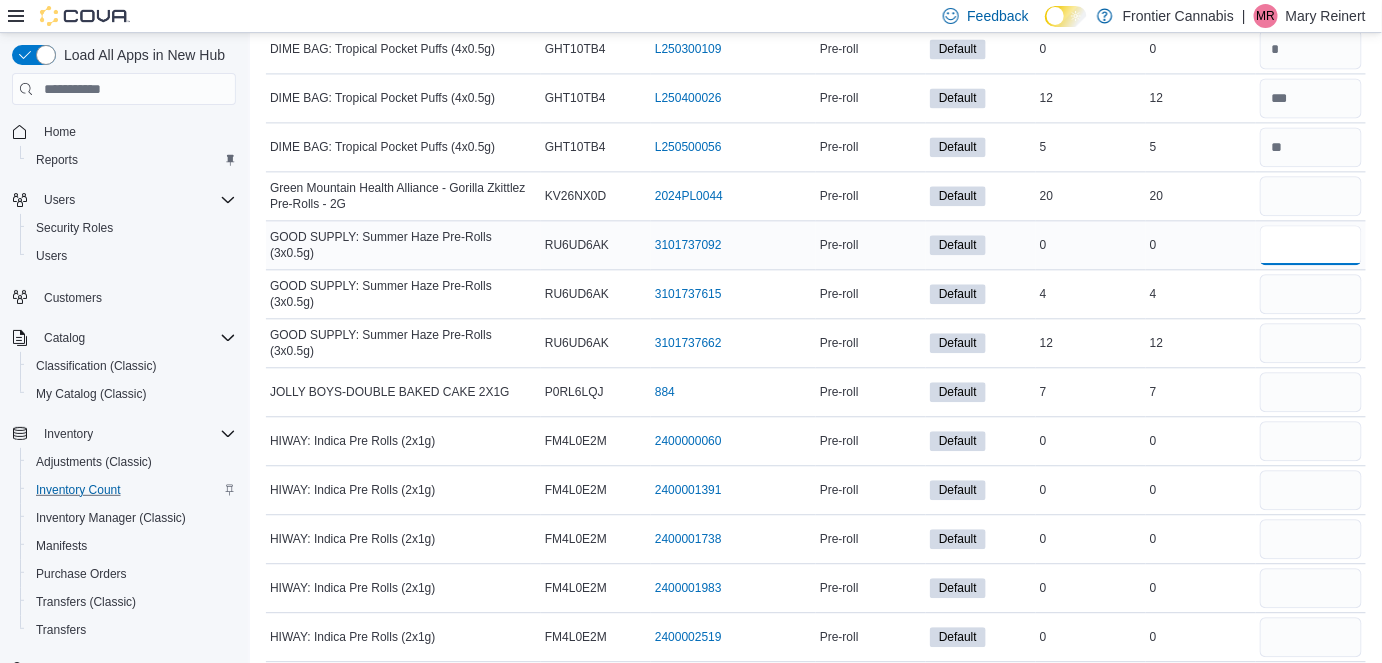 click at bounding box center [1311, 245] 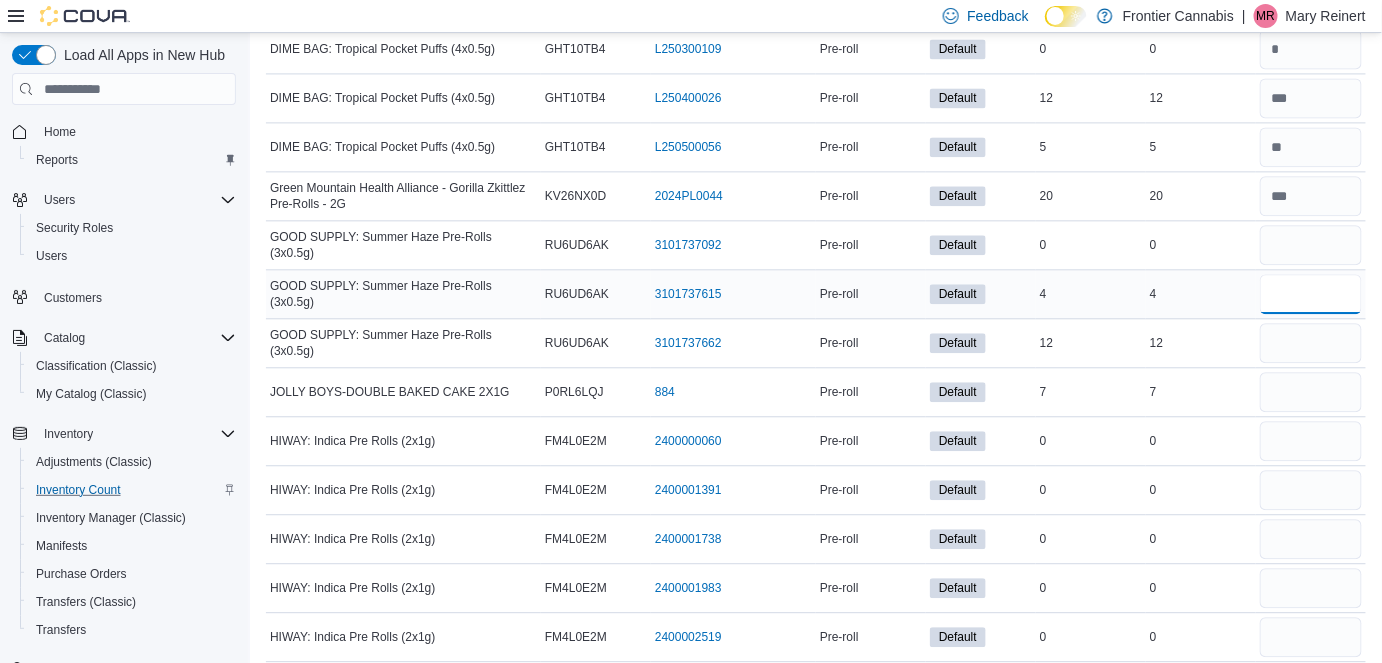 click at bounding box center (1311, 294) 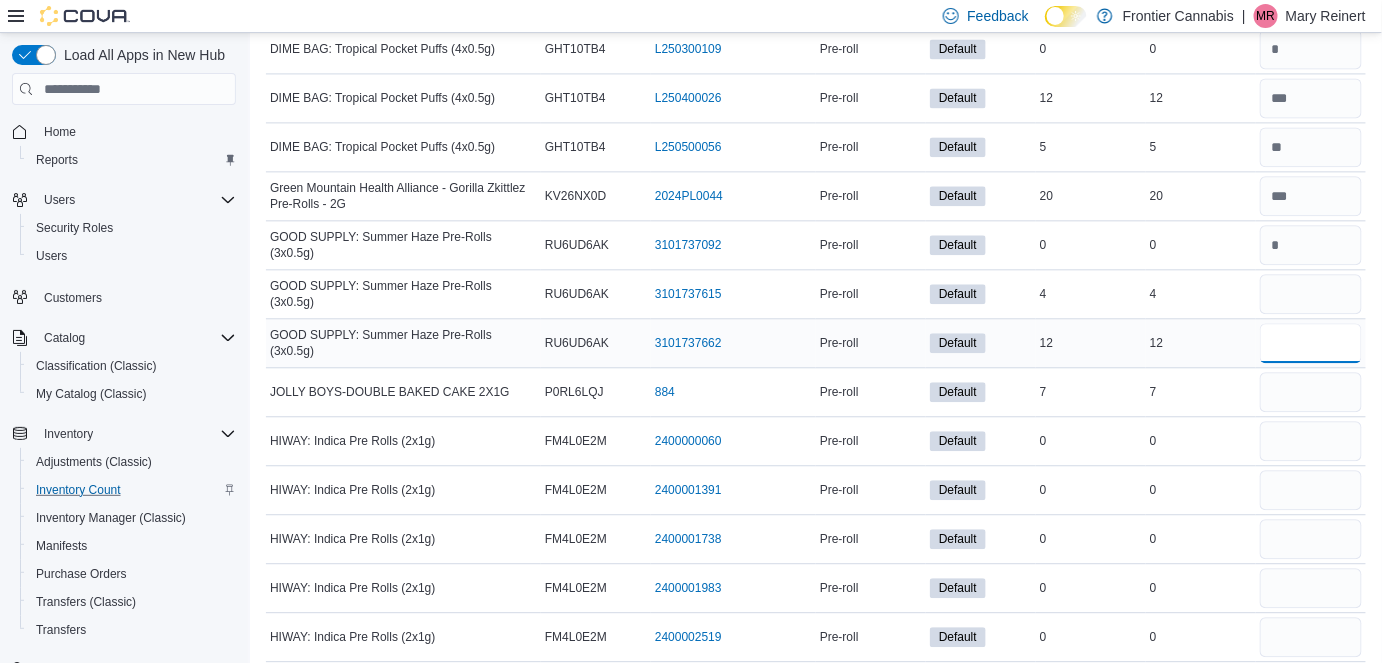 click at bounding box center (1311, 343) 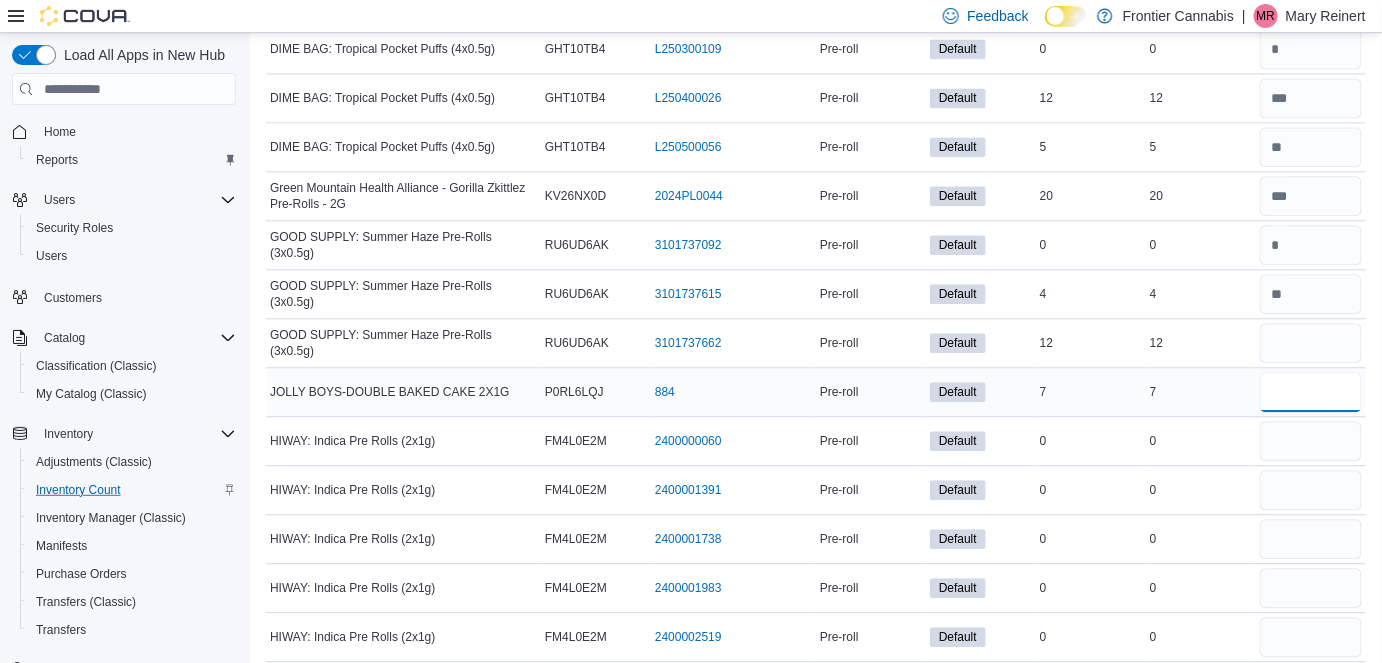 click at bounding box center [1311, 392] 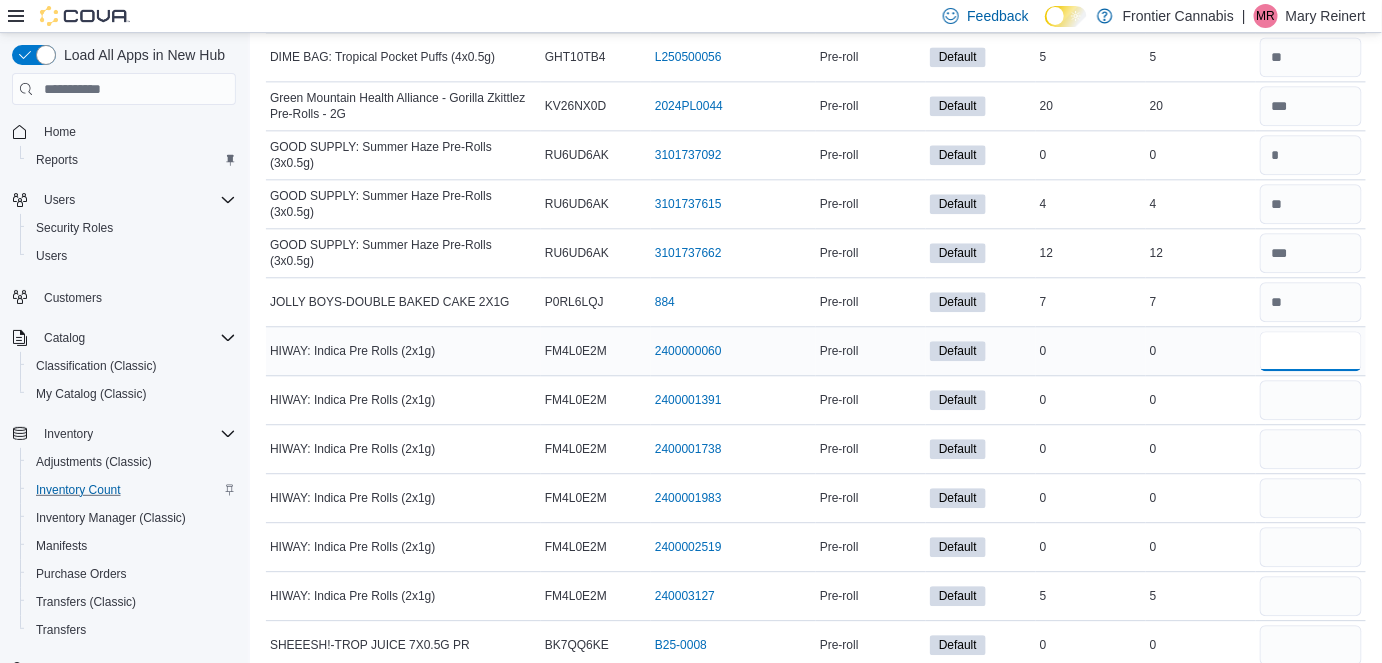 click at bounding box center (1311, 351) 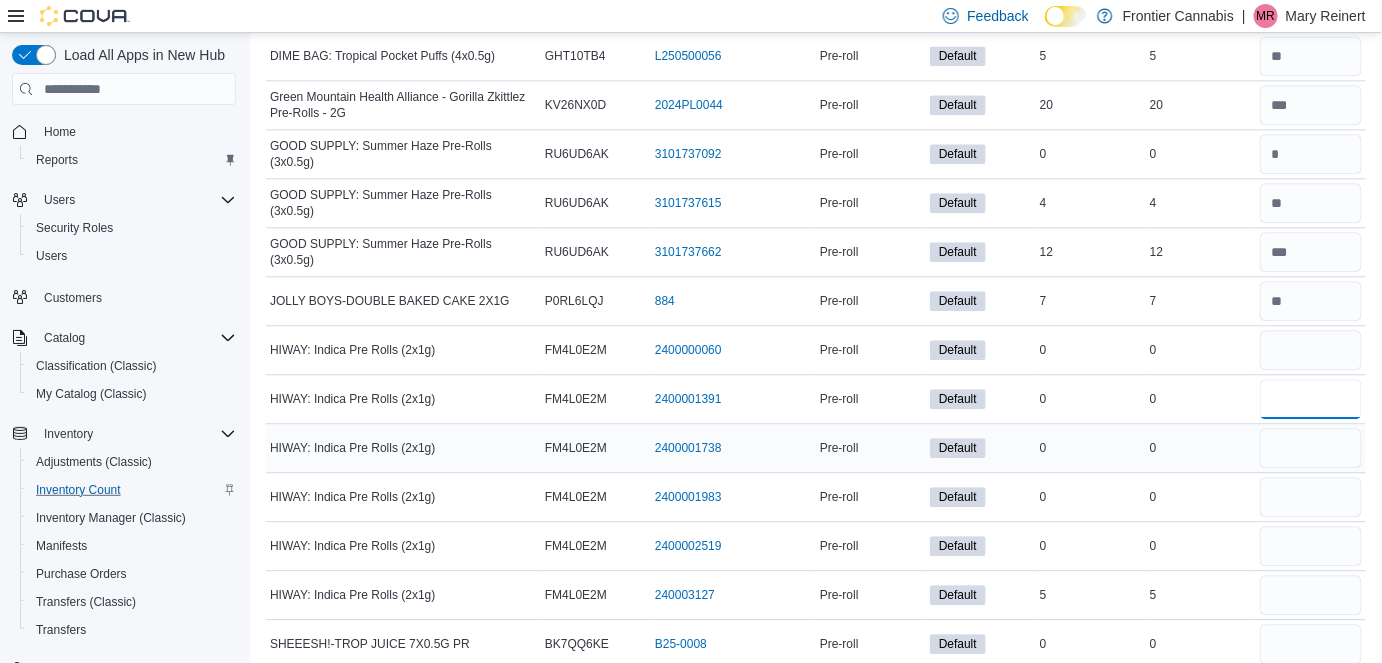 click at bounding box center [1311, 399] 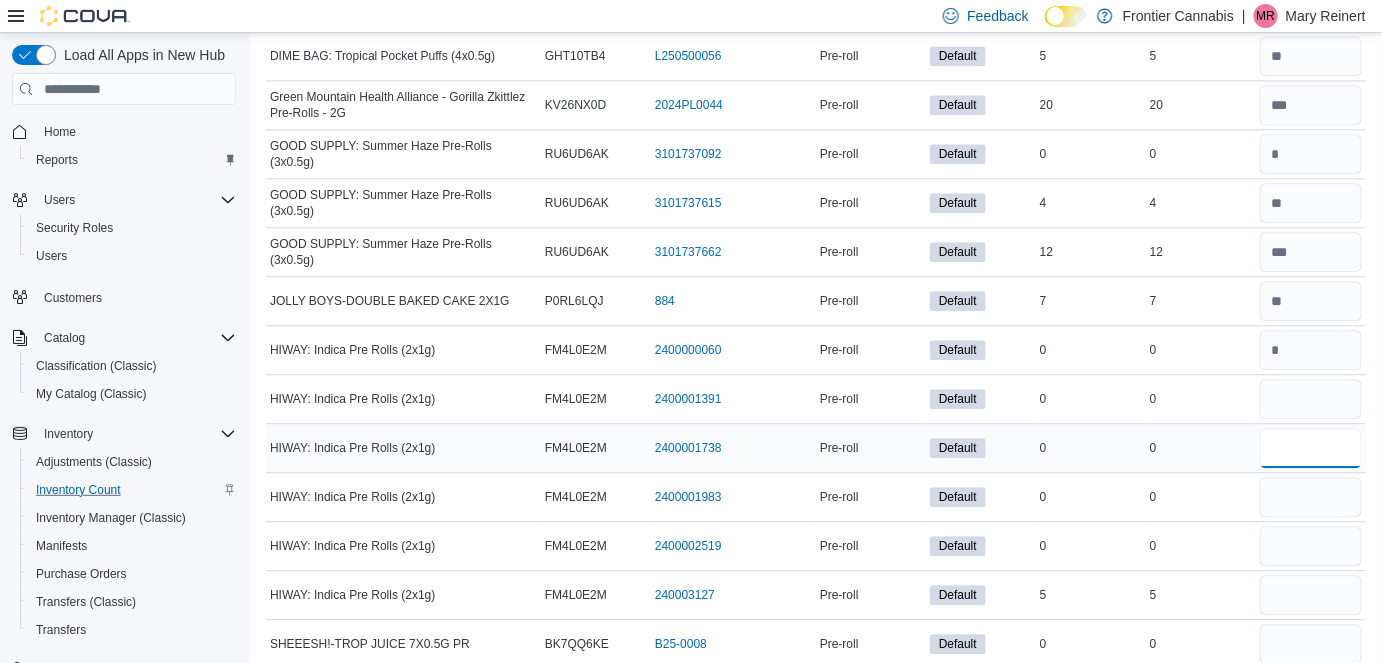 click at bounding box center (1311, 448) 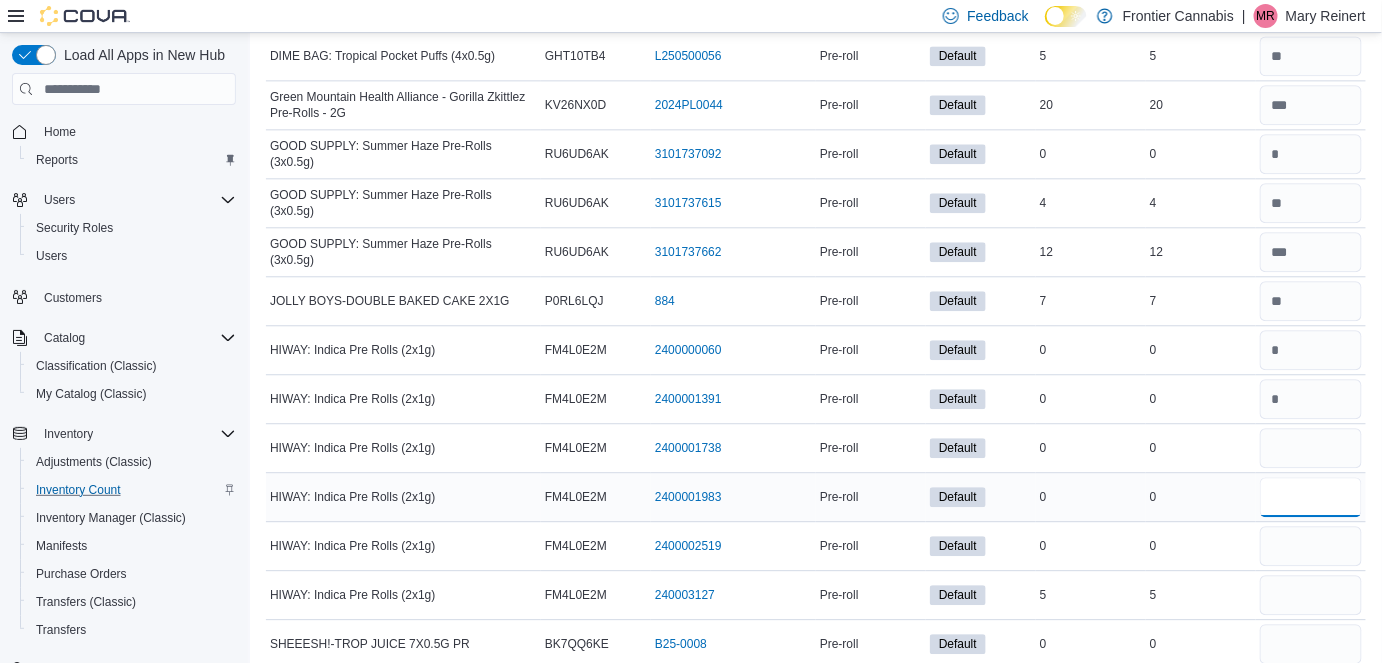 click at bounding box center (1311, 497) 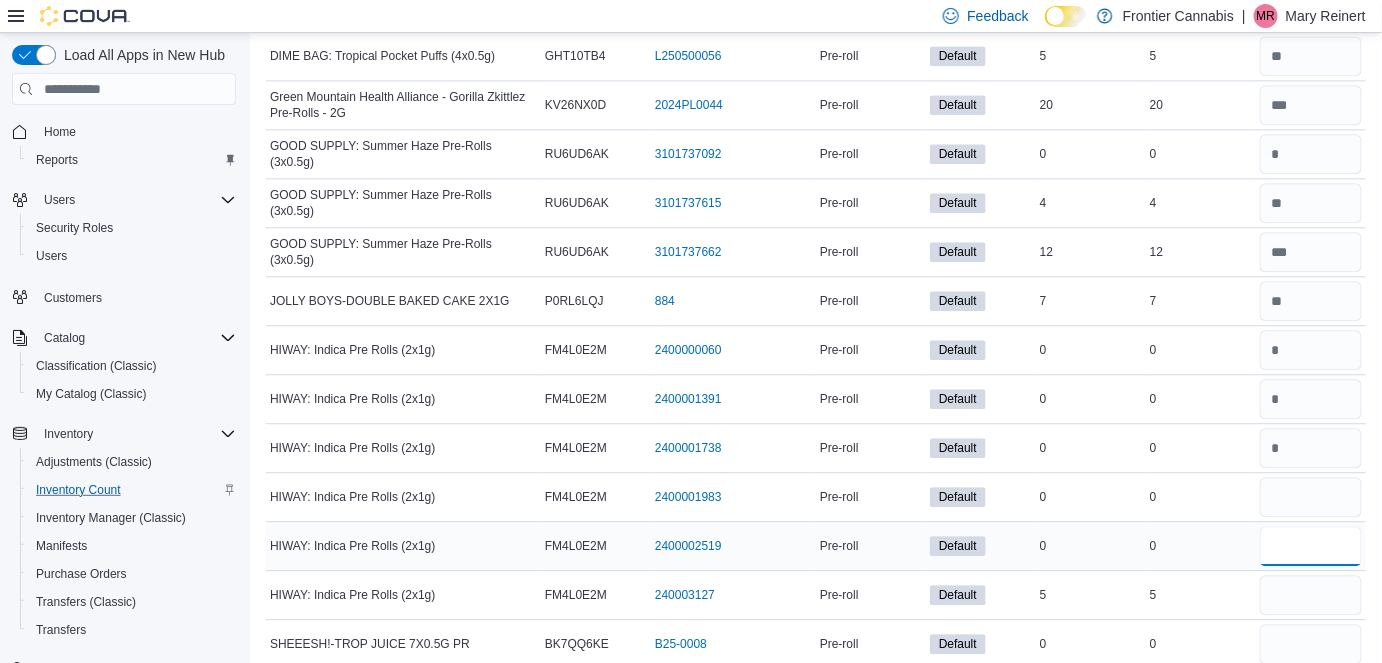 click at bounding box center (1311, 546) 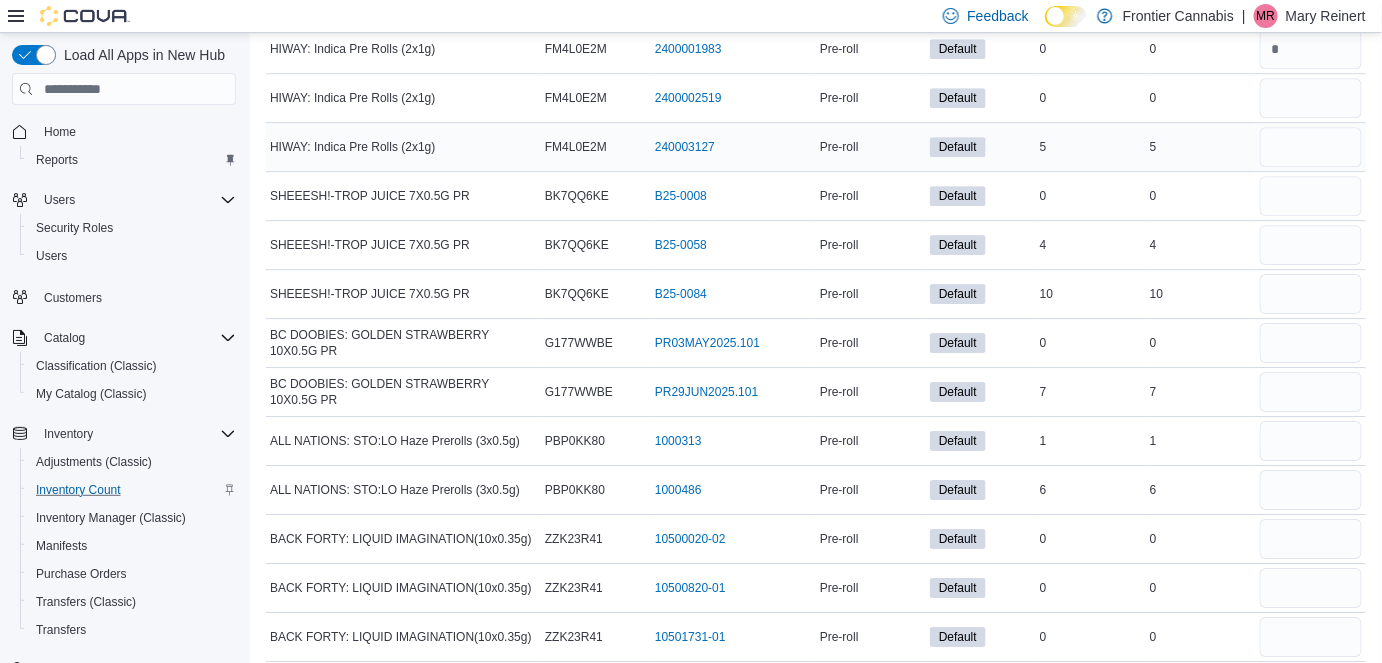 click at bounding box center [1311, 147] 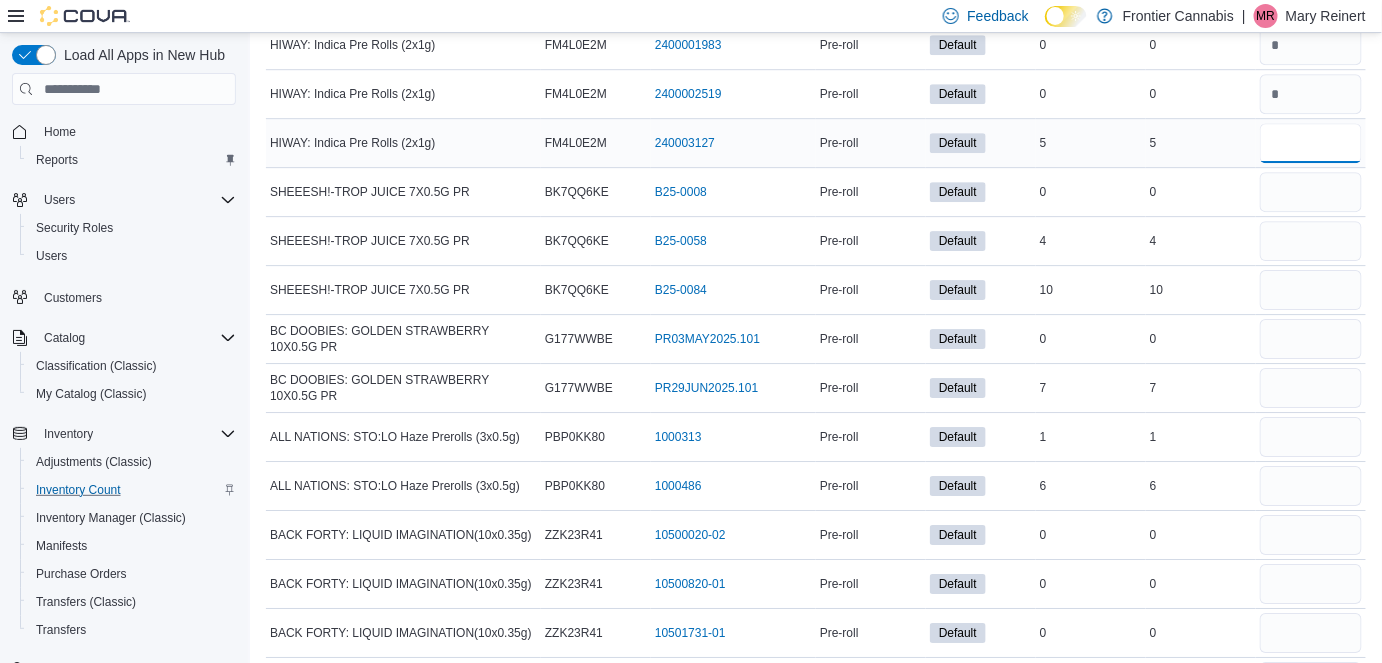 click at bounding box center (1311, 143) 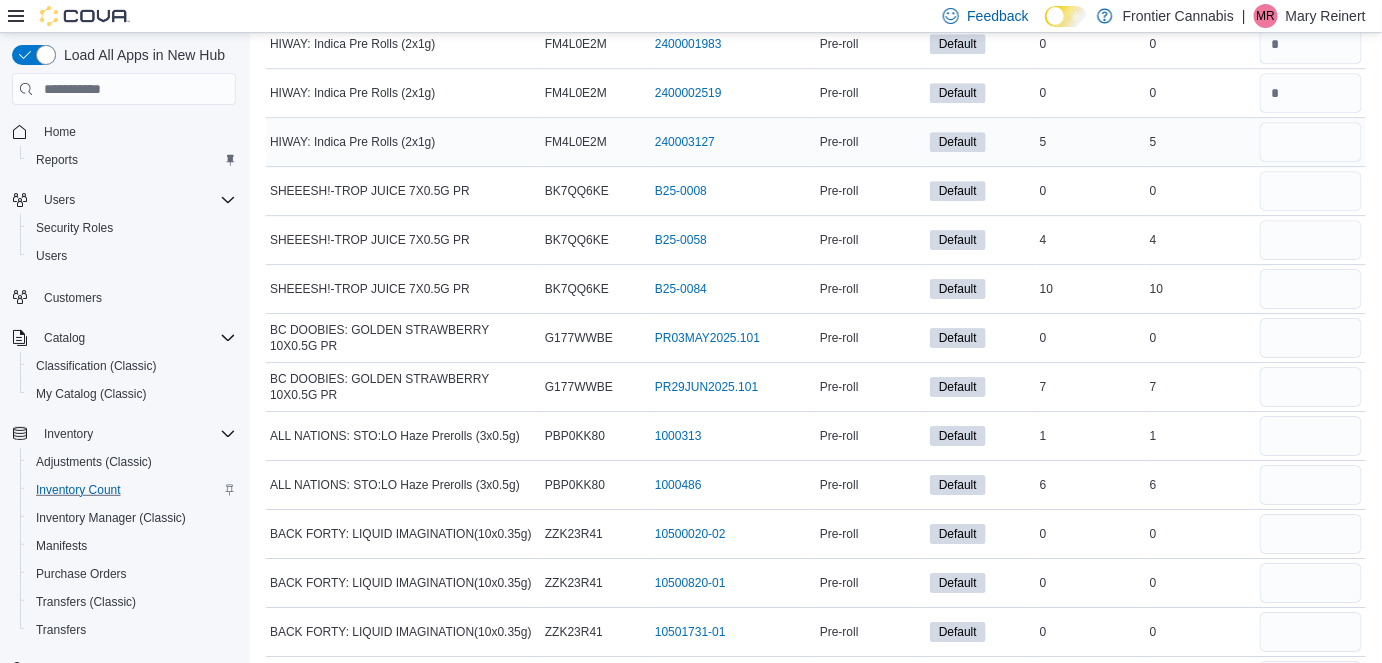 scroll, scrollTop: 12130, scrollLeft: 0, axis: vertical 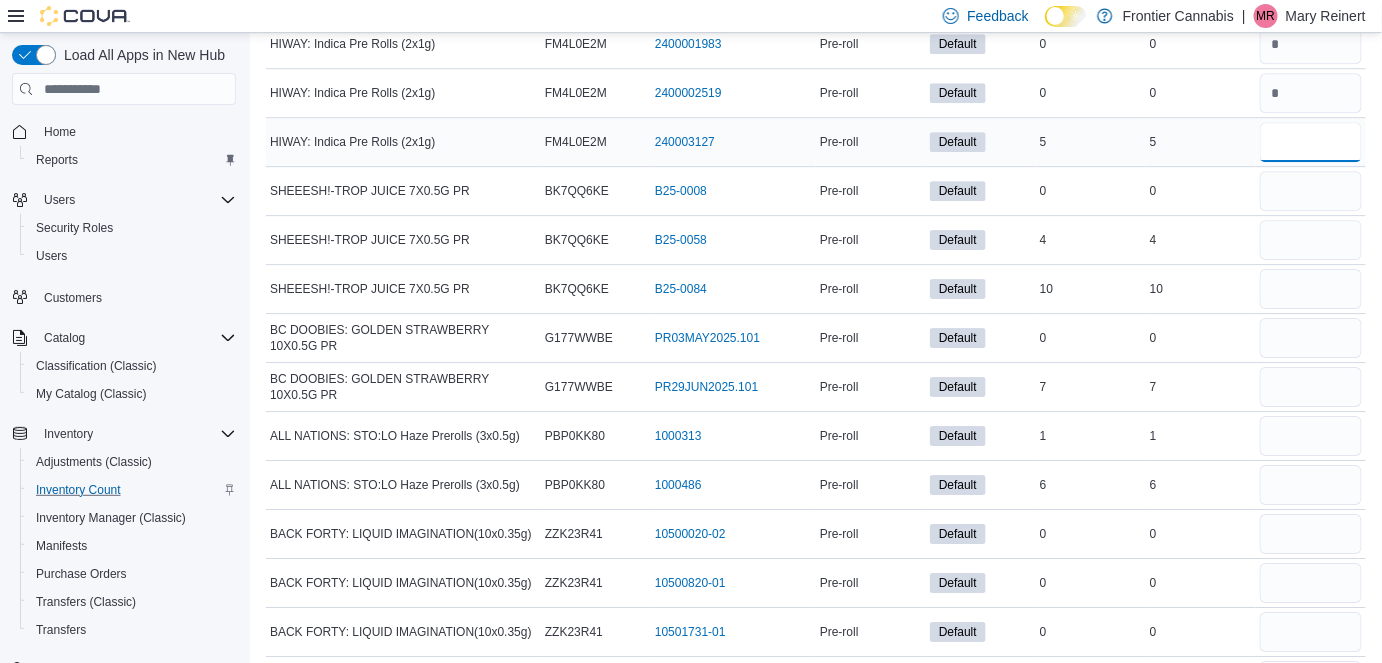 click at bounding box center (1311, 142) 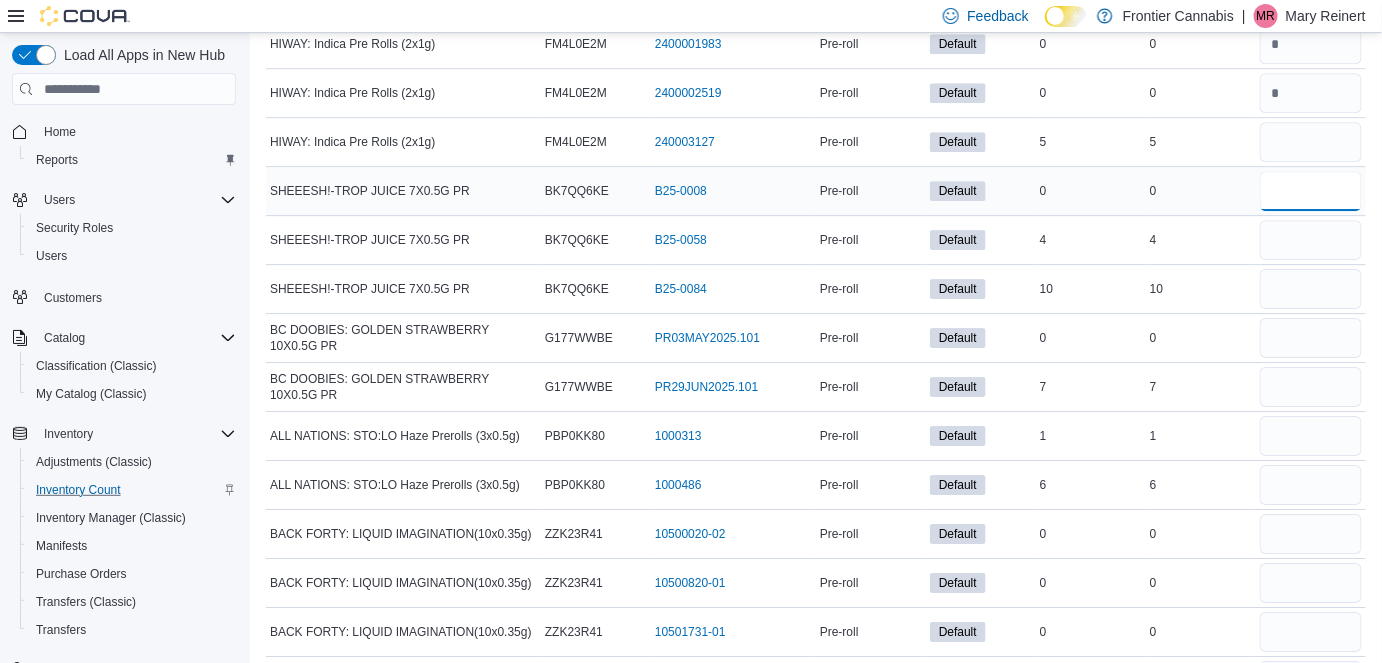 click at bounding box center [1311, 191] 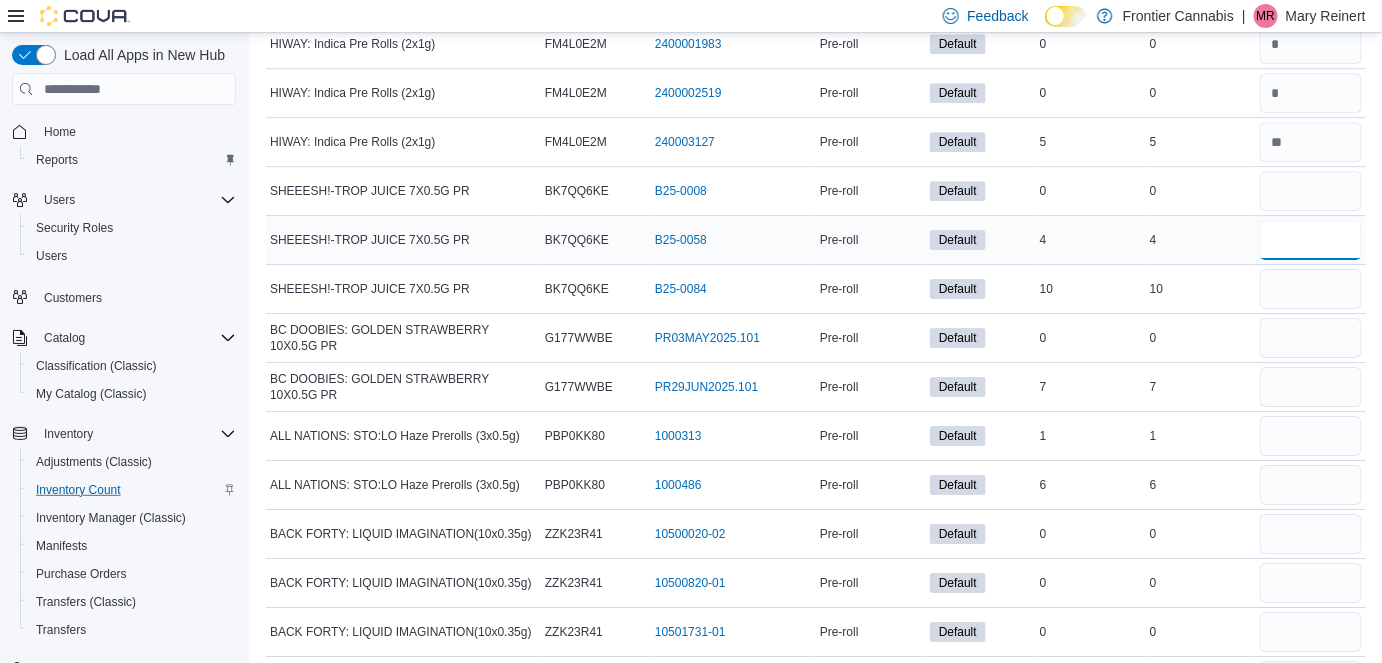 click at bounding box center [1311, 240] 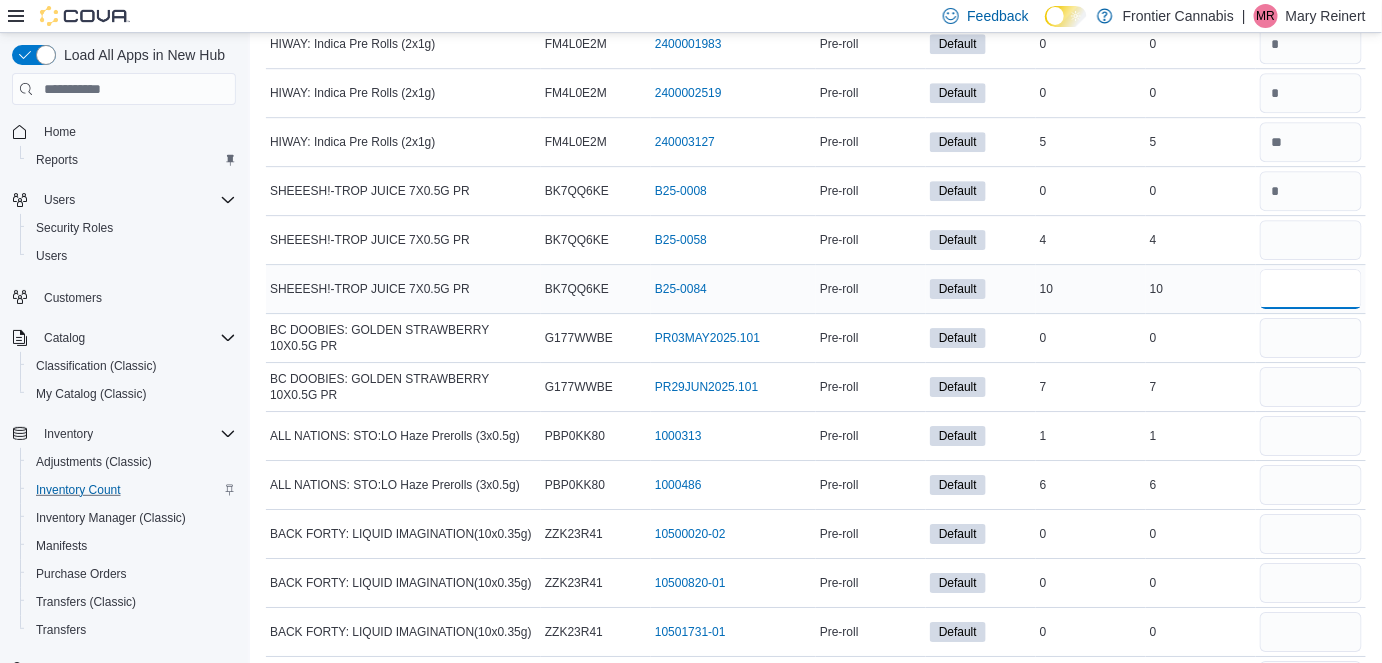 click at bounding box center (1311, 289) 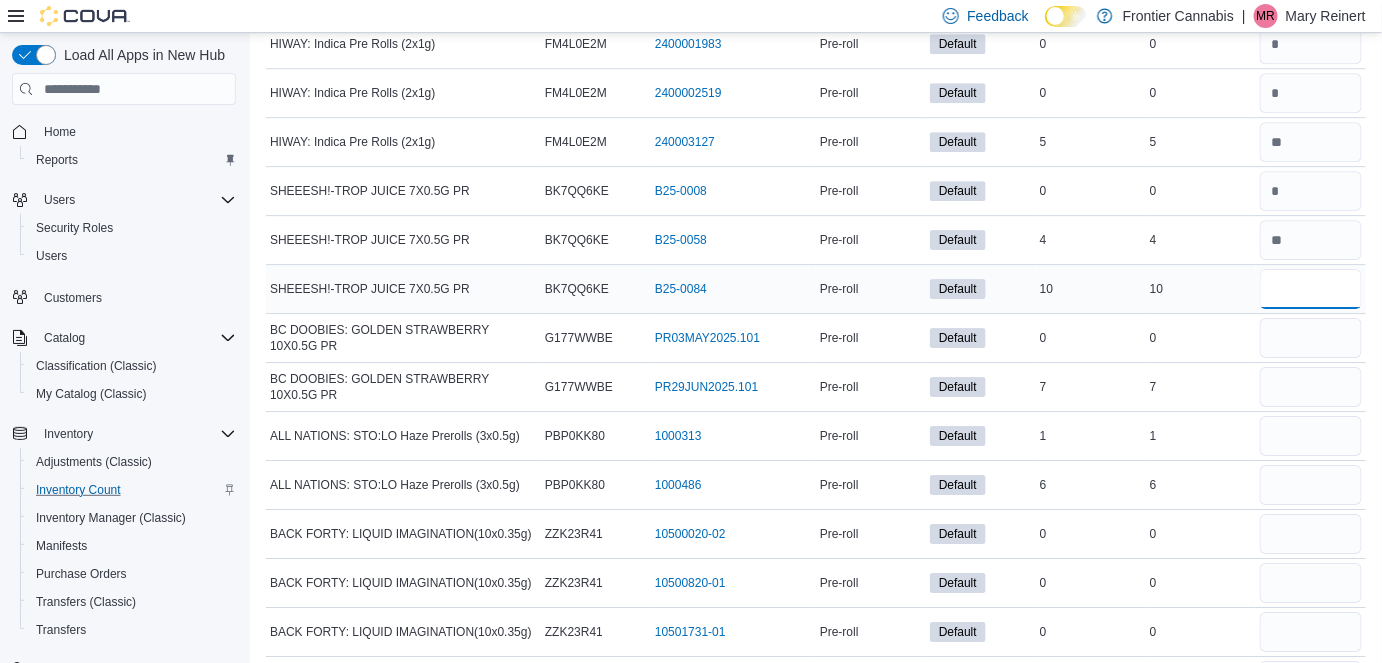 click at bounding box center [1311, 289] 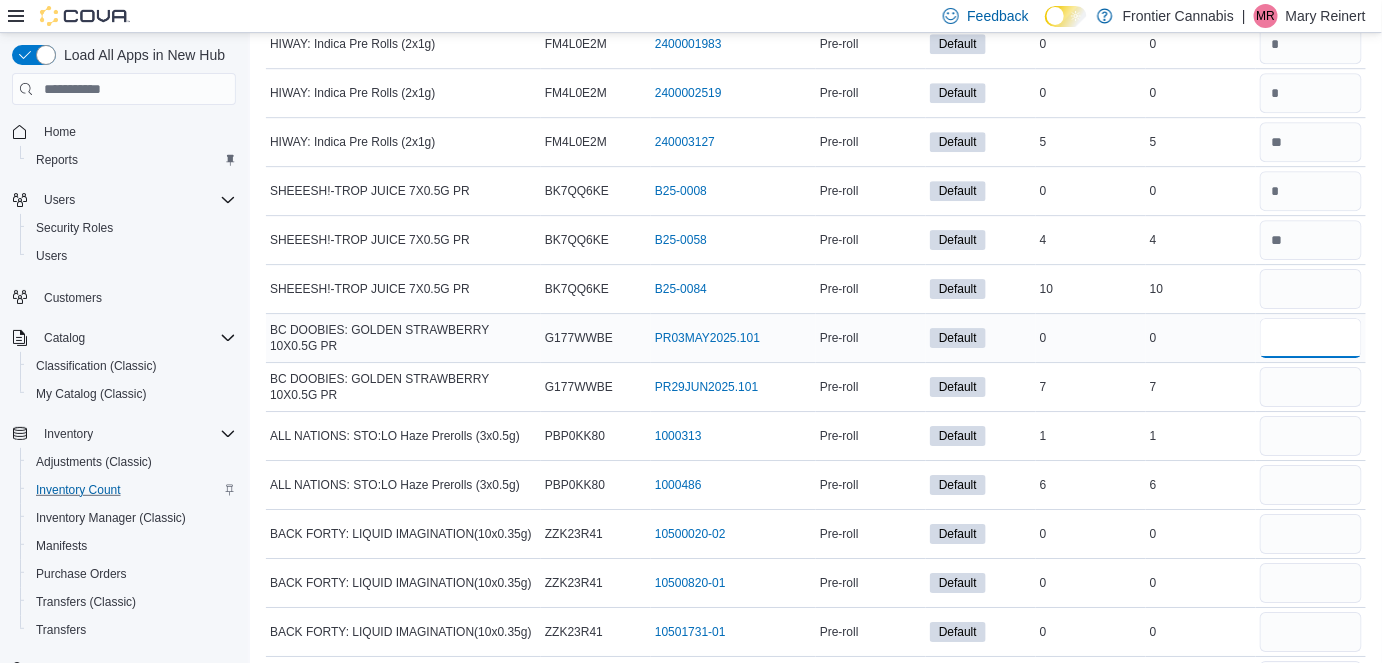 click at bounding box center (1311, 338) 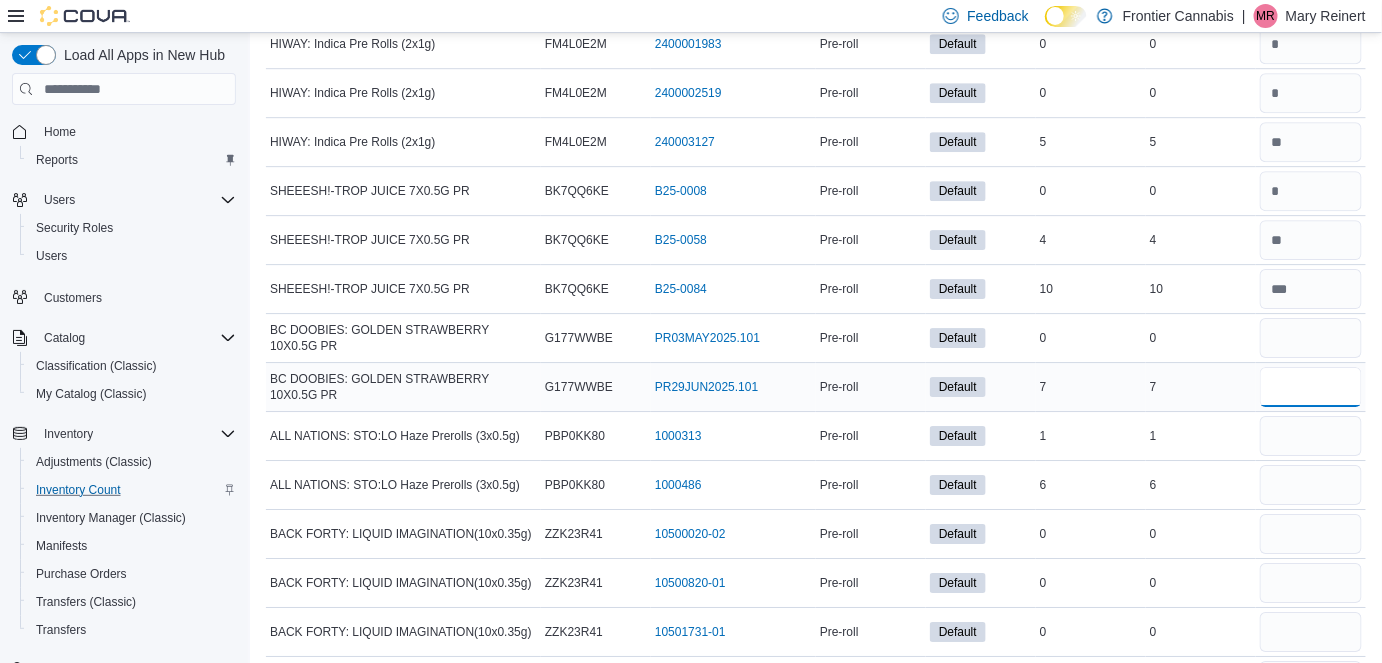 click at bounding box center [1311, 387] 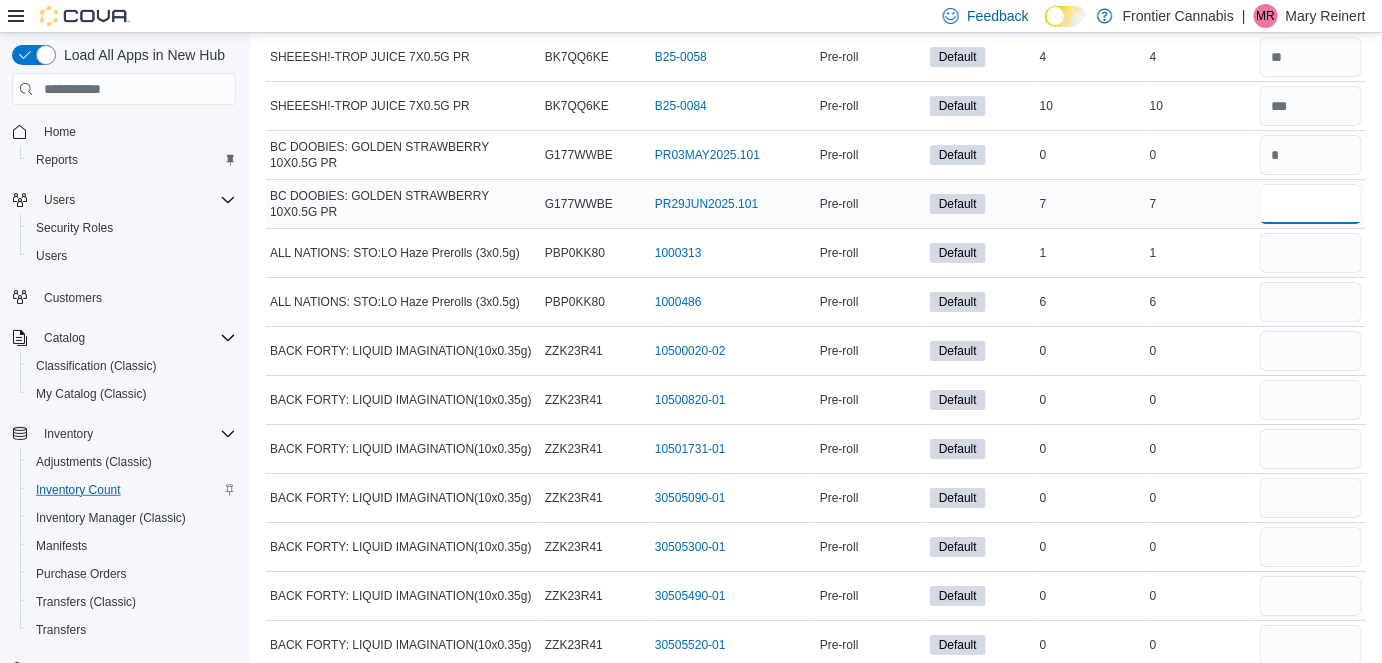 scroll, scrollTop: 12314, scrollLeft: 0, axis: vertical 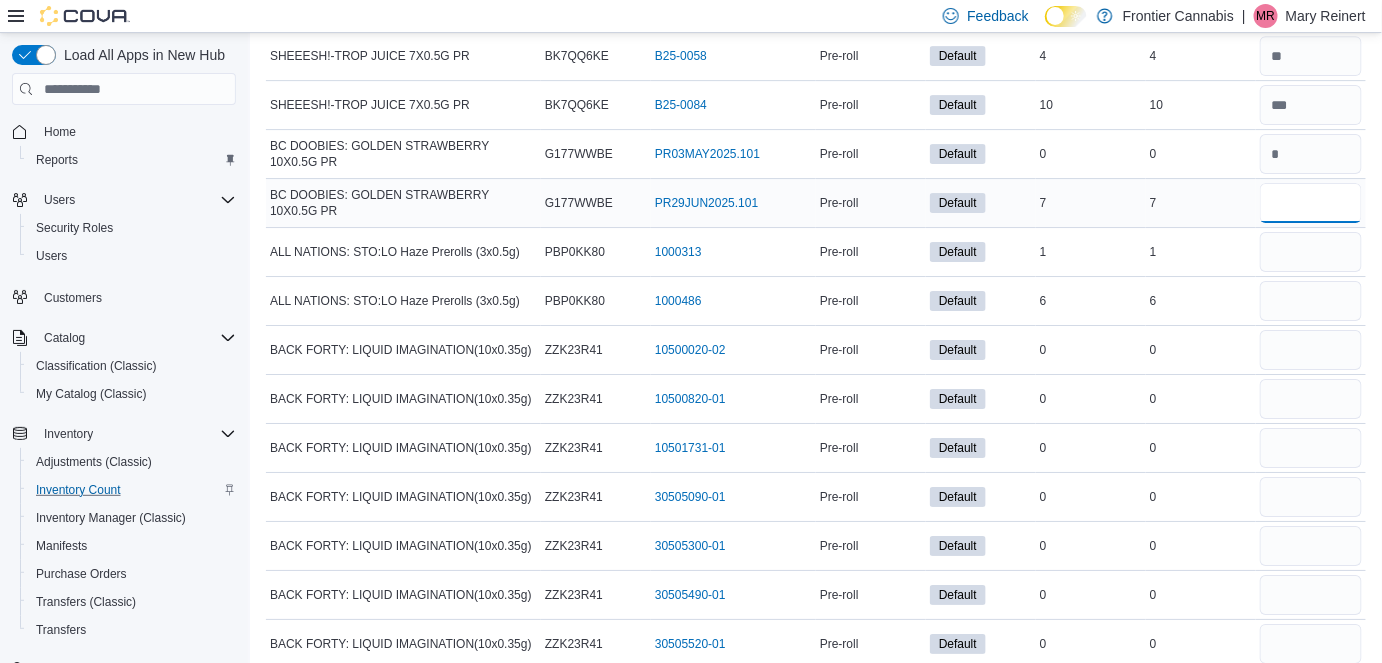 click at bounding box center (1311, 203) 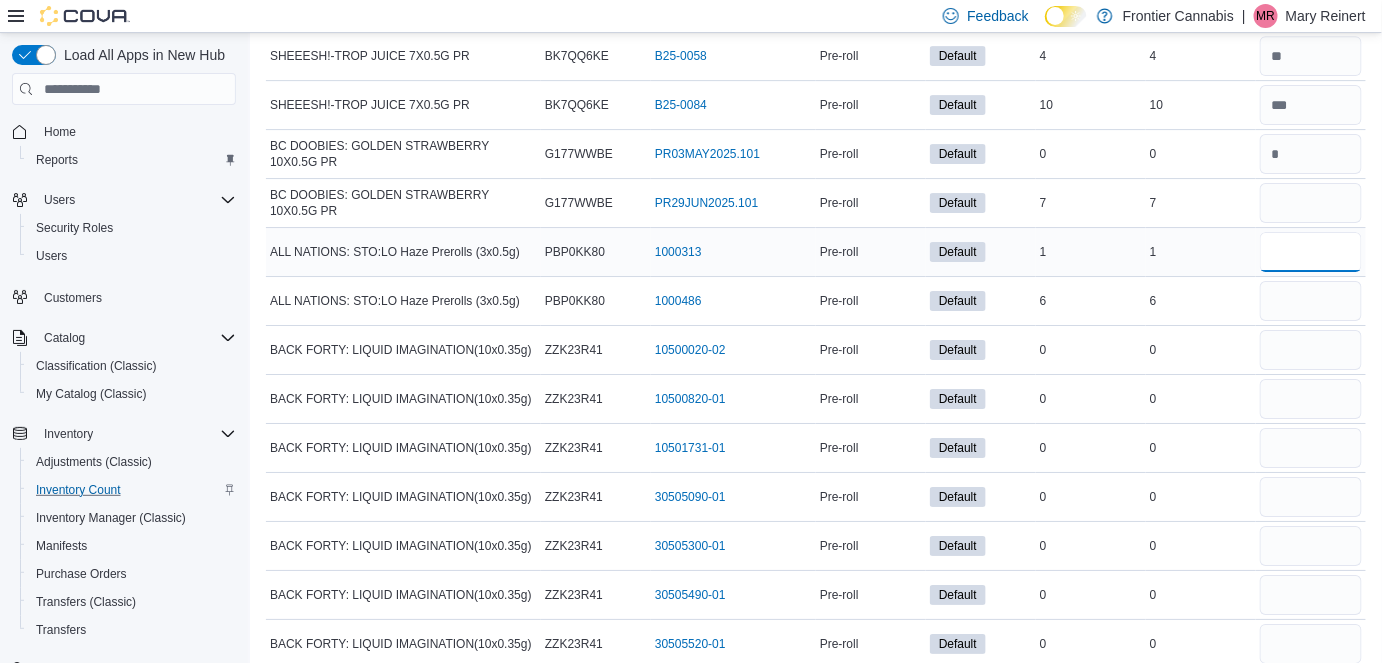 click at bounding box center [1311, 252] 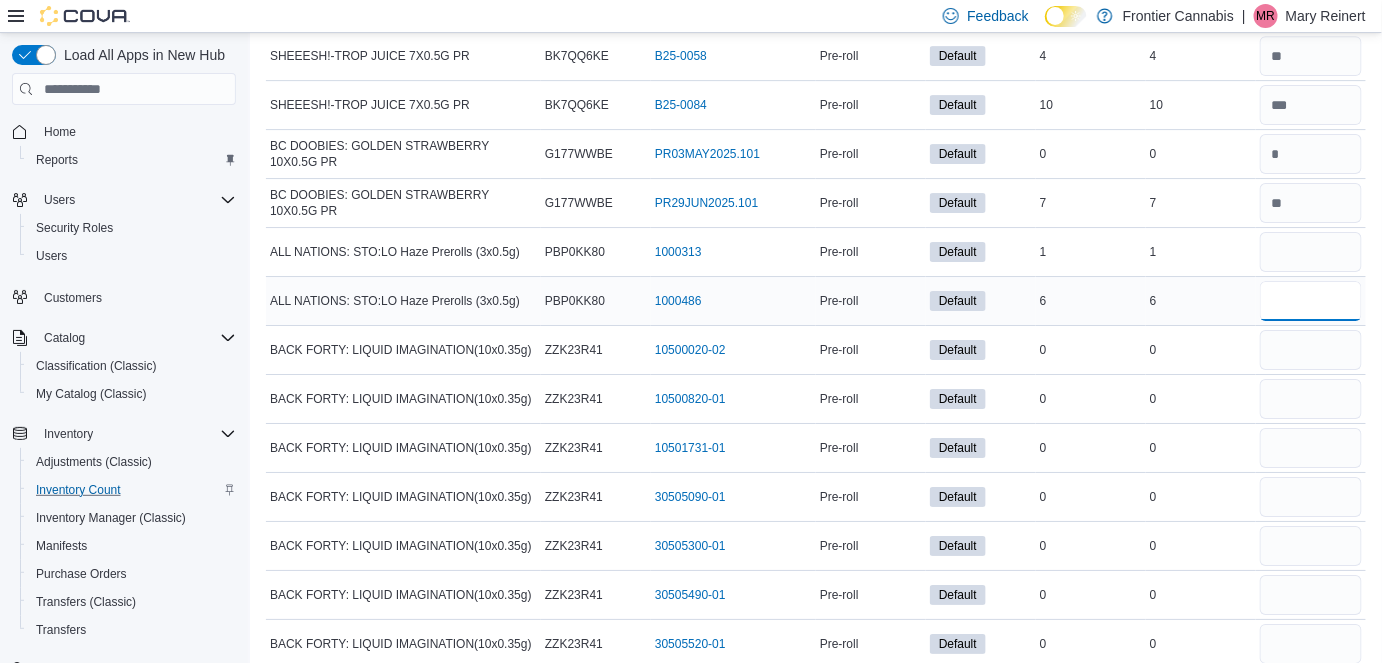 click at bounding box center [1311, 301] 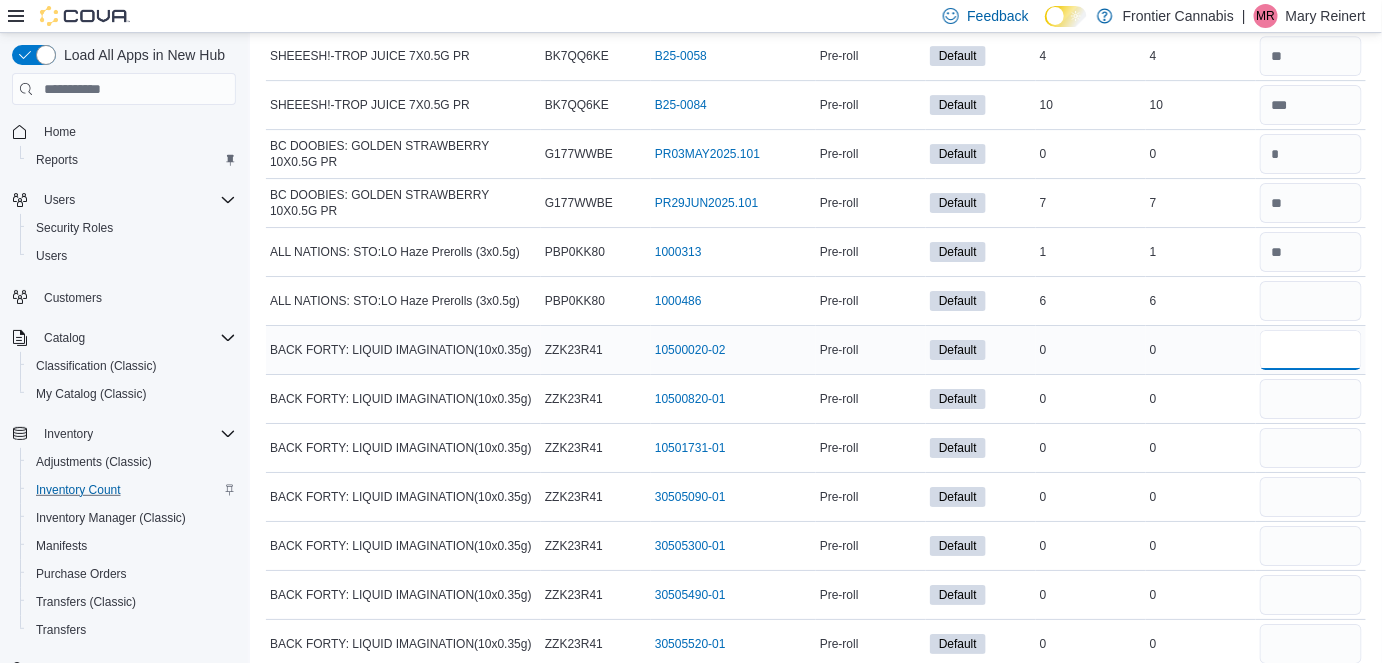 click at bounding box center [1311, 350] 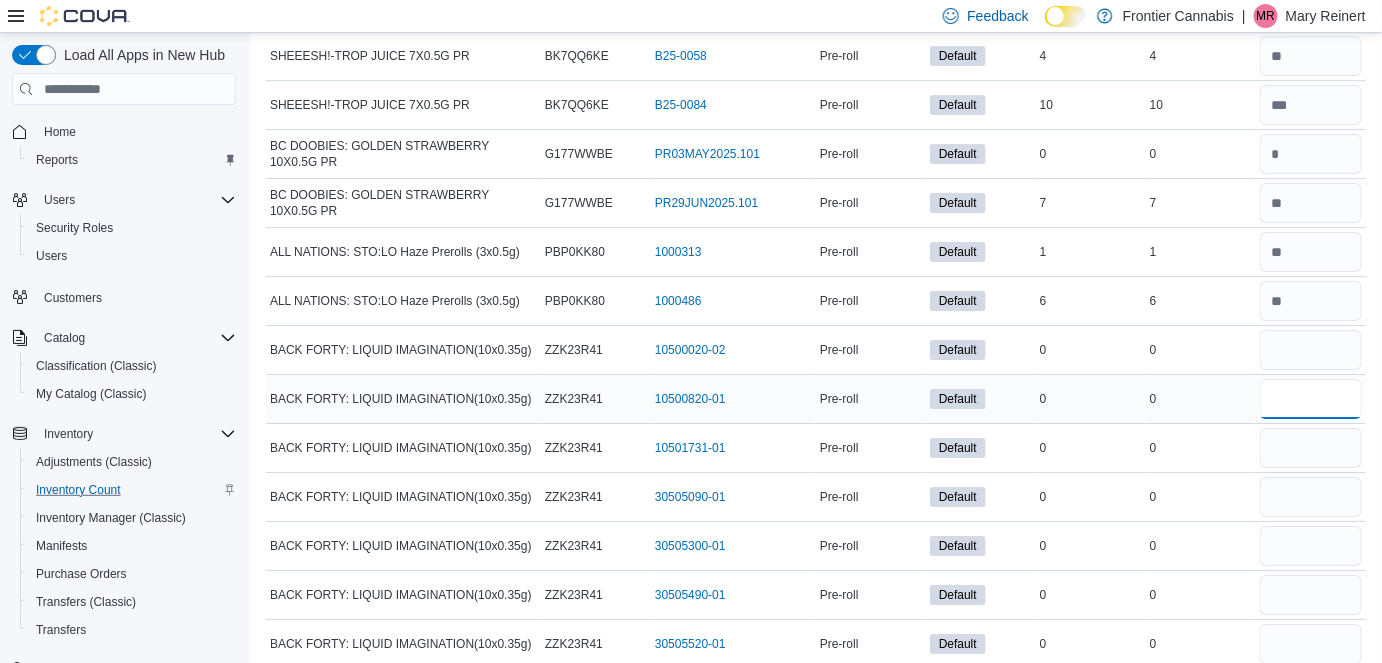 click at bounding box center [1311, 399] 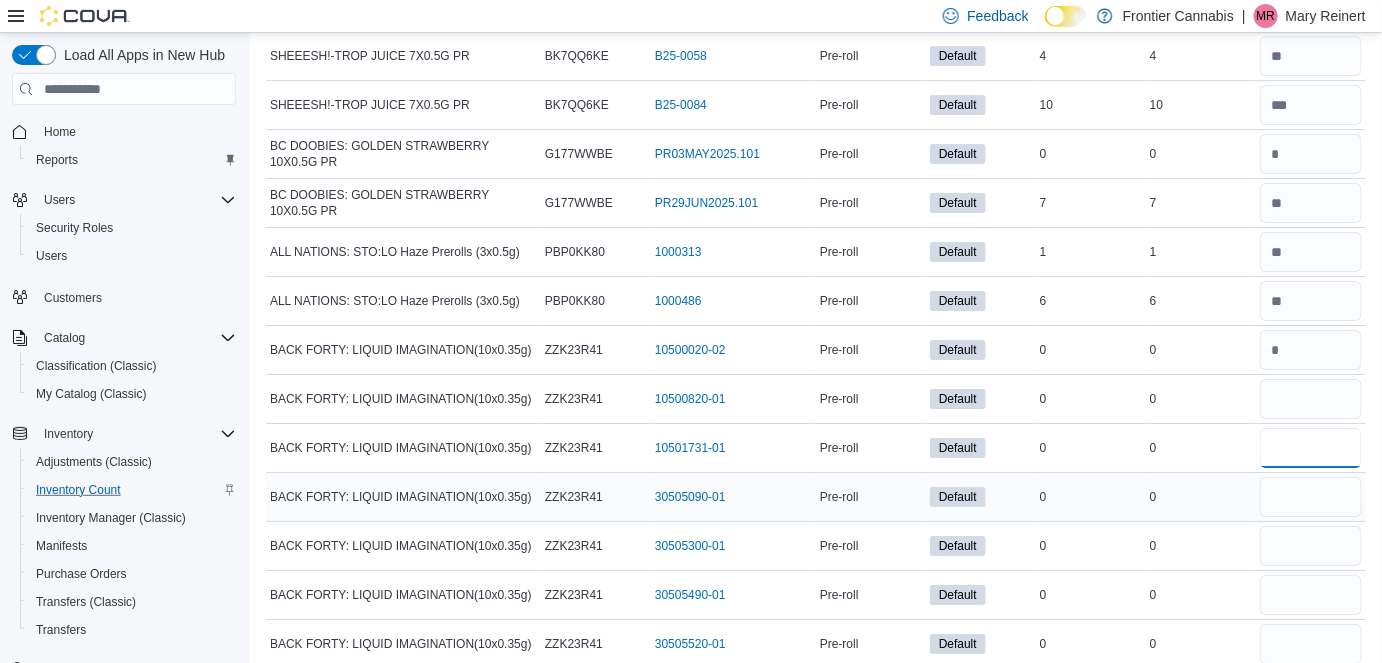 drag, startPoint x: 1291, startPoint y: 380, endPoint x: 1296, endPoint y: 443, distance: 63.1981 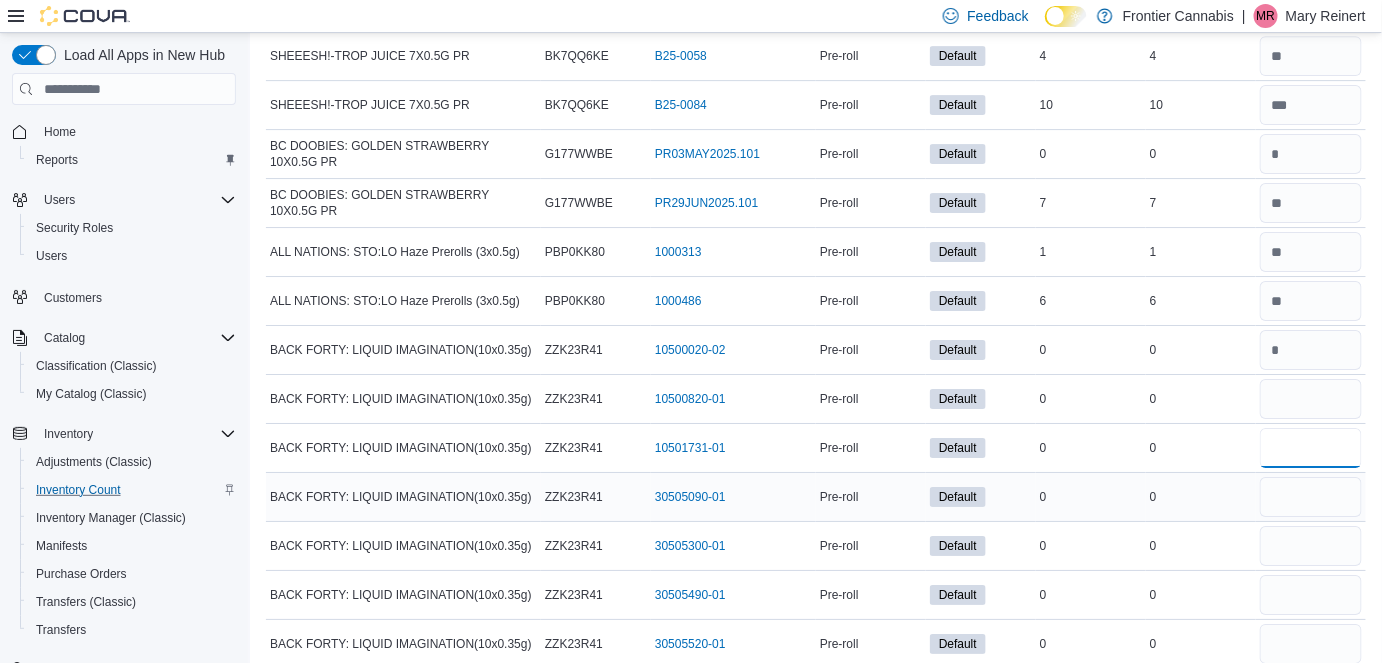 click at bounding box center (1311, 448) 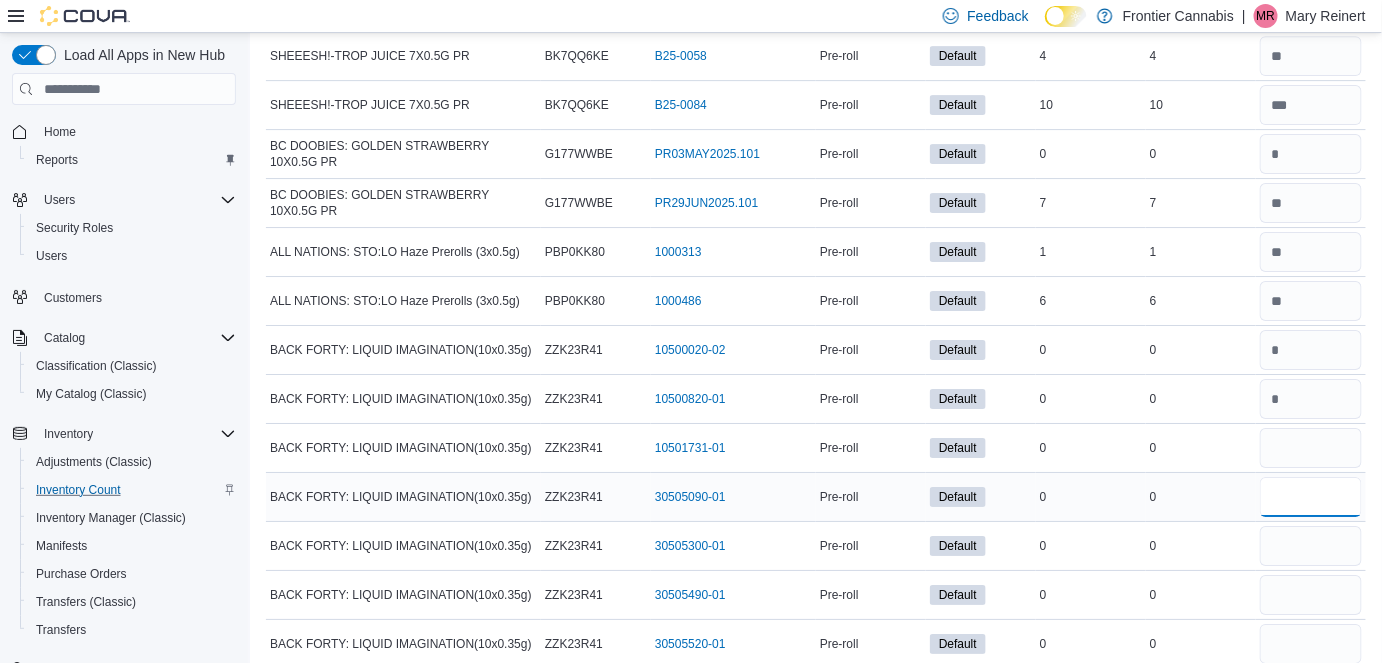click at bounding box center (1311, 497) 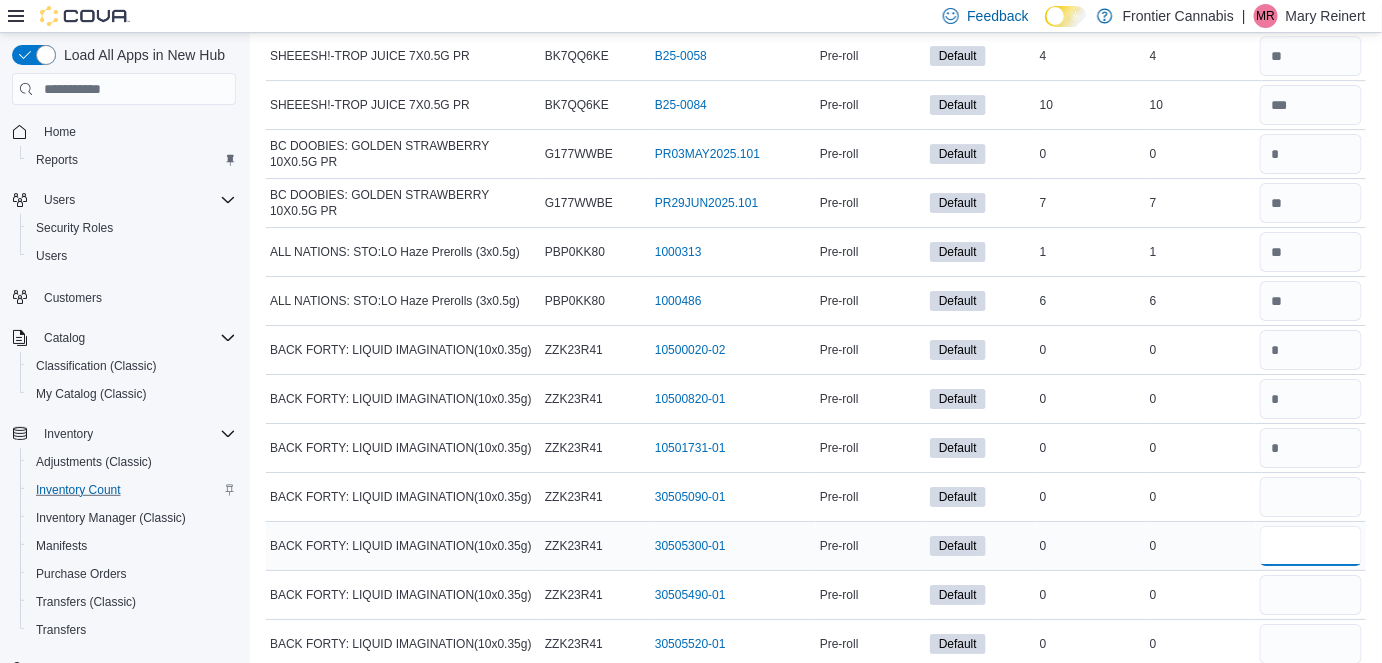 click at bounding box center [1311, 546] 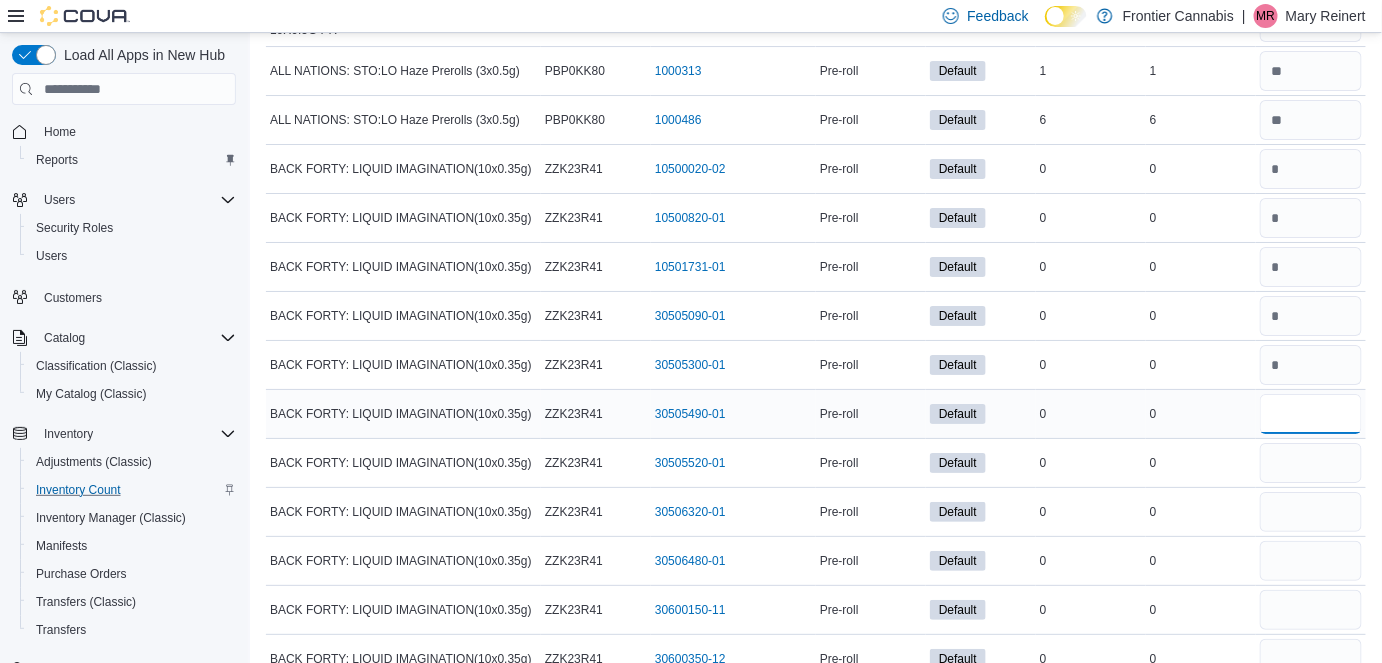 click at bounding box center [1311, 414] 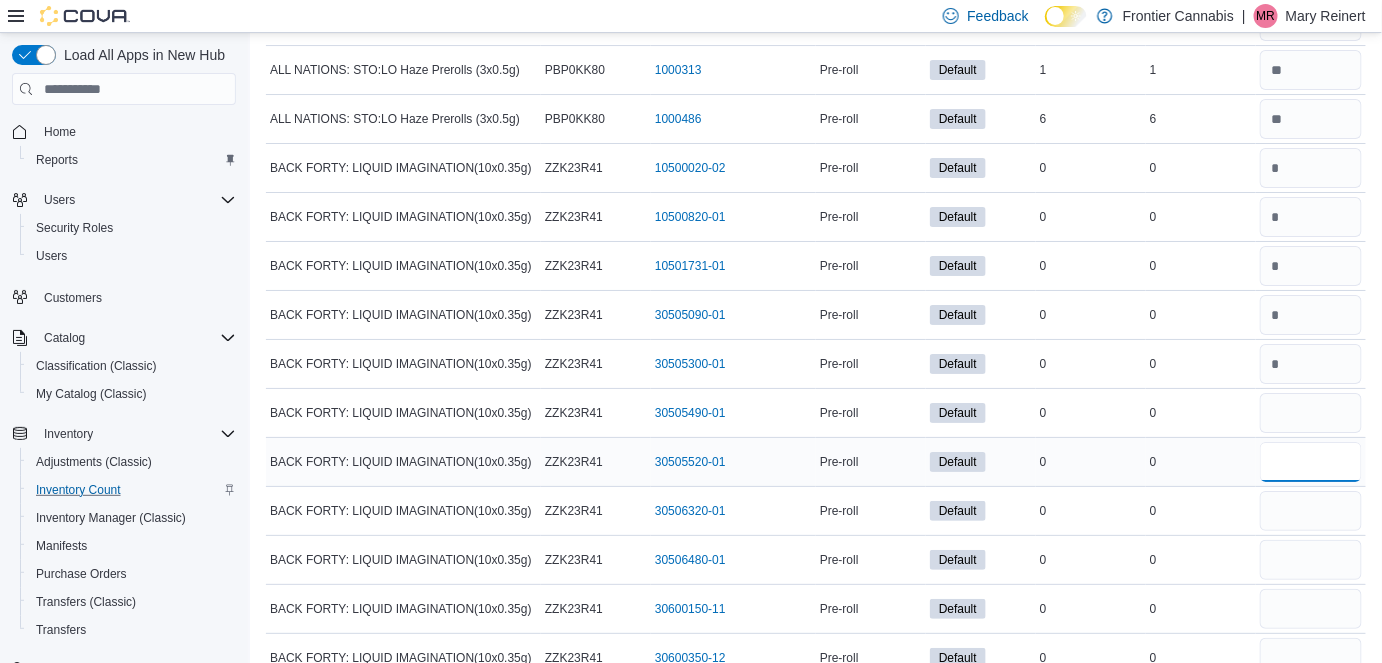 click at bounding box center [1311, 462] 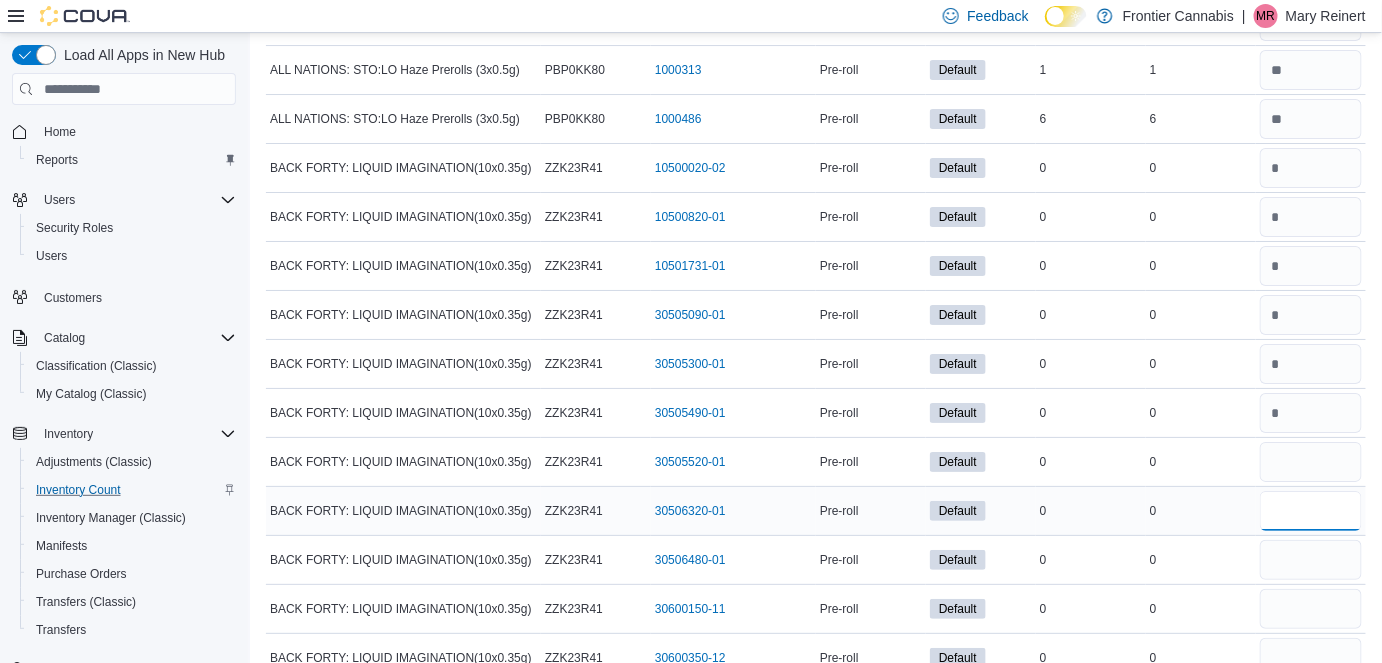 click at bounding box center (1311, 511) 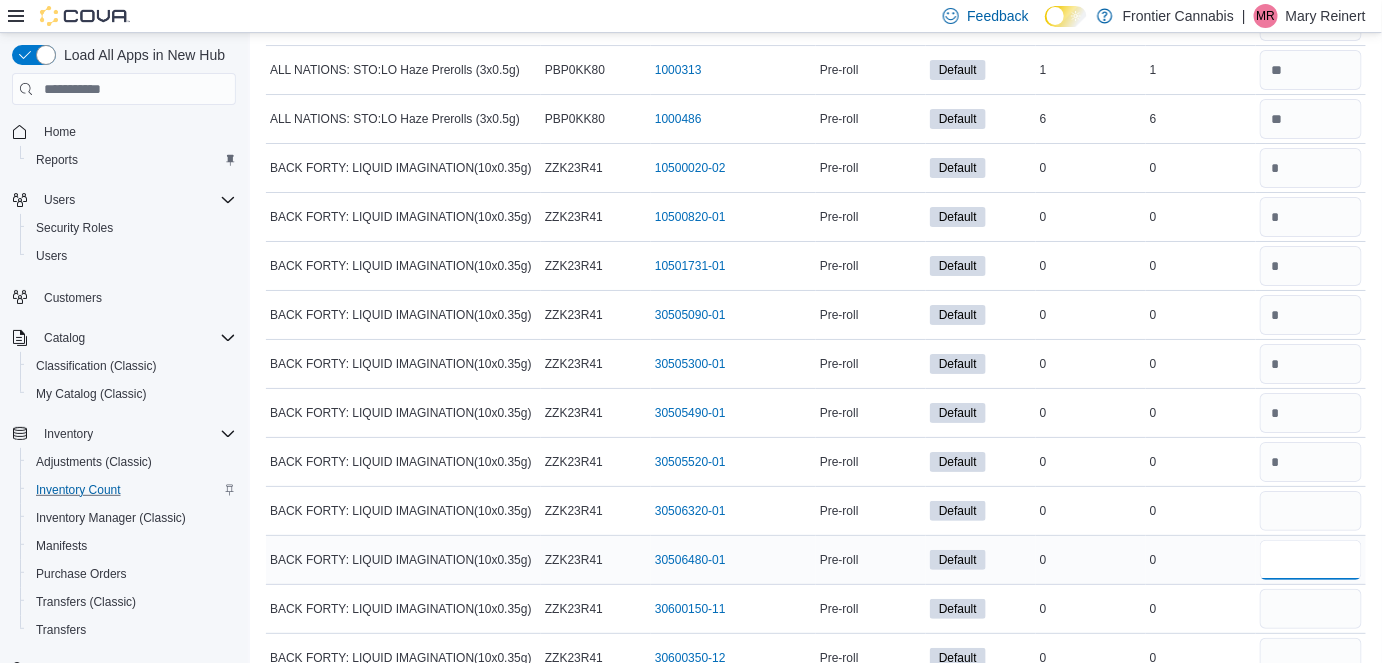 click at bounding box center [1311, 560] 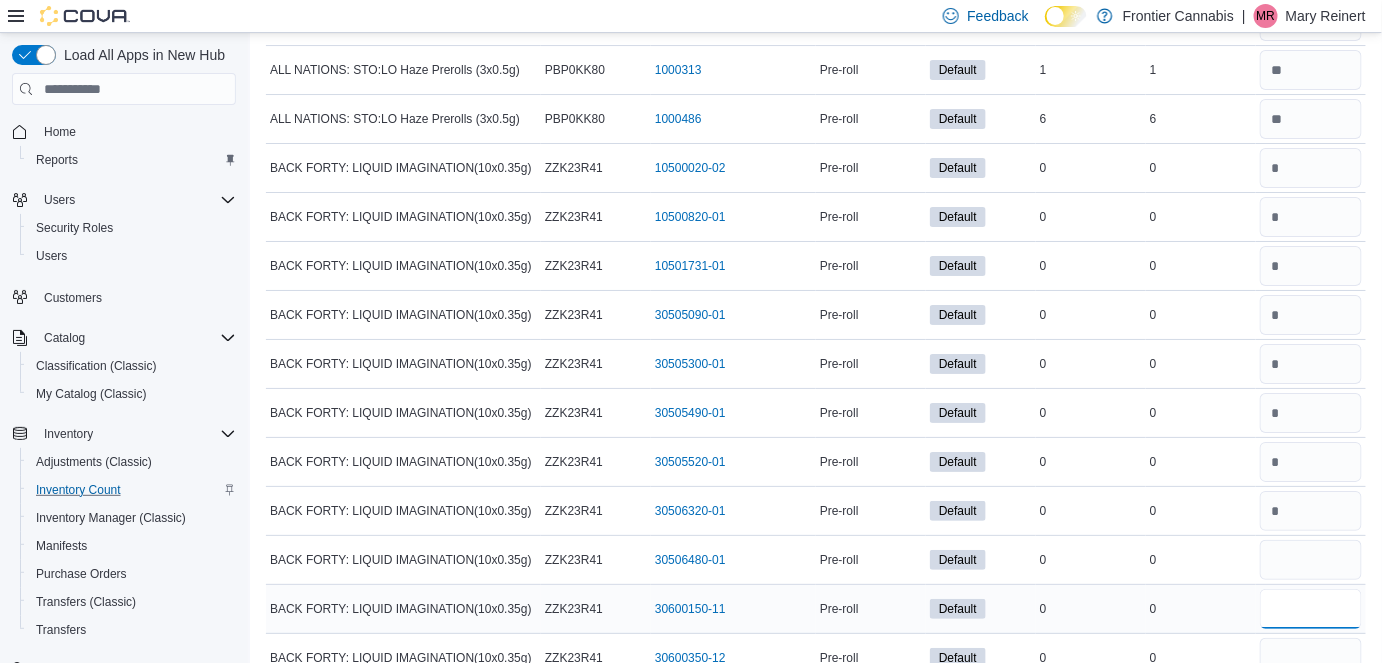 click at bounding box center [1311, 609] 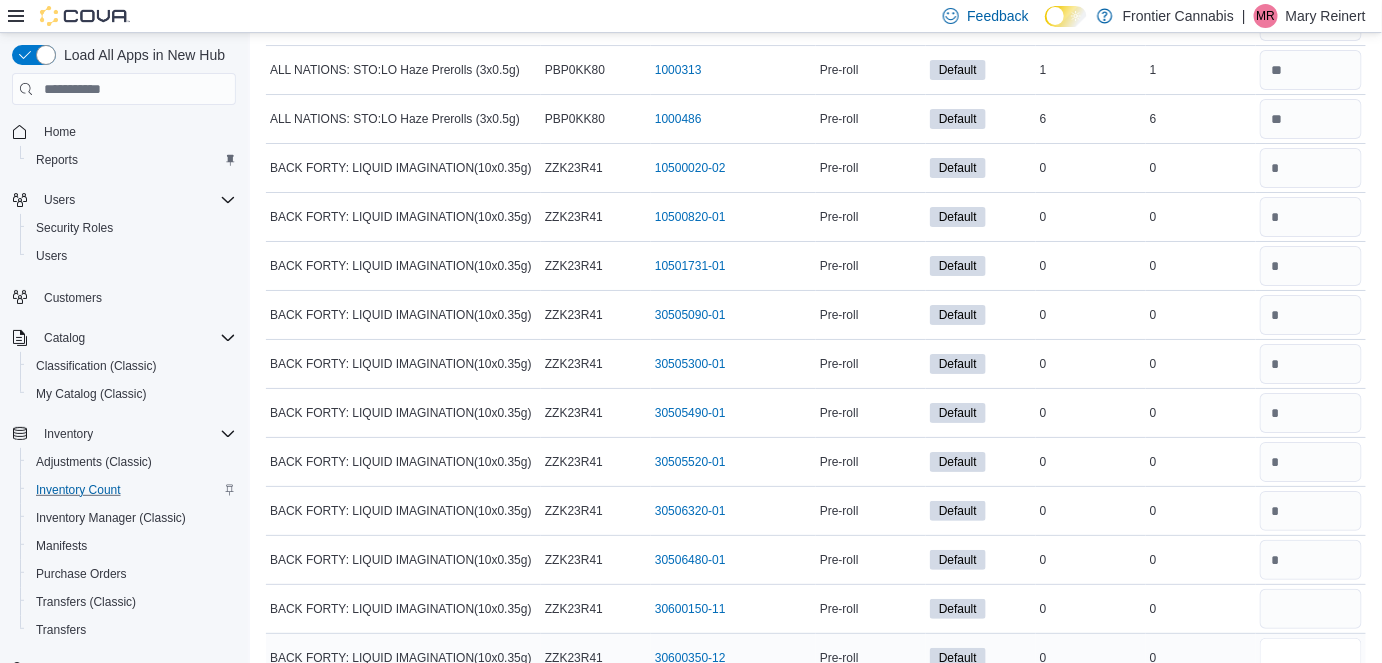 click at bounding box center (1311, 658) 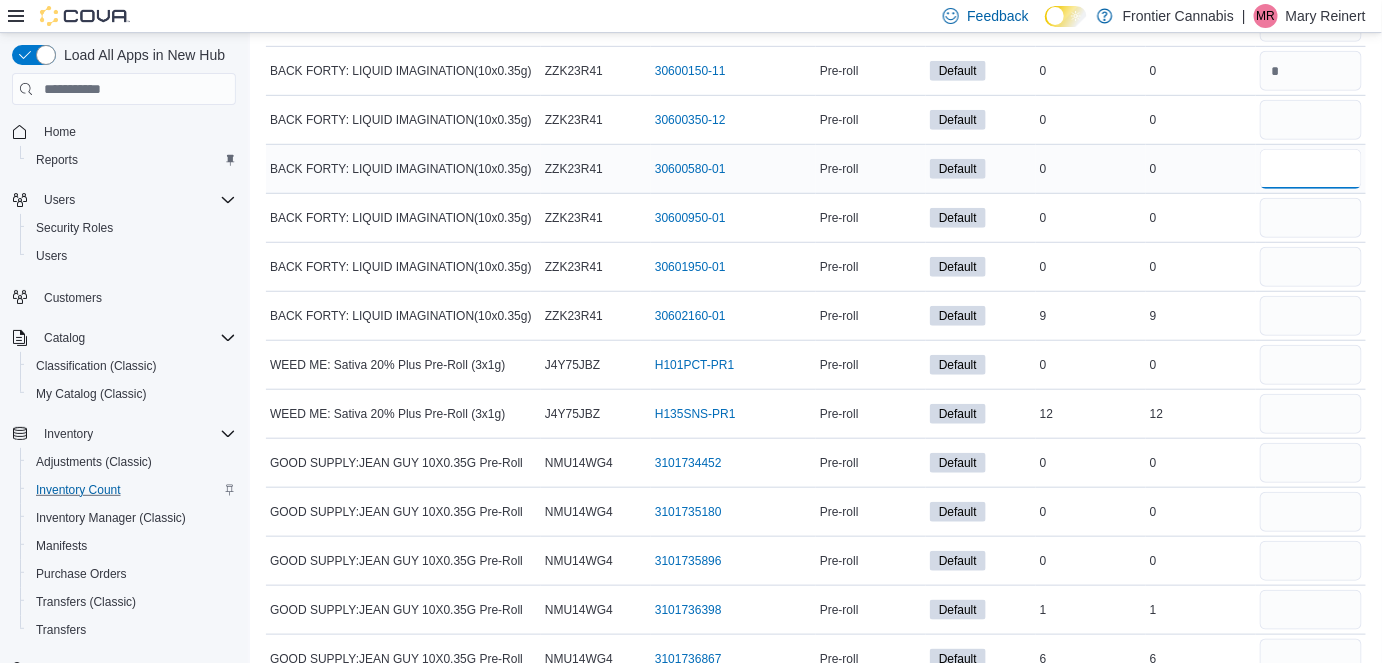 click at bounding box center (1311, 169) 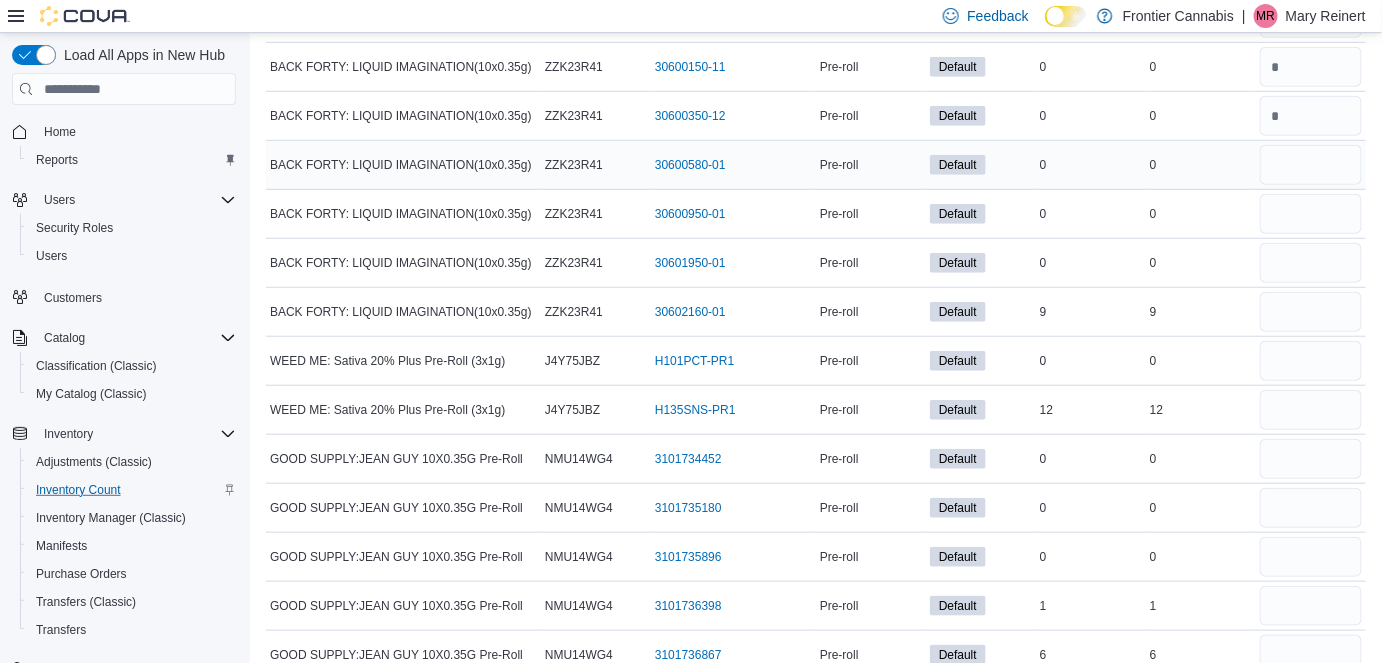 click at bounding box center (1311, 165) 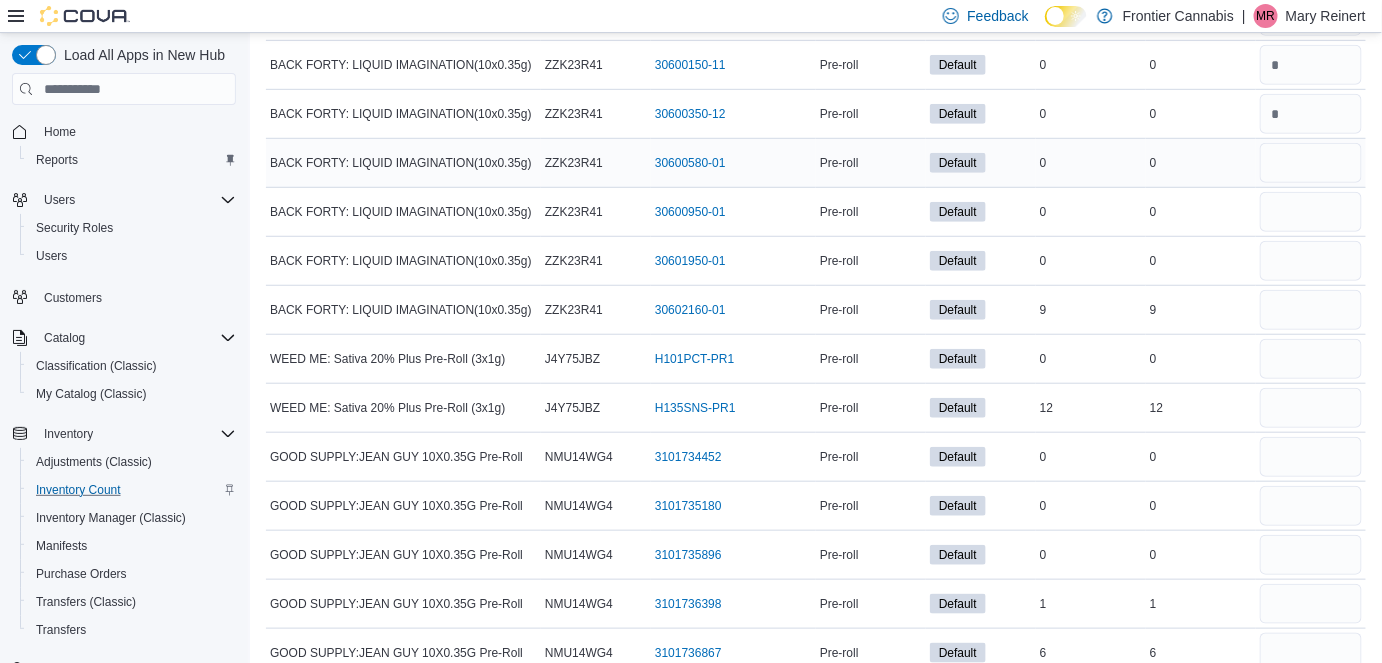 scroll, scrollTop: 13040, scrollLeft: 0, axis: vertical 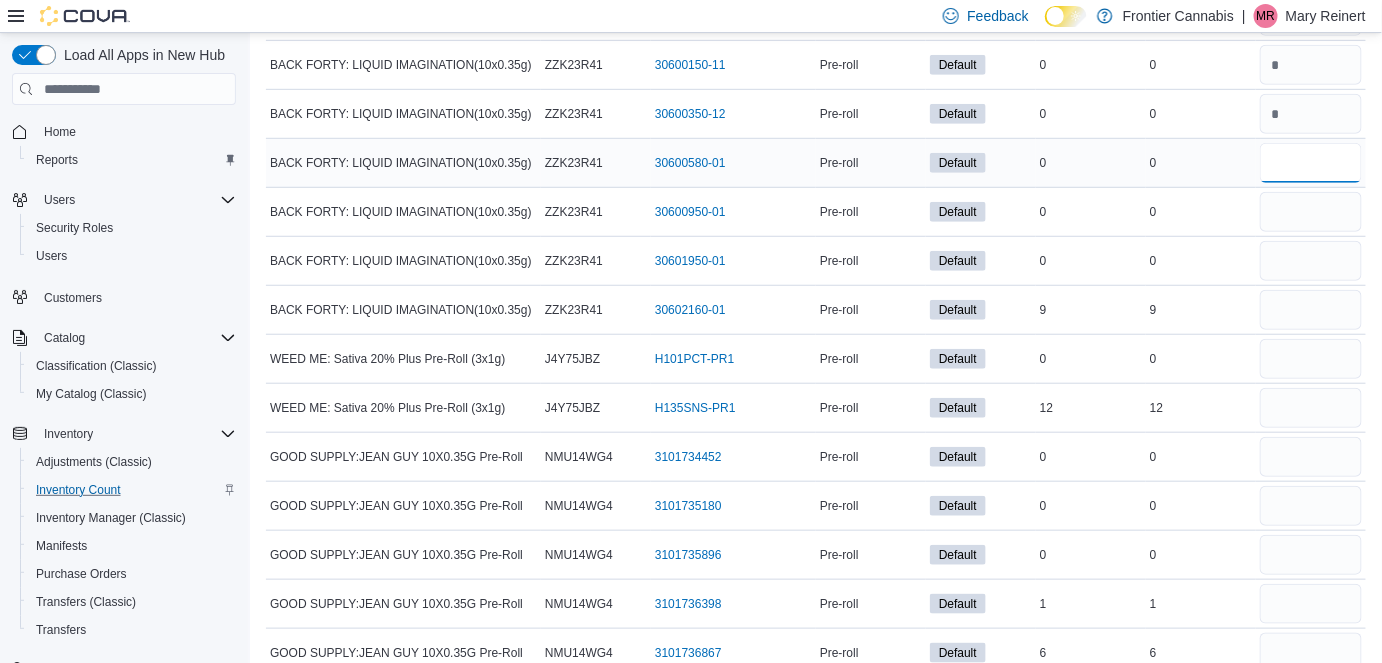 click at bounding box center (1311, 163) 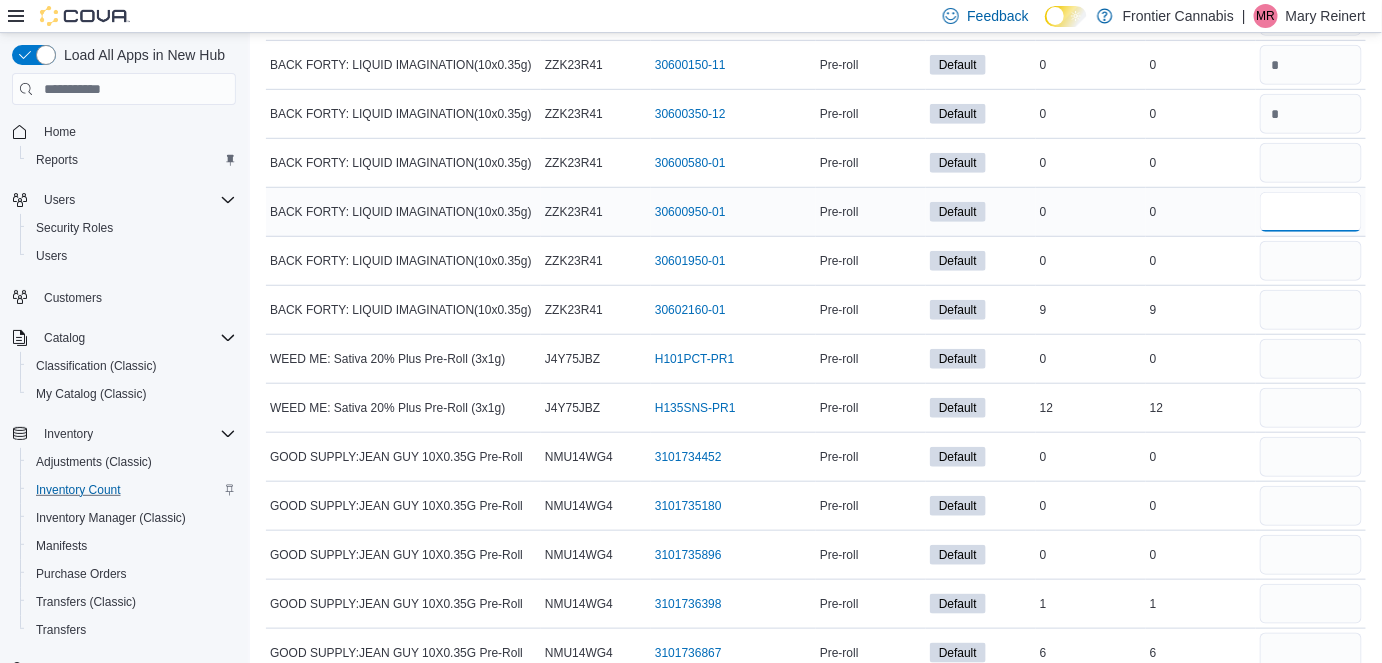 click at bounding box center [1311, 212] 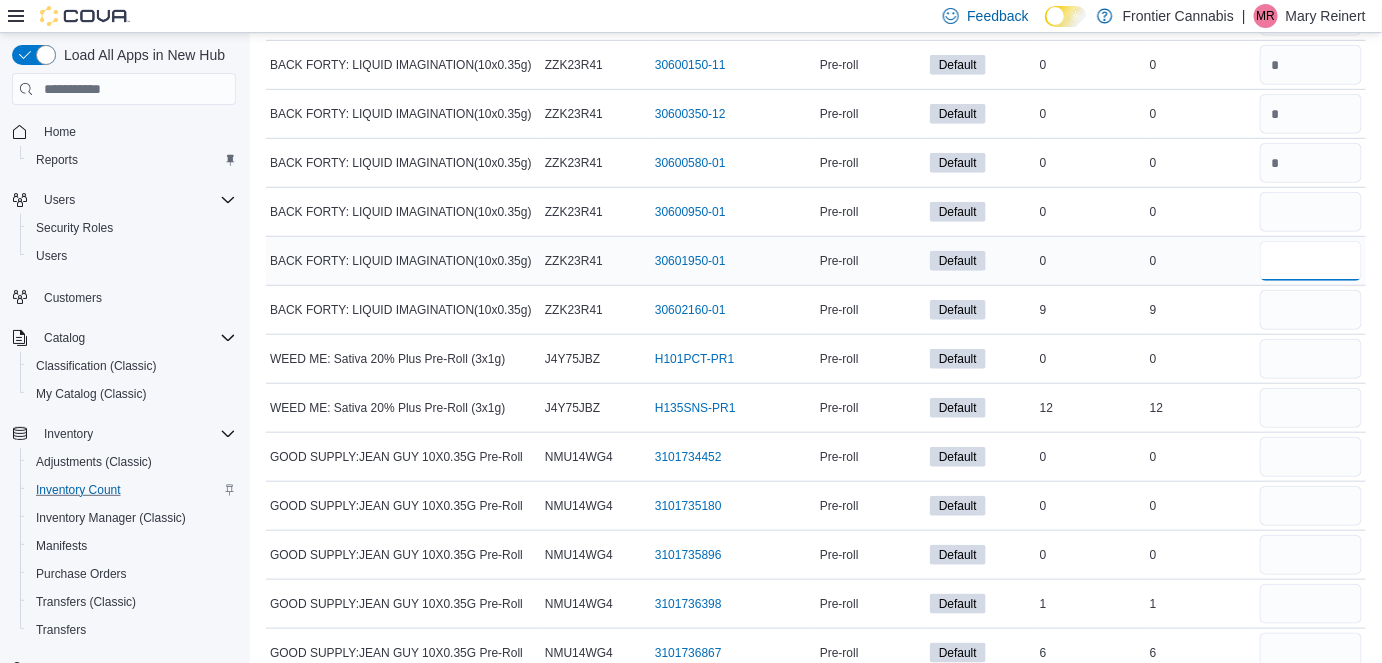 click at bounding box center (1311, 261) 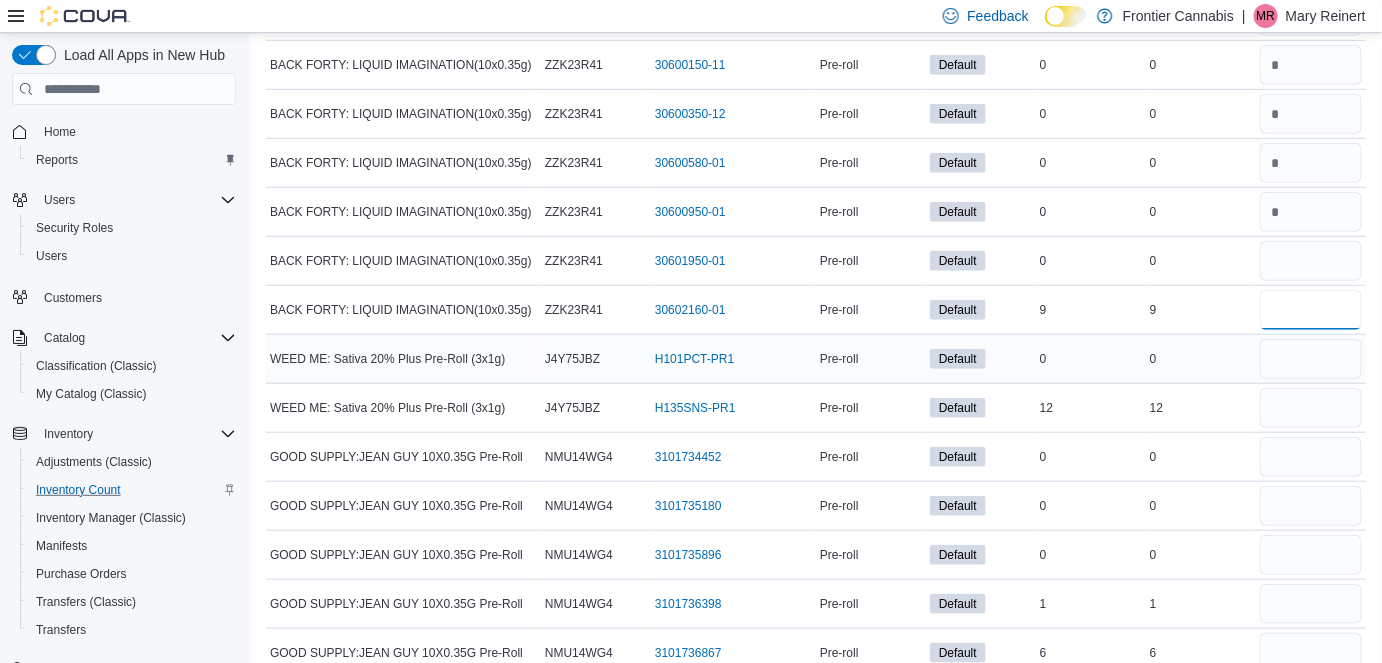 click at bounding box center [1311, 310] 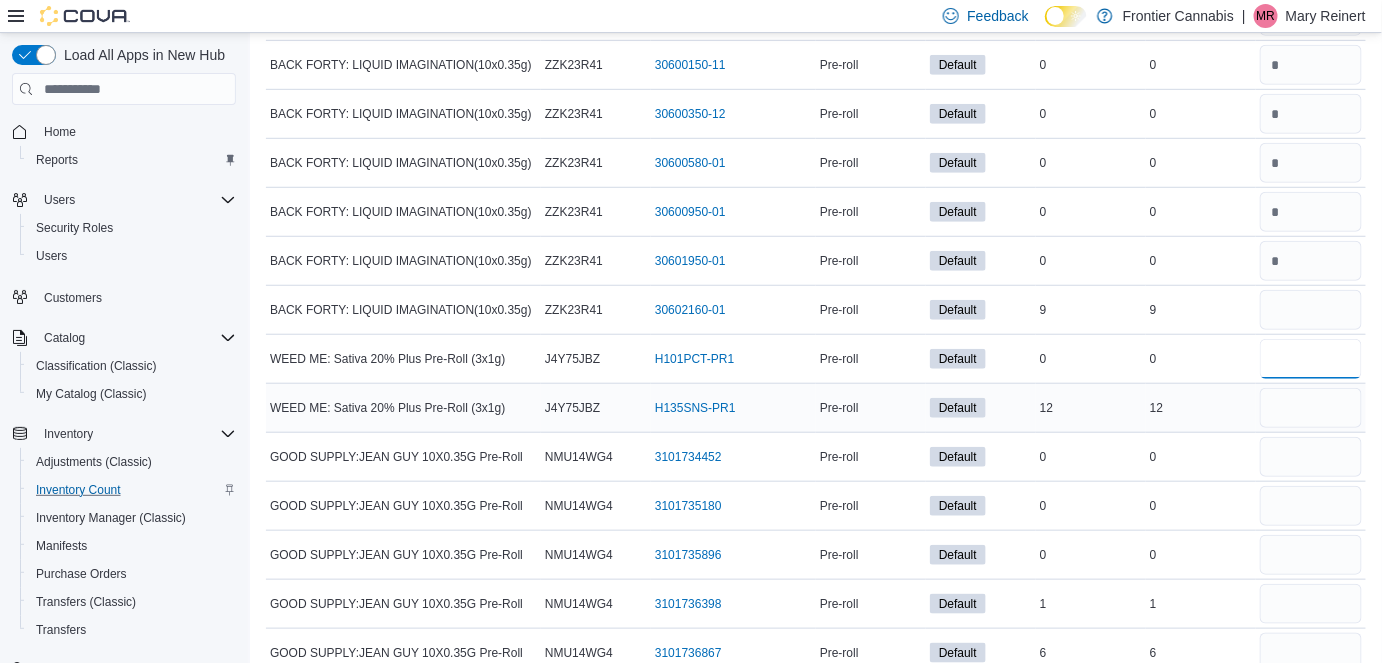 click at bounding box center (1311, 359) 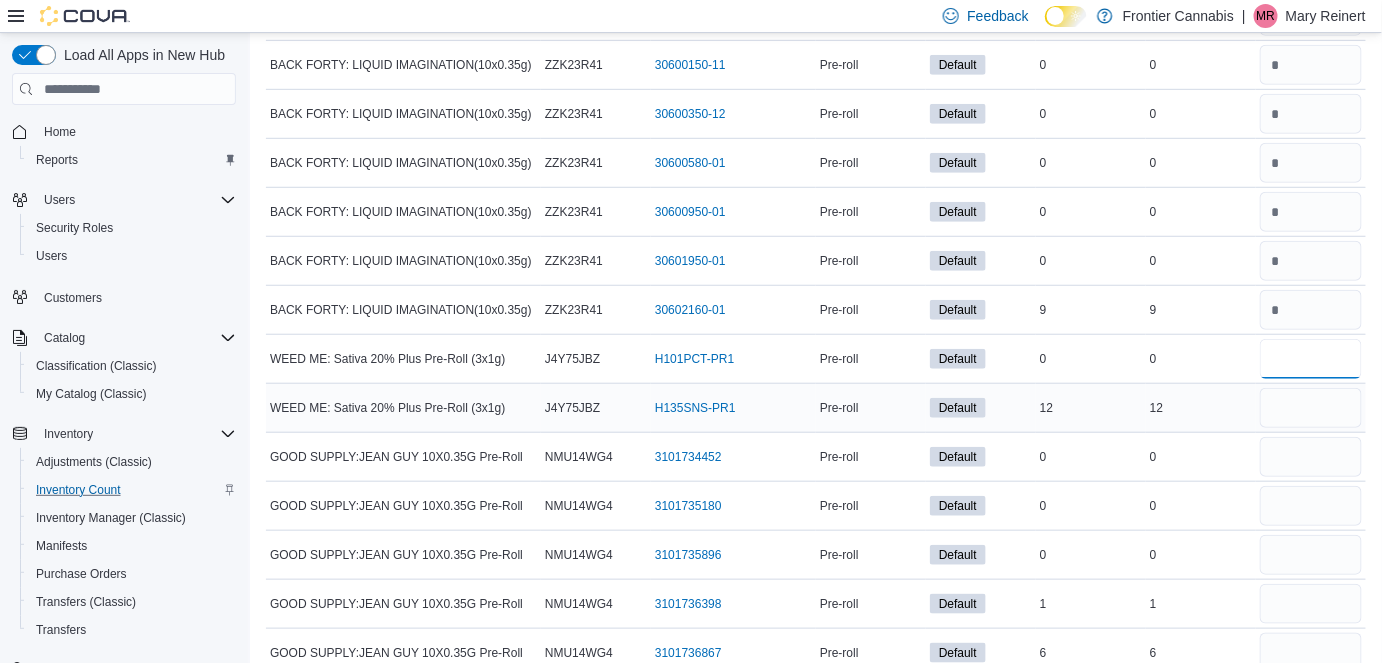 drag, startPoint x: 1289, startPoint y: 310, endPoint x: 1289, endPoint y: 335, distance: 25 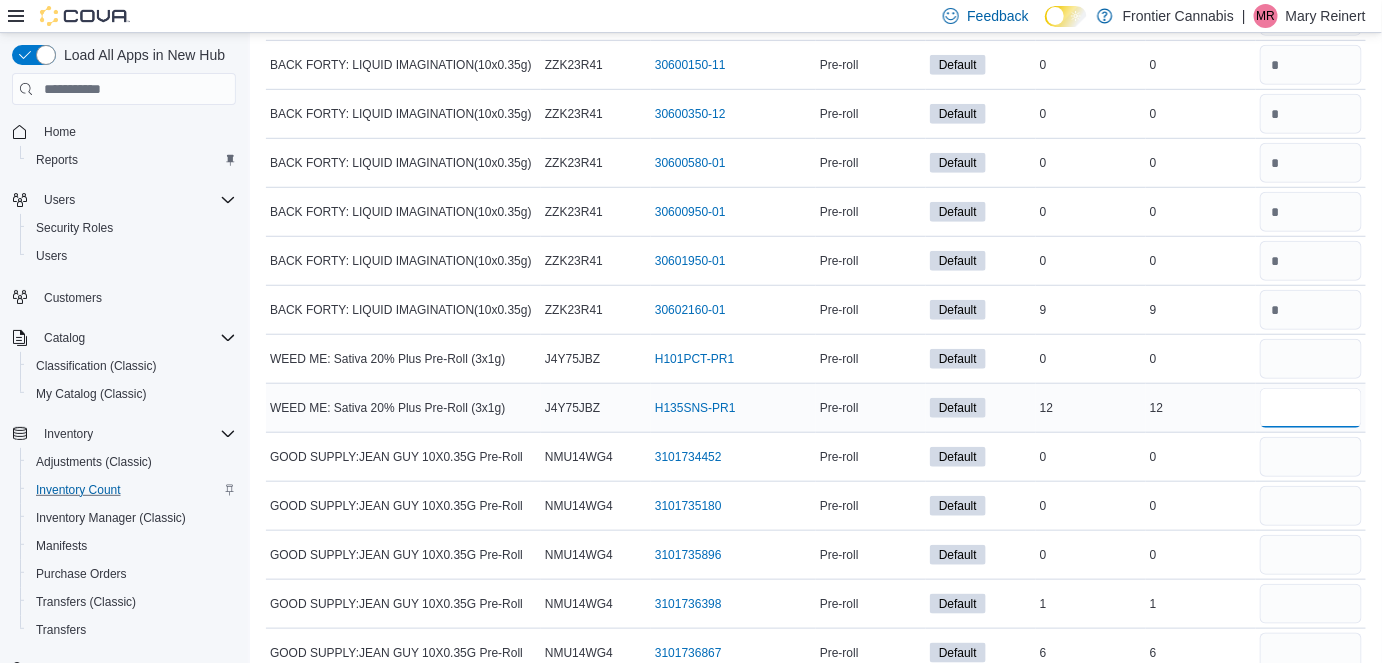 click at bounding box center (1311, 408) 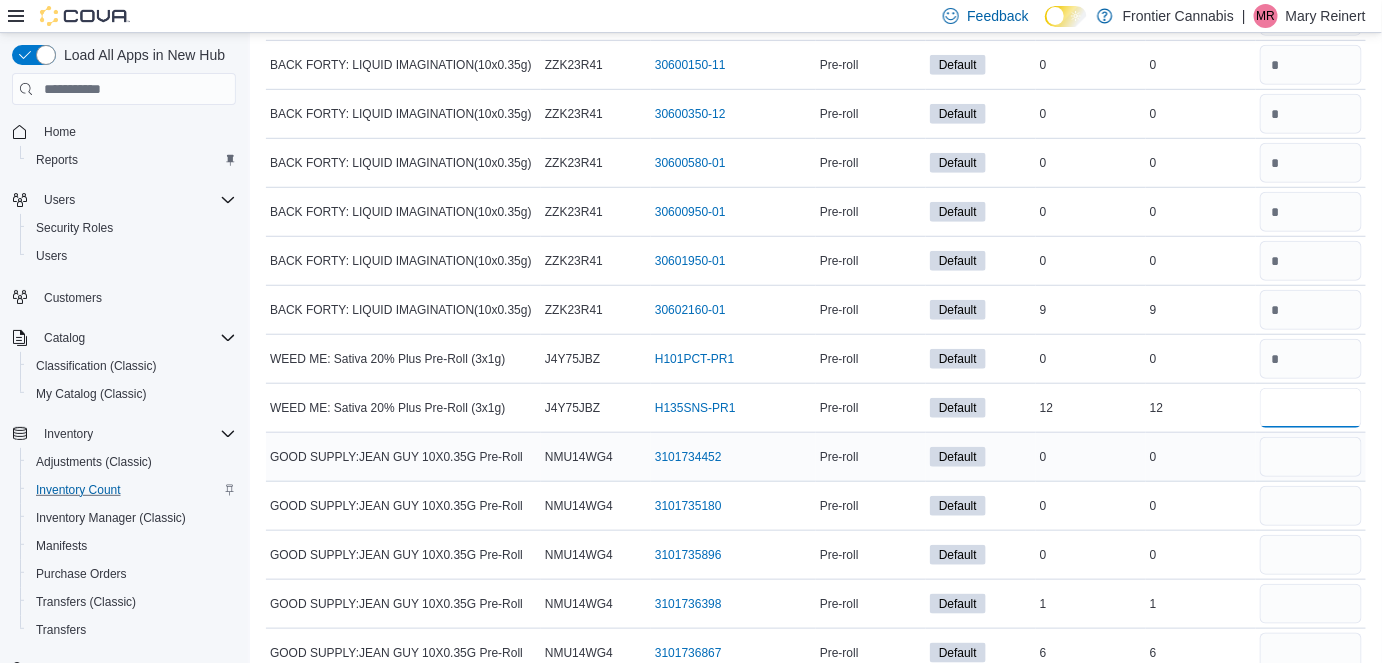 drag, startPoint x: 1294, startPoint y: 336, endPoint x: 1294, endPoint y: 361, distance: 25 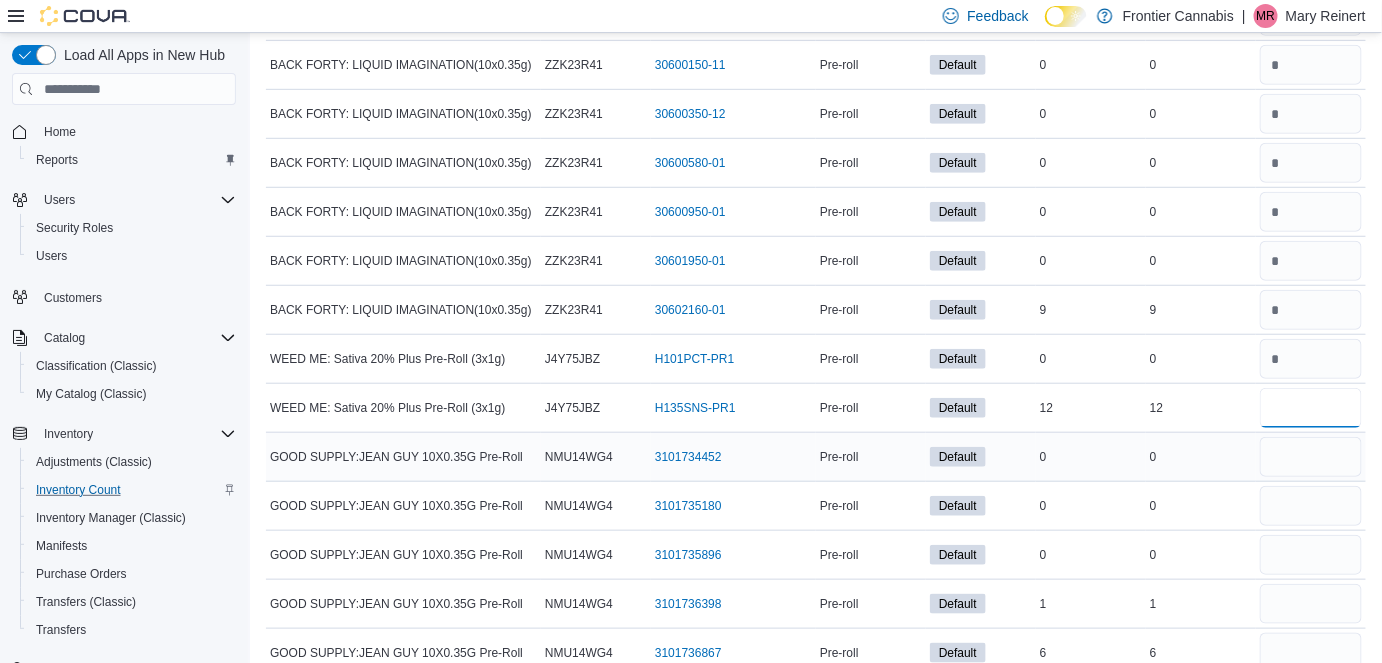 click on "PISTOL & PARIS: Death Bubba Pre-roll (3x0.5g) Catalog SKU NEJ0VYCM Package Number DB0724002 (opens in a new tab or window) Pre-roll Default In Stock 0 Real Time Stock 0 PISTOL & PARIS: Death Bubba Pre-roll (3x0.5g) Catalog SKU NEJ0VYCM Package Number DB1124001 (opens in a new tab or window) Pre-roll Default In Stock 0 Real Time Stock 0 PISTOL & PARIS: Death Bubba Pre-roll (3x0.5g) Catalog SKU NEJ0VYCM Package Number DB1124002 (opens in a new tab or window) Pre-roll Default In Stock 4 Real Time Stock 4 PISTOL & PARIS: Orange Tingz Preroll (1x1g) Catalog SKU QVXZCCJD Package Number 0T0524001 (opens in a new tab or window) Pre-roll Default In Stock 1 Real Time Stock 1 PISTOL & PARIS: Orange Tingz Preroll (1x1g) Catalog SKU QVXZCCJD Package Number OT0524001 (opens in a new tab or window) Pre-roll Default In Stock 0 Real Time Stock 0 PISTOL & PARIS: Orange Tingz Preroll (1x1g) Catalog SKU QVXZCCJD Package Number OT1224001 (opens in a new tab or window) Pre-roll Default In Stock 12 Real Time Stock 12 0" at bounding box center [816, -3487] 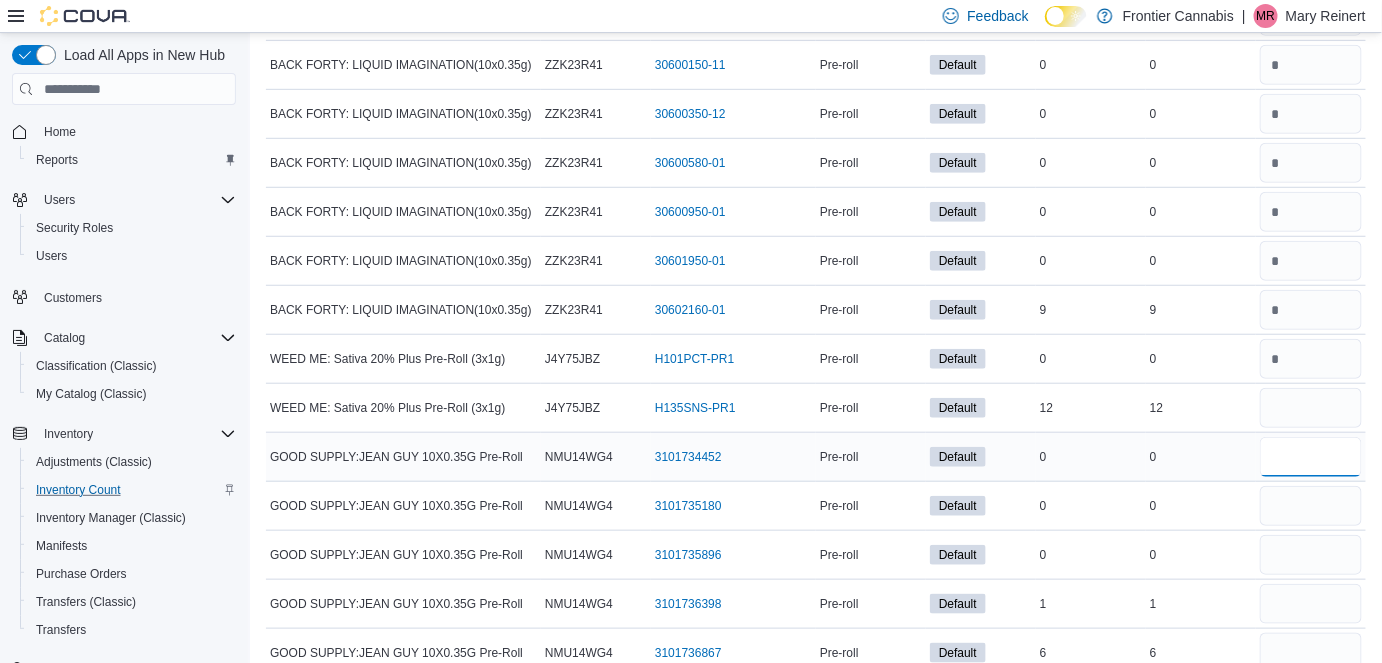 click at bounding box center (1311, 457) 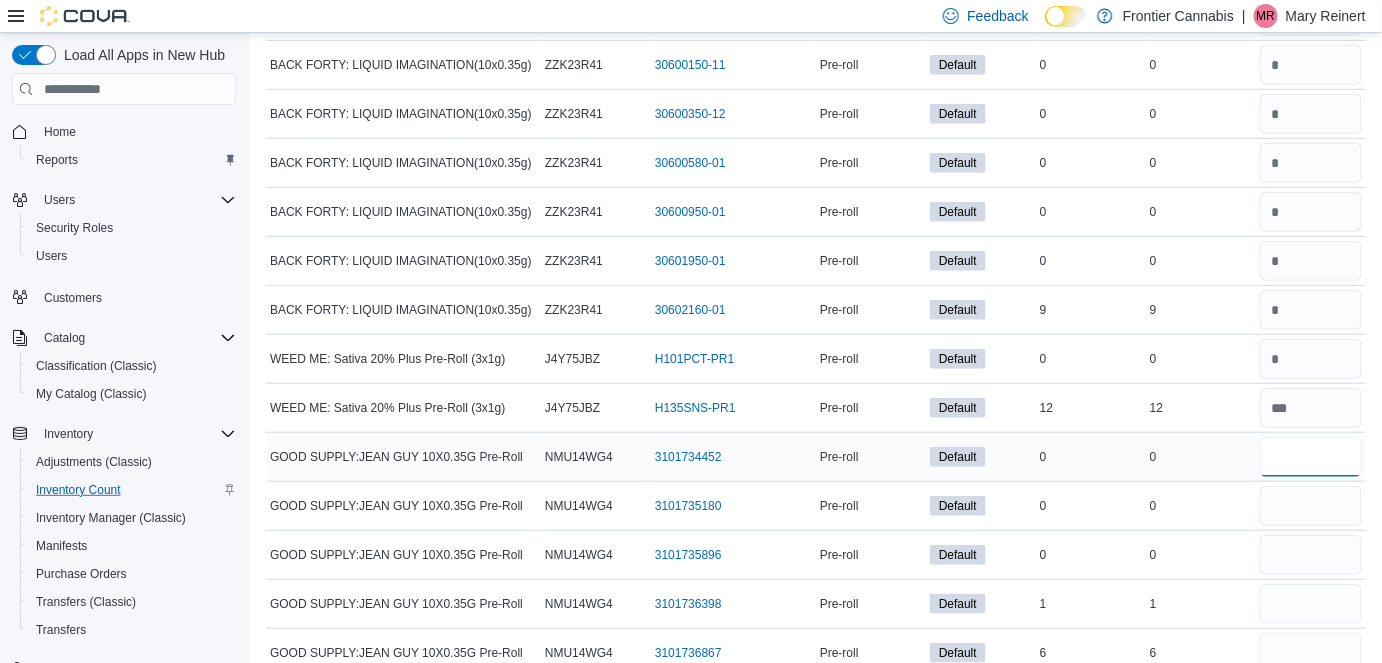 click on "*" at bounding box center [1311, 457] 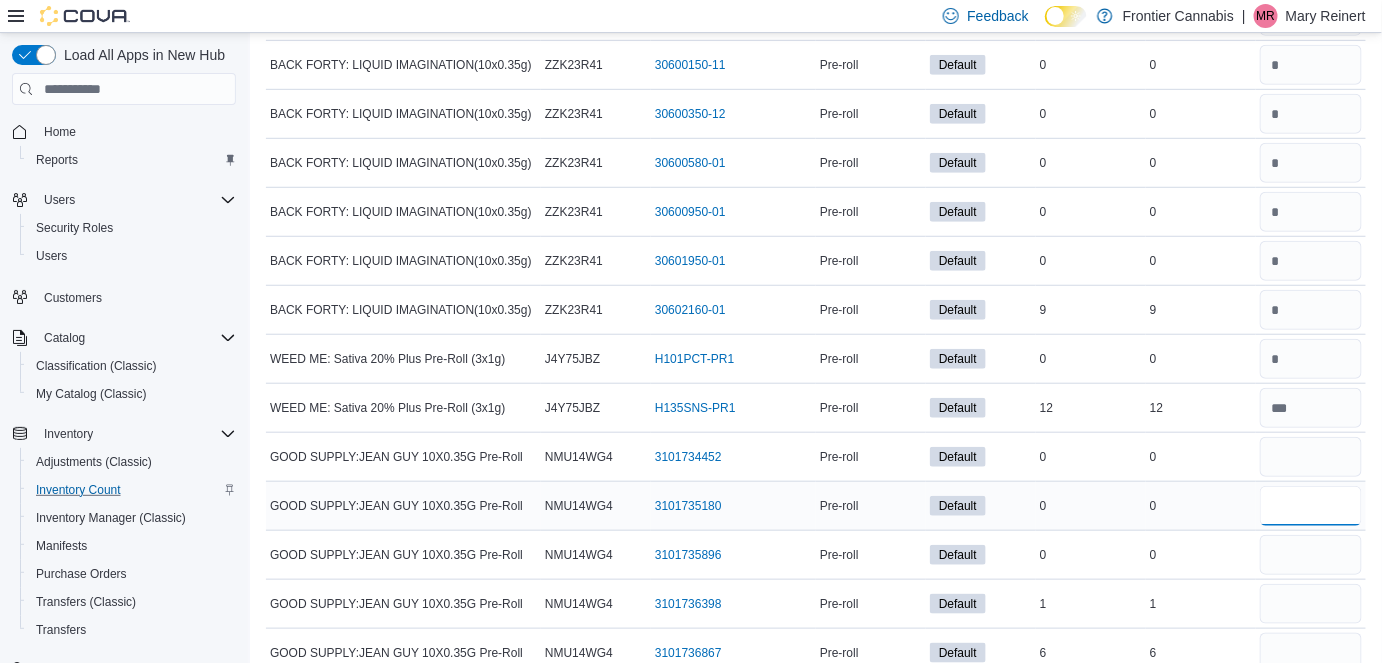 click at bounding box center [1311, 506] 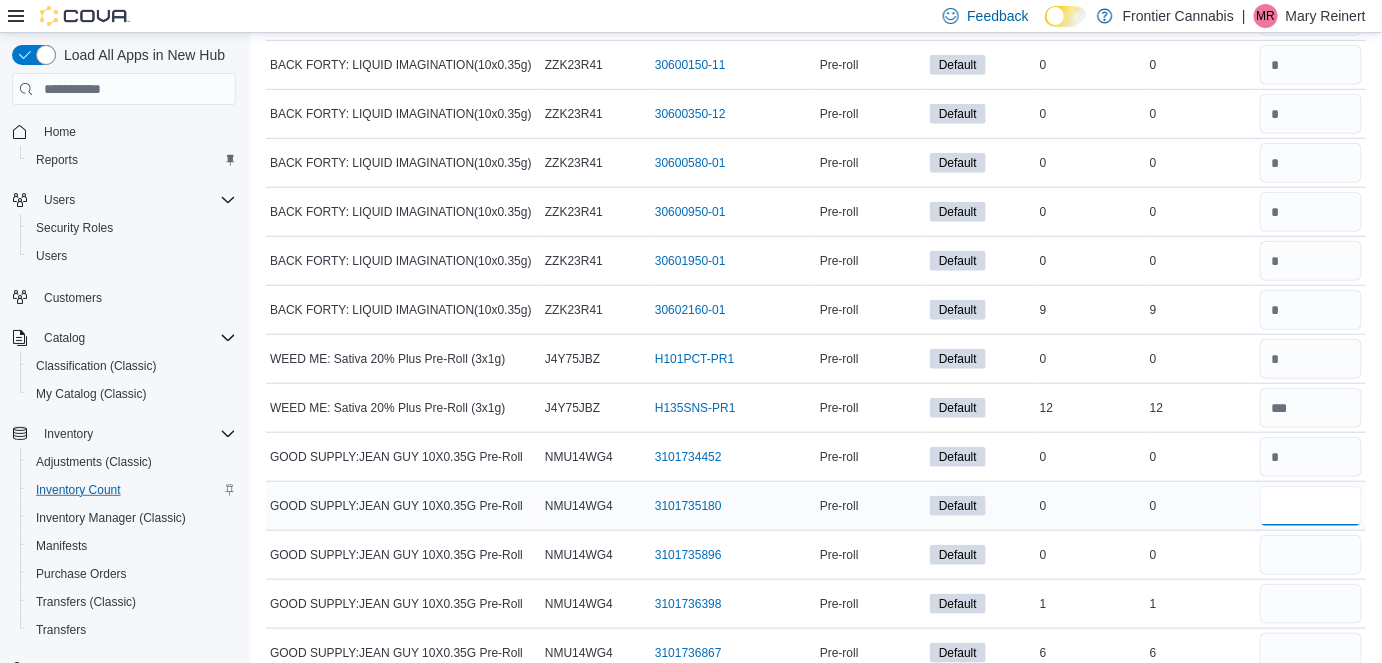 click on "*" at bounding box center [1311, 506] 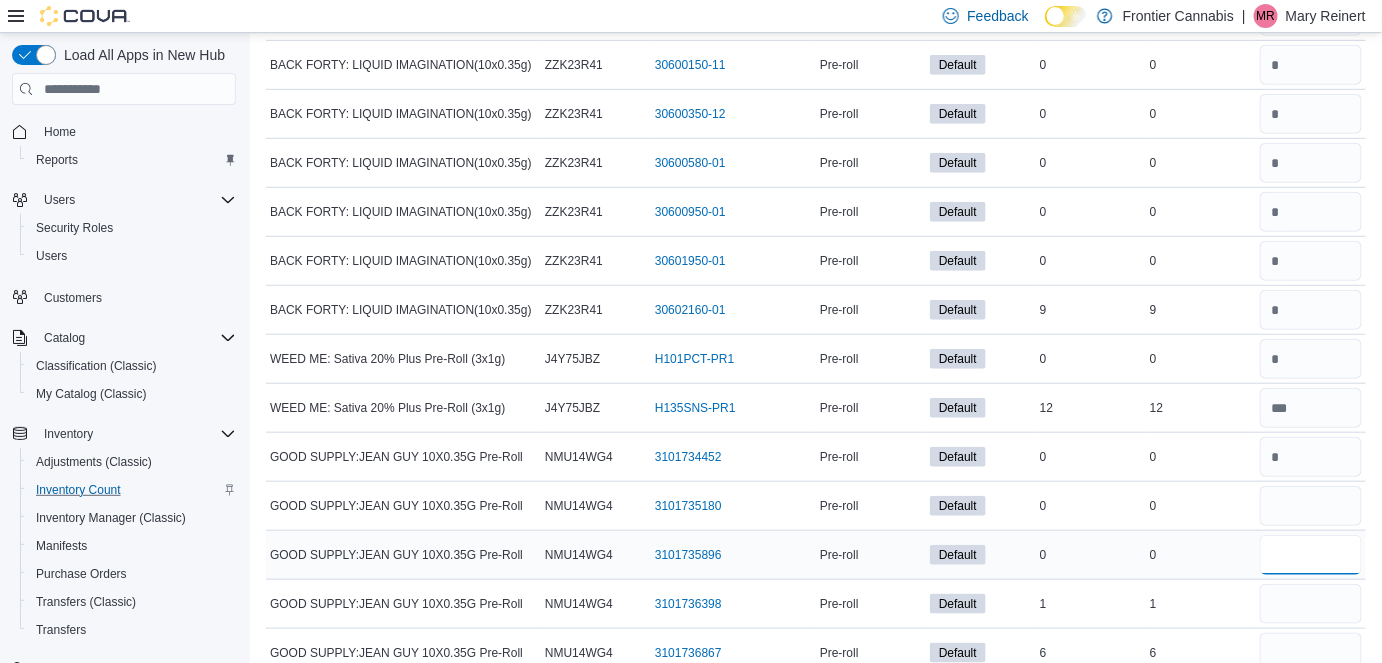 click at bounding box center [1311, 555] 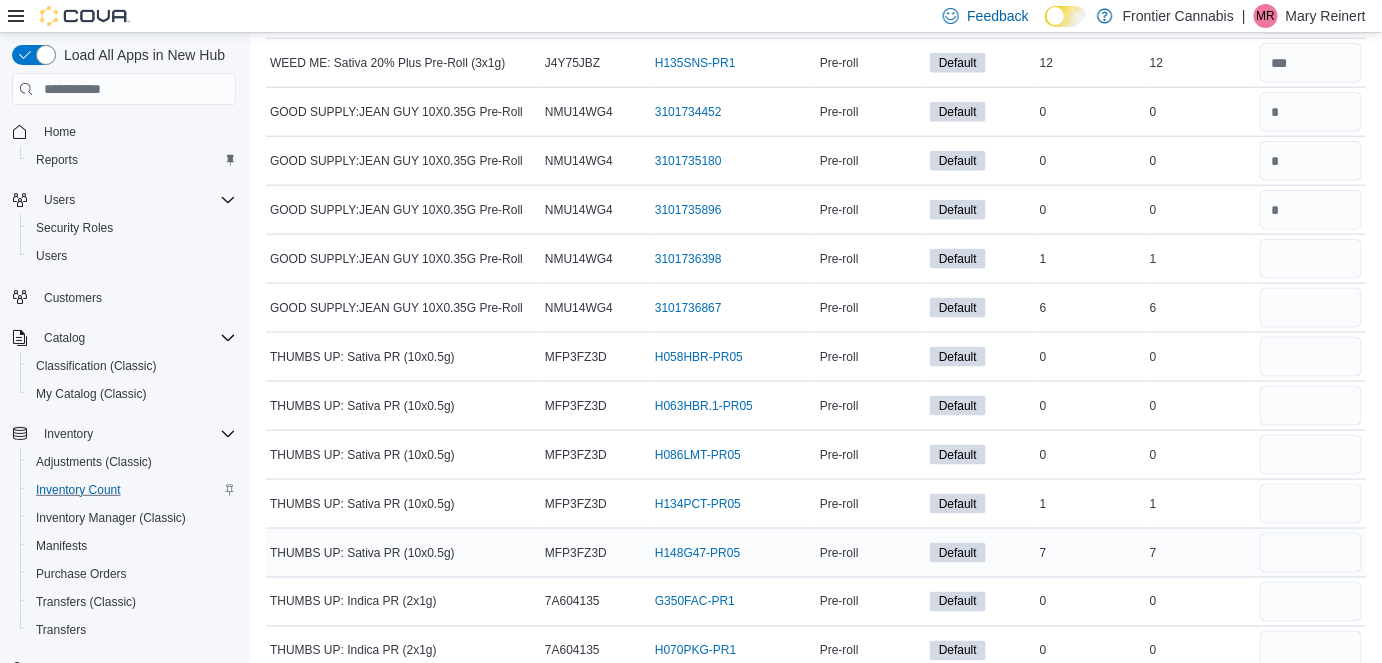 scroll, scrollTop: 13386, scrollLeft: 0, axis: vertical 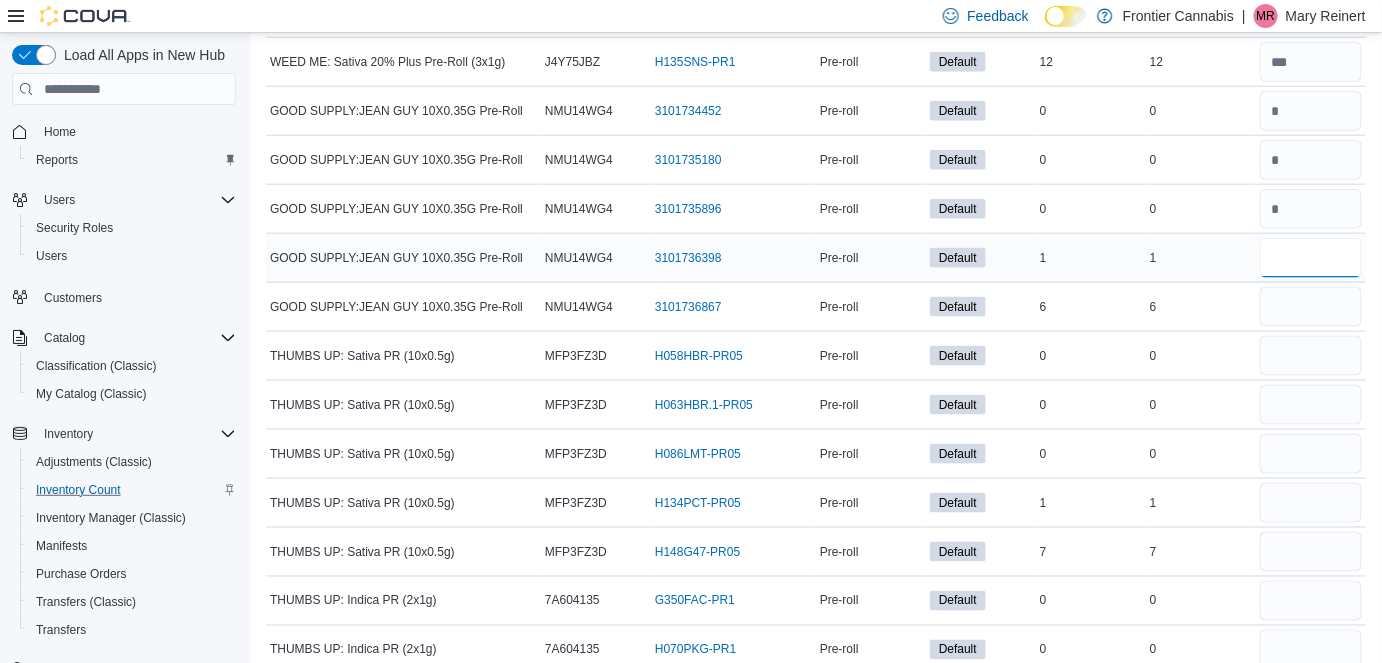 click at bounding box center (1311, 258) 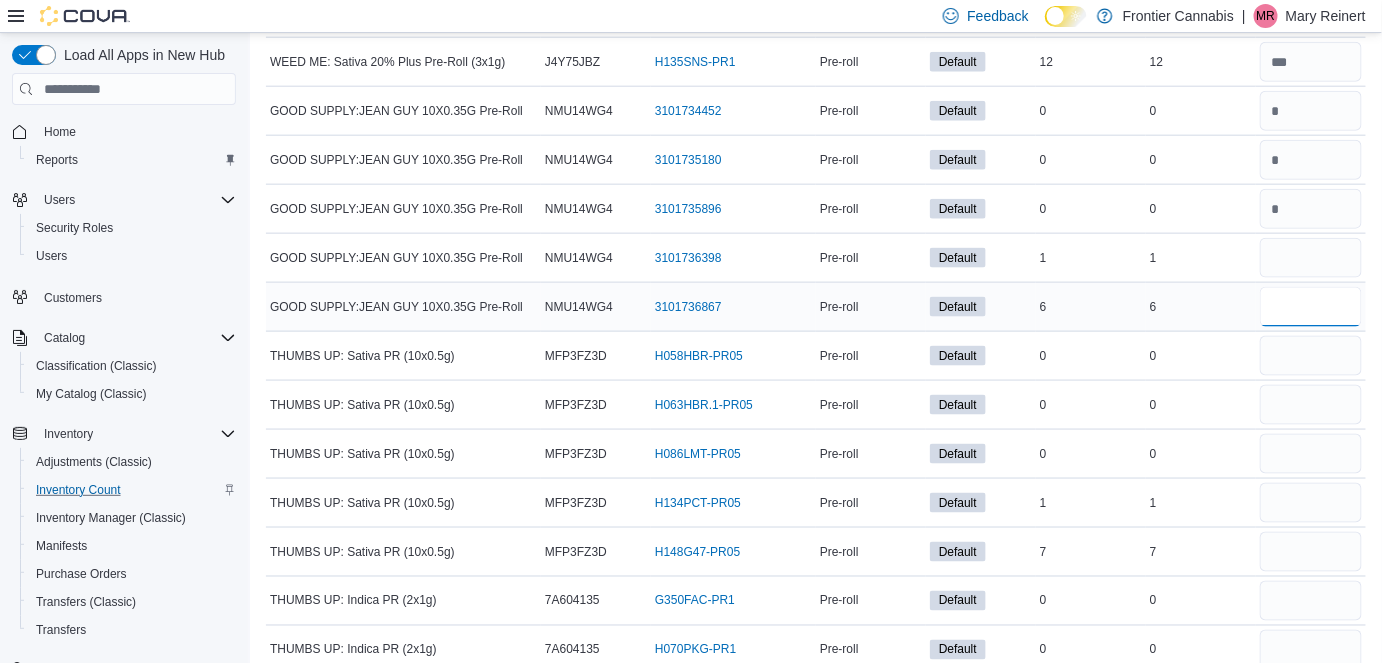 click at bounding box center [1311, 307] 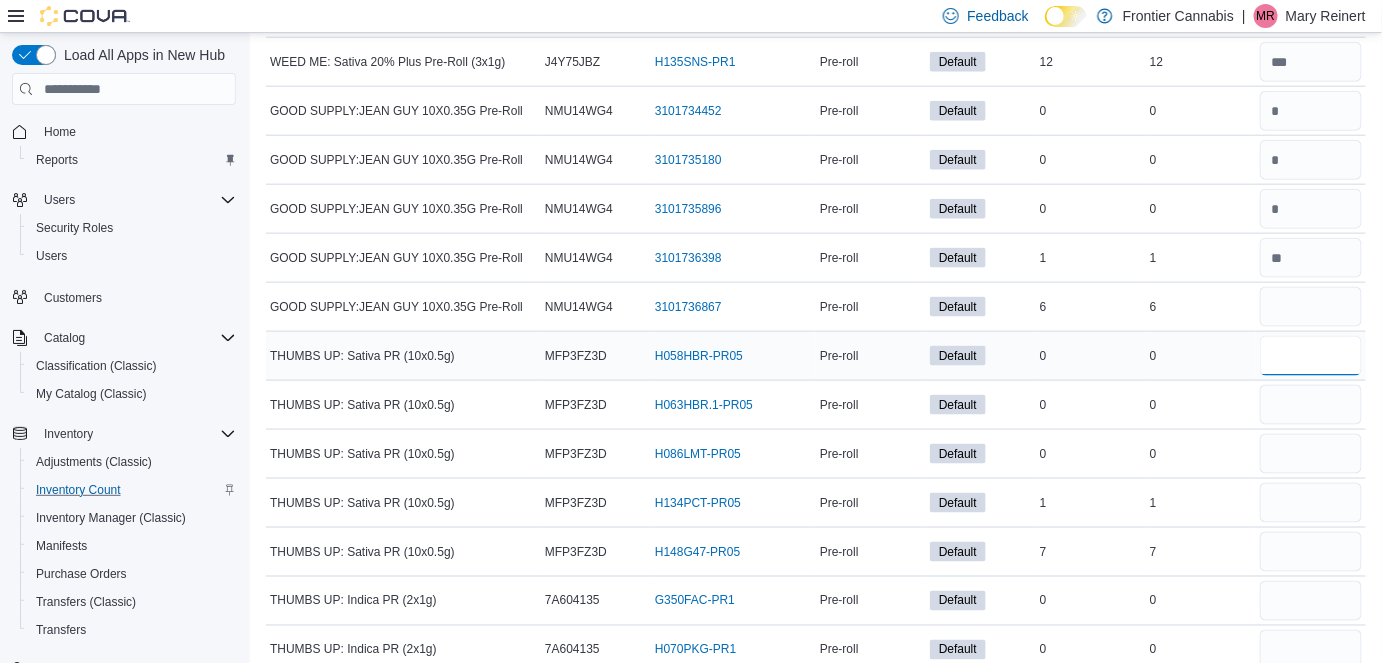 click at bounding box center (1311, 356) 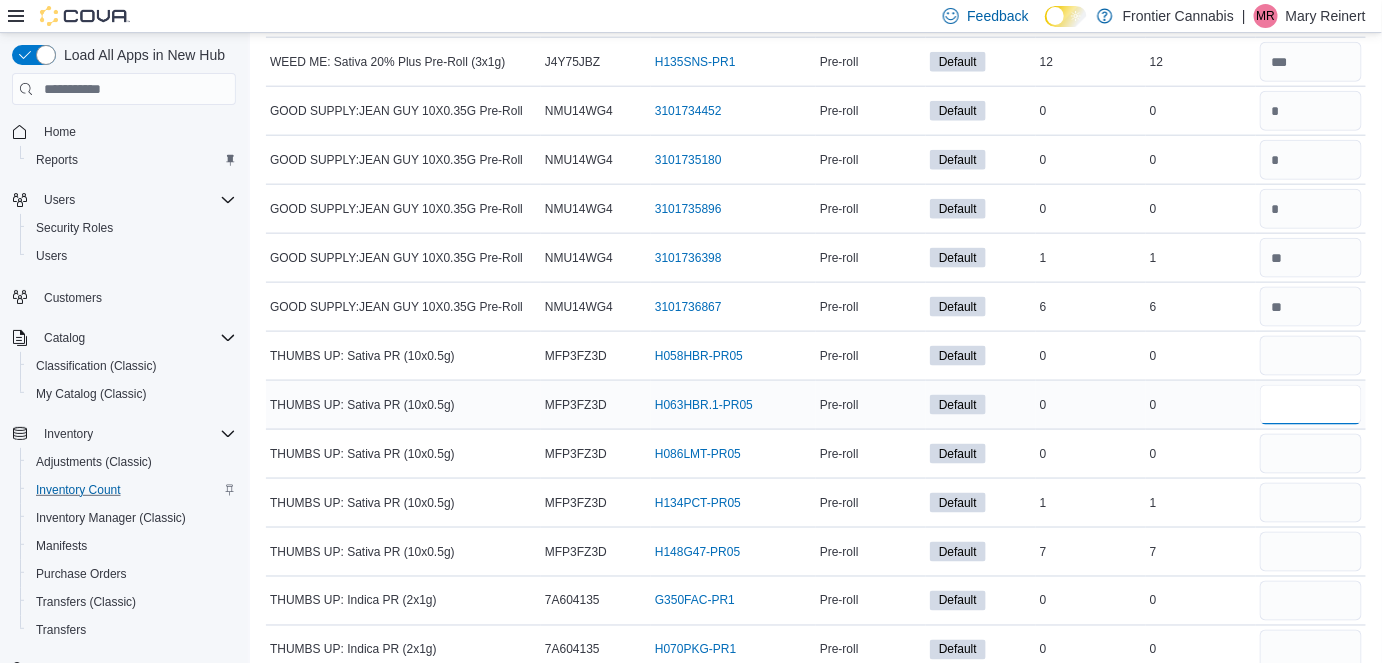 click at bounding box center [1311, 405] 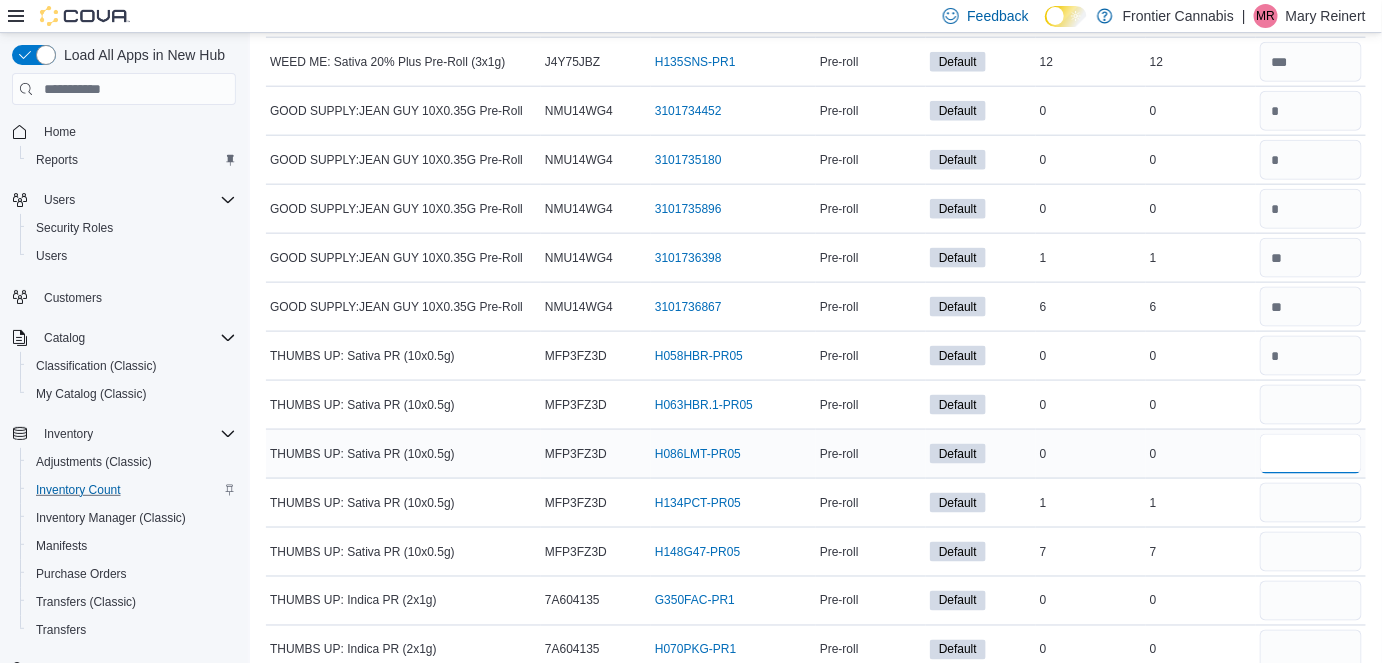 click at bounding box center [1311, 454] 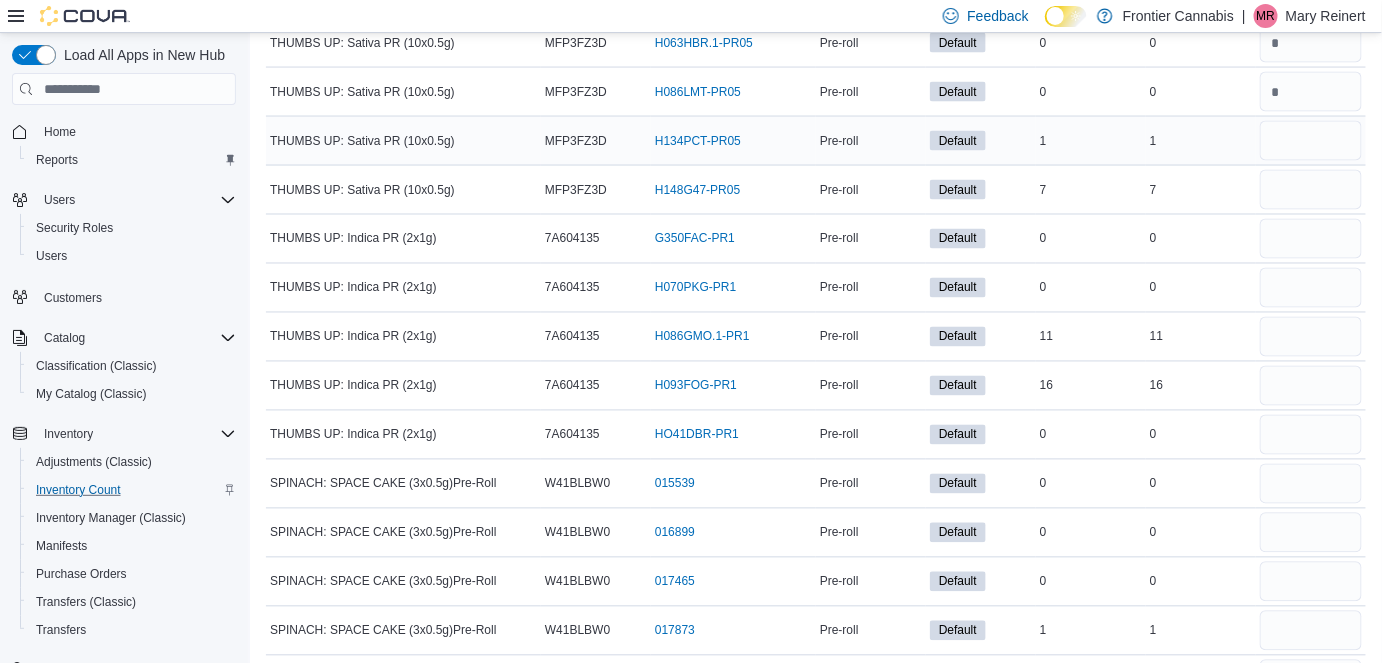 scroll, scrollTop: 13749, scrollLeft: 0, axis: vertical 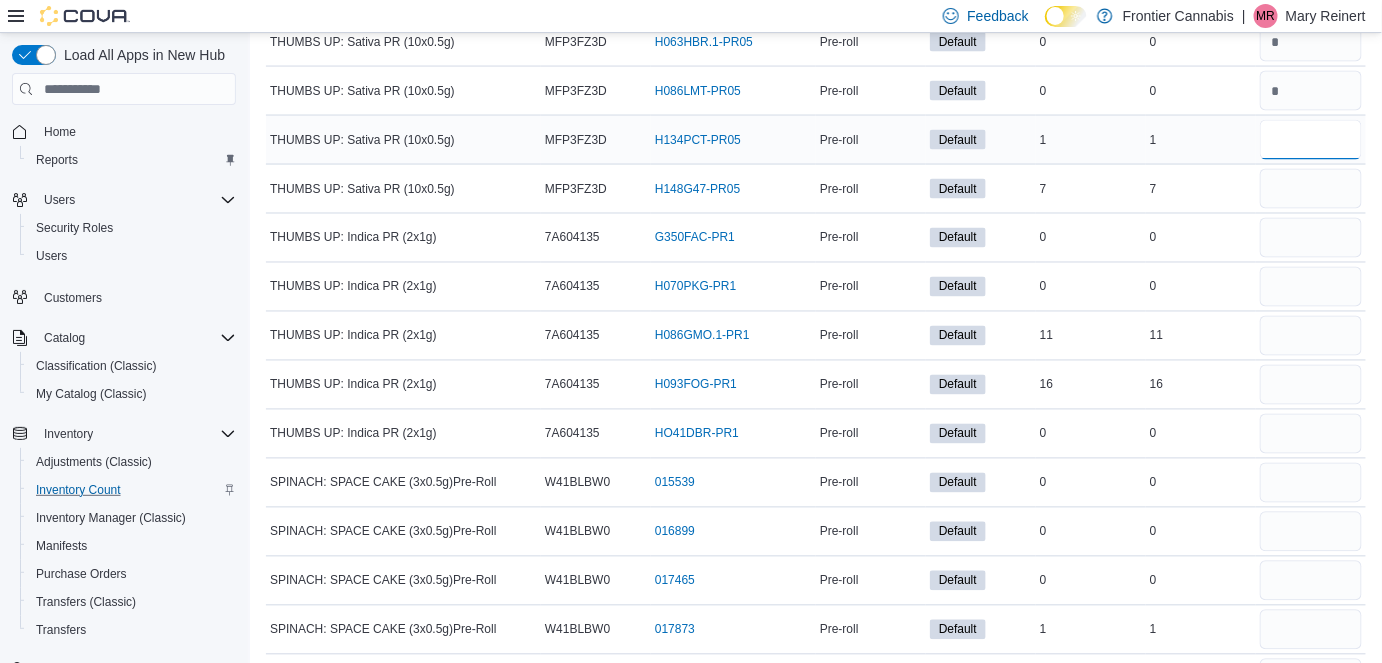 click at bounding box center [1311, 140] 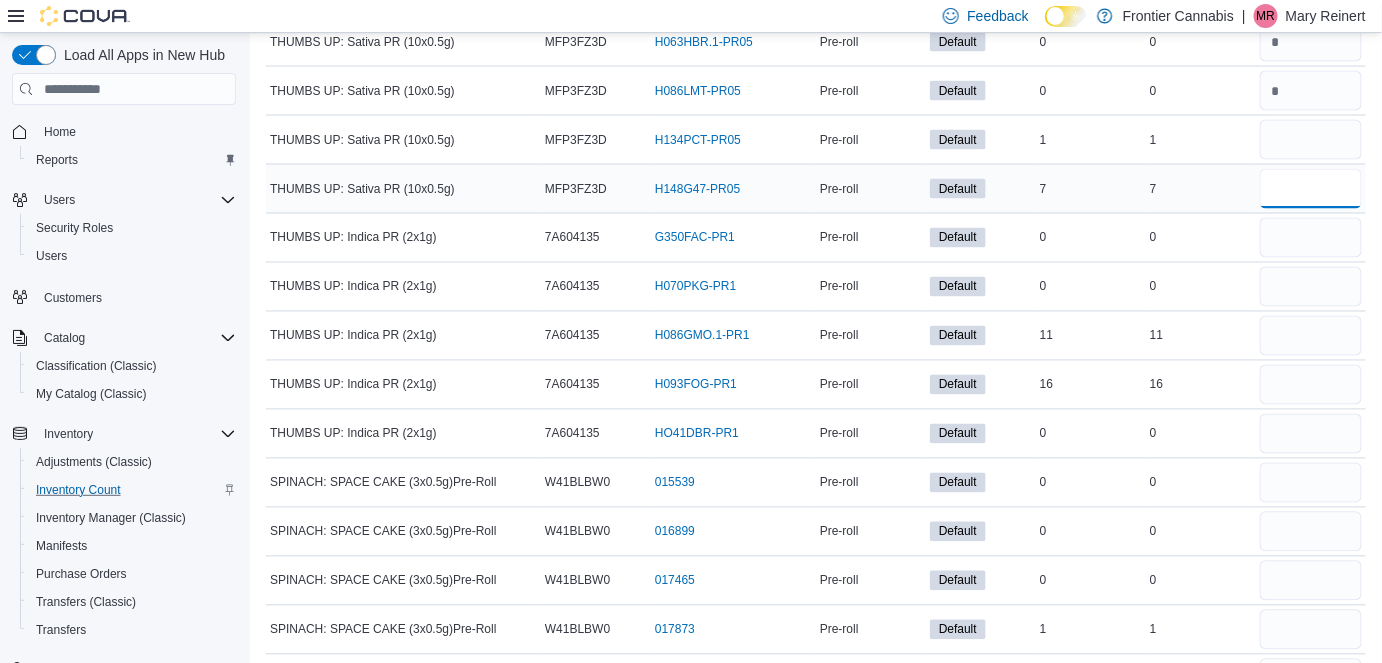 click at bounding box center [1311, 189] 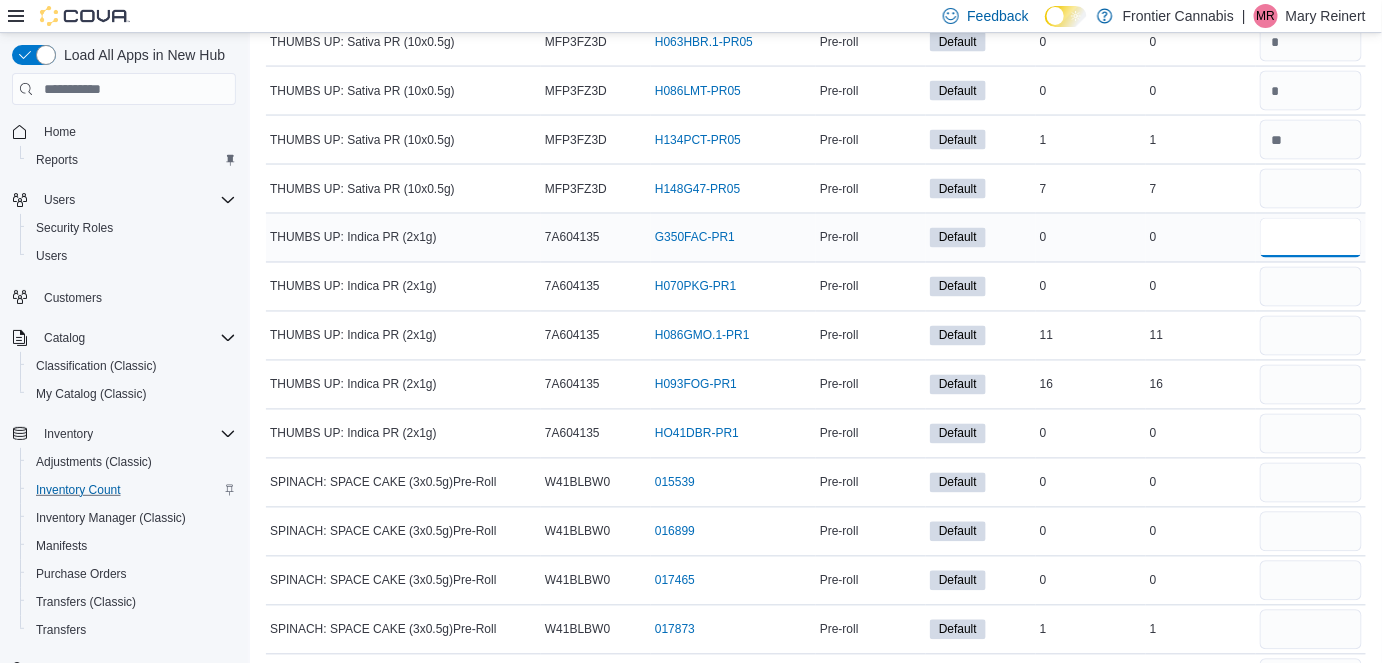 click on "*" at bounding box center (1311, 238) 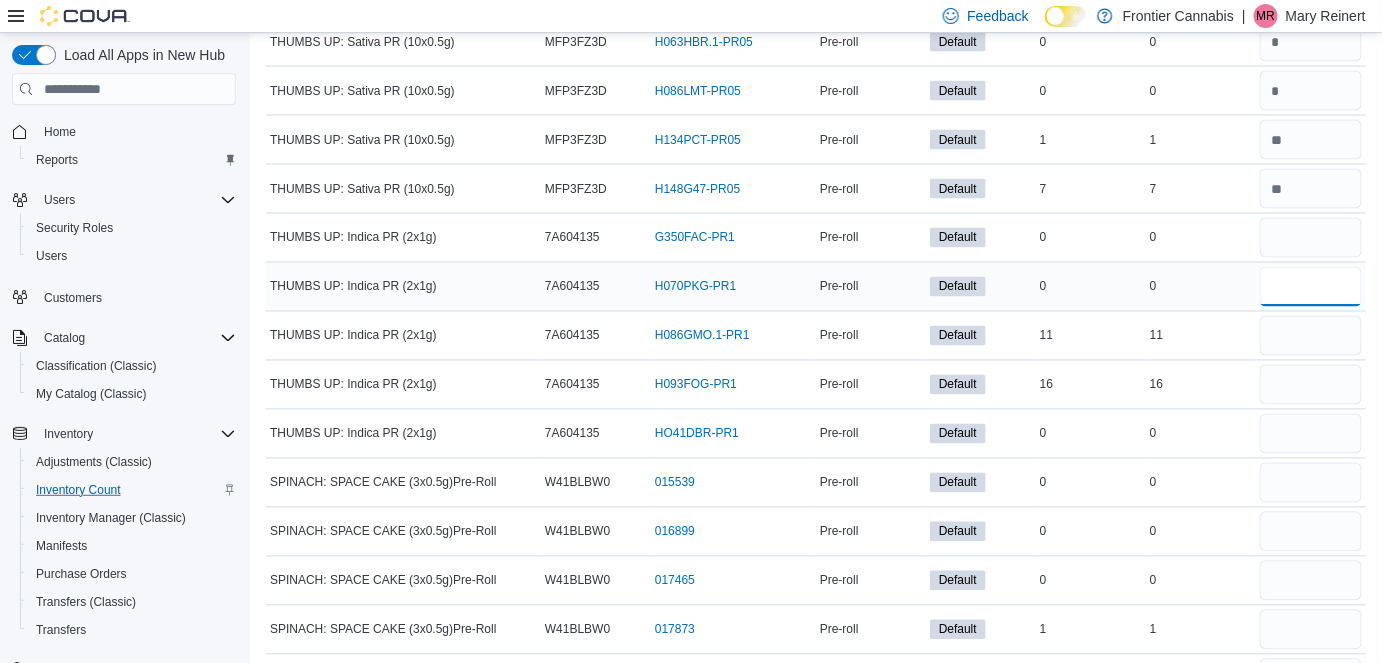 click at bounding box center (1311, 287) 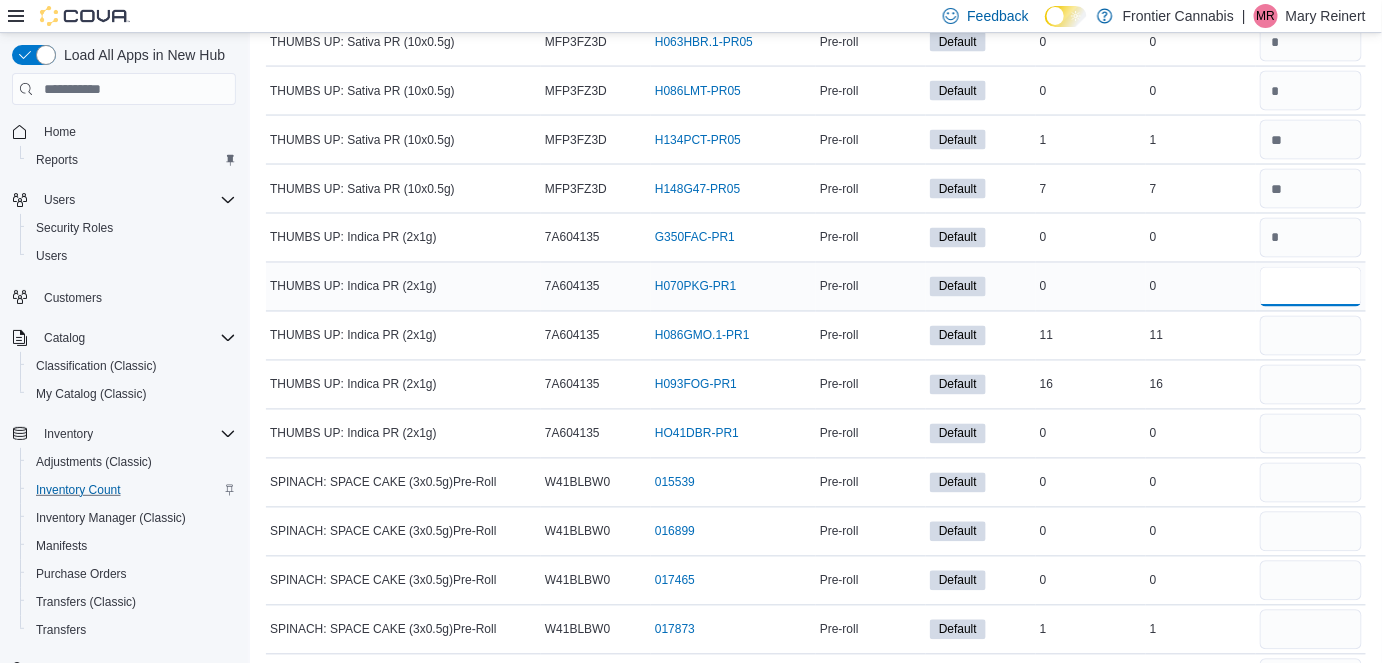 click at bounding box center [1311, 287] 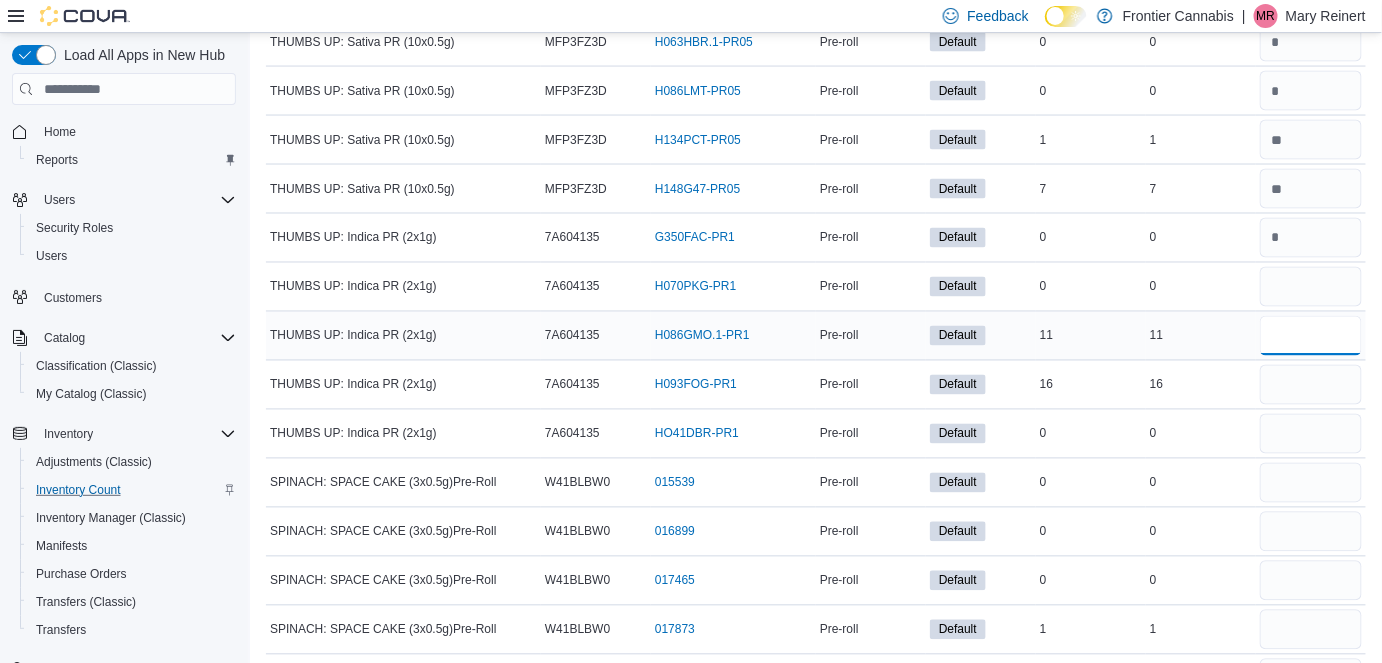 click at bounding box center [1311, 336] 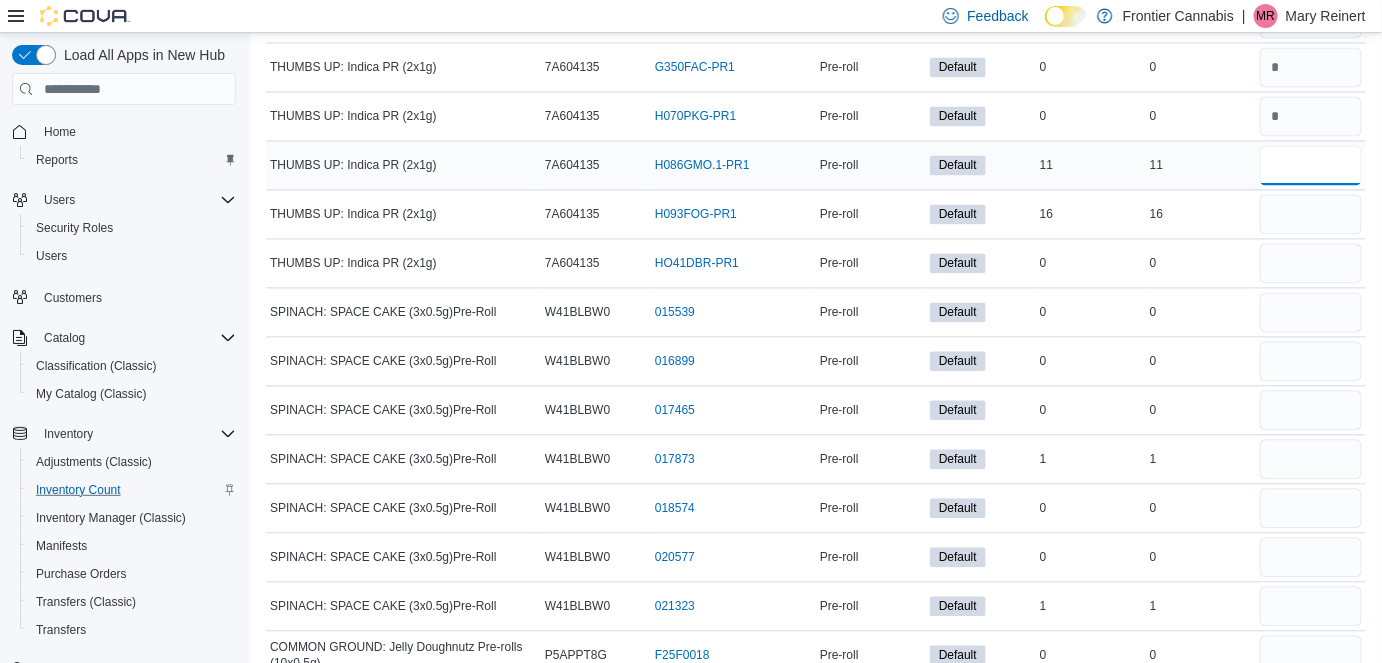 click at bounding box center (1311, 166) 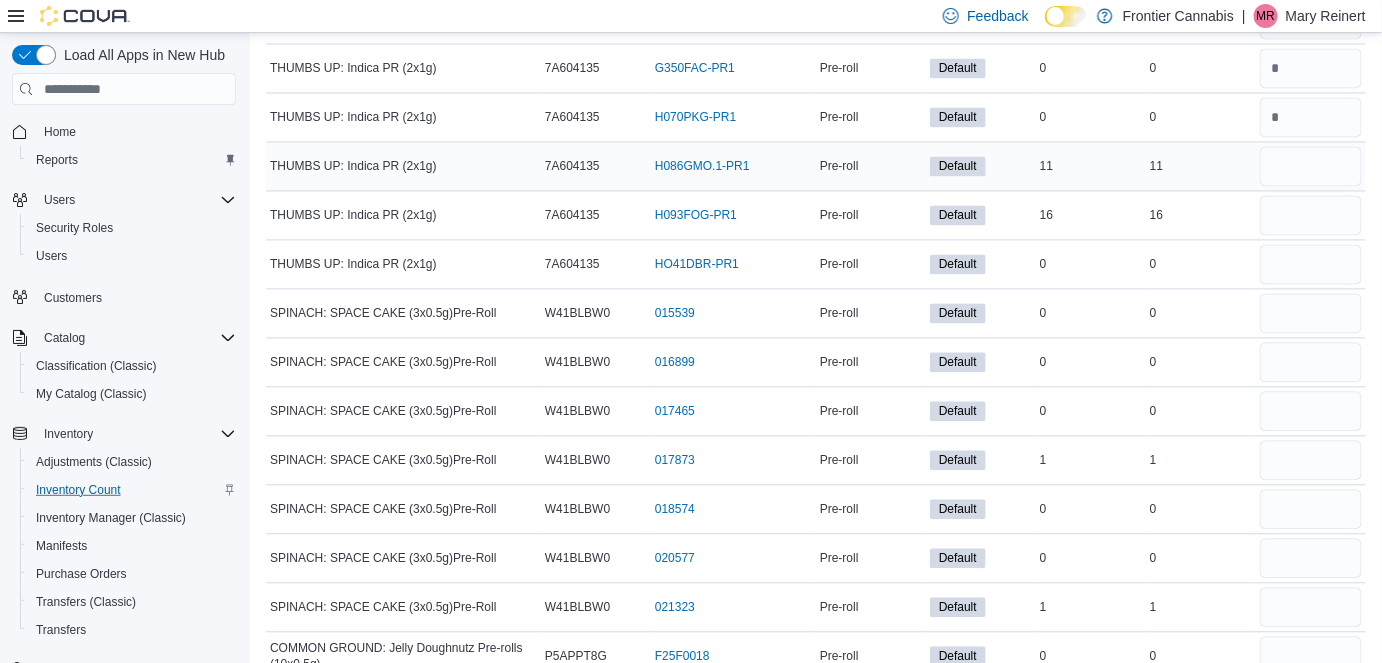 scroll, scrollTop: 13917, scrollLeft: 0, axis: vertical 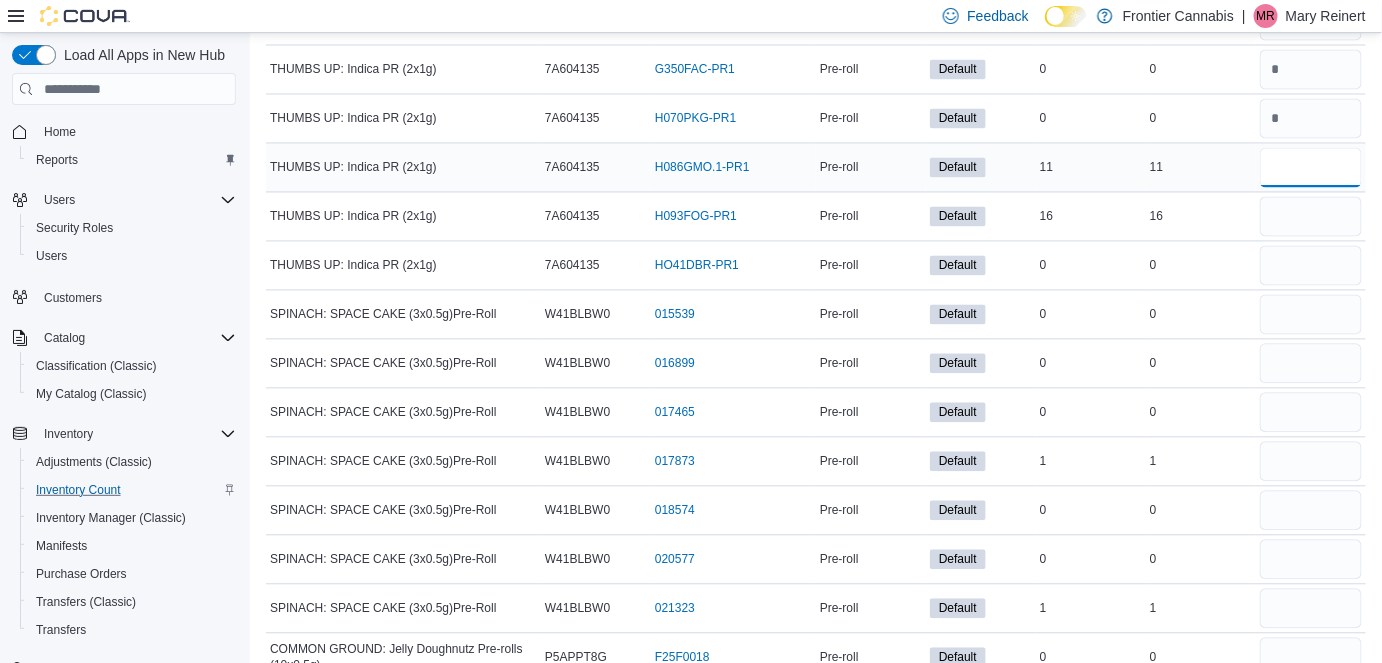 click at bounding box center [1311, 168] 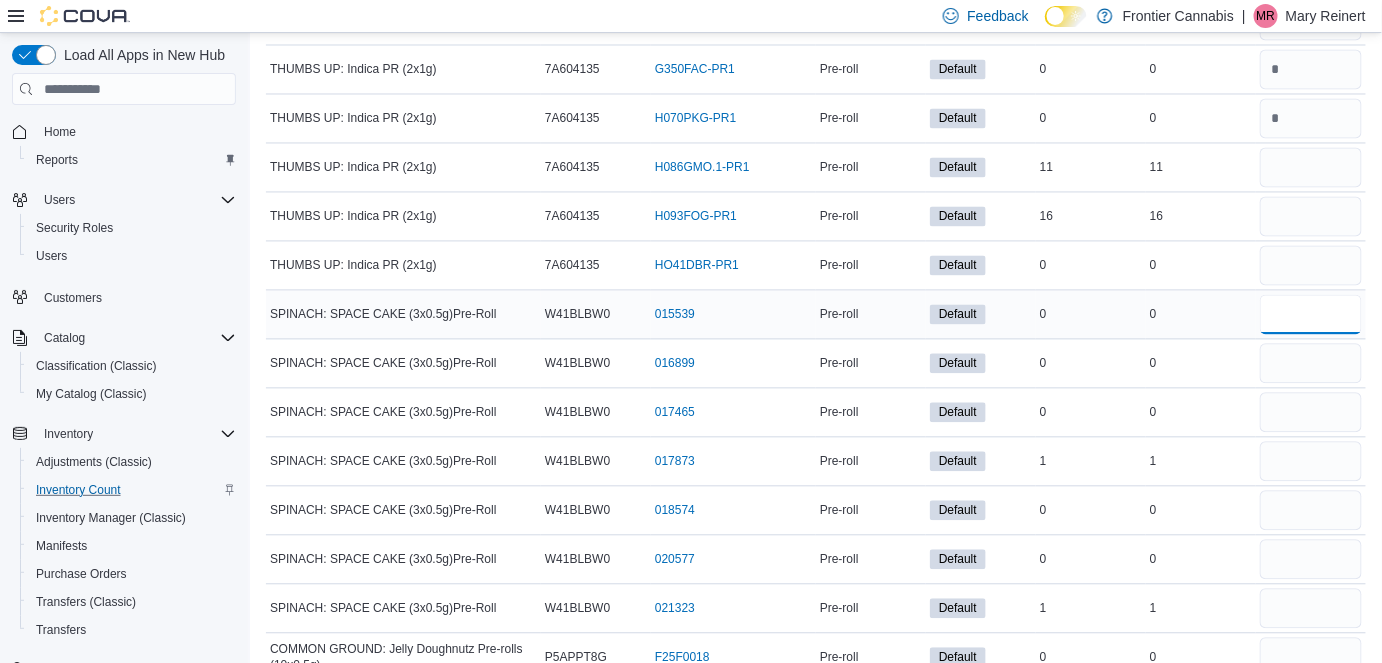 click at bounding box center [1311, 315] 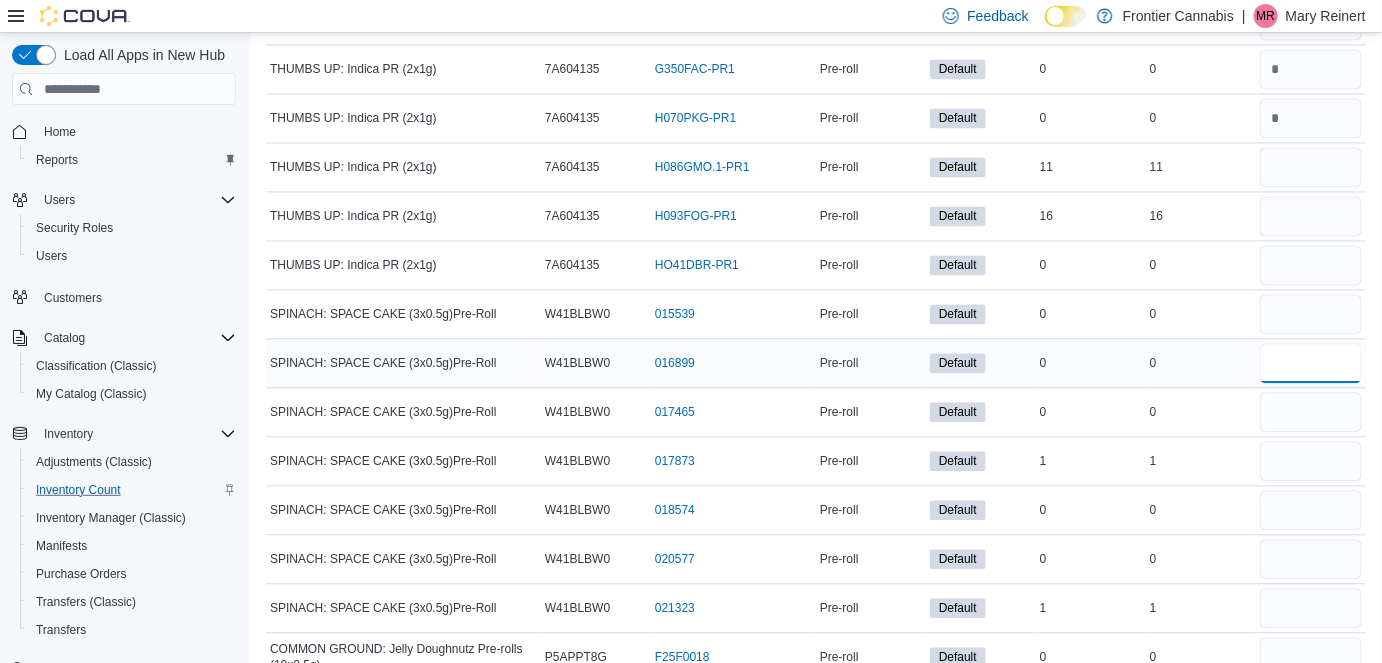 click at bounding box center [1311, 364] 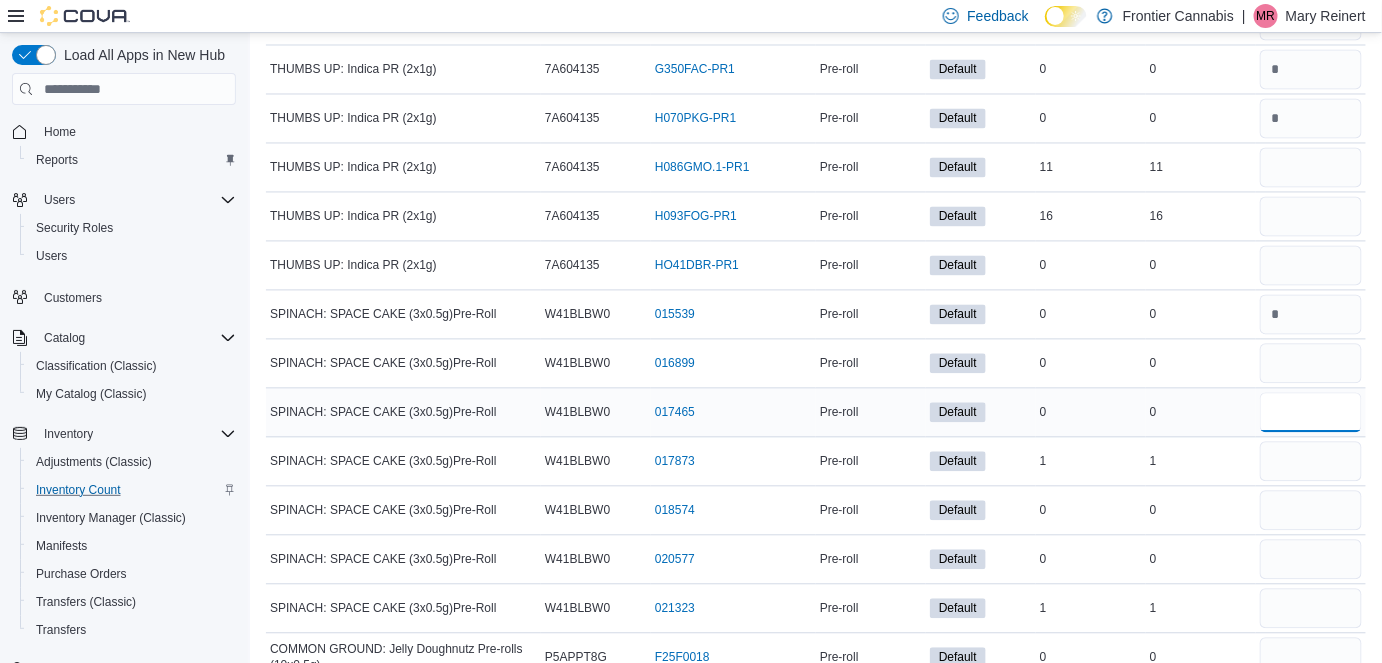 click at bounding box center (1311, 413) 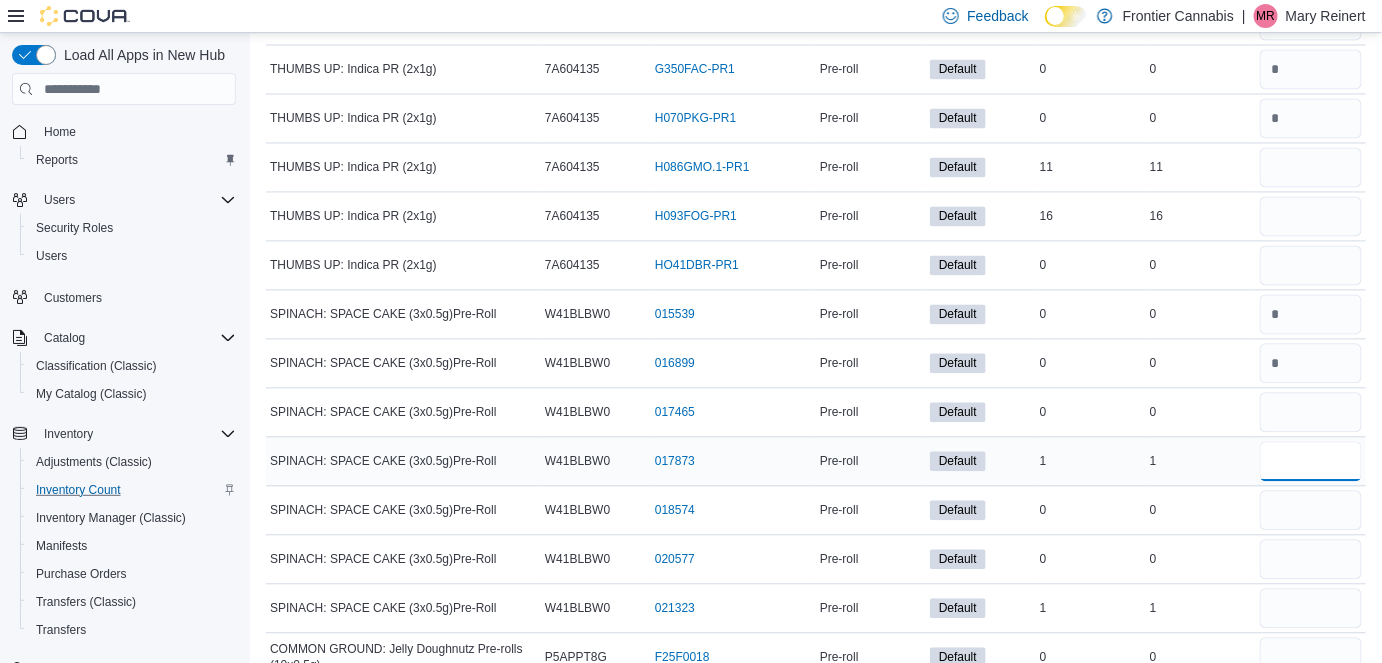 click at bounding box center [1311, 462] 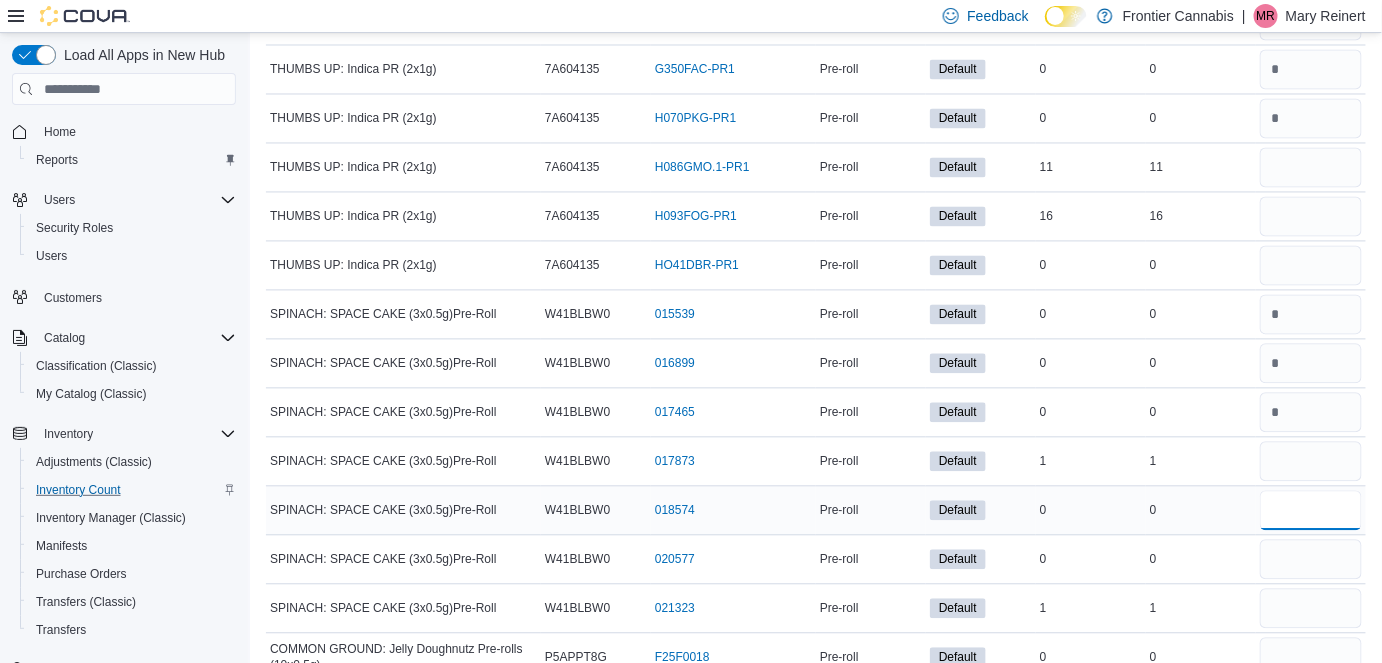 click at bounding box center (1311, 511) 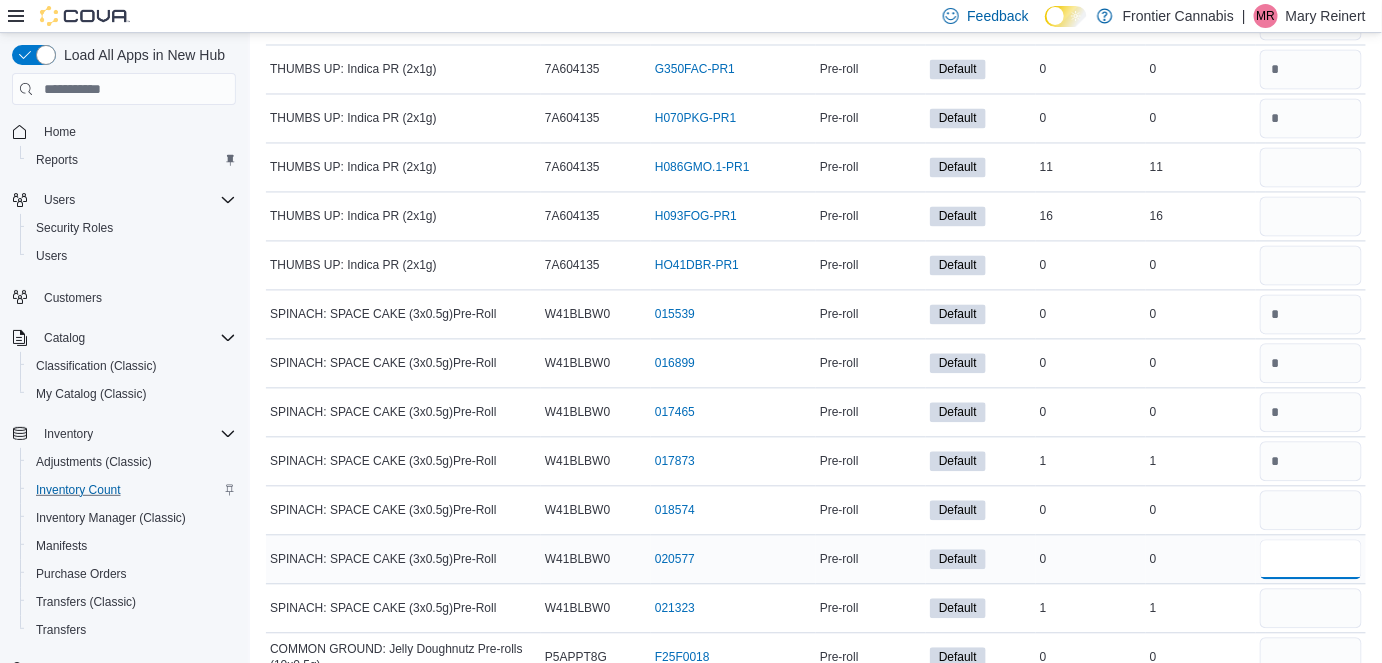 click at bounding box center [1311, 560] 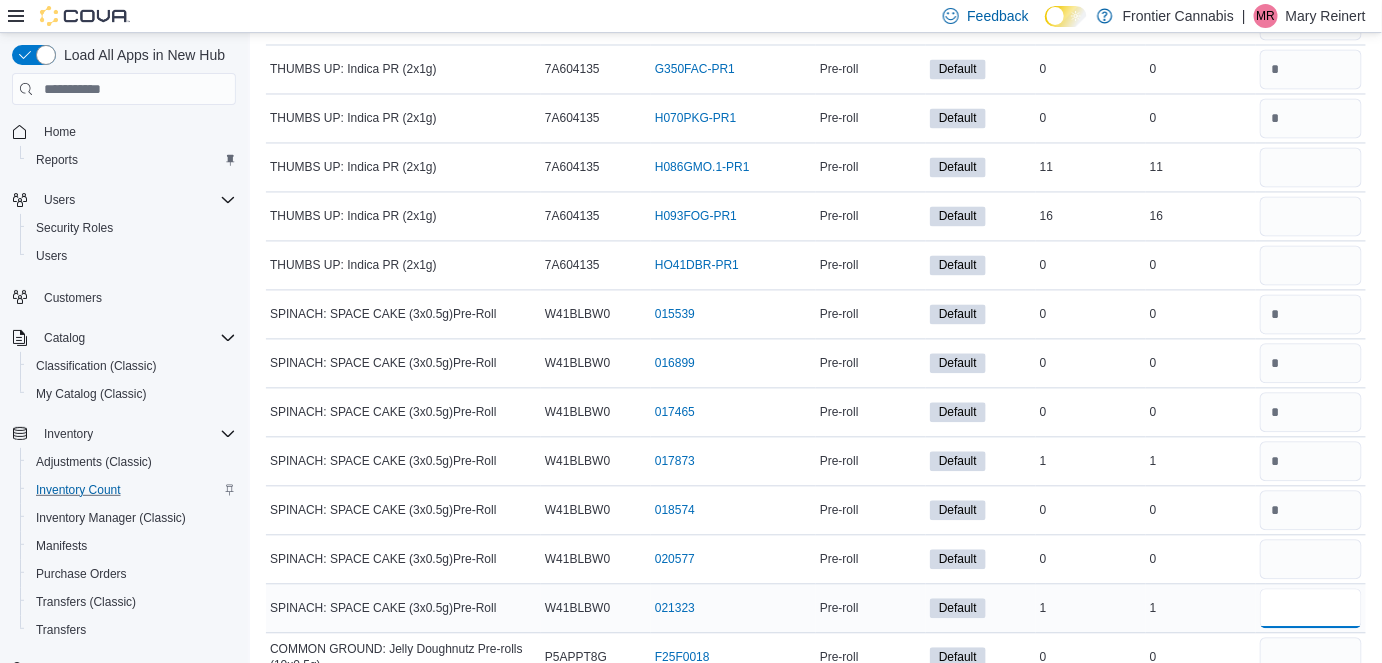 click at bounding box center (1311, 609) 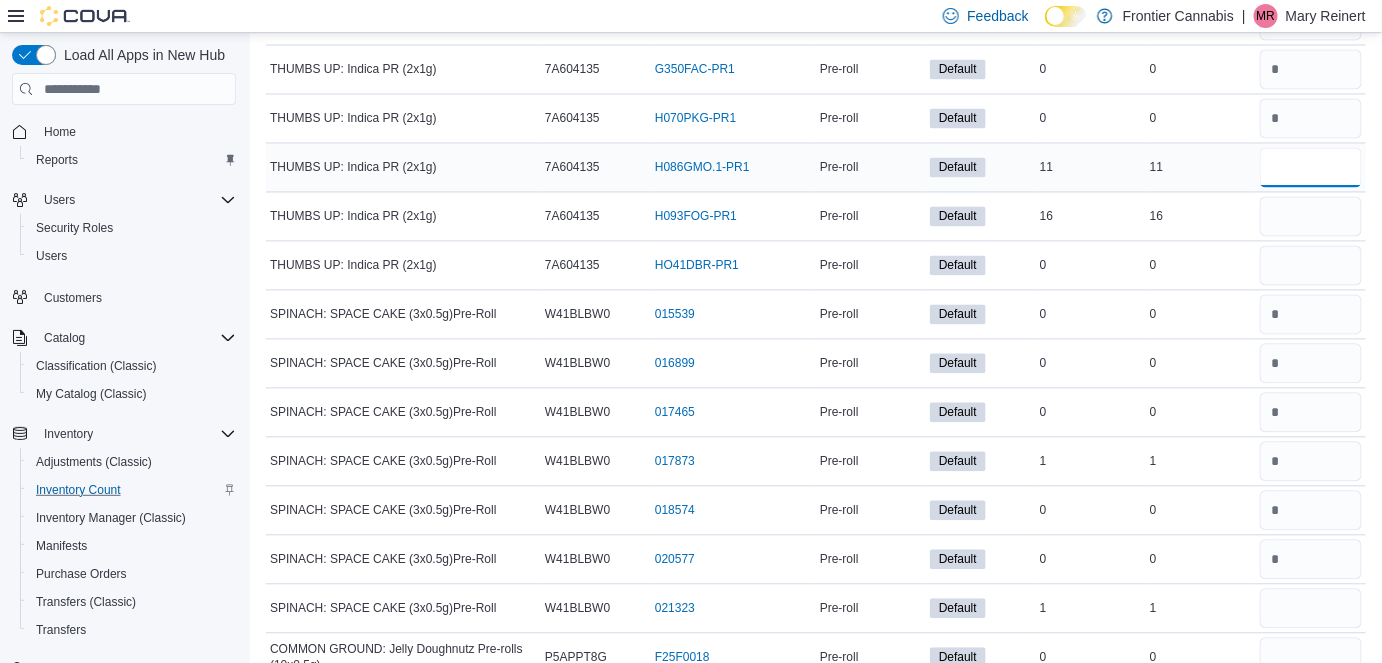 click at bounding box center (1311, 168) 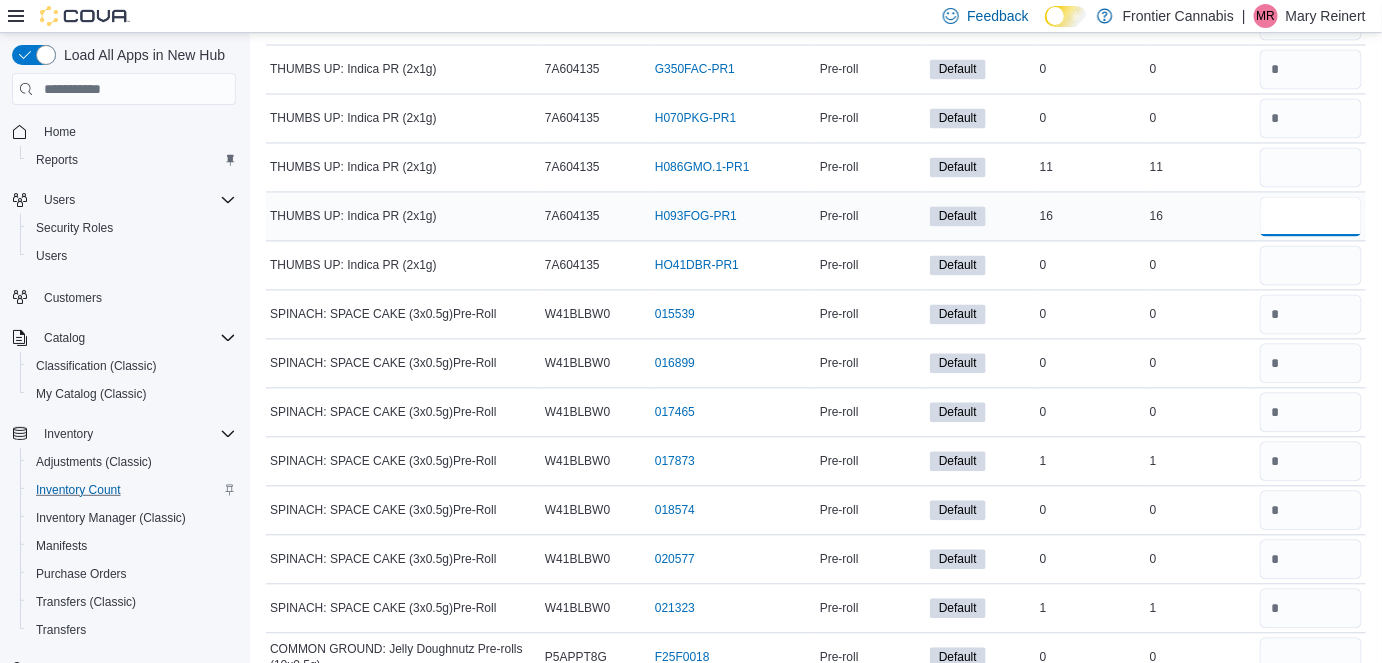 click at bounding box center (1311, 217) 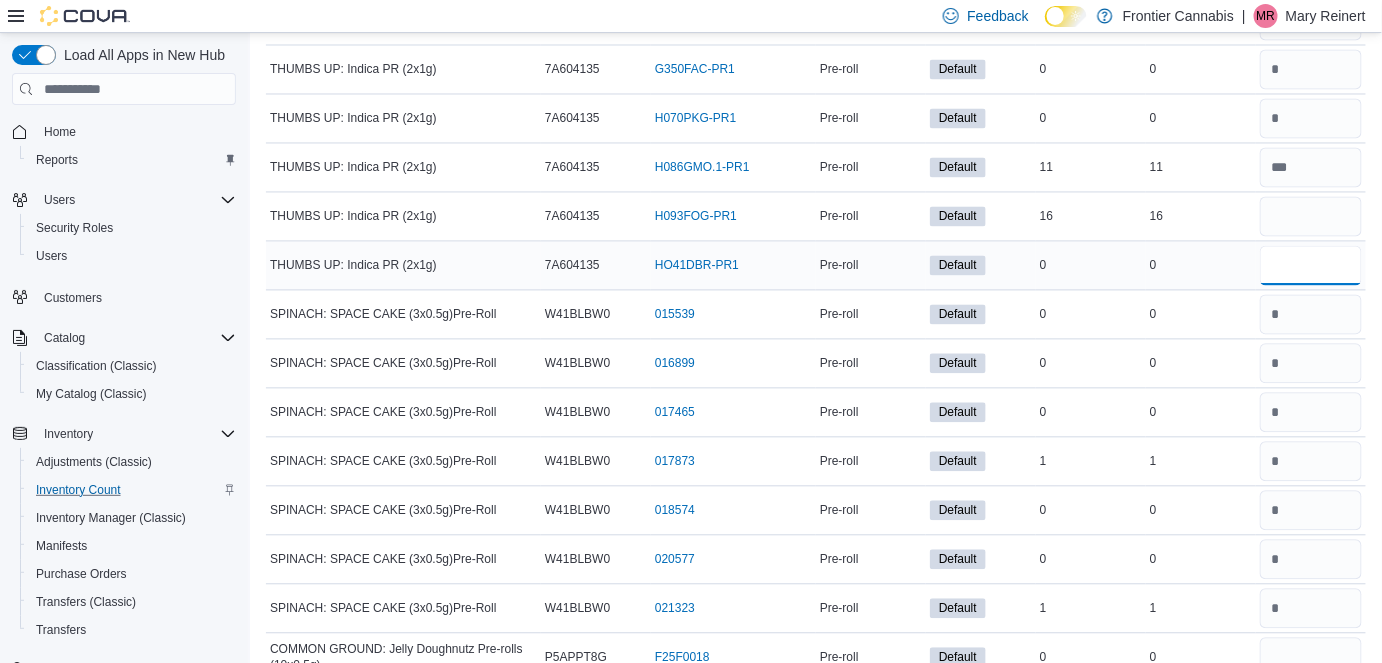 click at bounding box center [1311, 266] 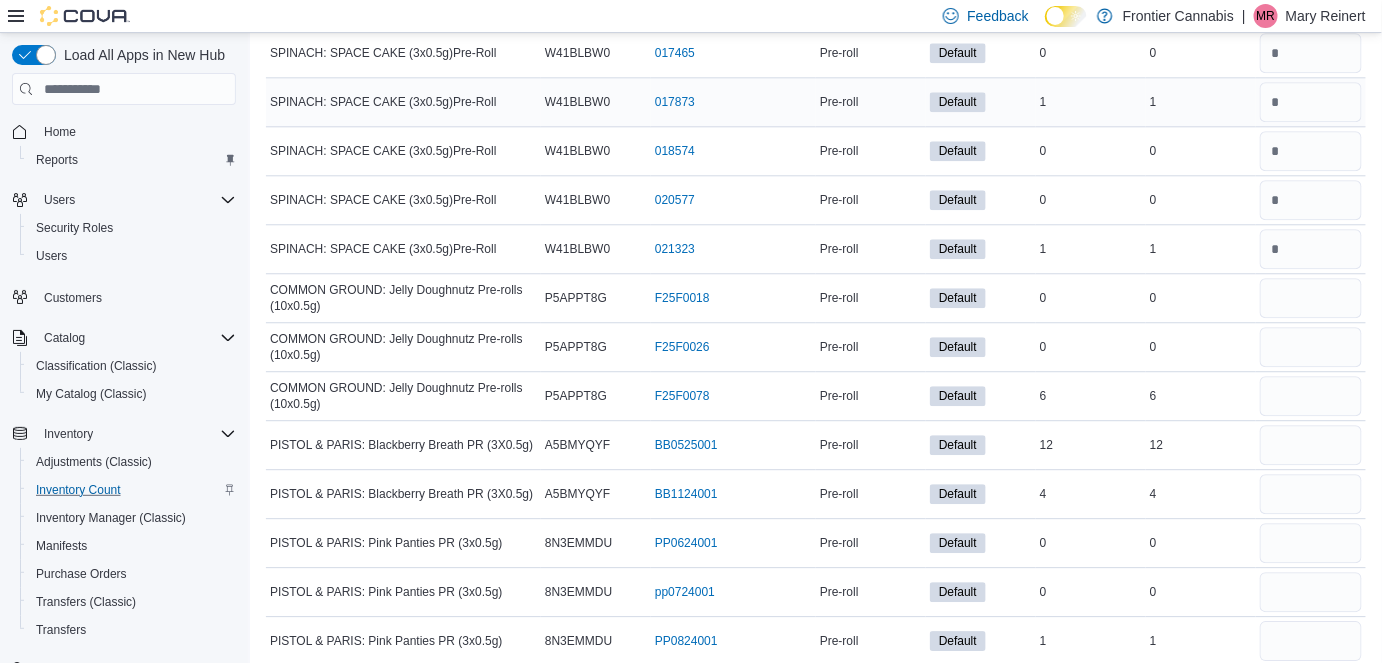 scroll, scrollTop: 14277, scrollLeft: 0, axis: vertical 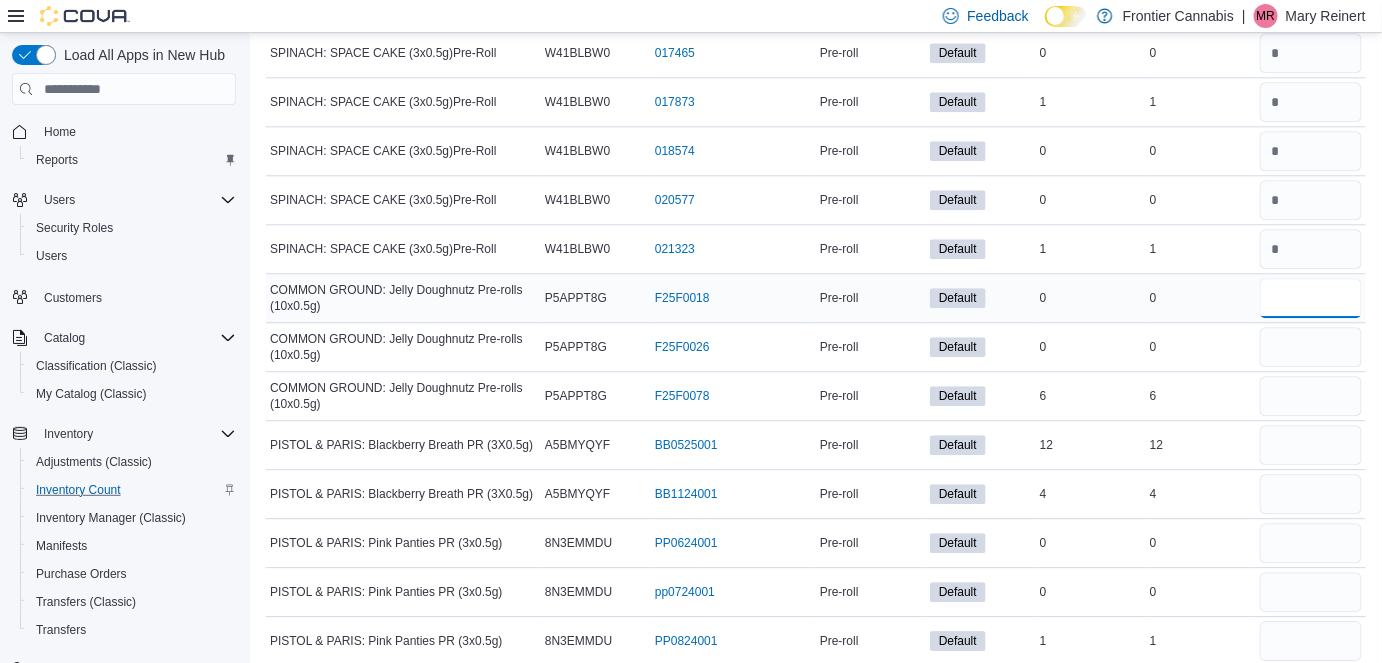 click at bounding box center (1311, 298) 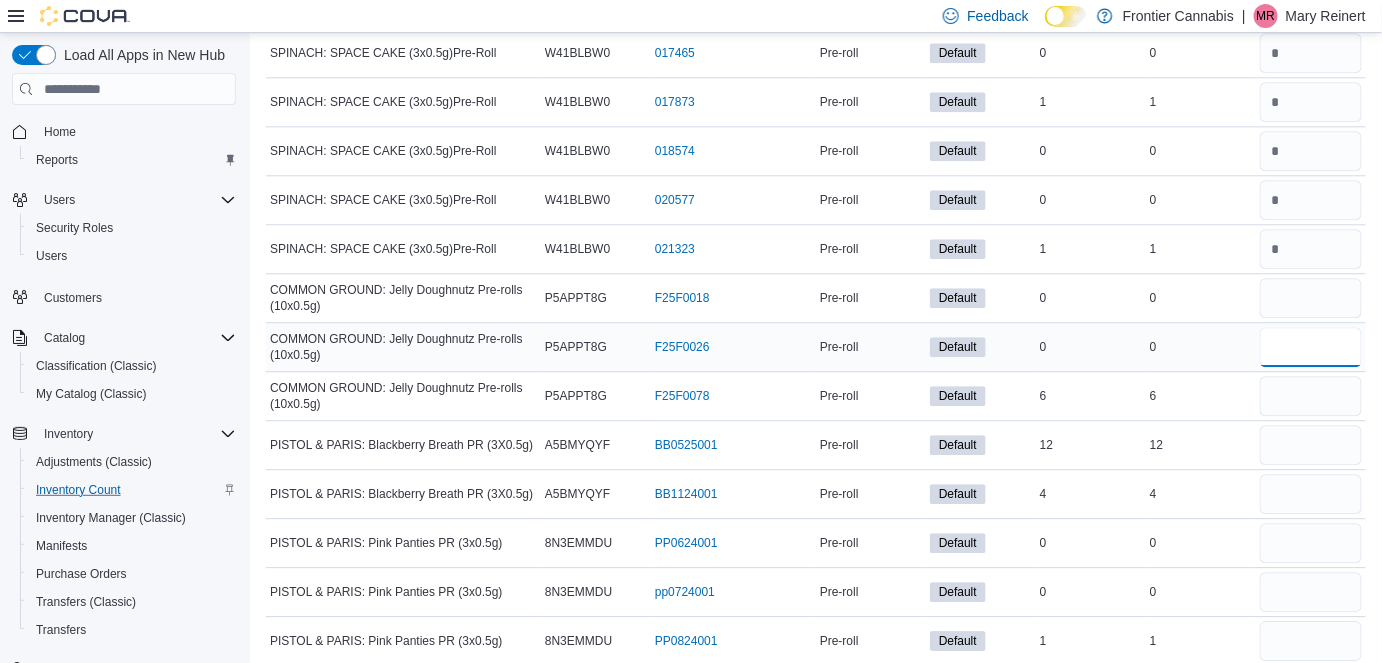 click at bounding box center (1311, 347) 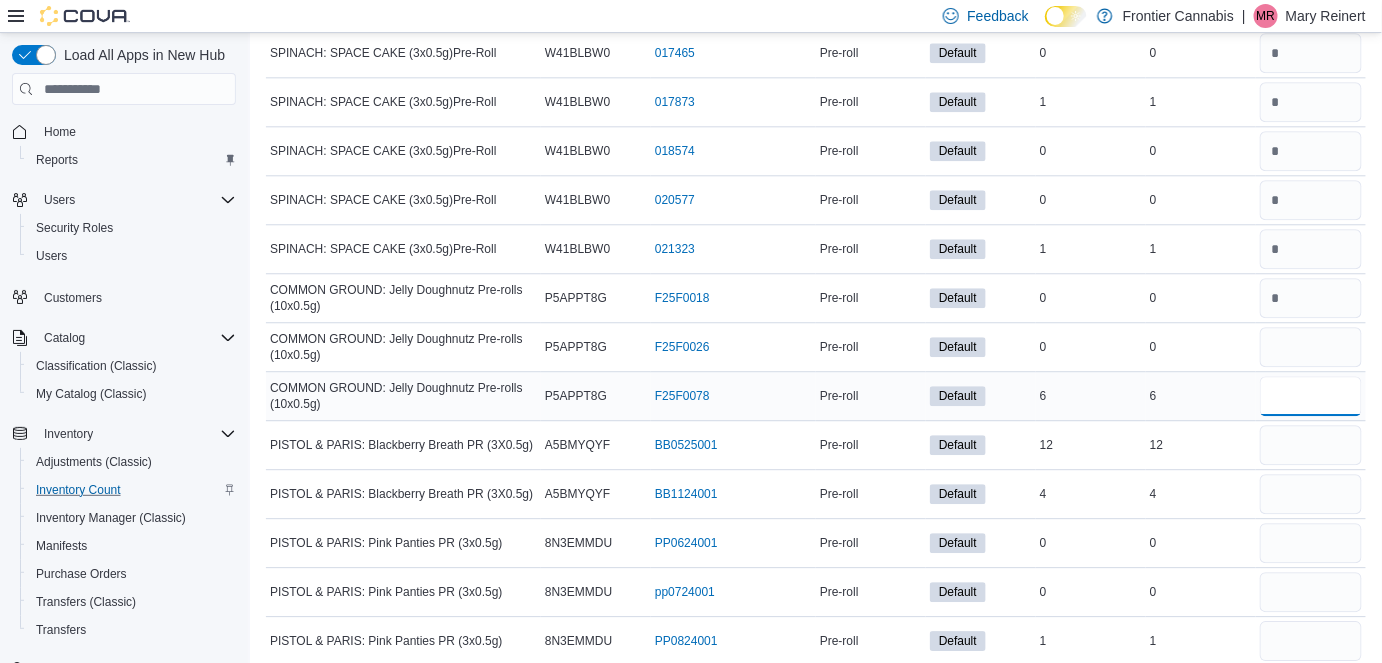 click at bounding box center [1311, 396] 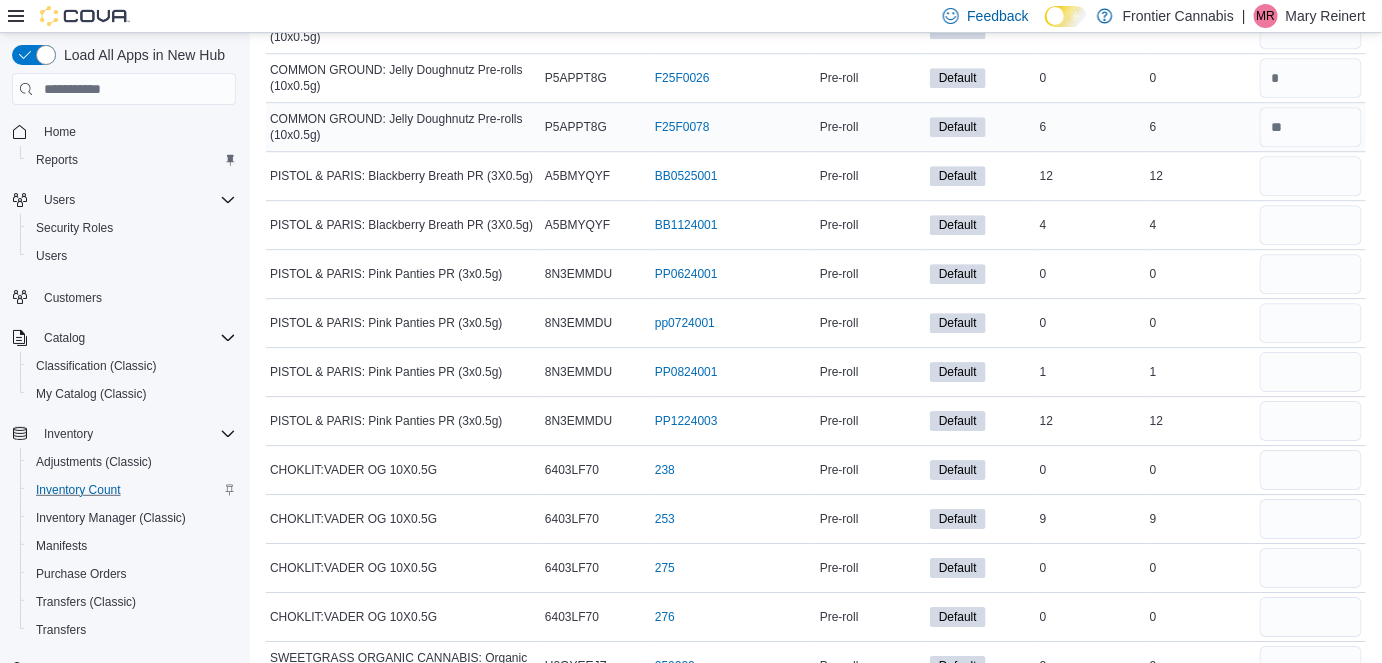 scroll, scrollTop: 14547, scrollLeft: 0, axis: vertical 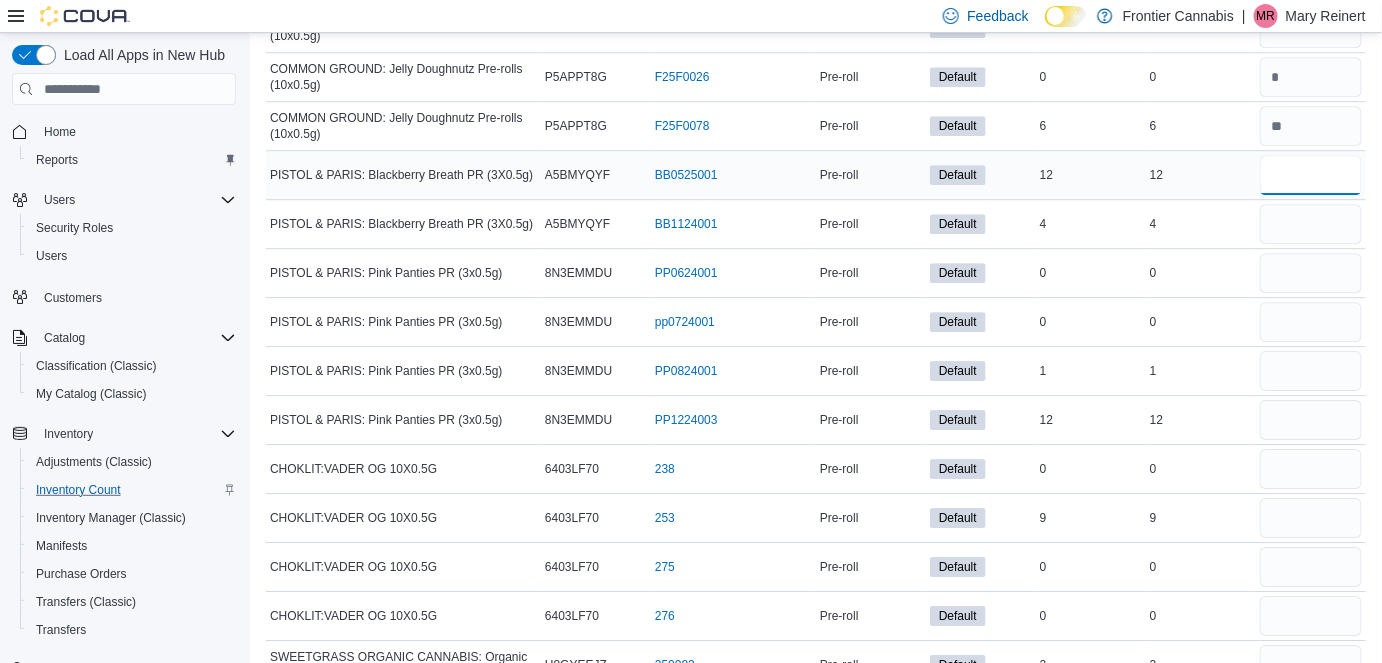 click at bounding box center (1311, 175) 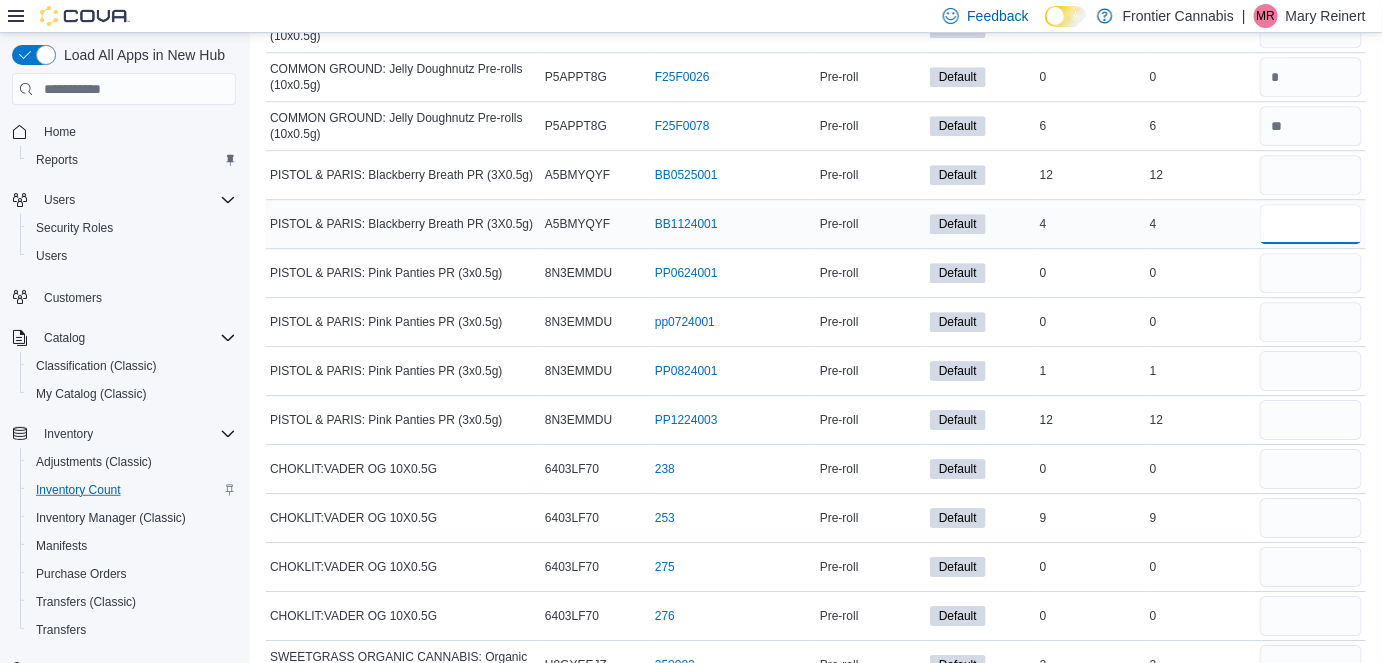click at bounding box center [1311, 224] 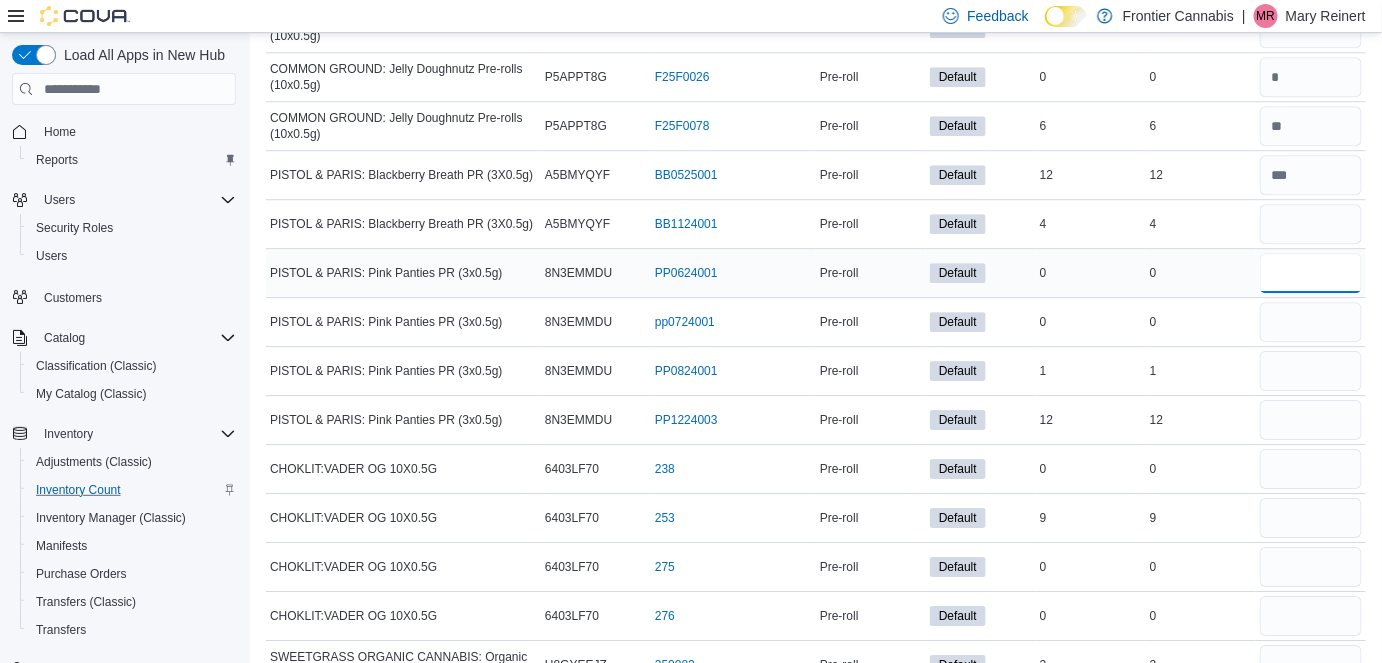 click at bounding box center (1311, 273) 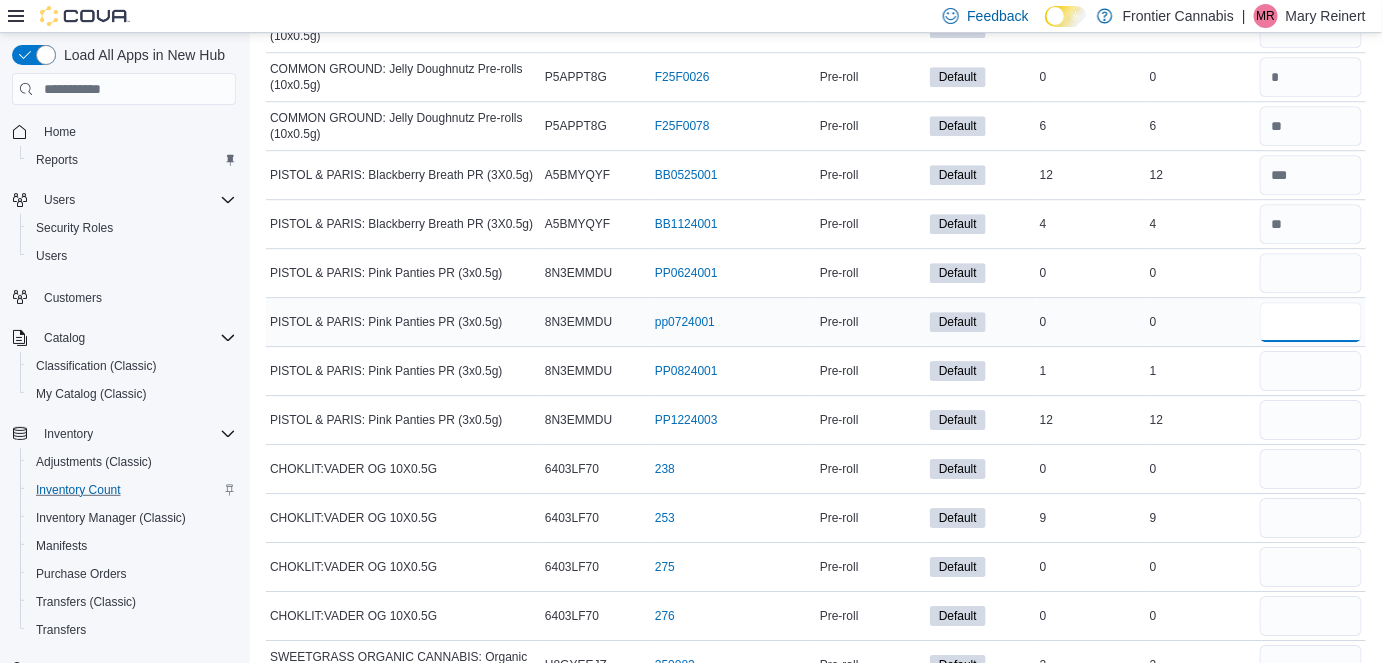 click at bounding box center [1311, 322] 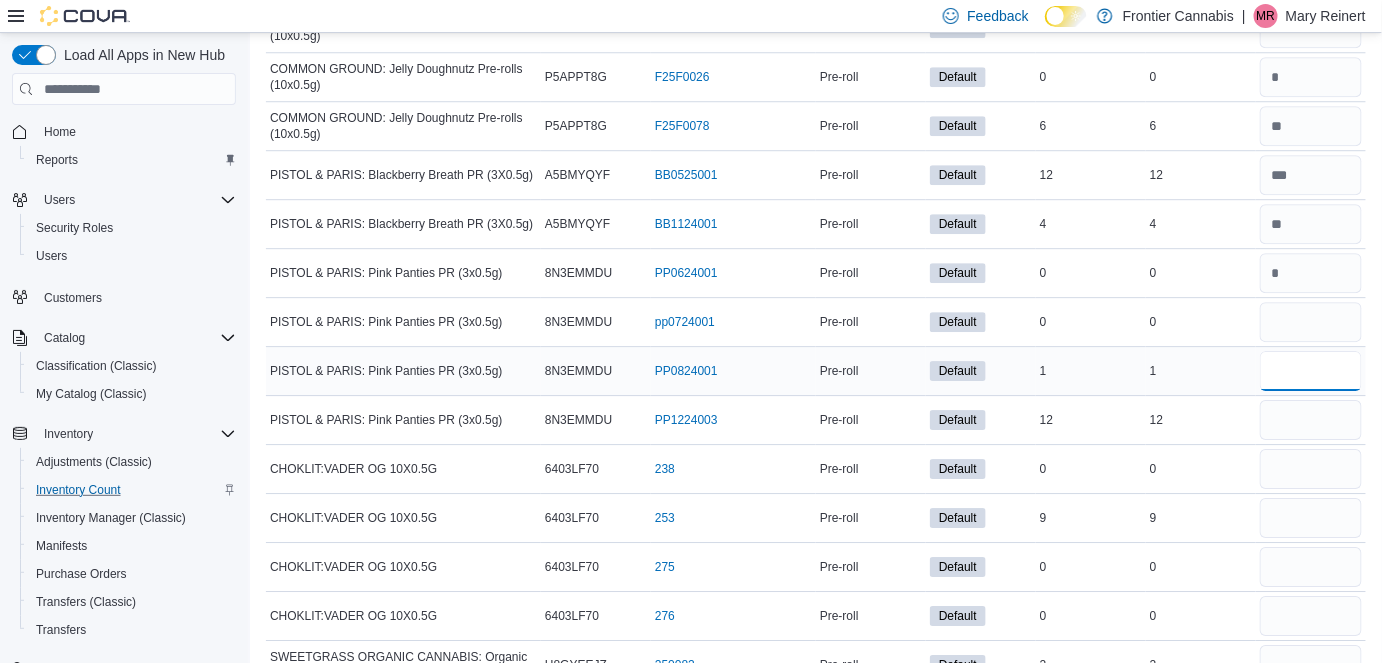 click at bounding box center [1311, 371] 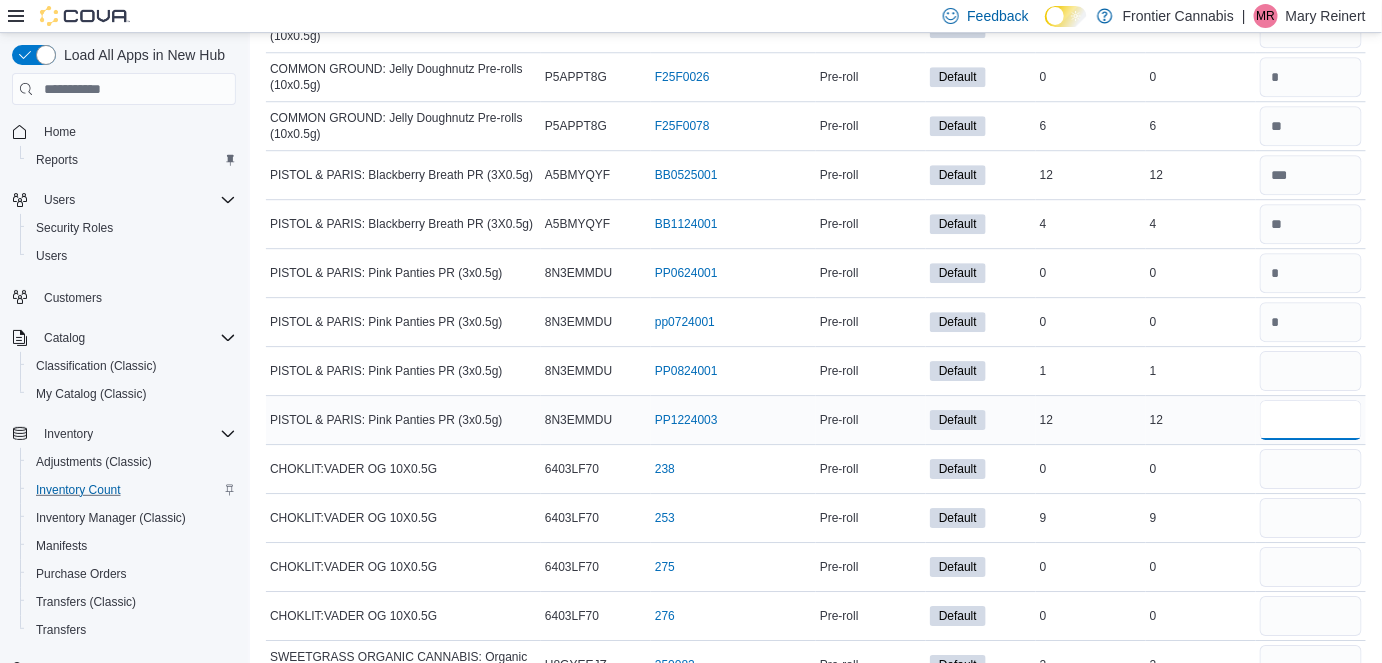 click at bounding box center [1311, 420] 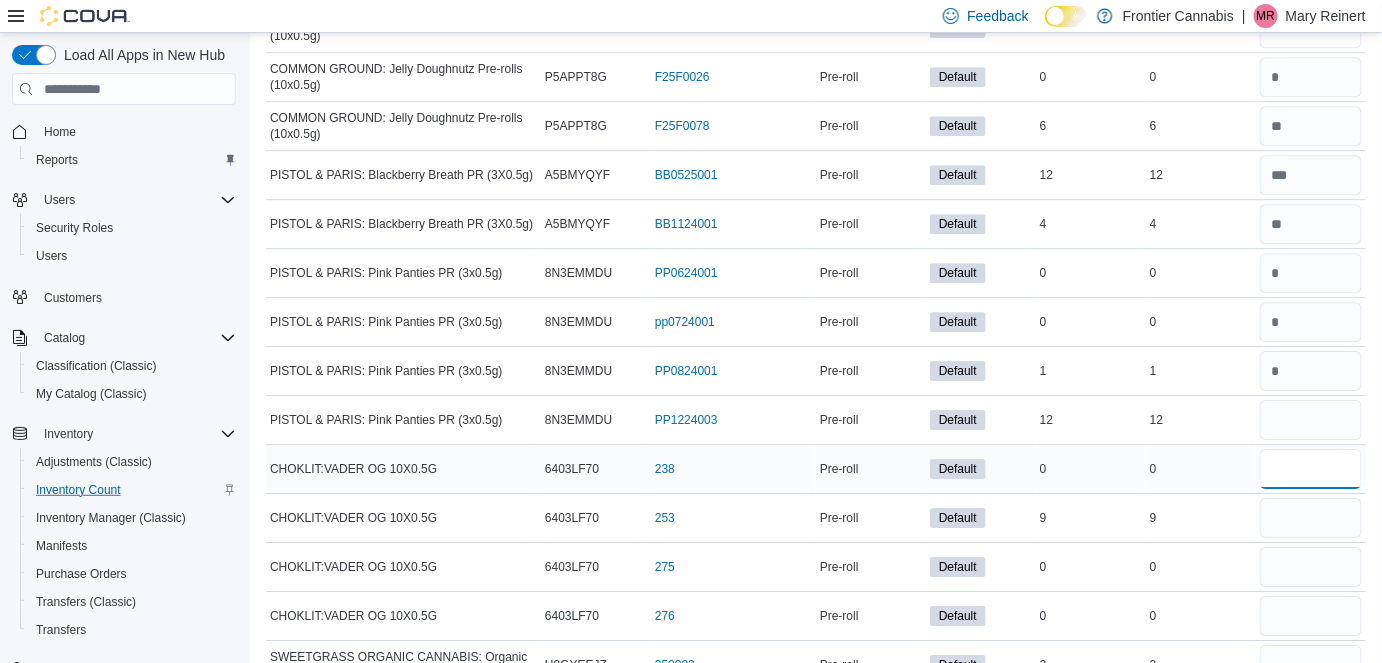 click at bounding box center [1311, 469] 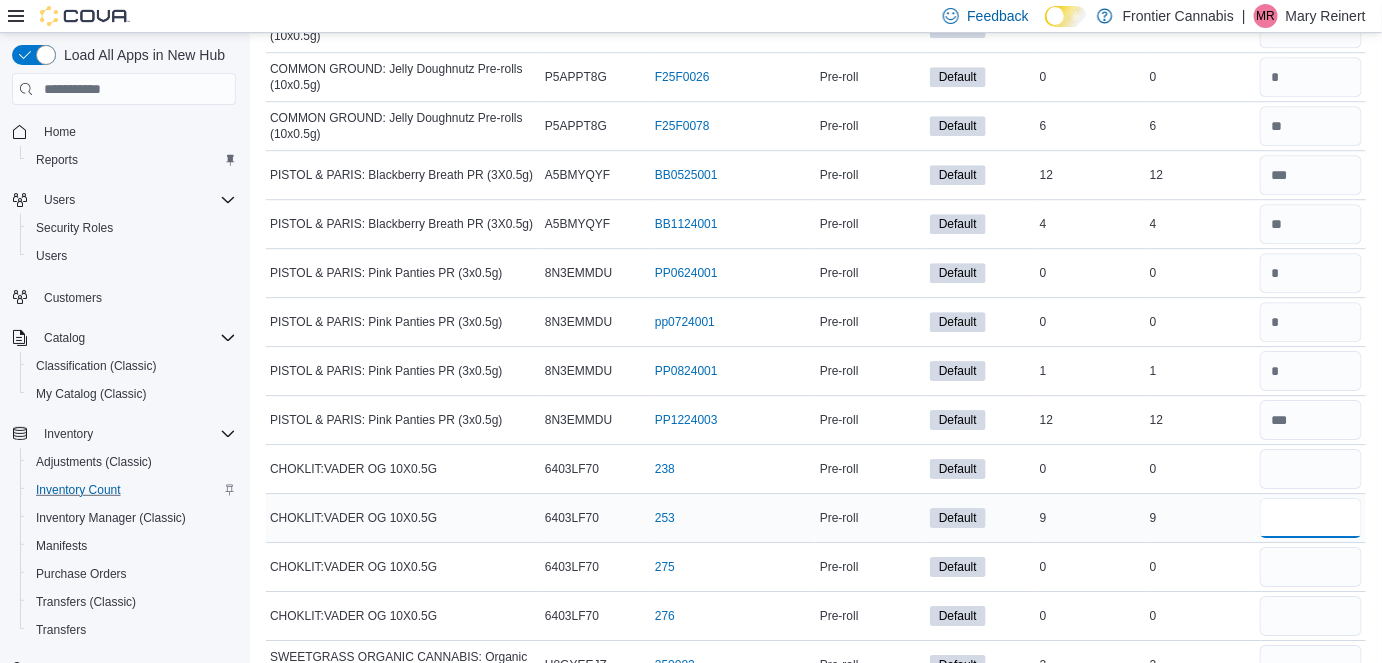 click at bounding box center [1311, 518] 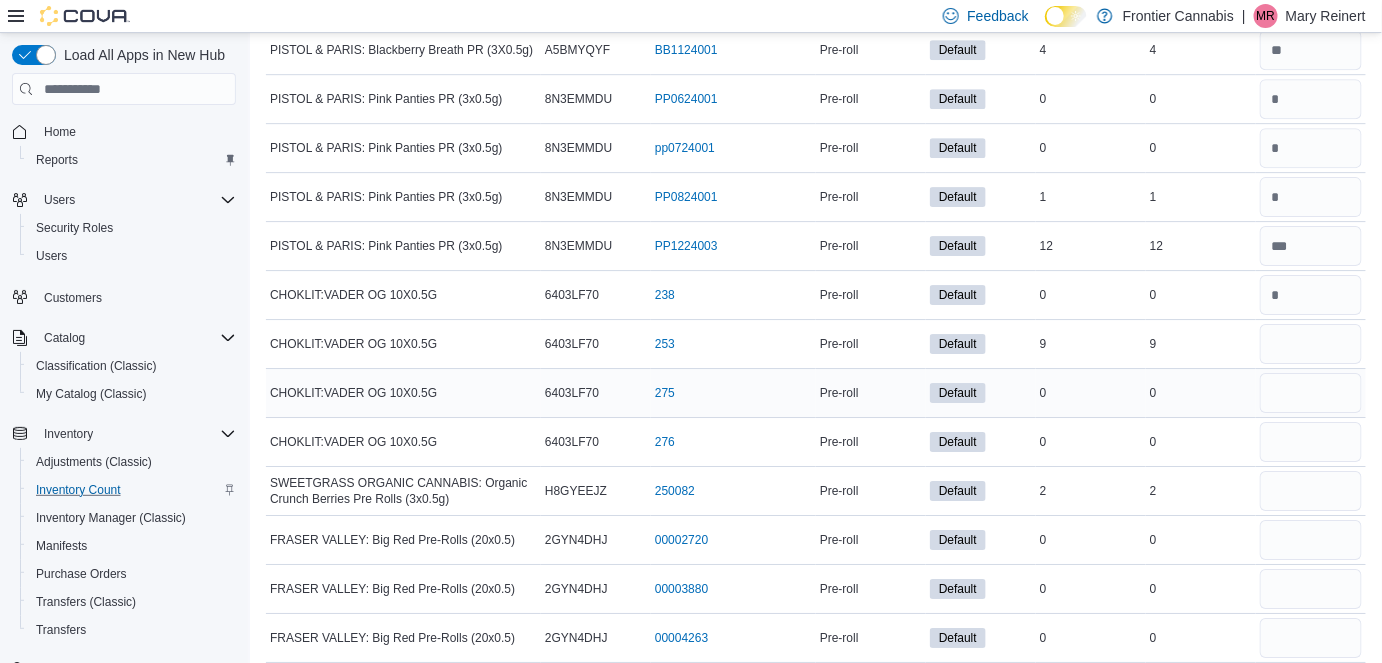 scroll, scrollTop: 14722, scrollLeft: 0, axis: vertical 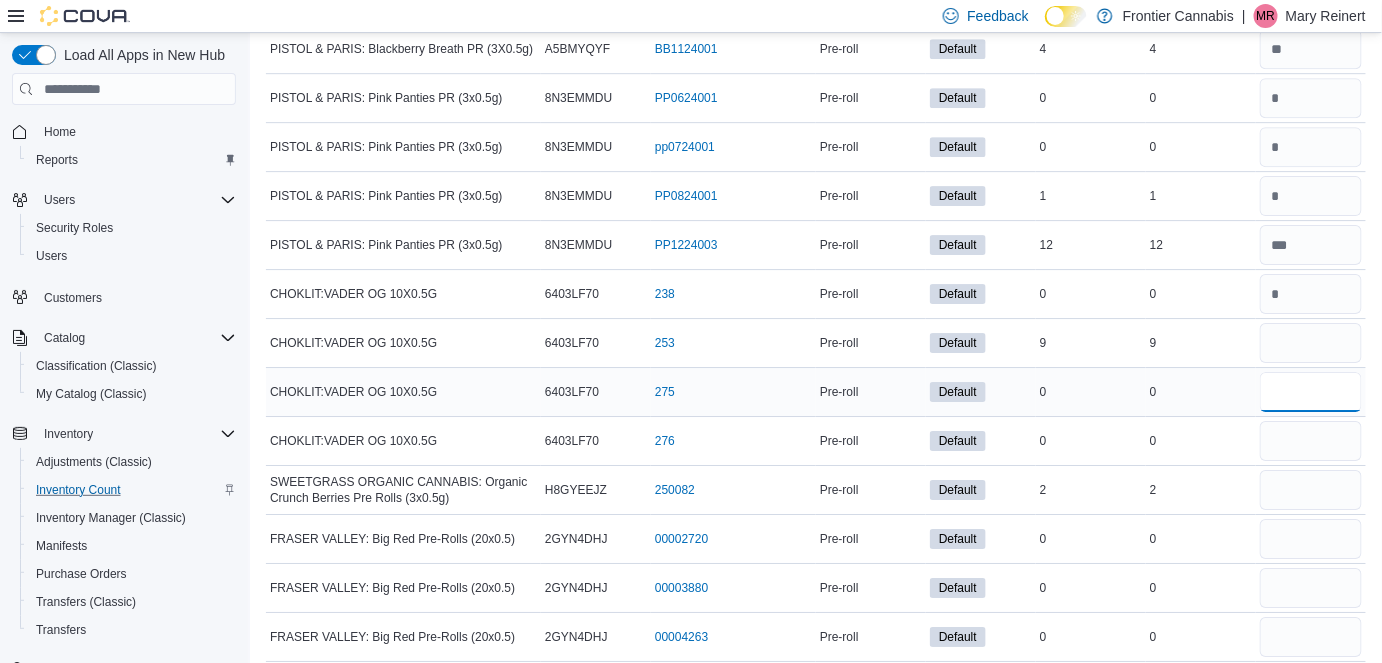 click at bounding box center (1311, 392) 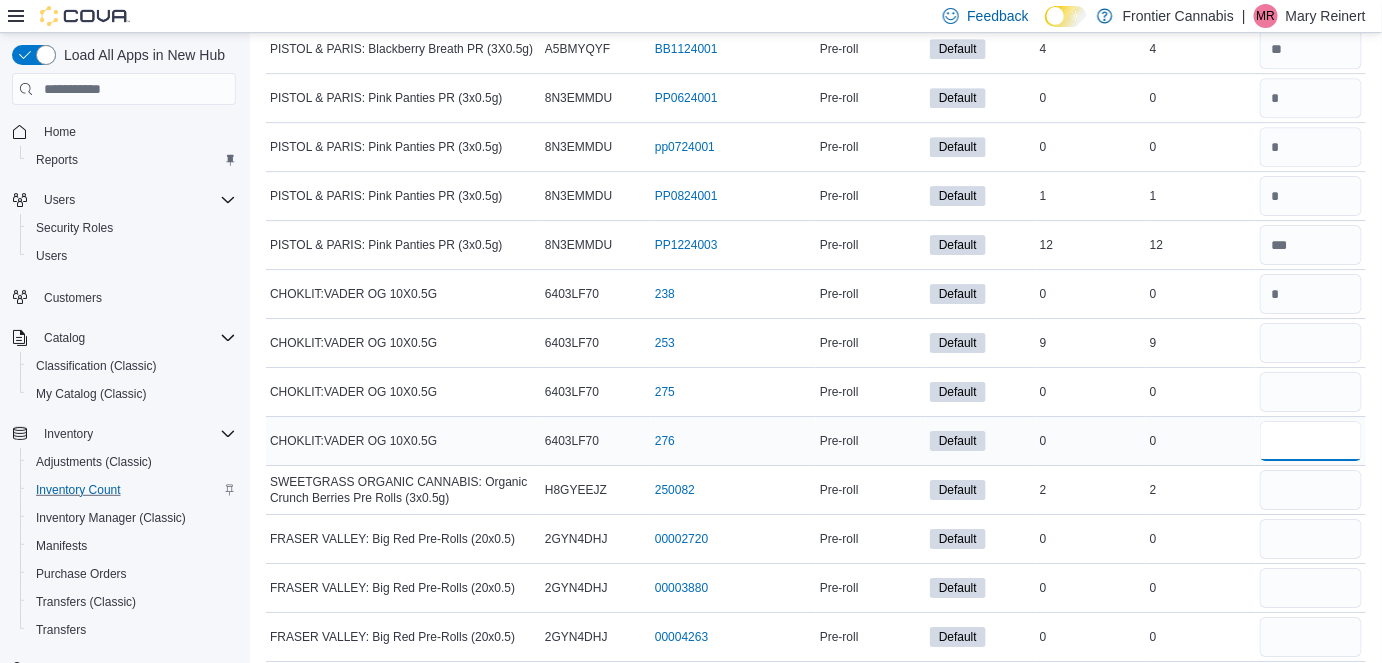 click at bounding box center (1311, 441) 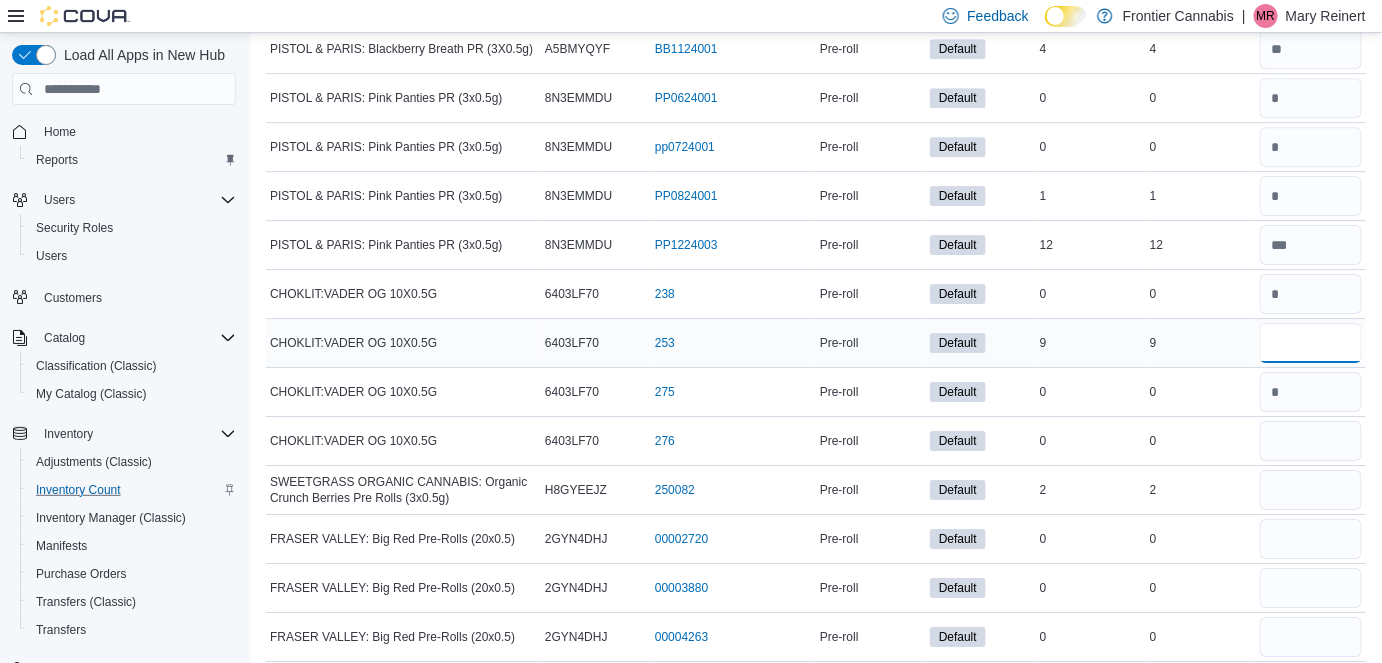 click at bounding box center [1311, 343] 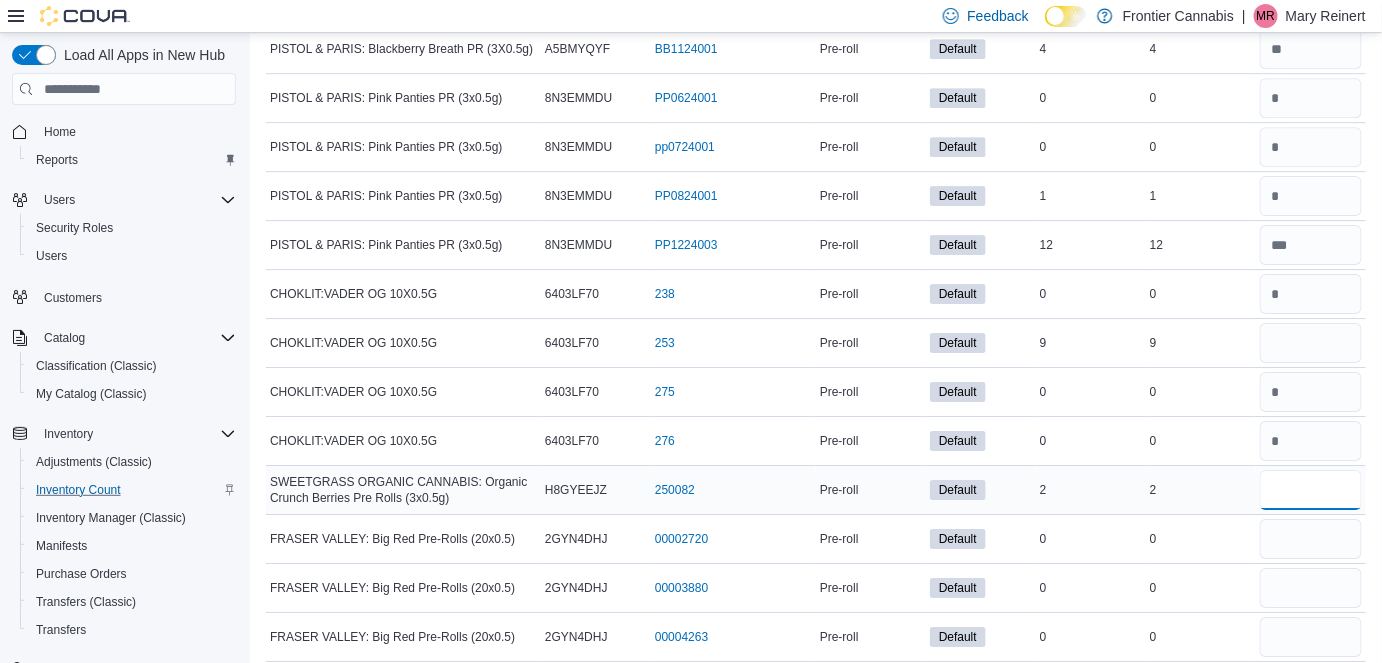 click at bounding box center (1311, 490) 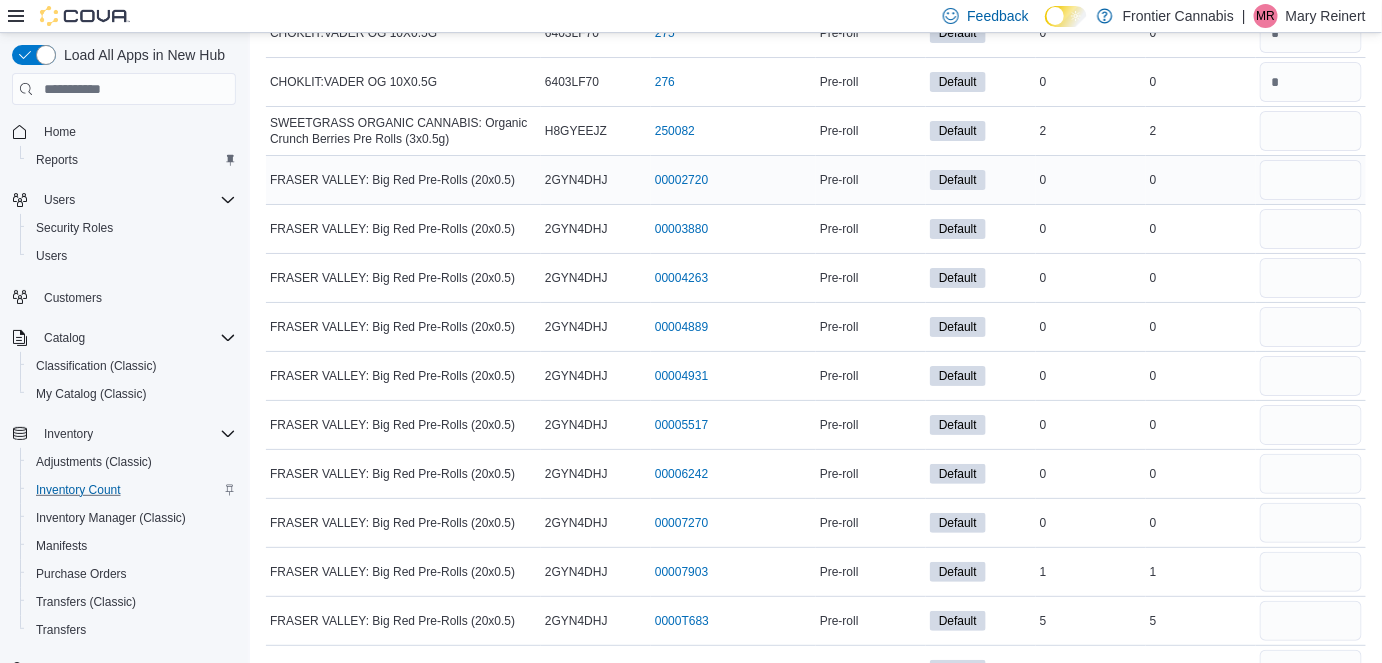 click at bounding box center (1311, 180) 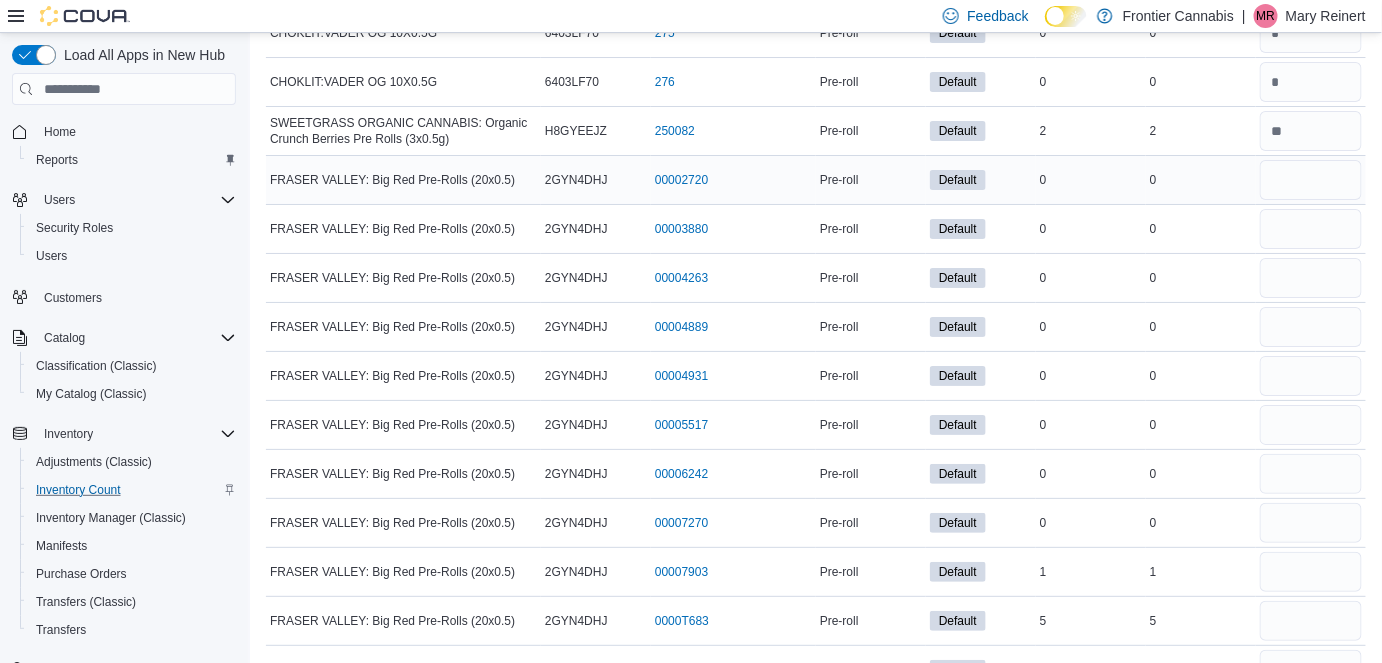 scroll, scrollTop: 15085, scrollLeft: 0, axis: vertical 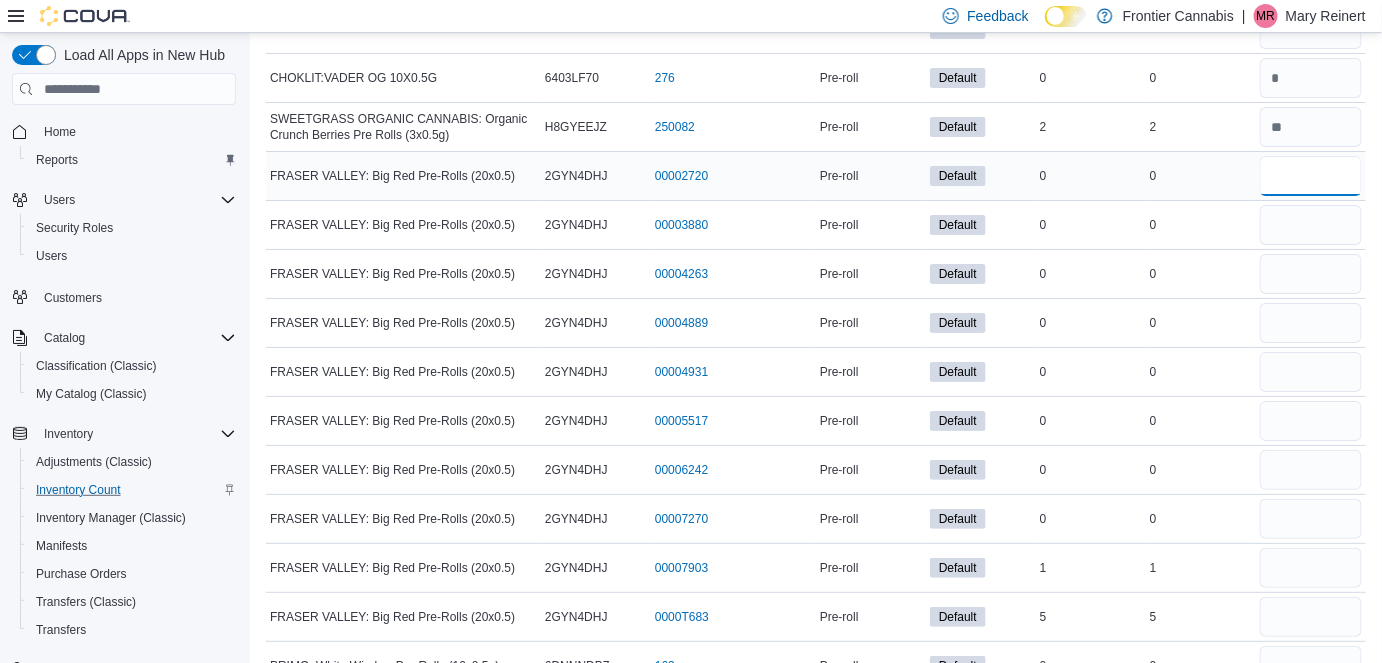 click at bounding box center [1311, 176] 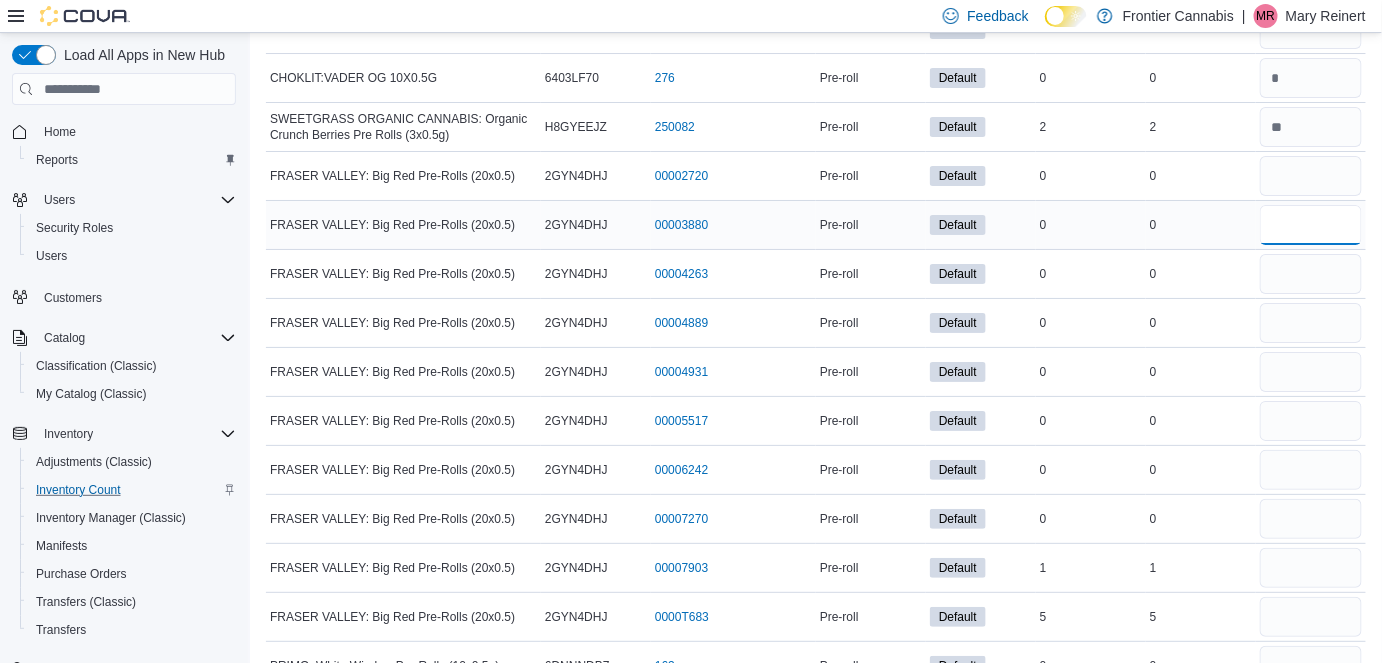 click at bounding box center [1311, 225] 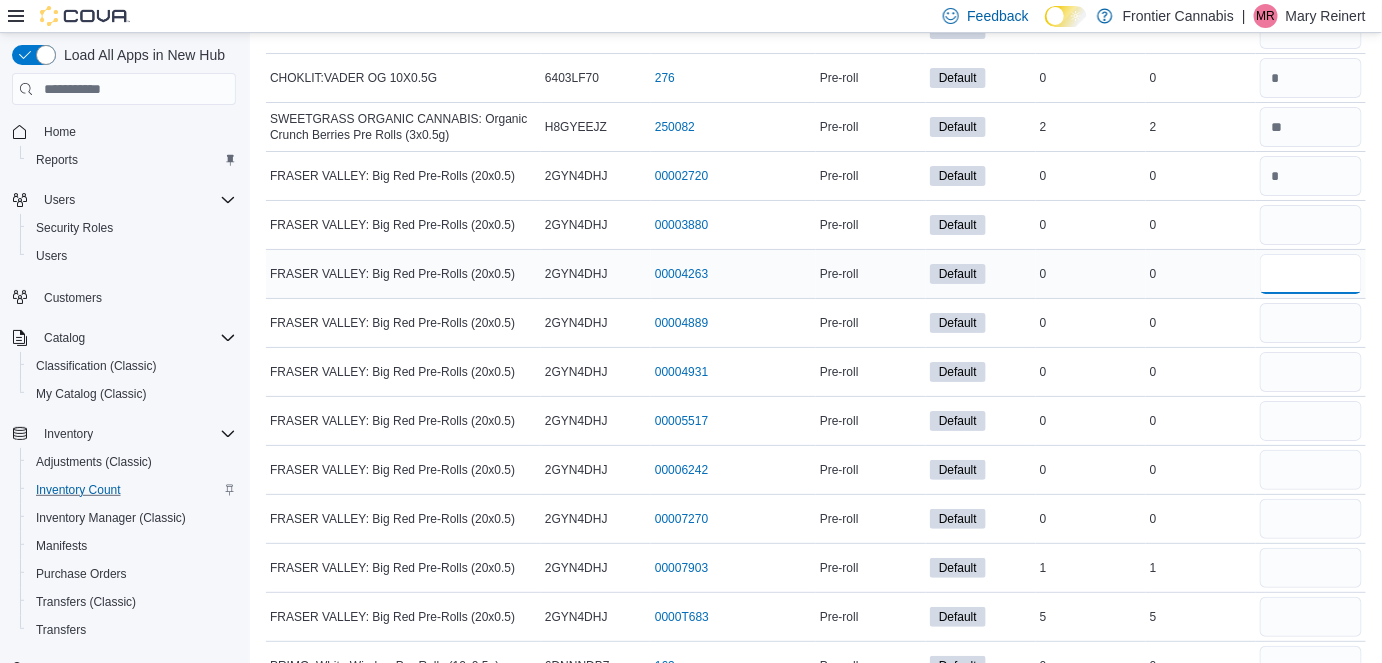click at bounding box center [1311, 274] 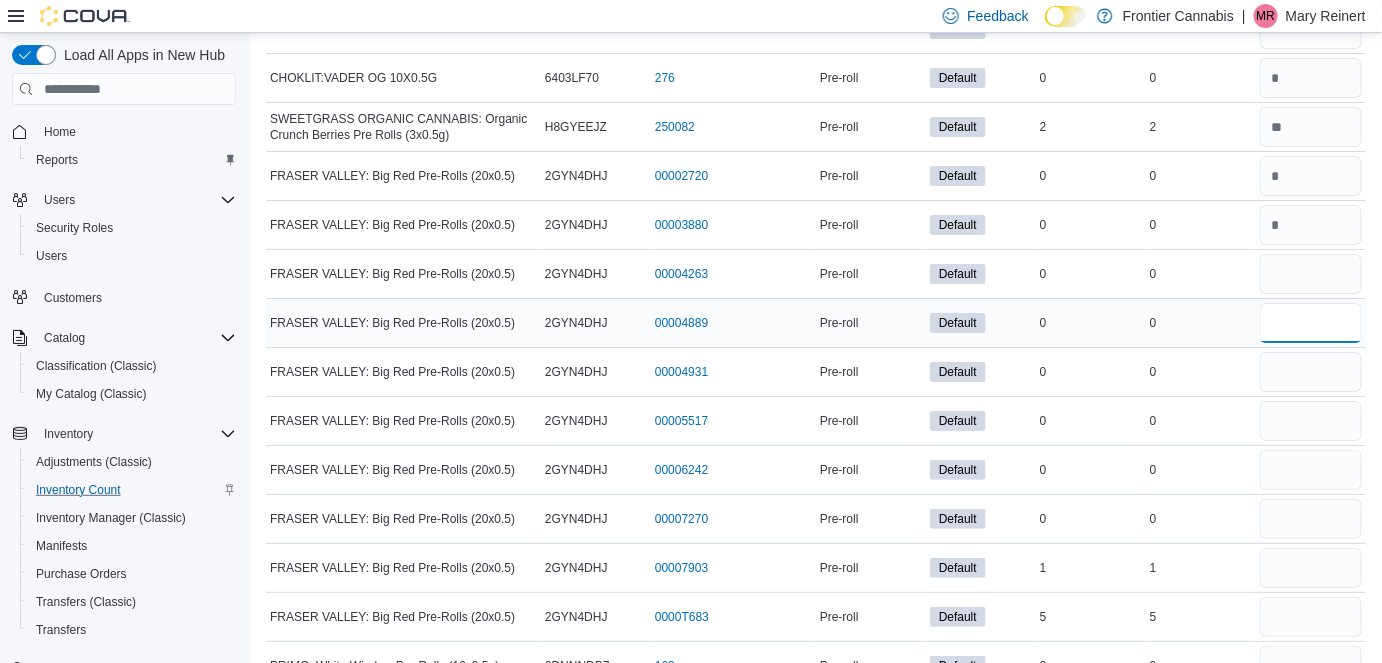 click at bounding box center (1311, 323) 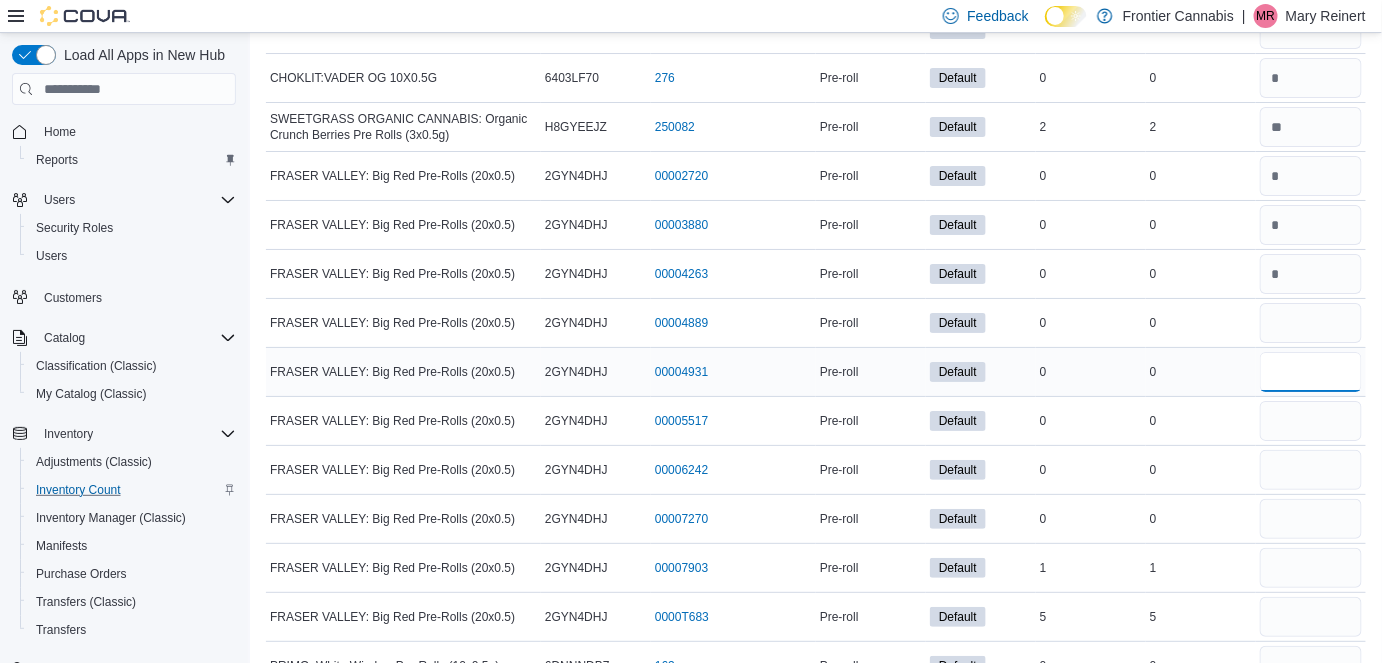 click at bounding box center (1311, 372) 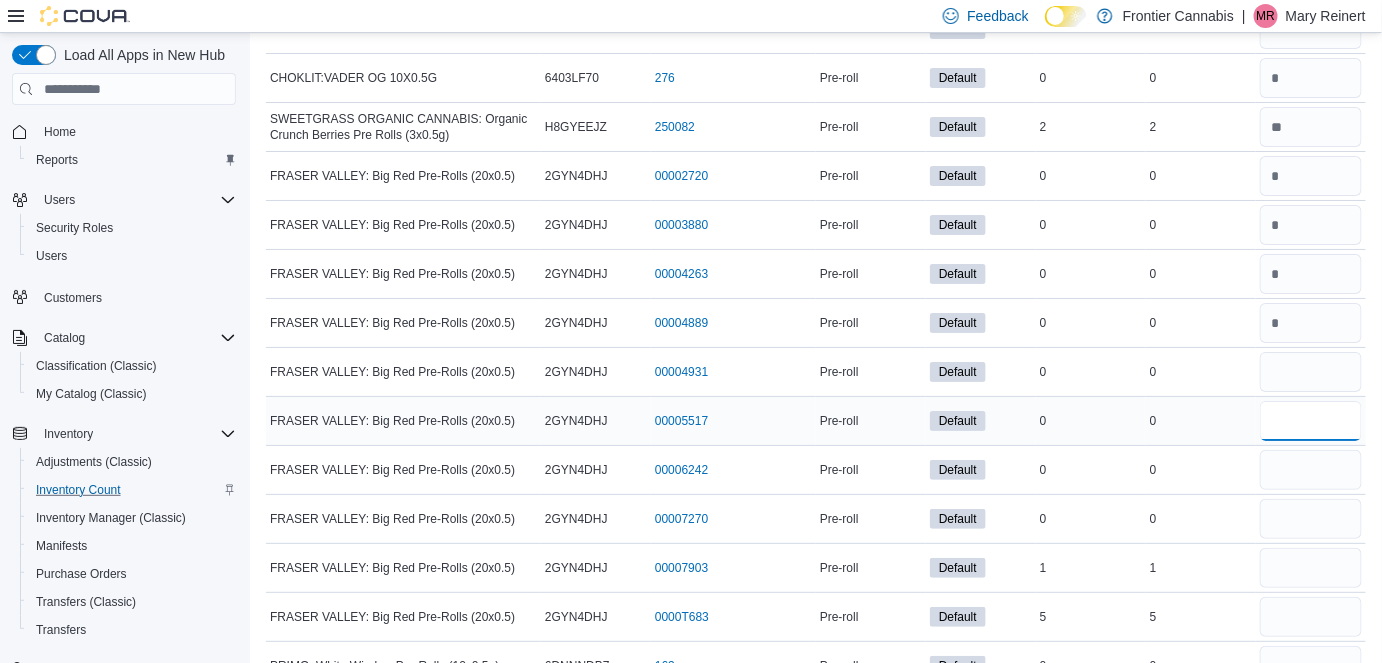 click at bounding box center [1311, 421] 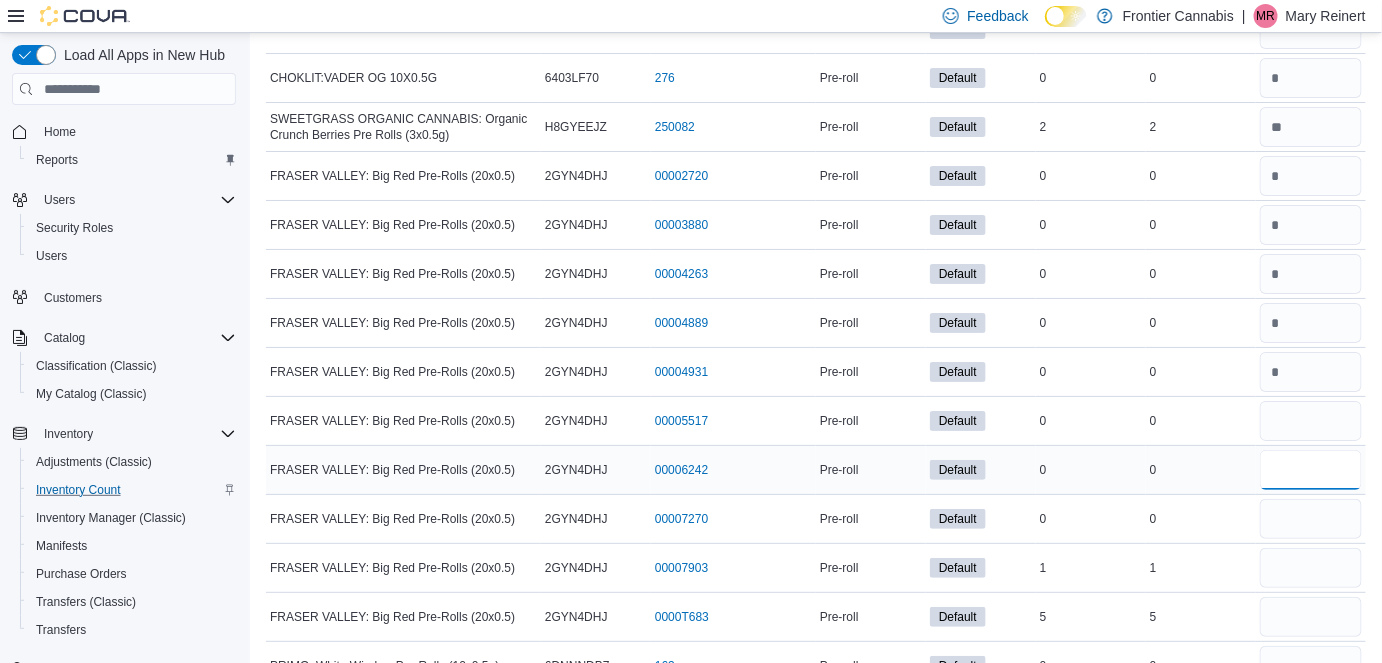 click at bounding box center [1311, 470] 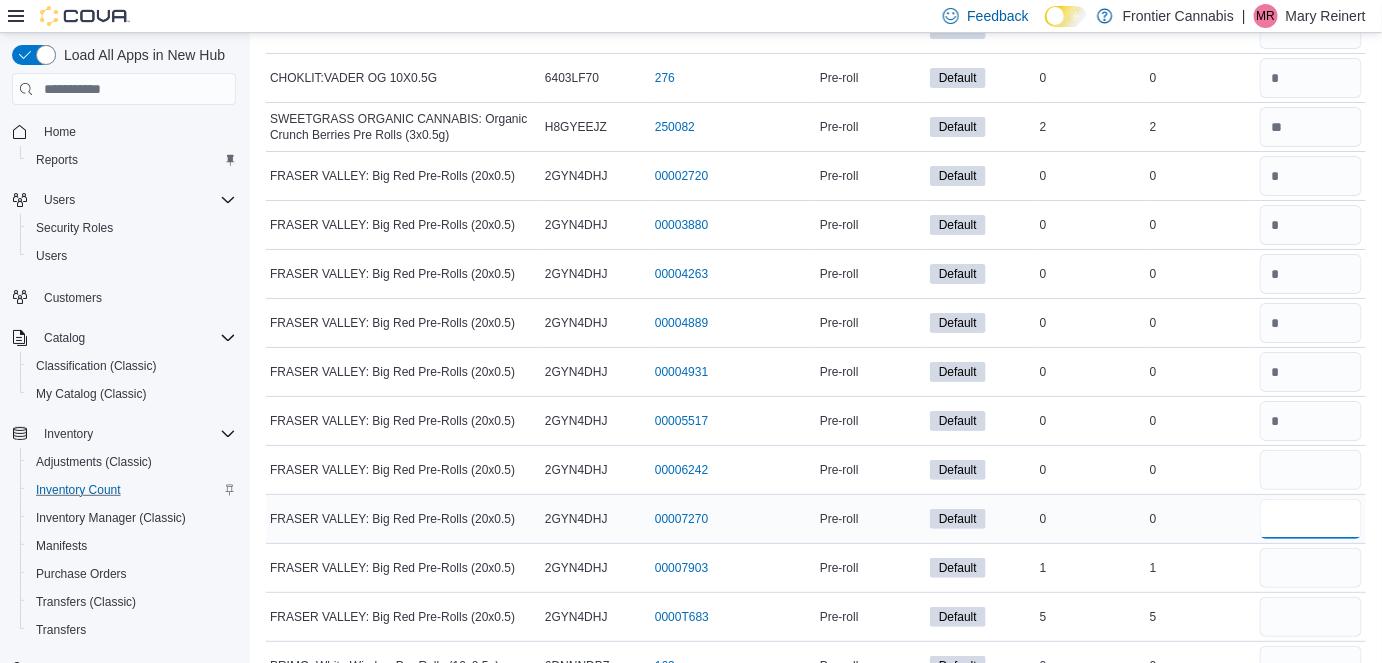 click at bounding box center (1311, 519) 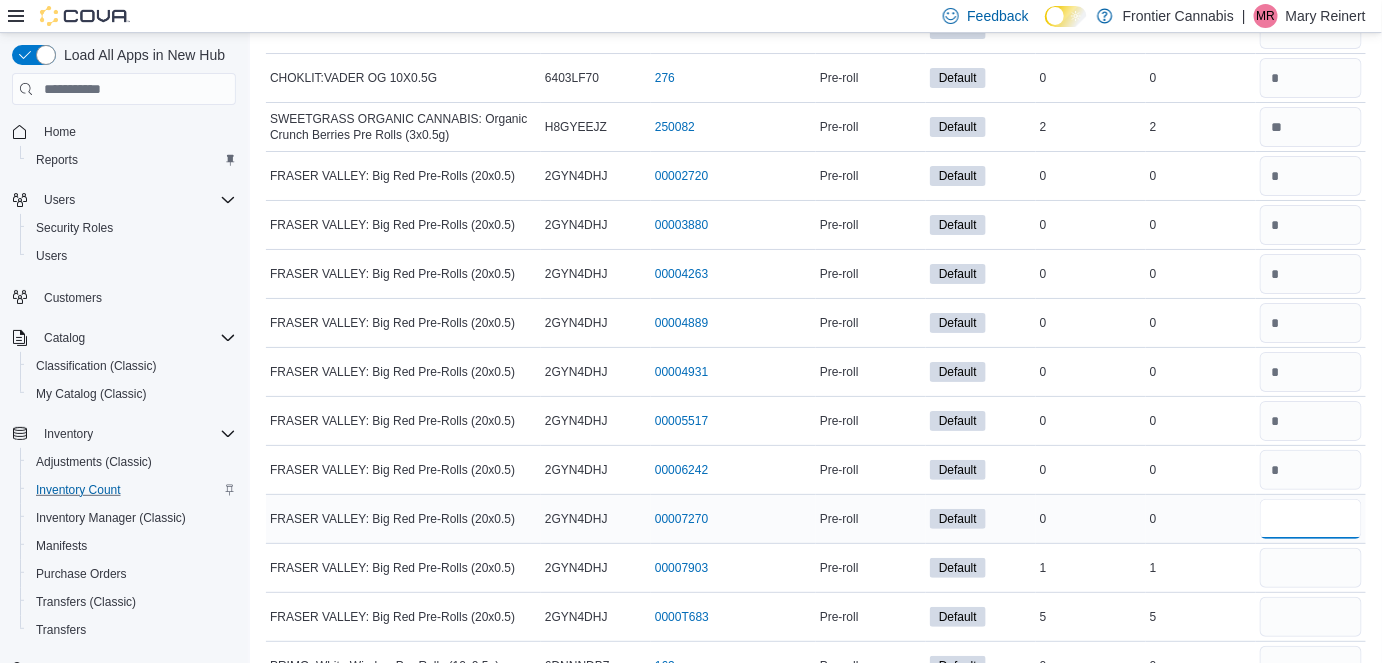 click at bounding box center [1311, 519] 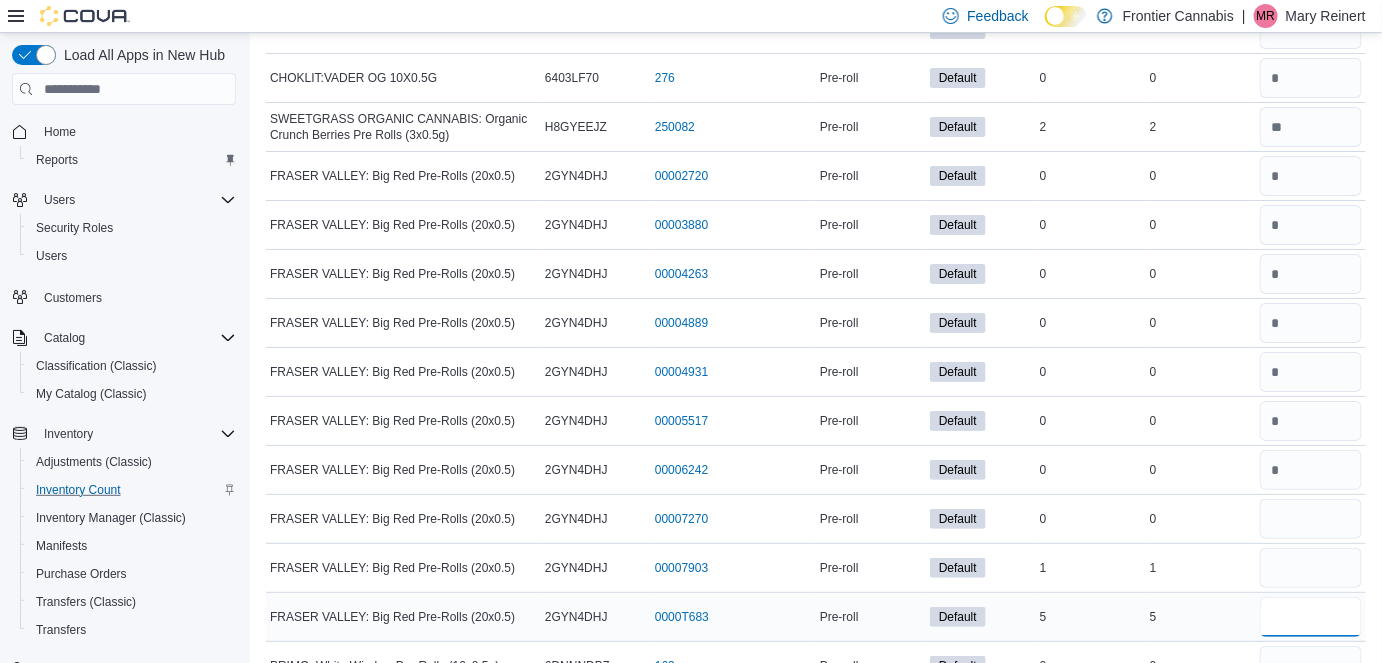 click at bounding box center (1311, 617) 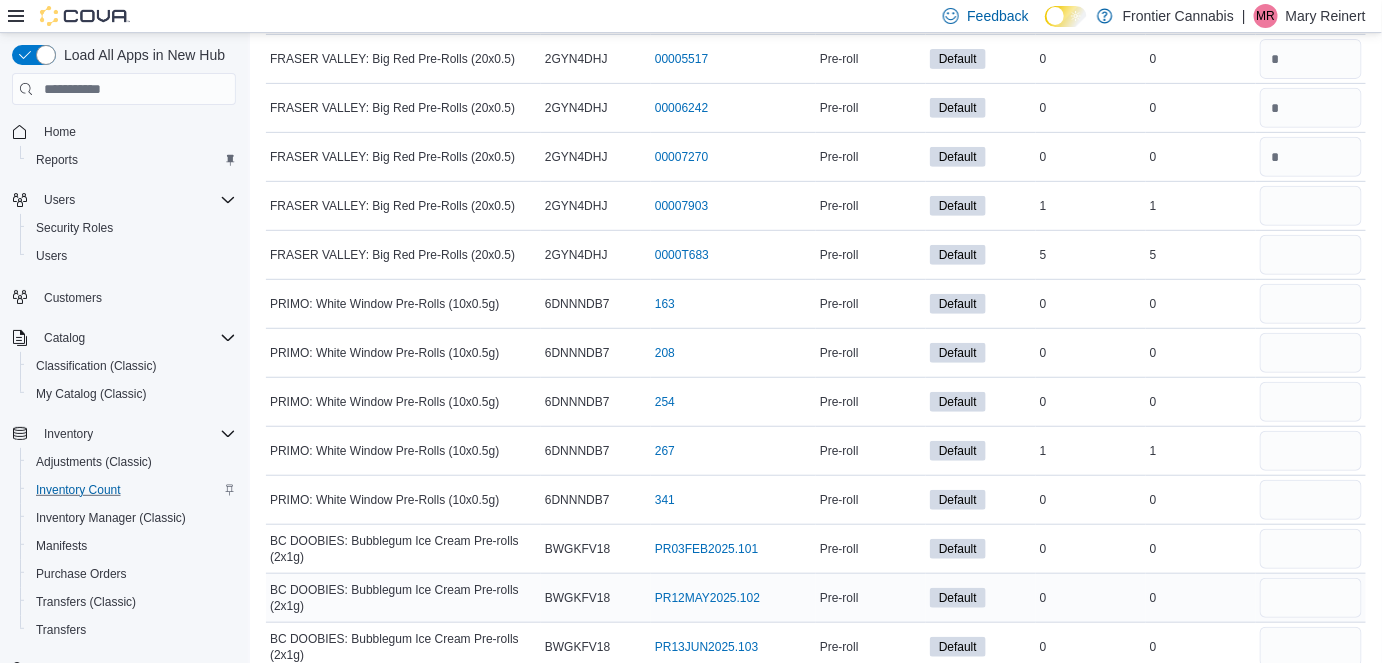 scroll, scrollTop: 15446, scrollLeft: 0, axis: vertical 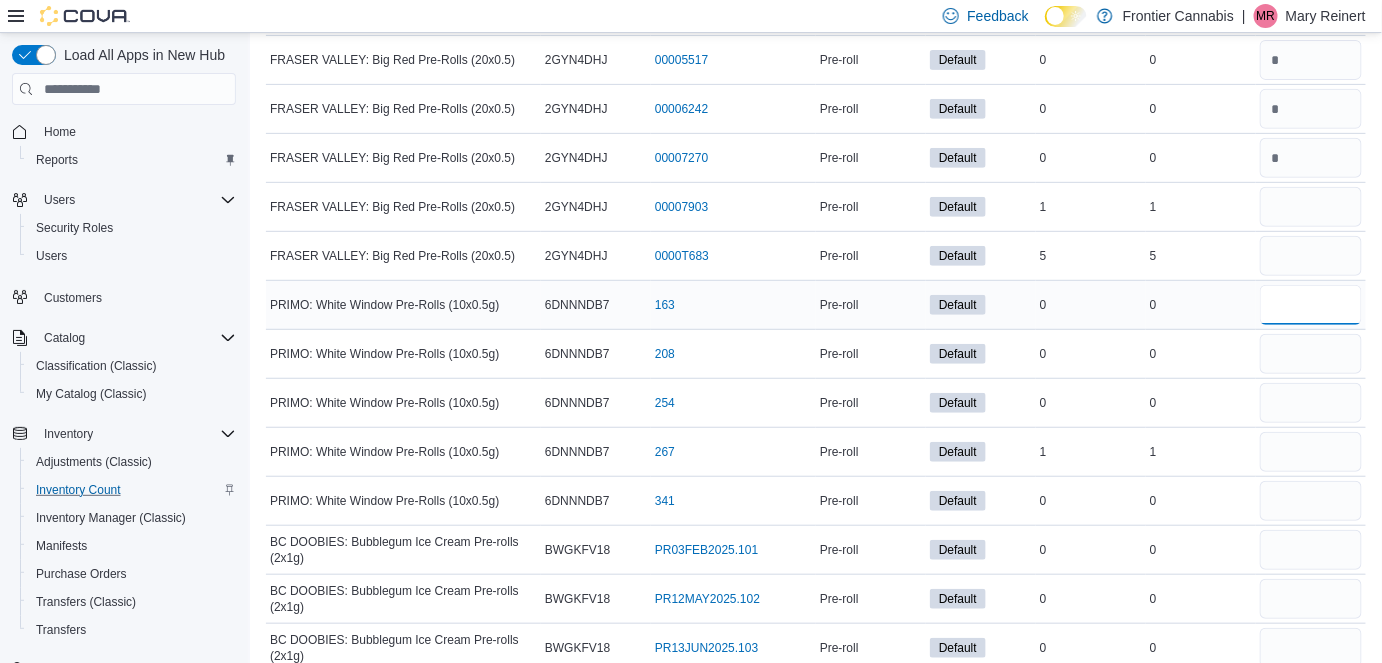 click at bounding box center [1311, 305] 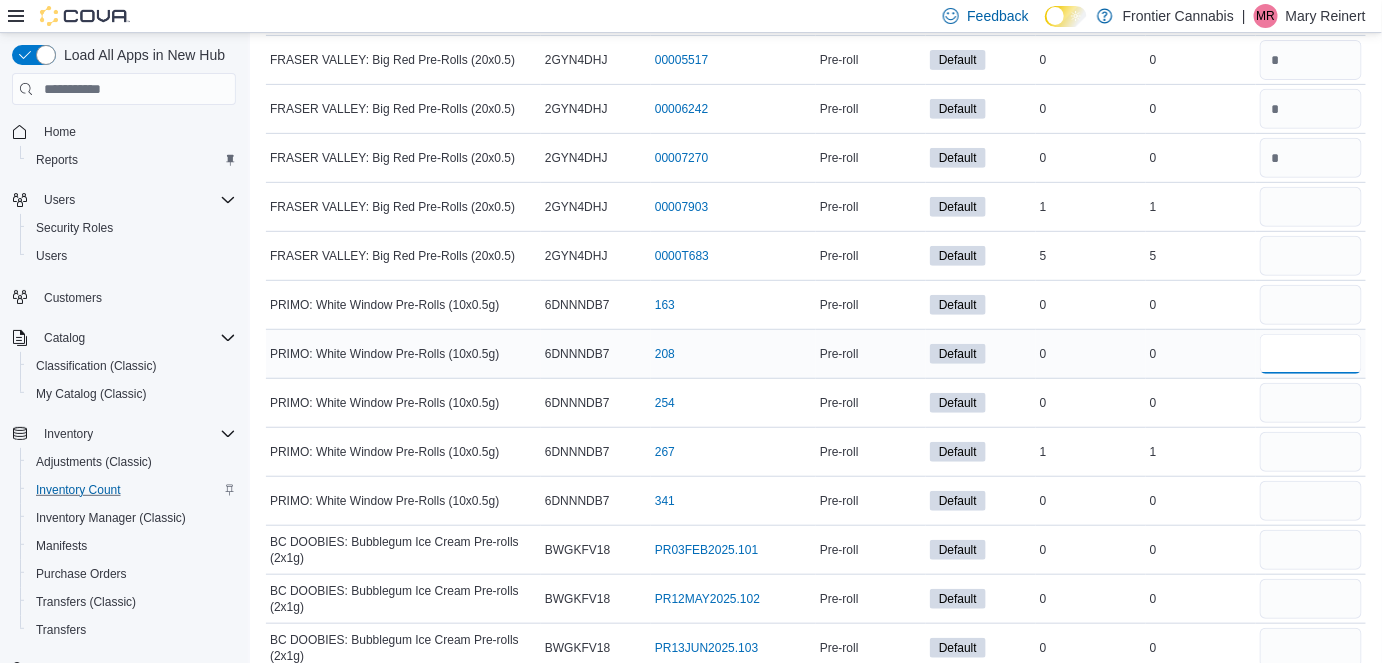 click at bounding box center [1311, 354] 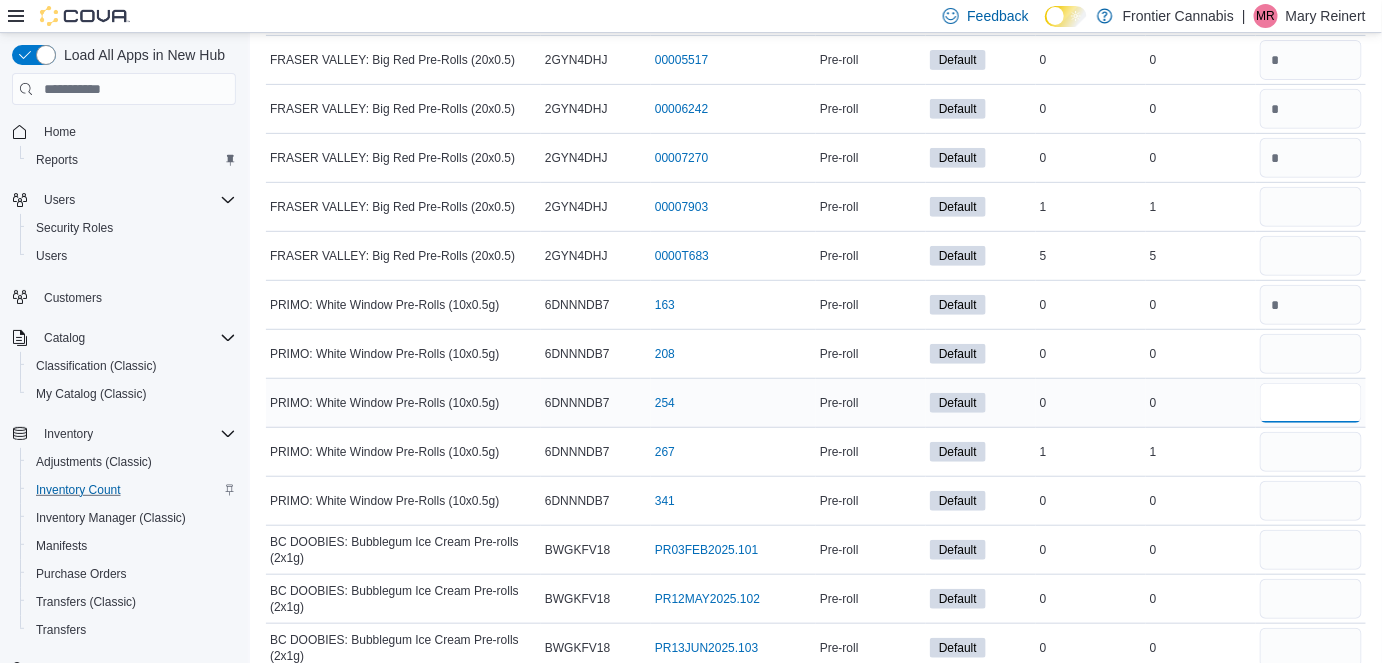 click at bounding box center (1311, 403) 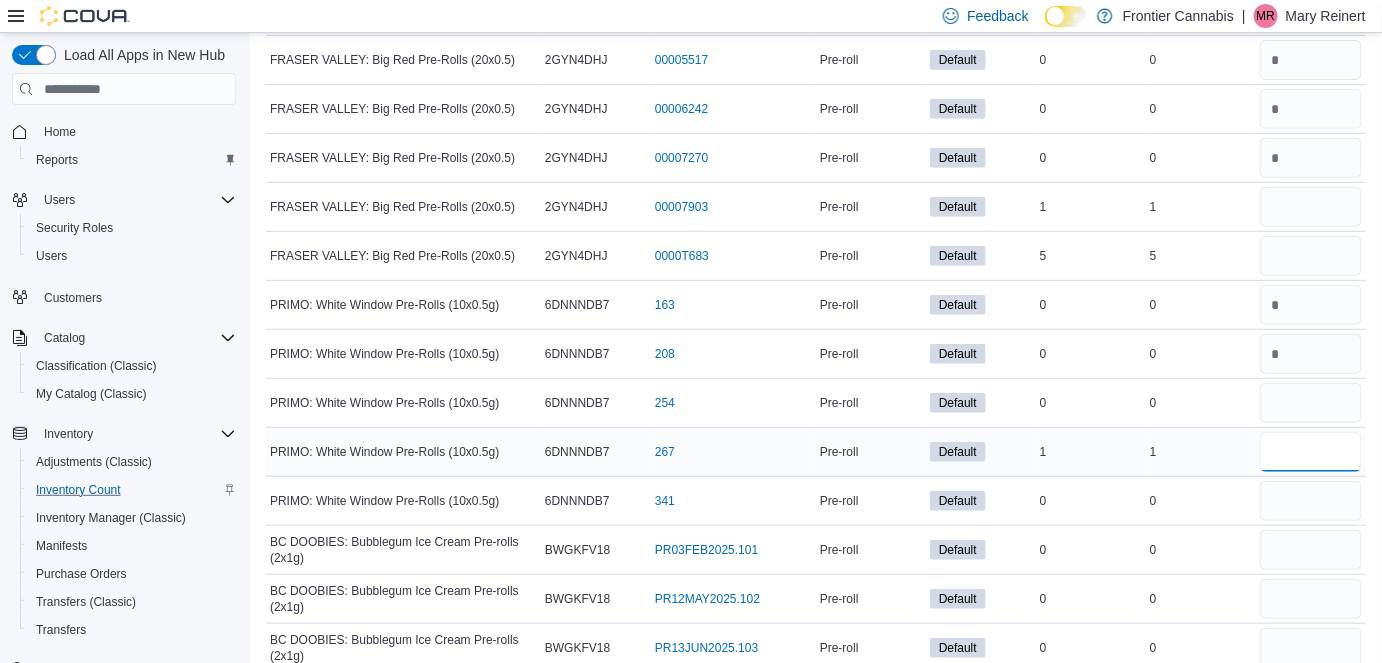 click at bounding box center [1311, 452] 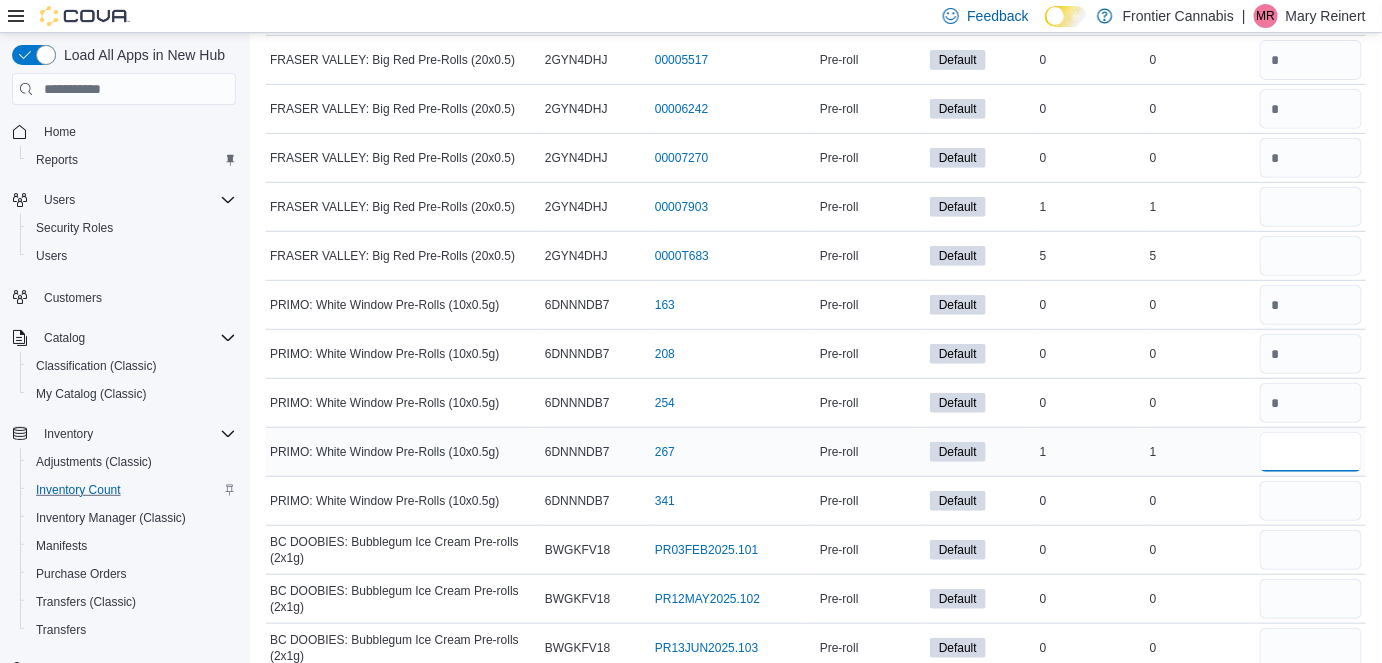 click at bounding box center (1311, 452) 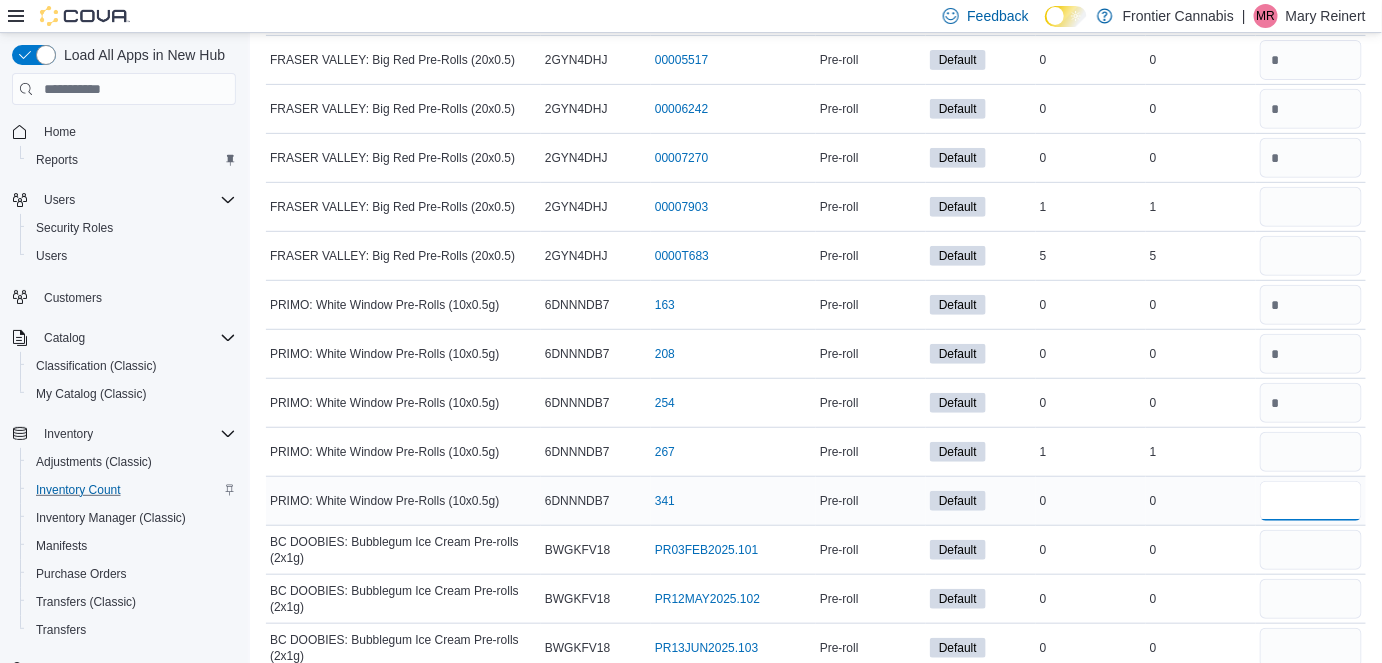 click at bounding box center (1311, 501) 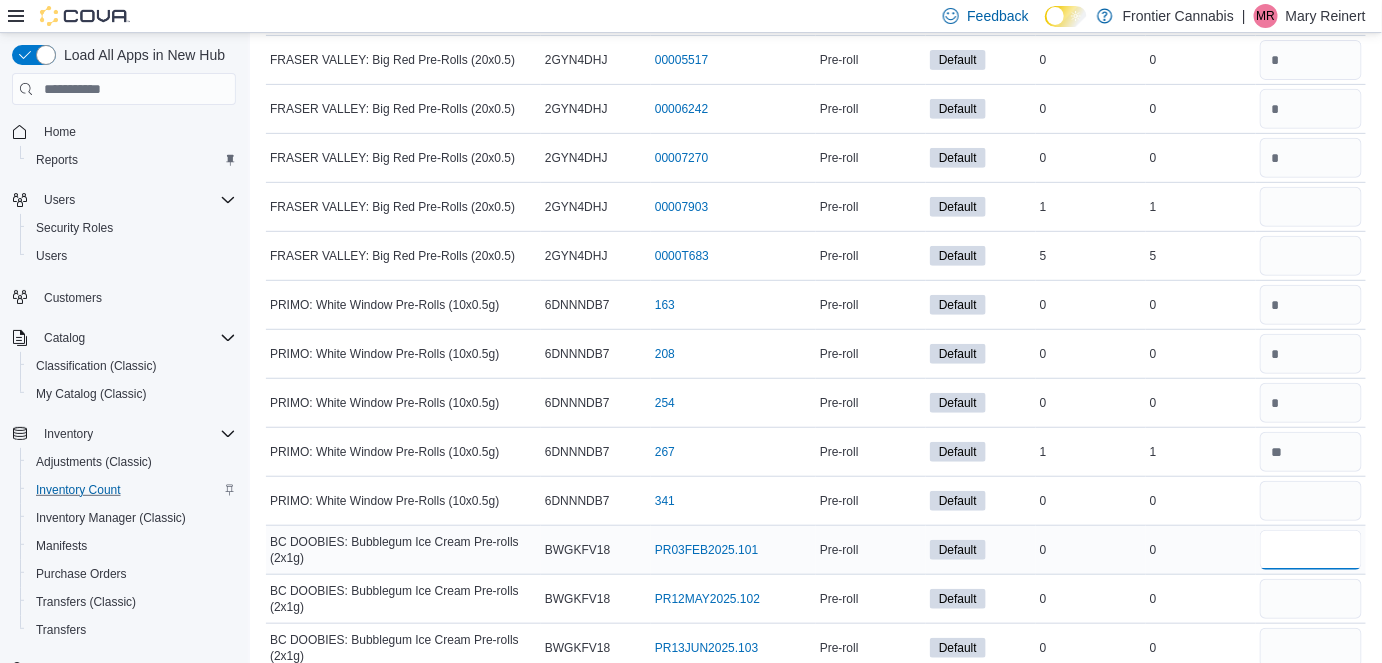 click at bounding box center (1311, 550) 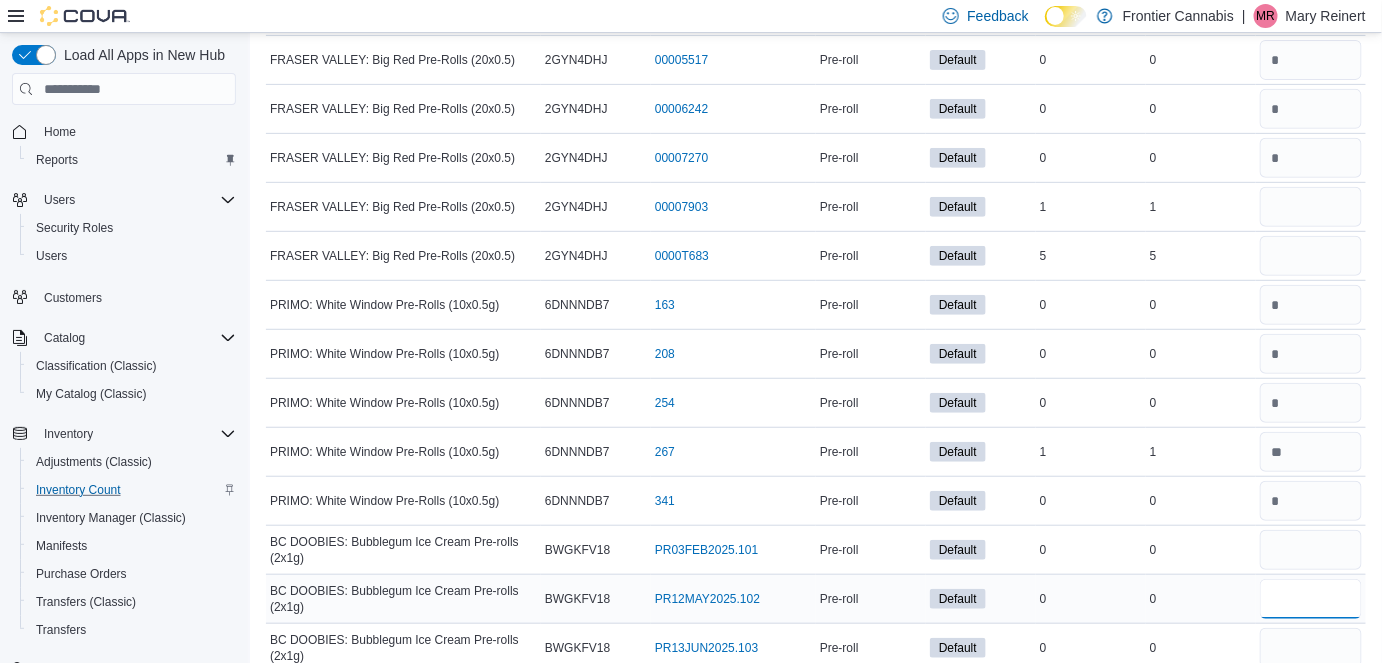 click at bounding box center (1311, 599) 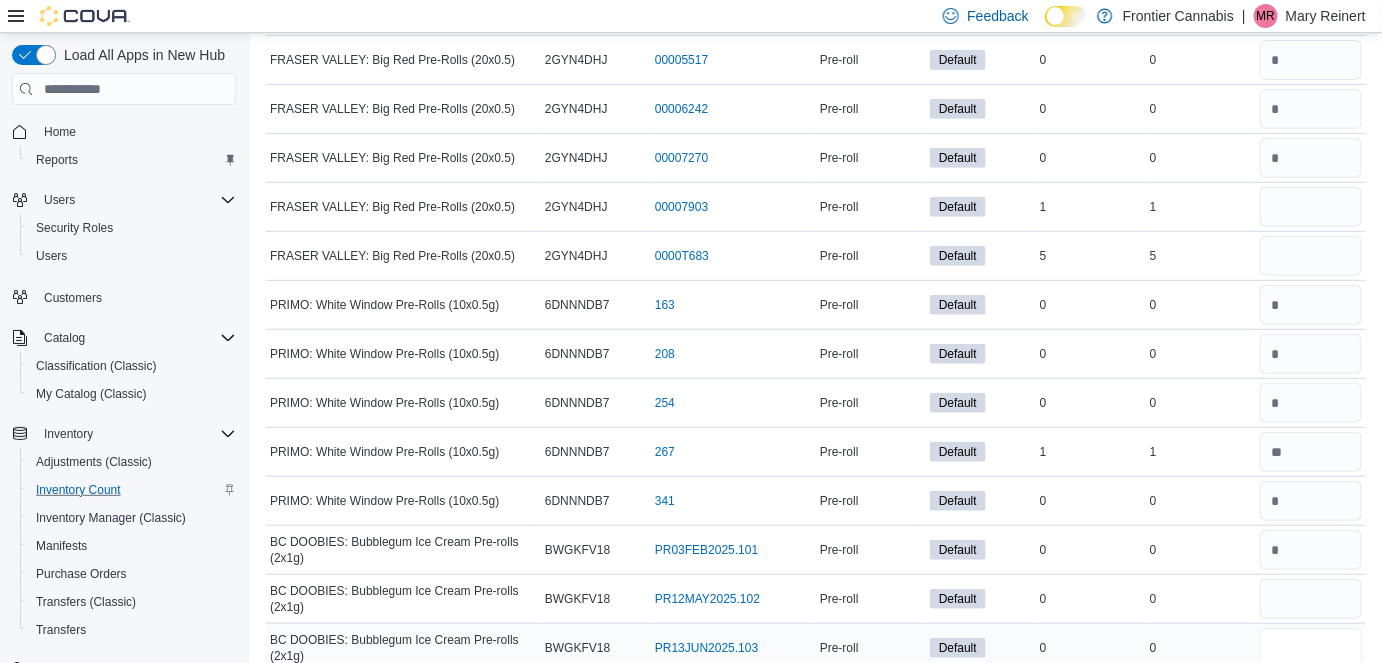 click at bounding box center [1311, 648] 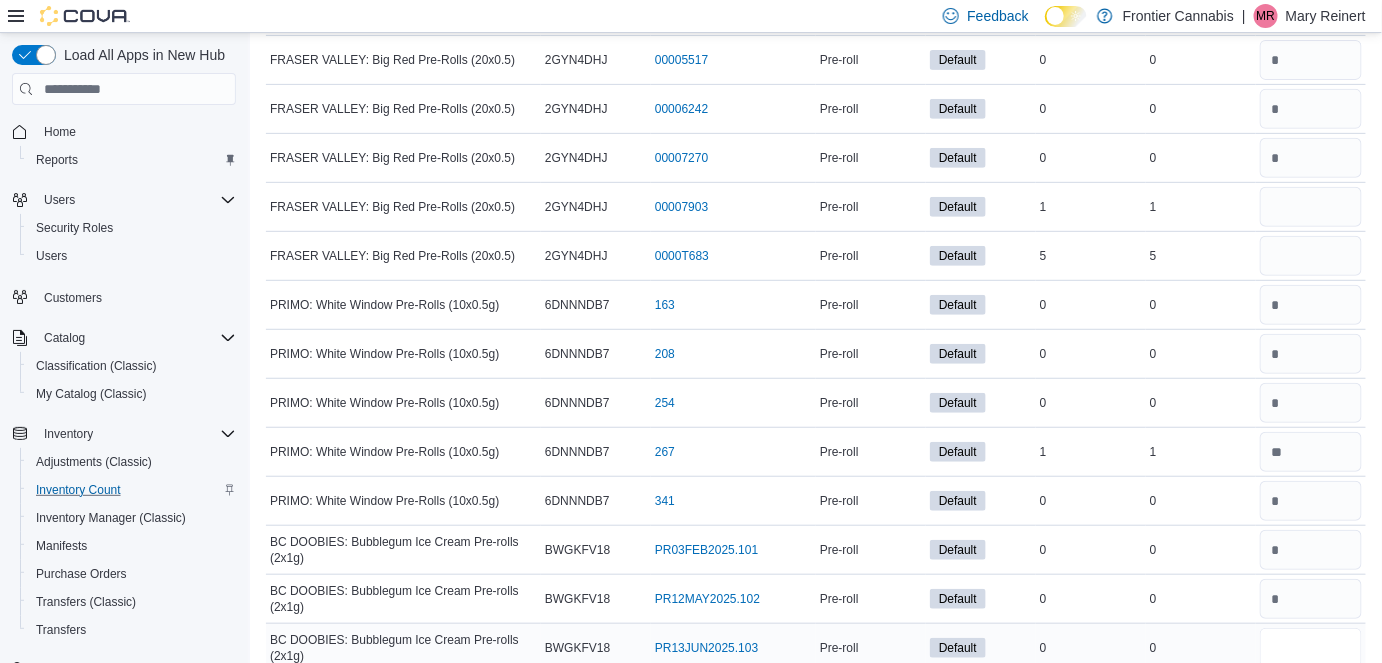 click on "*" at bounding box center [1311, 648] 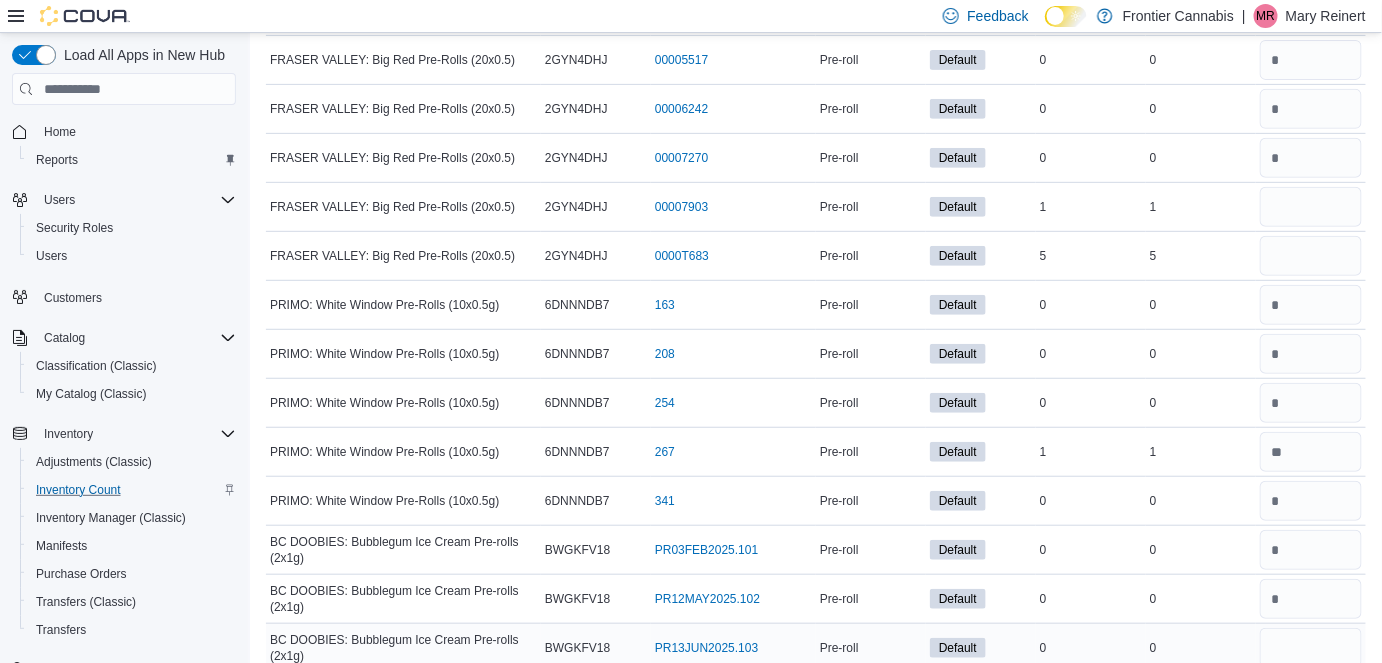click on "*" at bounding box center (1311, 648) 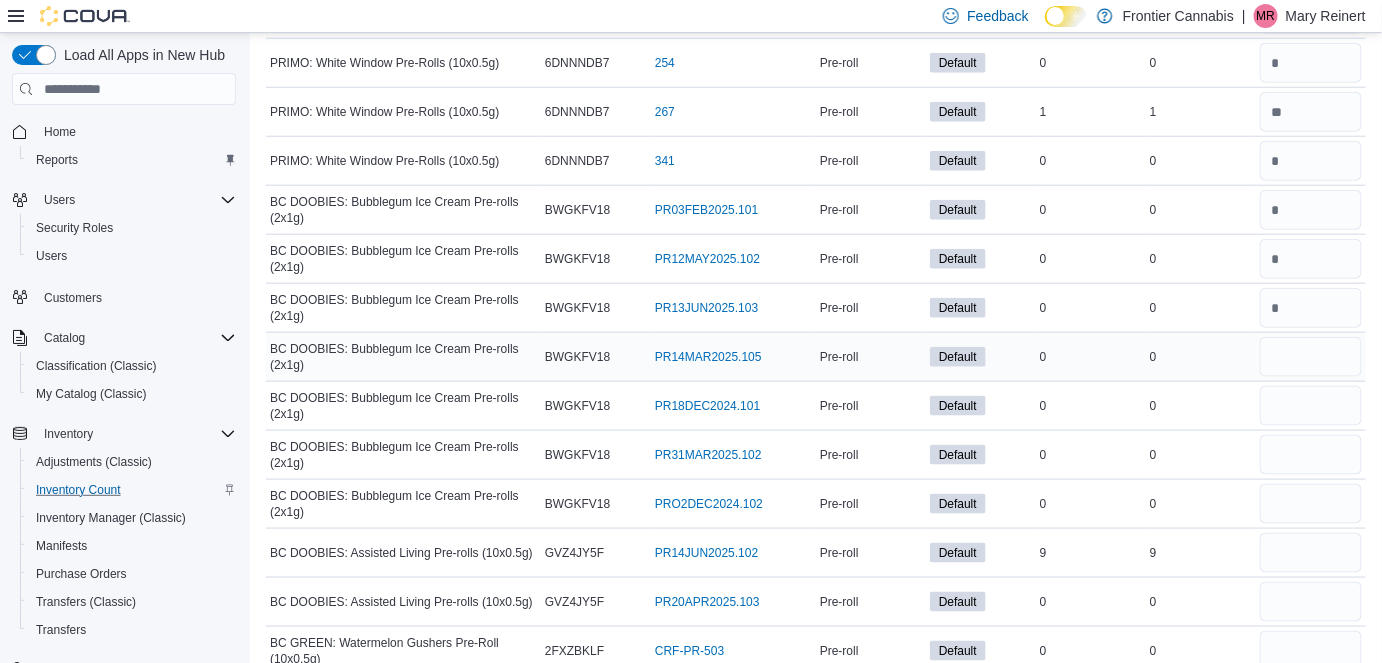 scroll, scrollTop: 15787, scrollLeft: 0, axis: vertical 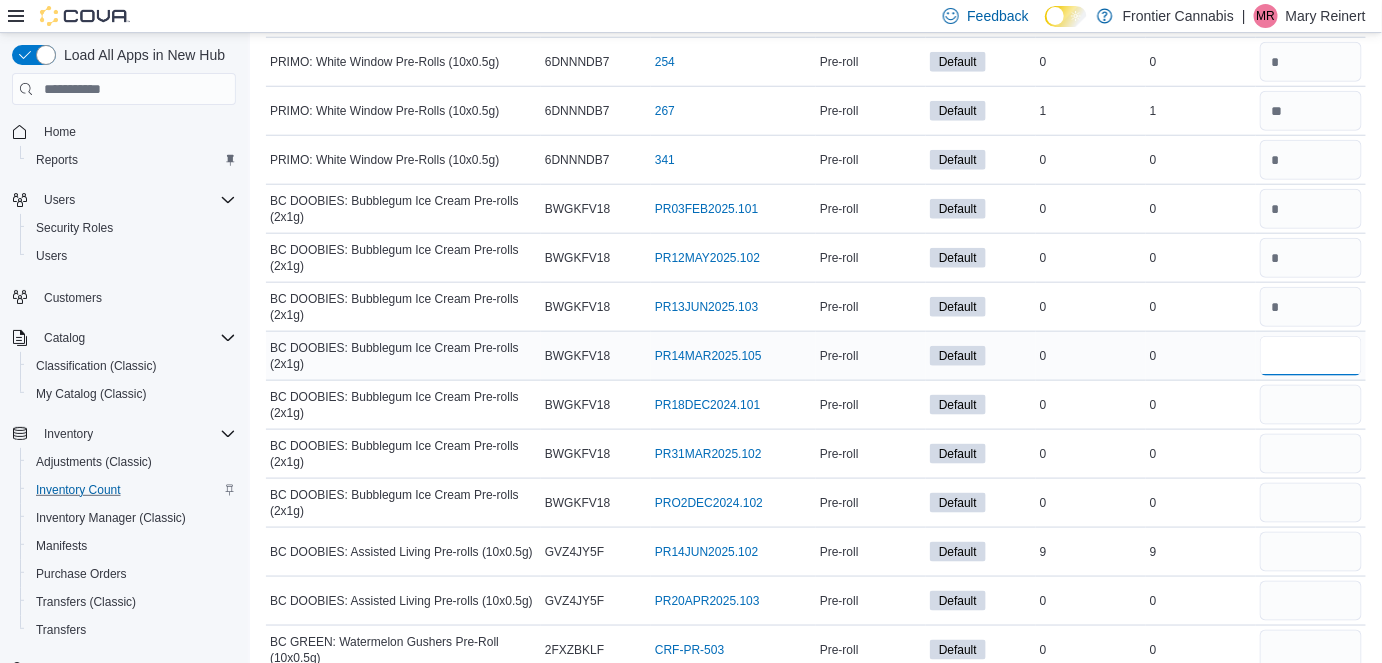 click at bounding box center [1311, 356] 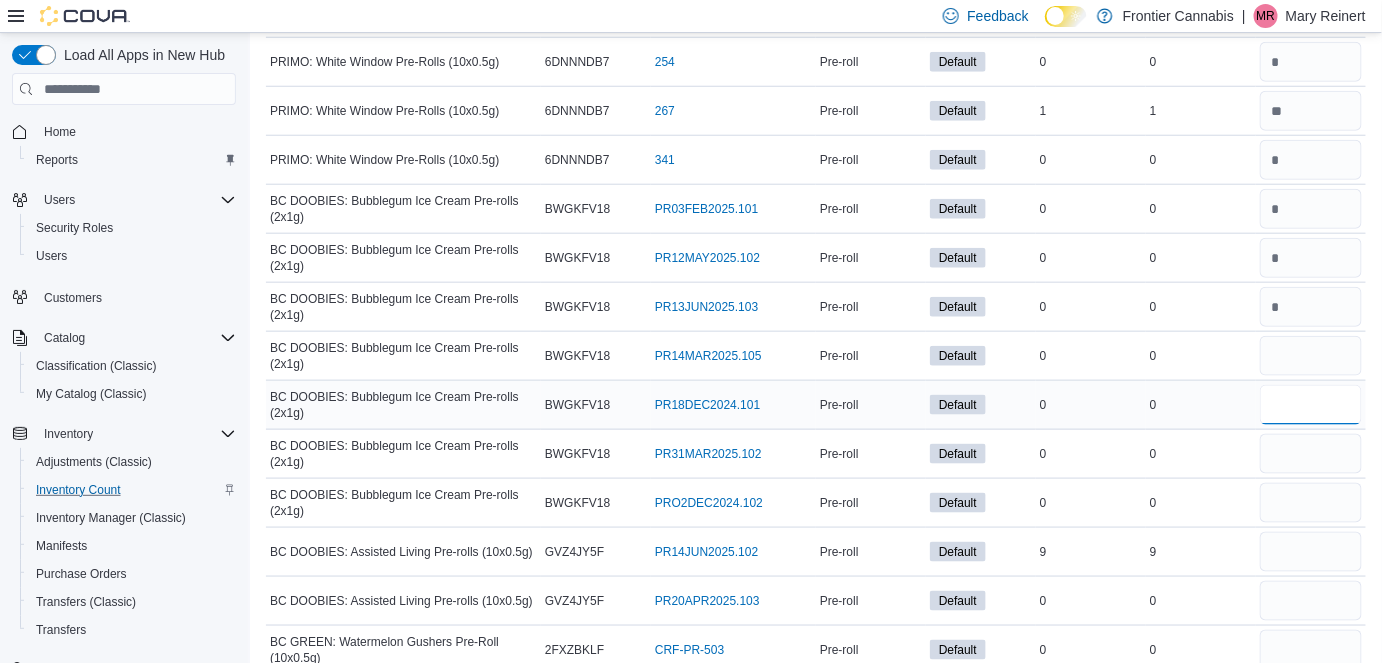 click at bounding box center (1311, 405) 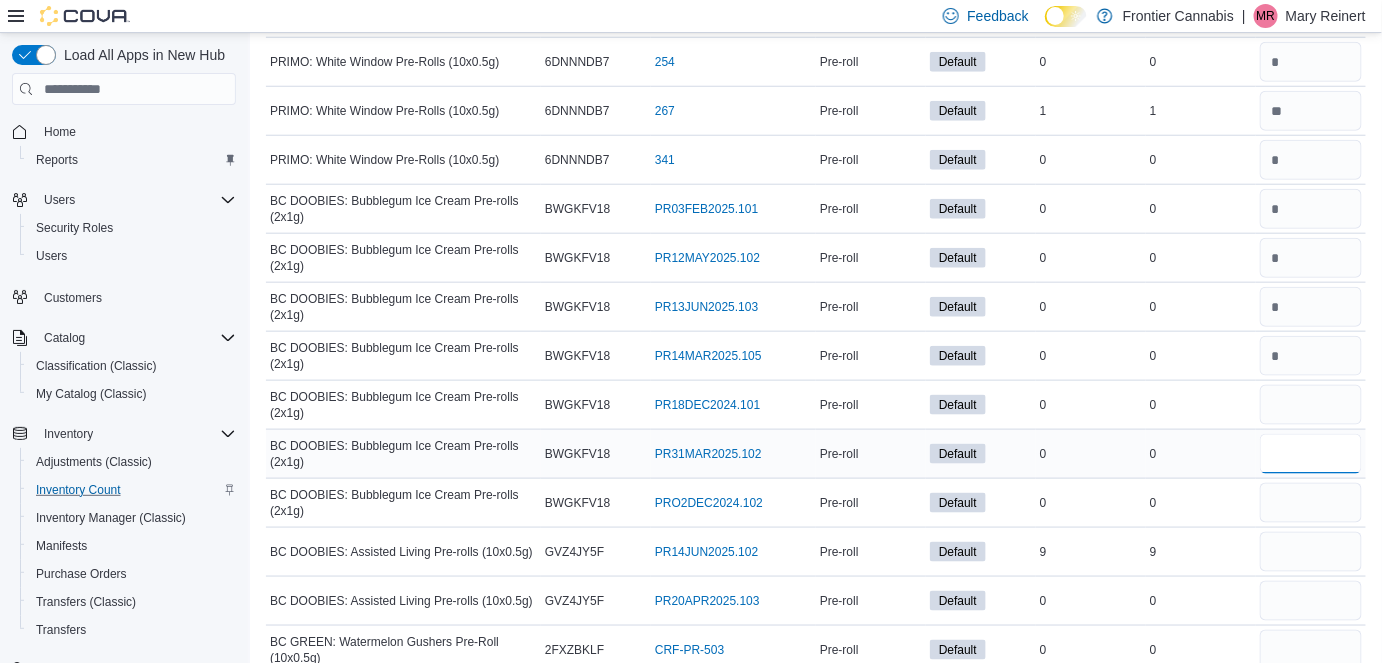 click at bounding box center (1311, 454) 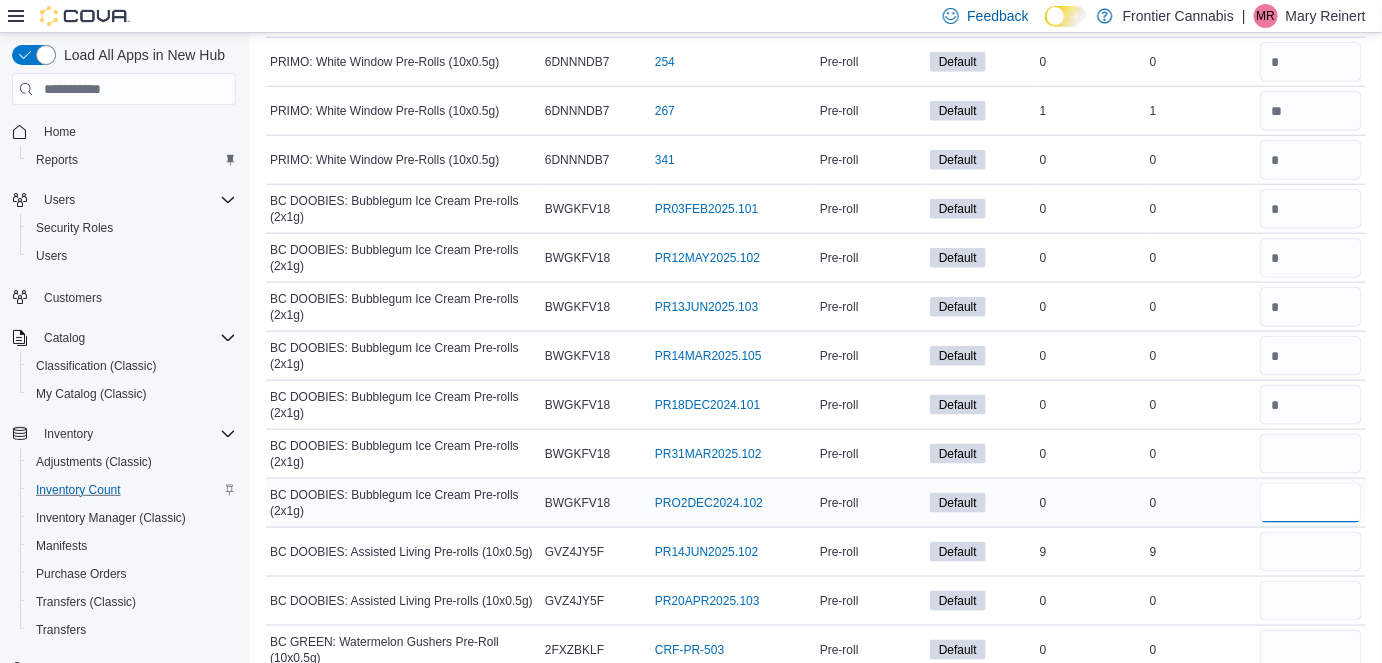 click at bounding box center [1311, 503] 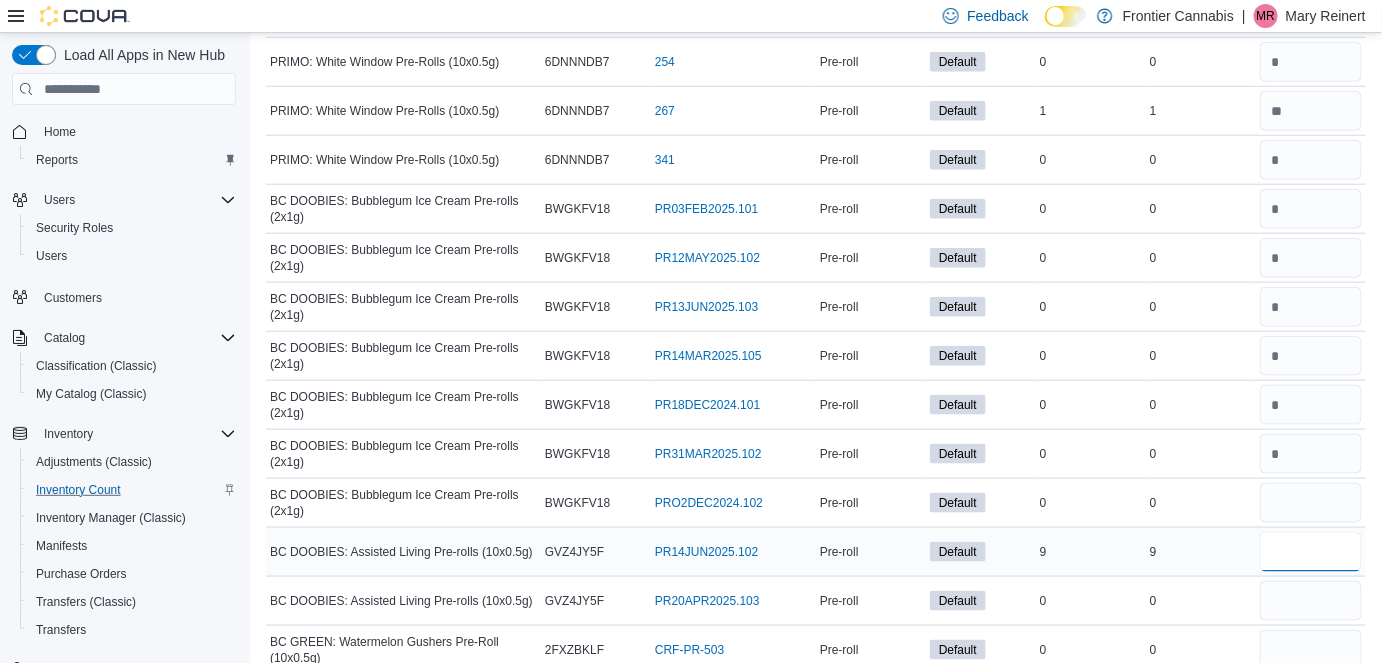 click at bounding box center [1311, 552] 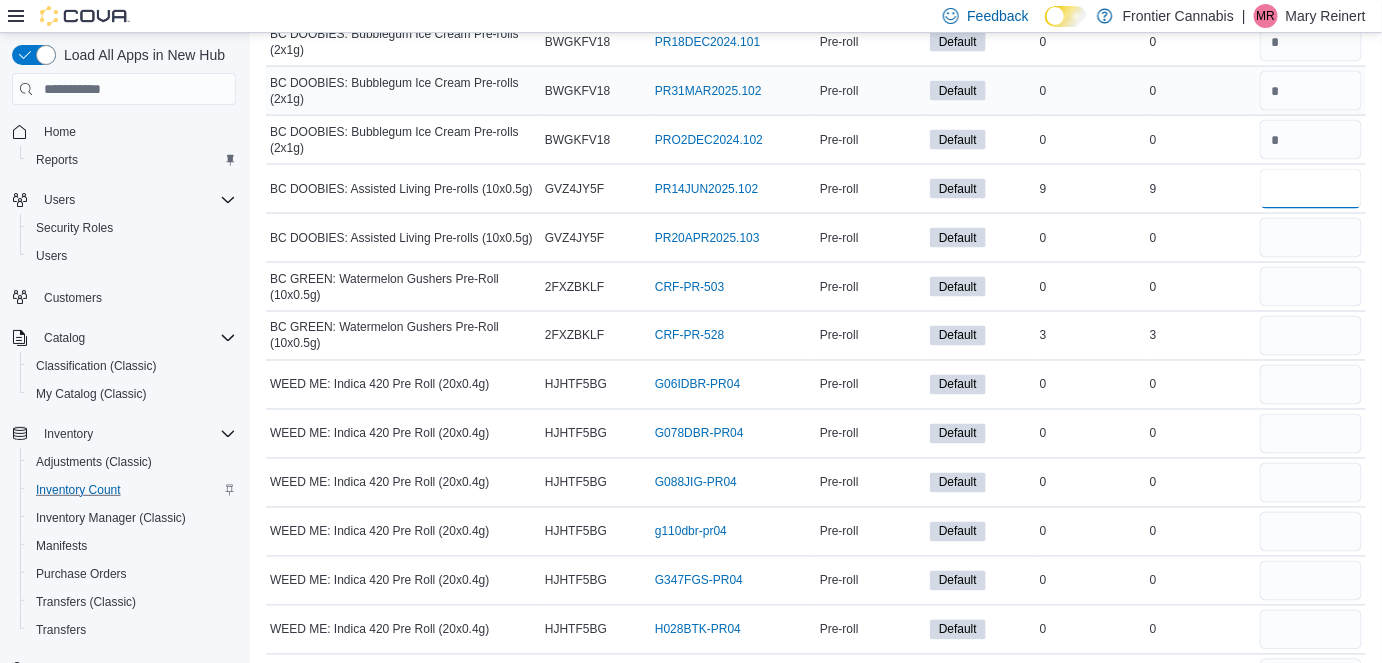 scroll, scrollTop: 16151, scrollLeft: 0, axis: vertical 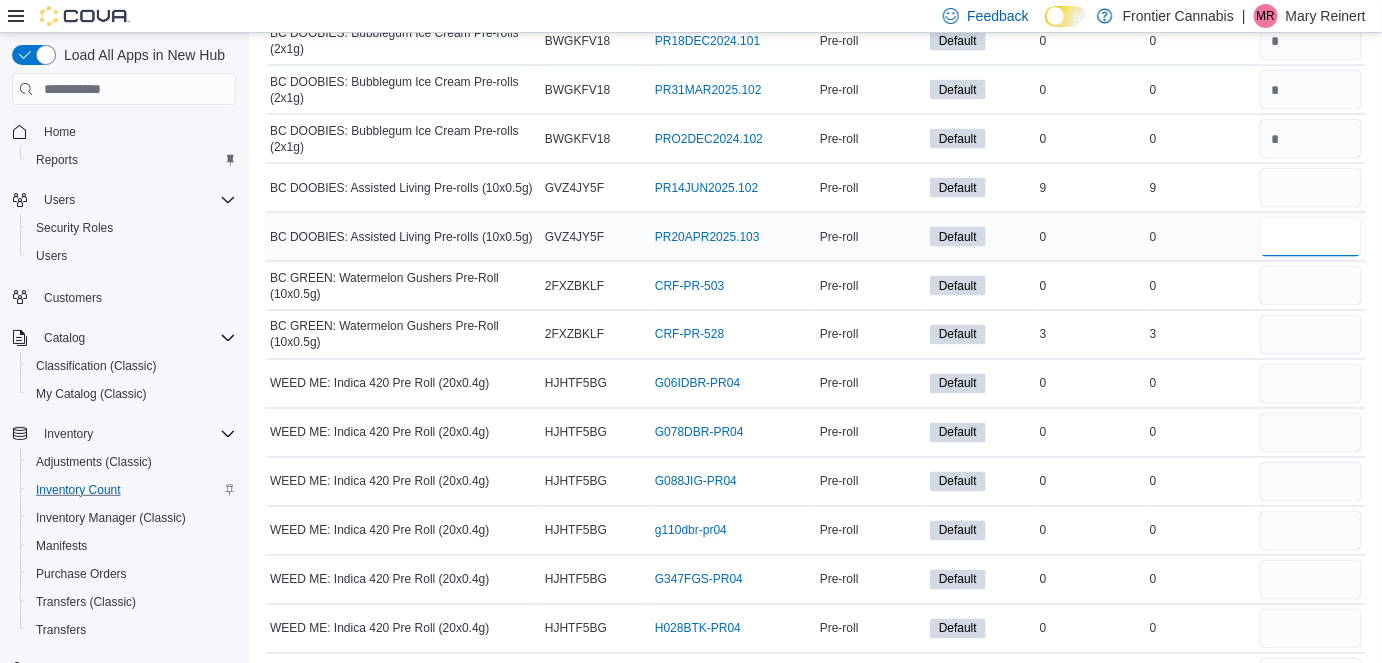click at bounding box center (1311, 237) 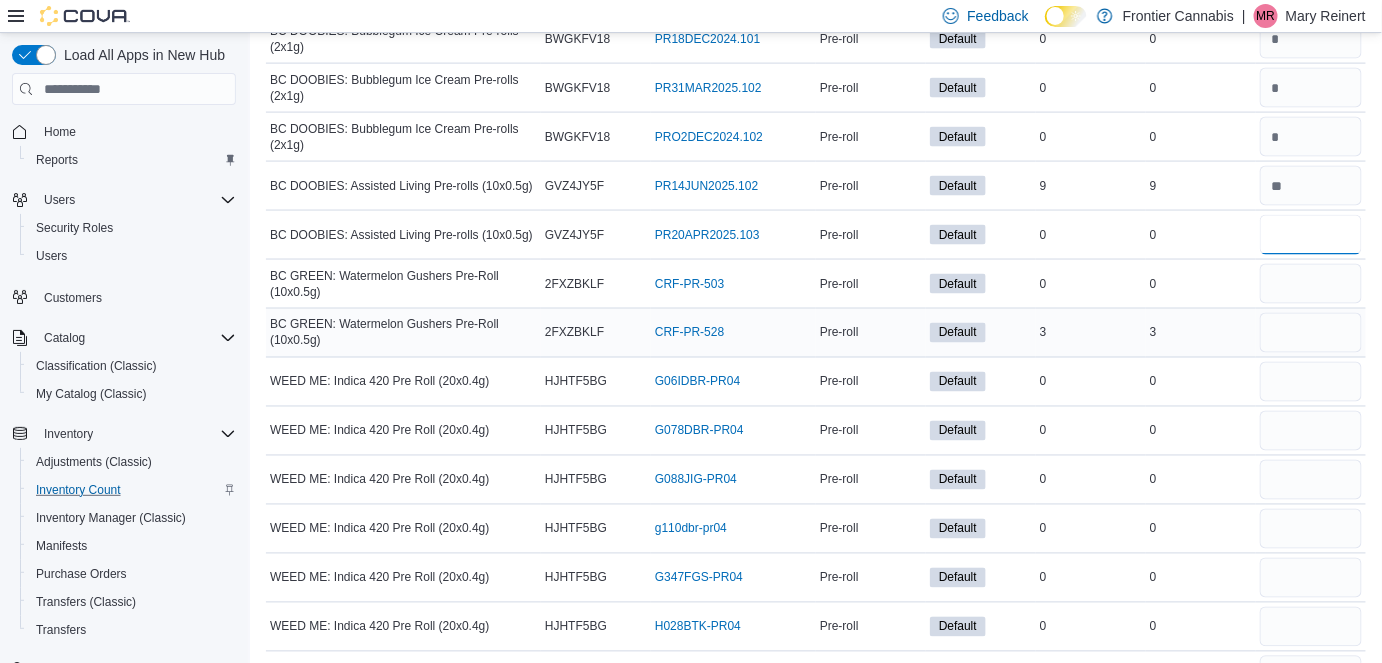 scroll, scrollTop: 16154, scrollLeft: 0, axis: vertical 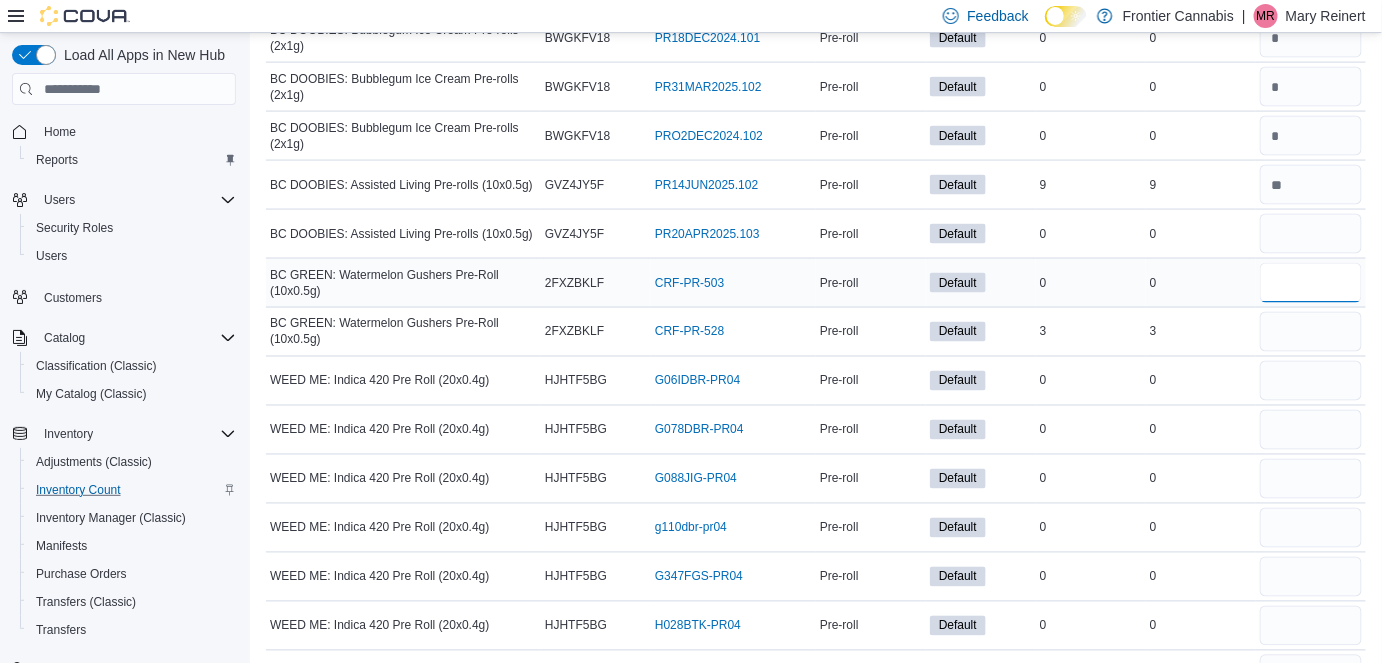click at bounding box center [1311, 283] 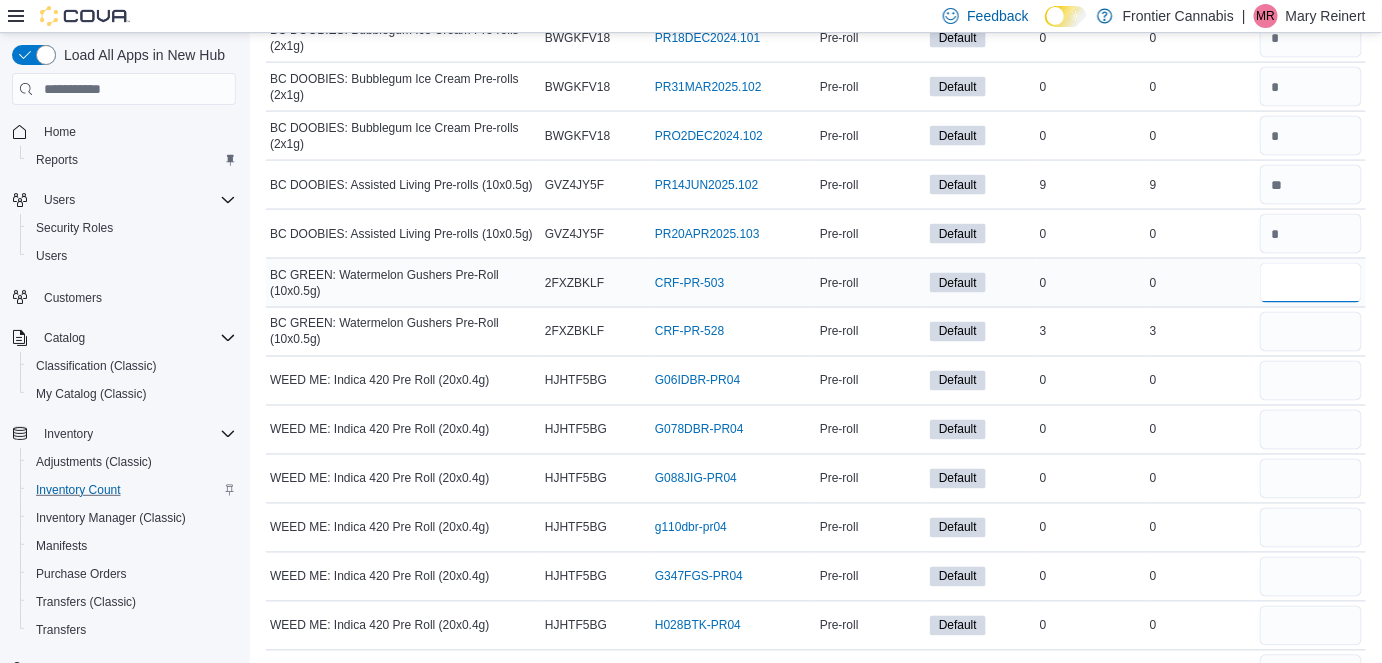 click at bounding box center (1311, 283) 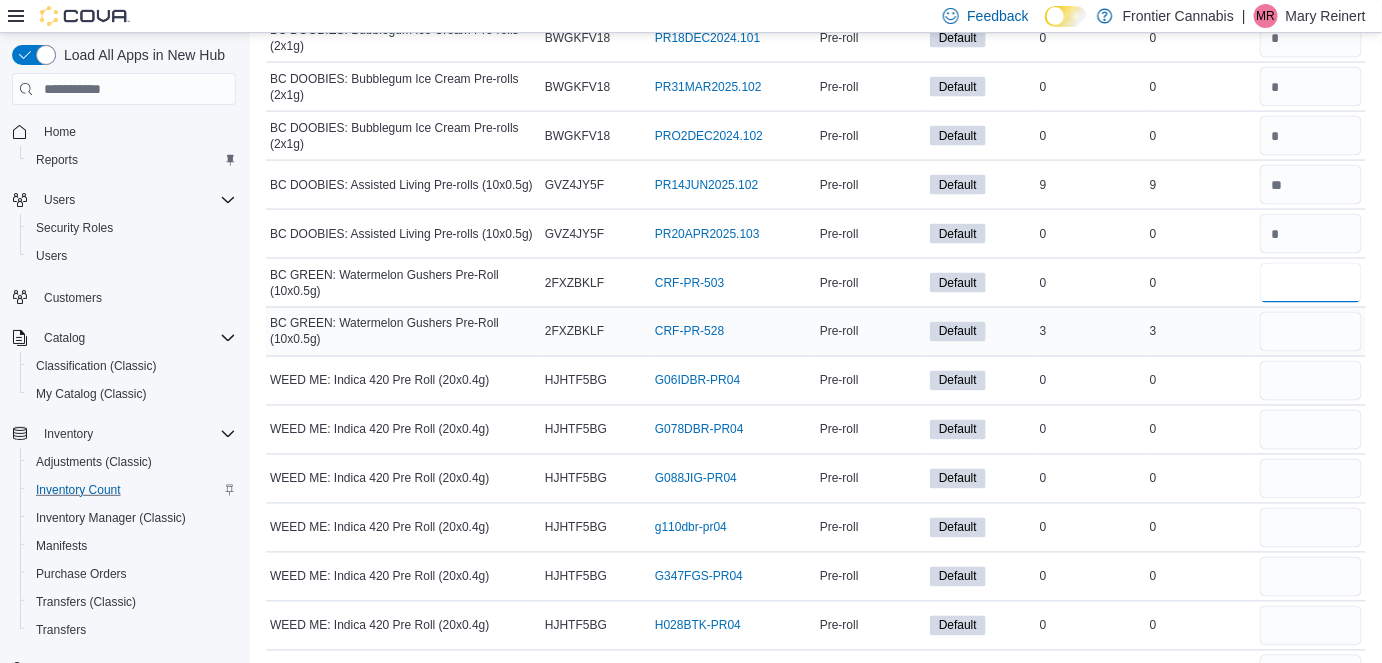 drag, startPoint x: 1294, startPoint y: 196, endPoint x: 1300, endPoint y: 234, distance: 38.470768 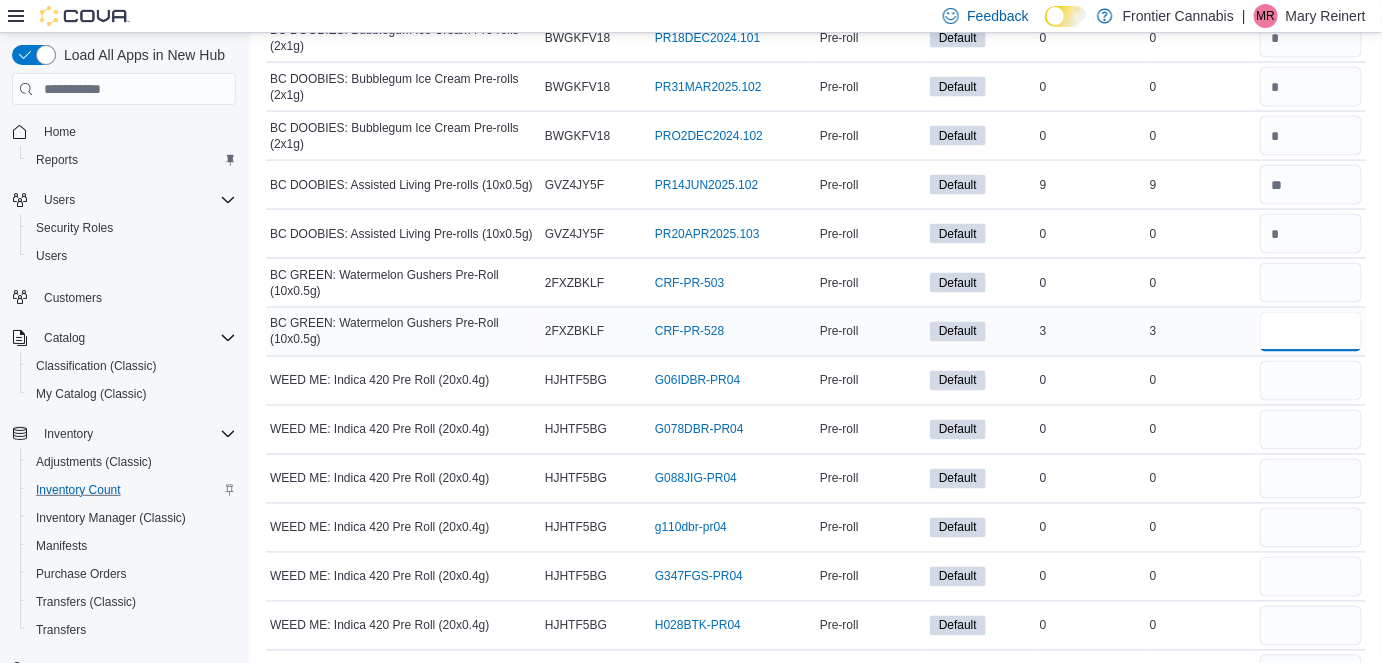 click at bounding box center (1311, 332) 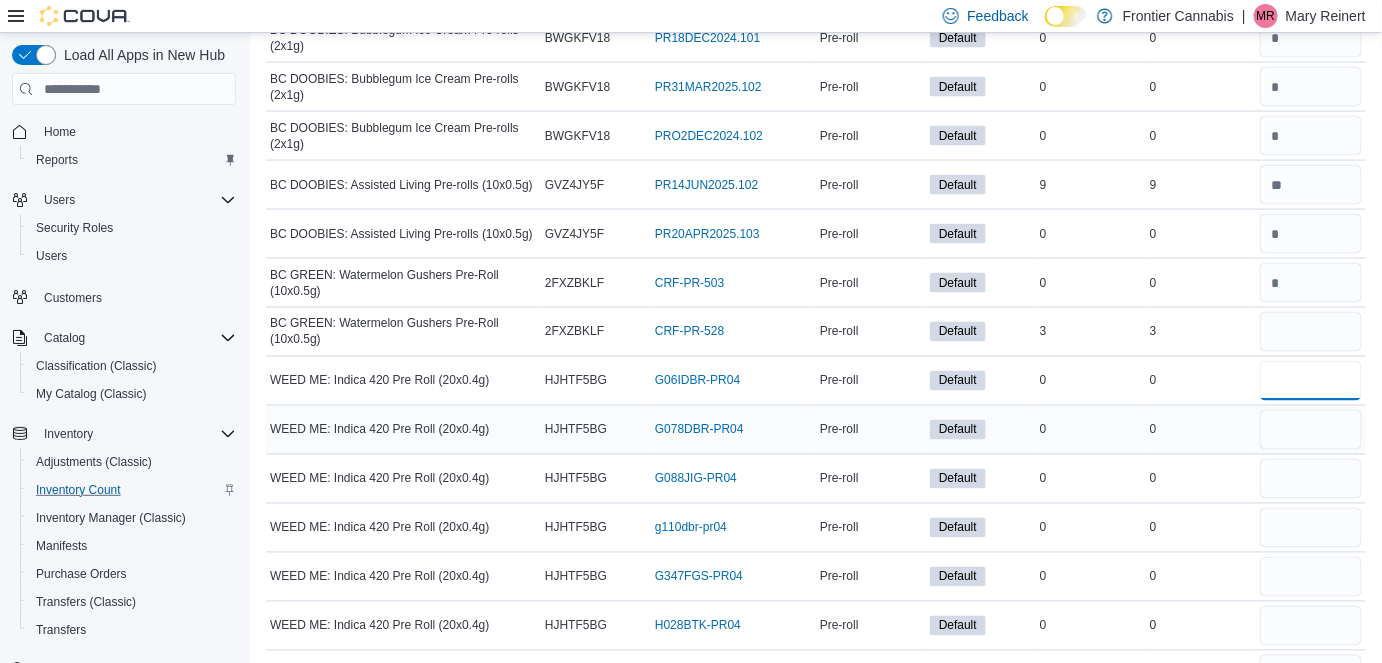 click at bounding box center (1311, 381) 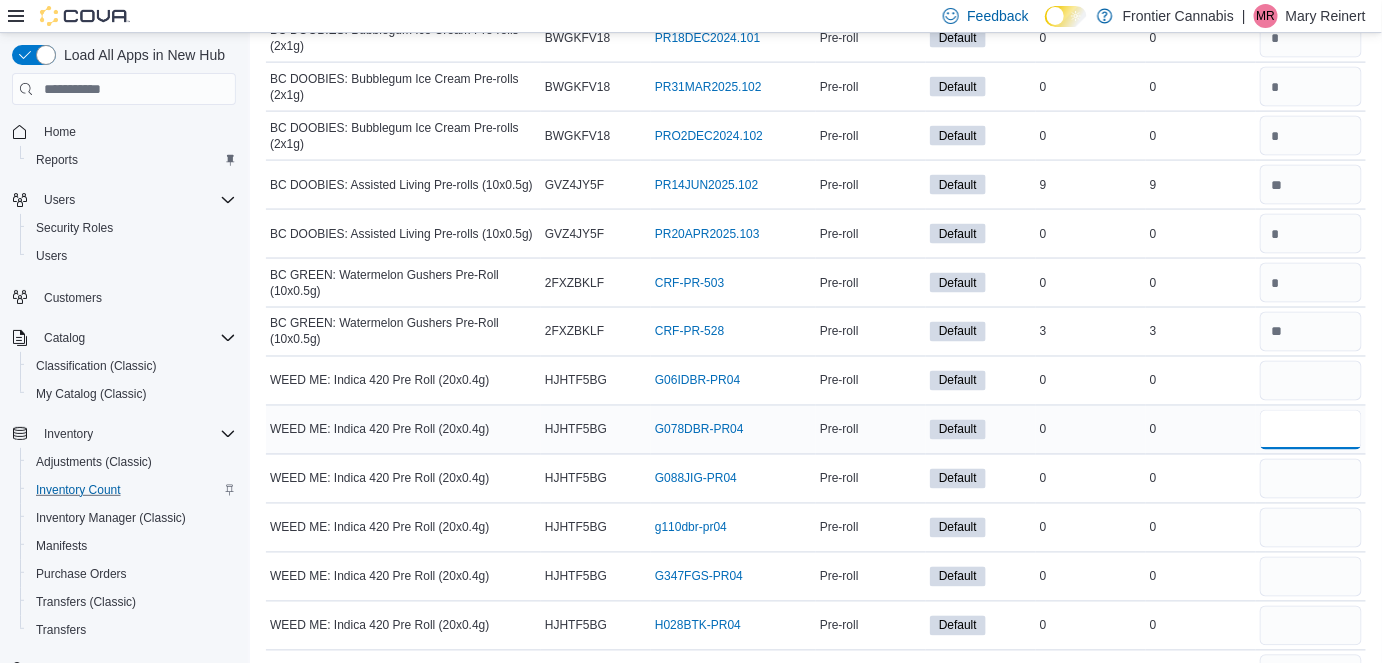 click at bounding box center (1311, 430) 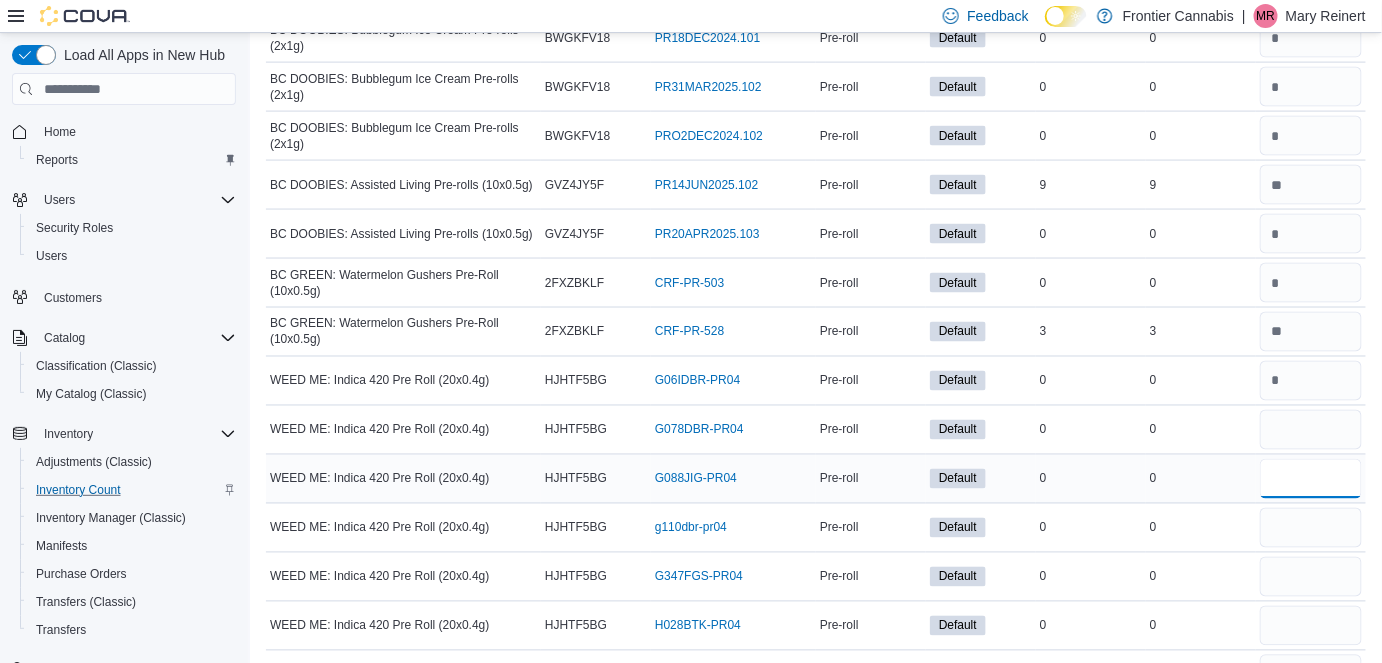 click at bounding box center (1311, 479) 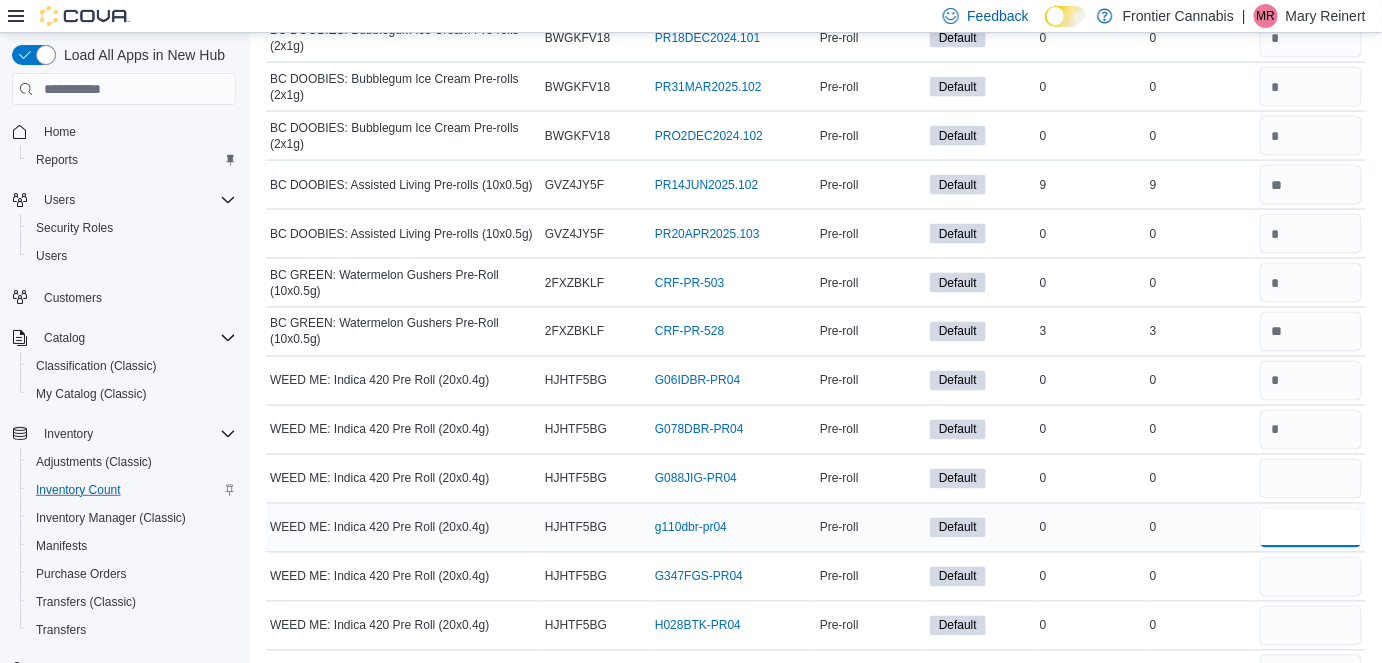 click at bounding box center [1311, 528] 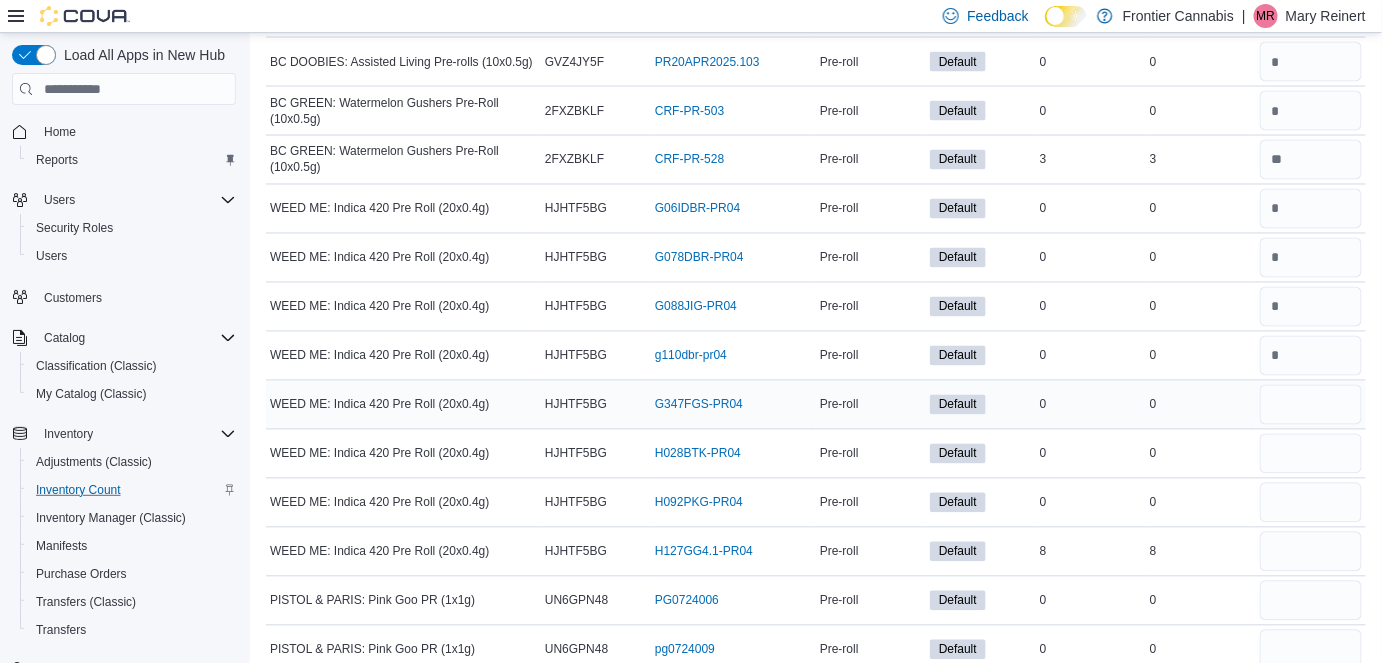click at bounding box center [1311, 405] 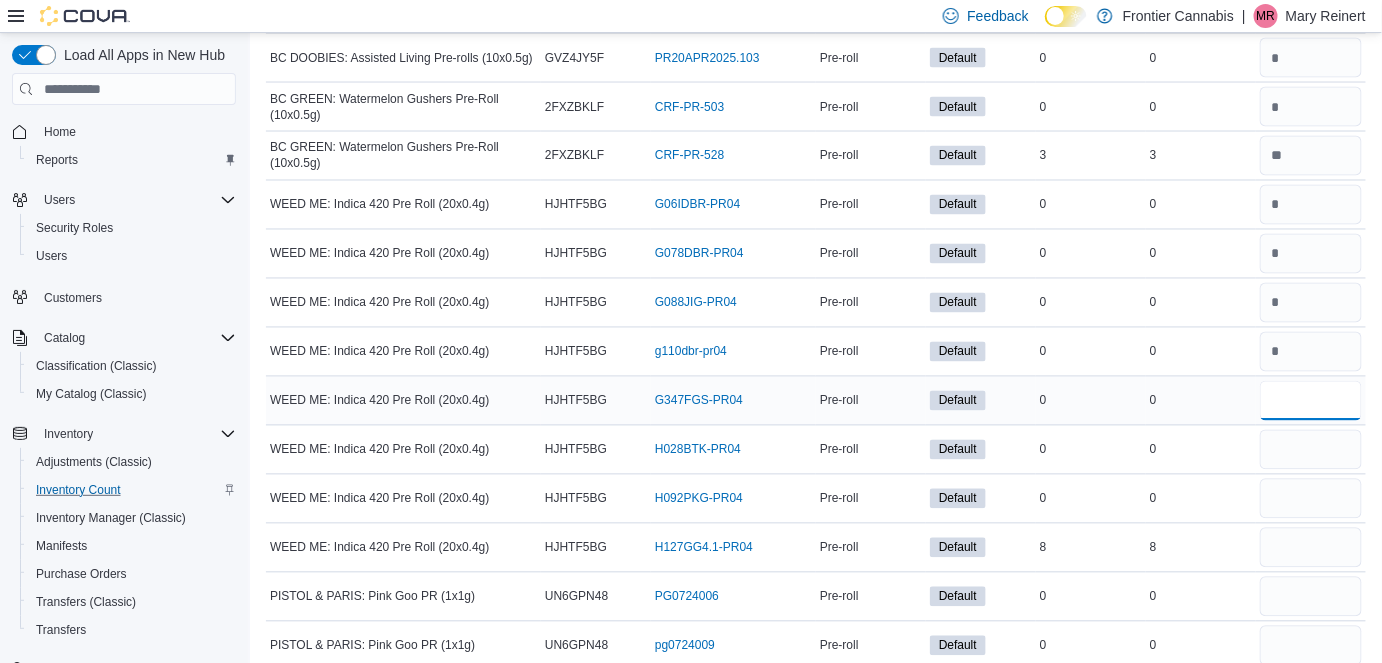 scroll, scrollTop: 16331, scrollLeft: 0, axis: vertical 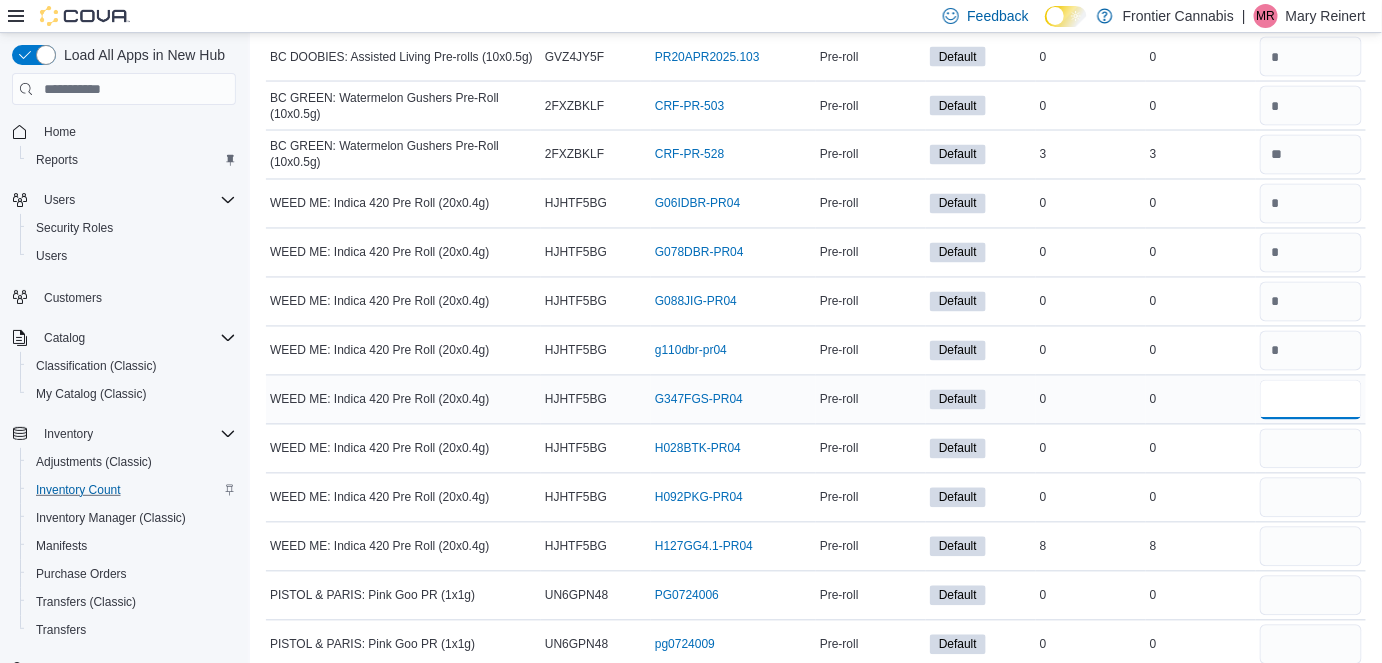 click at bounding box center [1311, 400] 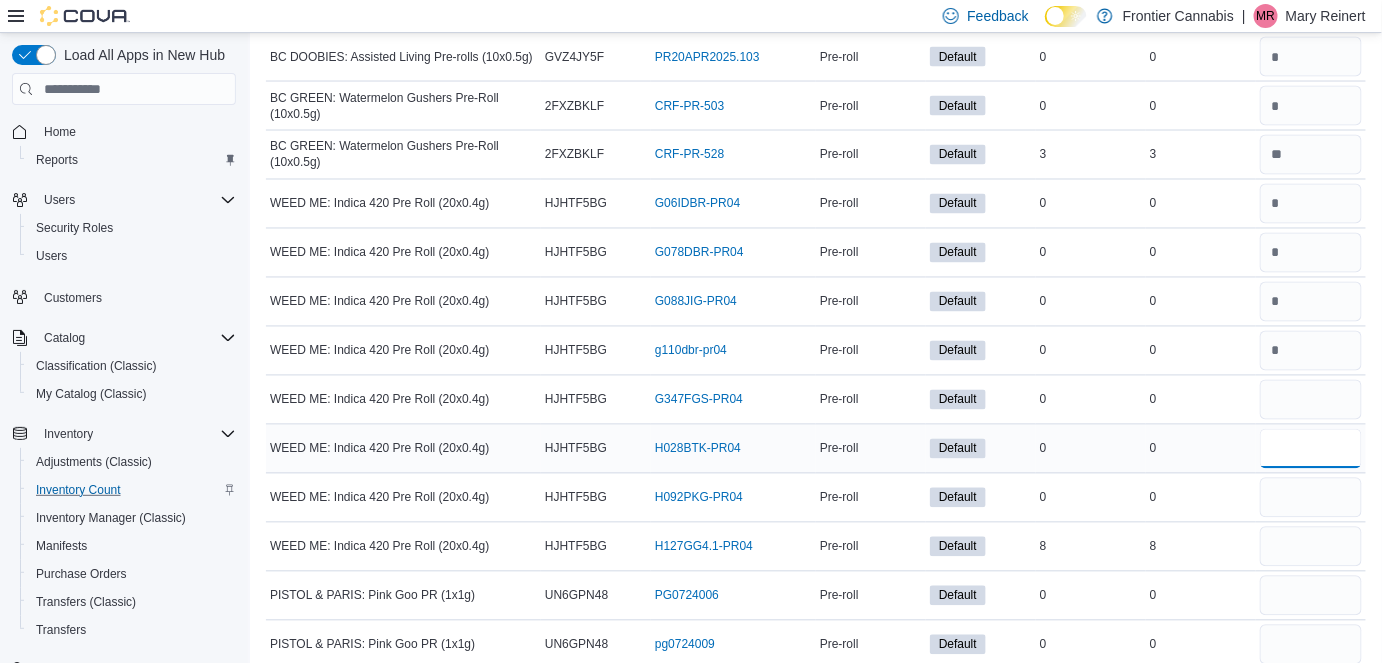 click at bounding box center (1311, 449) 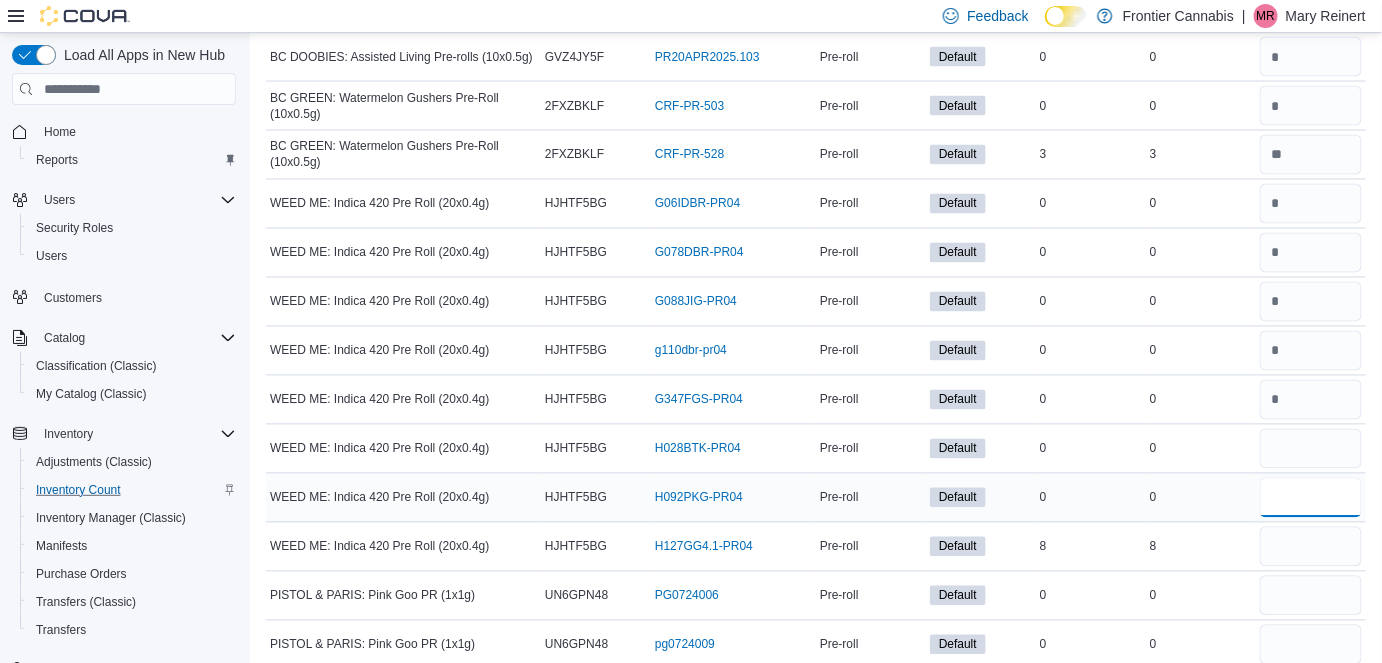 click at bounding box center [1311, 498] 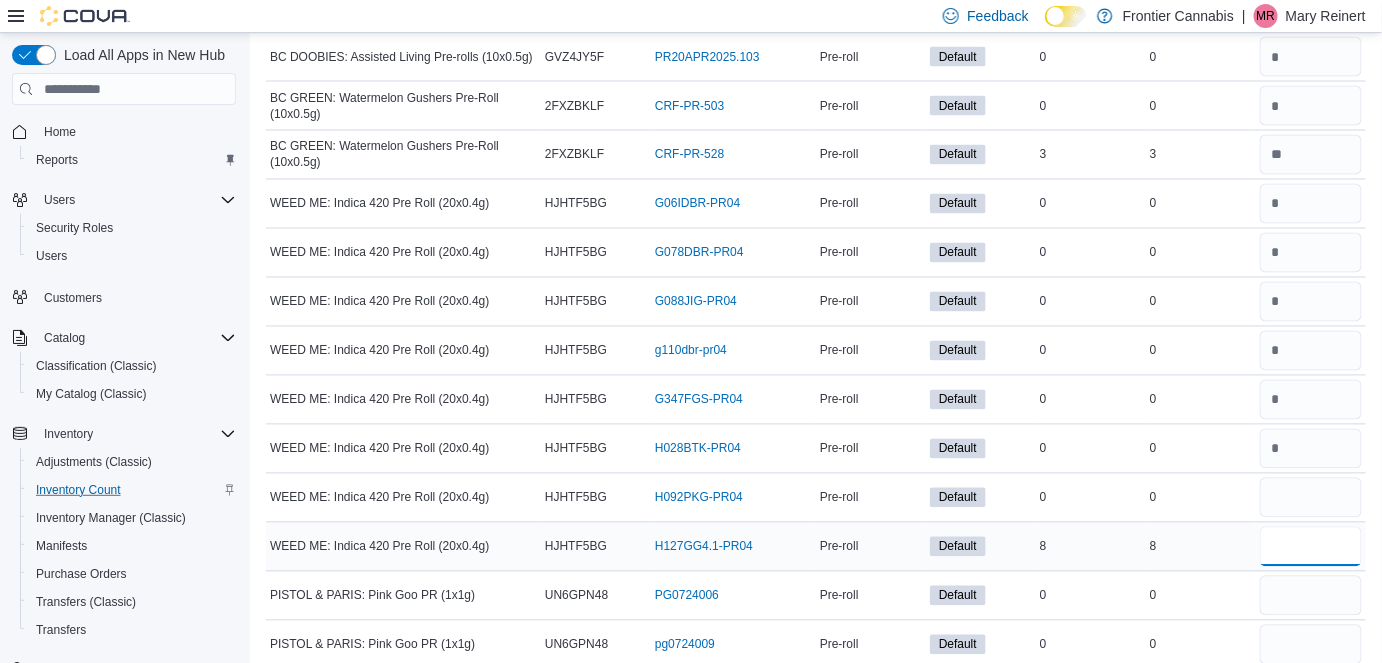 click at bounding box center (1311, 547) 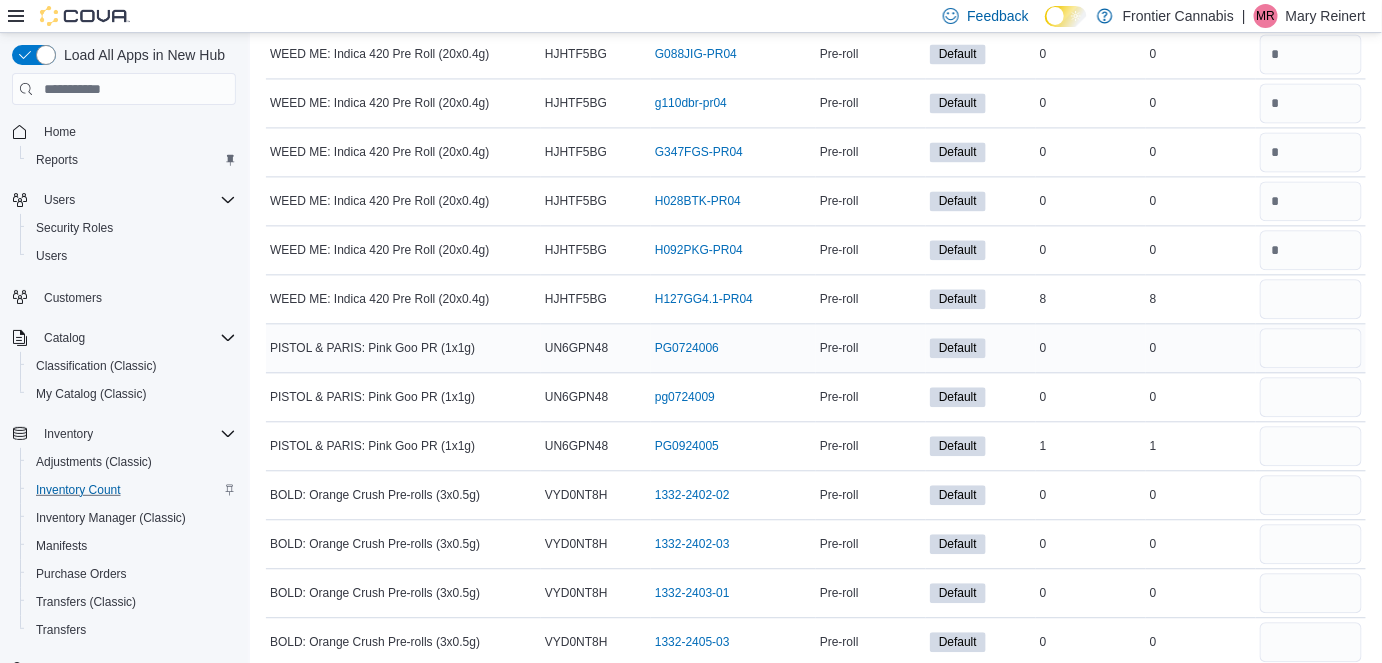 click at bounding box center [1311, 348] 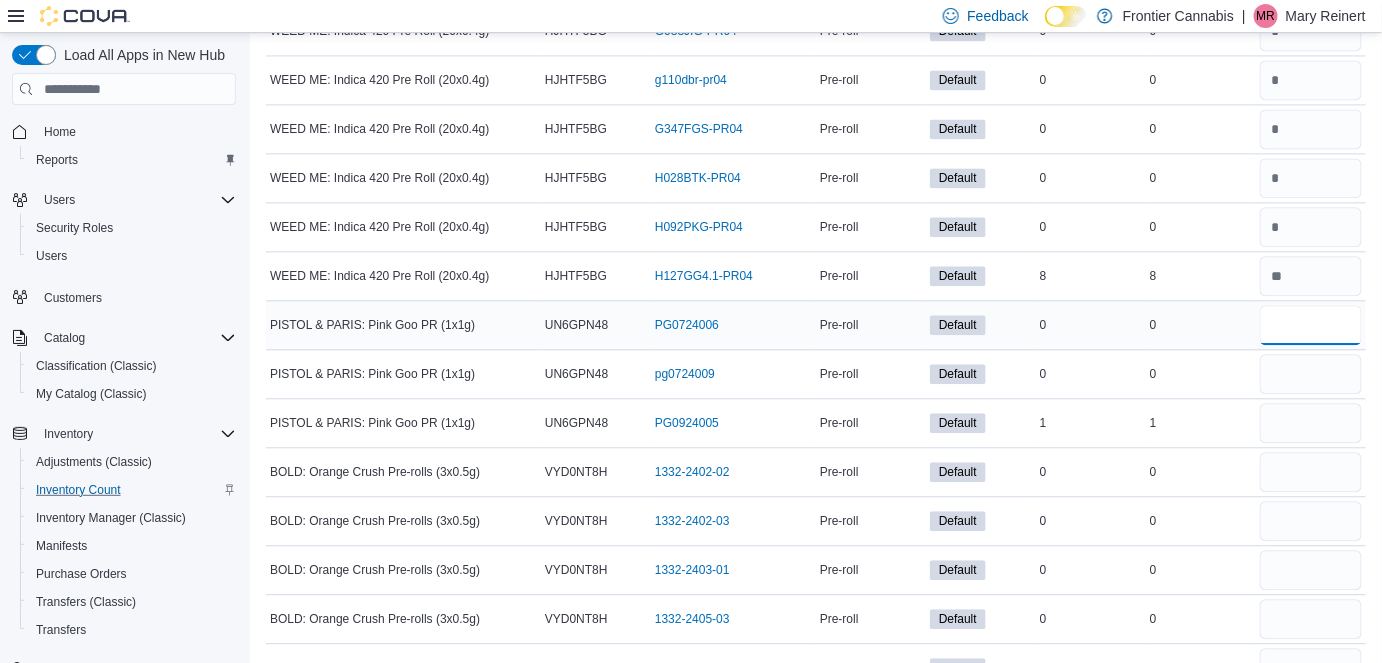 click at bounding box center [1311, 325] 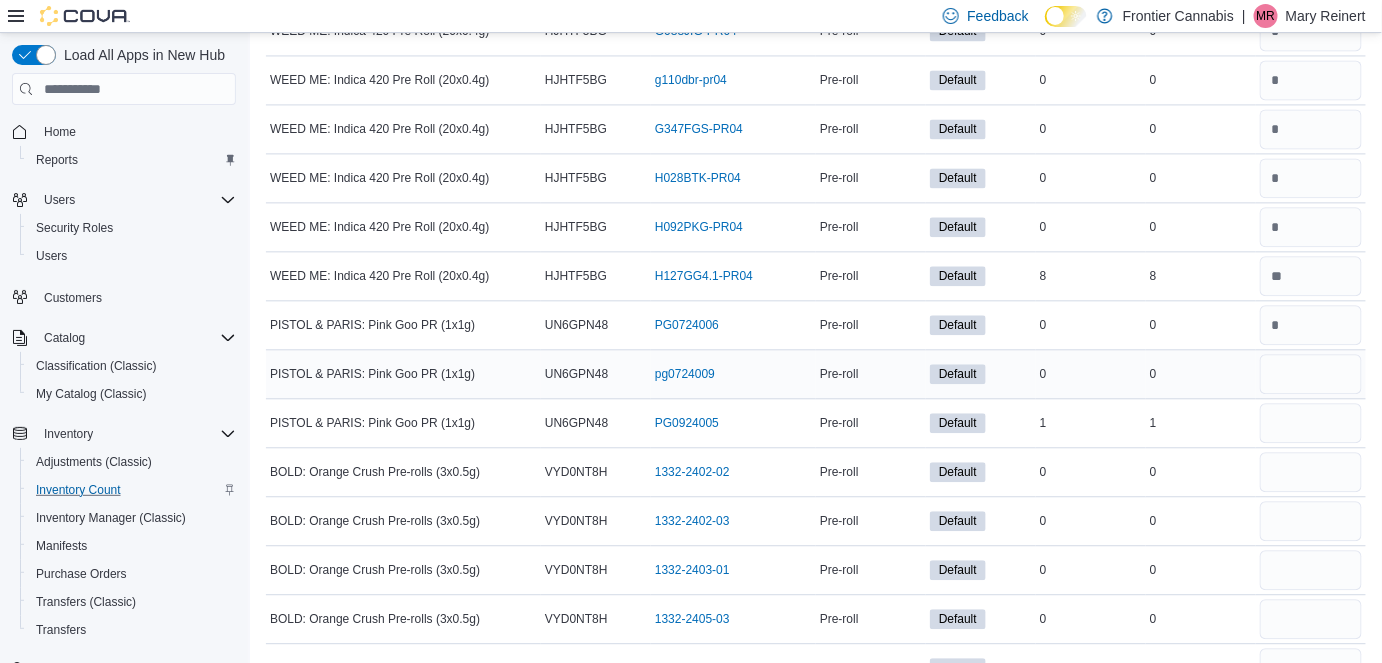 scroll, scrollTop: 16605, scrollLeft: 0, axis: vertical 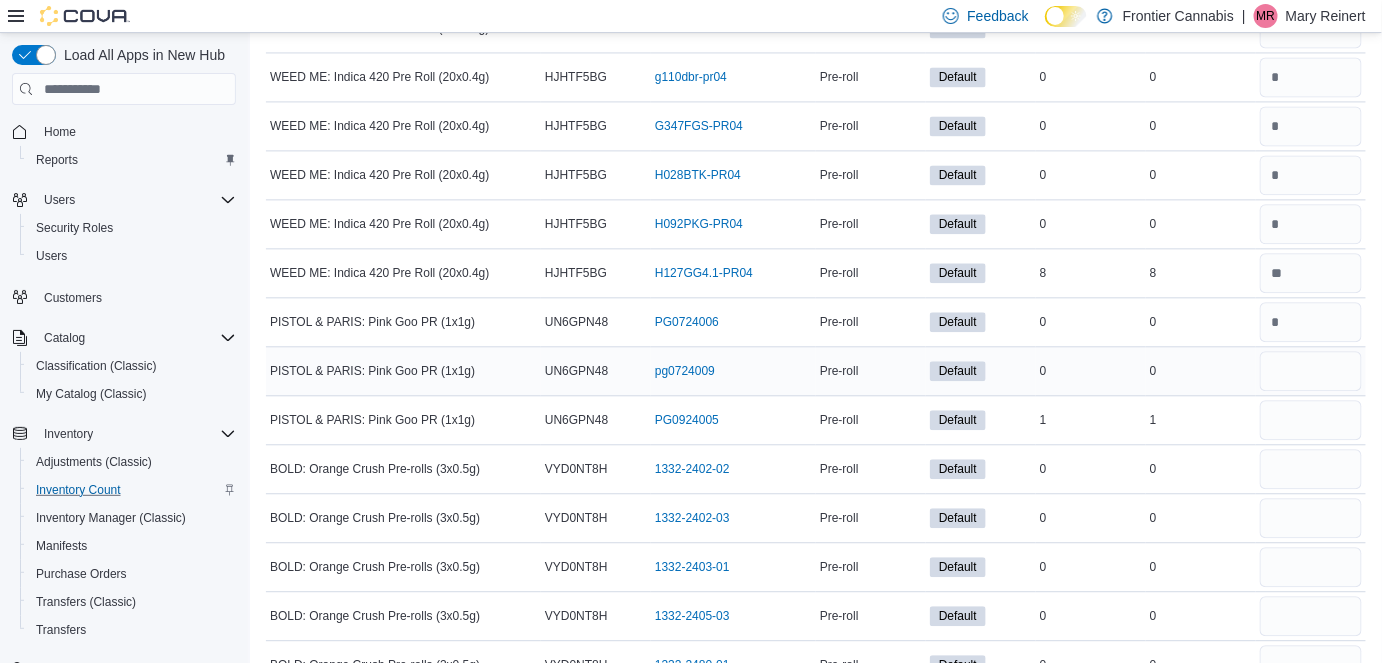 click at bounding box center (1311, 371) 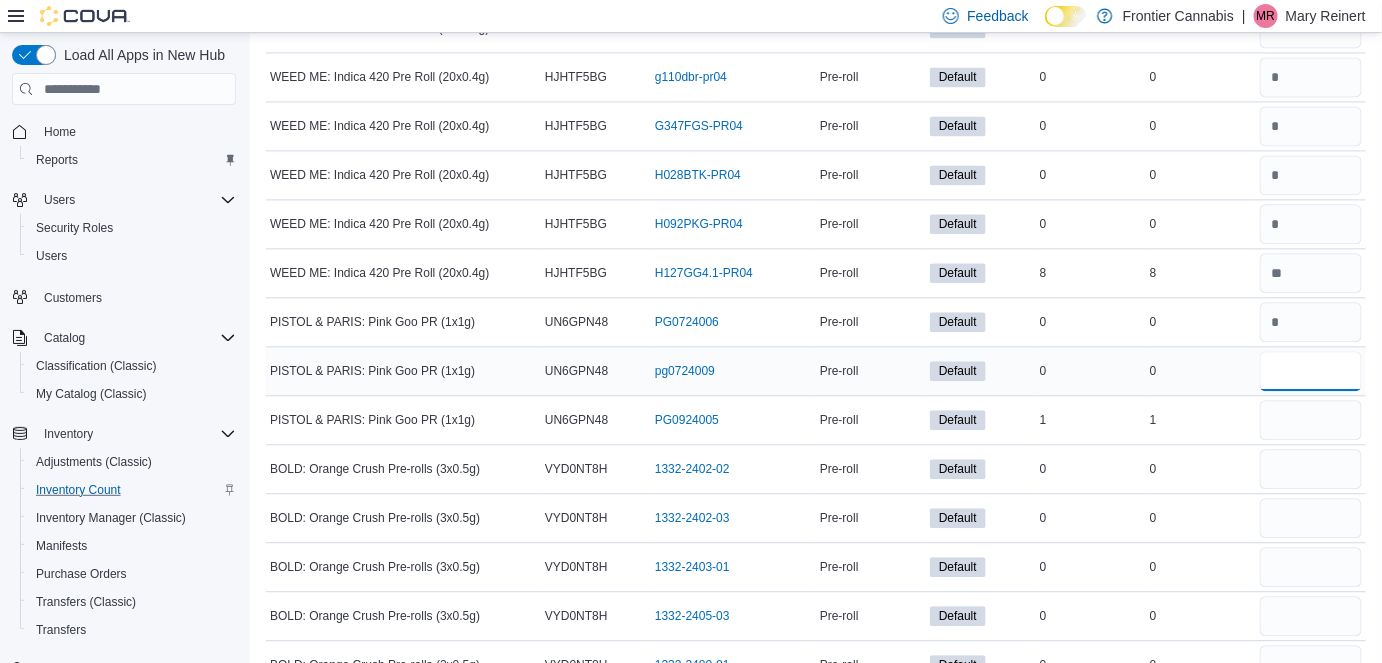 click at bounding box center (1311, 371) 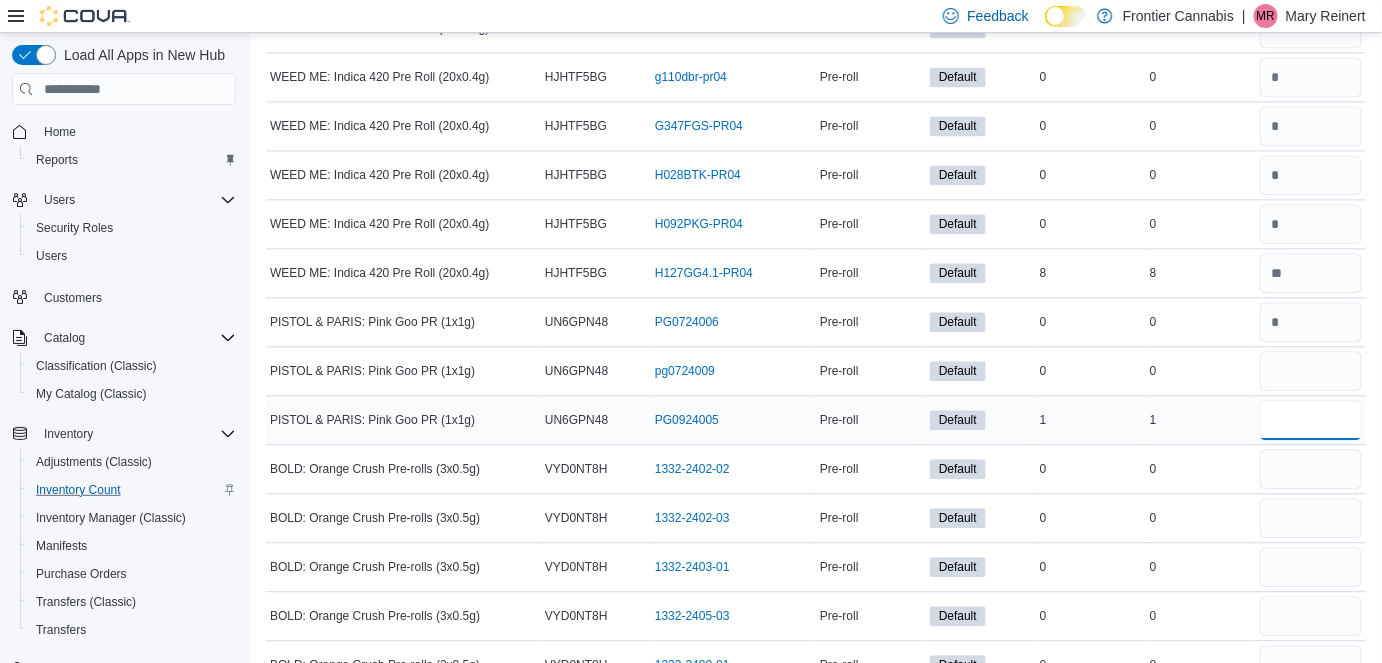 click at bounding box center (1311, 420) 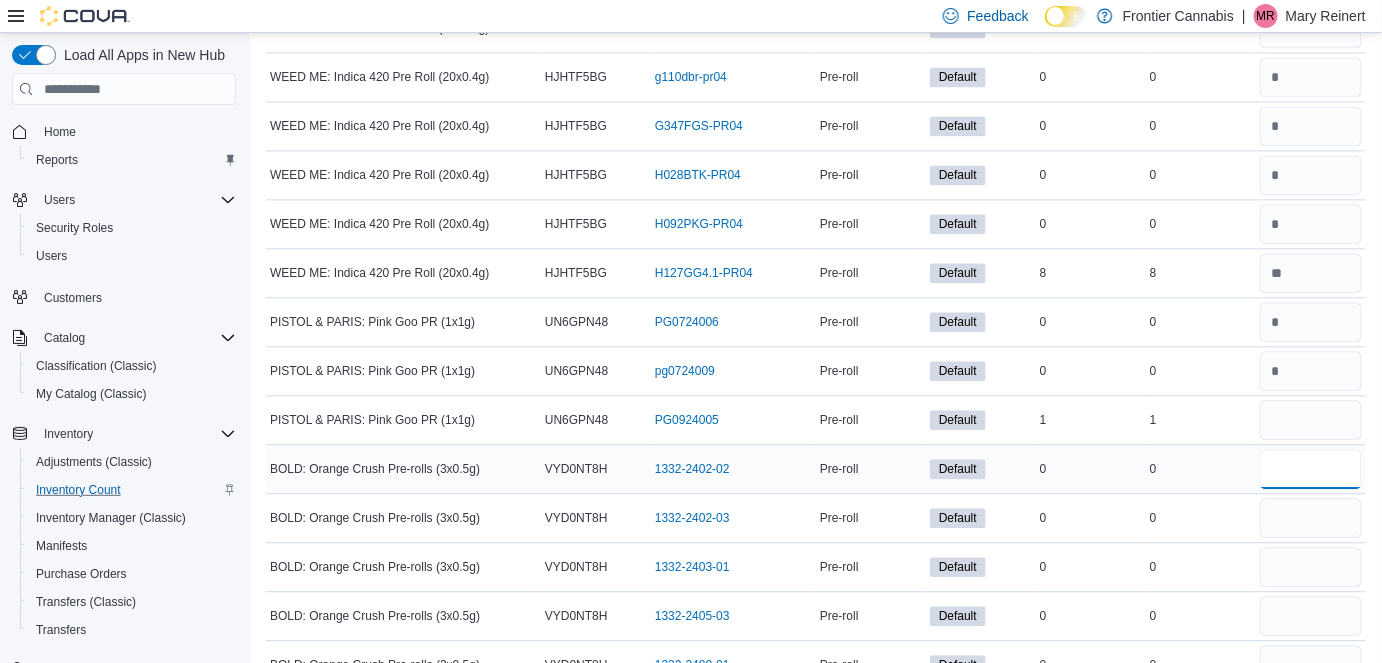 click at bounding box center (1311, 469) 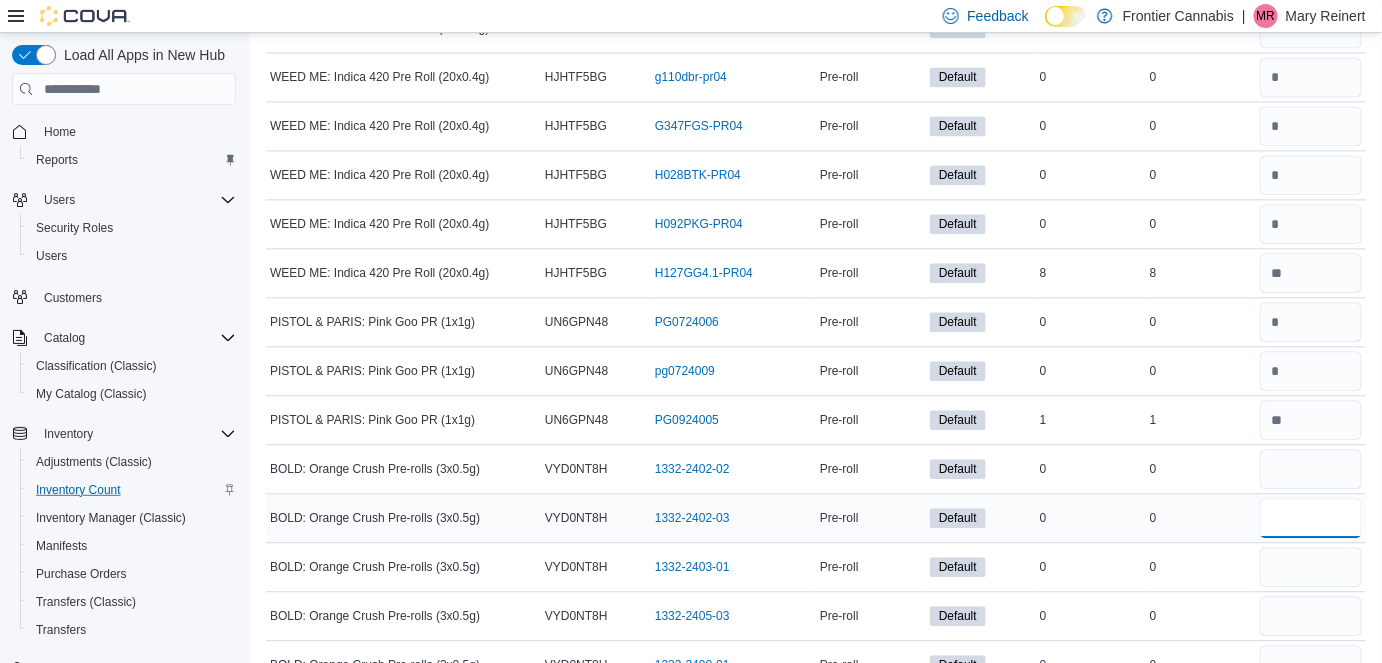 click at bounding box center [1311, 518] 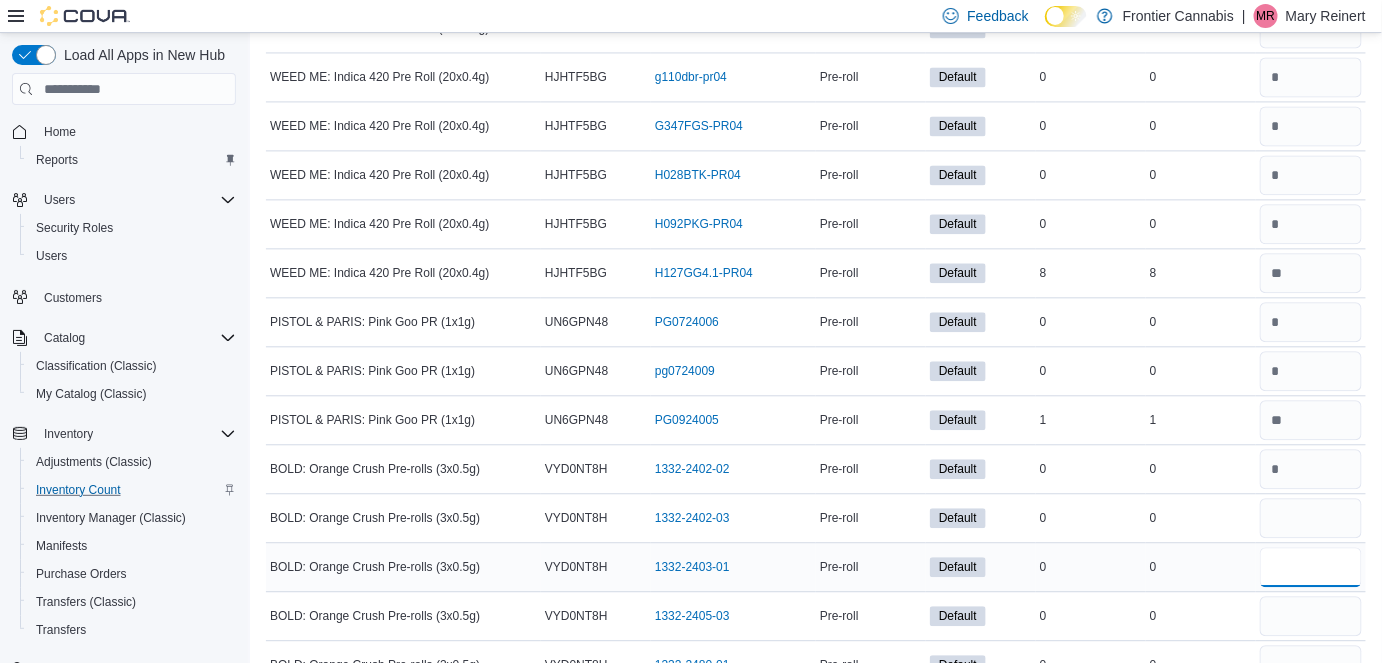click at bounding box center (1311, 567) 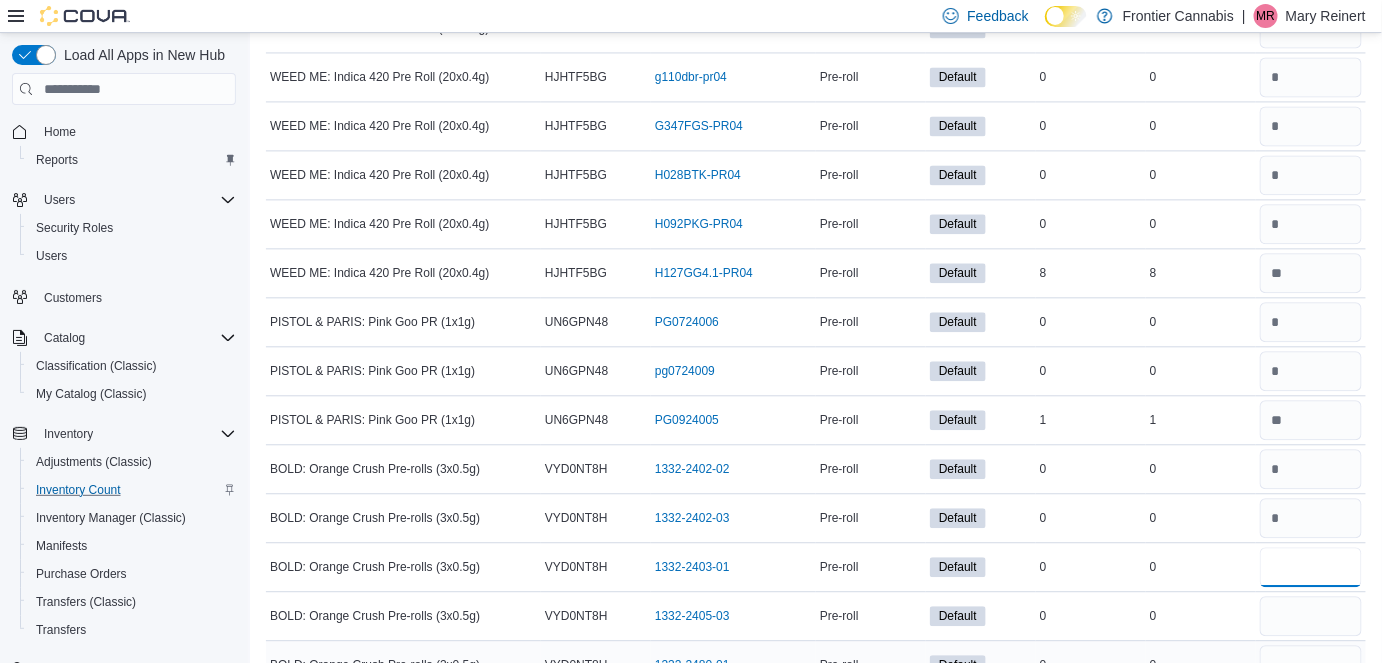 drag, startPoint x: 1302, startPoint y: 478, endPoint x: 1301, endPoint y: 582, distance: 104.00481 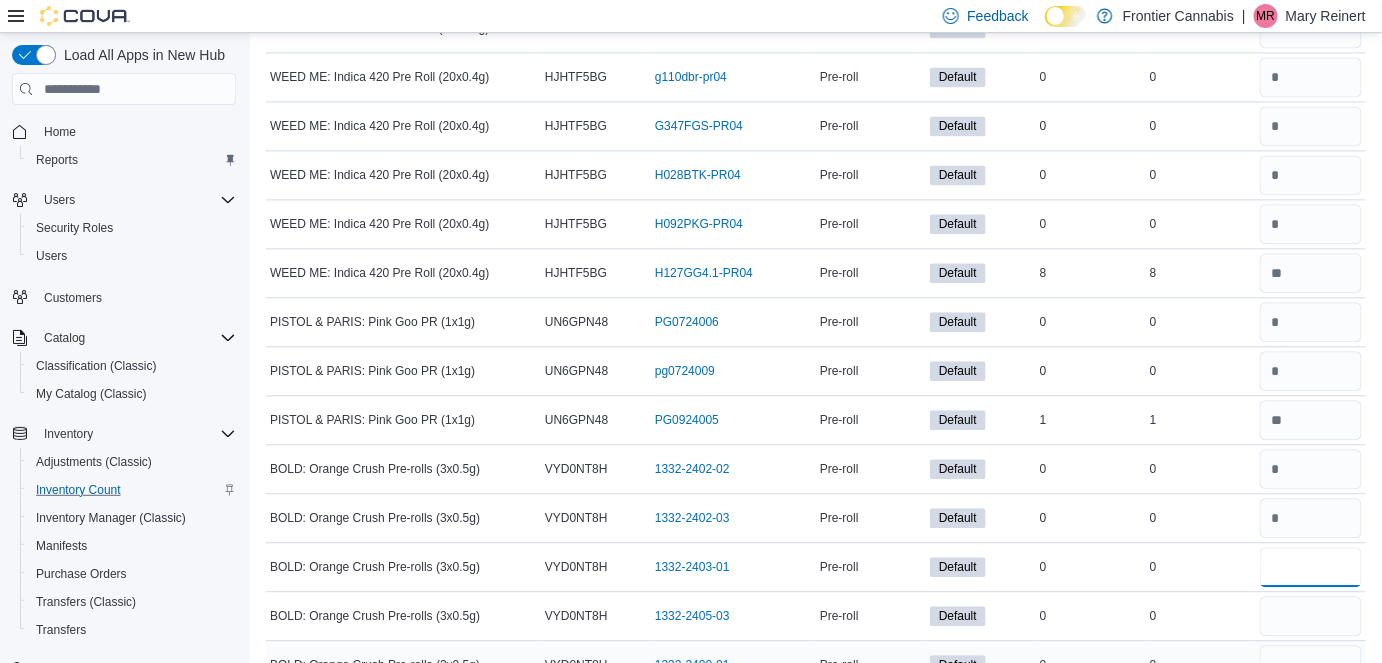 click on "PISTOL & PARIS: Death Bubba Pre-roll (3x0.5g) Catalog SKU NEJ0VYCM Package Number DB0724002 (opens in a new tab or window) Pre-roll Default In Stock 0 Real Time Stock 0 PISTOL & PARIS: Death Bubba Pre-roll (3x0.5g) Catalog SKU NEJ0VYCM Package Number DB1124001 (opens in a new tab or window) Pre-roll Default In Stock 0 Real Time Stock 0 PISTOL & PARIS: Death Bubba Pre-roll (3x0.5g) Catalog SKU NEJ0VYCM Package Number DB1124002 (opens in a new tab or window) Pre-roll Default In Stock 4 Real Time Stock 4 PISTOL & PARIS: Orange Tingz Preroll (1x1g) Catalog SKU QVXZCCJD Package Number 0T0524001 (opens in a new tab or window) Pre-roll Default In Stock 1 Real Time Stock 1 PISTOL & PARIS: Orange Tingz Preroll (1x1g) Catalog SKU QVXZCCJD Package Number OT0524001 (opens in a new tab or window) Pre-roll Default In Stock 0 Real Time Stock 0 PISTOL & PARIS: Orange Tingz Preroll (1x1g) Catalog SKU QVXZCCJD Package Number OT1224001 (opens in a new tab or window) Pre-roll Default In Stock 12 Real Time Stock 12 0" at bounding box center (816, -7052) 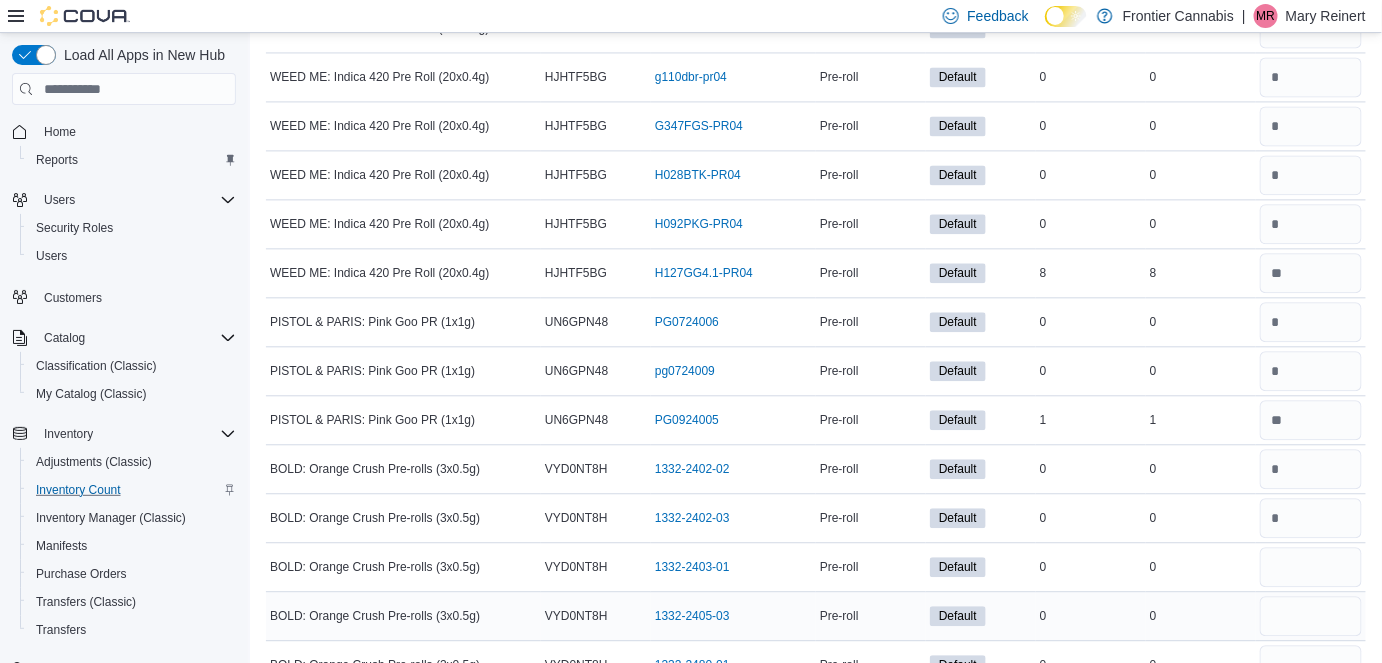 click at bounding box center [1311, 616] 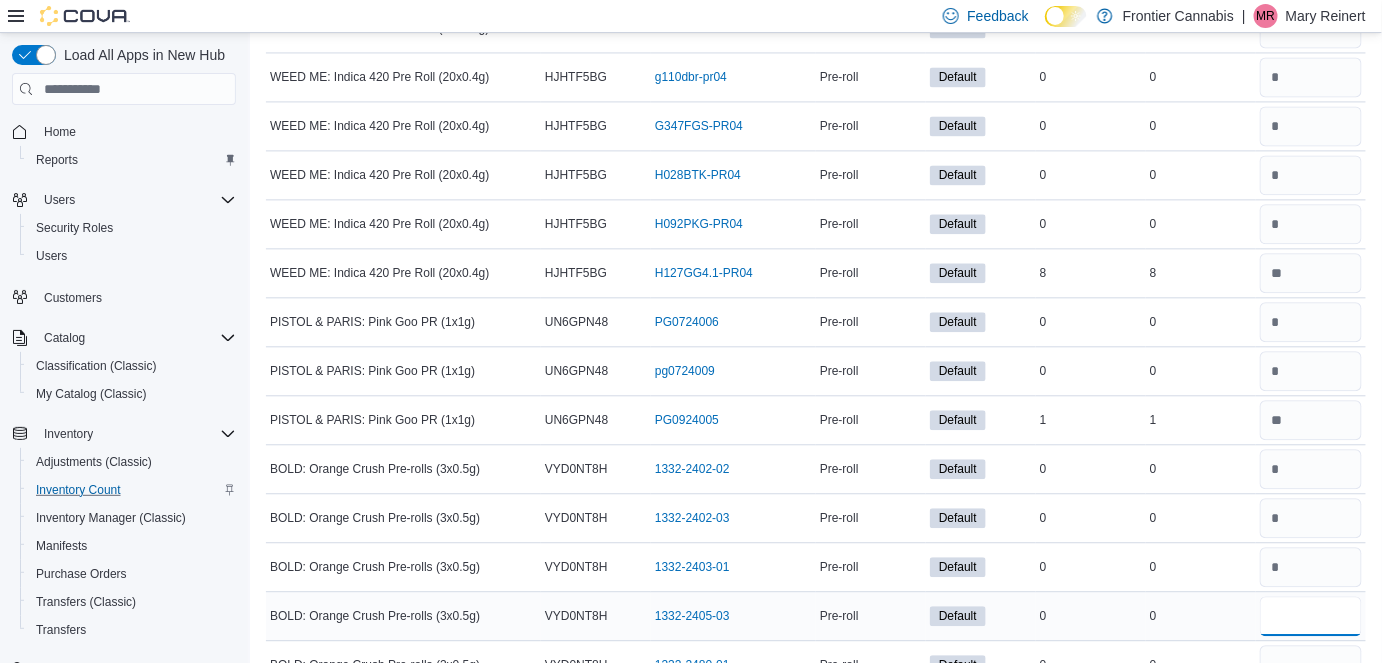 click at bounding box center (1311, 616) 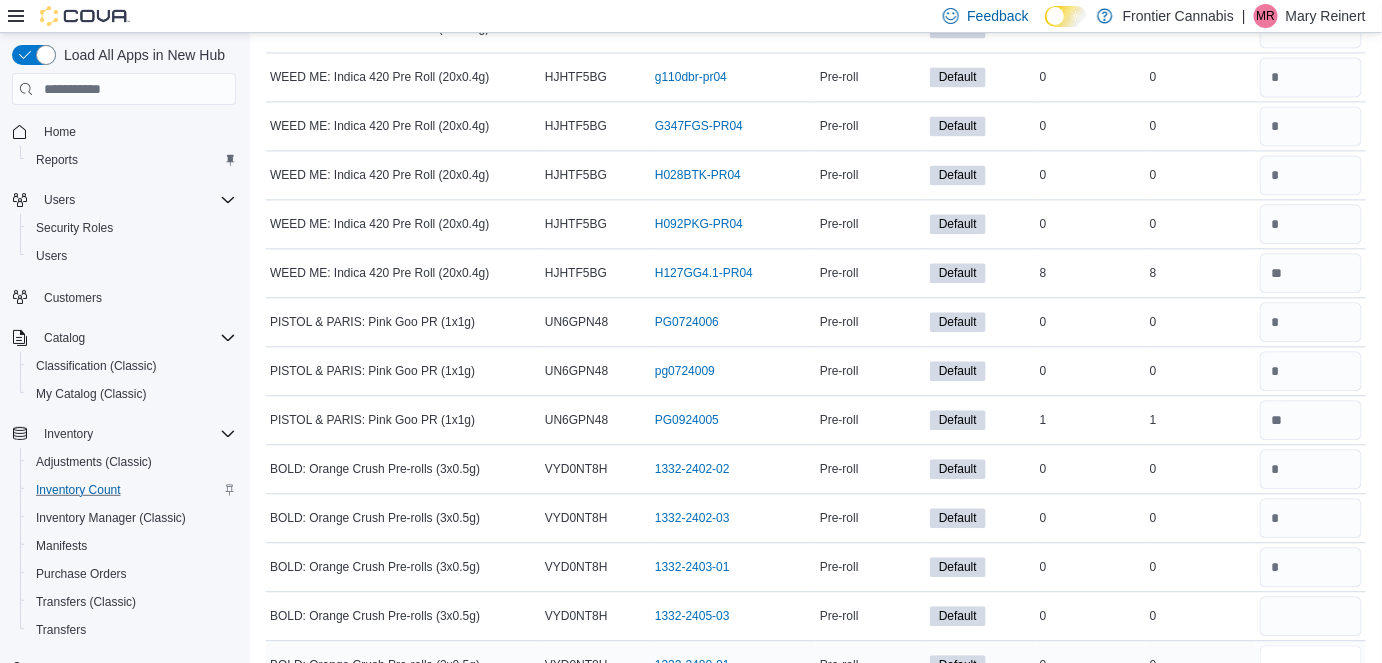 click at bounding box center [1311, 665] 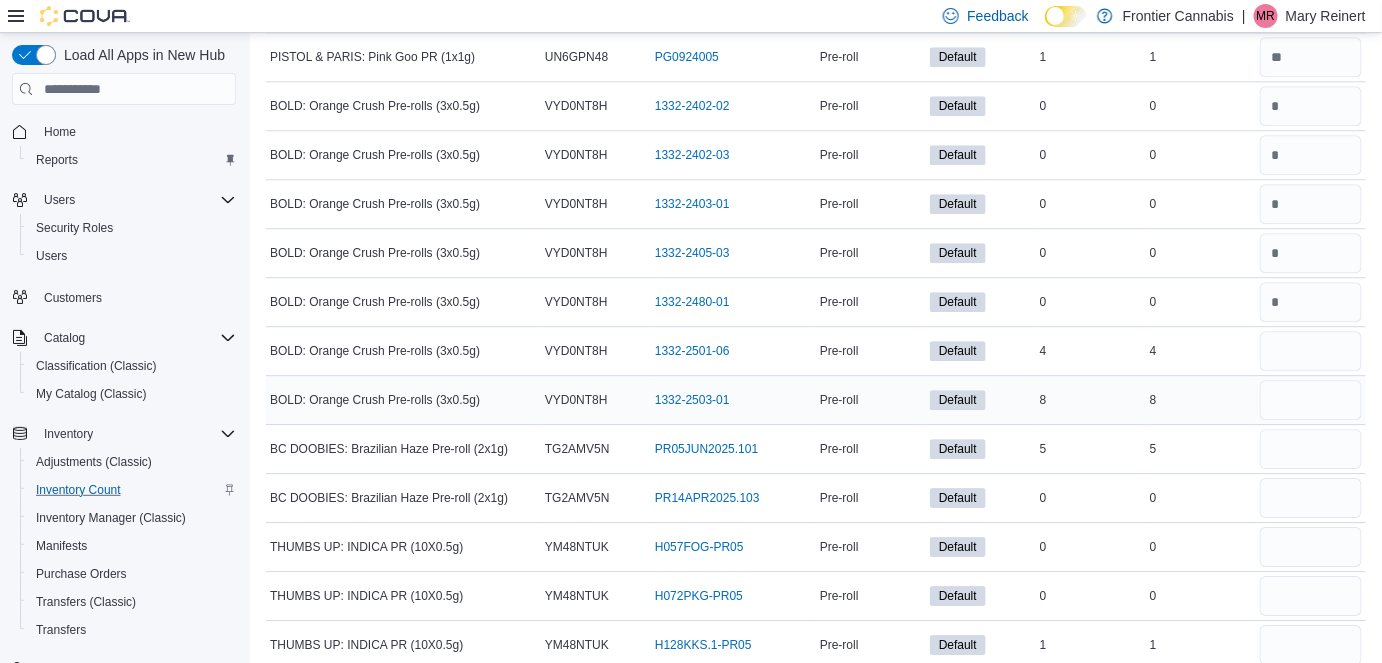 scroll, scrollTop: 16968, scrollLeft: 0, axis: vertical 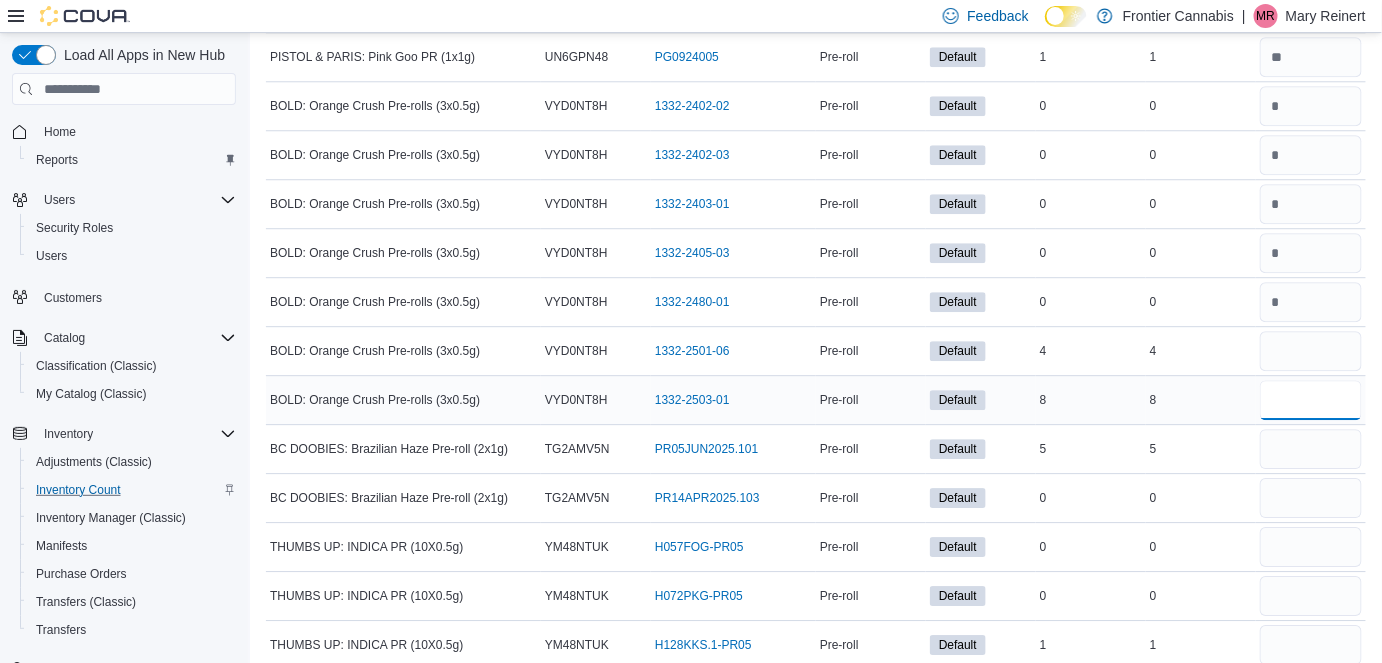 drag, startPoint x: 1307, startPoint y: 296, endPoint x: 1295, endPoint y: 296, distance: 12 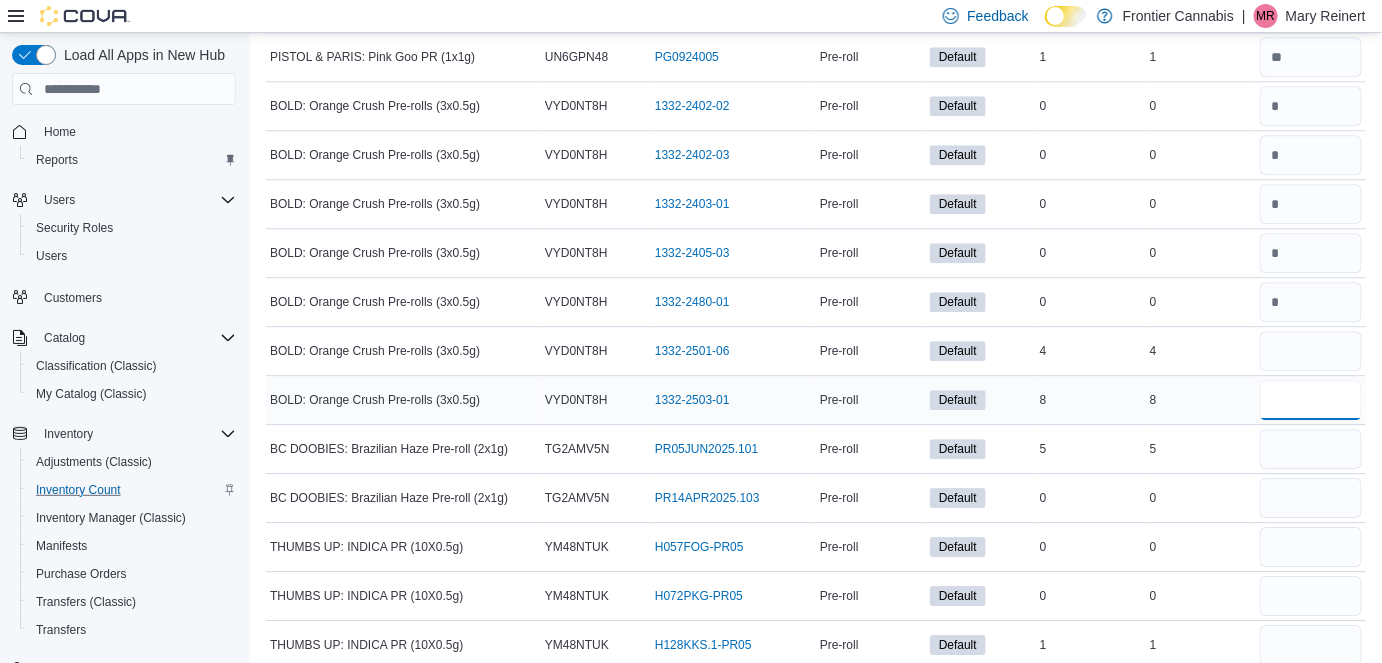 click at bounding box center (1311, 400) 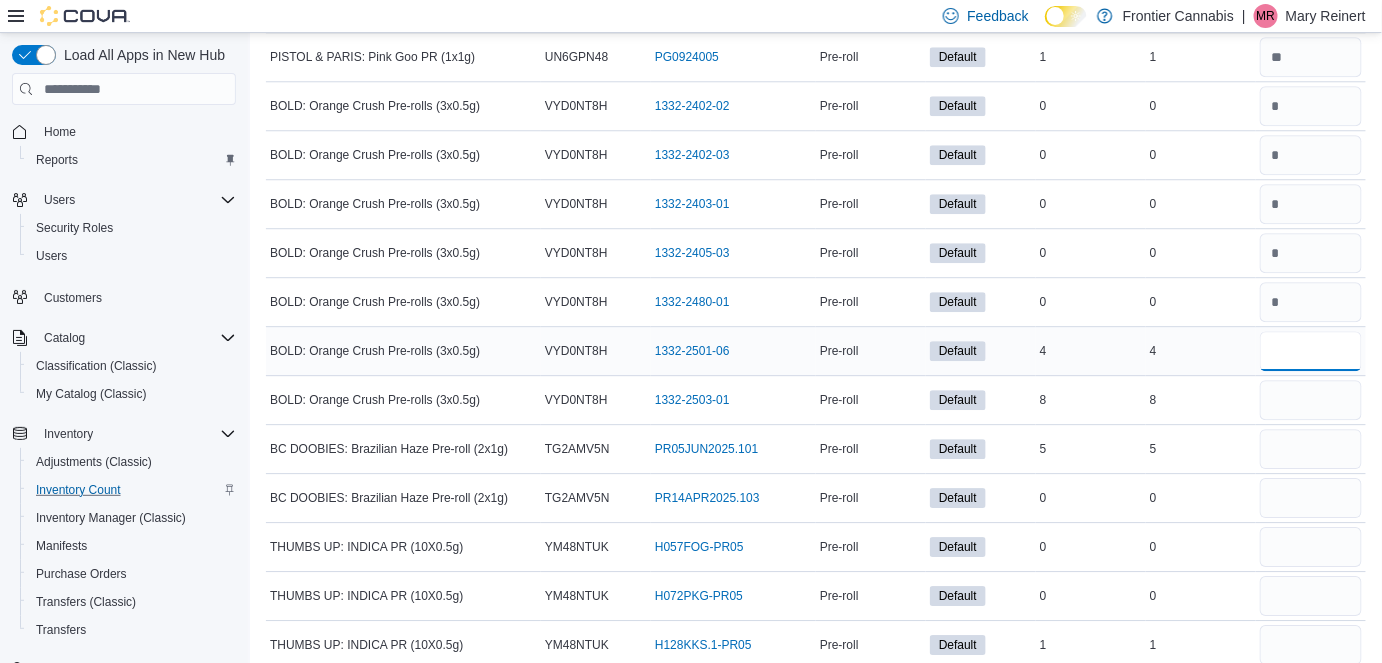 click at bounding box center [1311, 351] 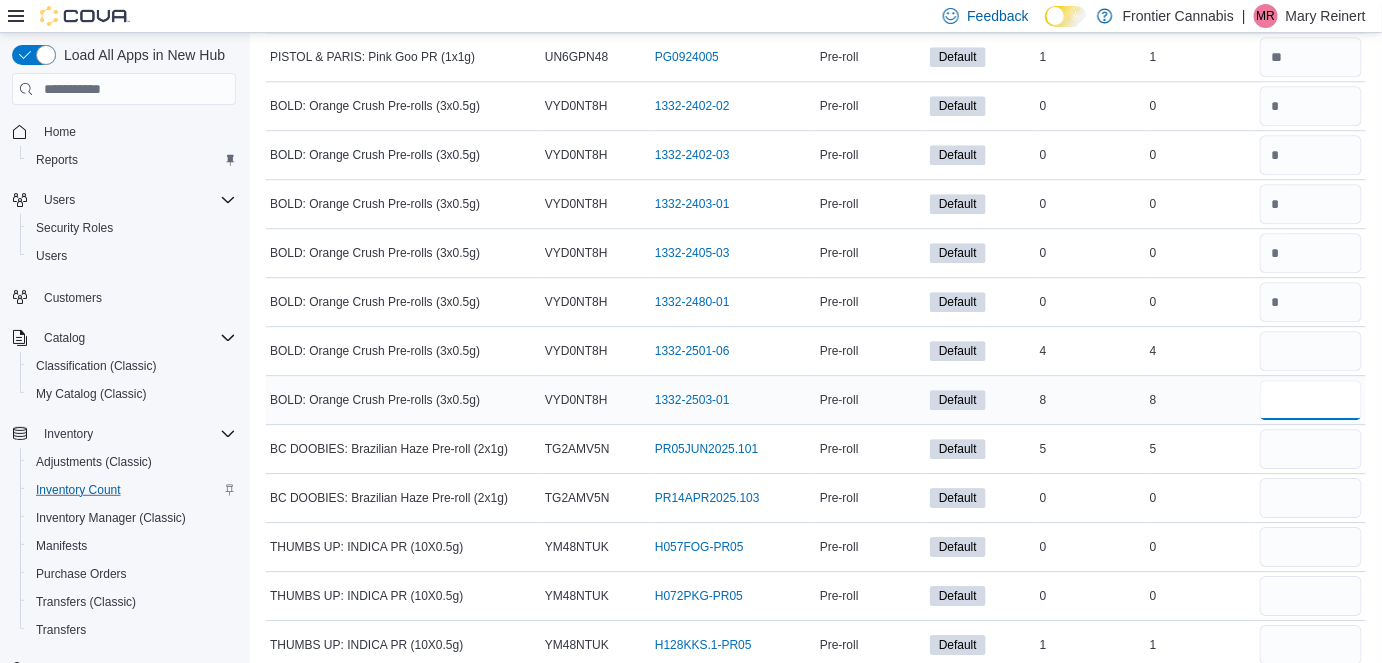 click at bounding box center (1311, 400) 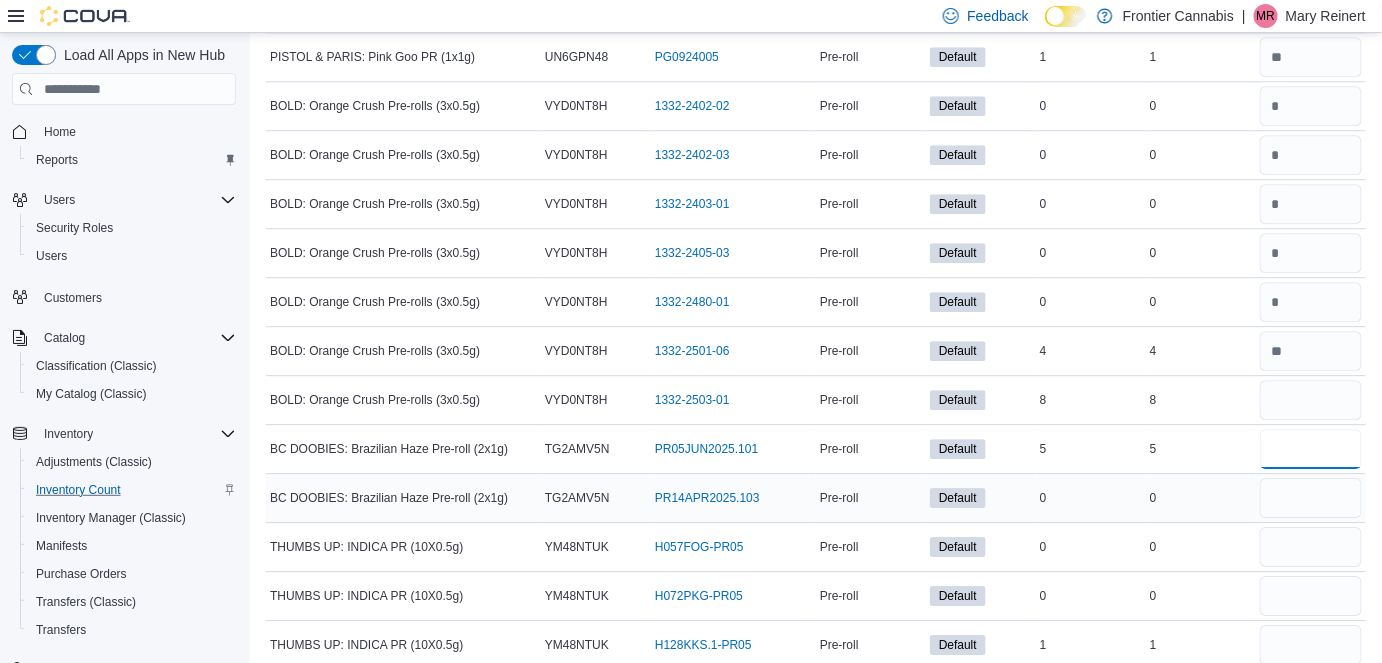 drag, startPoint x: 1304, startPoint y: 366, endPoint x: 1274, endPoint y: 398, distance: 43.863426 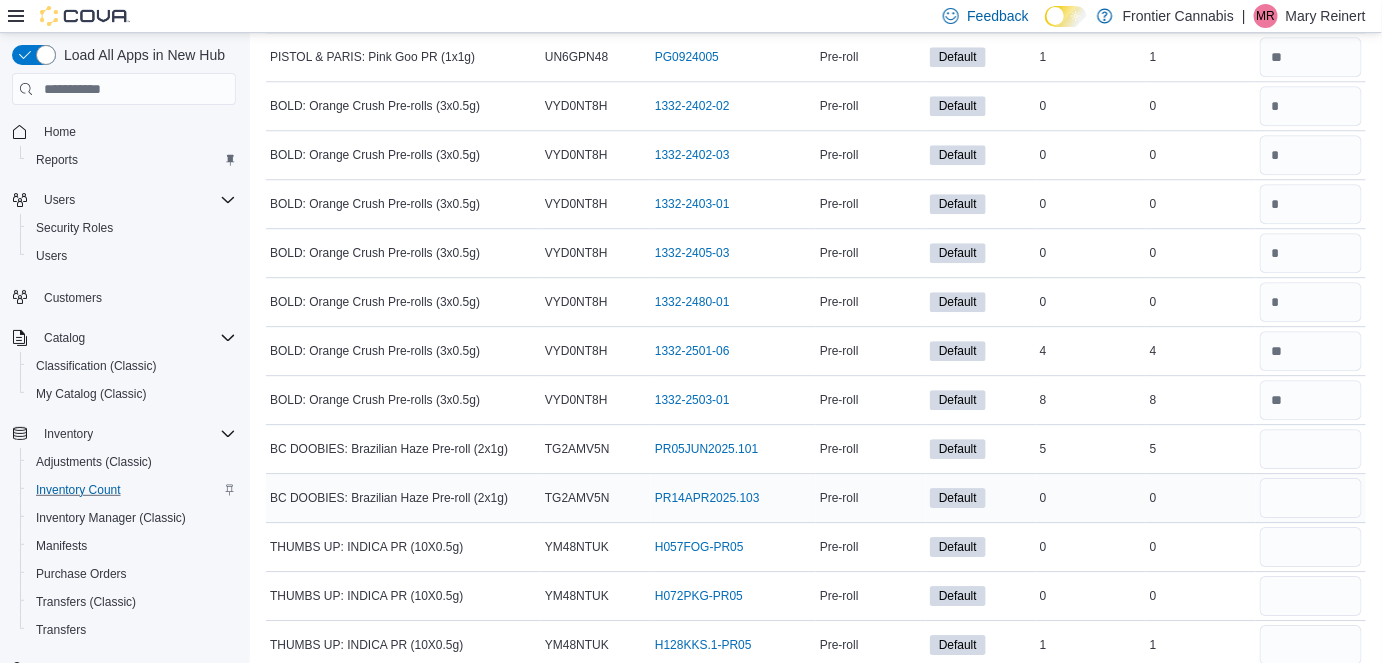 click on "PISTOL & PARIS: Death Bubba Pre-roll (3x0.5g) Catalog SKU NEJ0VYCM Package Number DB0724002 (opens in a new tab or window) Pre-roll Default In Stock 0 Real Time Stock 0 PISTOL & PARIS: Death Bubba Pre-roll (3x0.5g) Catalog SKU NEJ0VYCM Package Number DB1124001 (opens in a new tab or window) Pre-roll Default In Stock 0 Real Time Stock 0 PISTOL & PARIS: Death Bubba Pre-roll (3x0.5g) Catalog SKU NEJ0VYCM Package Number DB1124002 (opens in a new tab or window) Pre-roll Default In Stock 4 Real Time Stock 4 PISTOL & PARIS: Orange Tingz Preroll (1x1g) Catalog SKU QVXZCCJD Package Number 0T0524001 (opens in a new tab or window) Pre-roll Default In Stock 1 Real Time Stock 1 PISTOL & PARIS: Orange Tingz Preroll (1x1g) Catalog SKU QVXZCCJD Package Number OT0524001 (opens in a new tab or window) Pre-roll Default In Stock 0 Real Time Stock 0 PISTOL & PARIS: Orange Tingz Preroll (1x1g) Catalog SKU QVXZCCJD Package Number OT1224001 (opens in a new tab or window) Pre-roll Default In Stock 12 Real Time Stock 12 0" at bounding box center [816, -7415] 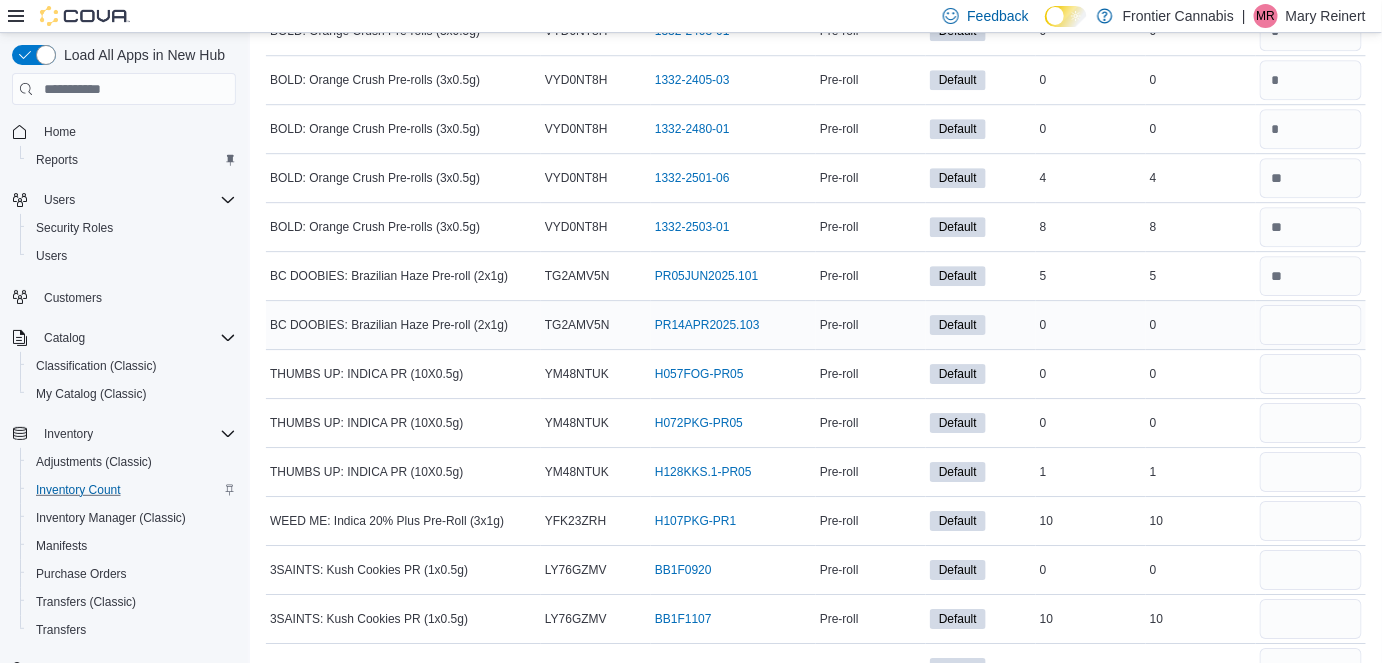 click at bounding box center [1311, 325] 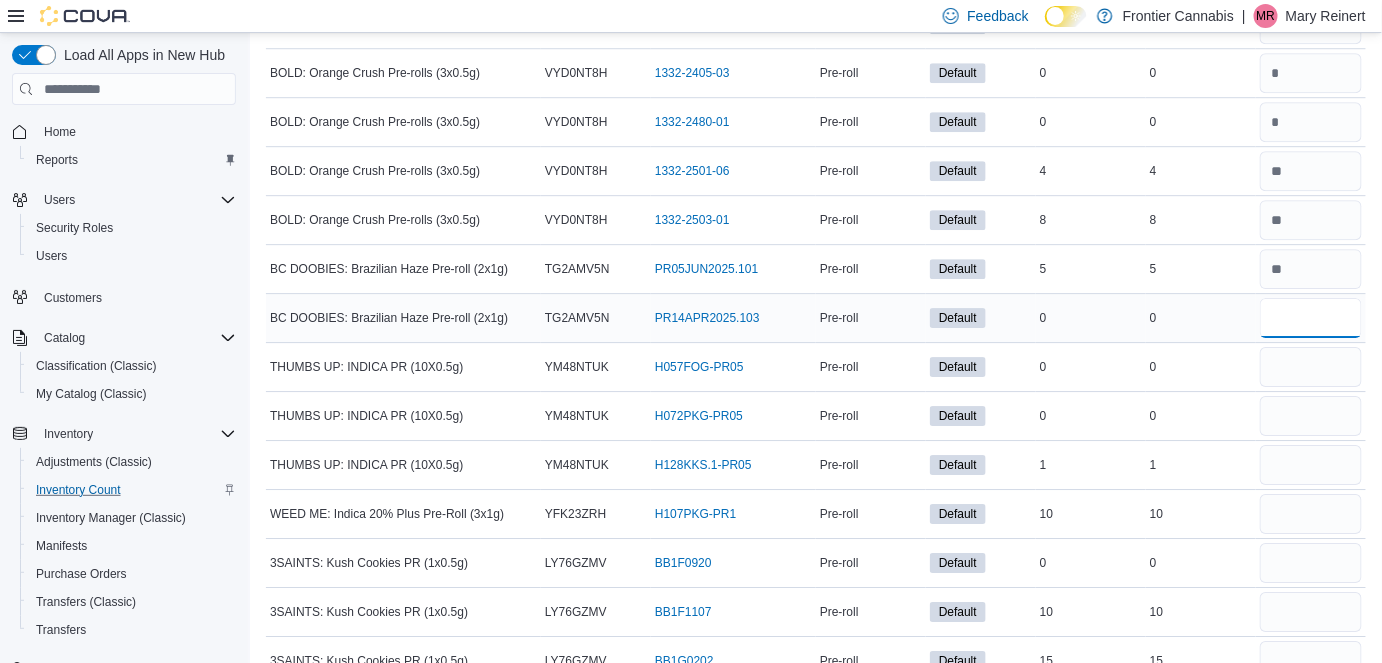 click at bounding box center [1311, 318] 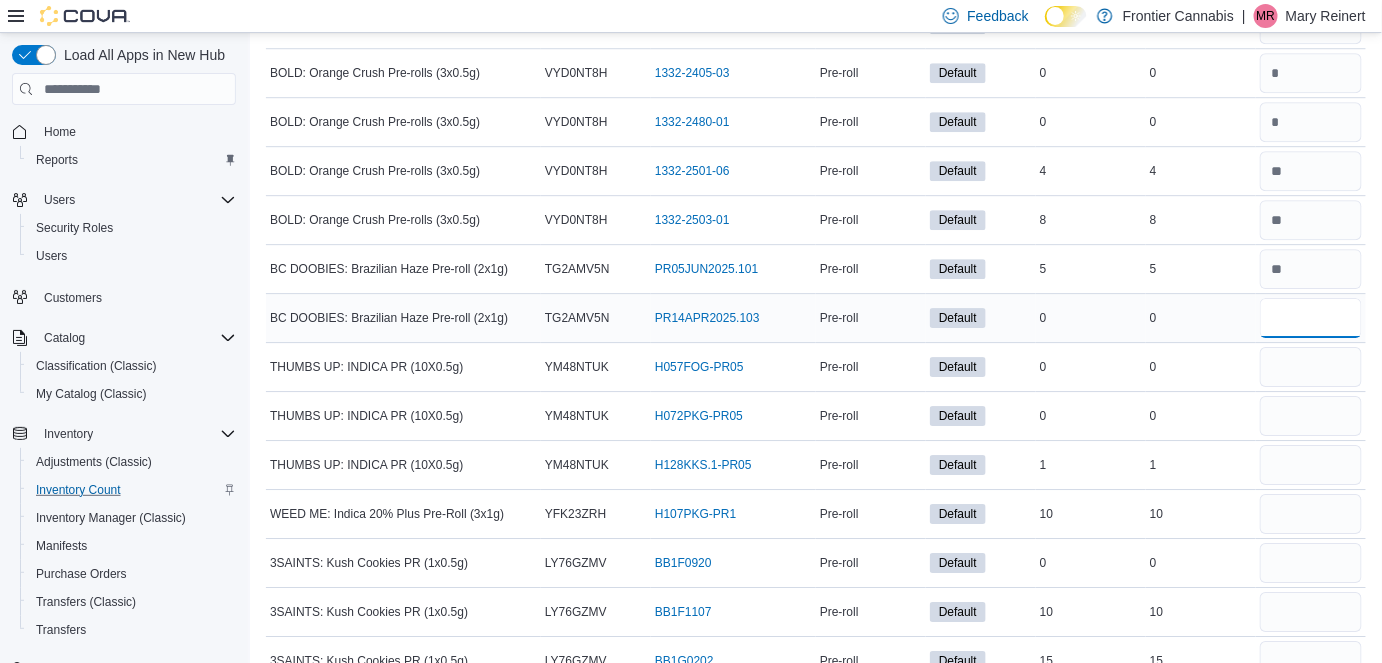 click at bounding box center (1311, 318) 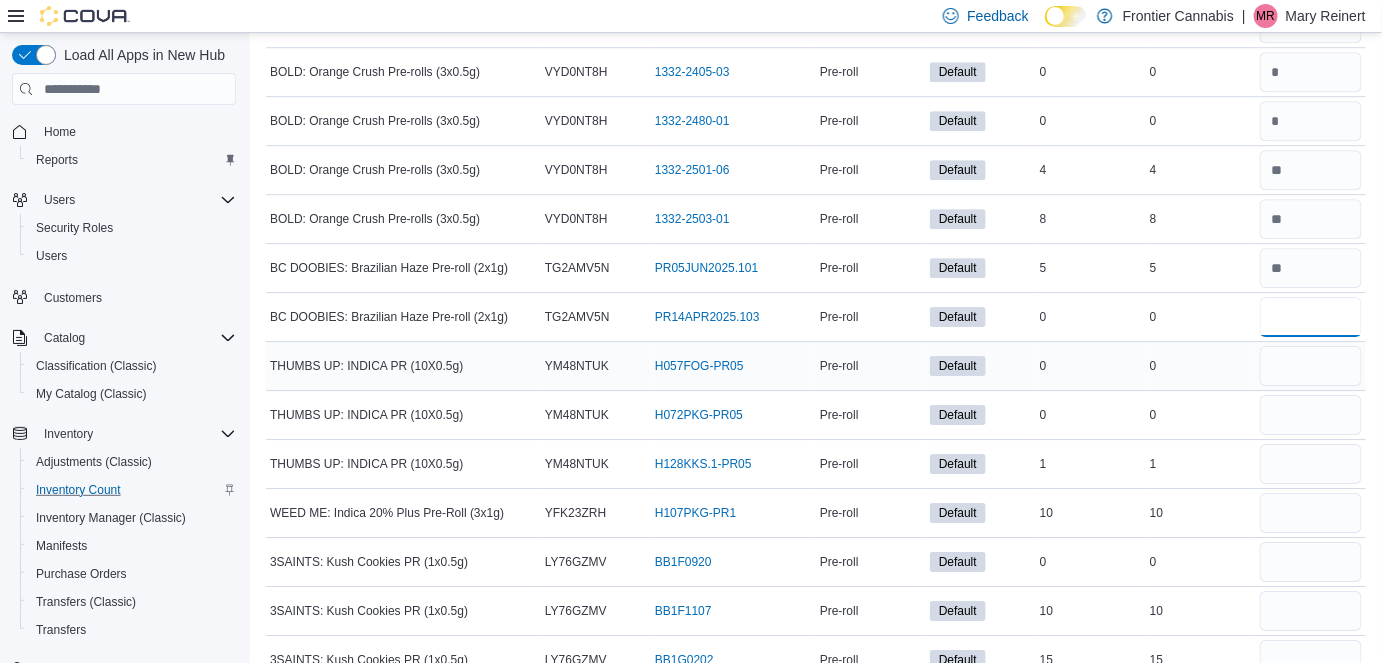 scroll, scrollTop: 17149, scrollLeft: 0, axis: vertical 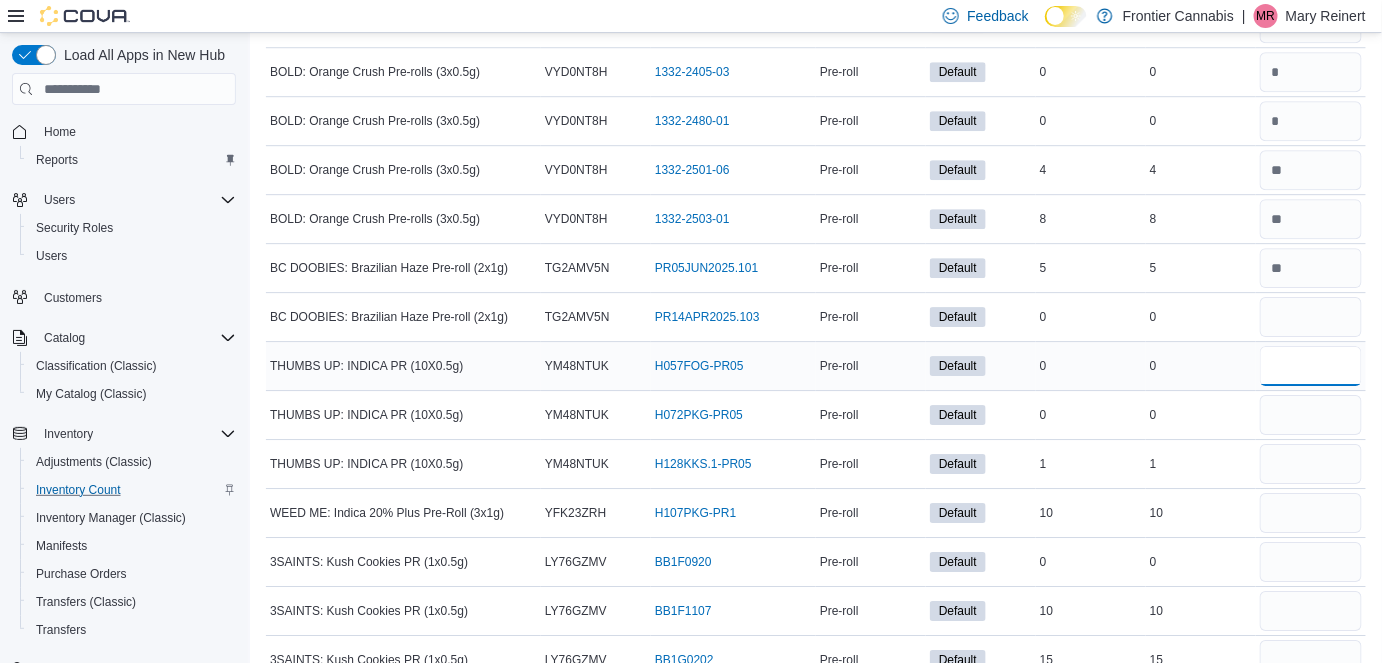 click at bounding box center [1311, 366] 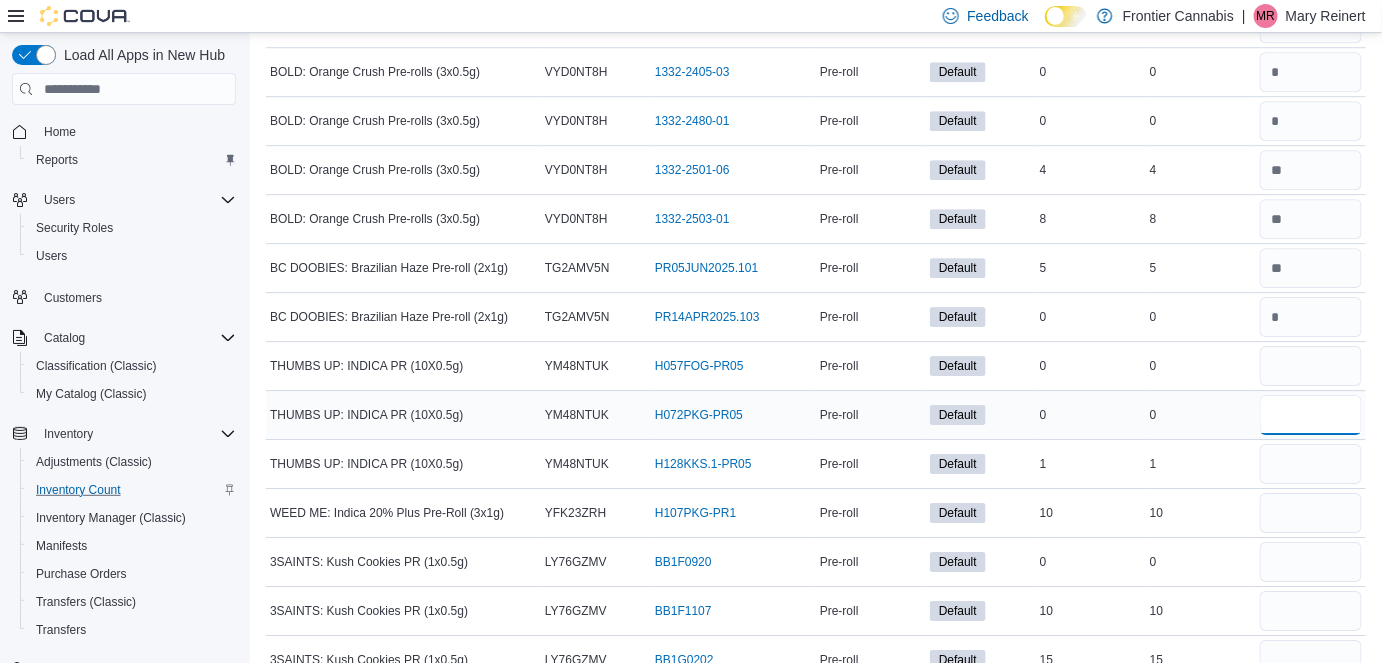 click at bounding box center [1311, 415] 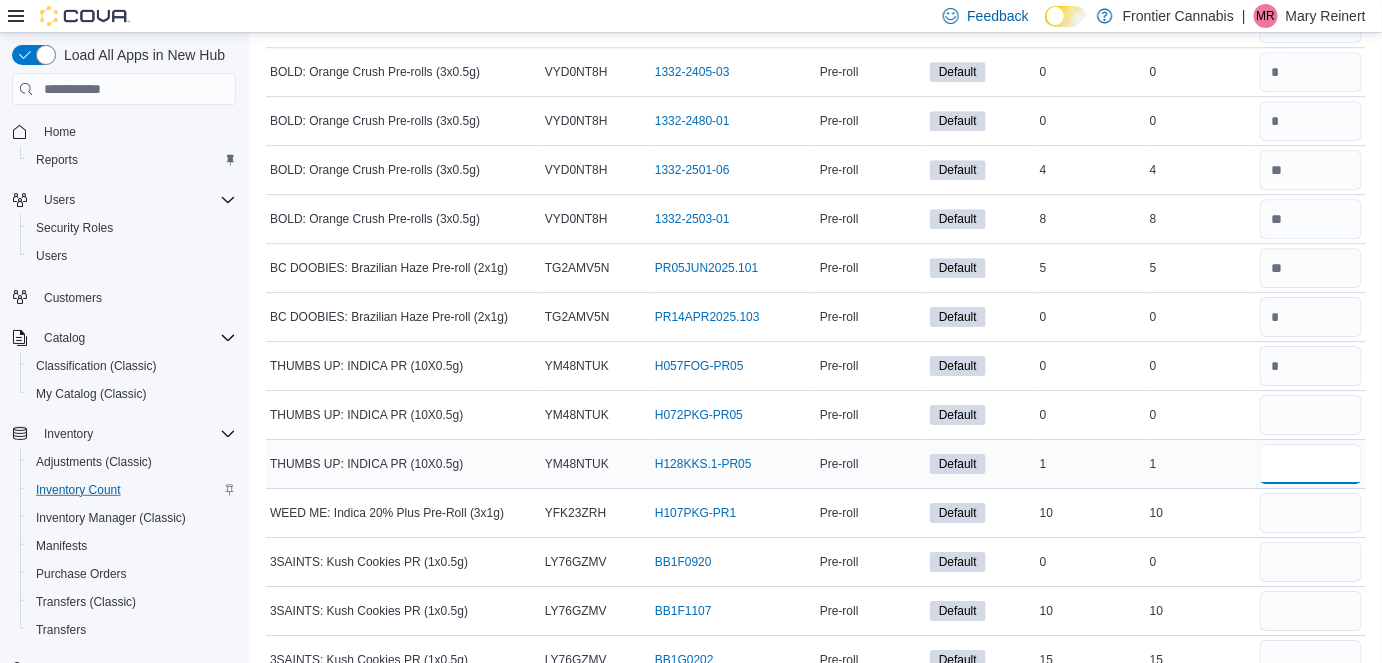 click at bounding box center [1311, 464] 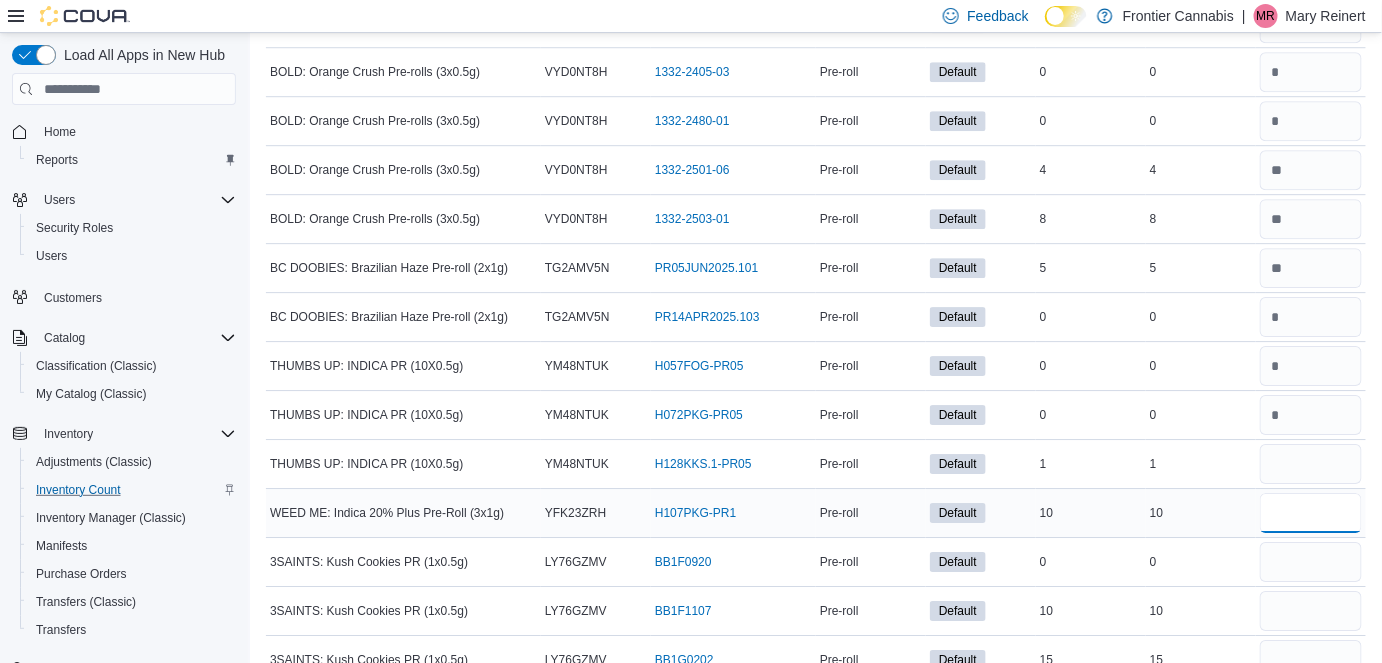 click at bounding box center (1311, 513) 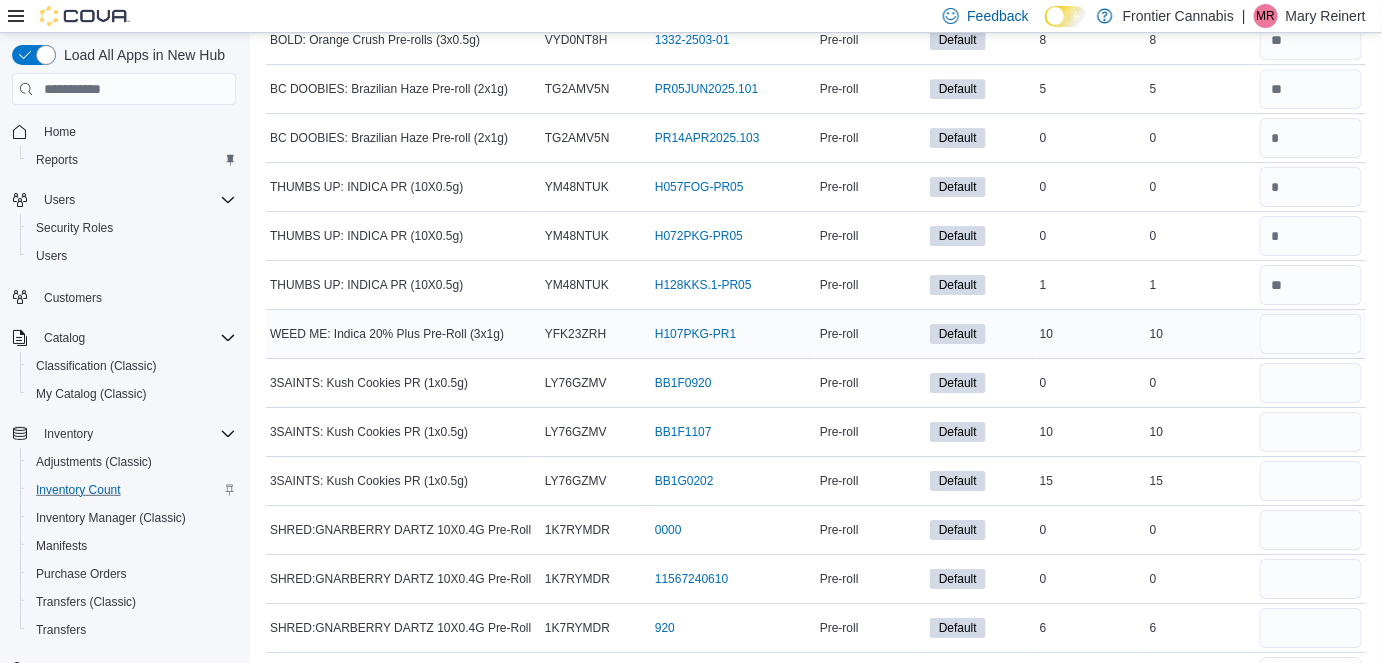 click at bounding box center [1311, 334] 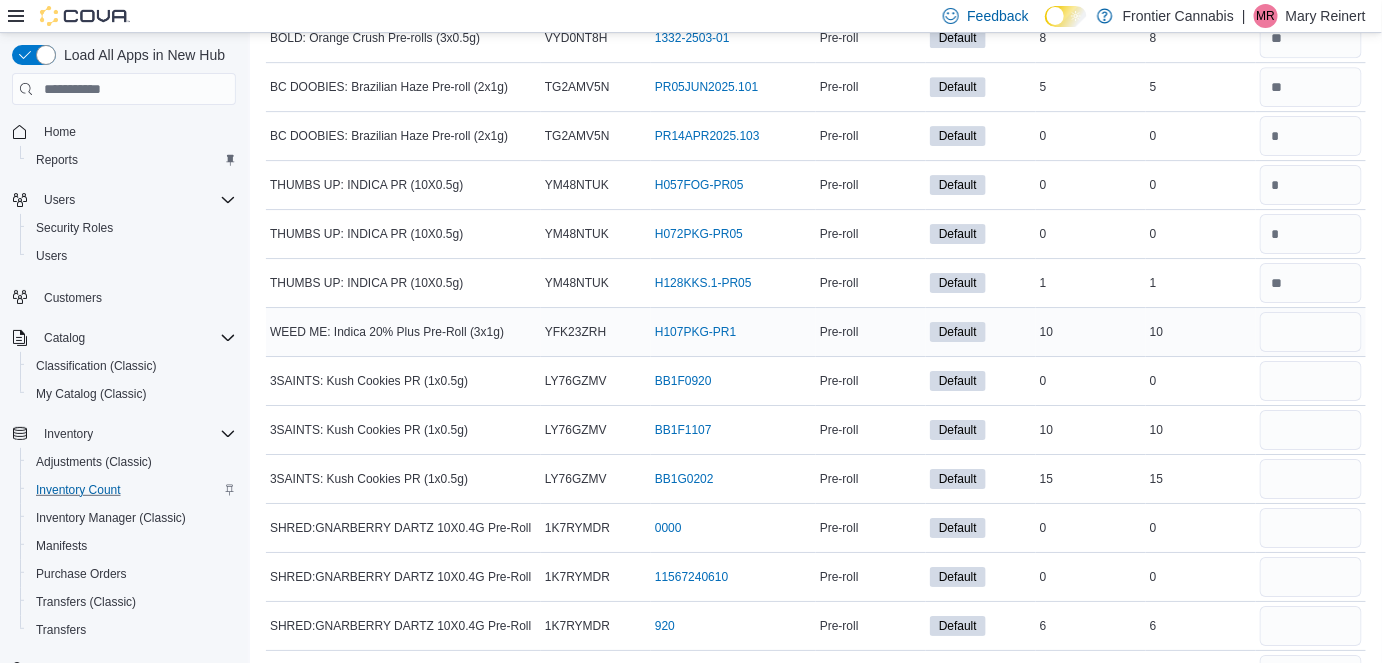 scroll, scrollTop: 17331, scrollLeft: 0, axis: vertical 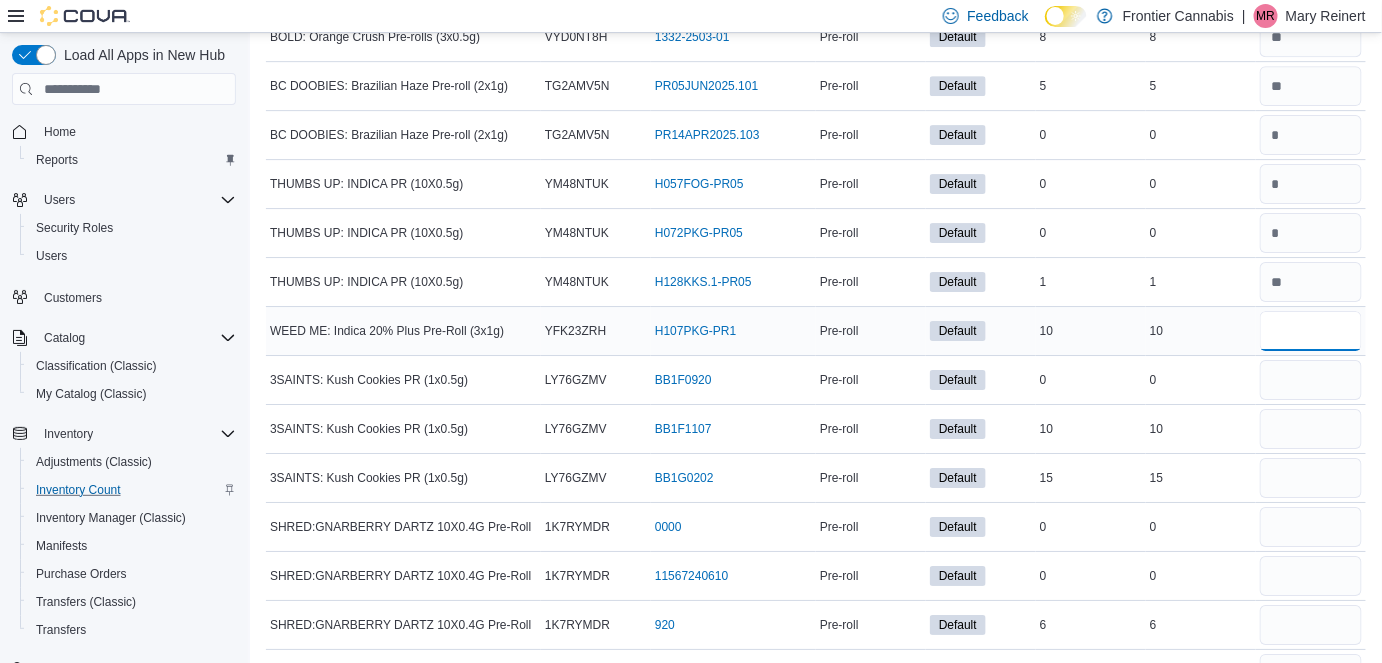 click at bounding box center (1311, 331) 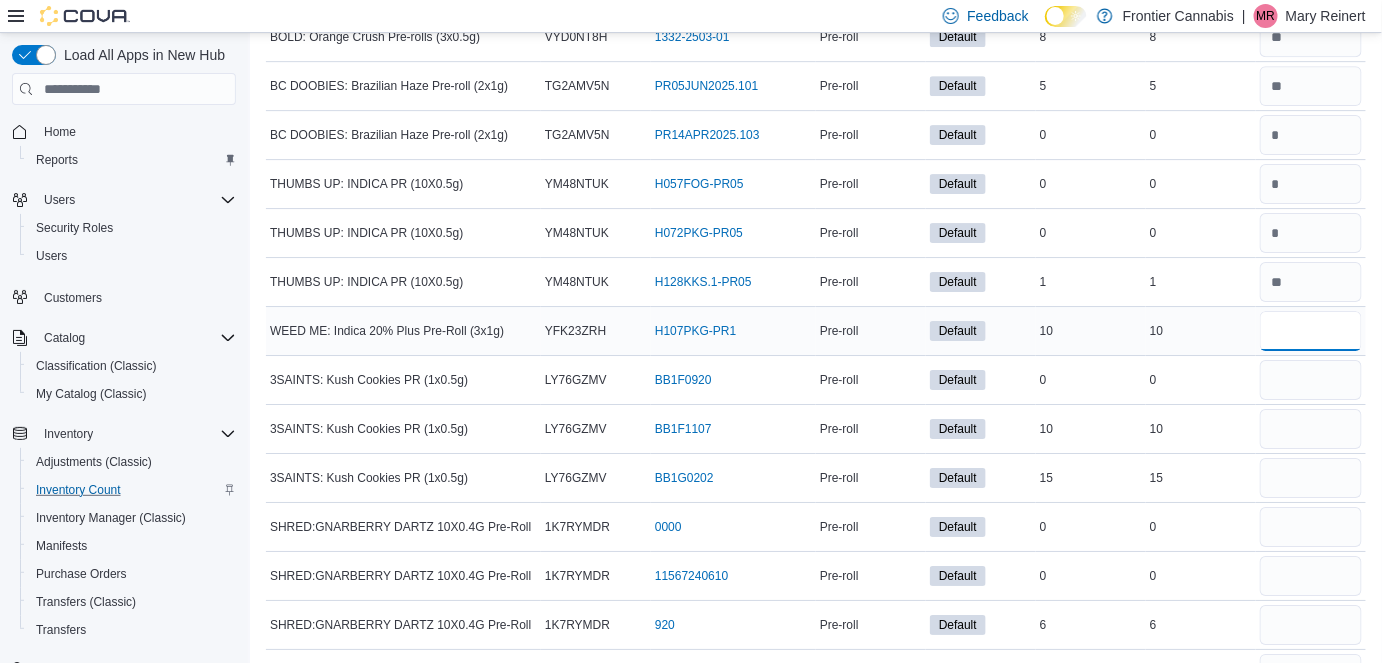 click at bounding box center [1311, 331] 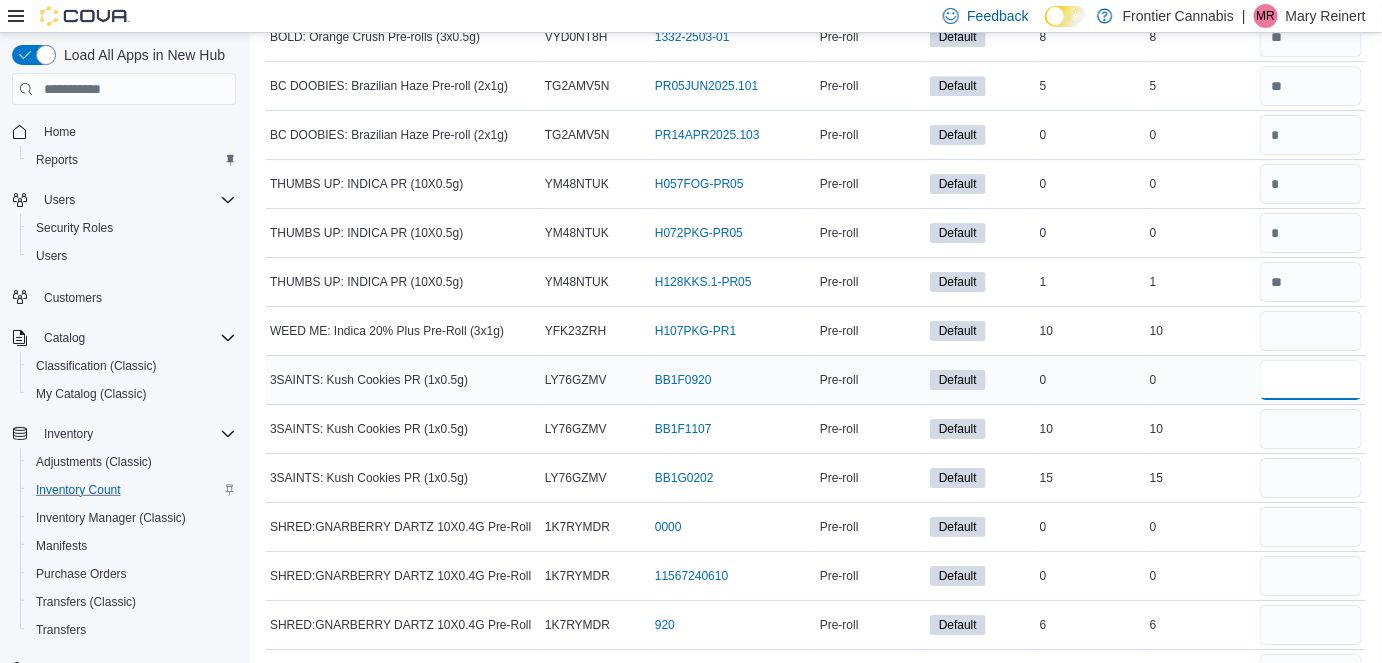 click at bounding box center (1311, 380) 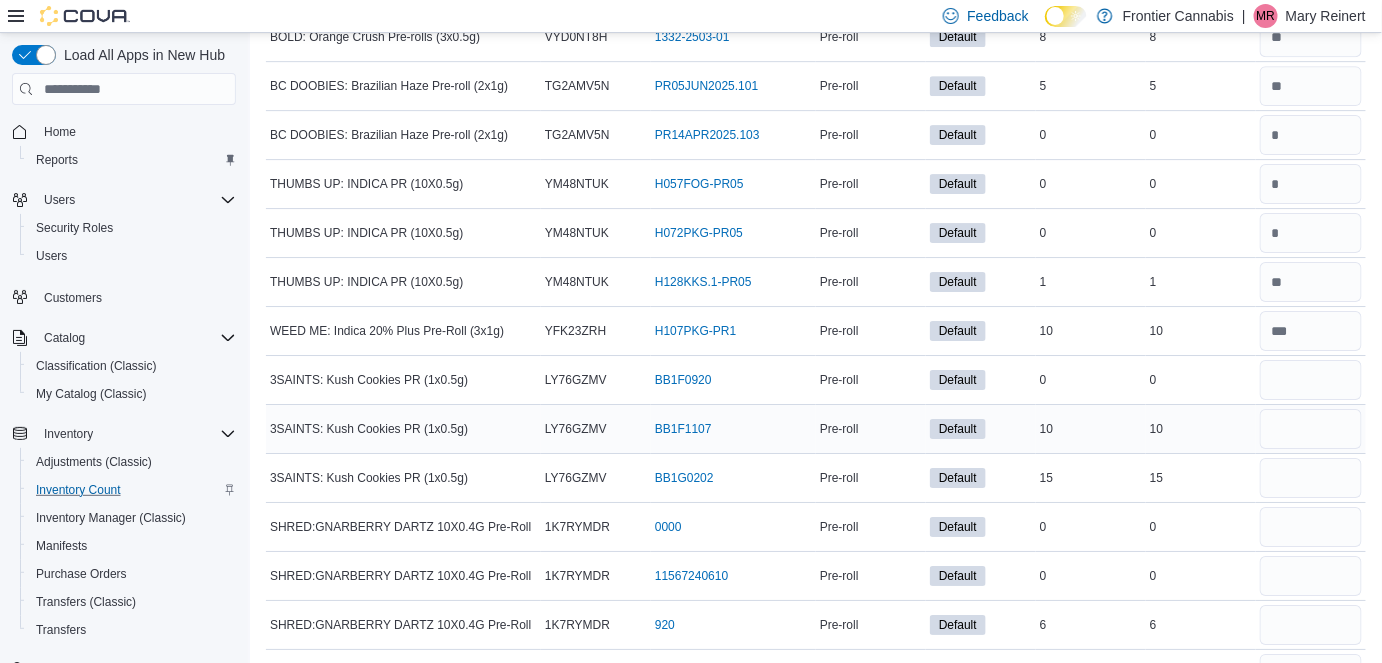 click at bounding box center [1311, 429] 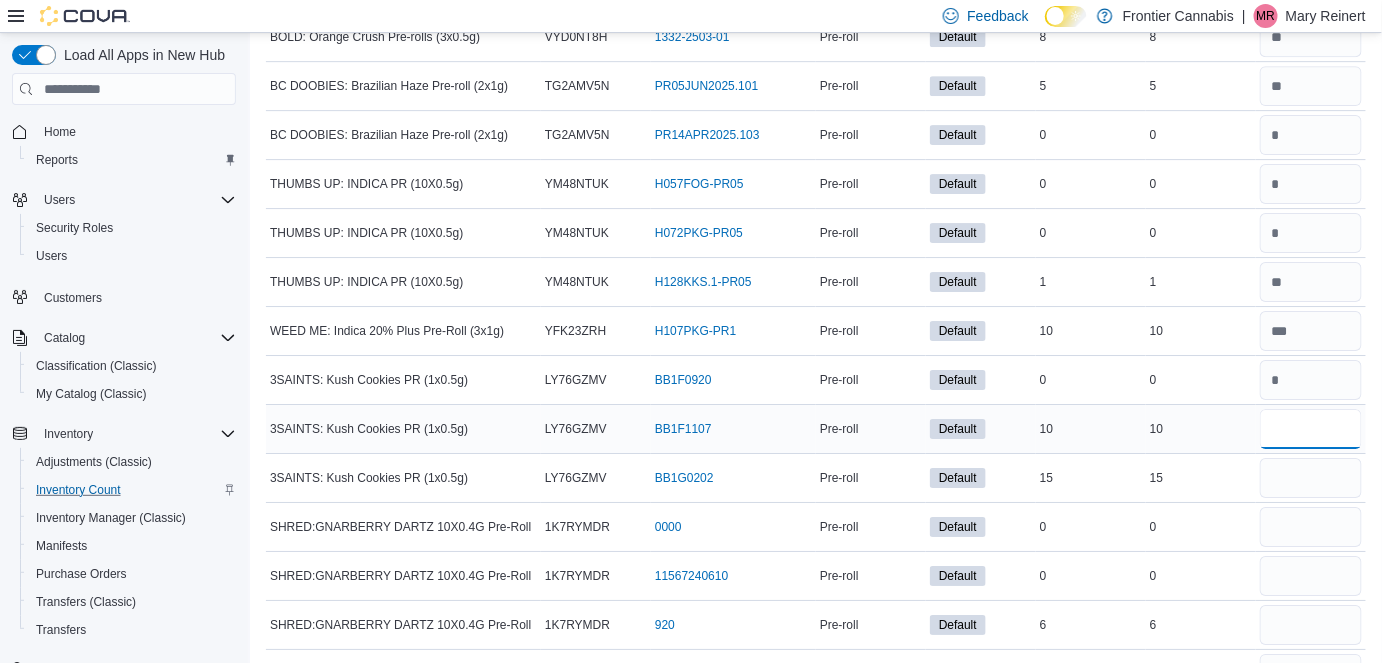 click at bounding box center (1311, 429) 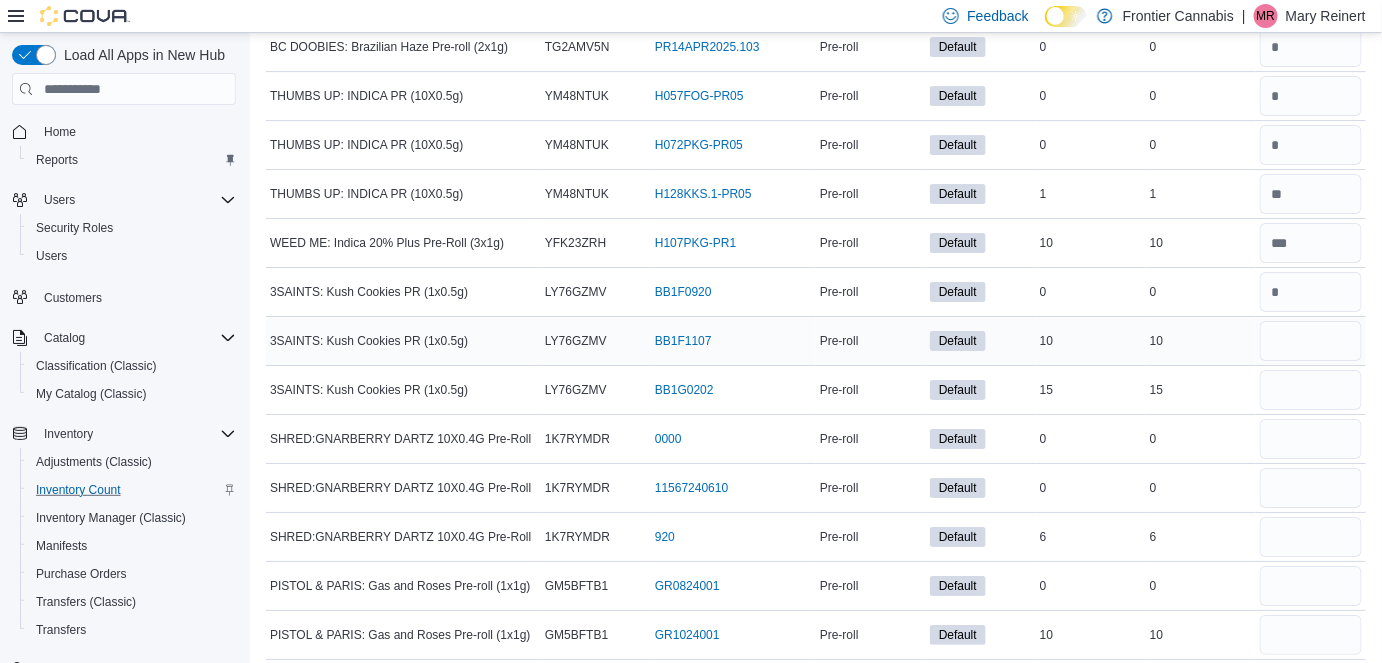 click at bounding box center [1311, 341] 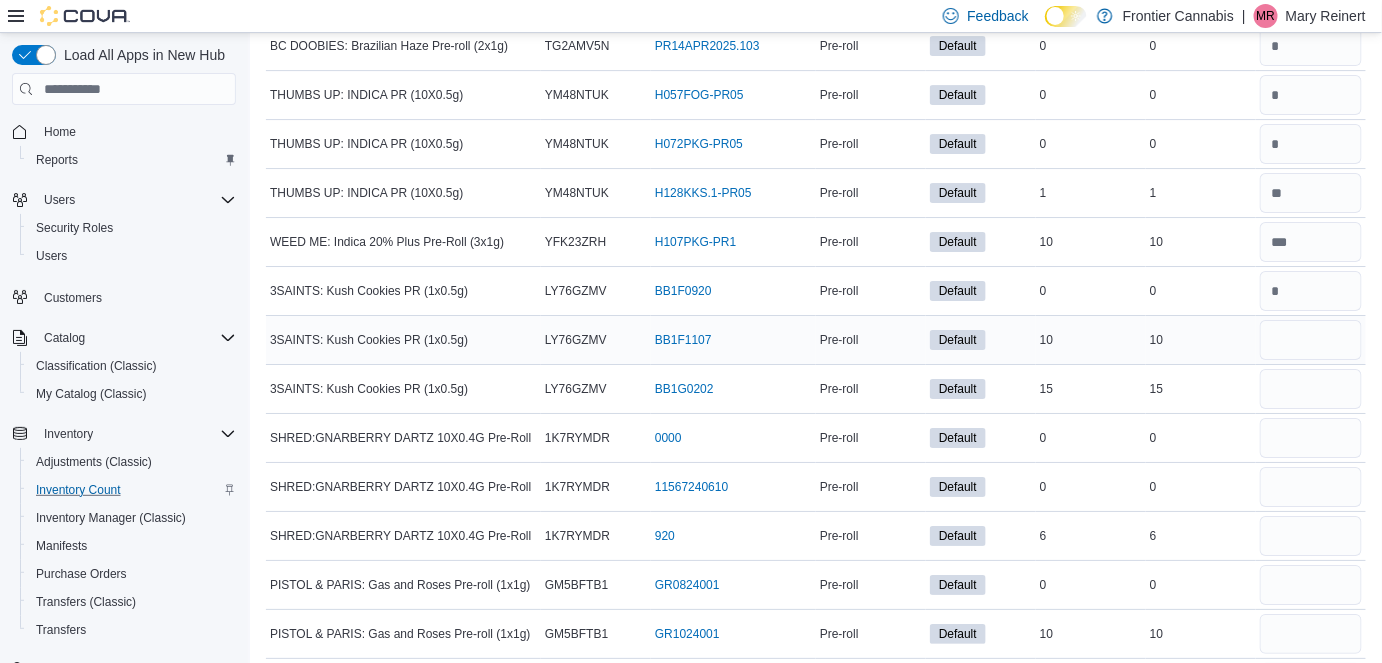 scroll, scrollTop: 17421, scrollLeft: 0, axis: vertical 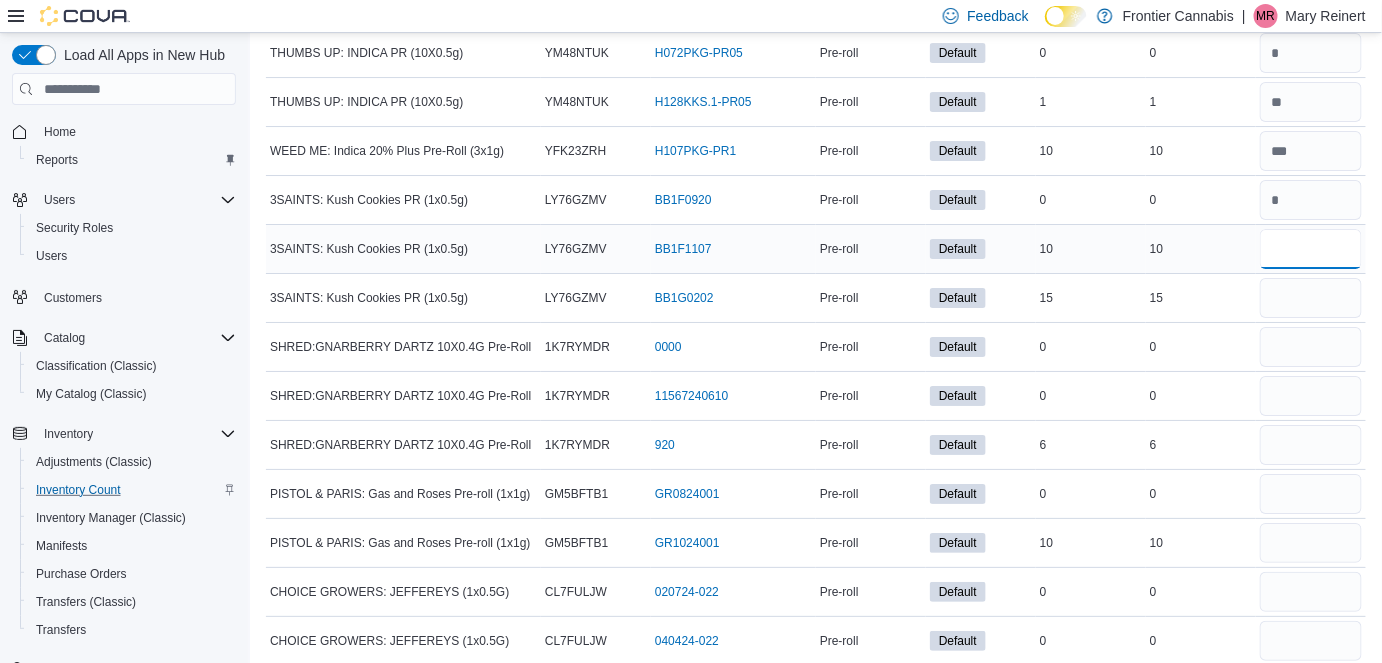 click at bounding box center [1311, 249] 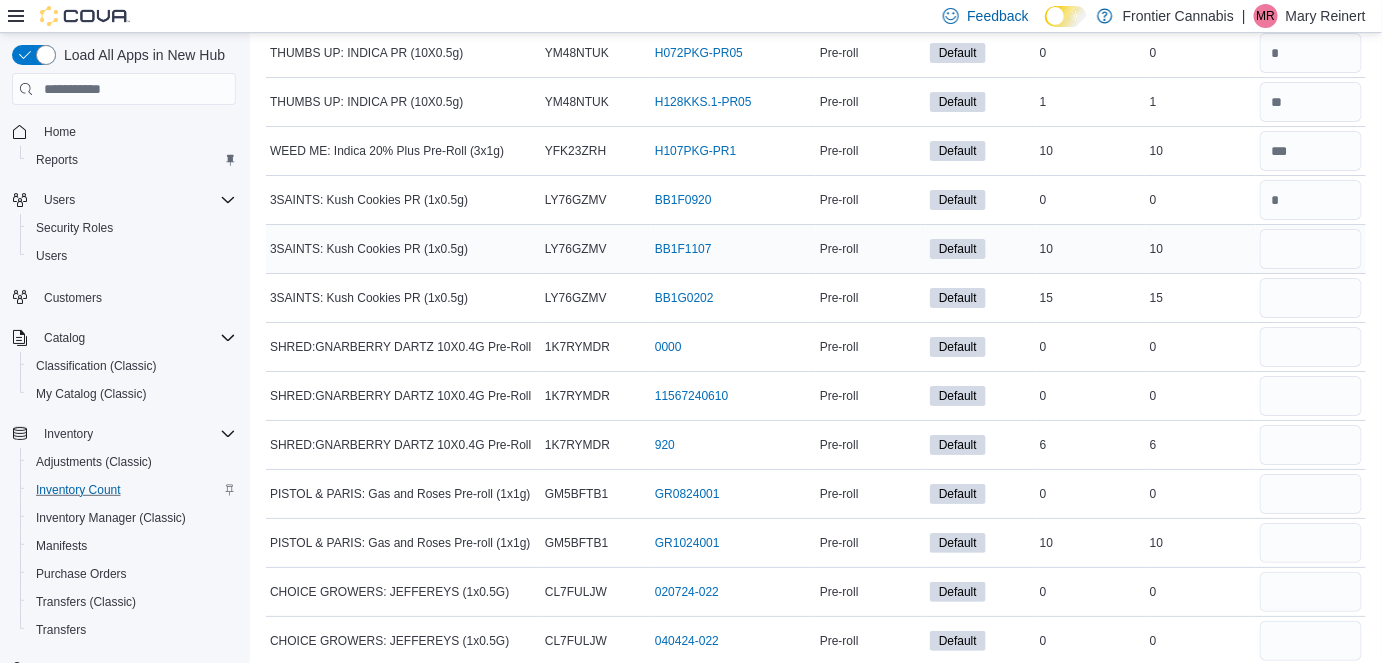 scroll, scrollTop: 17512, scrollLeft: 0, axis: vertical 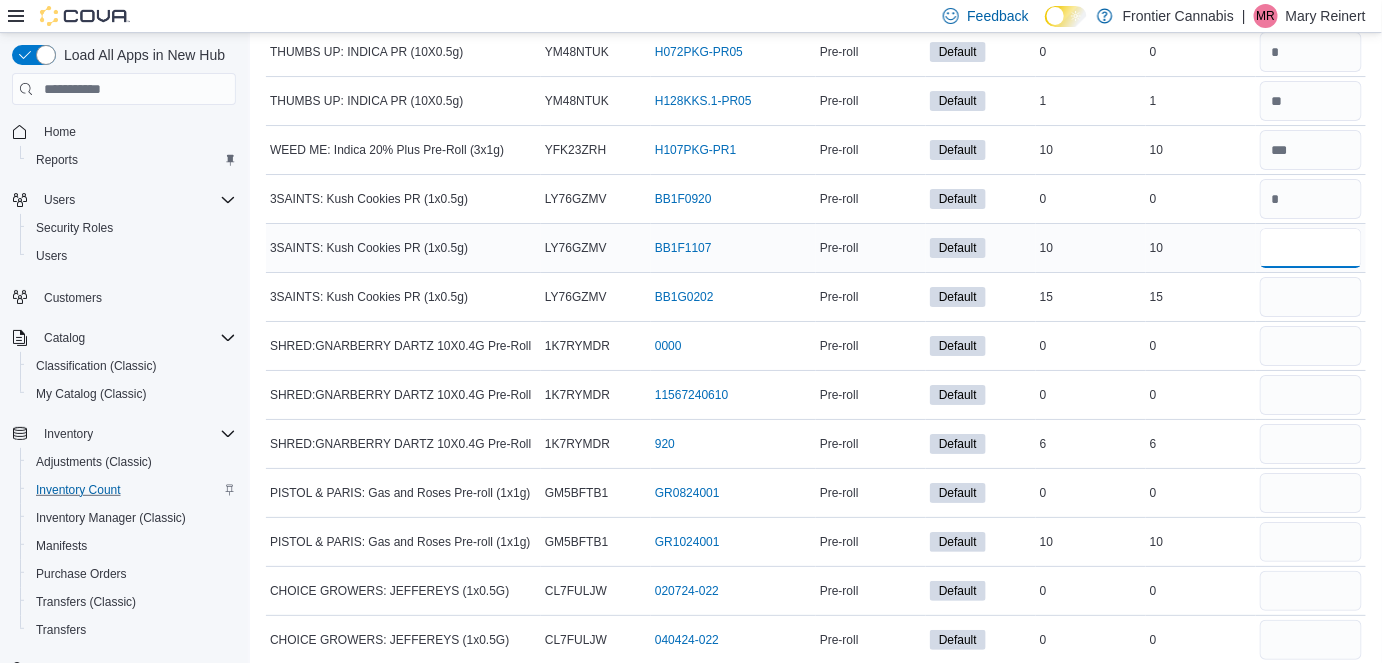 click at bounding box center (1311, 248) 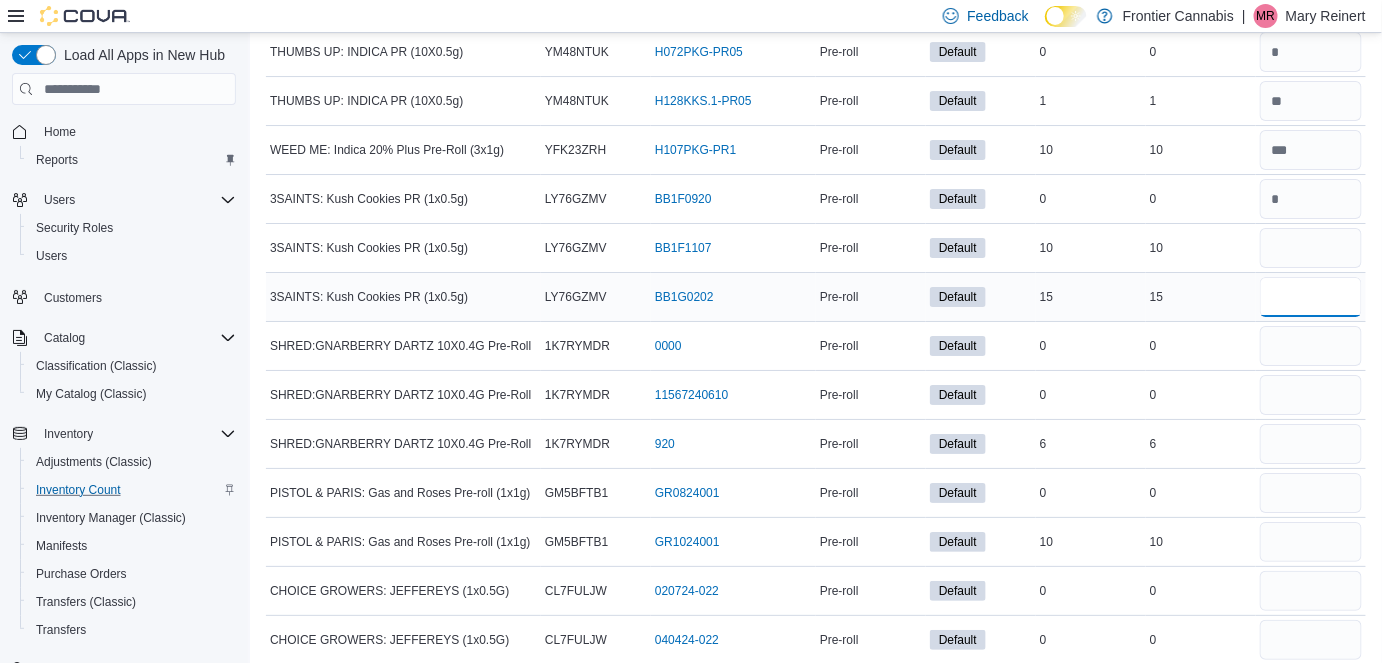 click at bounding box center (1311, 297) 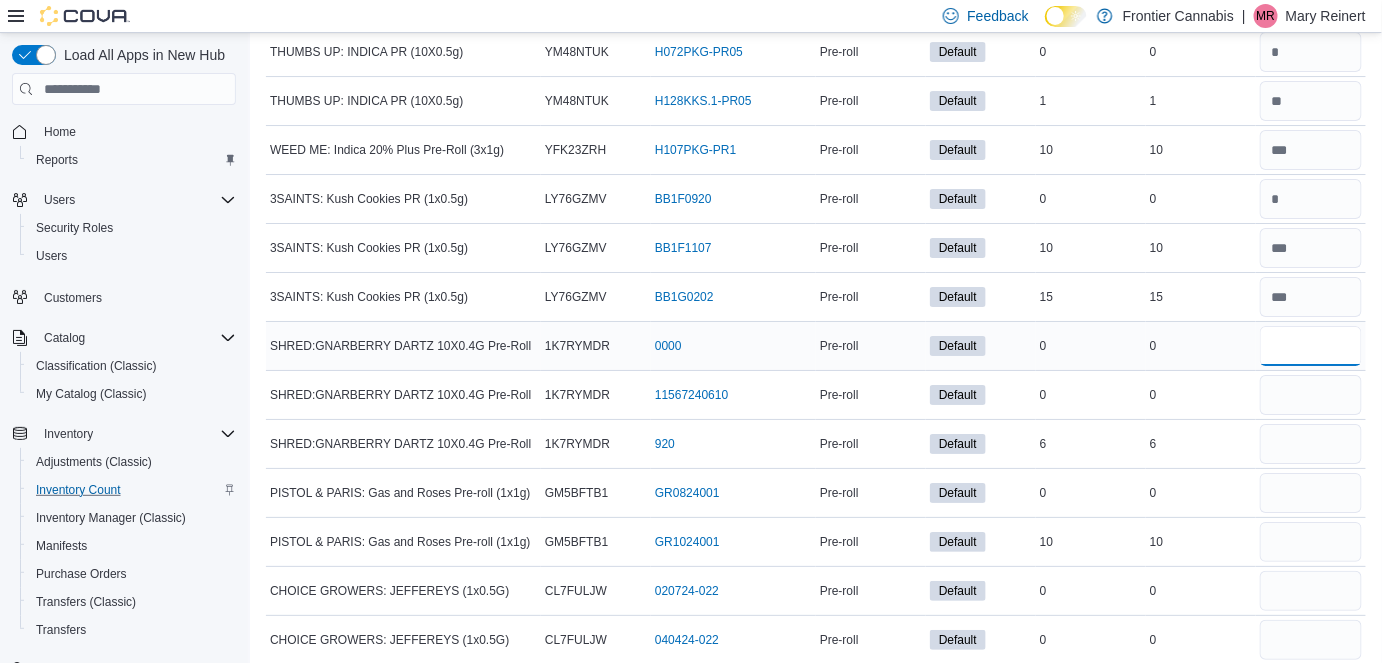 click at bounding box center [1311, 346] 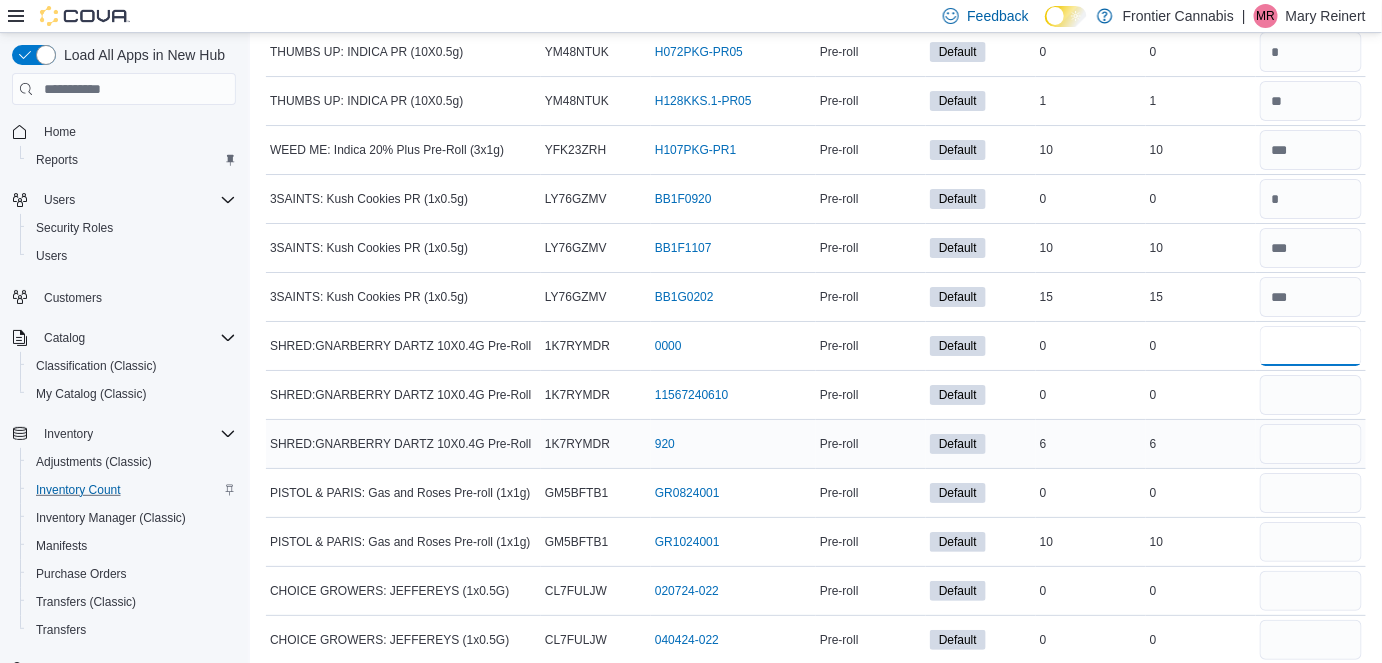 drag, startPoint x: 1278, startPoint y: 294, endPoint x: 1284, endPoint y: 326, distance: 32.55764 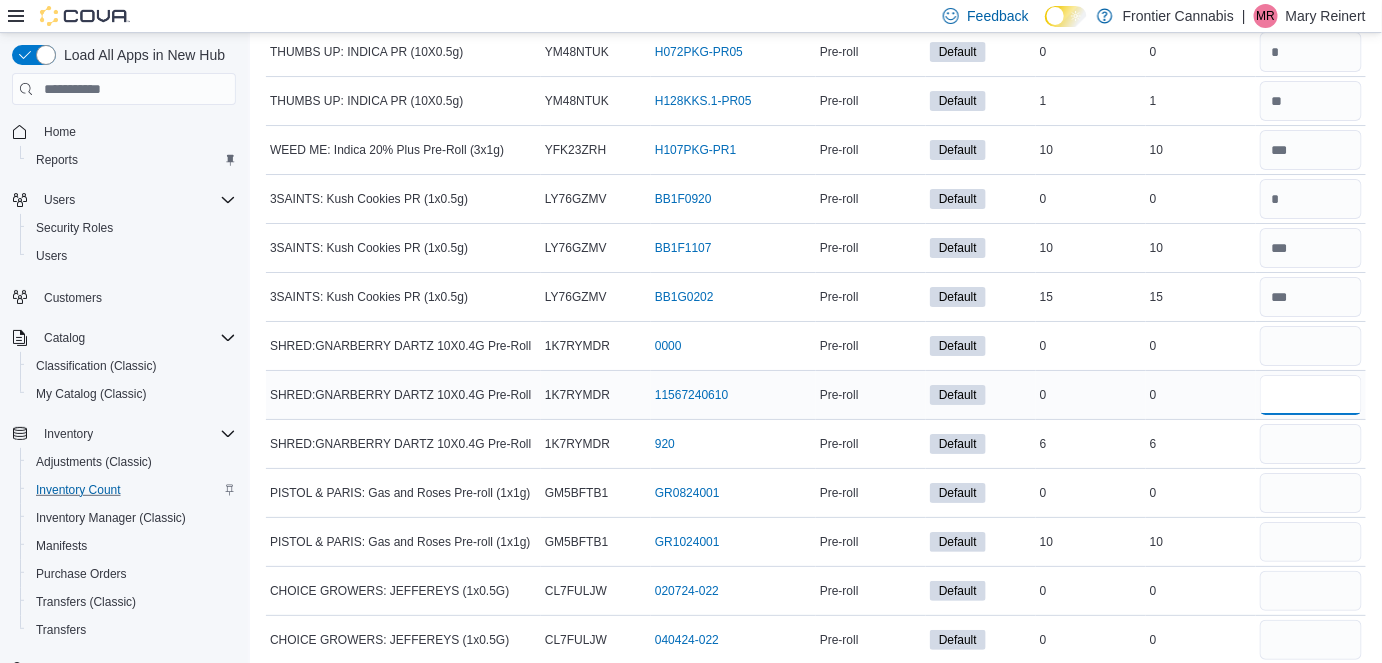 click at bounding box center (1311, 395) 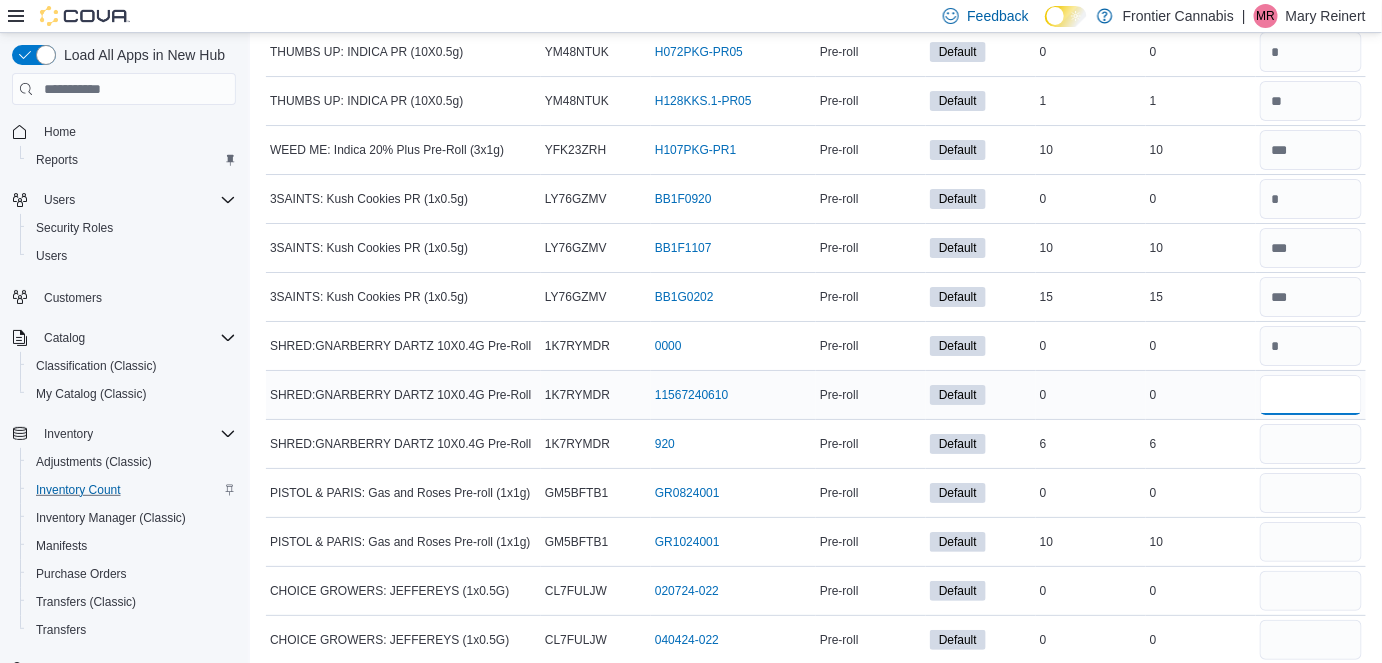click on "*" at bounding box center [1311, 395] 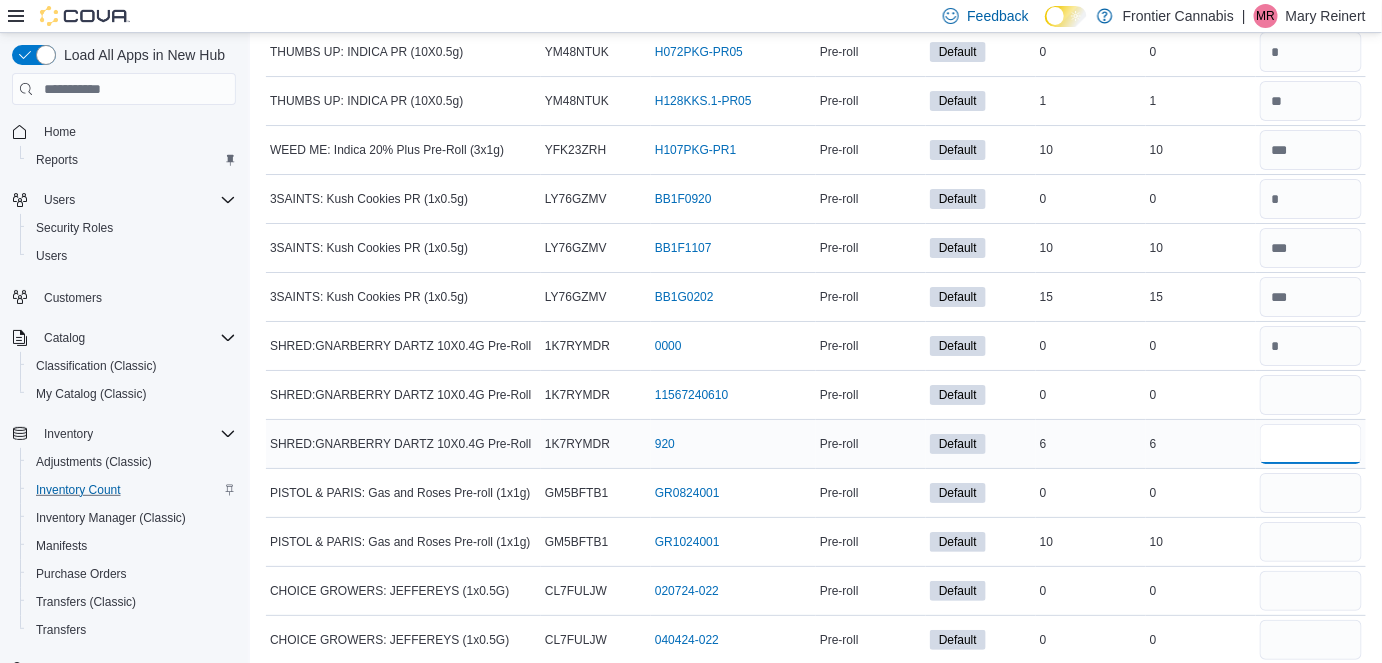 click at bounding box center [1311, 444] 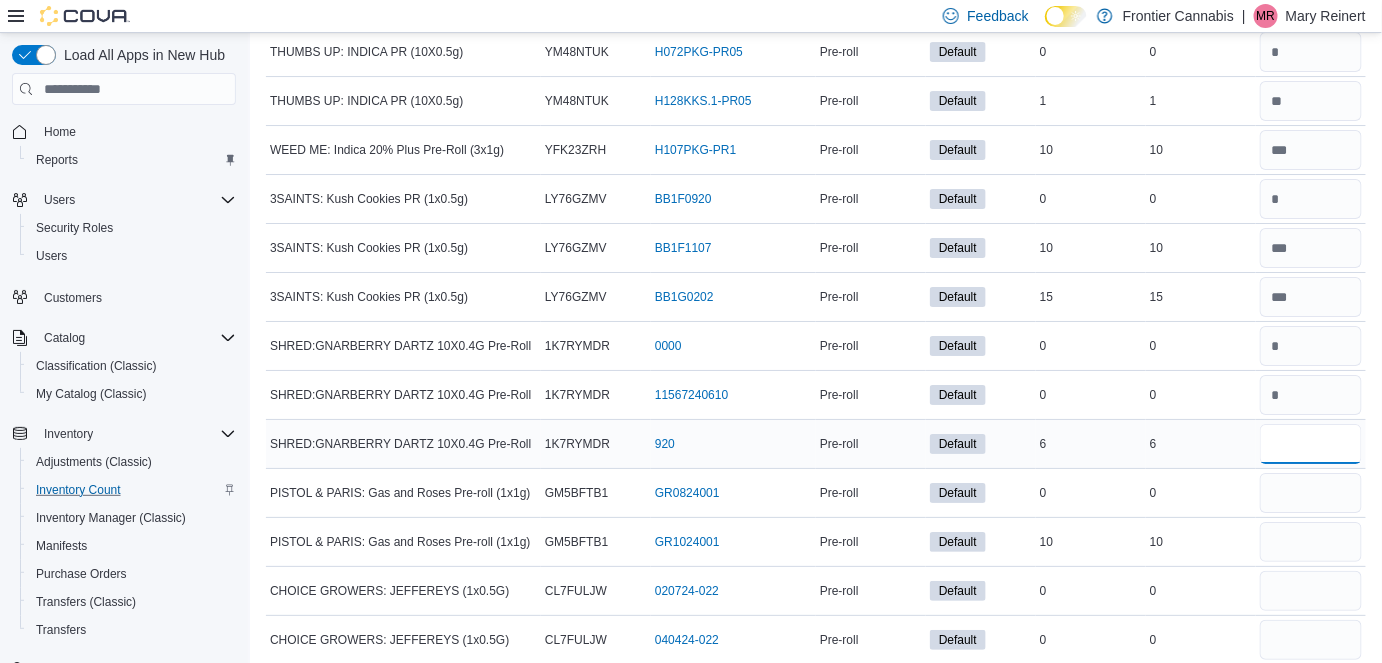 click at bounding box center [1311, 444] 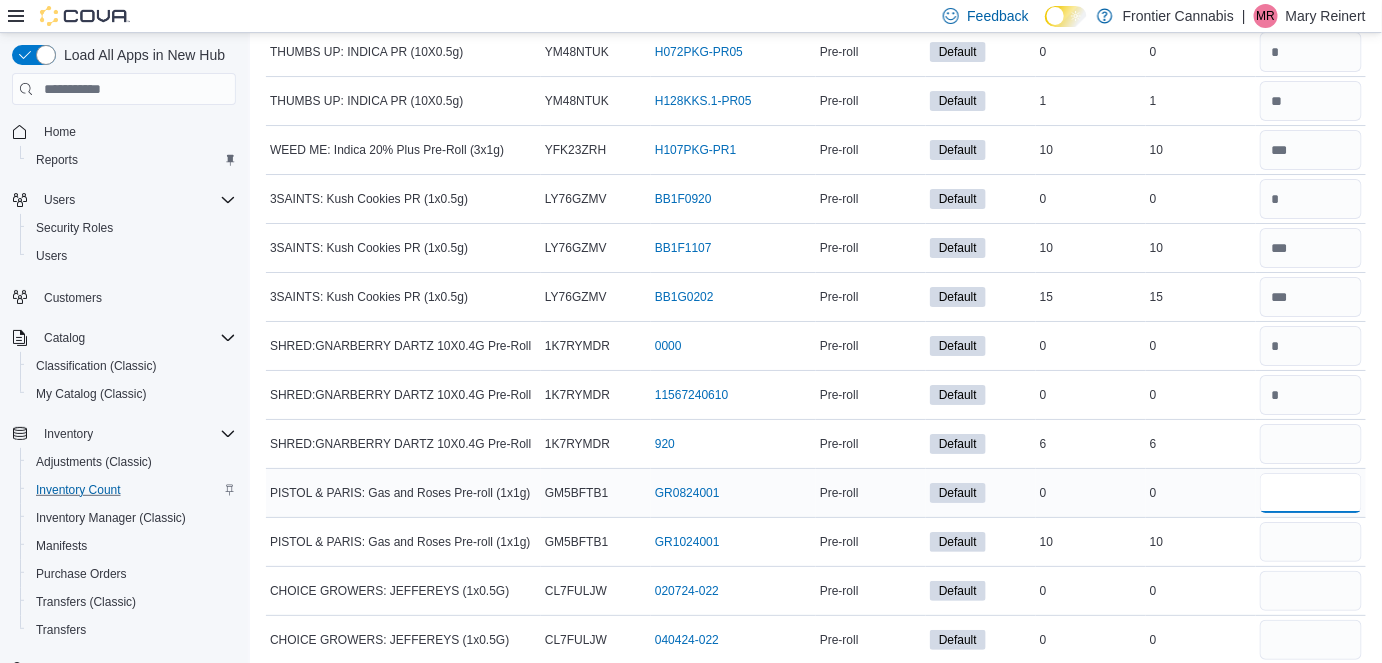 click at bounding box center [1311, 493] 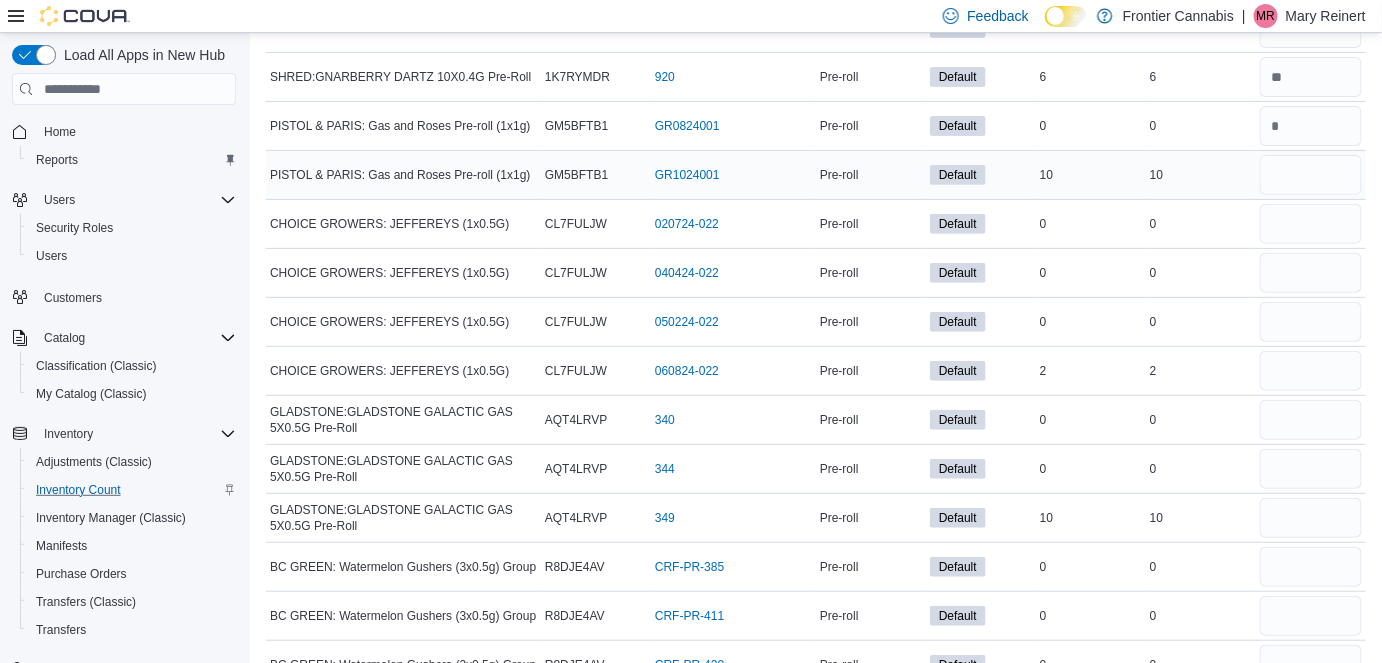 click at bounding box center (1311, 175) 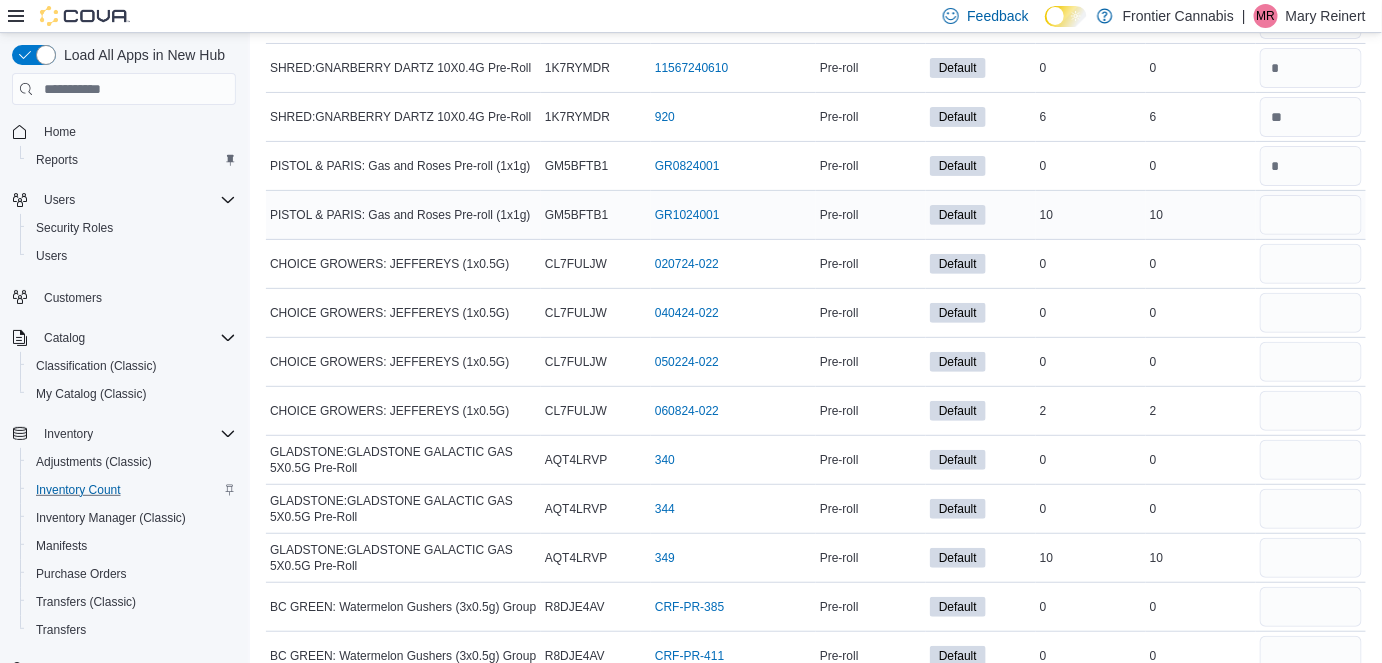 click at bounding box center (1311, 215) 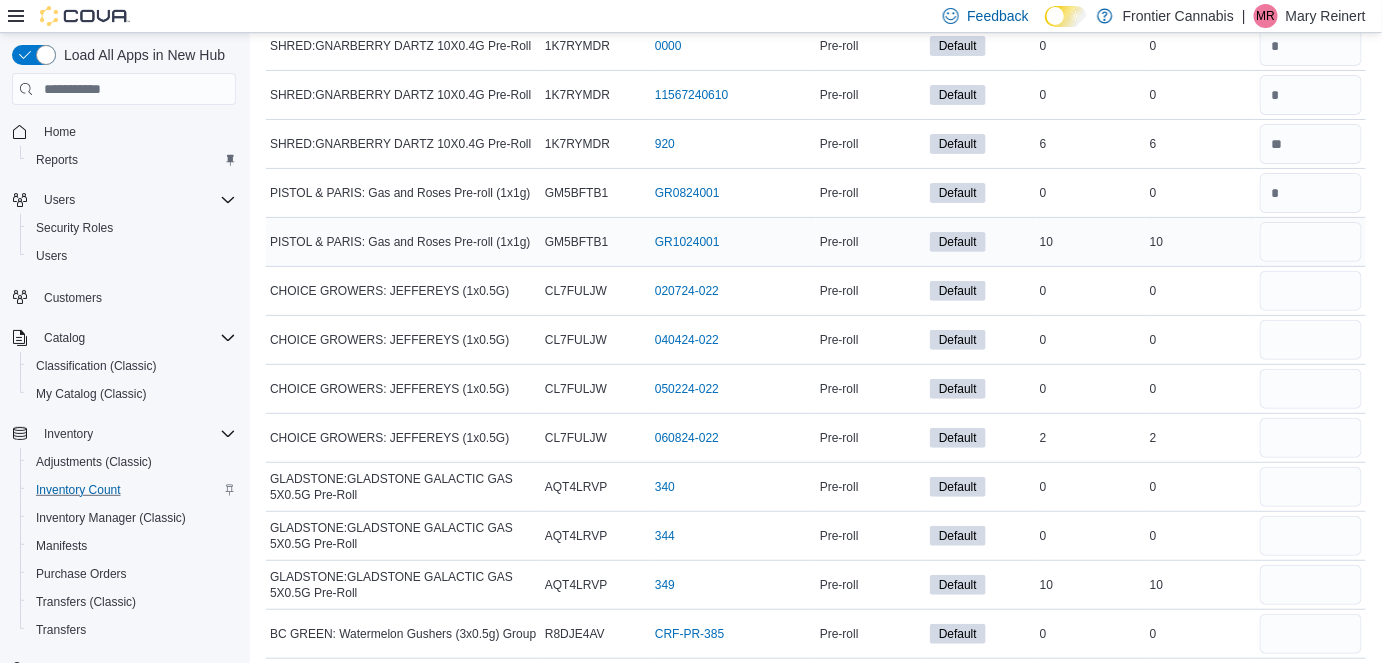 click at bounding box center [1311, 242] 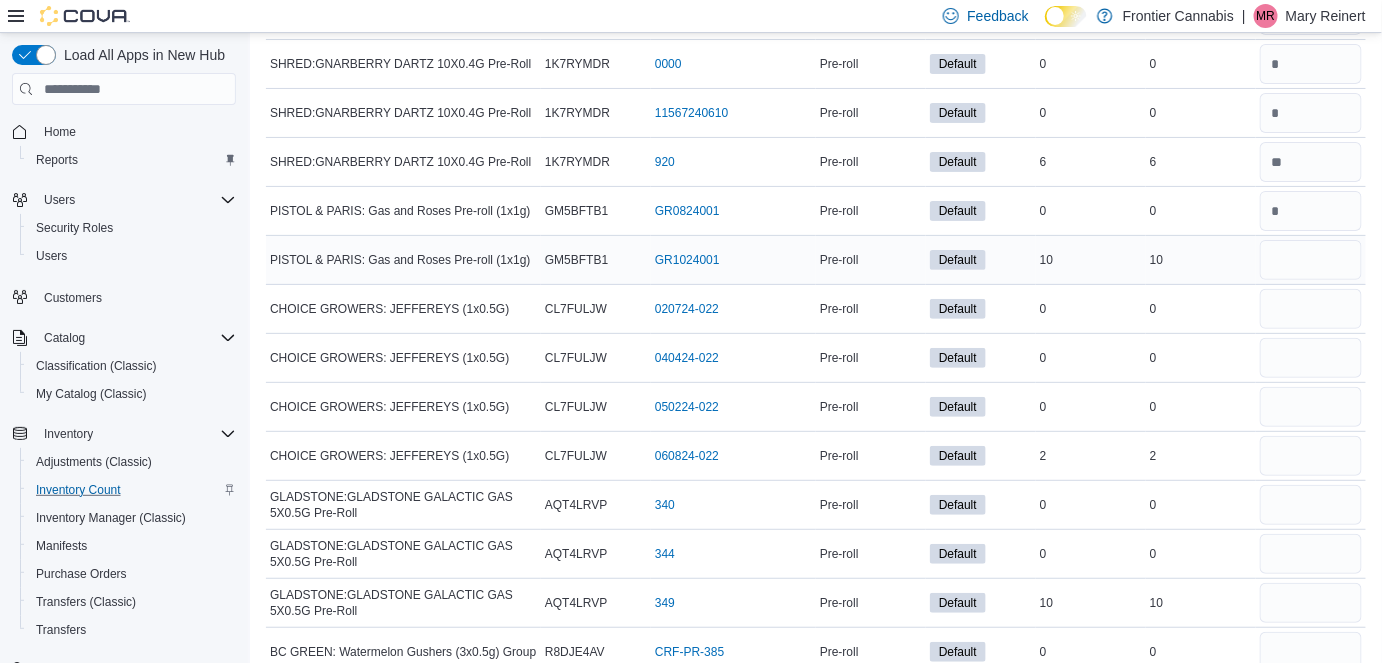 click at bounding box center (1311, 260) 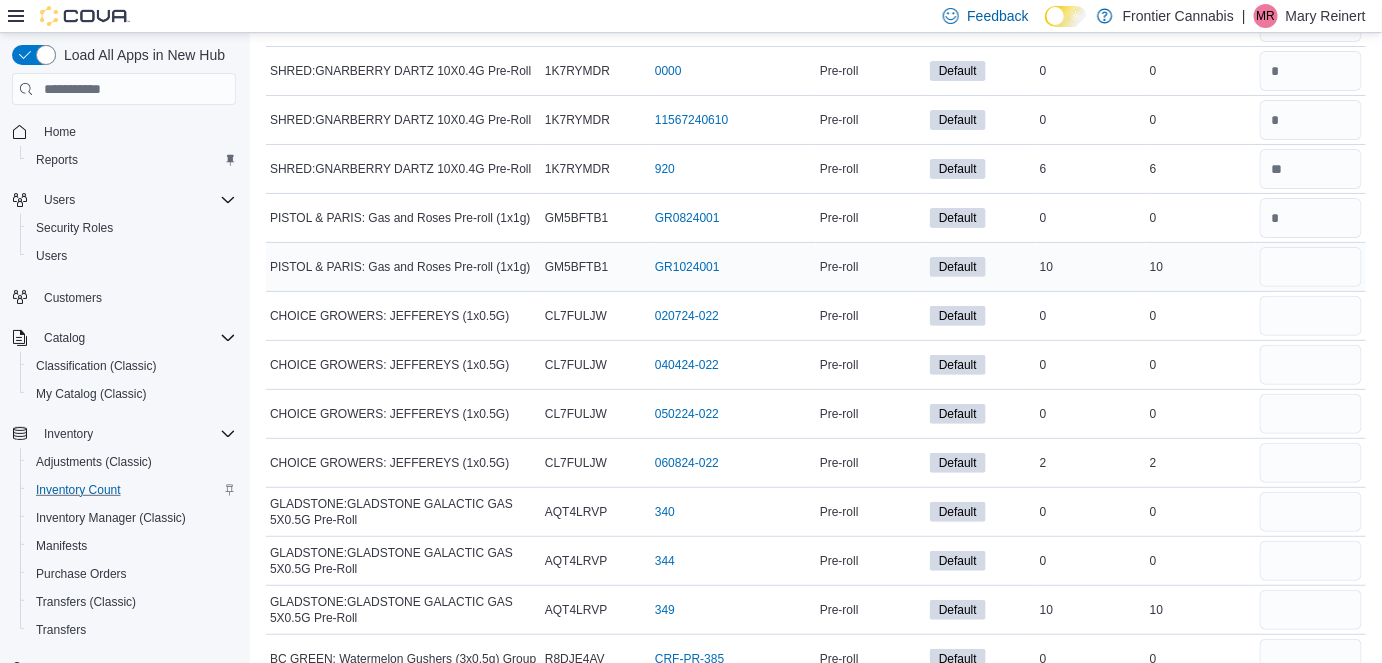 scroll, scrollTop: 17786, scrollLeft: 0, axis: vertical 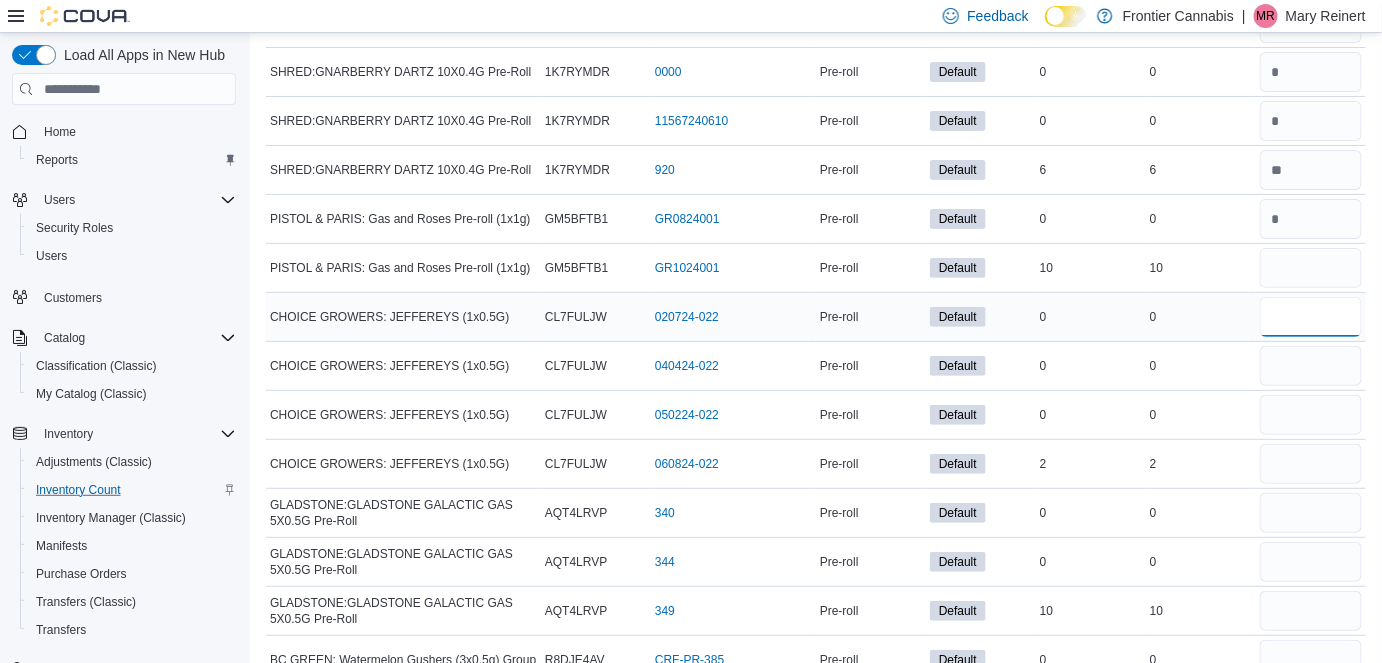 click at bounding box center [1311, 317] 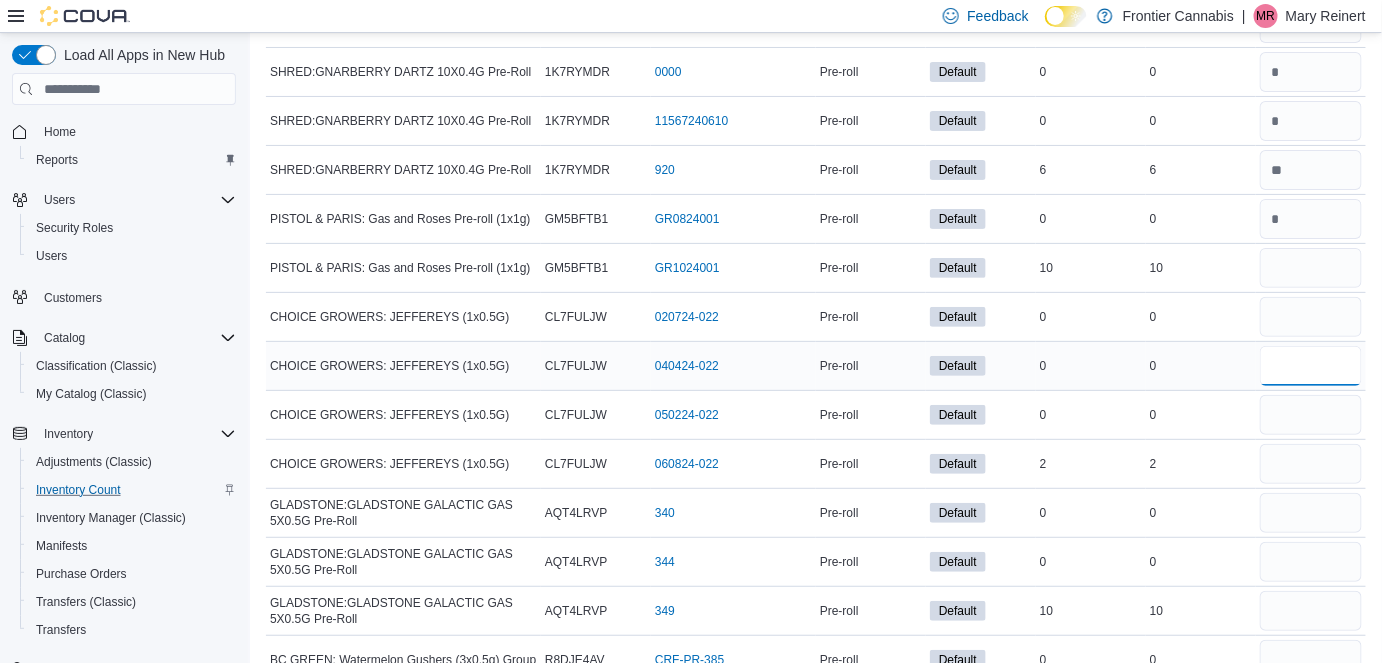 click at bounding box center (1311, 366) 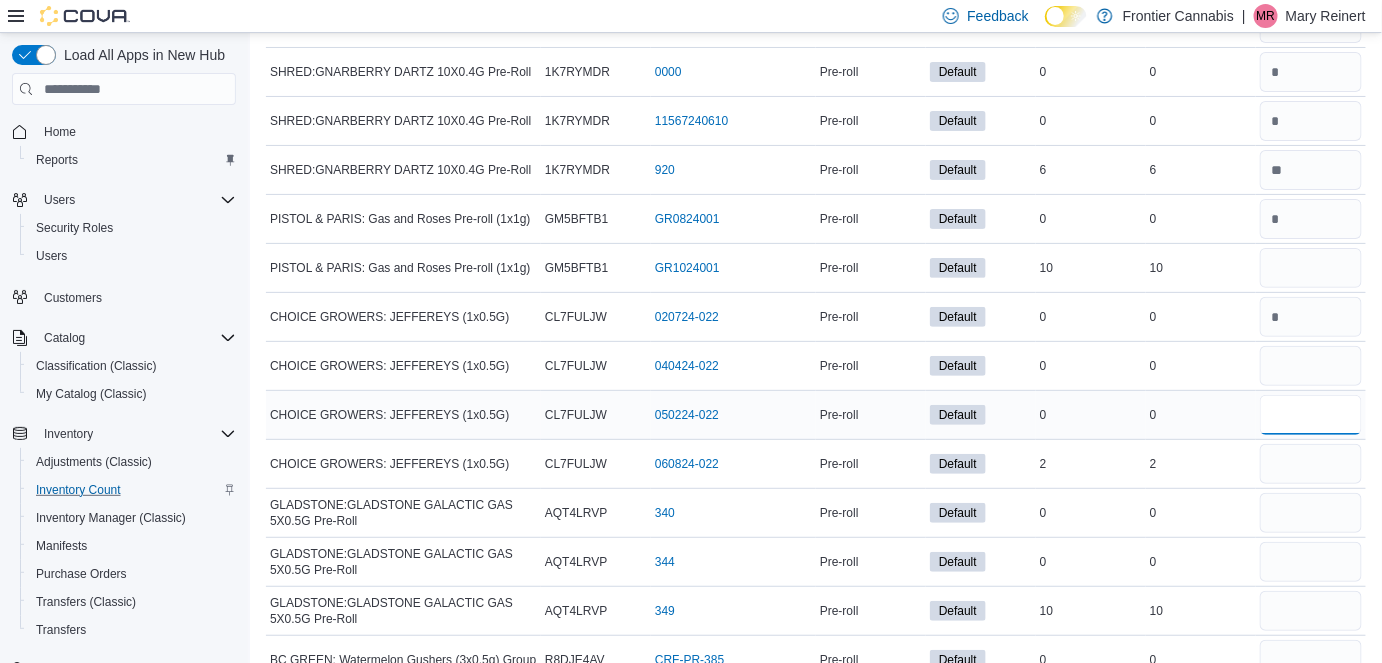 drag, startPoint x: 1301, startPoint y: 317, endPoint x: 1298, endPoint y: 331, distance: 14.3178215 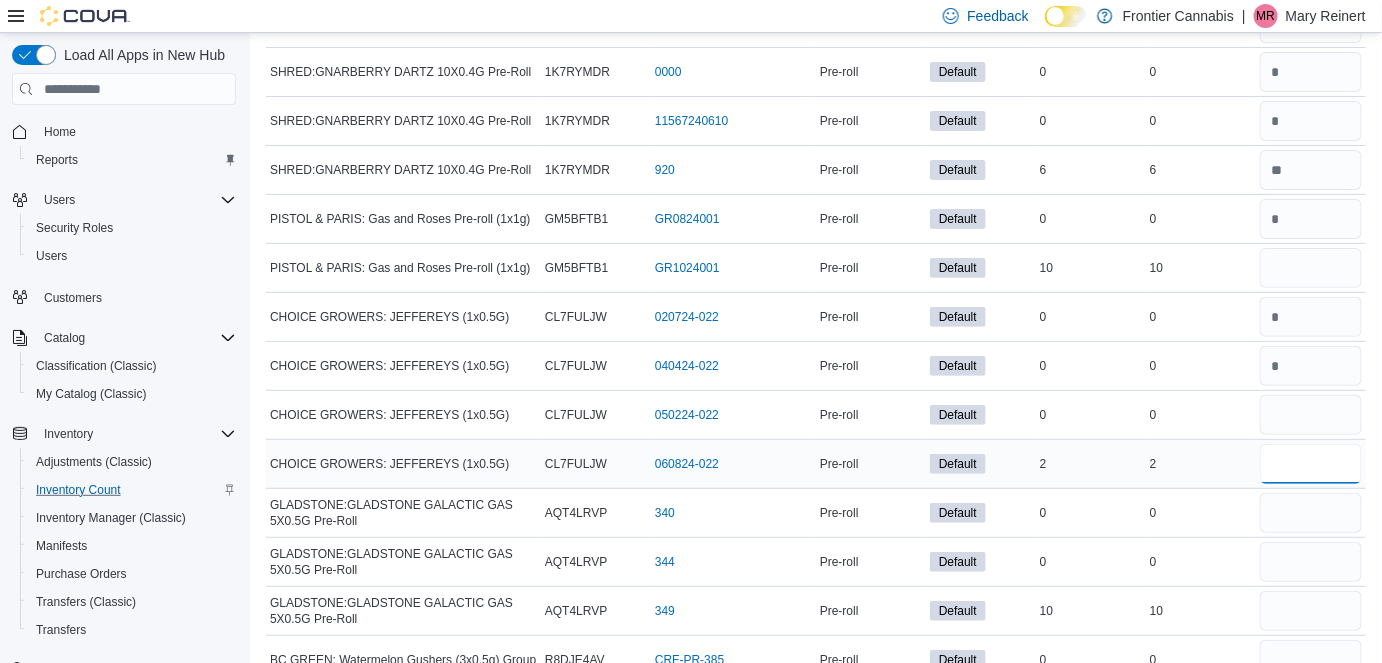 click at bounding box center (1311, 464) 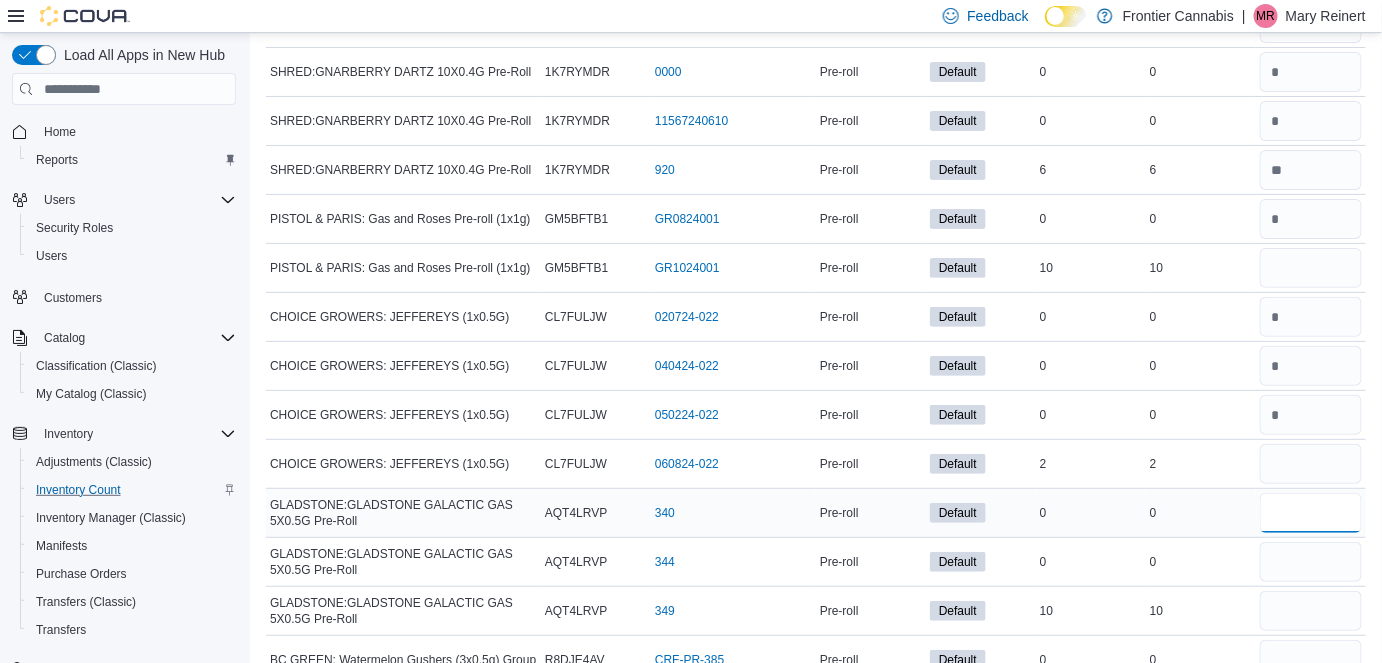click at bounding box center (1311, 513) 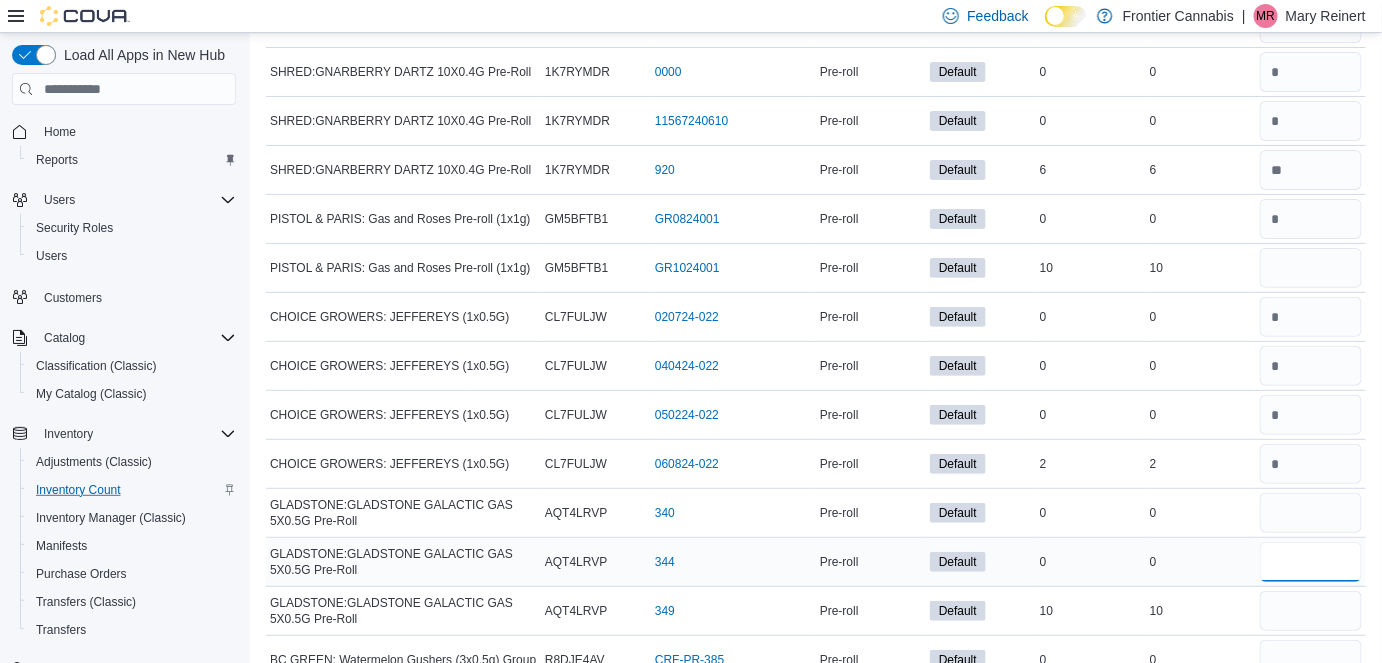 click at bounding box center [1311, 562] 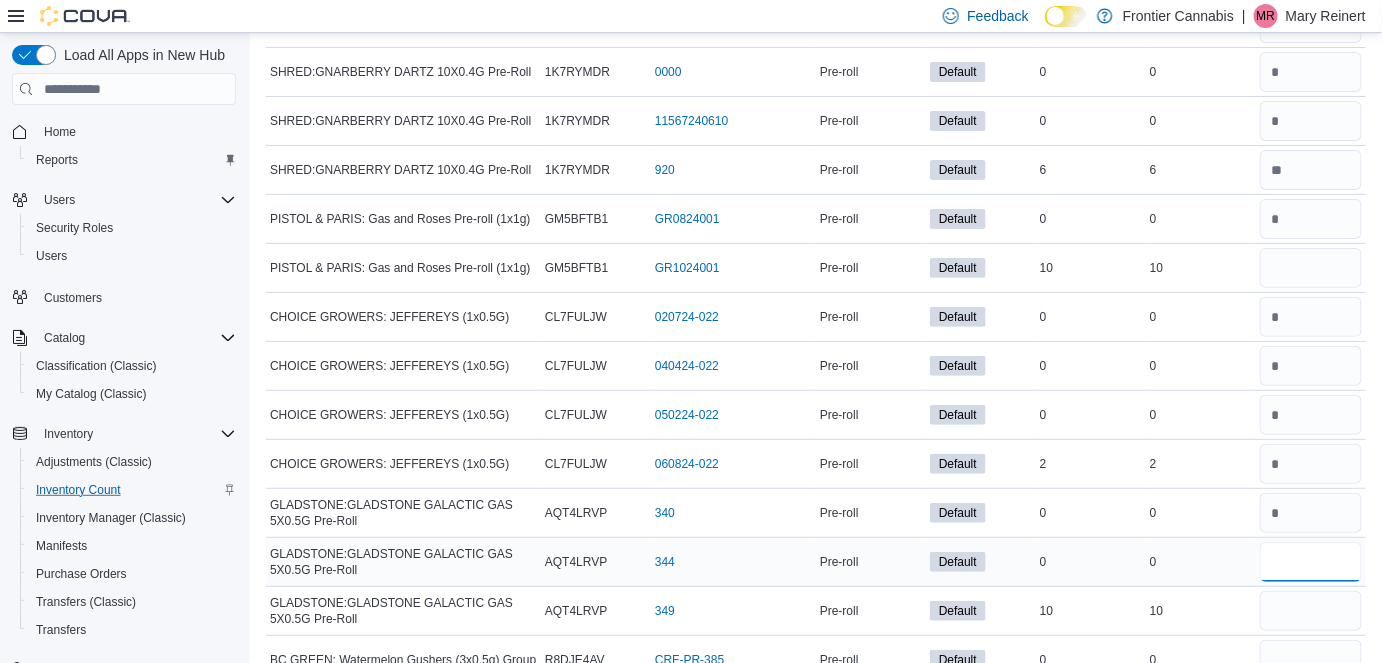 click at bounding box center (1311, 562) 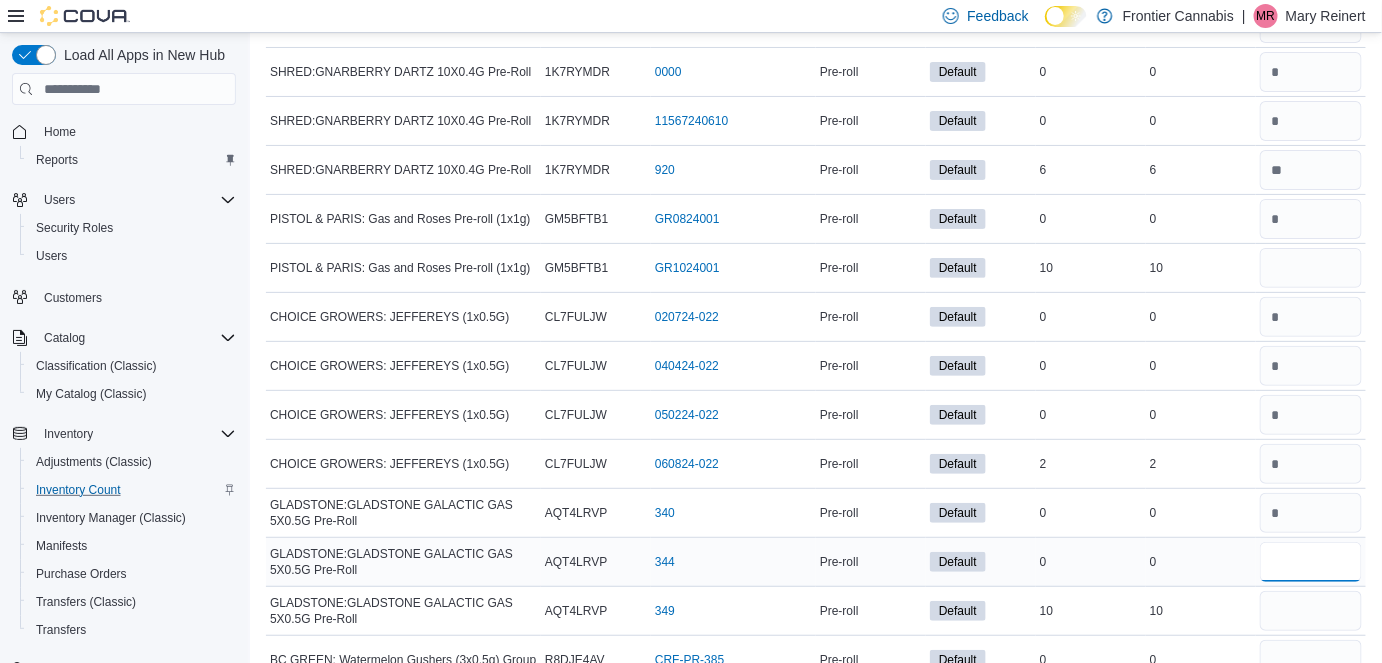 click at bounding box center (1311, 562) 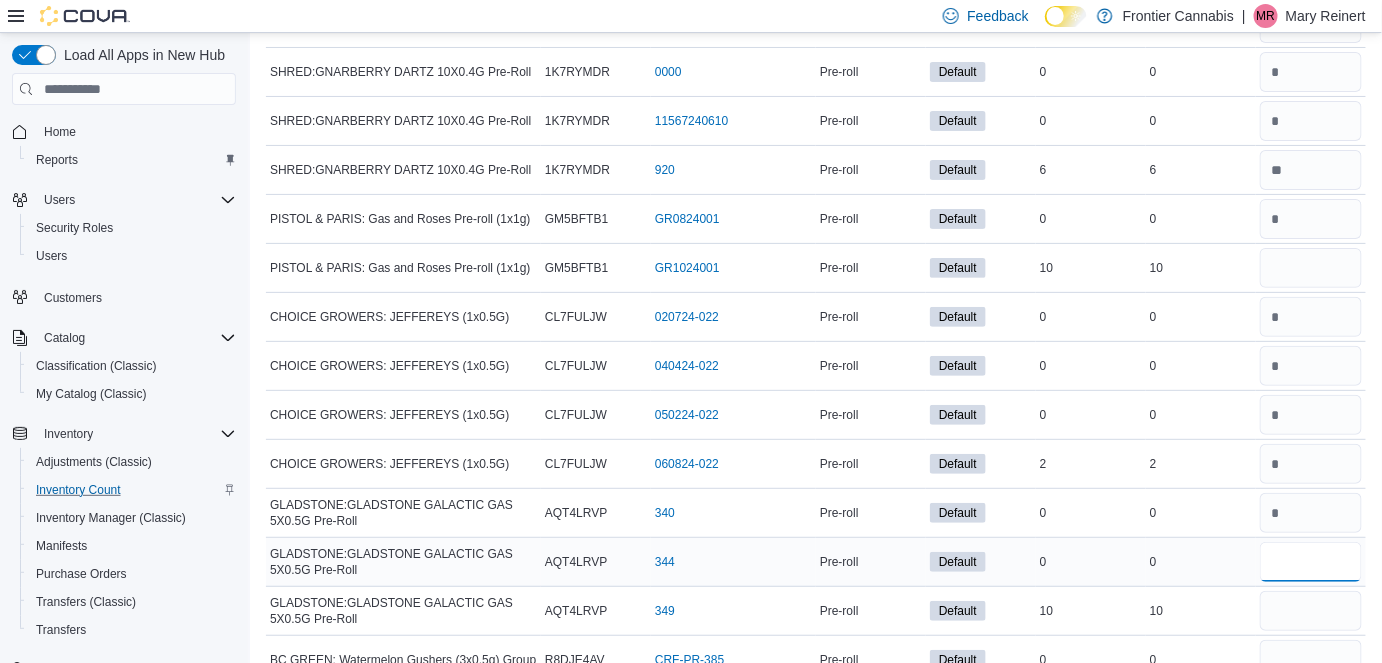 click at bounding box center (1311, 562) 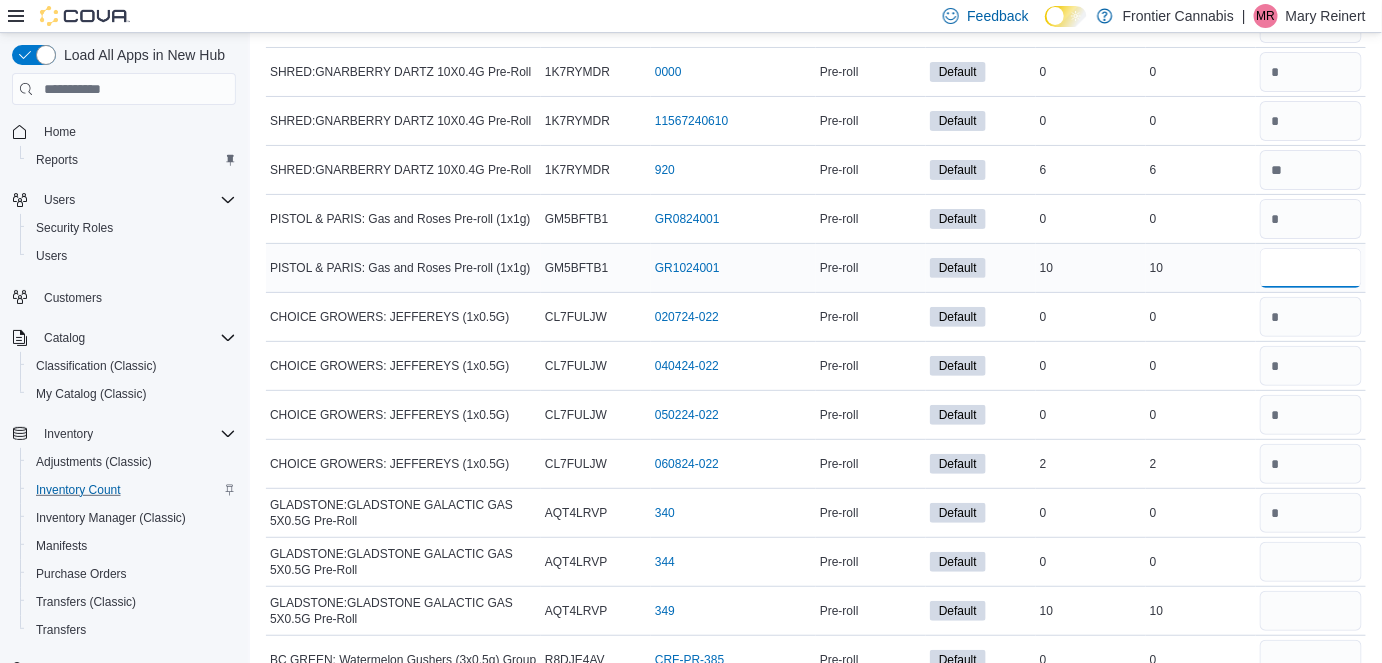 click at bounding box center (1311, 268) 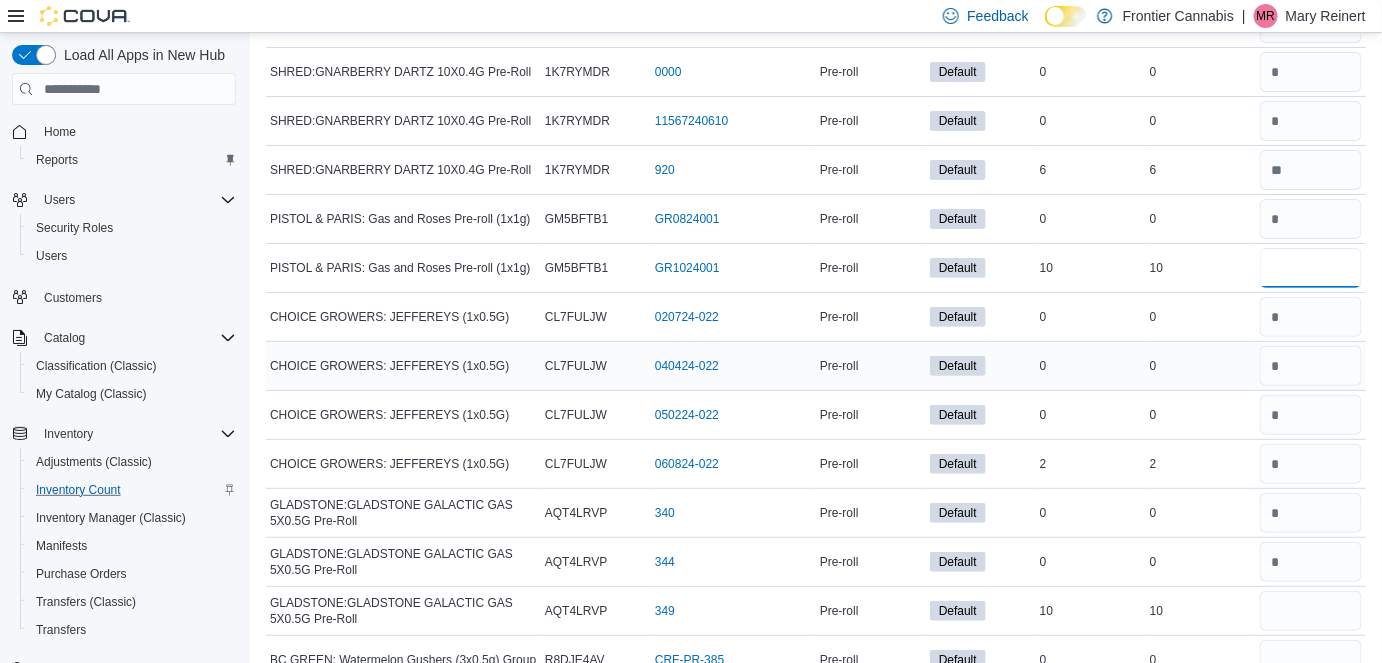 drag, startPoint x: 1301, startPoint y: 166, endPoint x: 1307, endPoint y: 257, distance: 91.197586 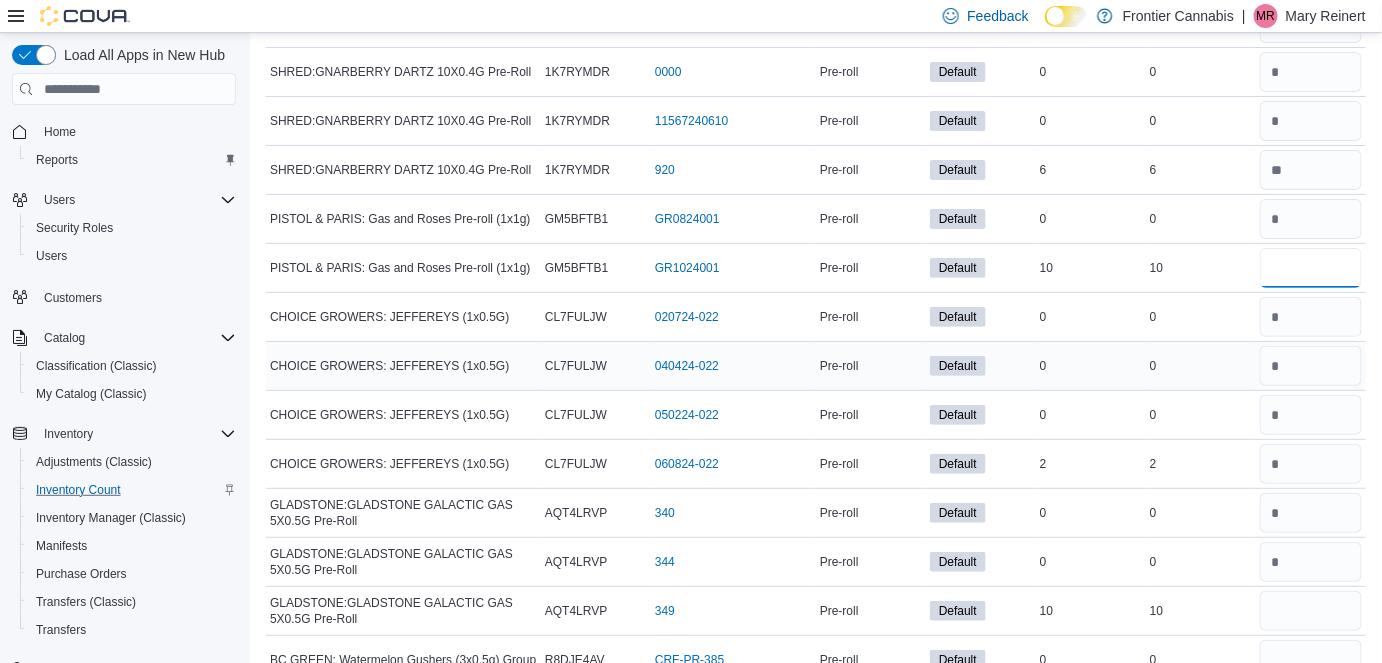 click on "PISTOL & PARIS: Death Bubba Pre-roll (3x0.5g) Catalog SKU NEJ0VYCM Package Number DB0724002 (opens in a new tab or window) Pre-roll Default In Stock 0 Real Time Stock 0 PISTOL & PARIS: Death Bubba Pre-roll (3x0.5g) Catalog SKU NEJ0VYCM Package Number DB1124001 (opens in a new tab or window) Pre-roll Default In Stock 0 Real Time Stock 0 PISTOL & PARIS: Death Bubba Pre-roll (3x0.5g) Catalog SKU NEJ0VYCM Package Number DB1124002 (opens in a new tab or window) Pre-roll Default In Stock 4 Real Time Stock 4 PISTOL & PARIS: Orange Tingz Preroll (1x1g) Catalog SKU QVXZCCJD Package Number 0T0524001 (opens in a new tab or window) Pre-roll Default In Stock 1 Real Time Stock 1 PISTOL & PARIS: Orange Tingz Preroll (1x1g) Catalog SKU QVXZCCJD Package Number OT0524001 (opens in a new tab or window) Pre-roll Default In Stock 0 Real Time Stock 0 PISTOL & PARIS: Orange Tingz Preroll (1x1g) Catalog SKU QVXZCCJD Package Number OT1224001 (opens in a new tab or window) Pre-roll Default In Stock 12 Real Time Stock 12 0" at bounding box center [816, -8233] 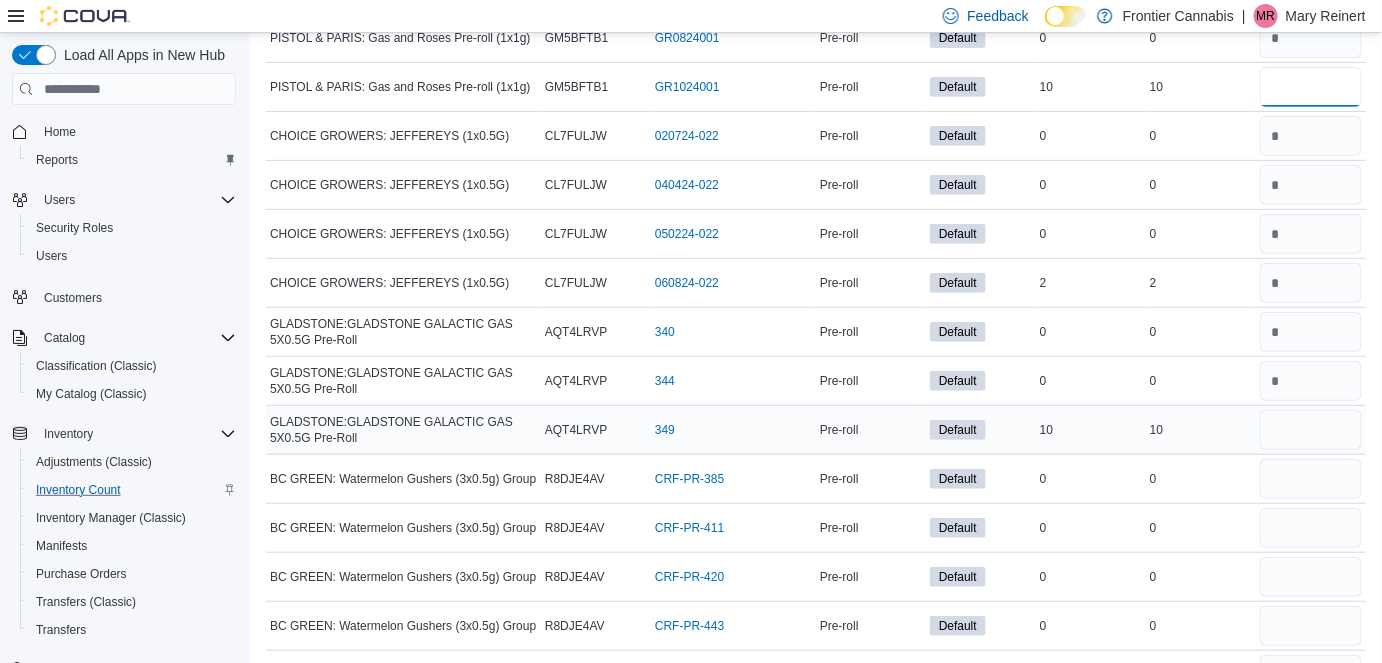 scroll, scrollTop: 17968, scrollLeft: 0, axis: vertical 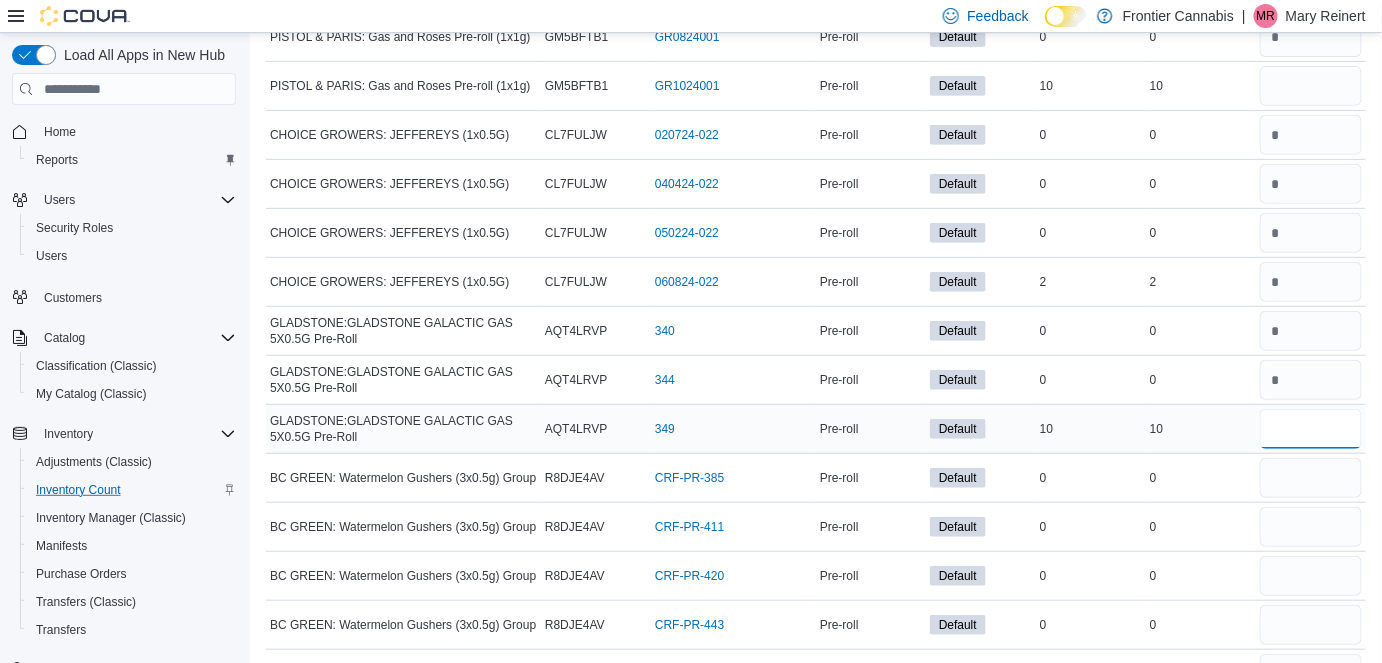 click at bounding box center (1311, 429) 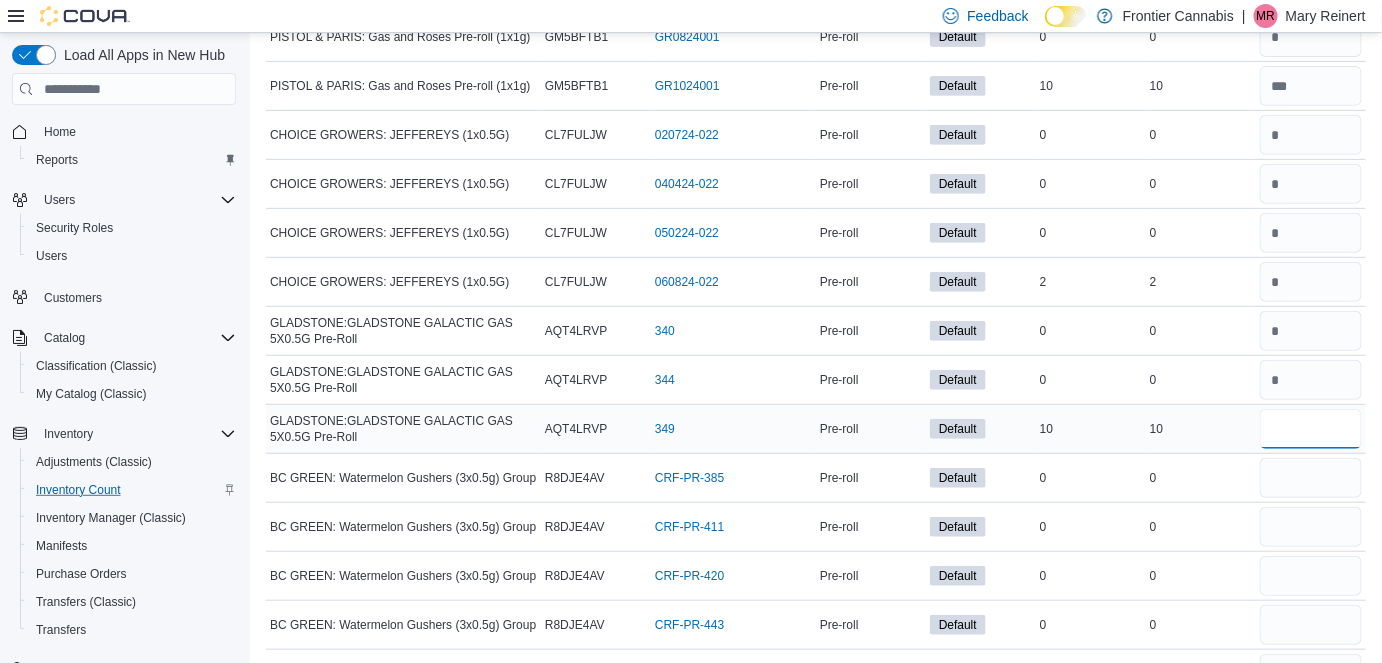 click at bounding box center [1311, 429] 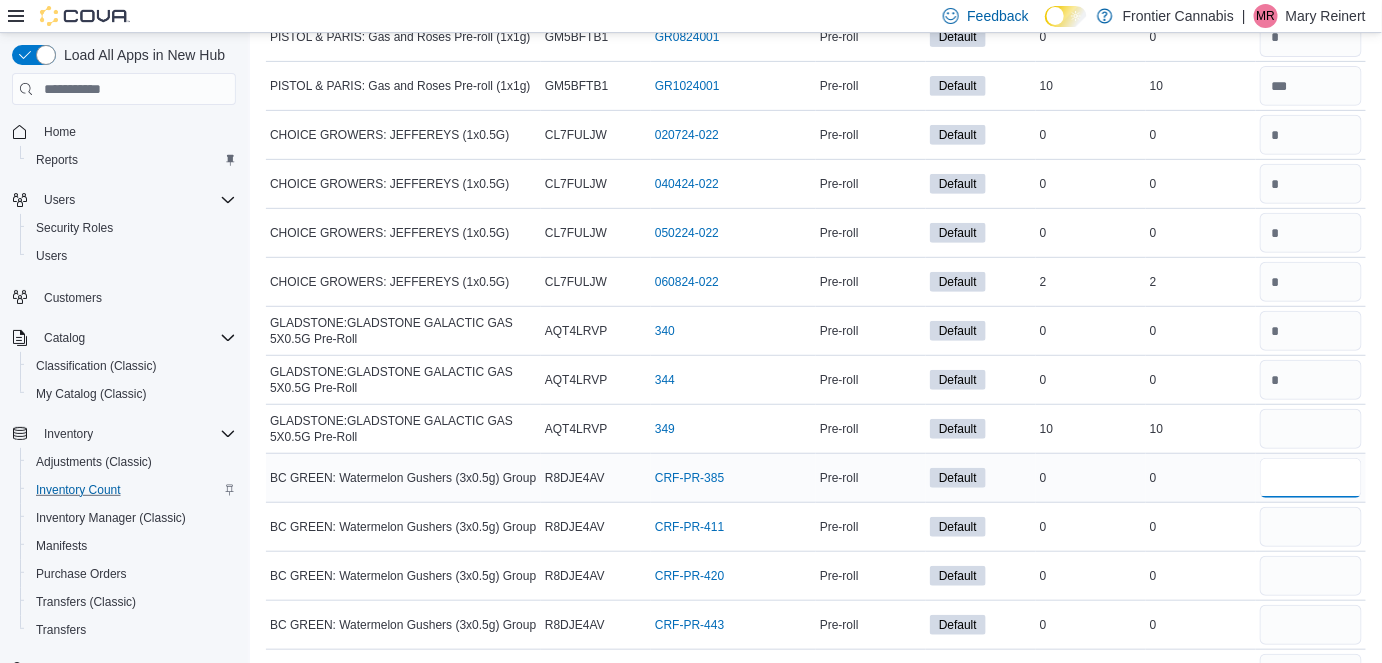 click on "PISTOL & PARIS: Death Bubba Pre-roll (3x0.5g) Catalog SKU NEJ0VYCM Package Number DB0724002 (opens in a new tab or window) Pre-roll Default In Stock 0 Real Time Stock 0 PISTOL & PARIS: Death Bubba Pre-roll (3x0.5g) Catalog SKU NEJ0VYCM Package Number DB1124001 (opens in a new tab or window) Pre-roll Default In Stock 0 Real Time Stock 0 PISTOL & PARIS: Death Bubba Pre-roll (3x0.5g) Catalog SKU NEJ0VYCM Package Number DB1124002 (opens in a new tab or window) Pre-roll Default In Stock 4 Real Time Stock 4 PISTOL & PARIS: Orange Tingz Preroll (1x1g) Catalog SKU QVXZCCJD Package Number 0T0524001 (opens in a new tab or window) Pre-roll Default In Stock 1 Real Time Stock 1 PISTOL & PARIS: Orange Tingz Preroll (1x1g) Catalog SKU QVXZCCJD Package Number OT0524001 (opens in a new tab or window) Pre-roll Default In Stock 0 Real Time Stock 0 PISTOL & PARIS: Orange Tingz Preroll (1x1g) Catalog SKU QVXZCCJD Package Number OT1224001 (opens in a new tab or window) Pre-roll Default In Stock 12 Real Time Stock 12 0" at bounding box center [816, -8415] 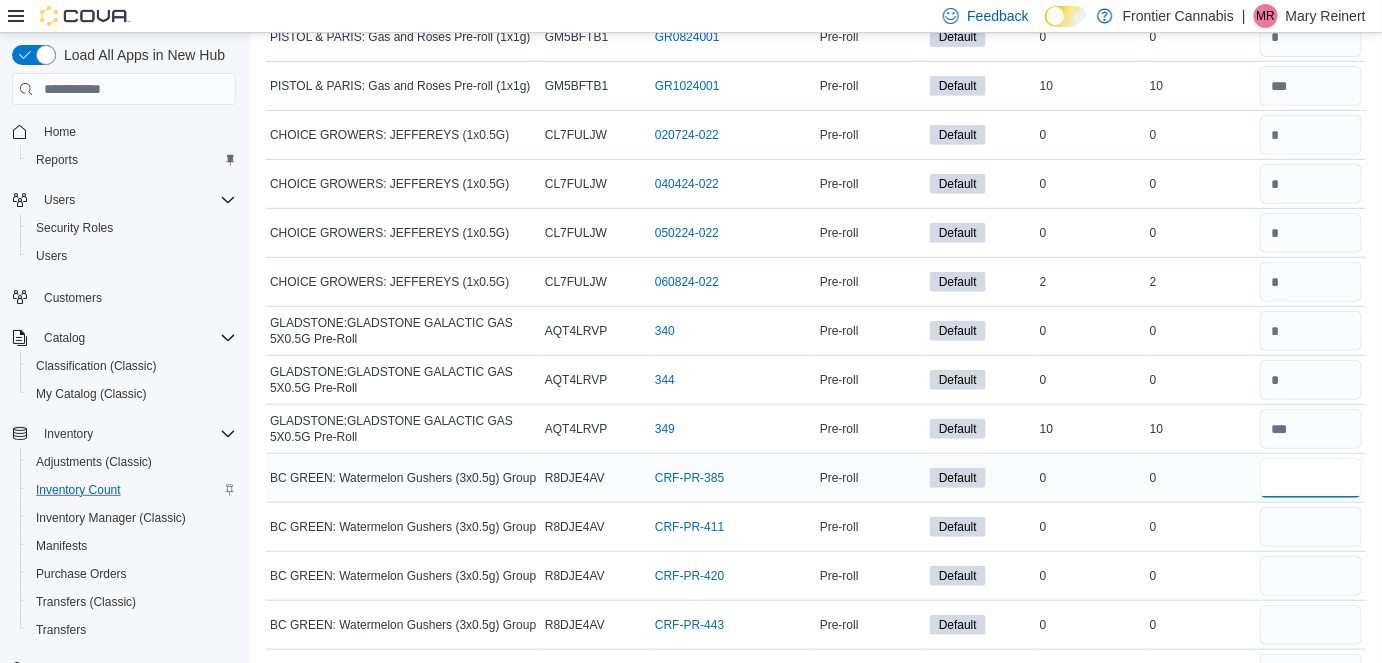 click at bounding box center (1311, 478) 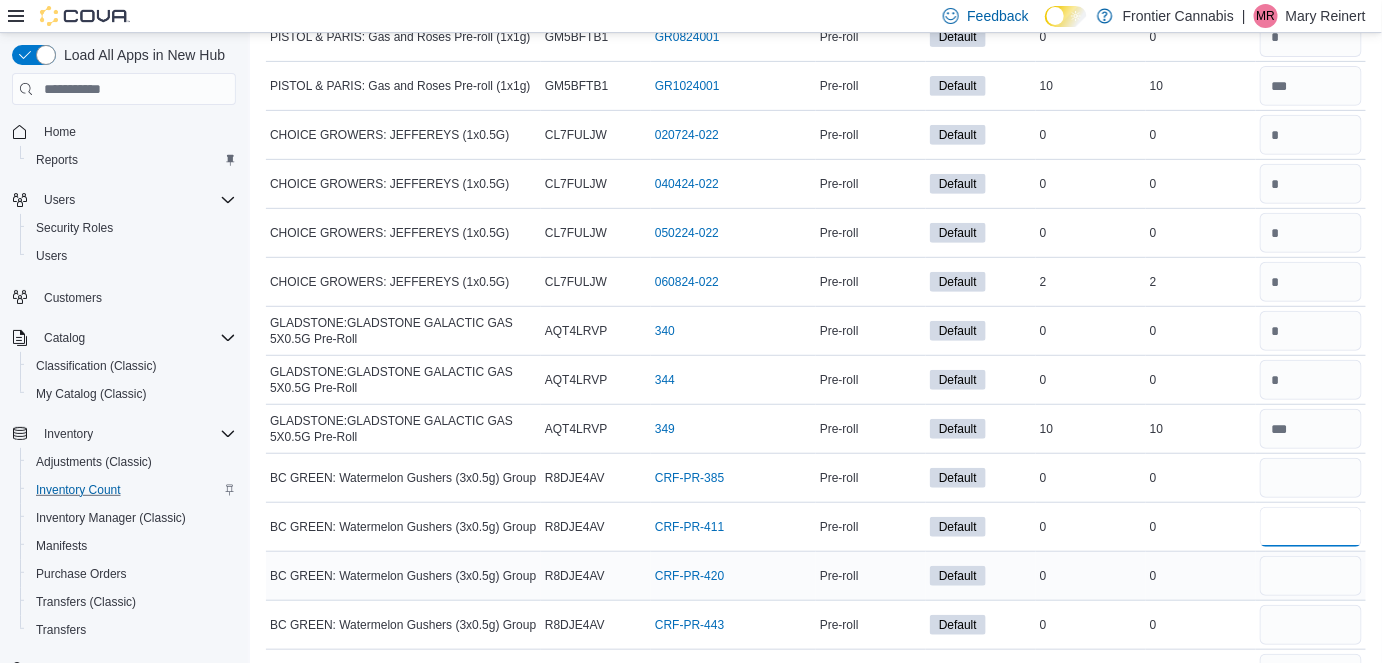 drag, startPoint x: 1296, startPoint y: 421, endPoint x: 1301, endPoint y: 459, distance: 38.327538 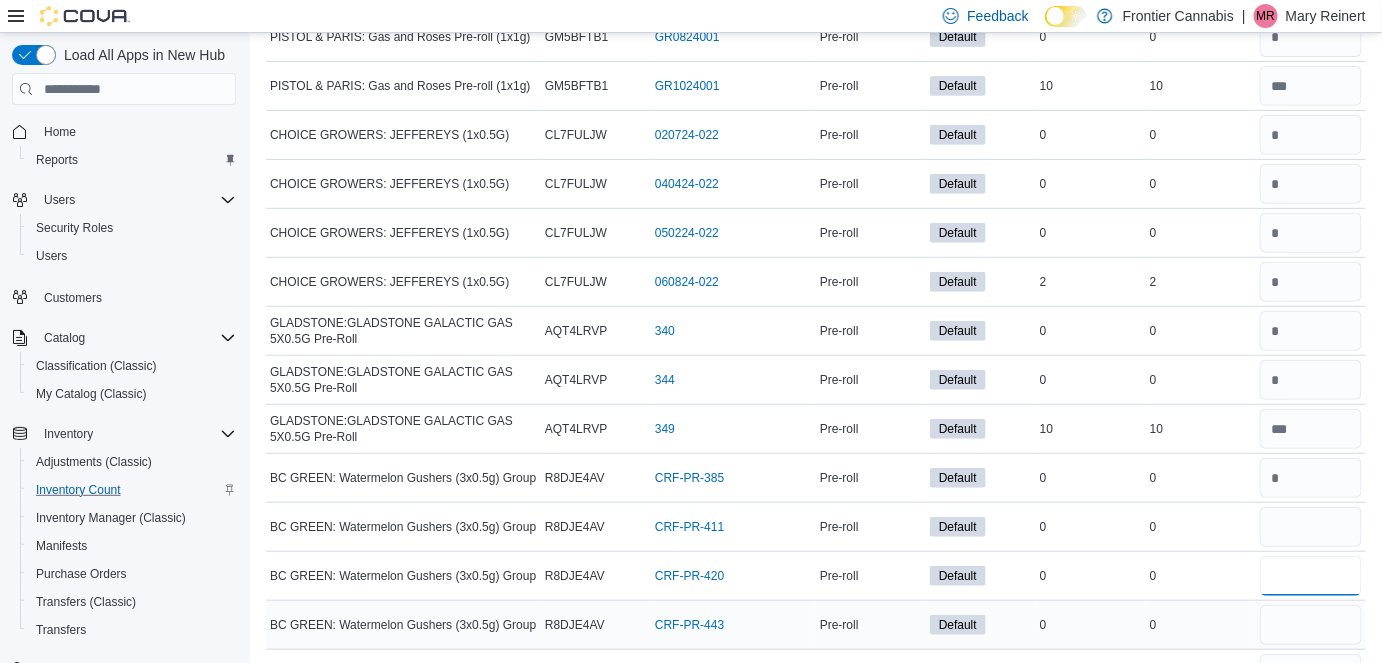 click at bounding box center (1311, 576) 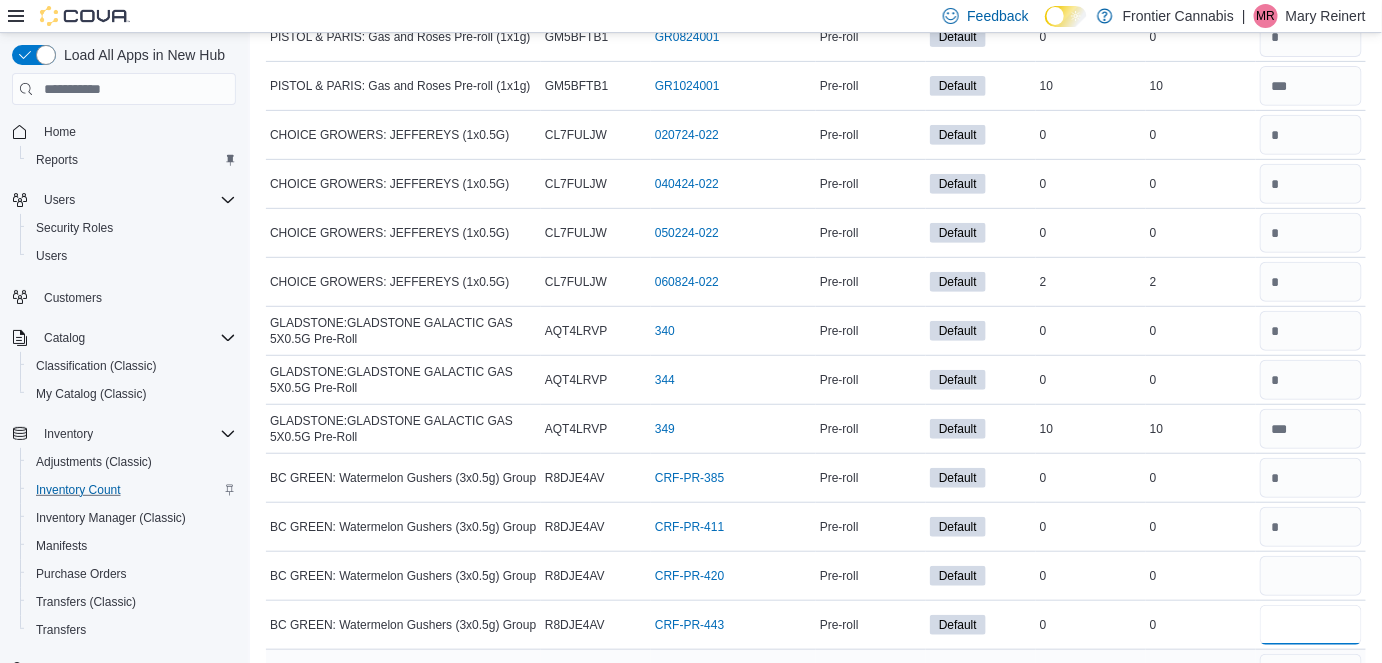 drag, startPoint x: 1279, startPoint y: 519, endPoint x: 1336, endPoint y: 573, distance: 78.51752 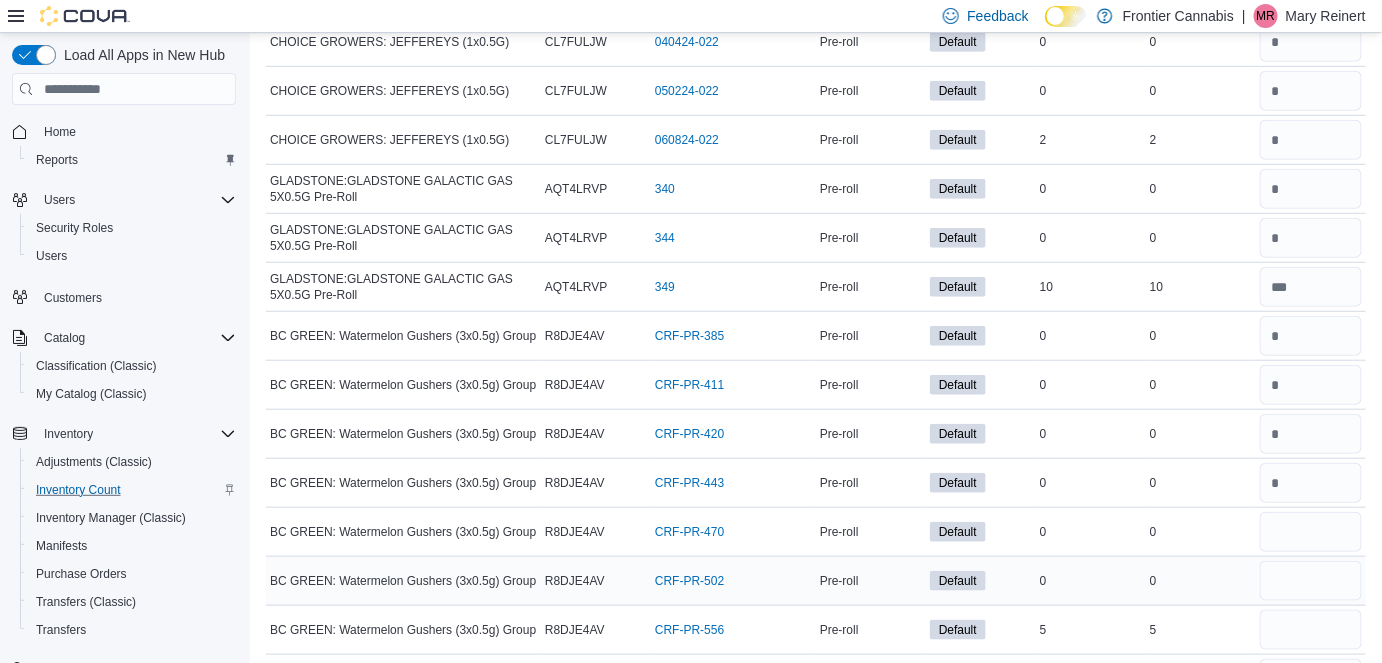 scroll, scrollTop: 18111, scrollLeft: 0, axis: vertical 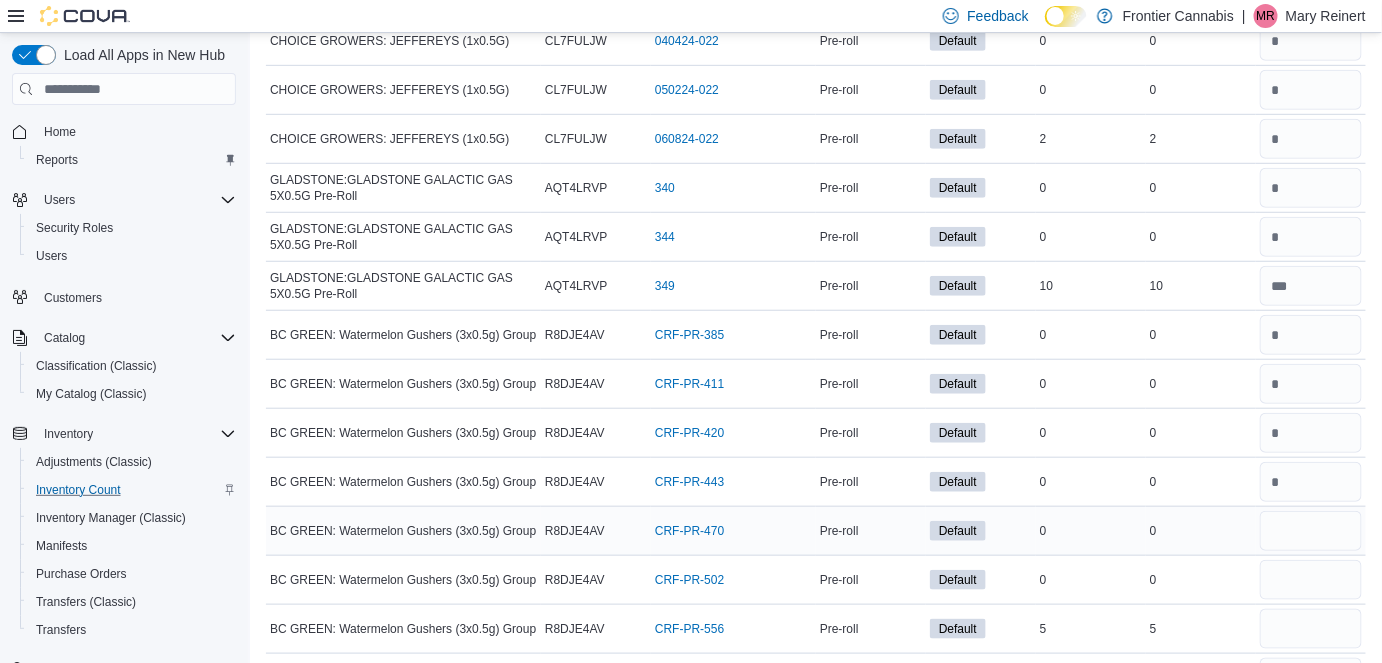 click at bounding box center [1311, 531] 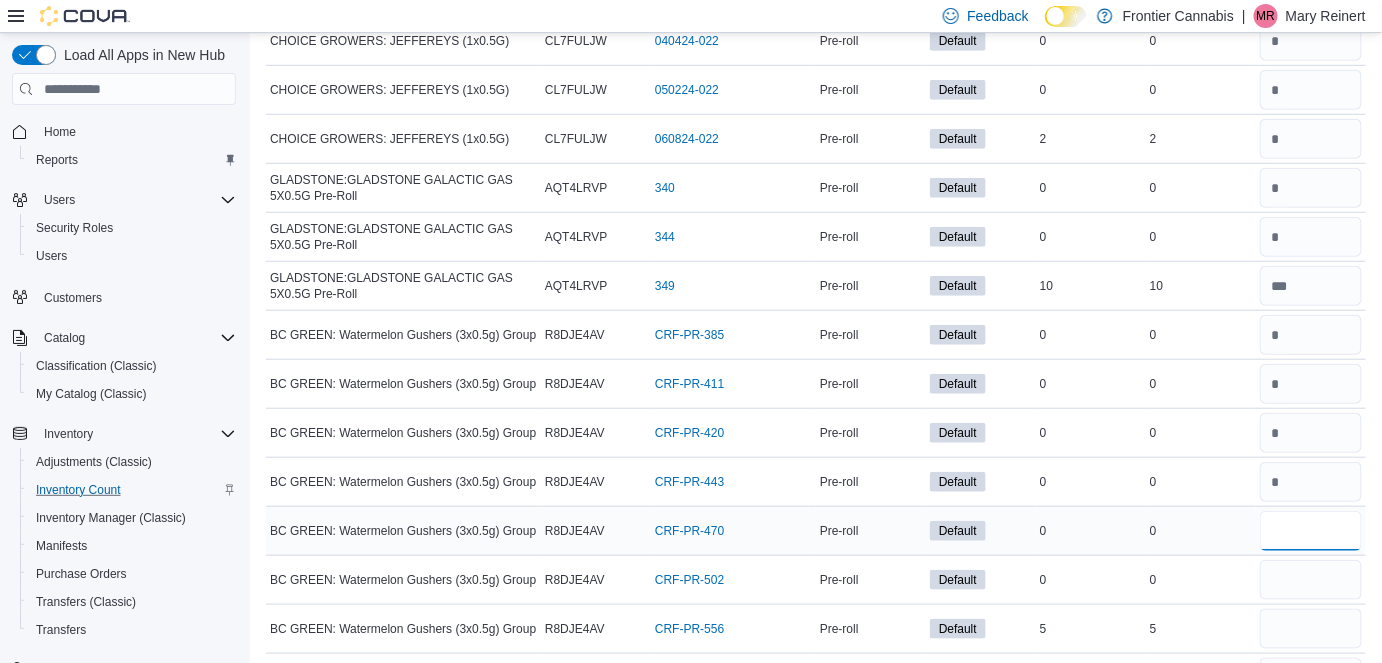 click at bounding box center (1311, 531) 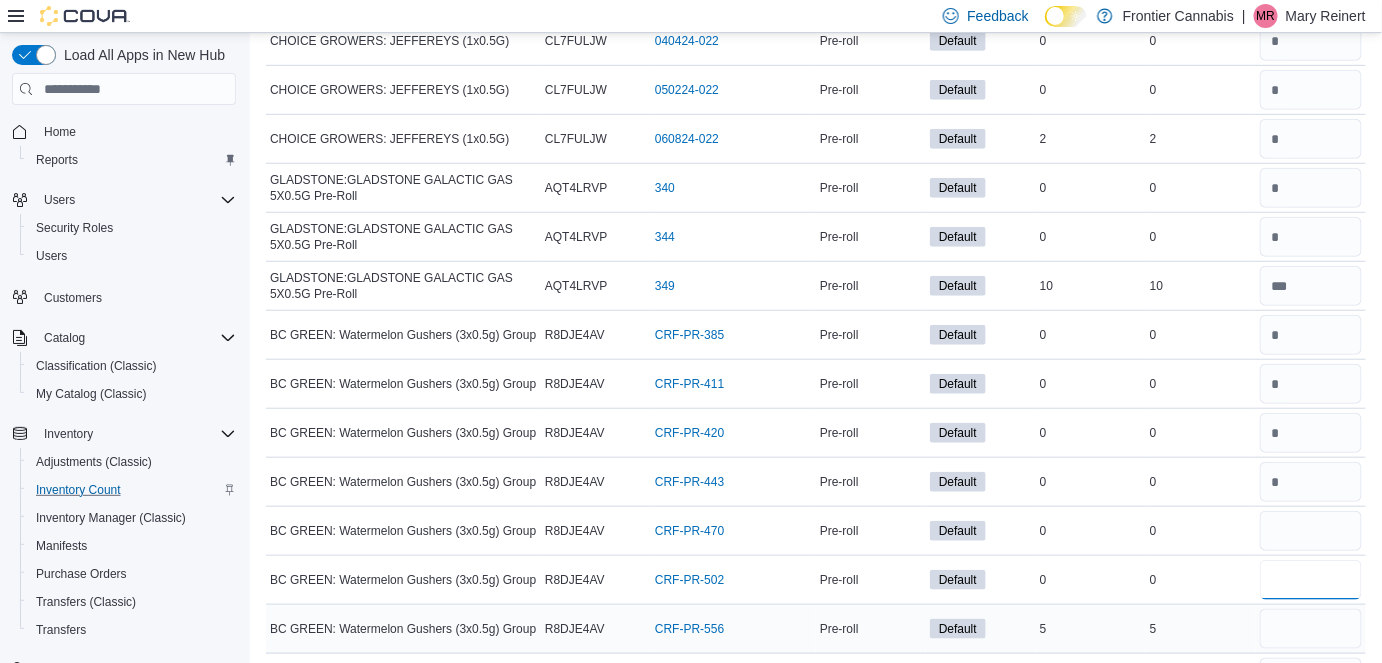 click at bounding box center (1311, 580) 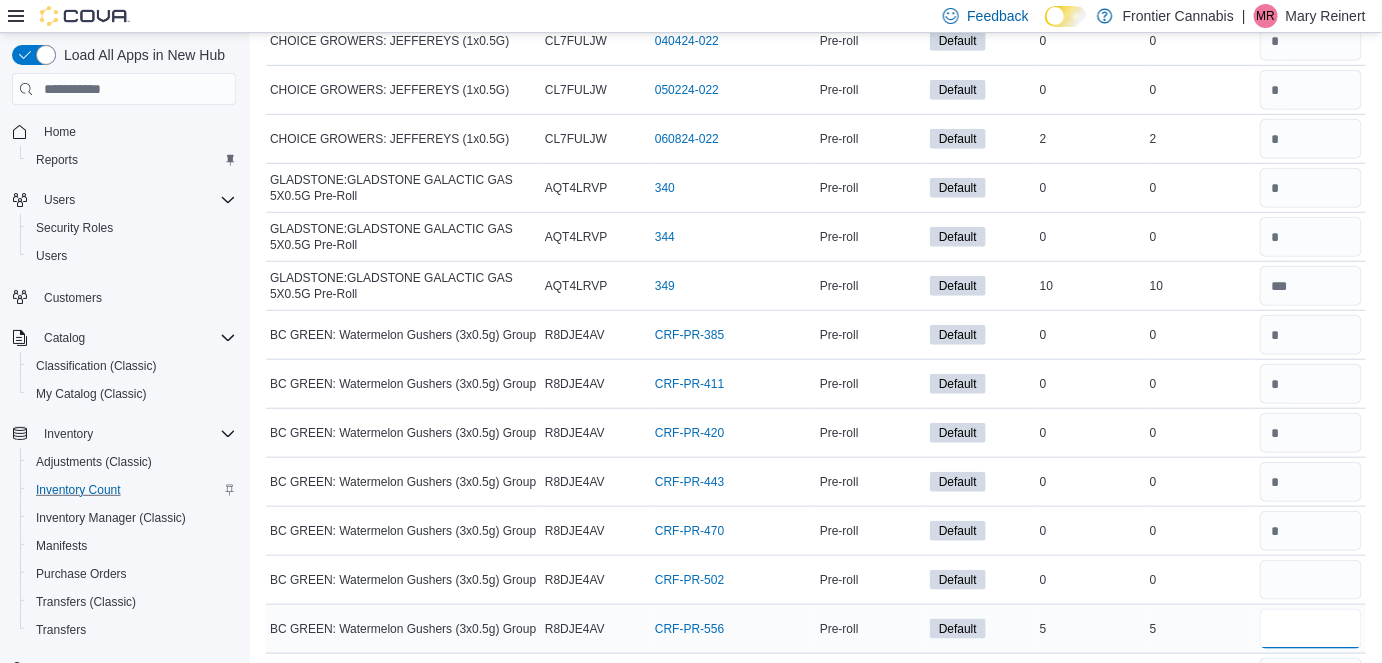click at bounding box center [1311, 629] 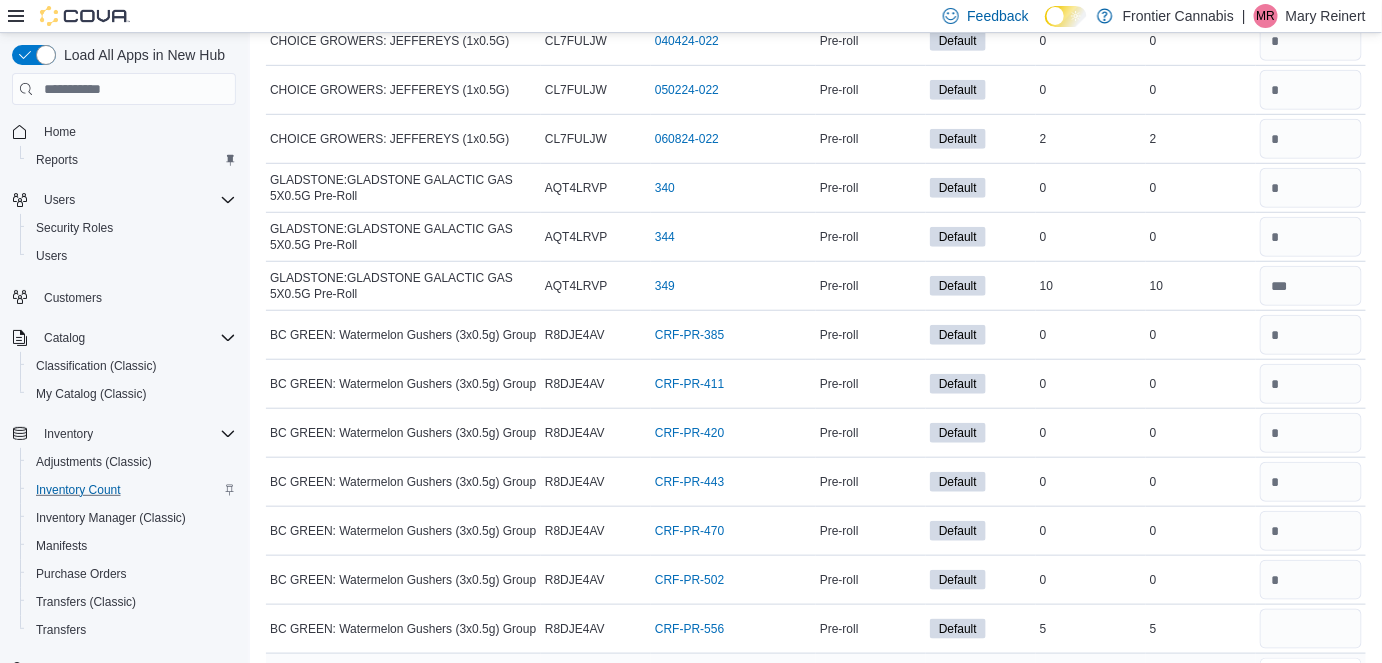 click at bounding box center [1311, 678] 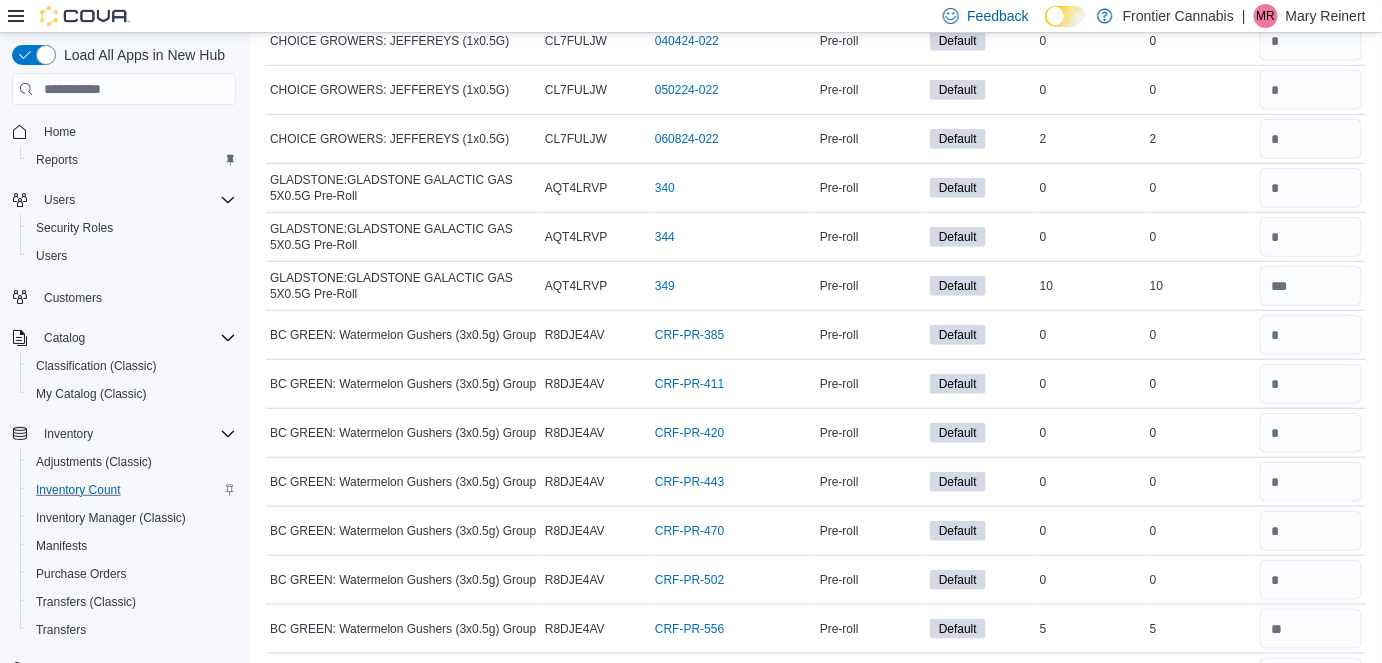 click at bounding box center [1311, 727] 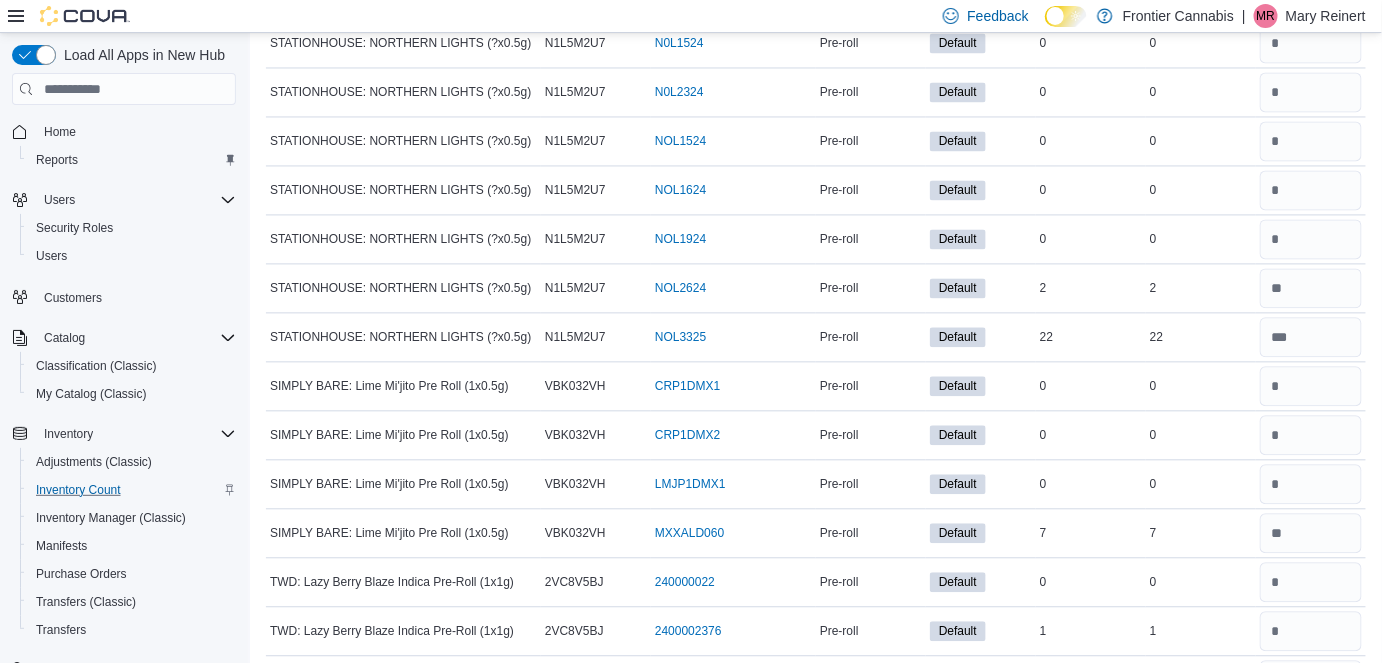 scroll, scrollTop: 0, scrollLeft: 0, axis: both 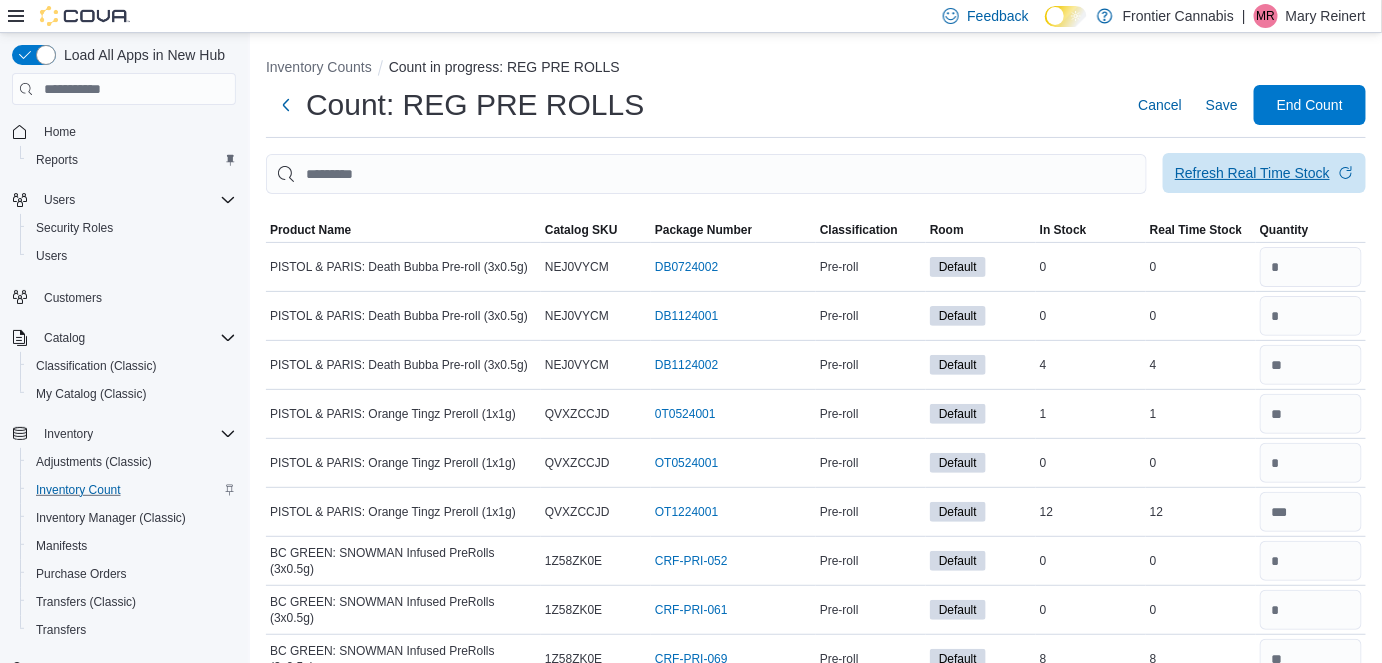 click on "Refresh Real Time Stock" at bounding box center (1252, 173) 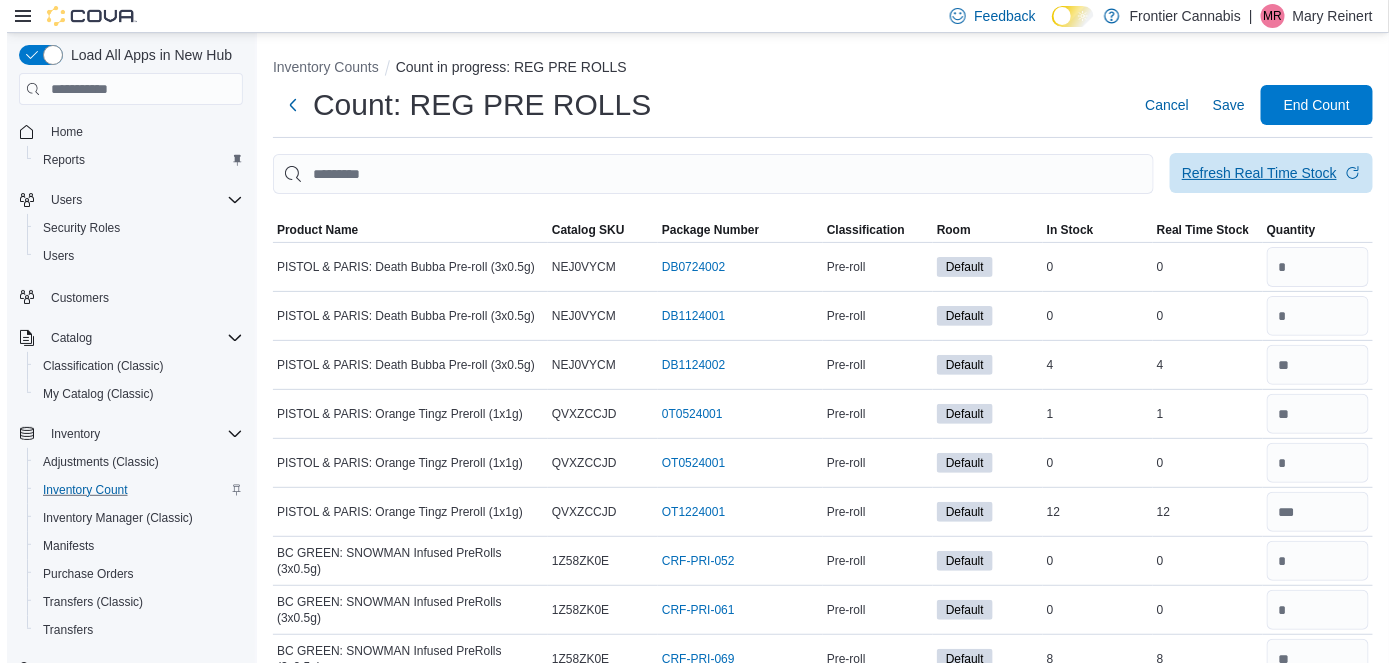 scroll, scrollTop: 0, scrollLeft: 0, axis: both 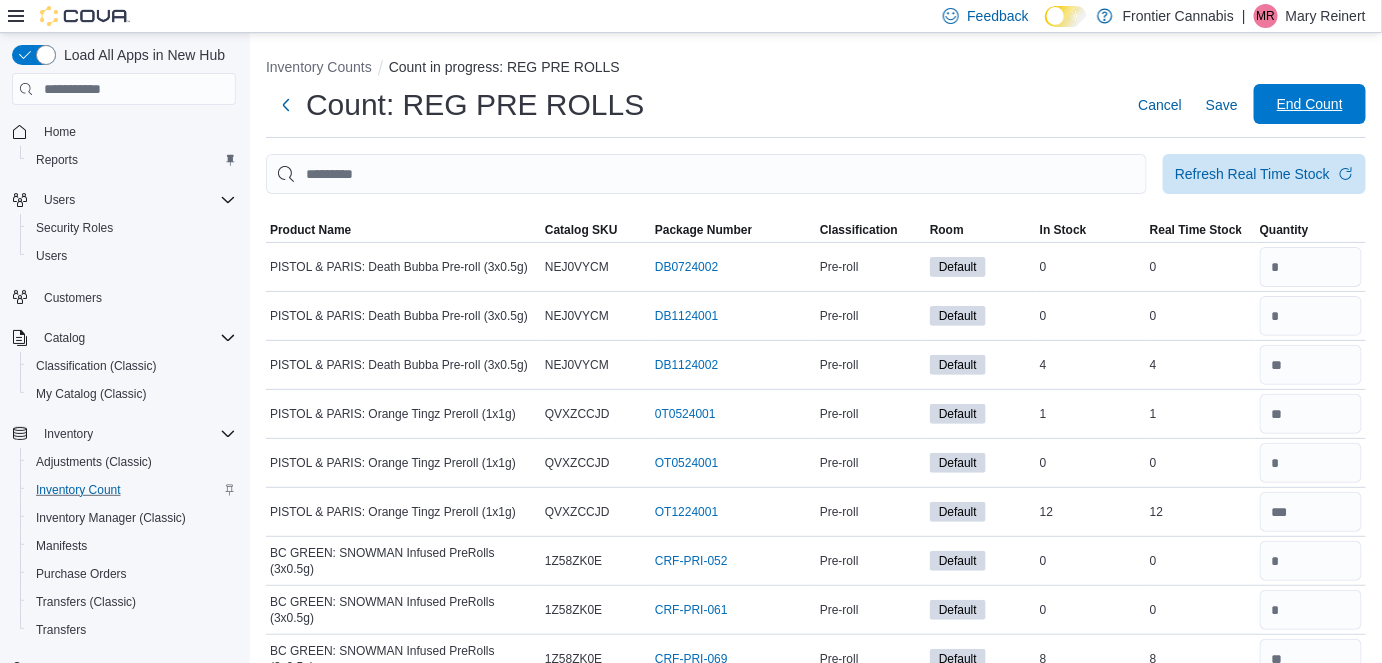 click on "End Count" at bounding box center [1310, 104] 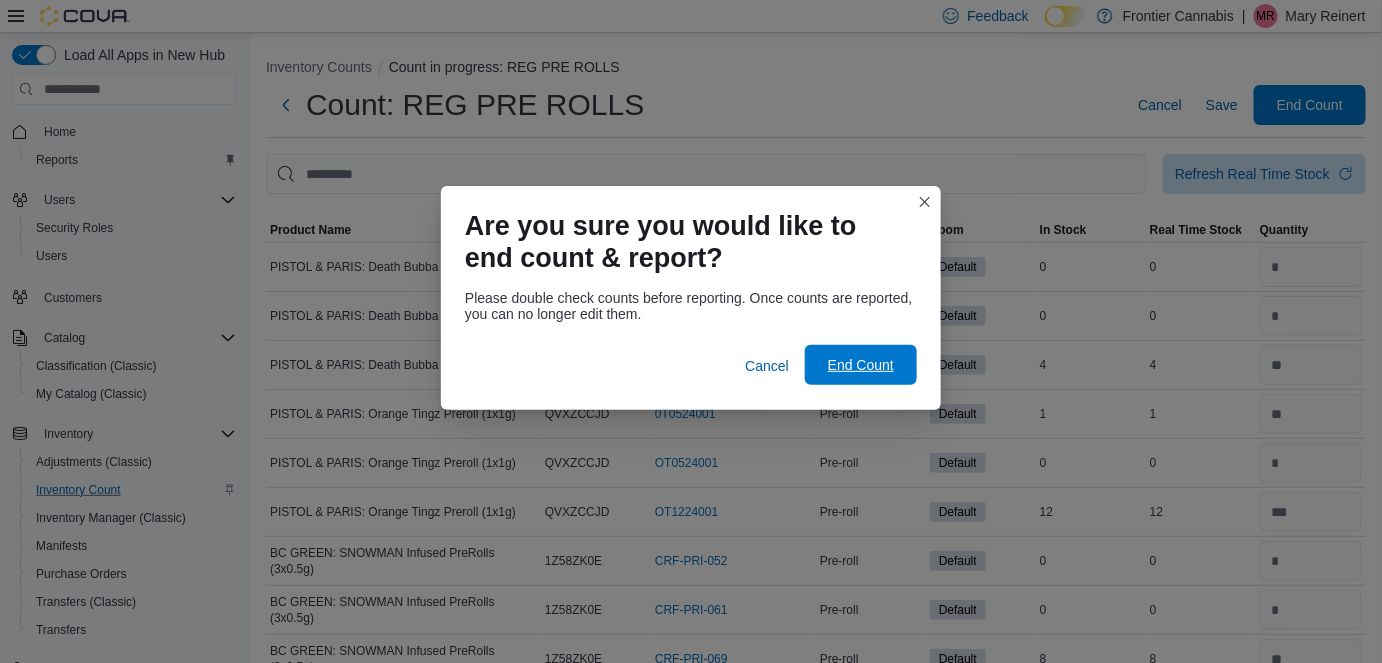 click on "End Count" at bounding box center [861, 365] 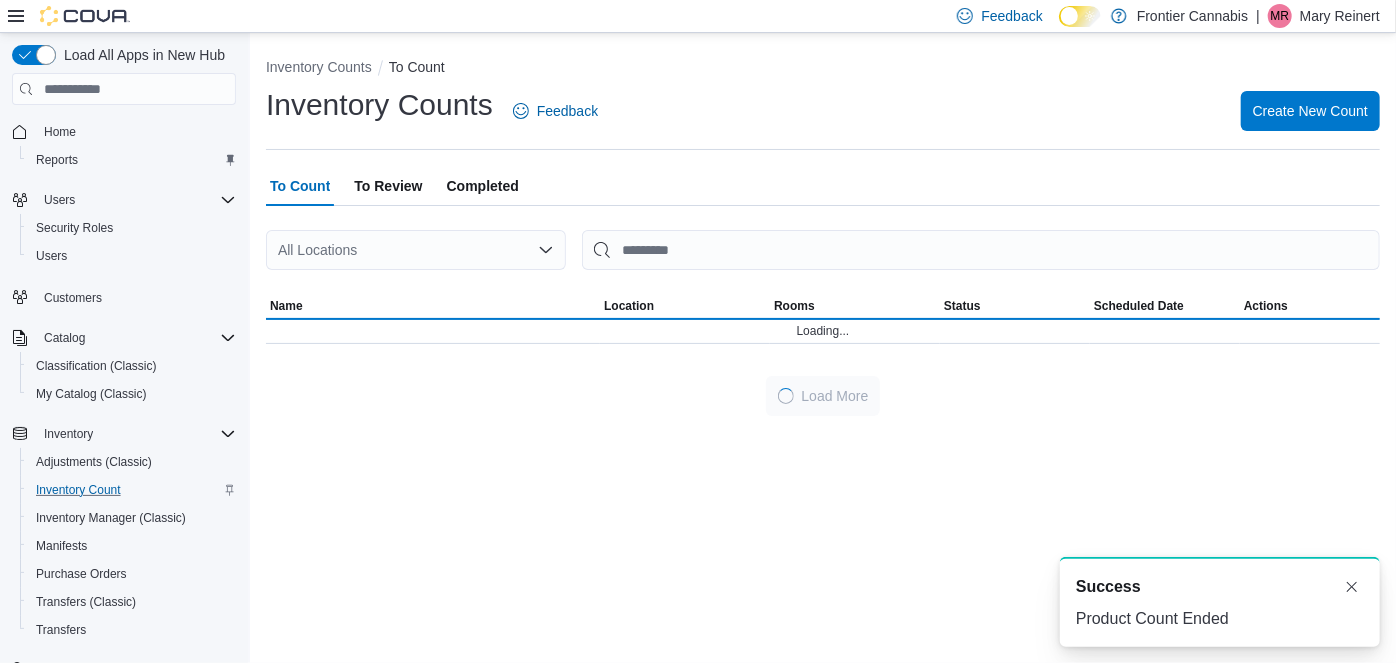 scroll, scrollTop: 0, scrollLeft: 0, axis: both 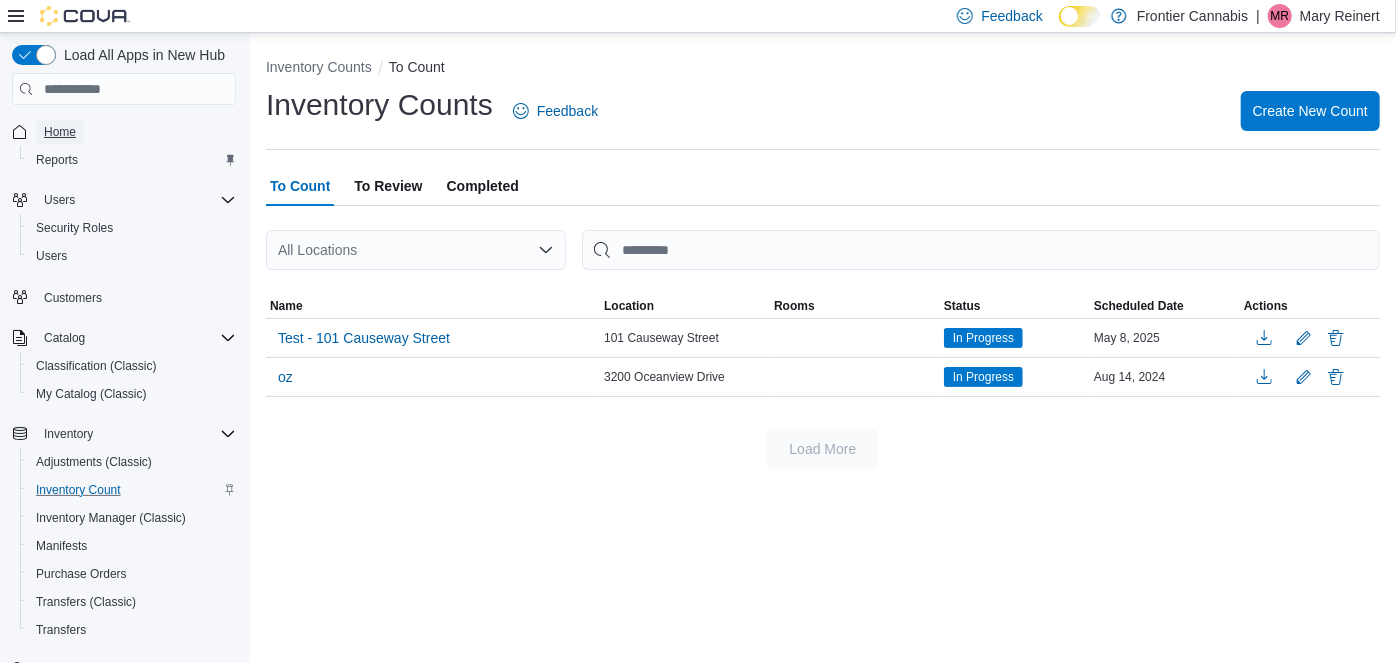 click on "Home" at bounding box center (60, 132) 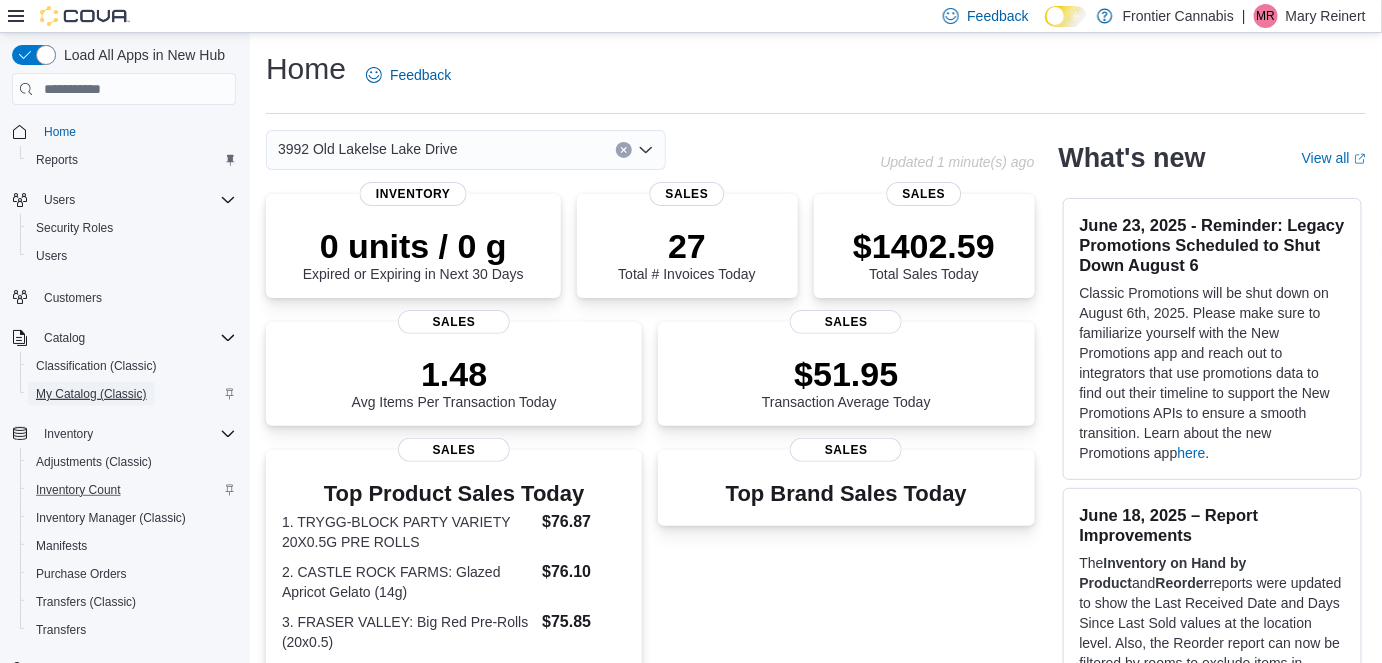 click on "My Catalog (Classic)" at bounding box center (91, 394) 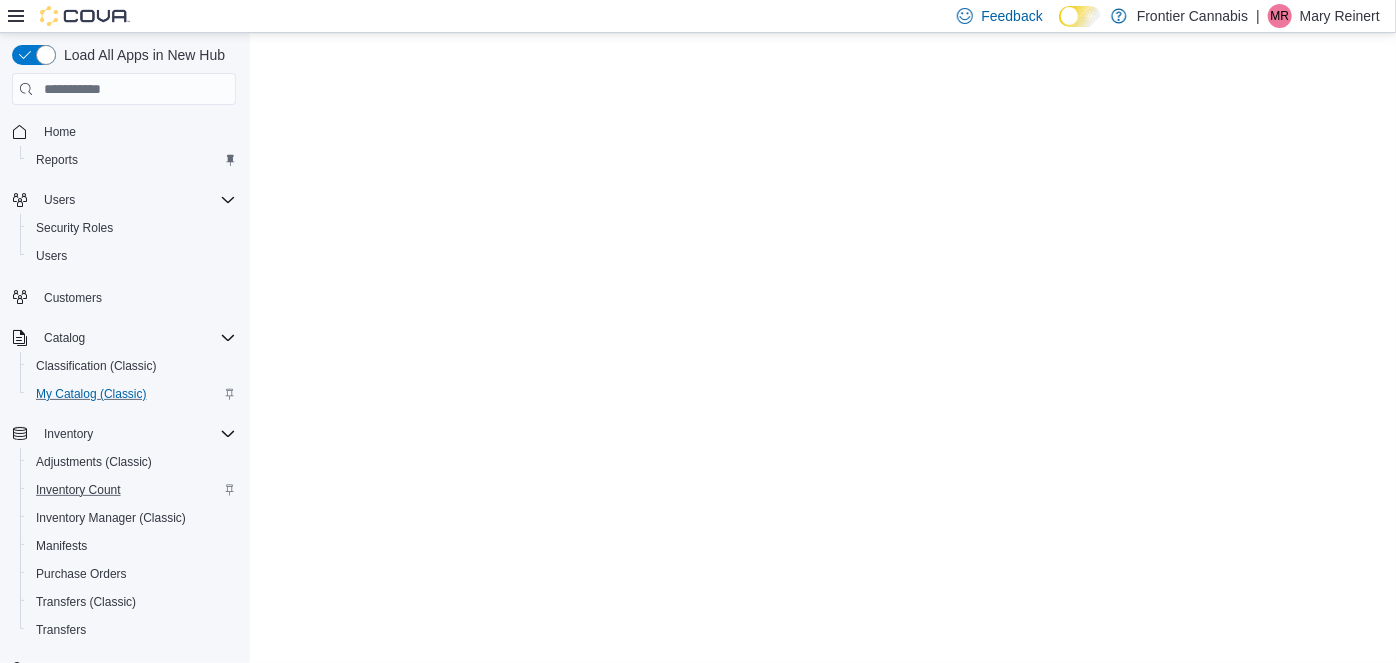 scroll, scrollTop: 0, scrollLeft: 0, axis: both 